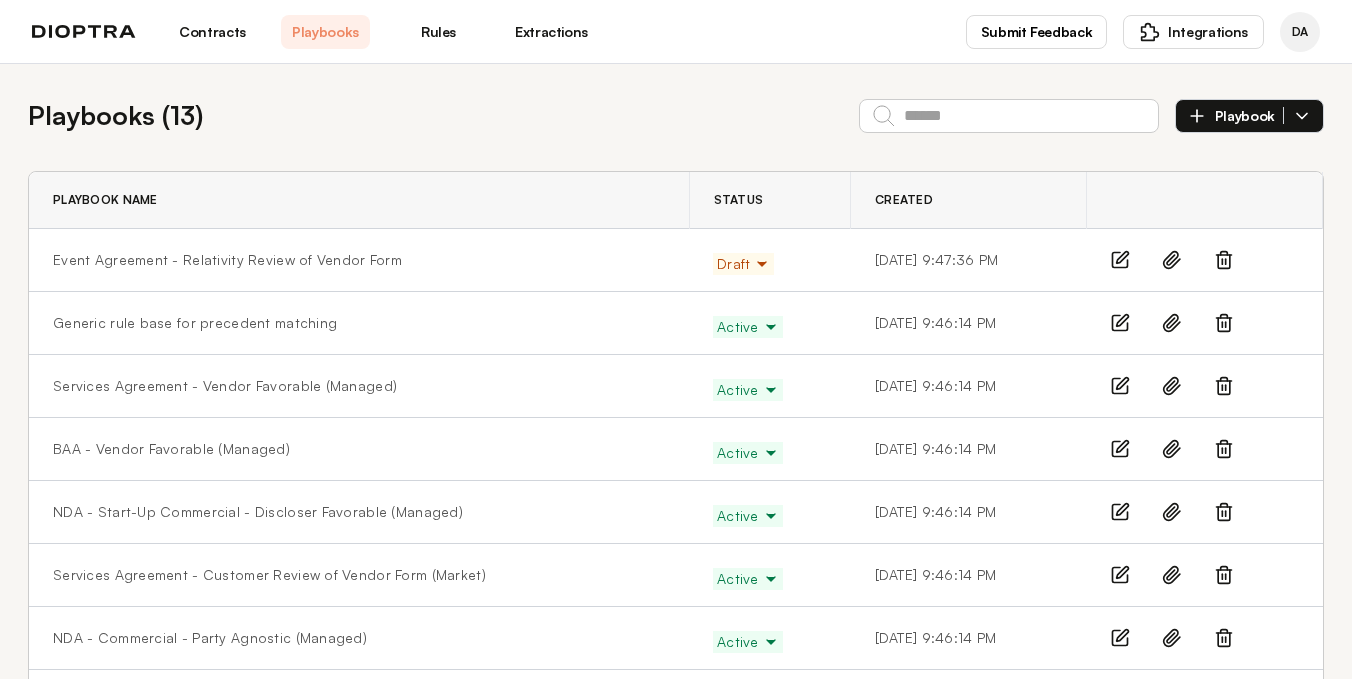 scroll, scrollTop: 0, scrollLeft: 0, axis: both 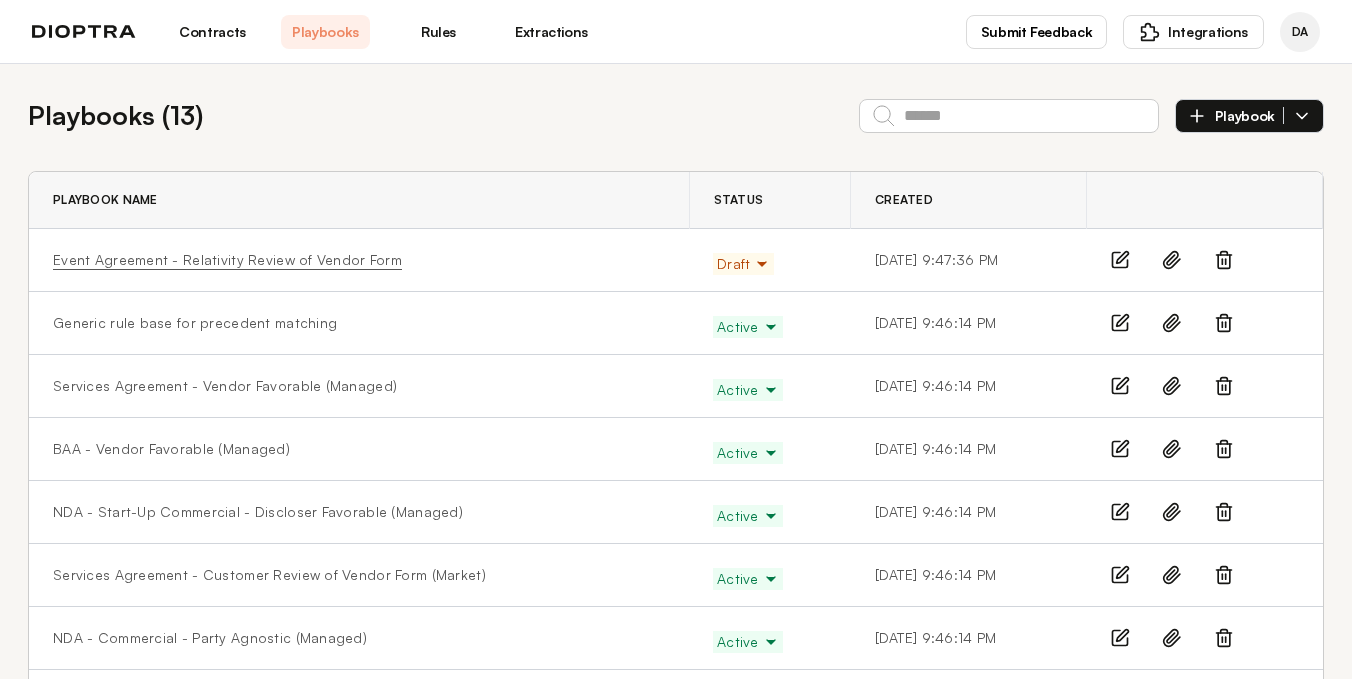 click on "Event Agreement - Relativity Review of Vendor Form" at bounding box center [227, 260] 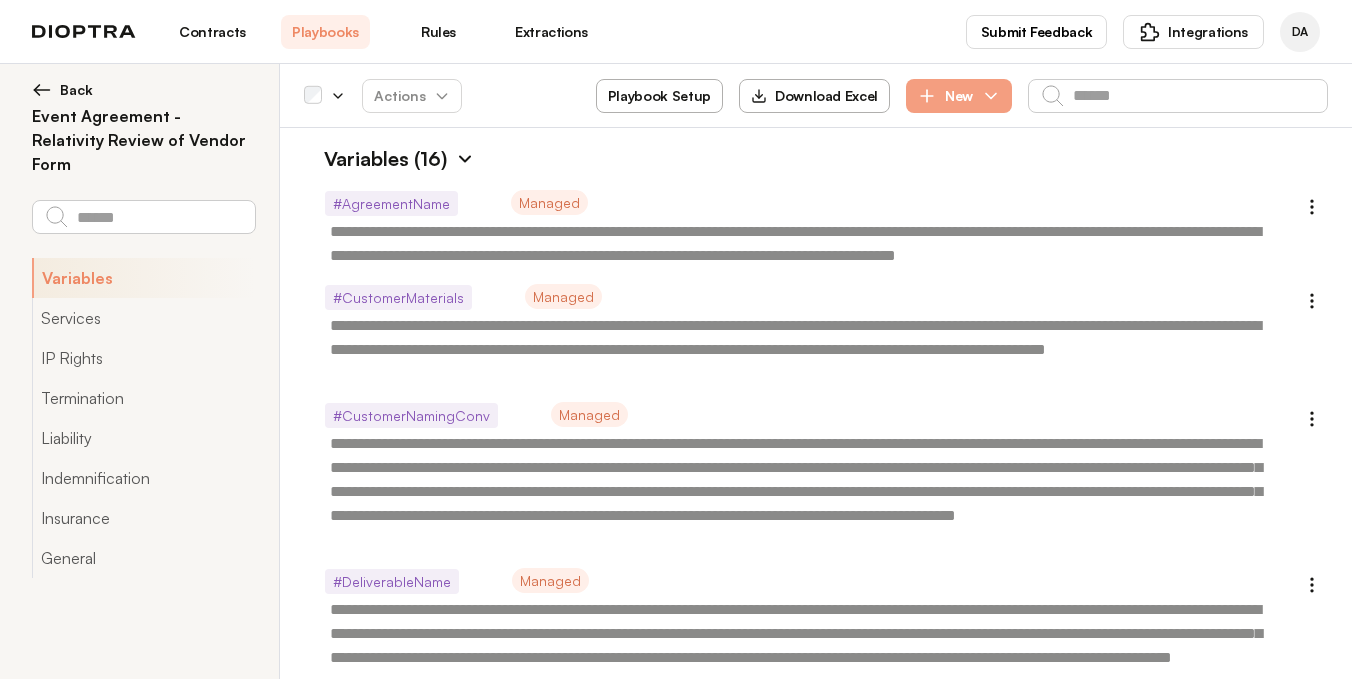 click on "Contracts" at bounding box center [212, 32] 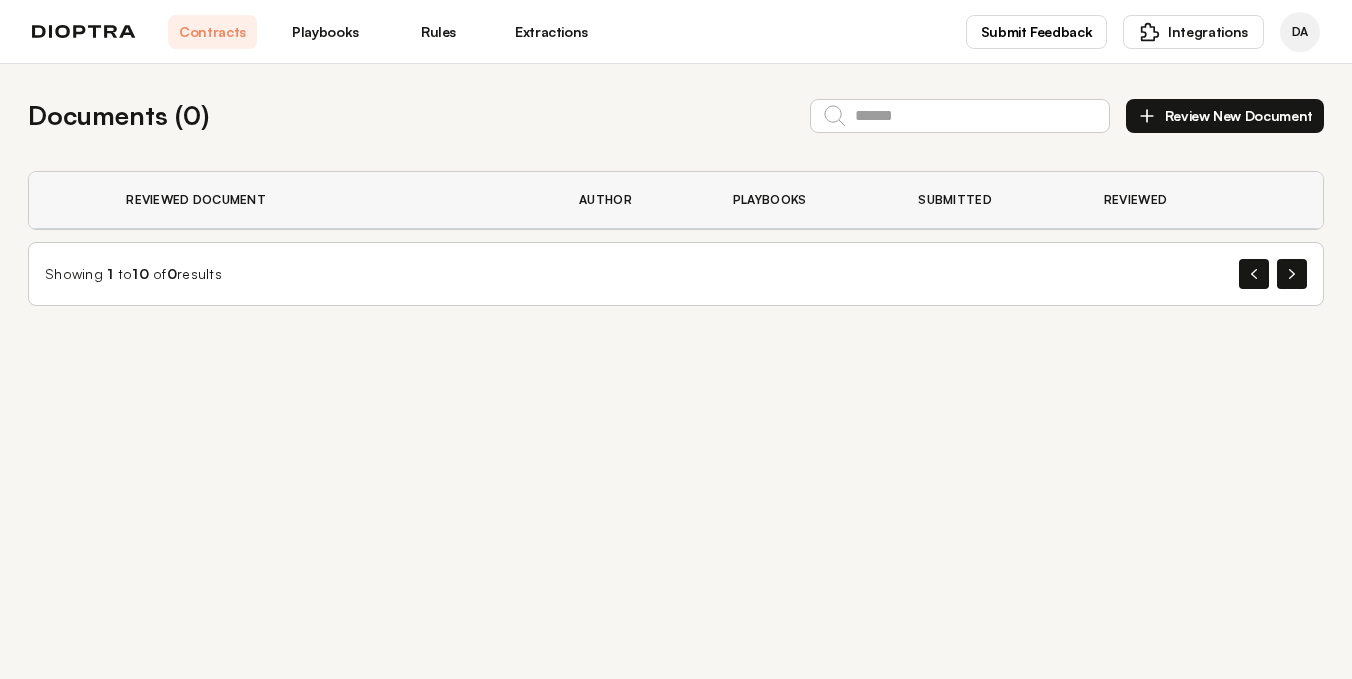 click on "Review New Document" at bounding box center [1225, 116] 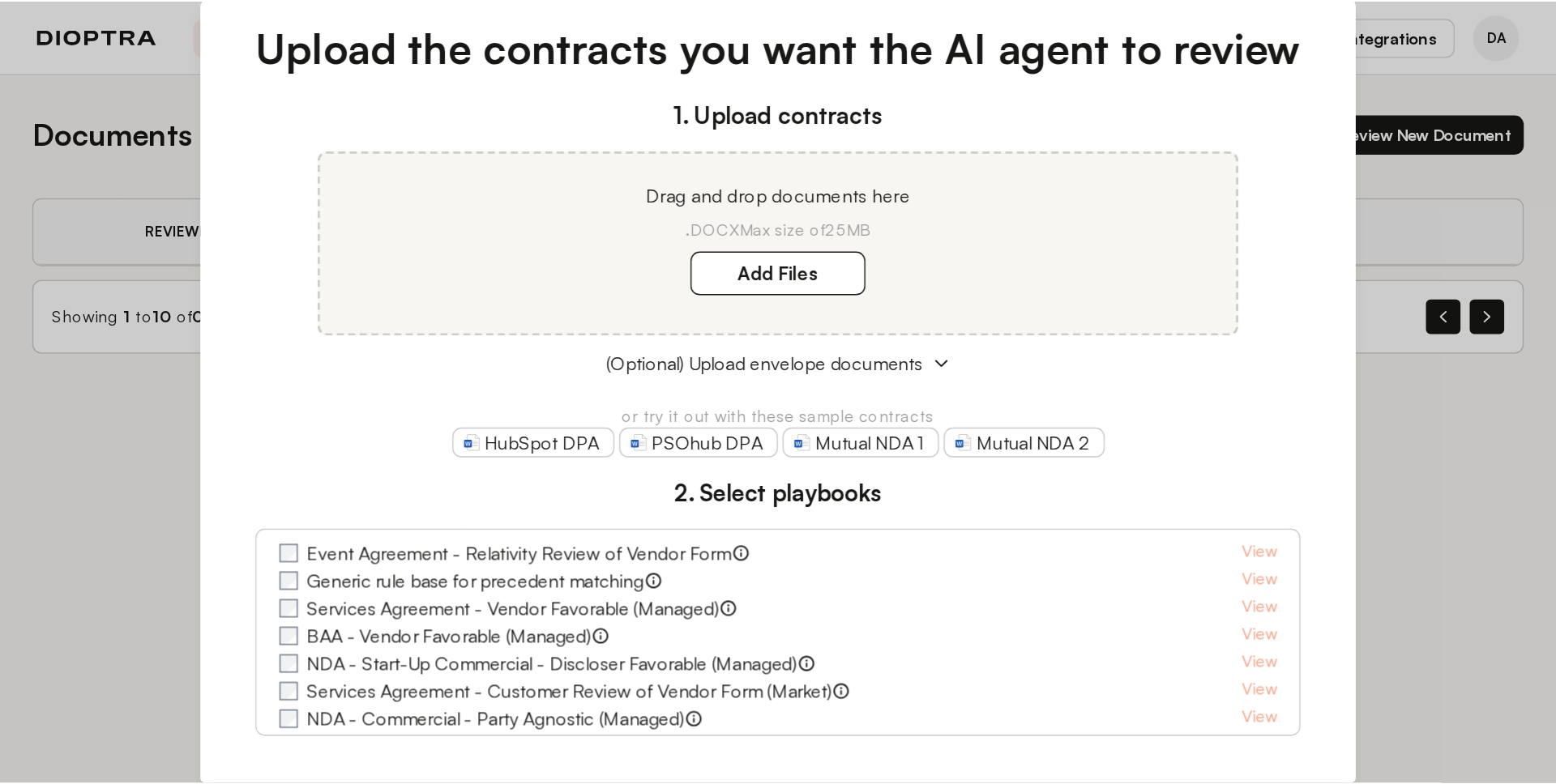 scroll, scrollTop: 0, scrollLeft: 0, axis: both 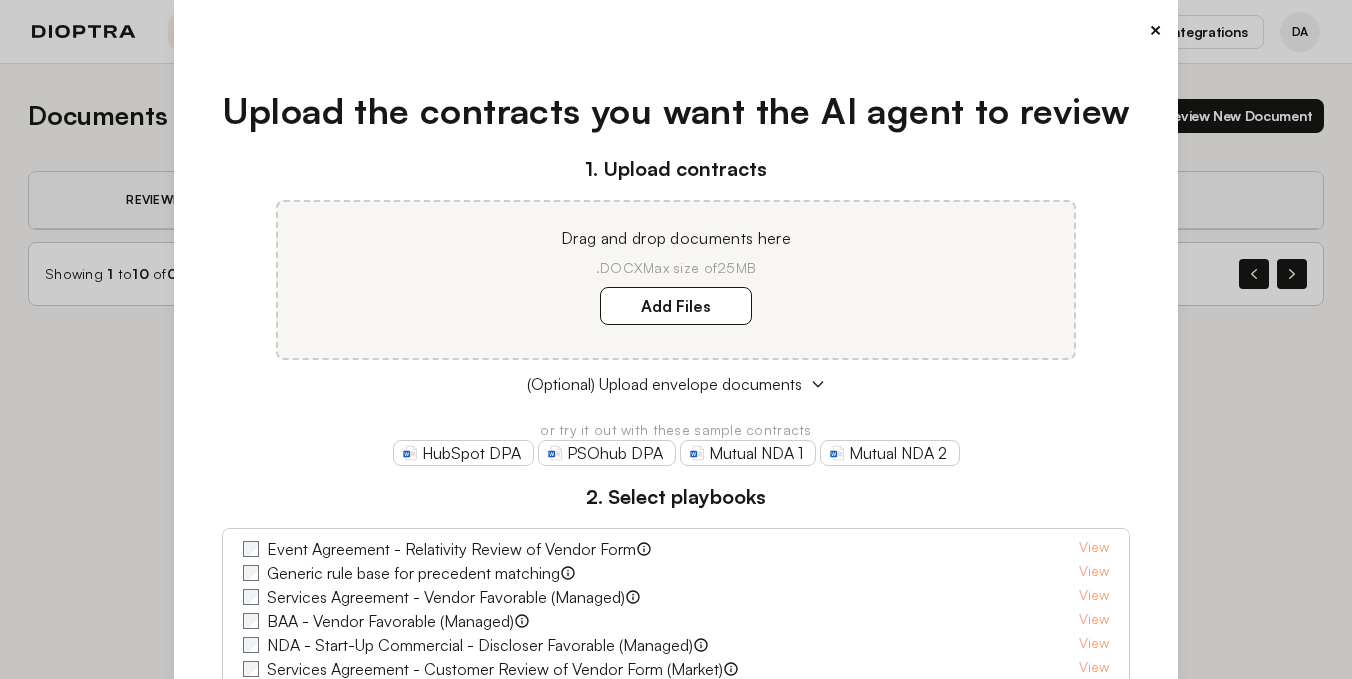 click on "× Upload the contracts you want the AI agent to review 1. Upload contracts Drag and drop documents here .DOCX  Max size of  25MB Add Files (Optional) Upload envelope documents or try it out with these sample contracts     HubSpot DPA     PSOhub DPA     Mutual NDA 1     Mutual NDA 2   2. Select playbooks Event Agreement - Relativity Review of Vendor Form    View Generic rule base for precedent matching   View Services Agreement - Vendor Favorable (Managed)   View BAA - Vendor Favorable (Managed) Dioptra's out of the box playbook for Vendor review of Customer Form BAAs   View NDA - Start-Up Commercial - Discloser Favorable (Managed)   View Services Agreement - Customer Review of Vendor Form (Market)   View NDA - Commercial - Party Agnostic (Managed)   View DPA - Vendor/Processor Favorable (Managed) GDPR compliant DPA playbook for vendors reviewing customer paper   View NDA - M&A - Buyer Favorable (Managed)   View SaaS - Vendor Favorable Essentials (Managed)   View SPA (Buyer Favorable)" at bounding box center [676, 339] 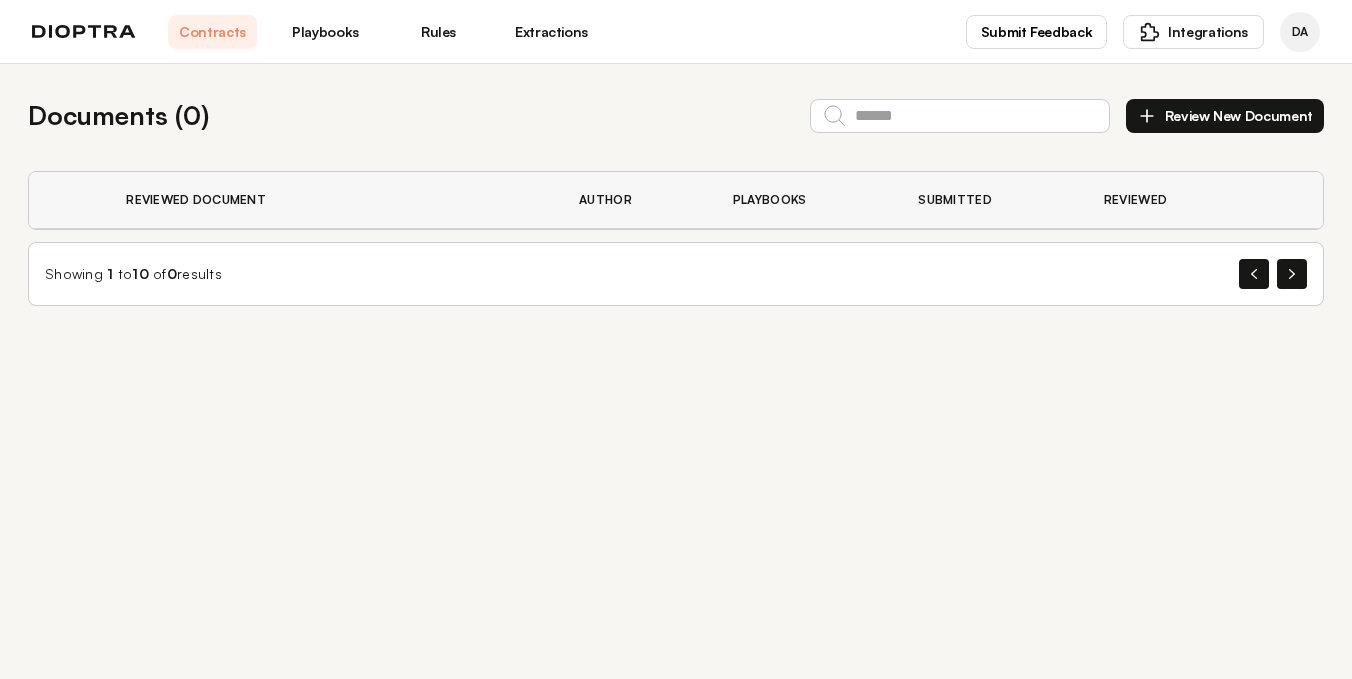 click on "Playbooks" at bounding box center [325, 32] 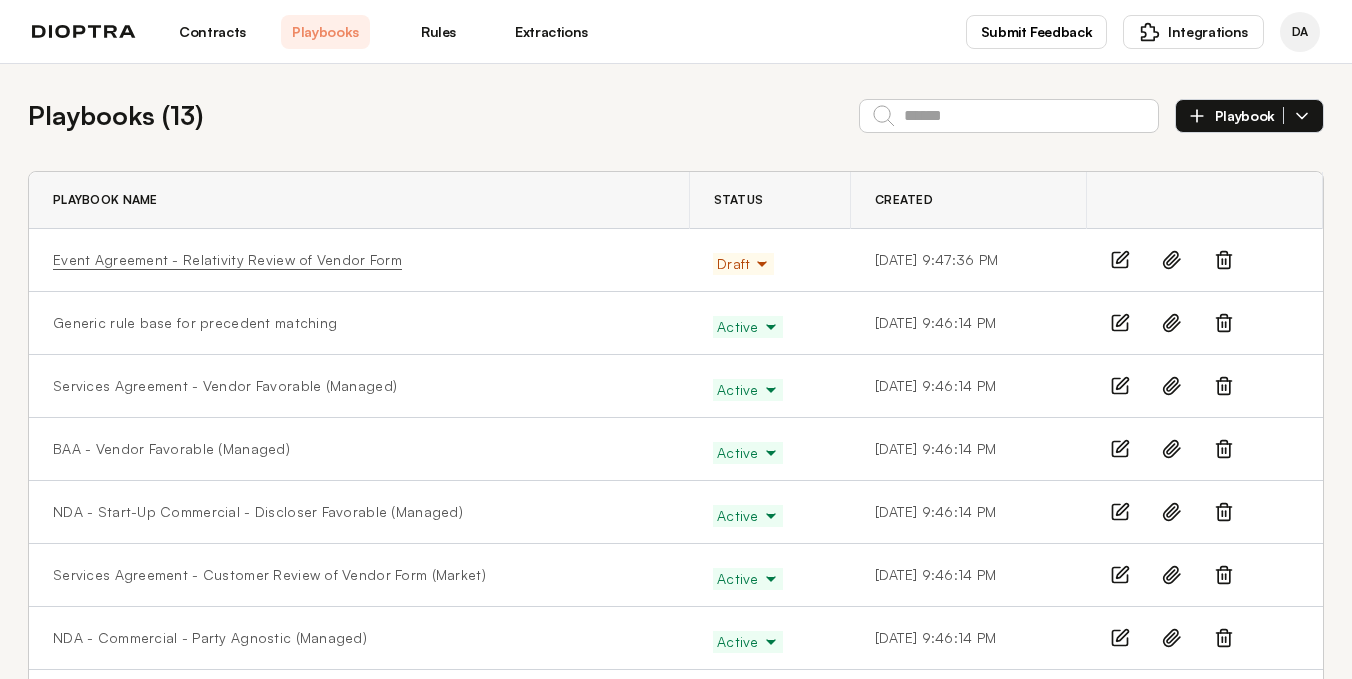 click on "Event Agreement - Relativity Review of Vendor Form" at bounding box center (227, 260) 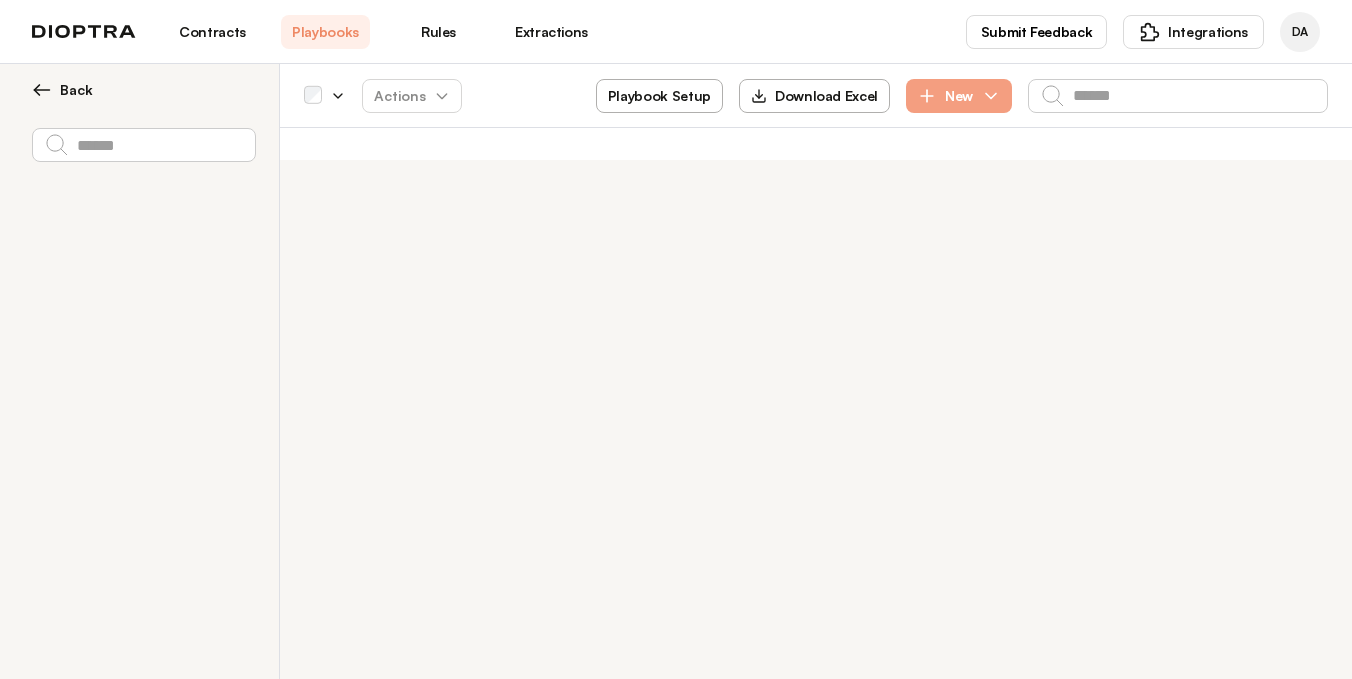 type on "*" 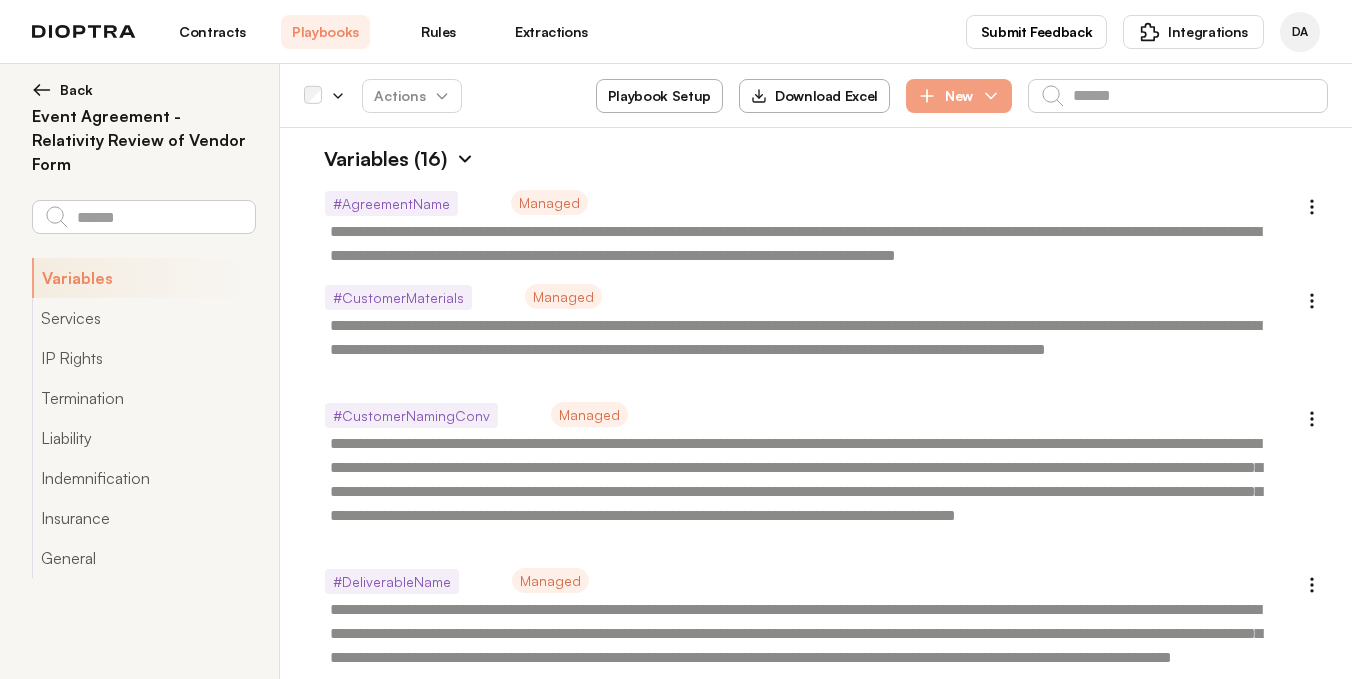 click on "Playbook Setup" at bounding box center (659, 96) 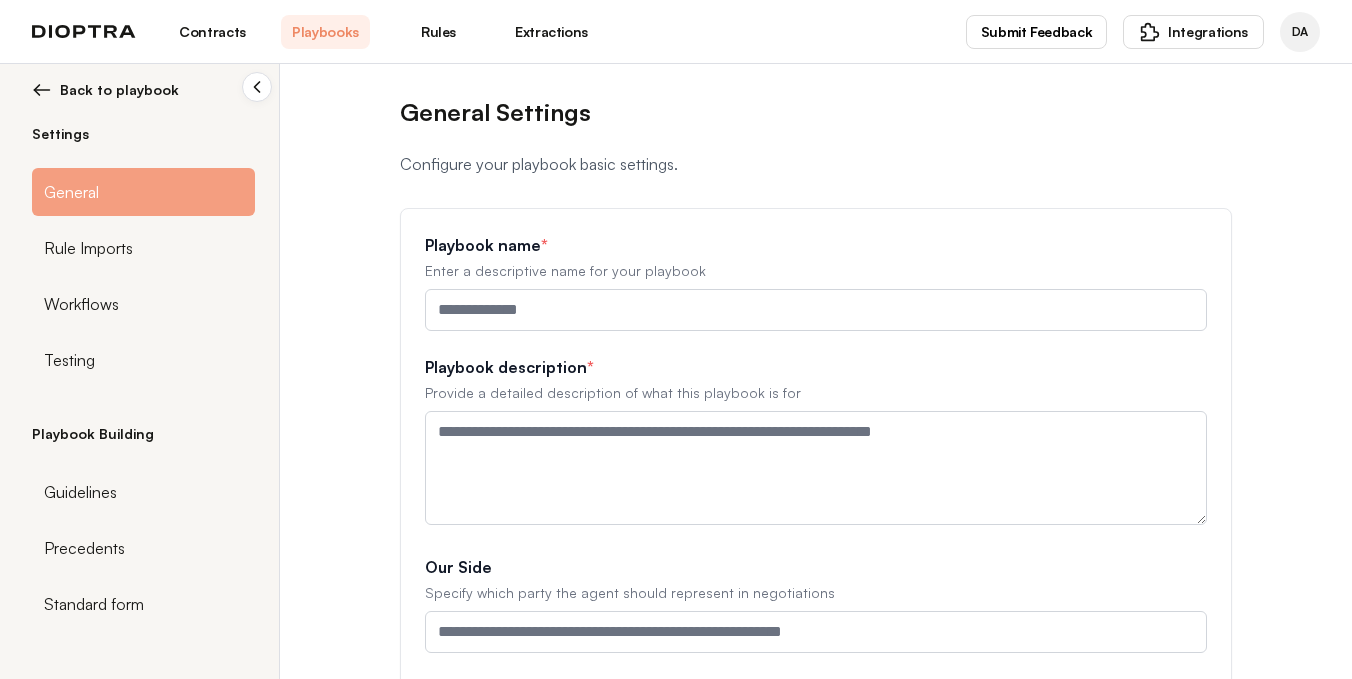 type on "**********" 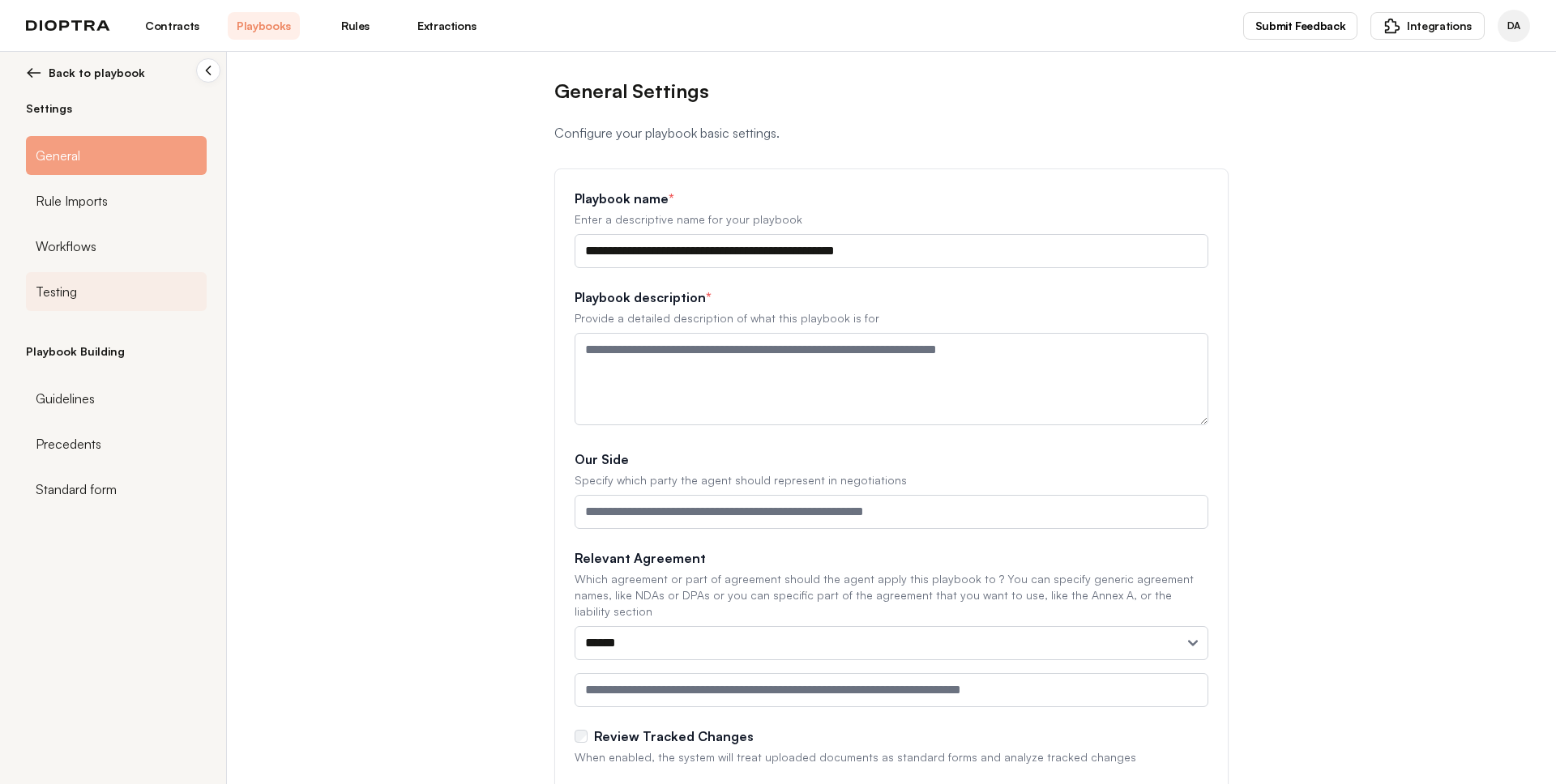 click on "Testing" at bounding box center [116, 292] 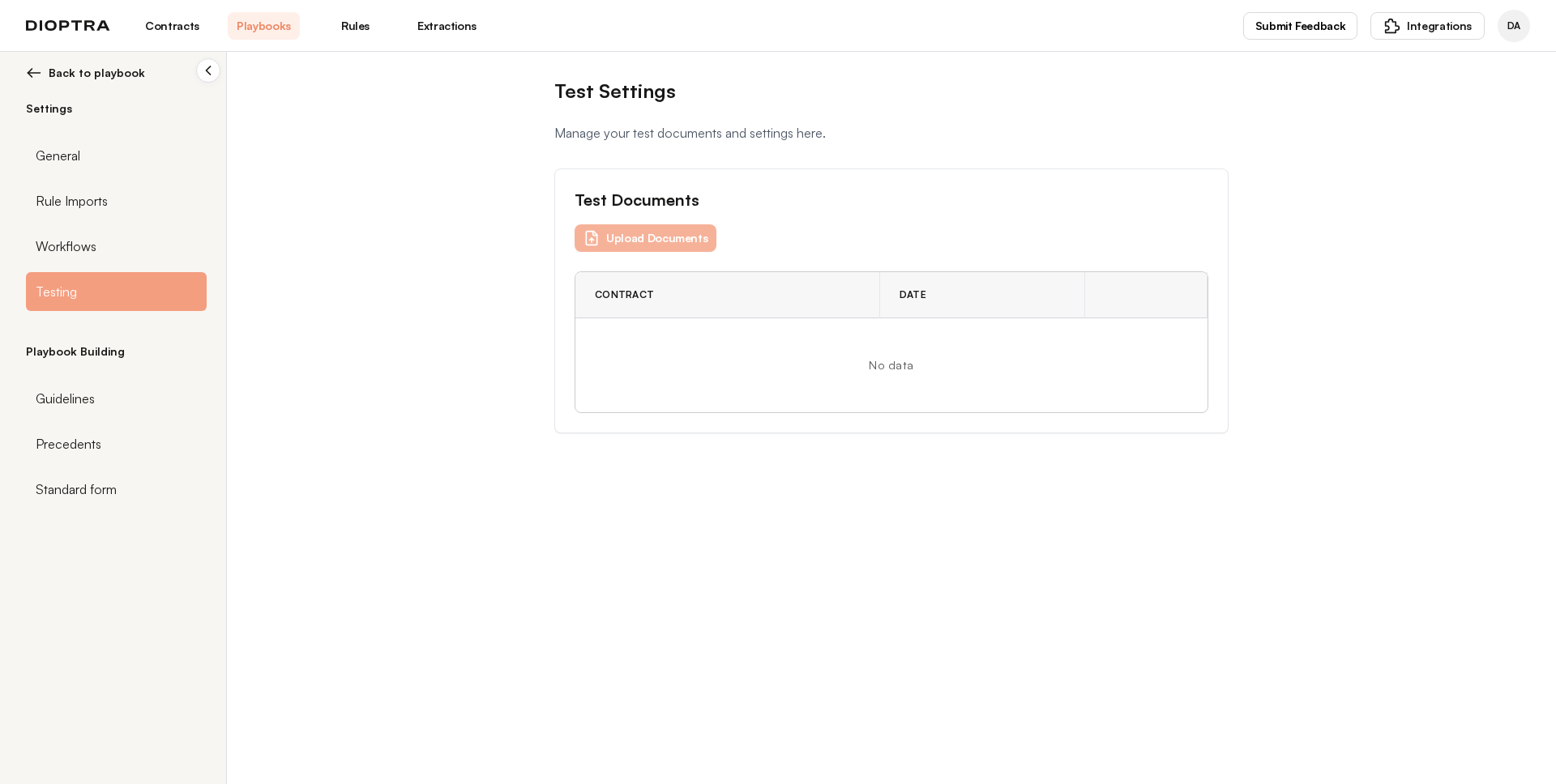 click on "Upload Documents" at bounding box center [645, 238] 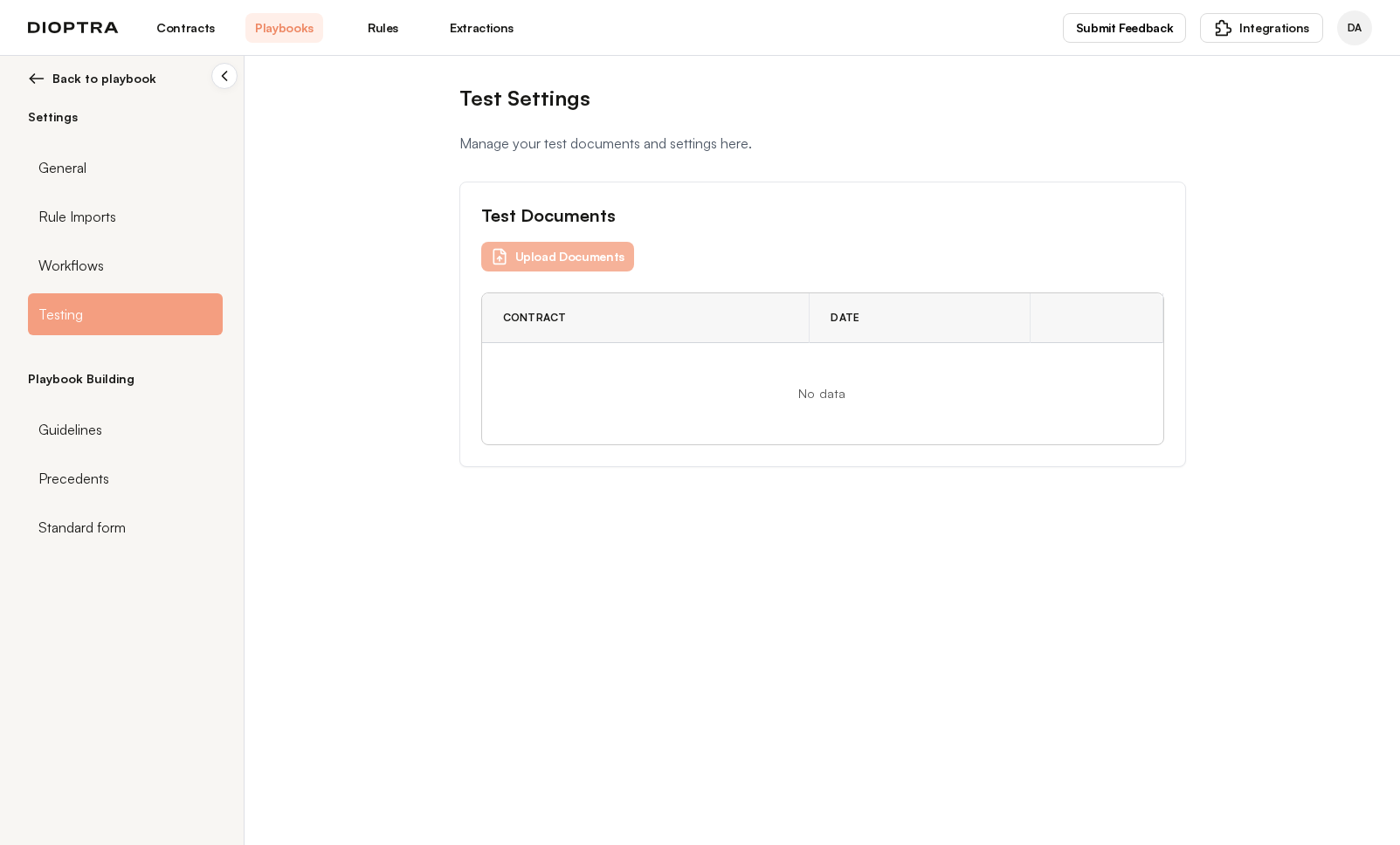 click on "Upload Documents" at bounding box center [557, 257] 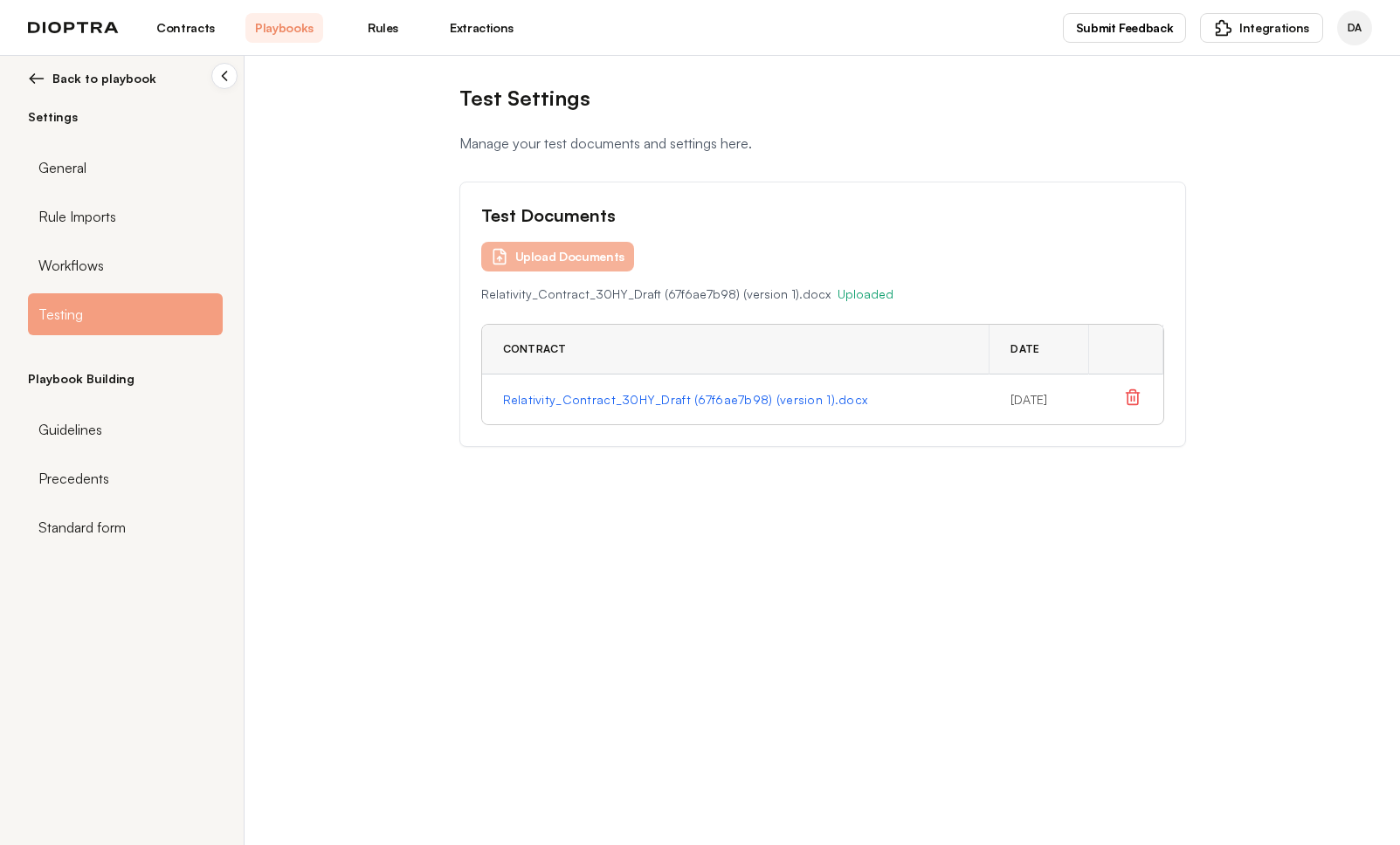click on "Upload Documents" at bounding box center [557, 257] 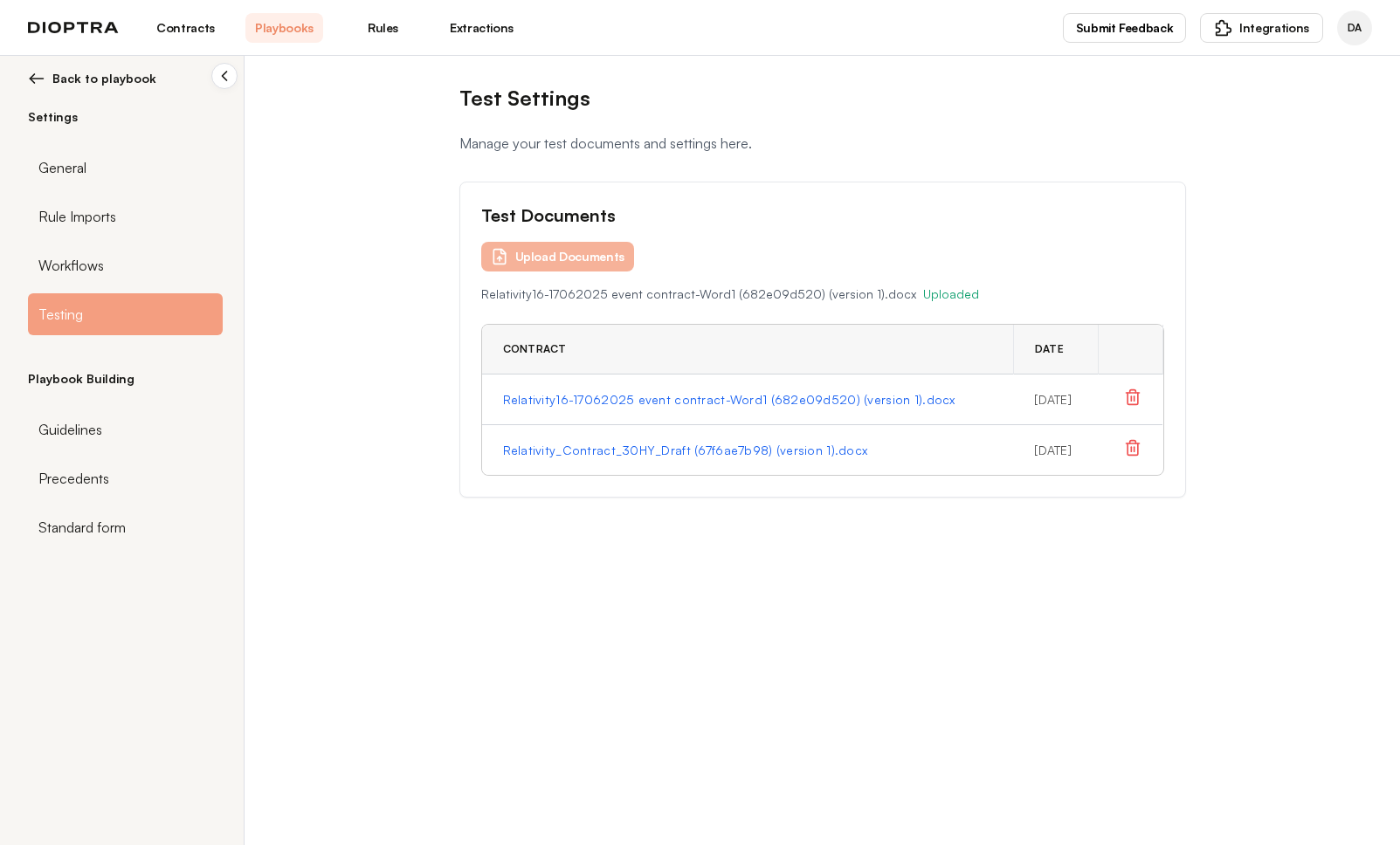 click on "Upload Documents" at bounding box center [557, 257] 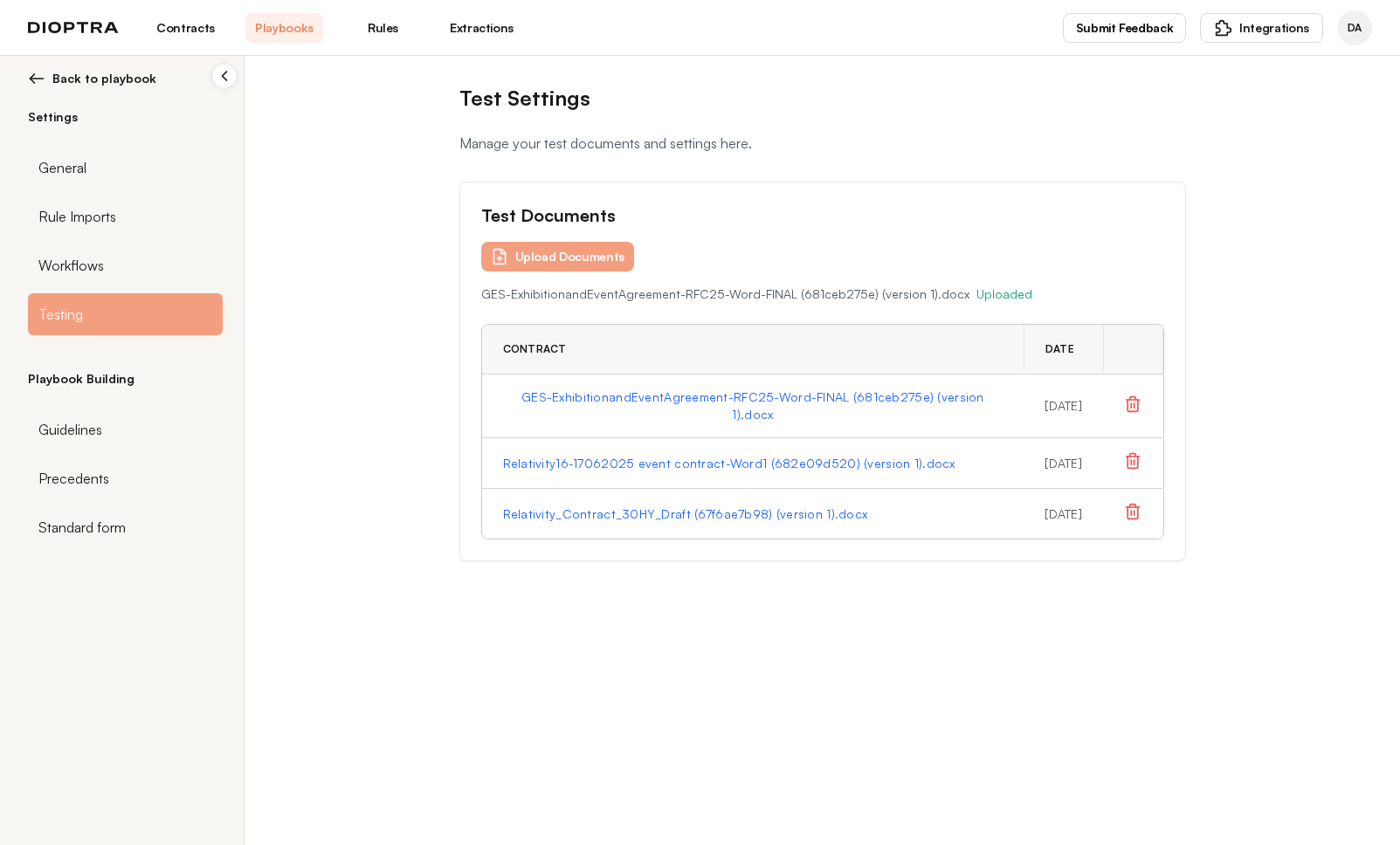 click on "Back to playbook" at bounding box center [104, 79] 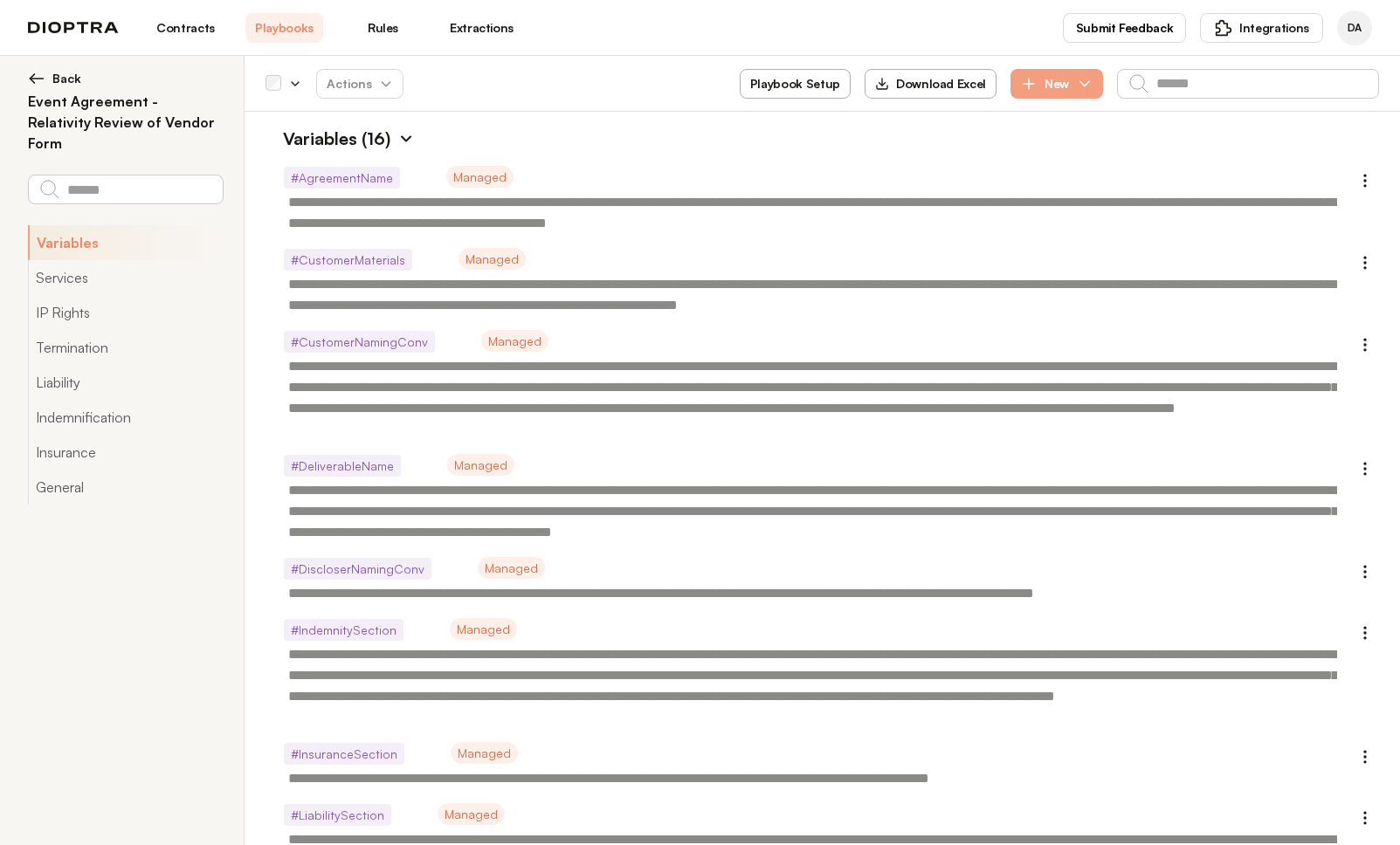 click at bounding box center [406, 139] 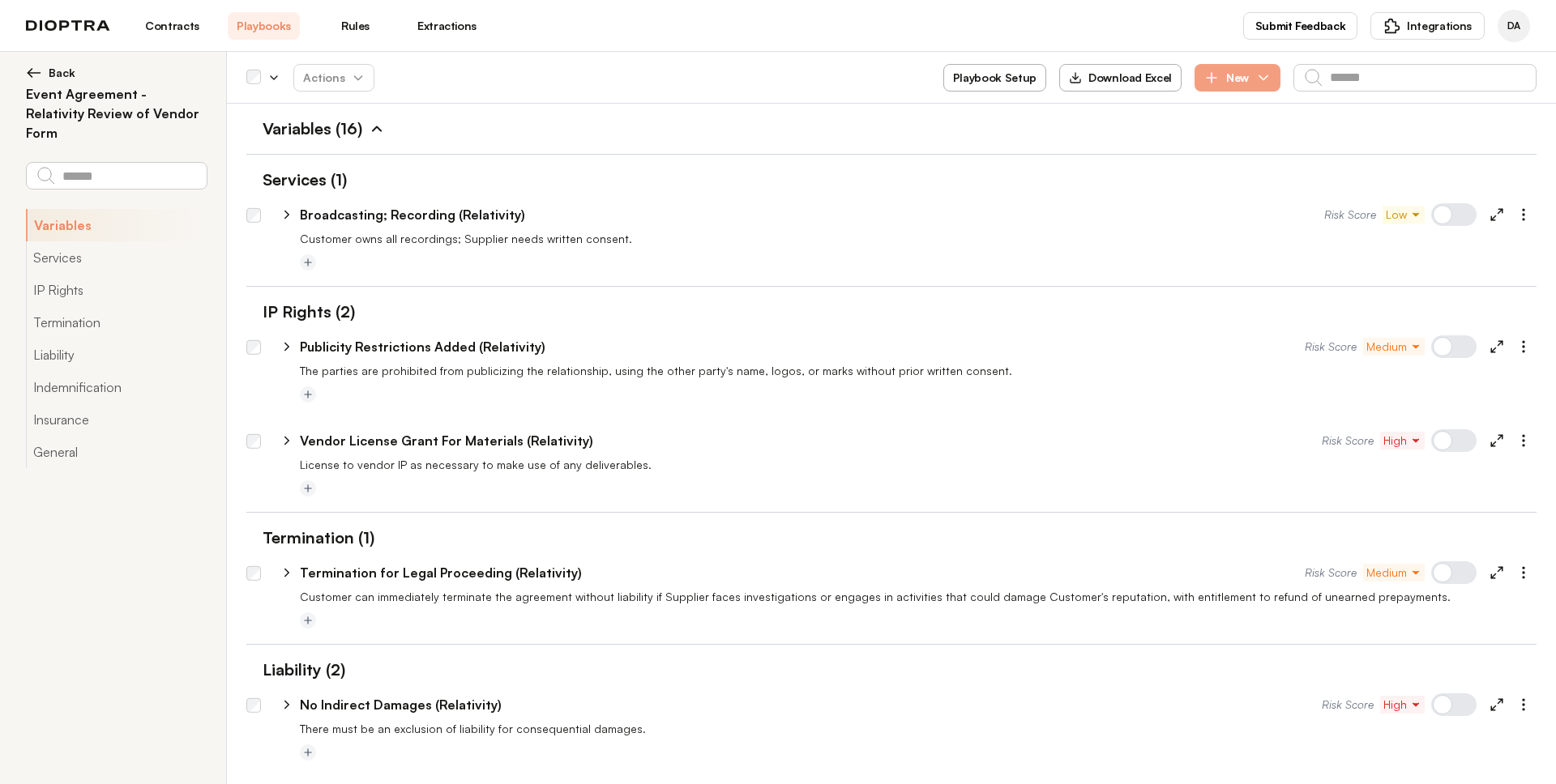 click 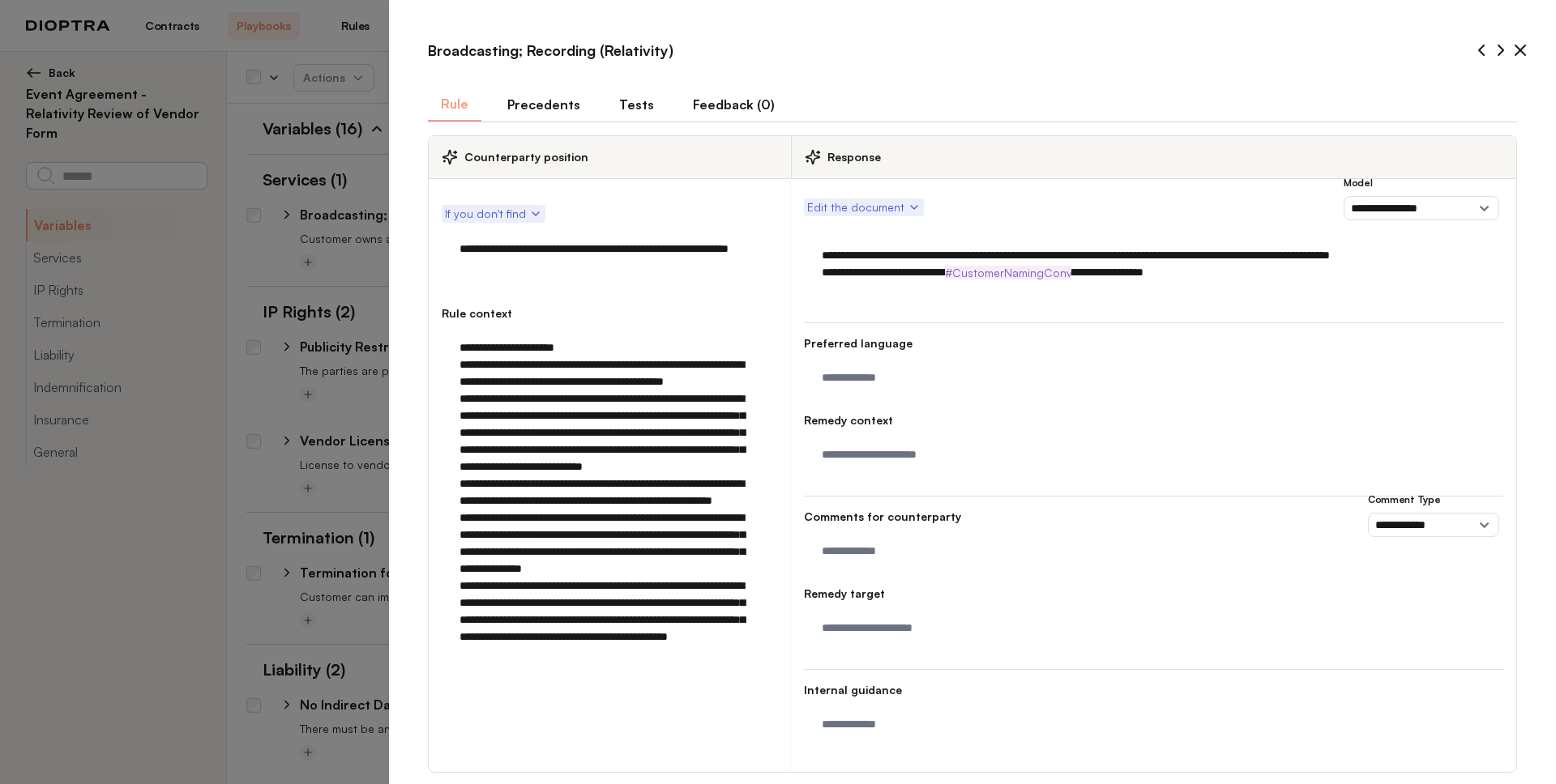 scroll, scrollTop: 63, scrollLeft: 0, axis: vertical 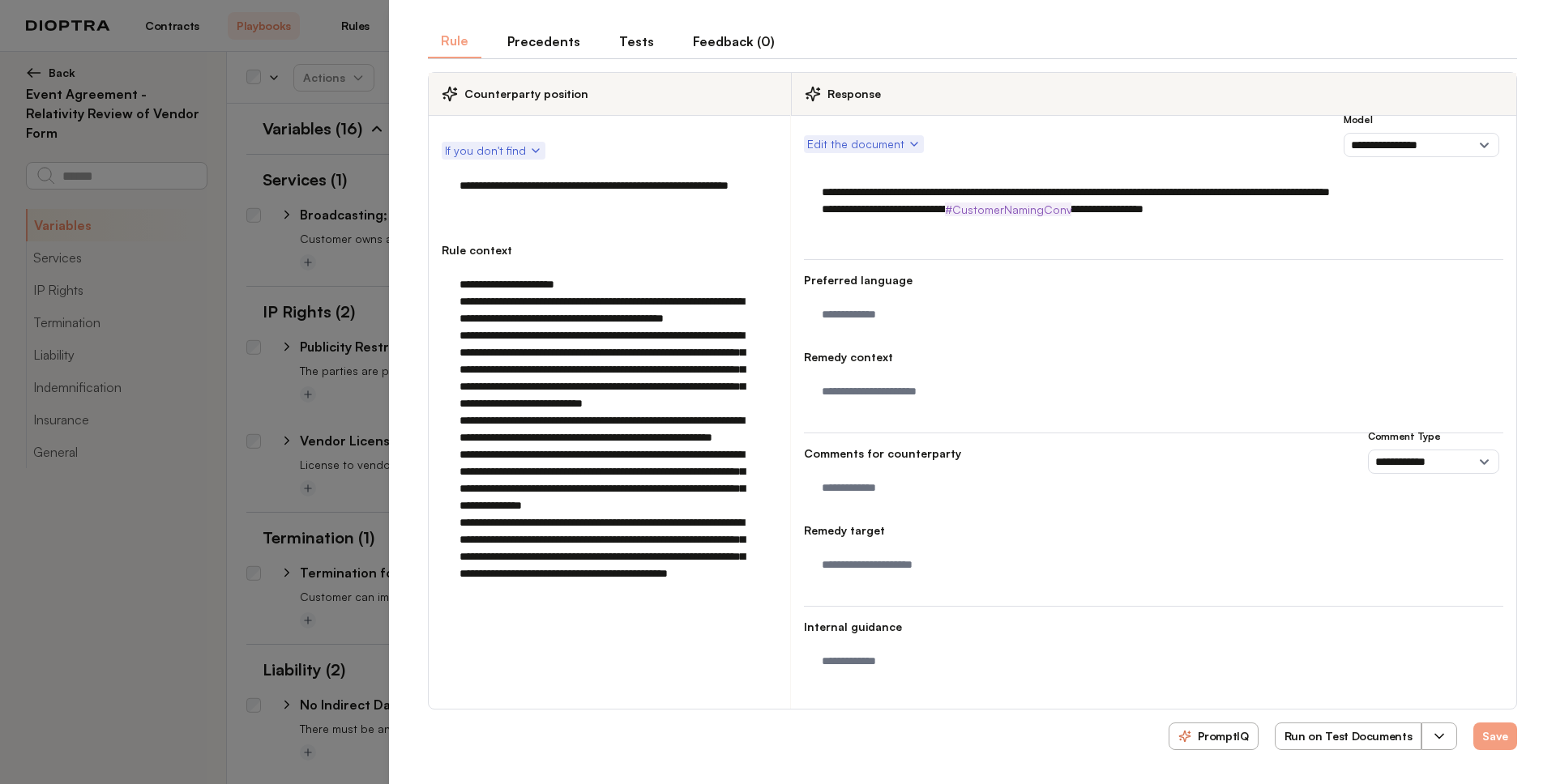click 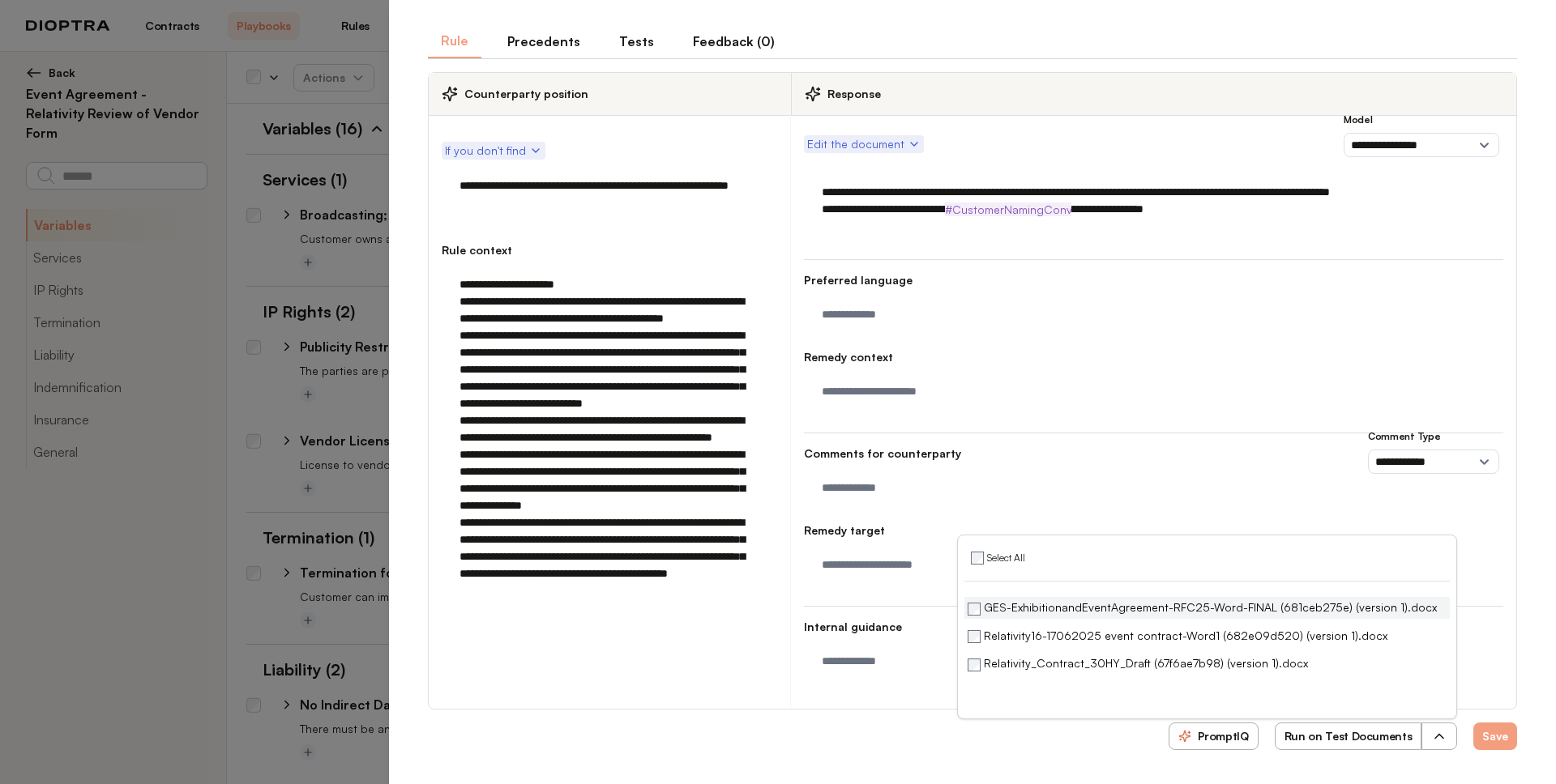 click on "GES-ExhibitionandEventAgreement-RFC25-Word-FINAL (681ceb275e) (version 1).docx" at bounding box center [1202, 607] 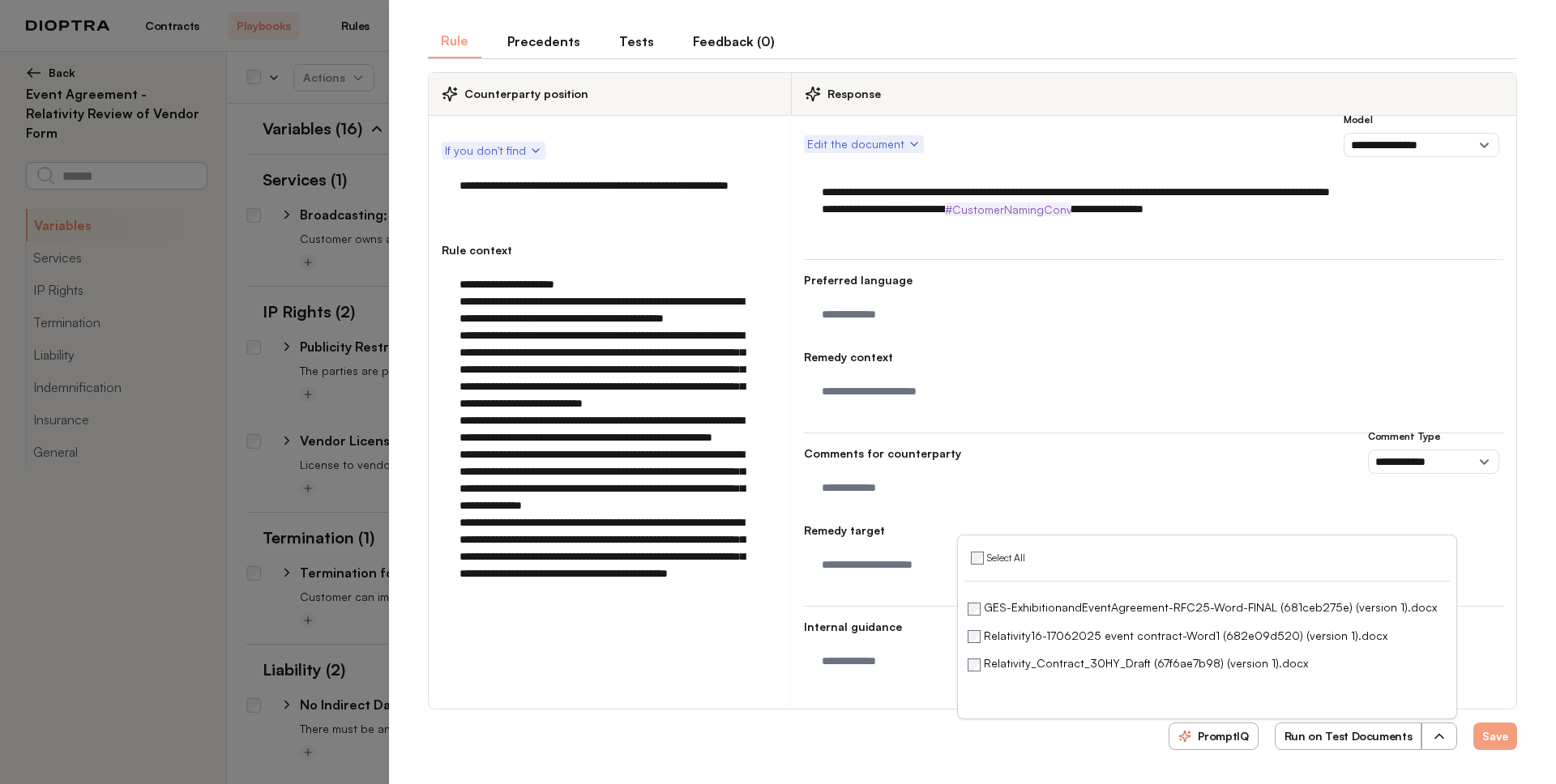 click on "Run on Test Documents" at bounding box center (1349, 736) 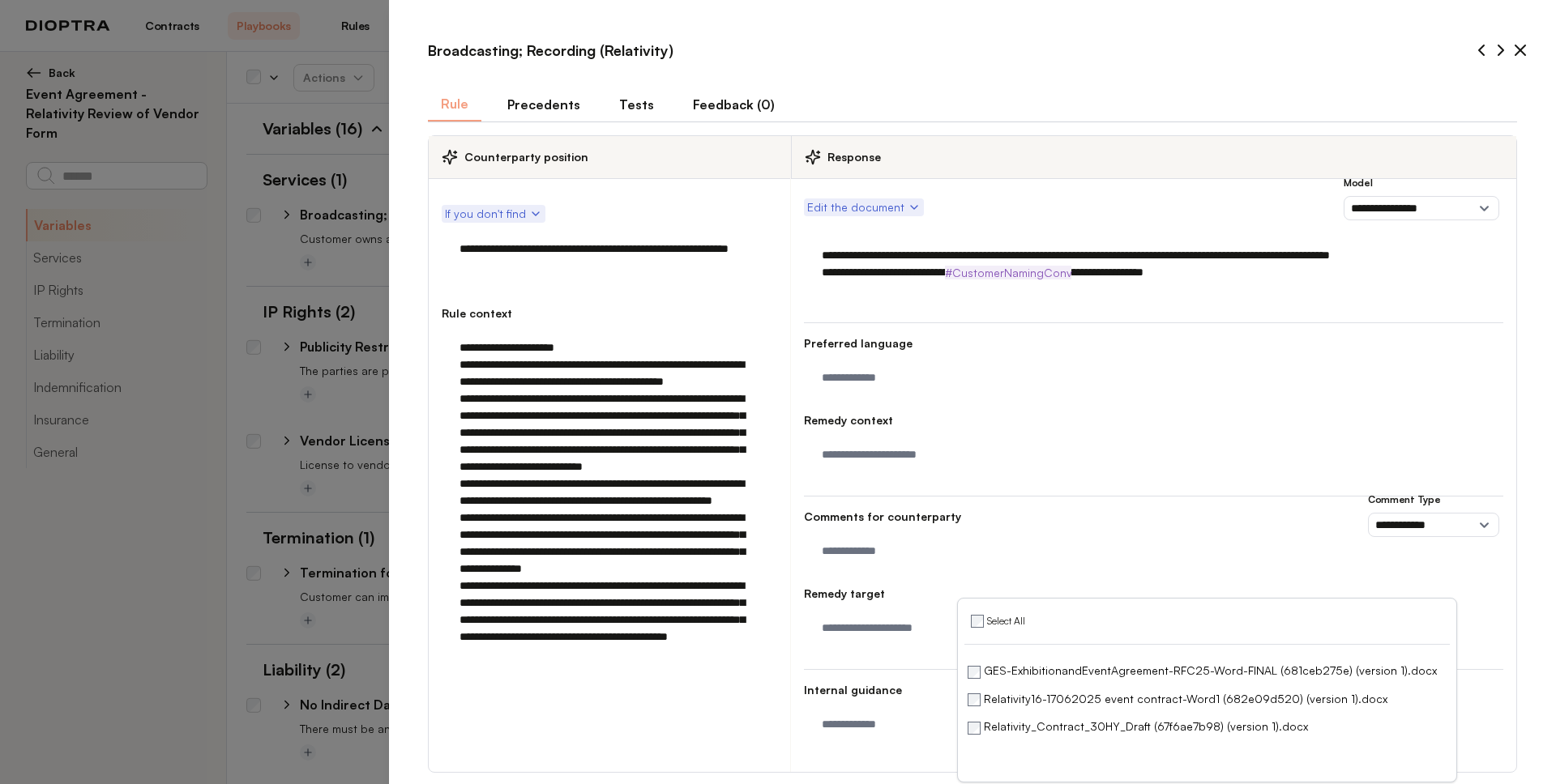 click on "Tests" at bounding box center [636, 104] 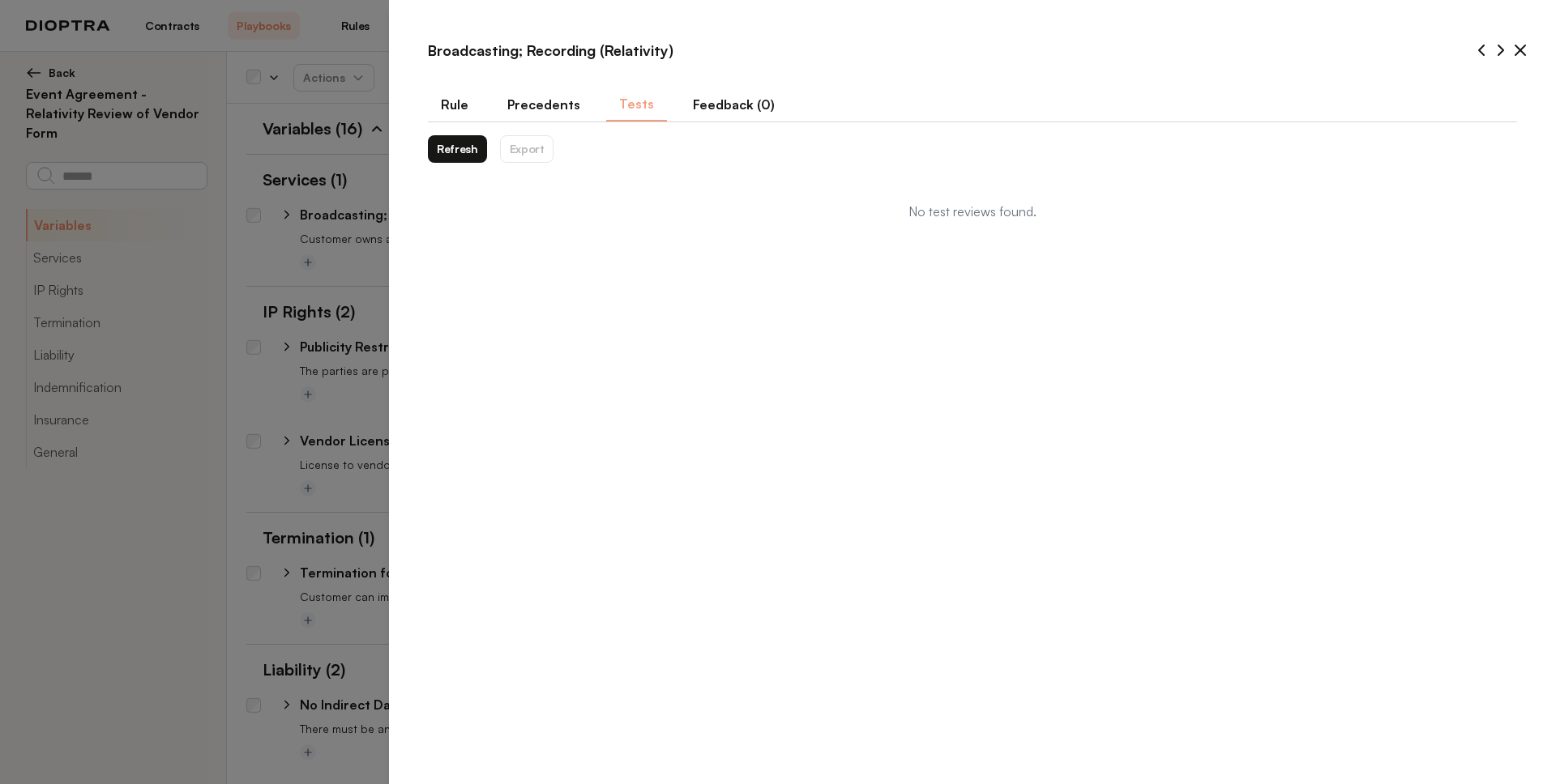 click on "Refresh" at bounding box center (457, 149) 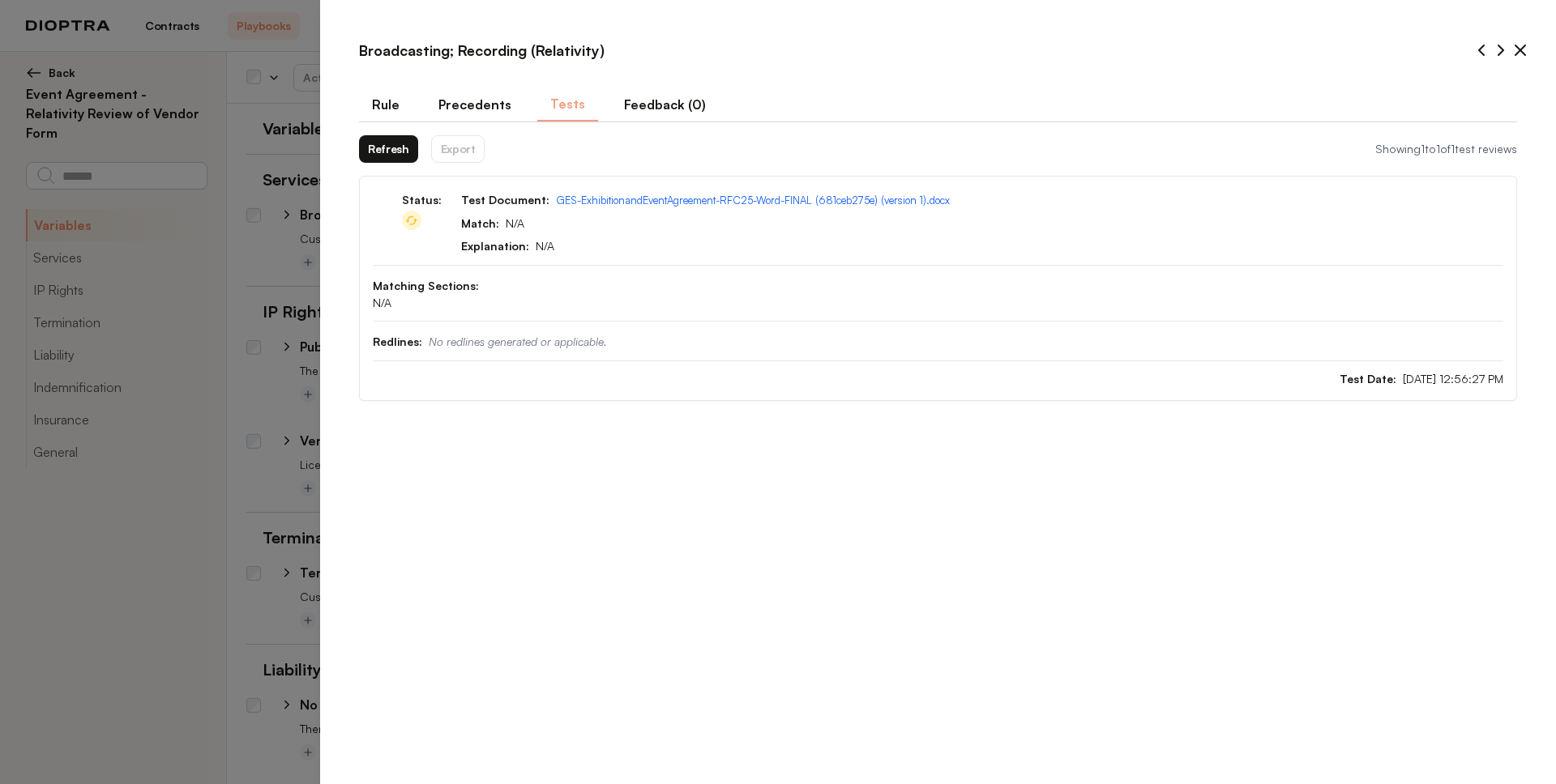 drag, startPoint x: 389, startPoint y: 133, endPoint x: 120, endPoint y: 130, distance: 269.01673 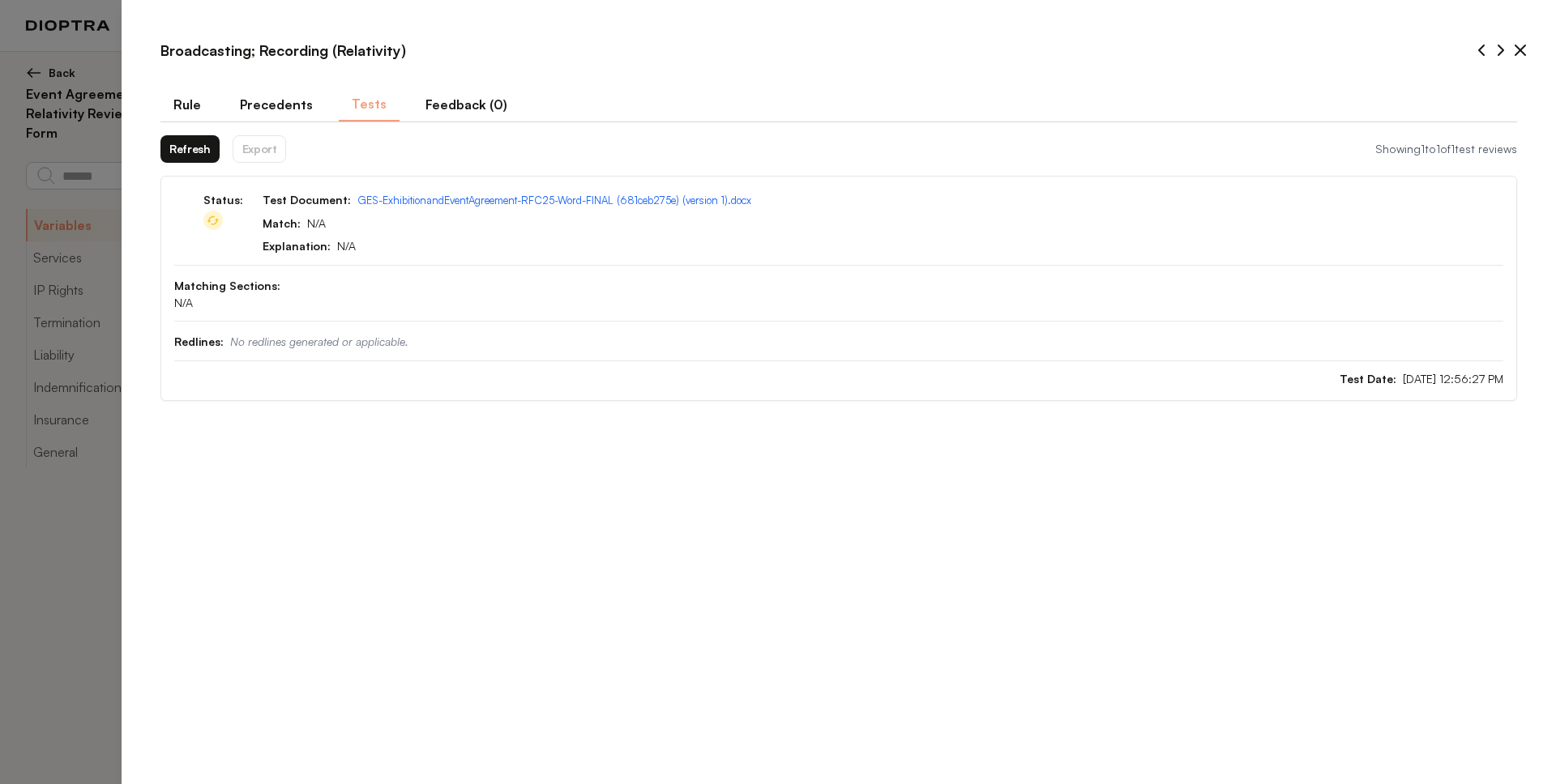click on "Refresh" at bounding box center (190, 149) 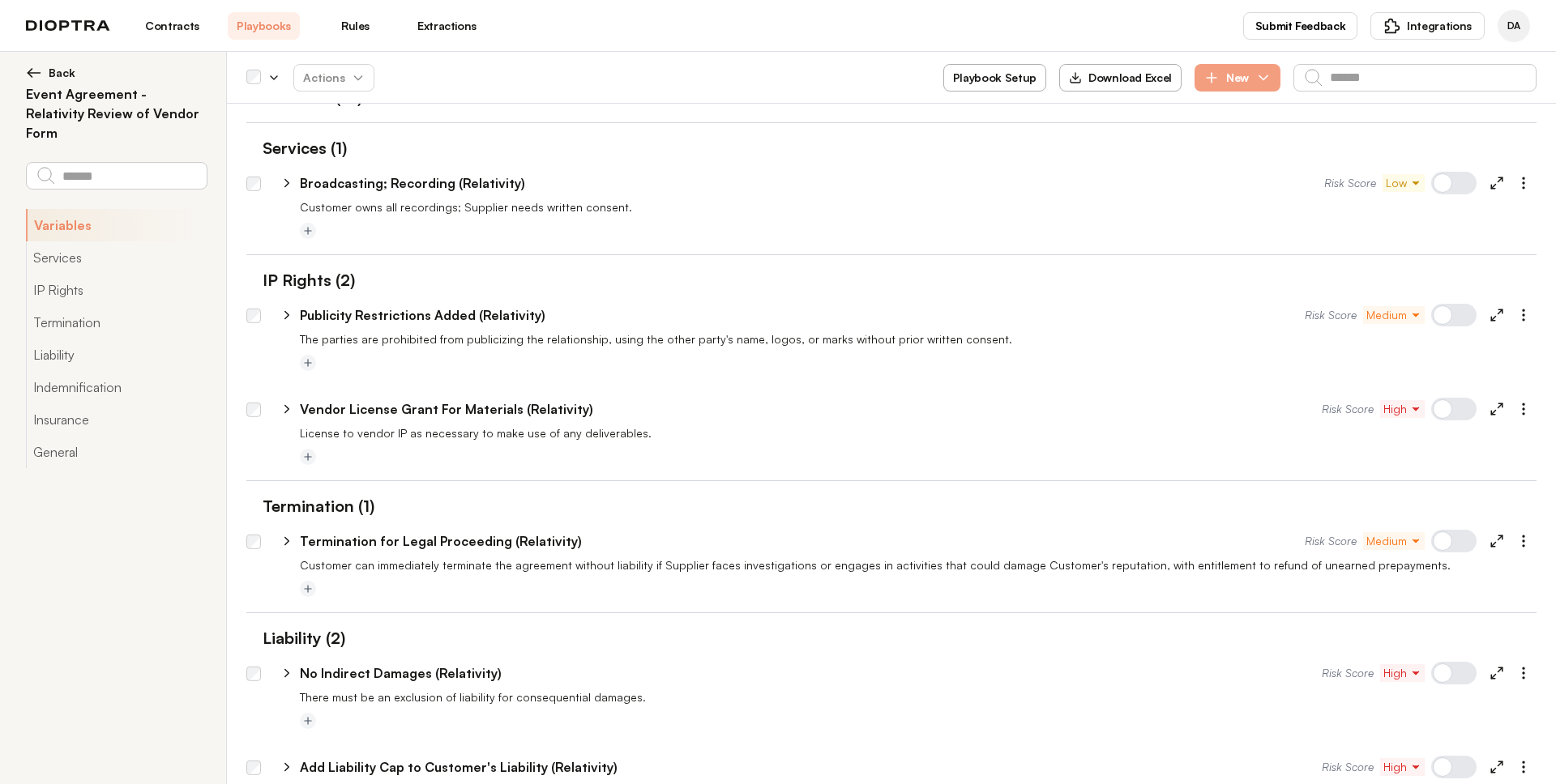scroll, scrollTop: 40, scrollLeft: 0, axis: vertical 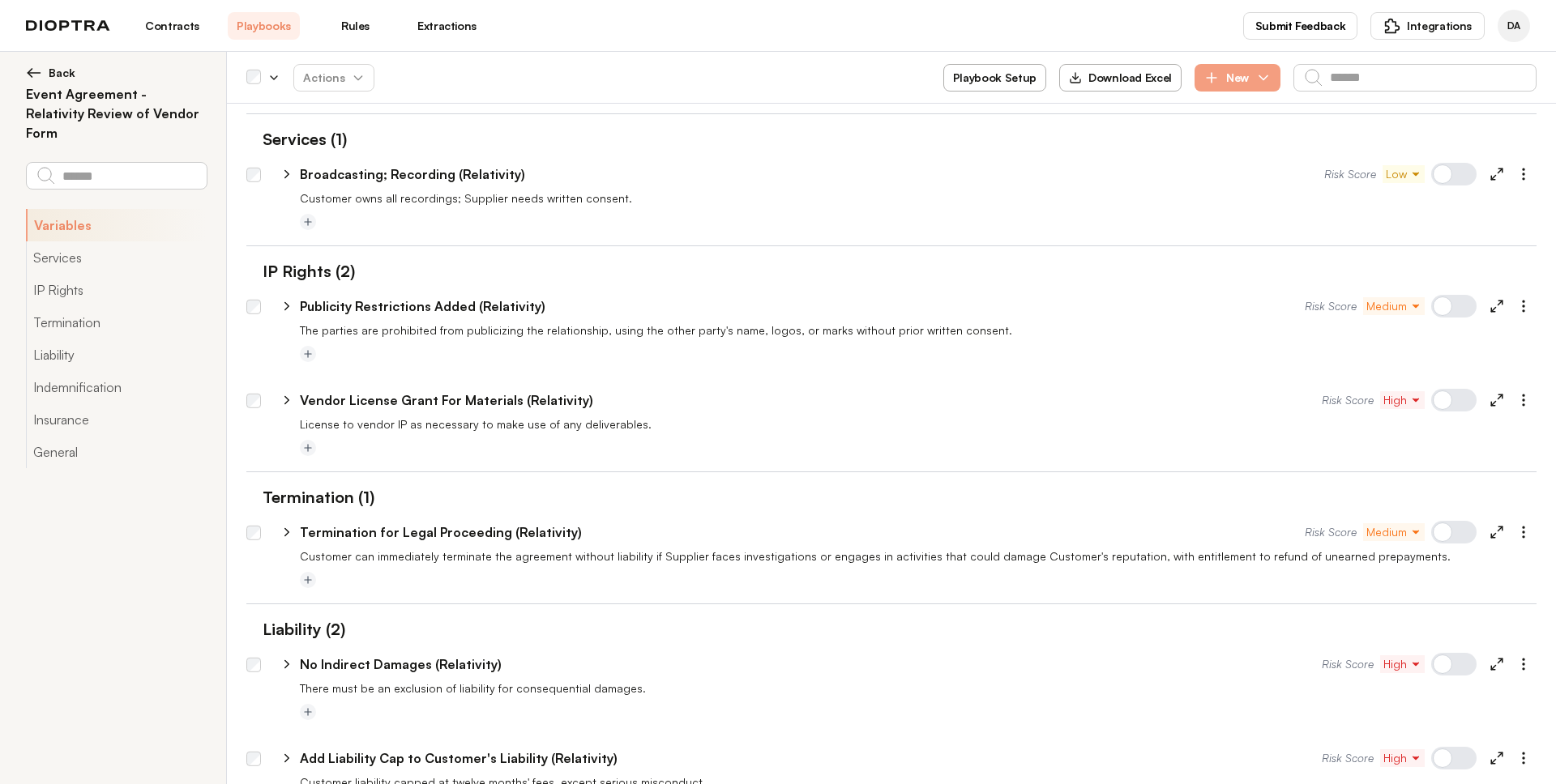 click on "Risk Score Medium" at bounding box center [1421, 306] 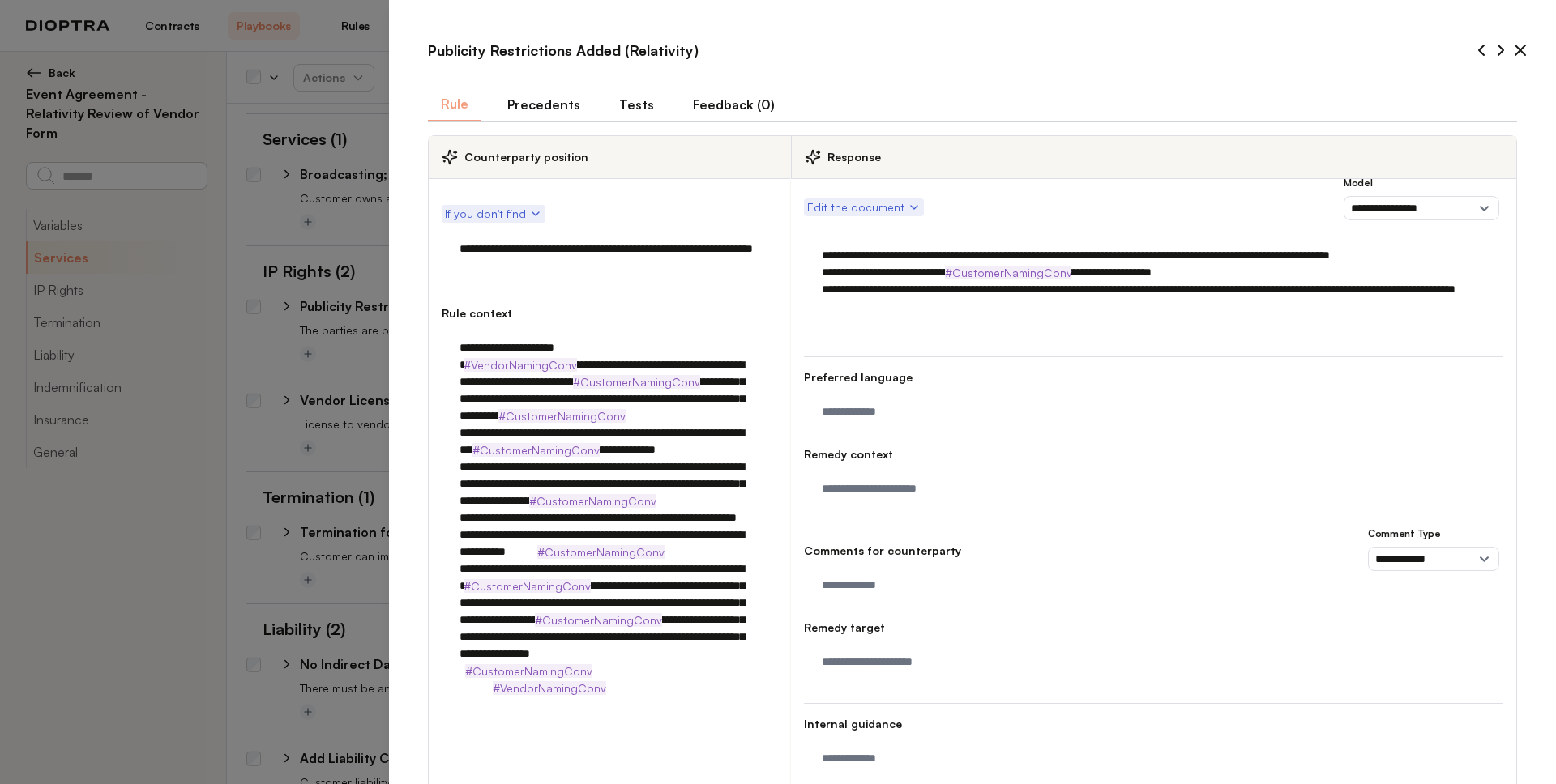 click on "Tests" at bounding box center [636, 104] 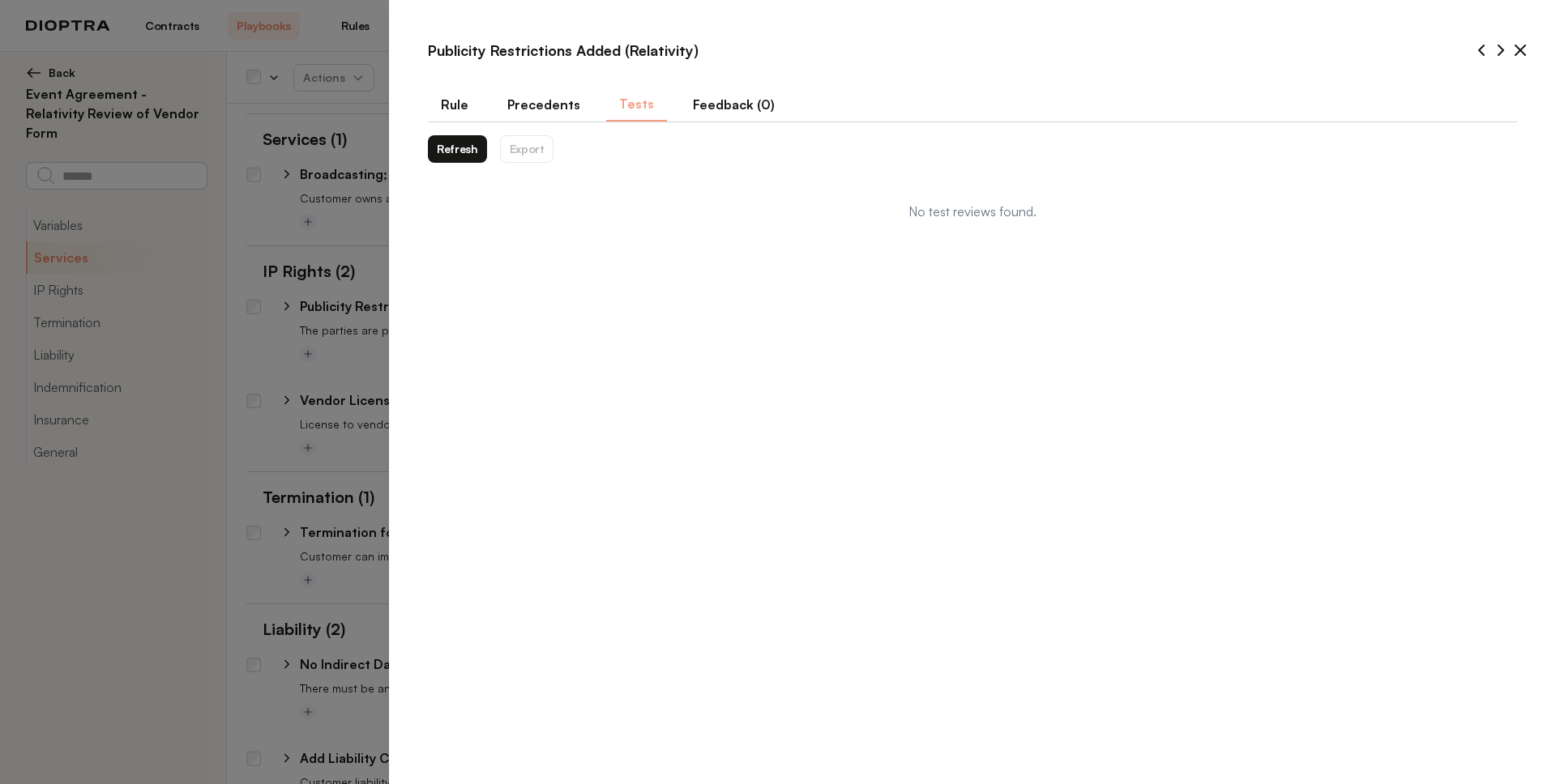click on "Rule" at bounding box center (455, 104) 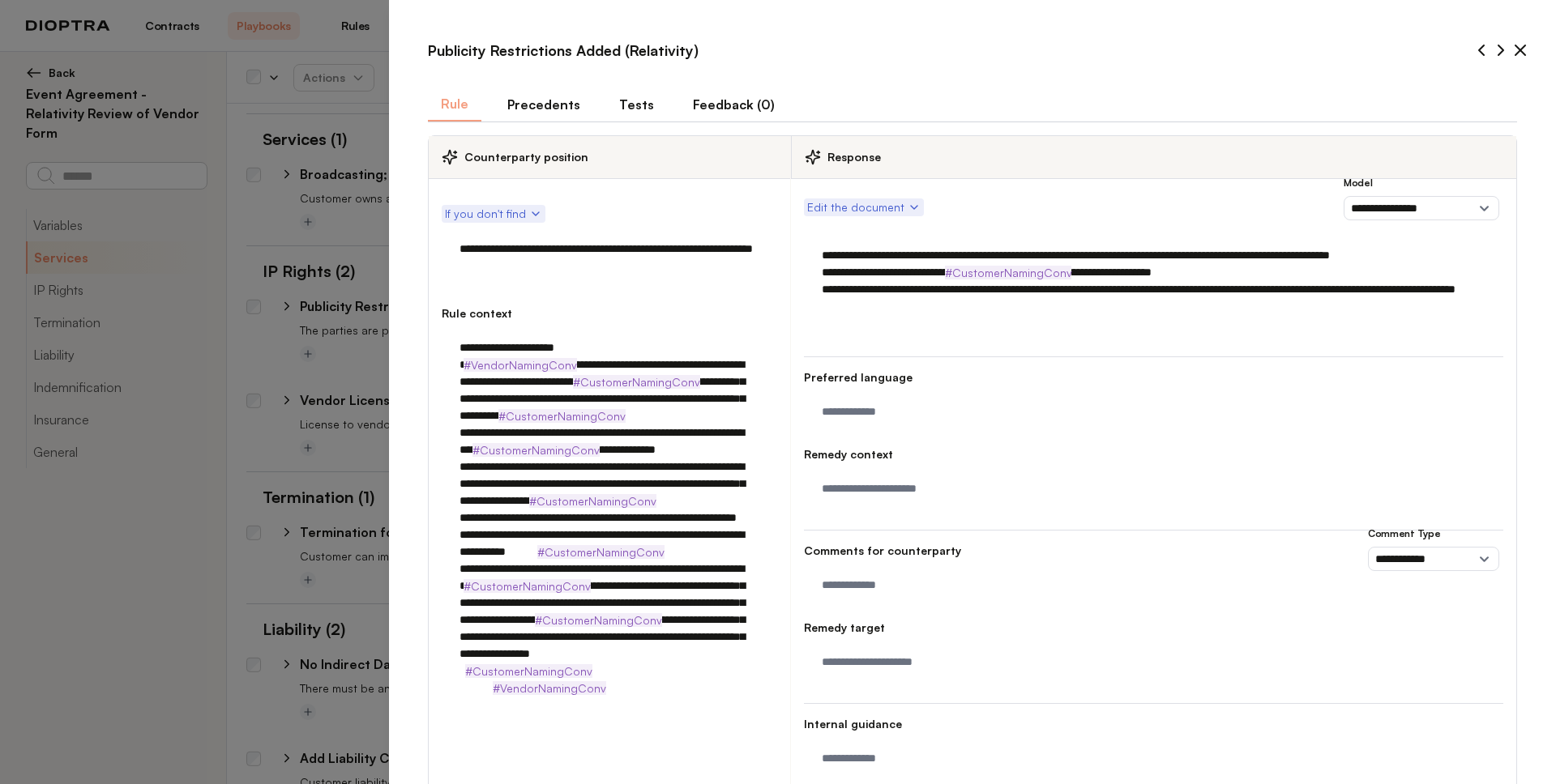scroll, scrollTop: 97, scrollLeft: 0, axis: vertical 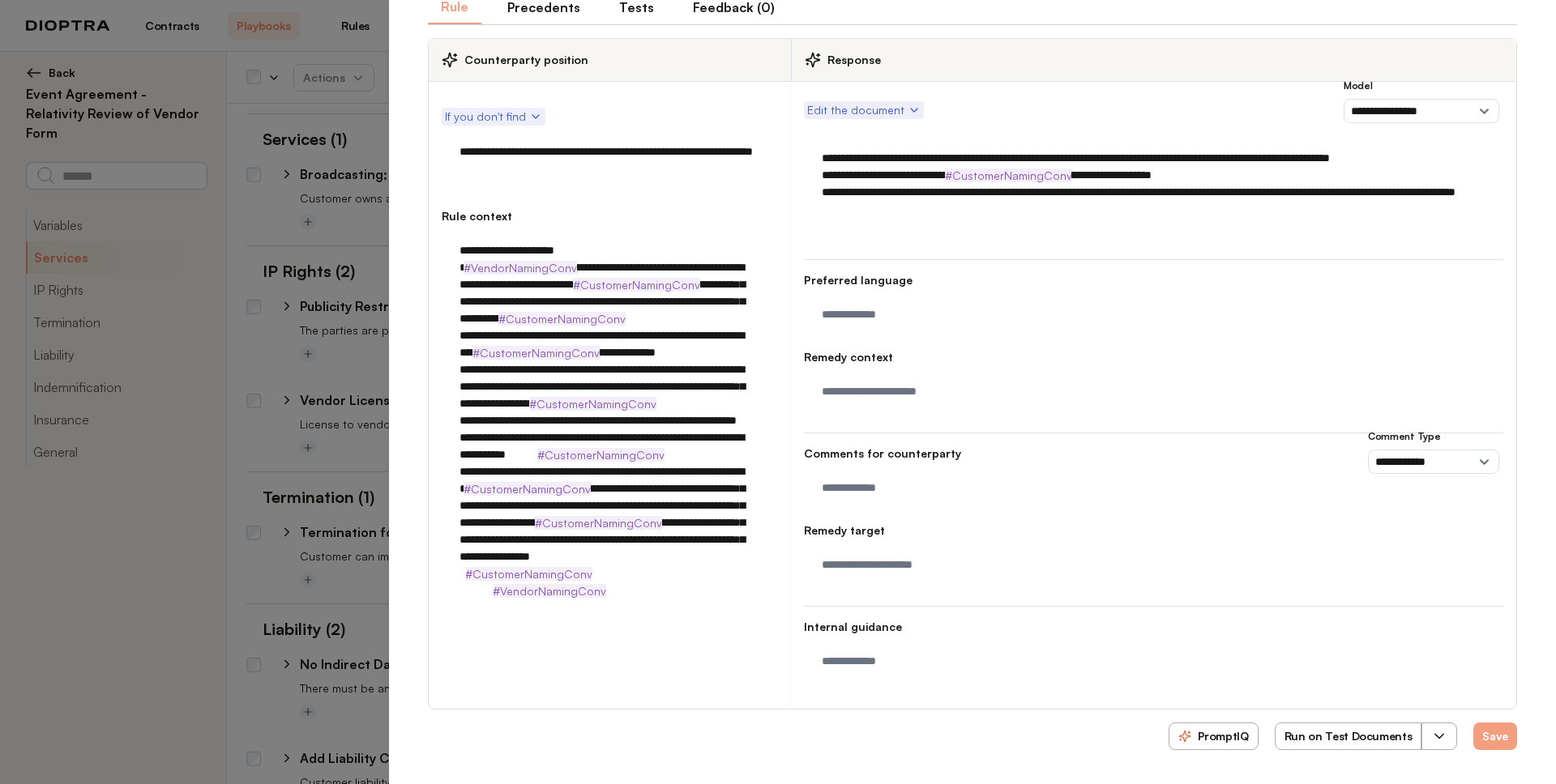 click 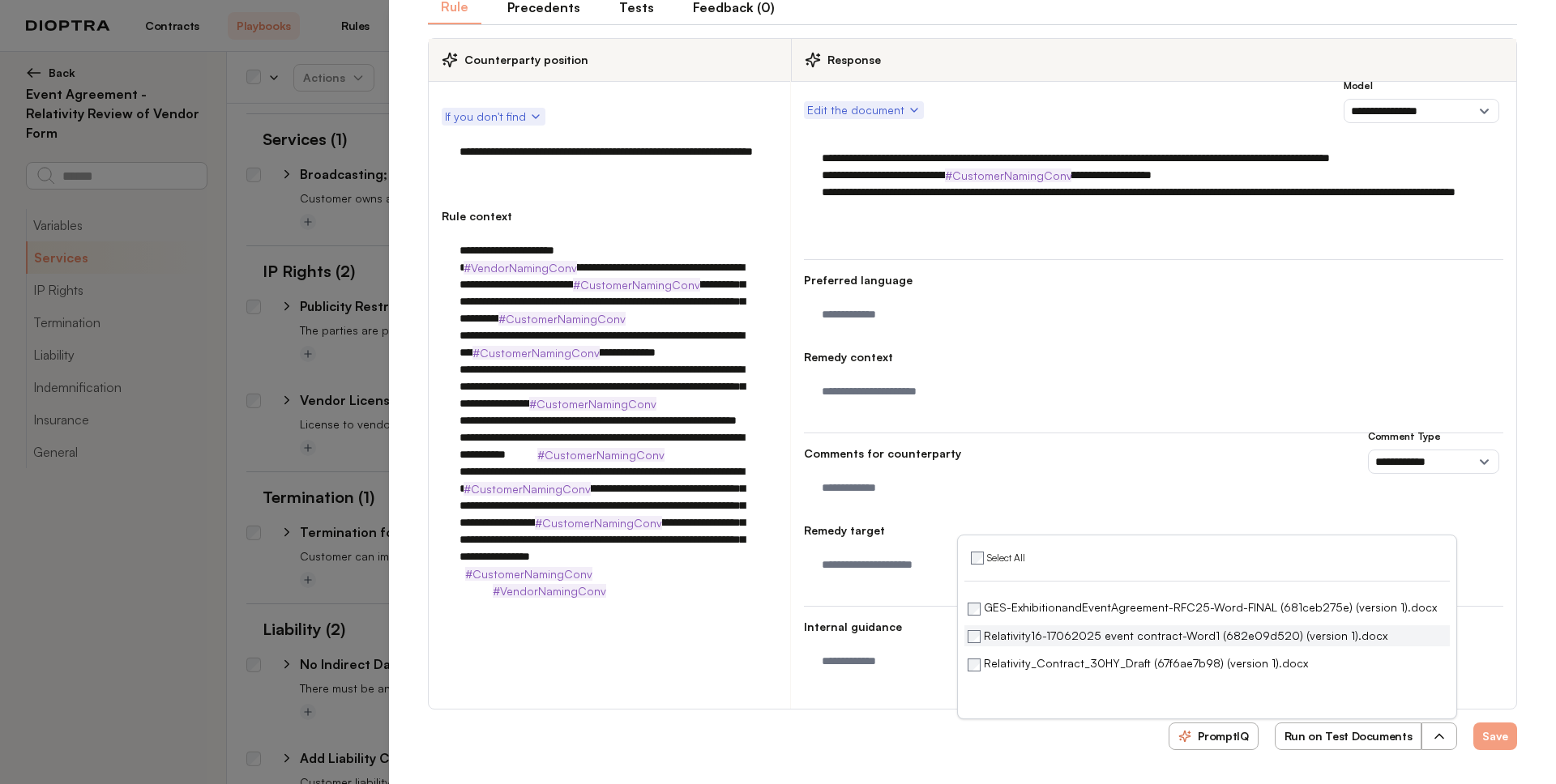 click on "Relativity16-17062025 event contract-Word1 (682e09d520) (version 1).docx" at bounding box center (1178, 636) 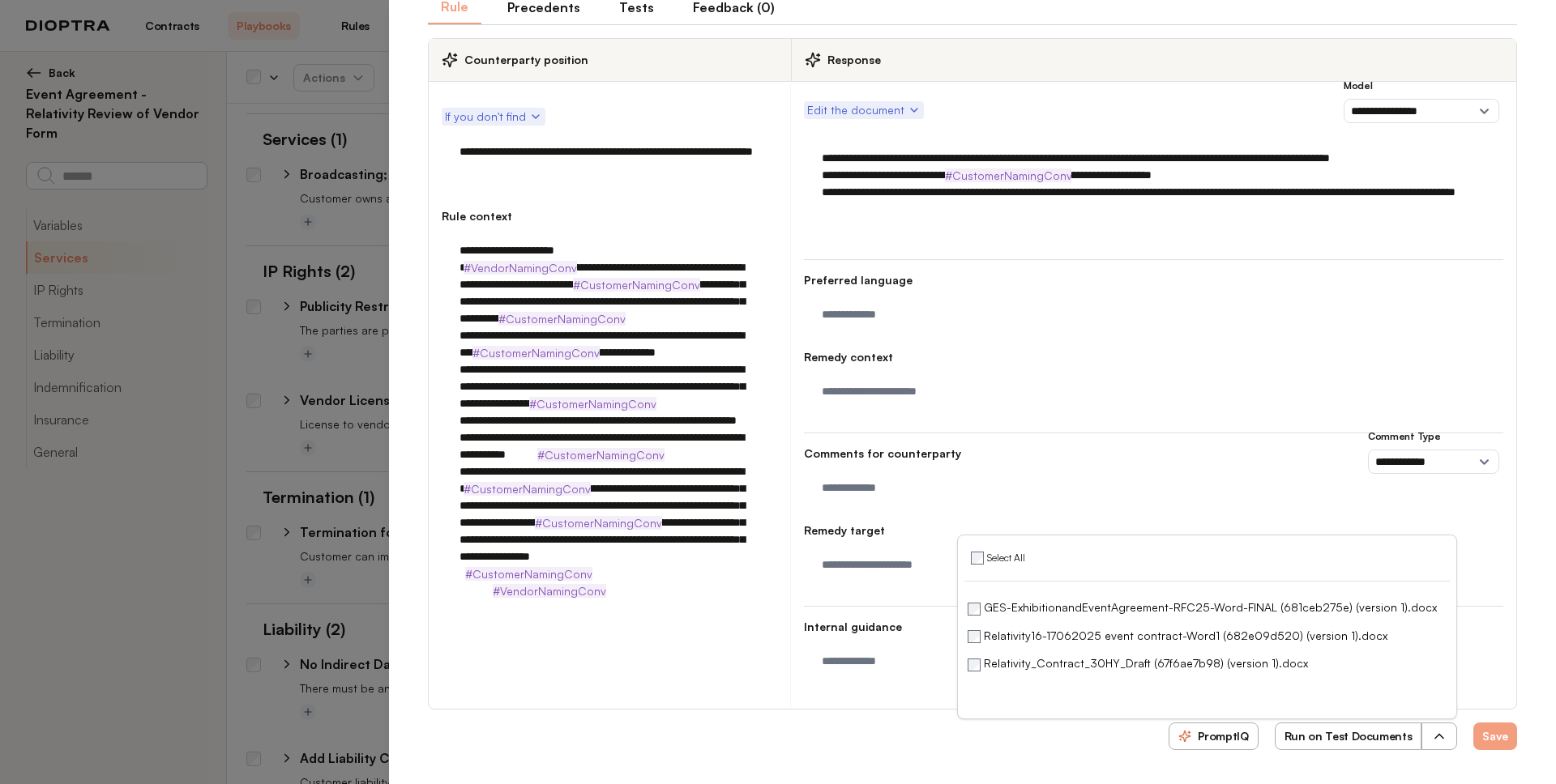 click on "Run on Test Documents" at bounding box center (1349, 736) 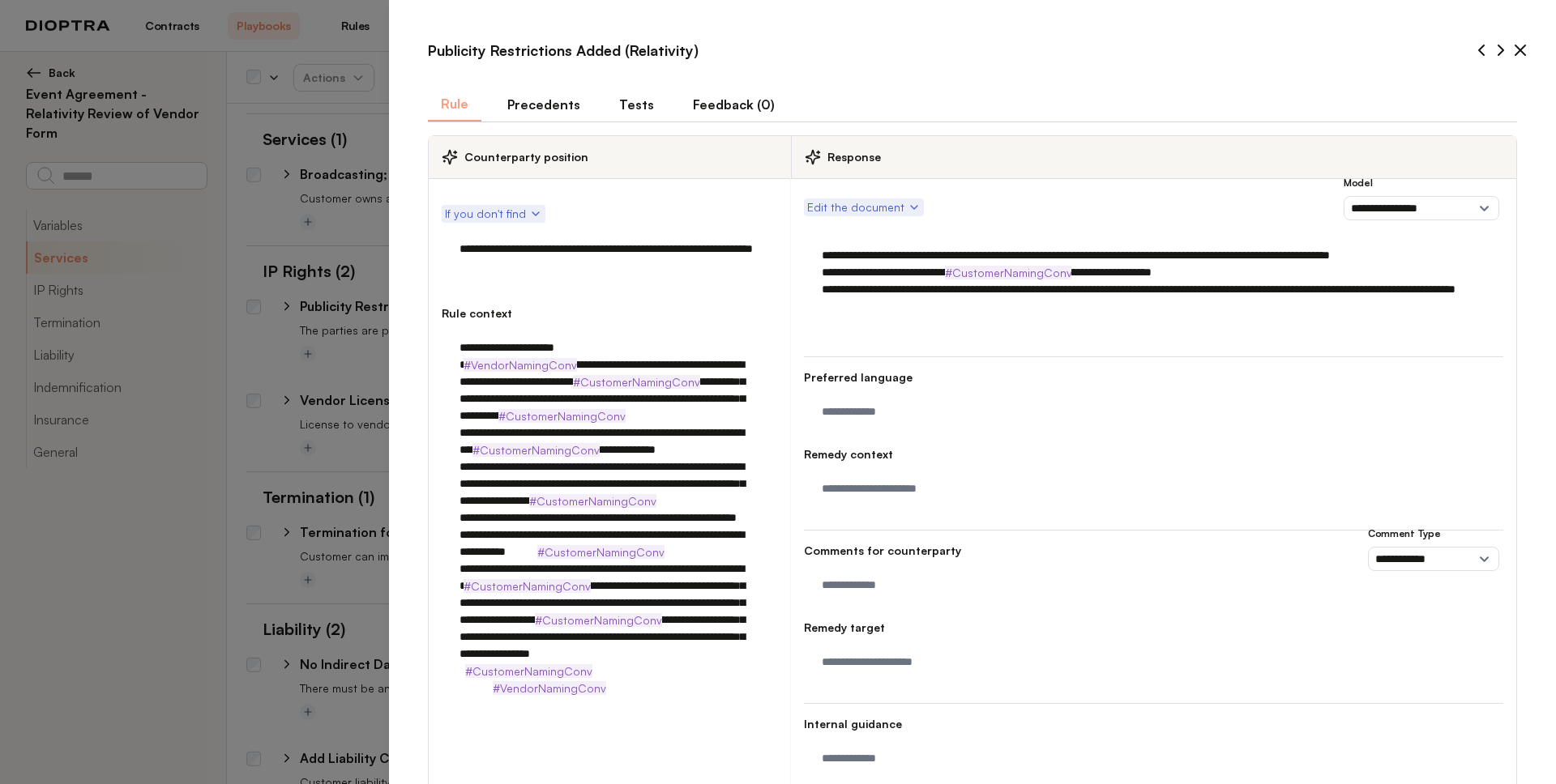 click on "Tests" at bounding box center [636, 104] 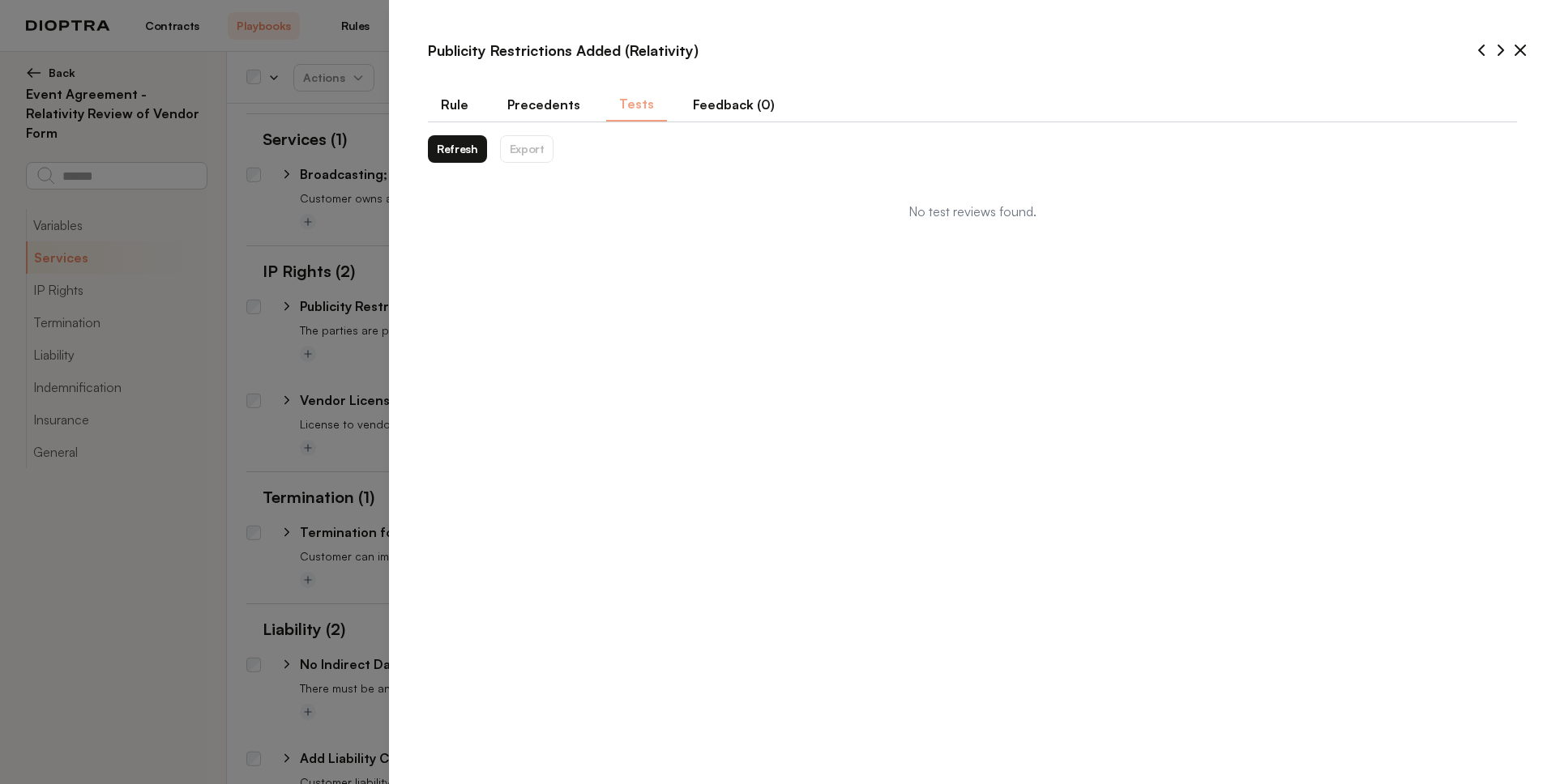 click on "Refresh" at bounding box center (457, 149) 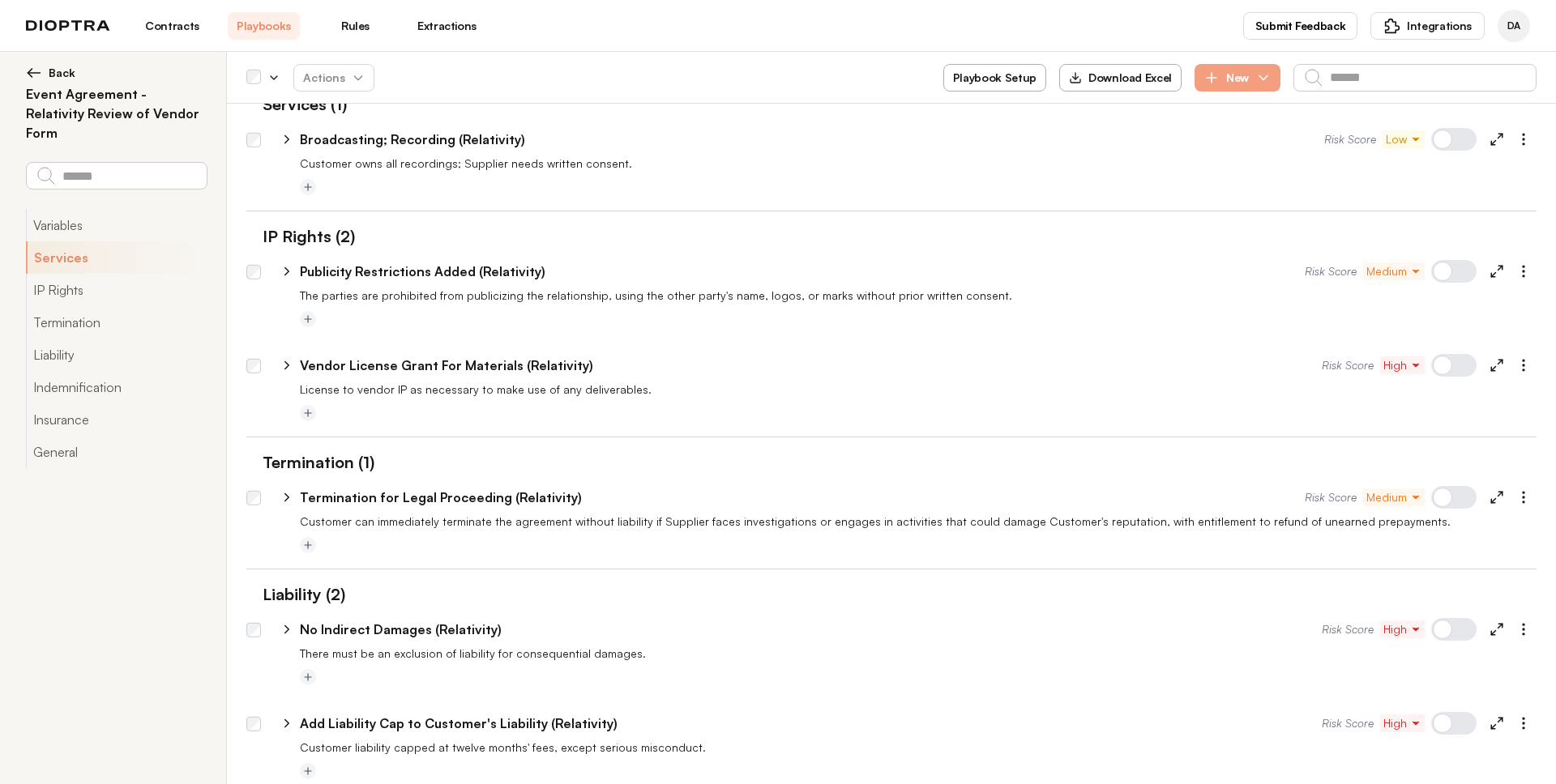 scroll, scrollTop: 85, scrollLeft: 0, axis: vertical 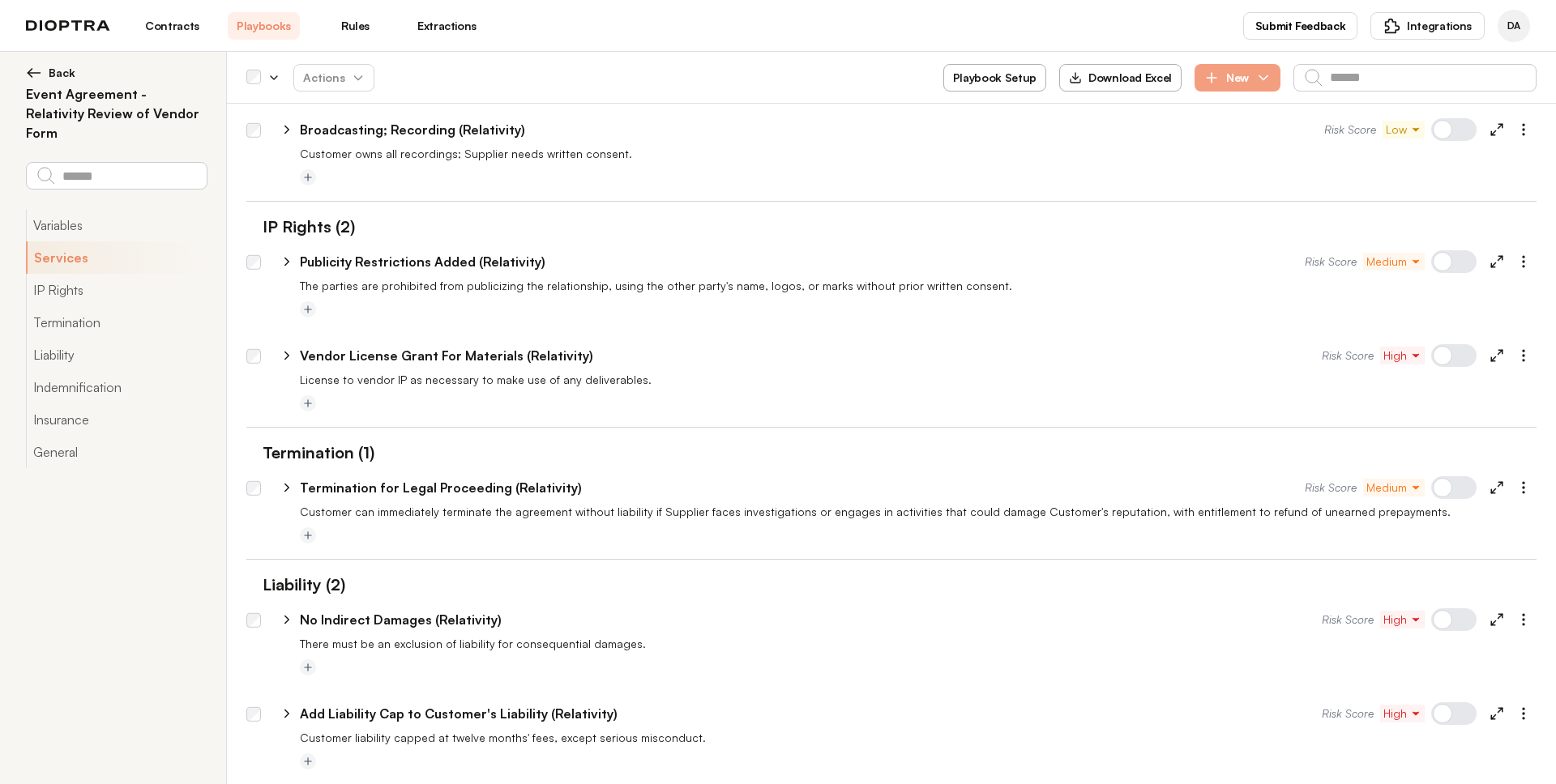 click 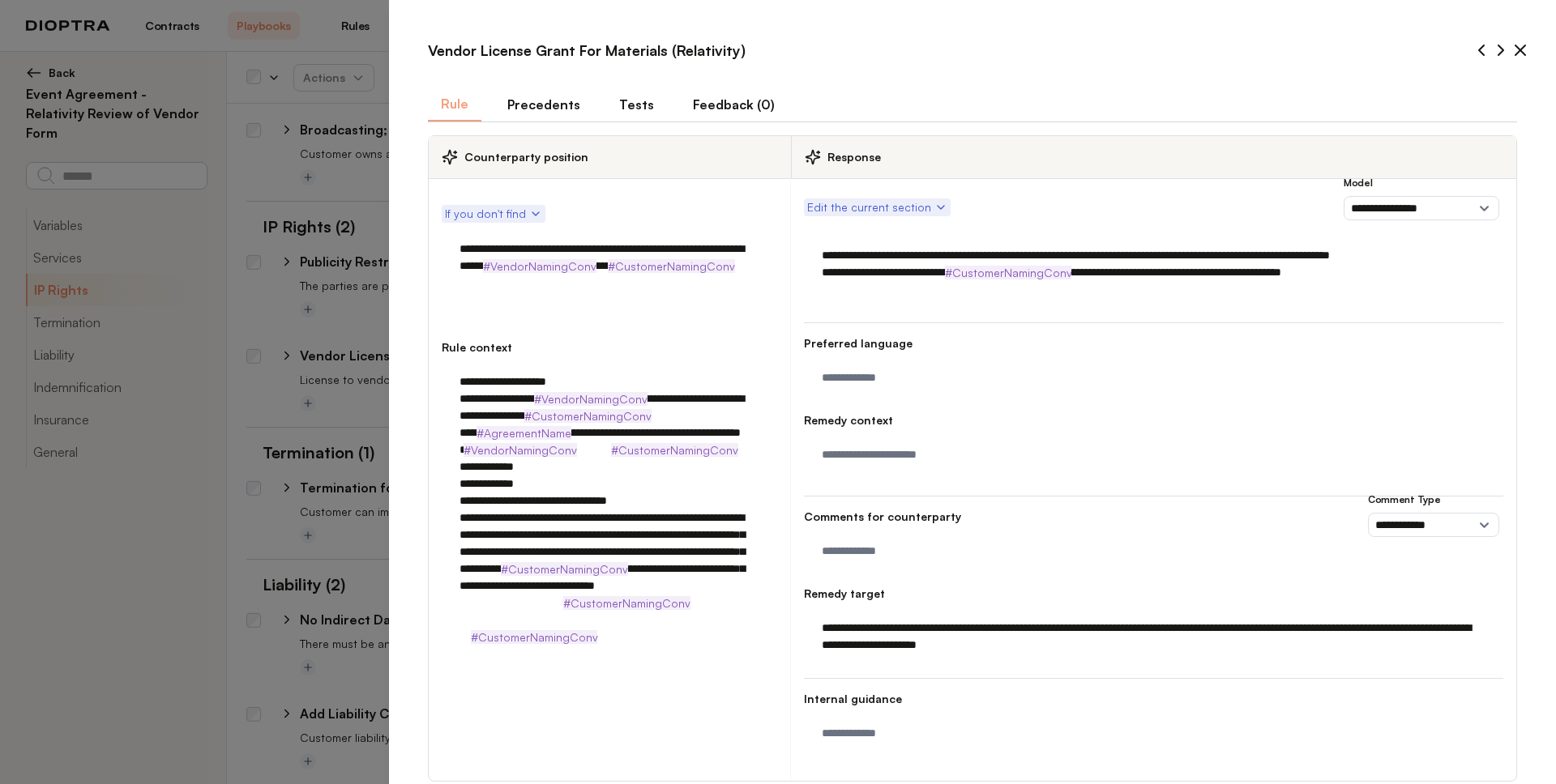 scroll, scrollTop: 72, scrollLeft: 0, axis: vertical 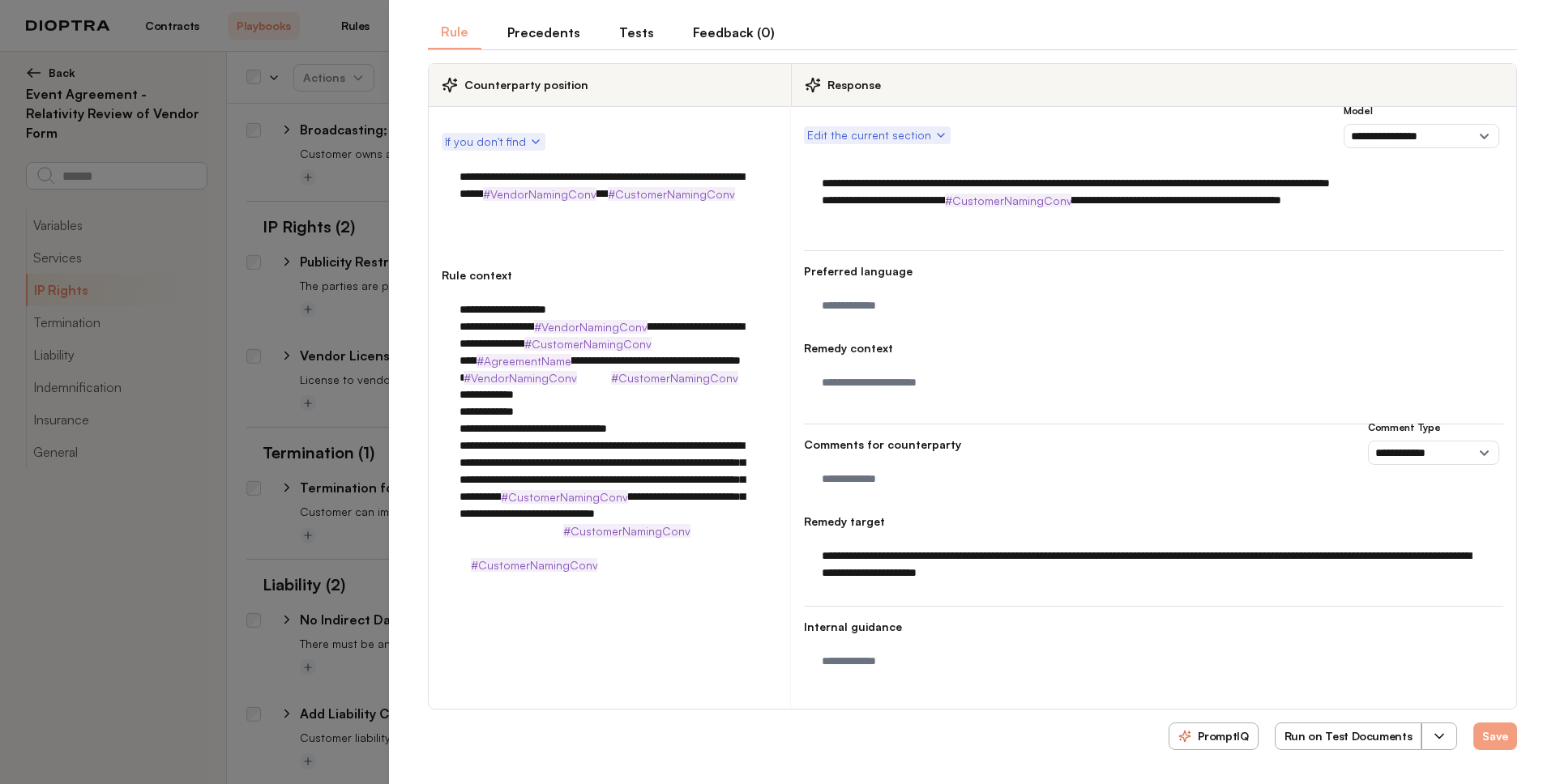 click 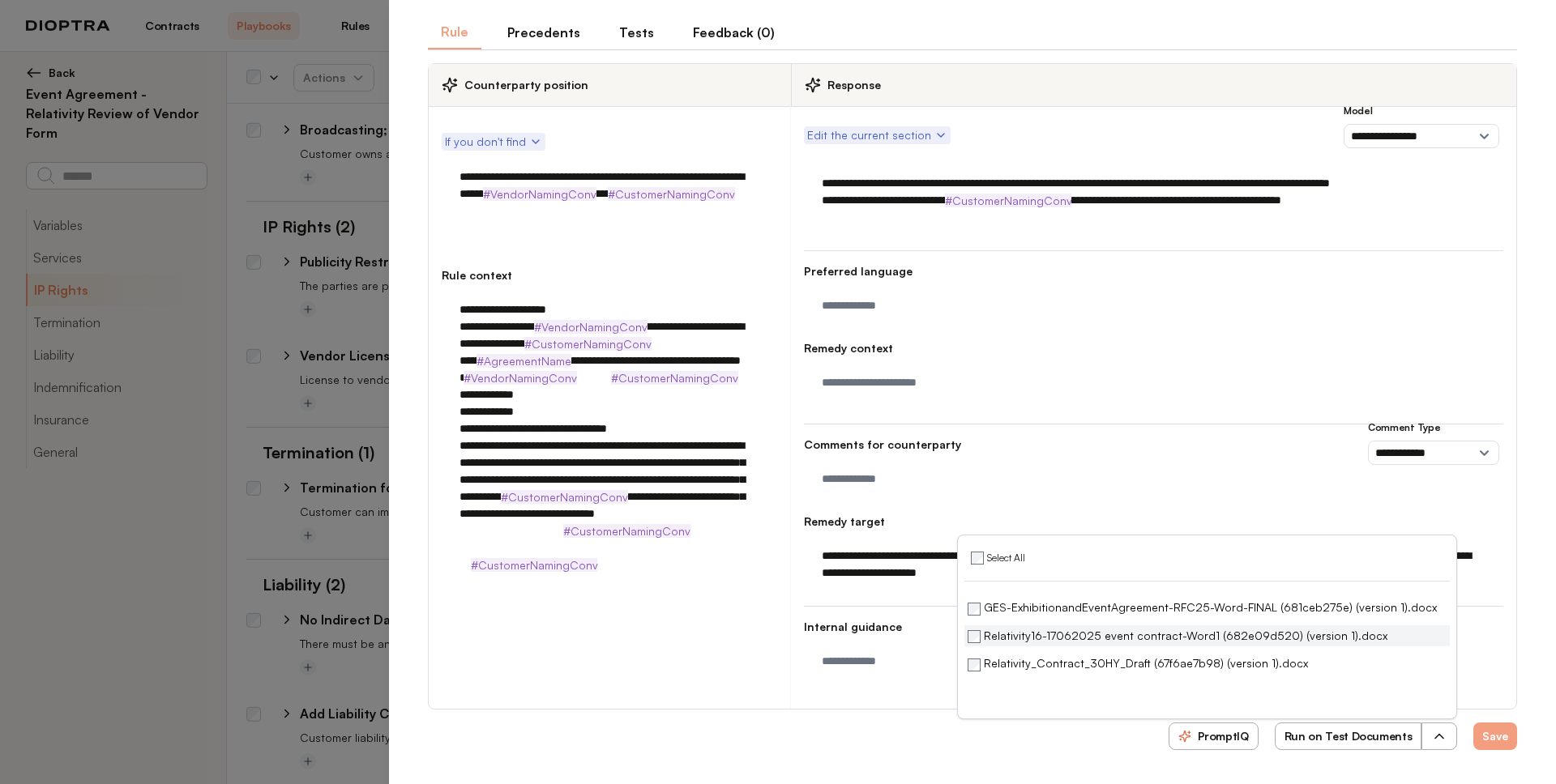 click on "Relativity16-17062025 event contract-Word1 (682e09d520) (version 1).docx" at bounding box center (1178, 636) 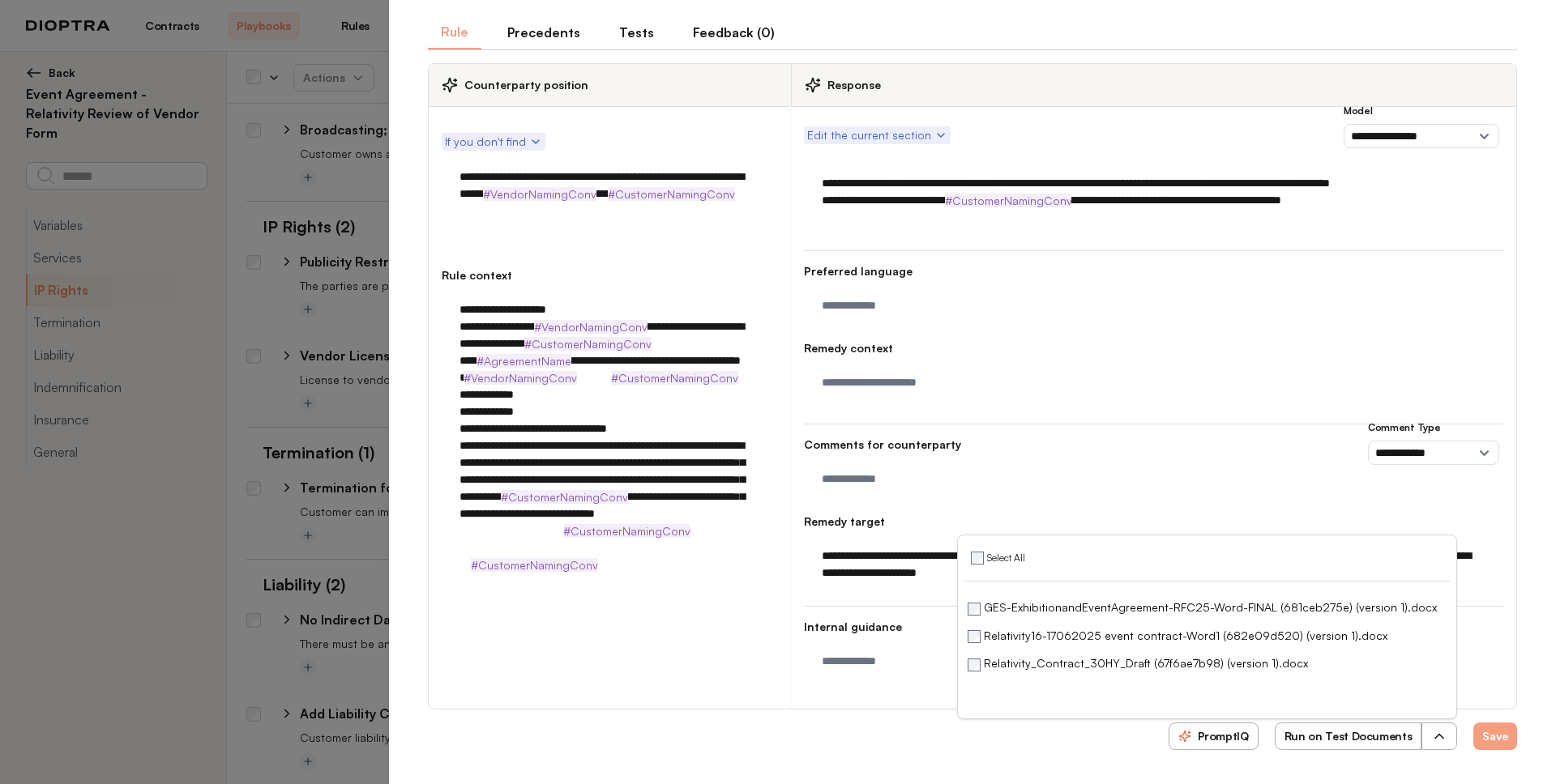 click on "Run on Test Documents" at bounding box center (1349, 736) 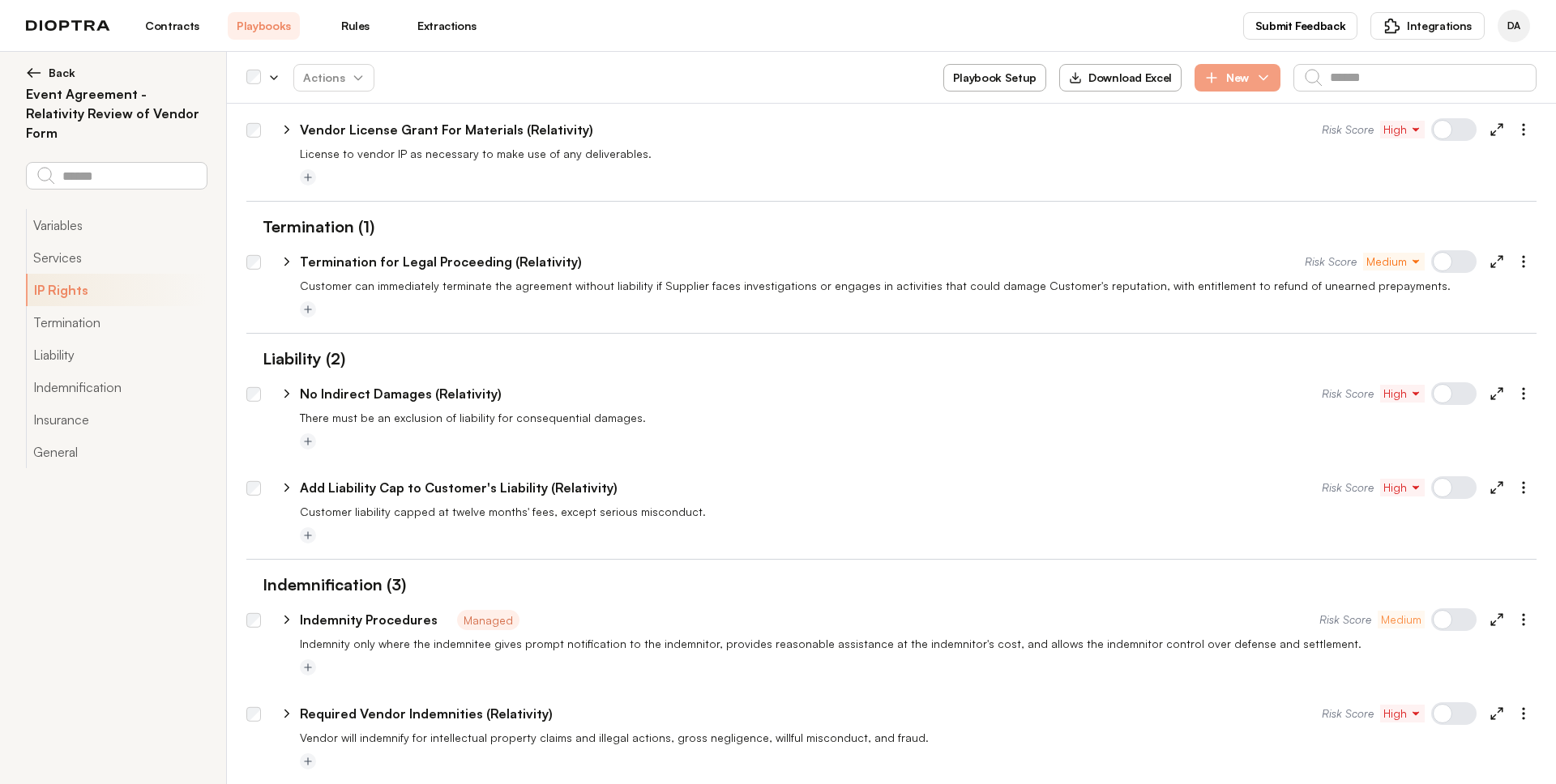 scroll, scrollTop: 312, scrollLeft: 0, axis: vertical 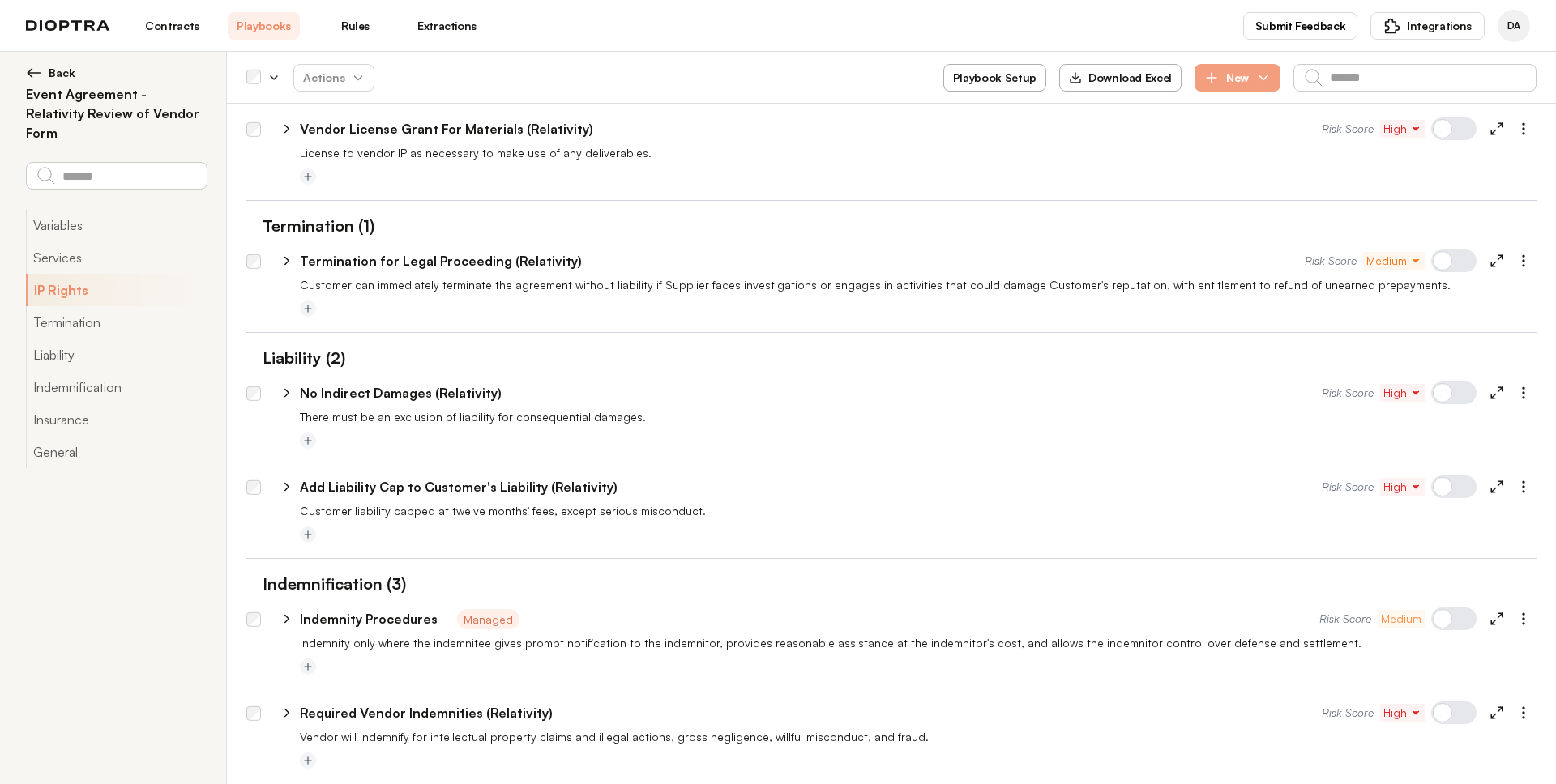 click 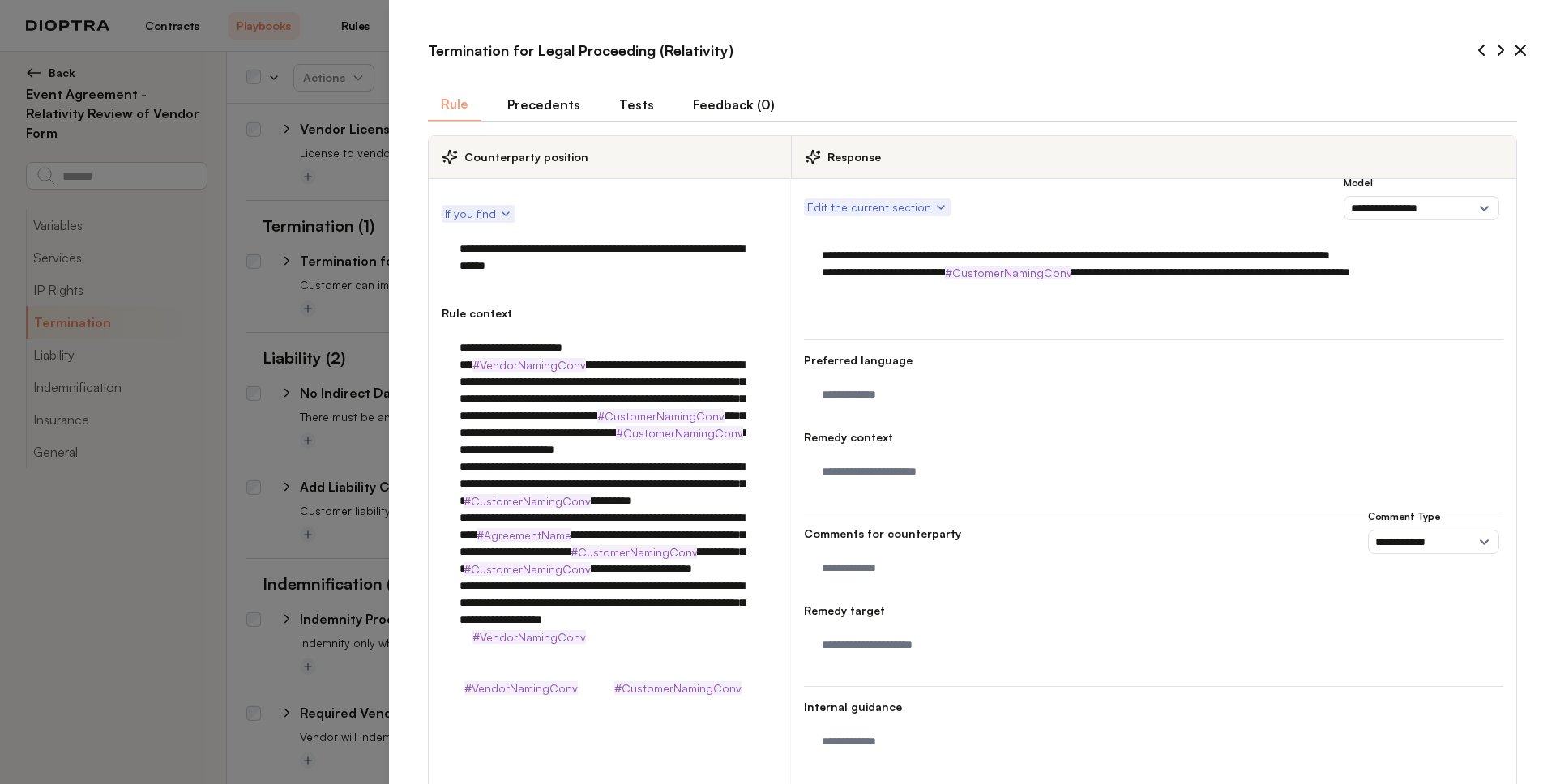 scroll, scrollTop: 63, scrollLeft: 0, axis: vertical 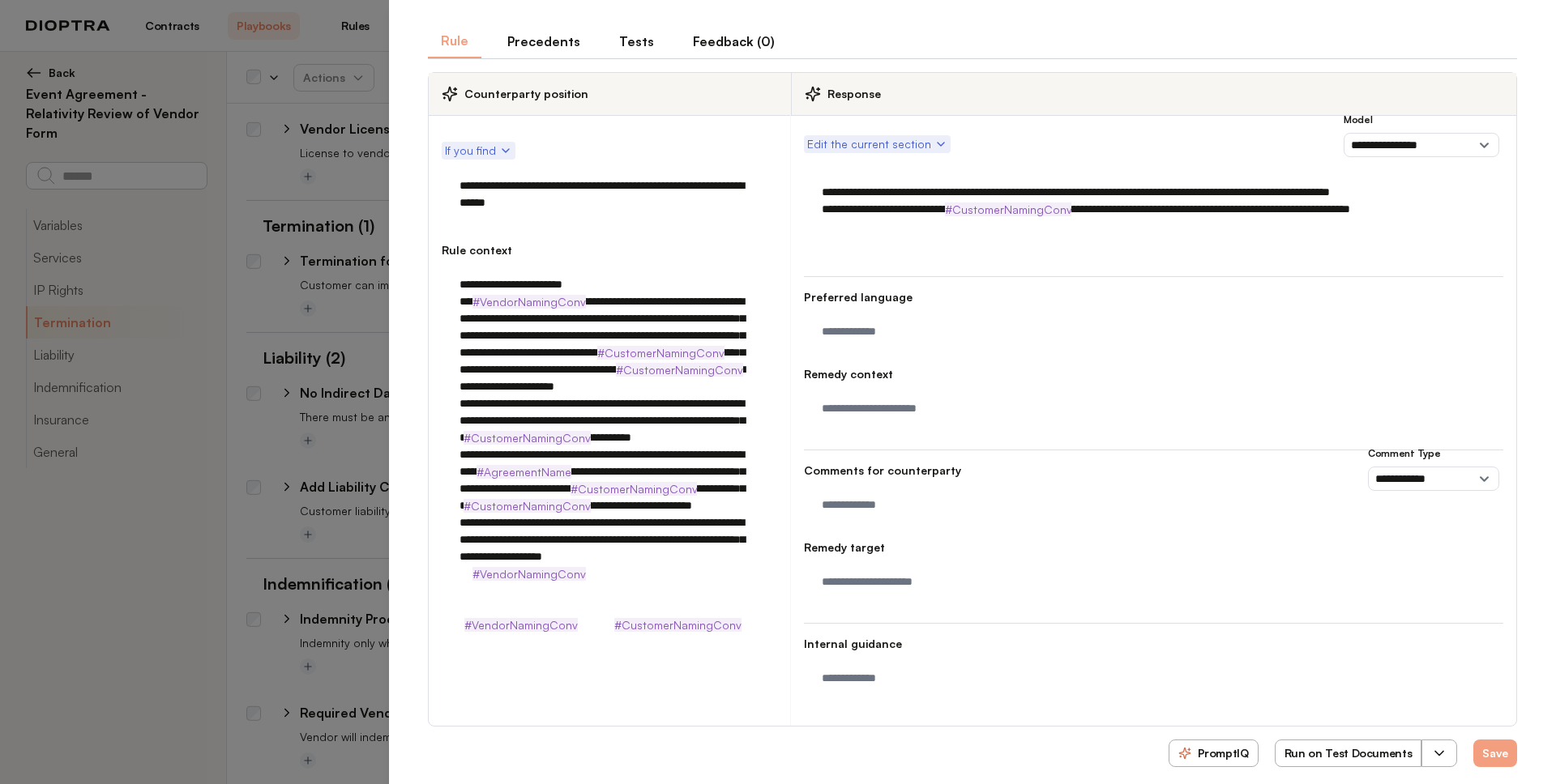 click at bounding box center [1439, 753] 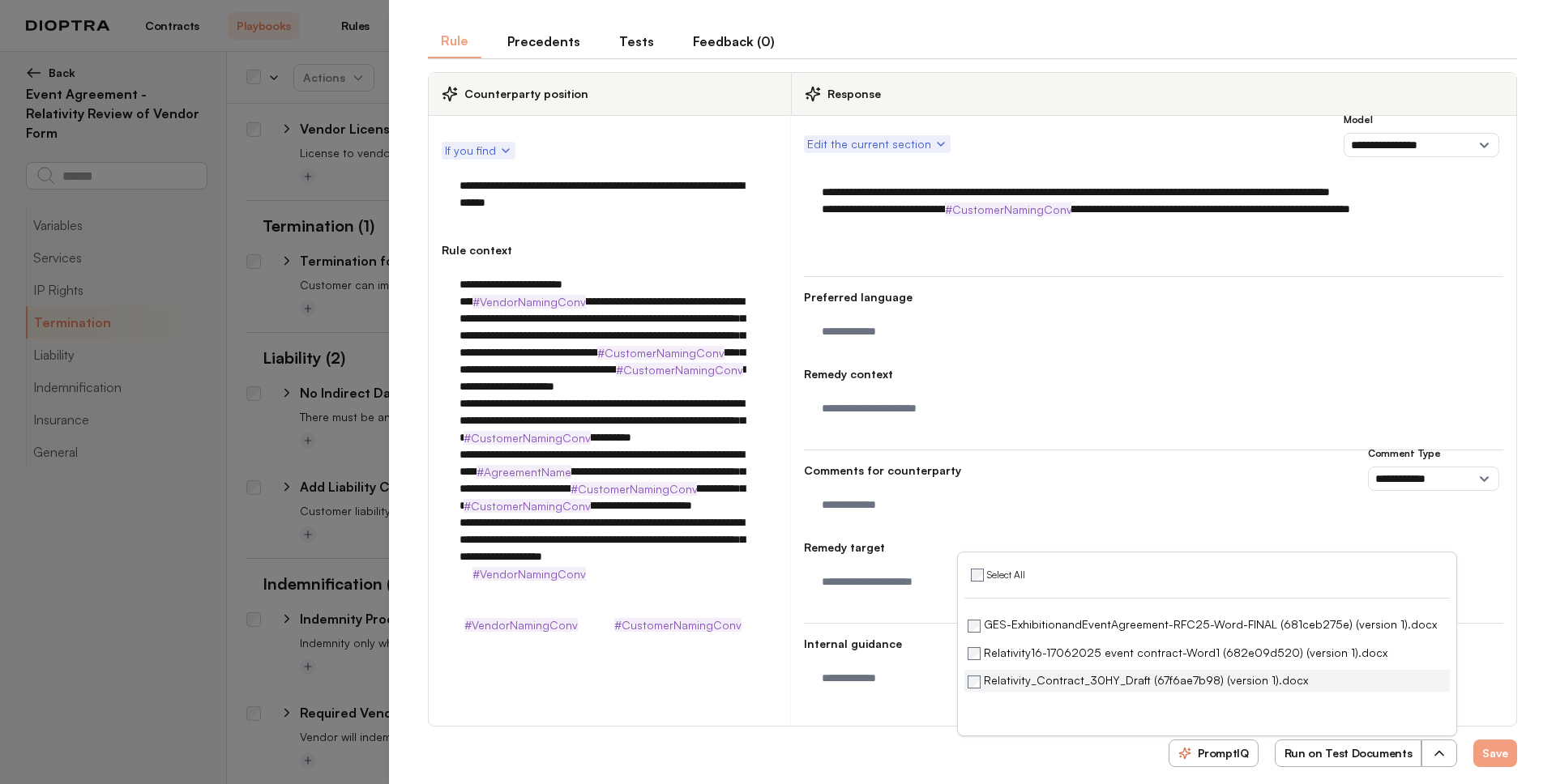 click on "Relativity_Contract_30HY_Draft (67f6ae7b98) (version 1).docx" at bounding box center [1138, 680] 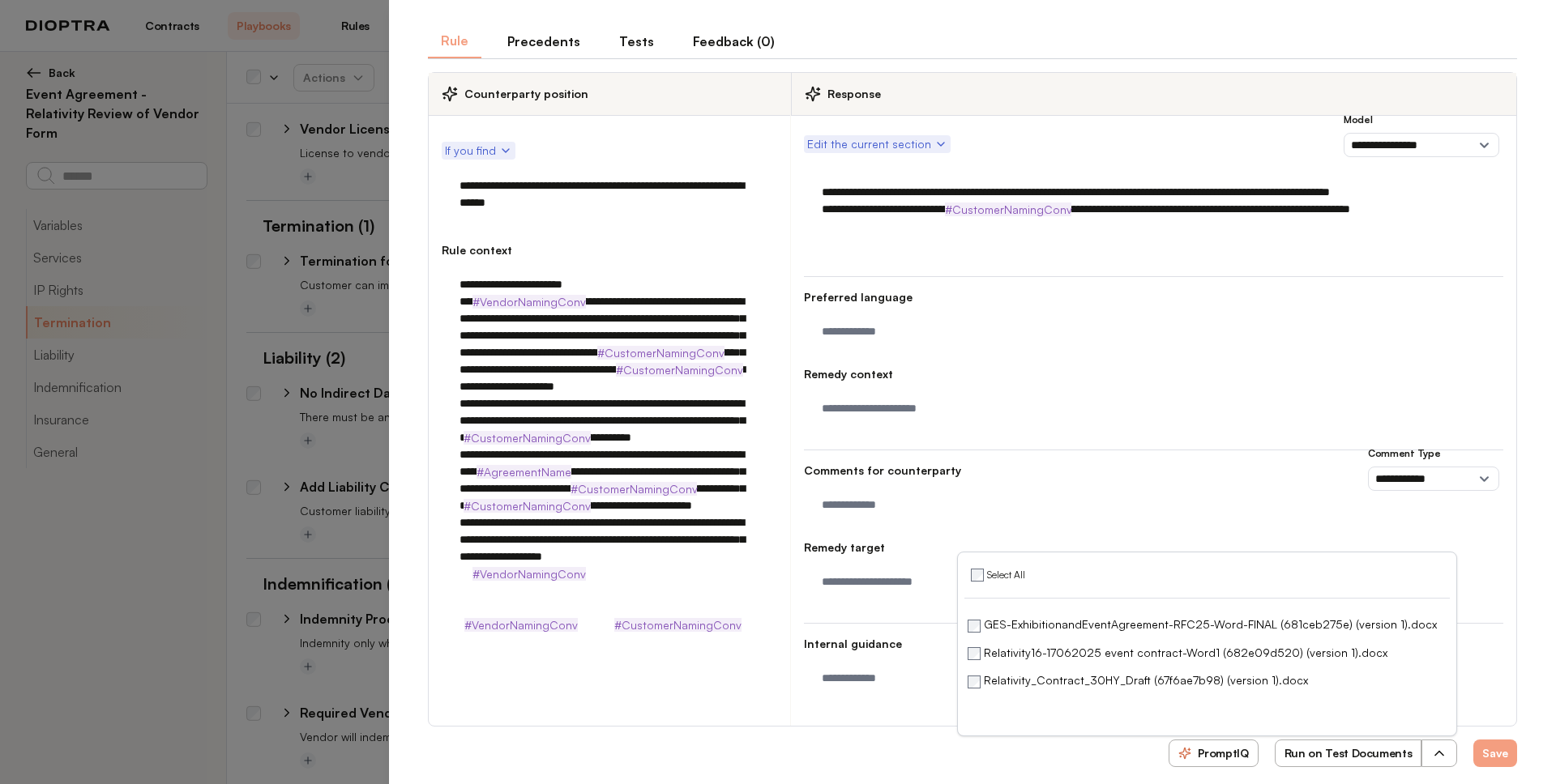 click on "Run on Test Documents" at bounding box center (1349, 753) 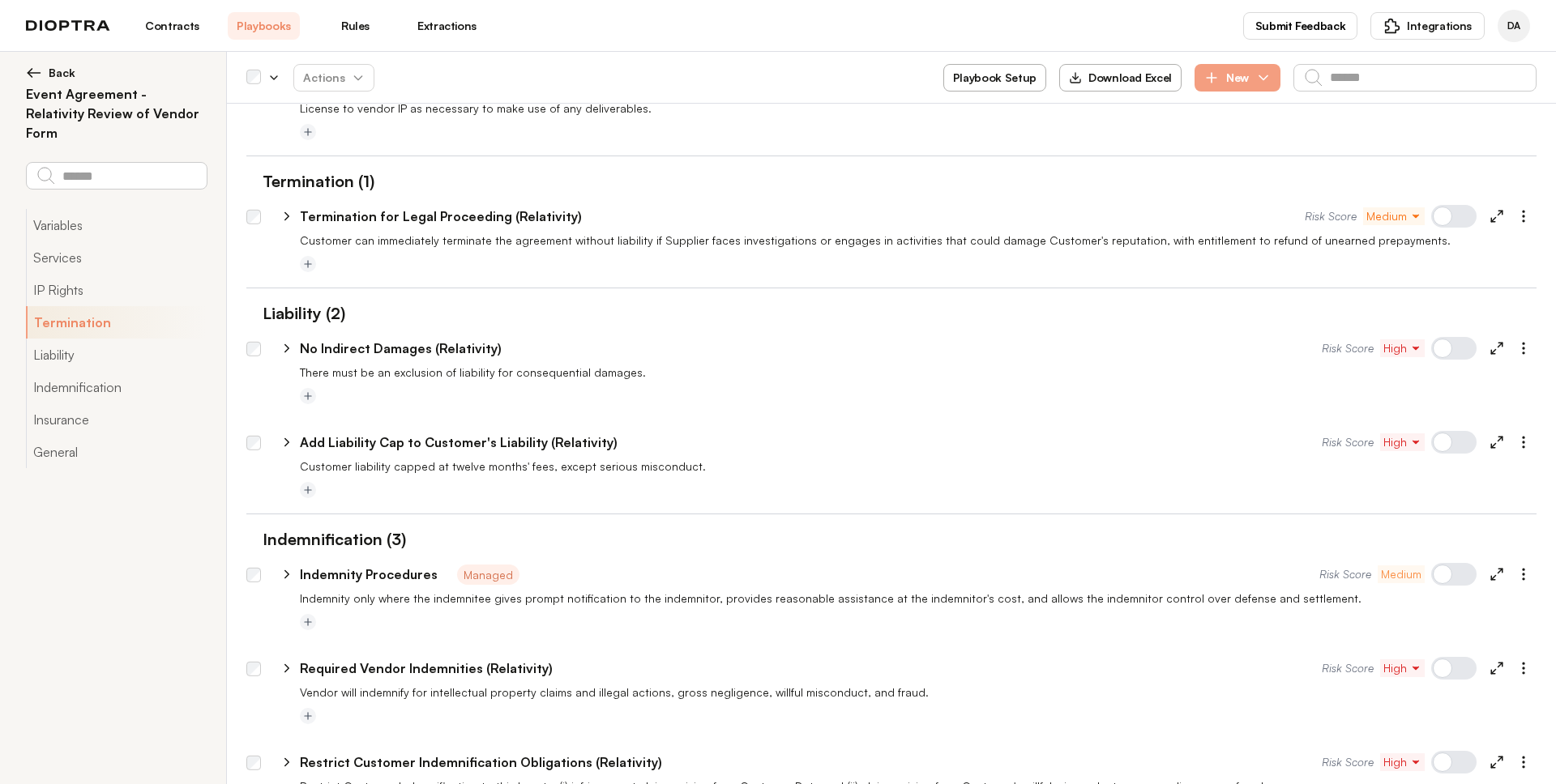 scroll, scrollTop: 367, scrollLeft: 0, axis: vertical 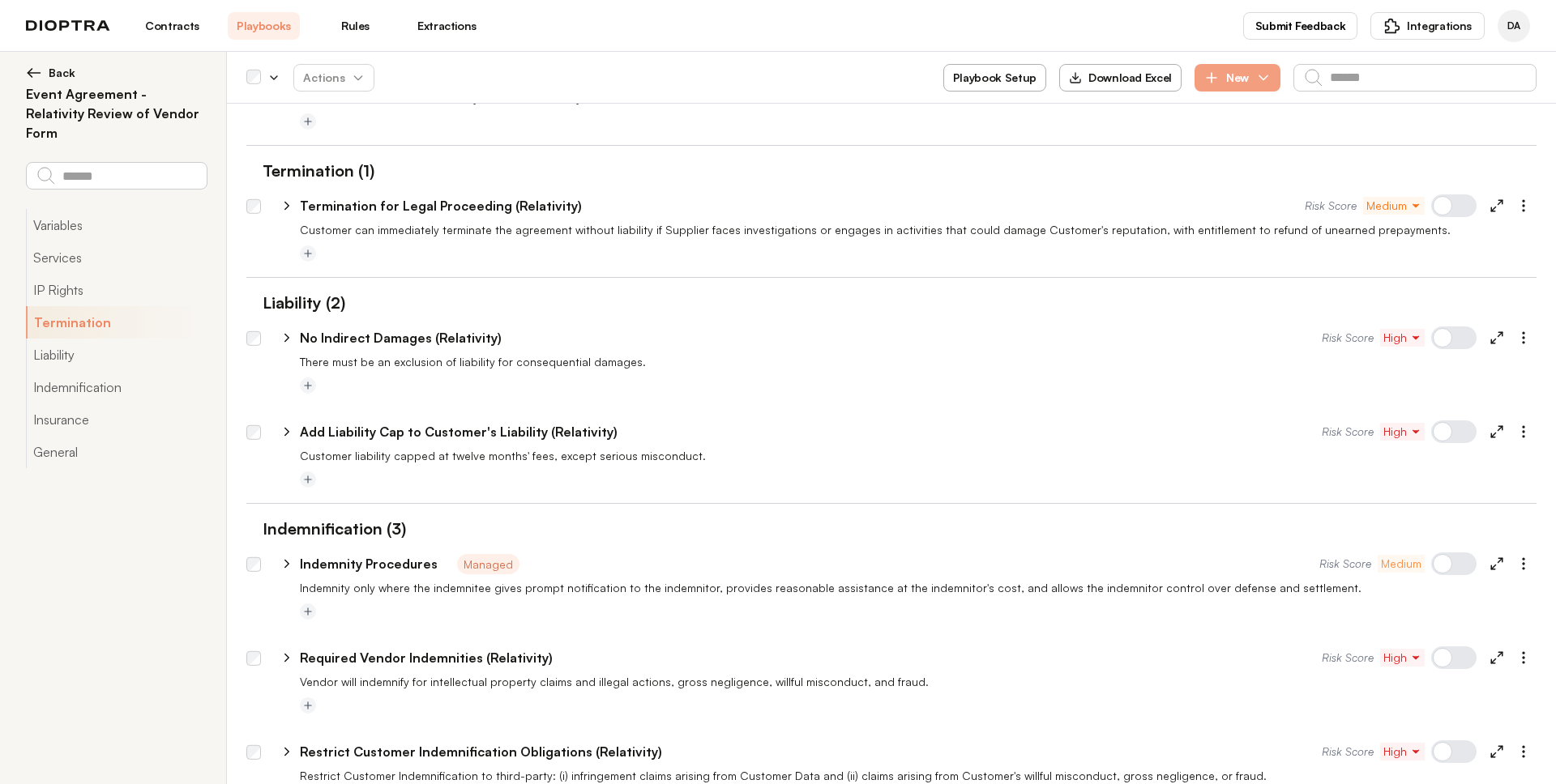 click 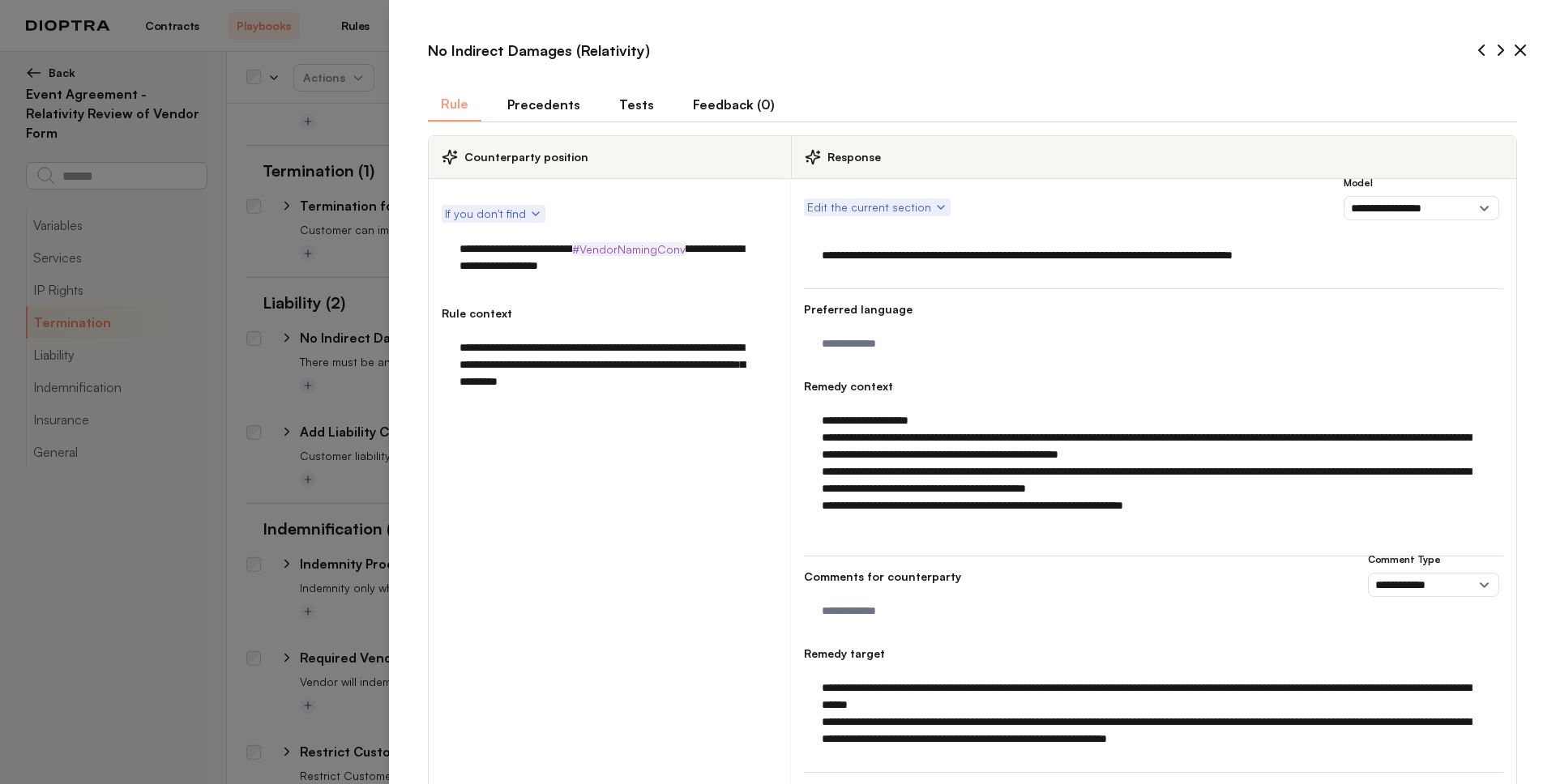 scroll, scrollTop: 166, scrollLeft: 0, axis: vertical 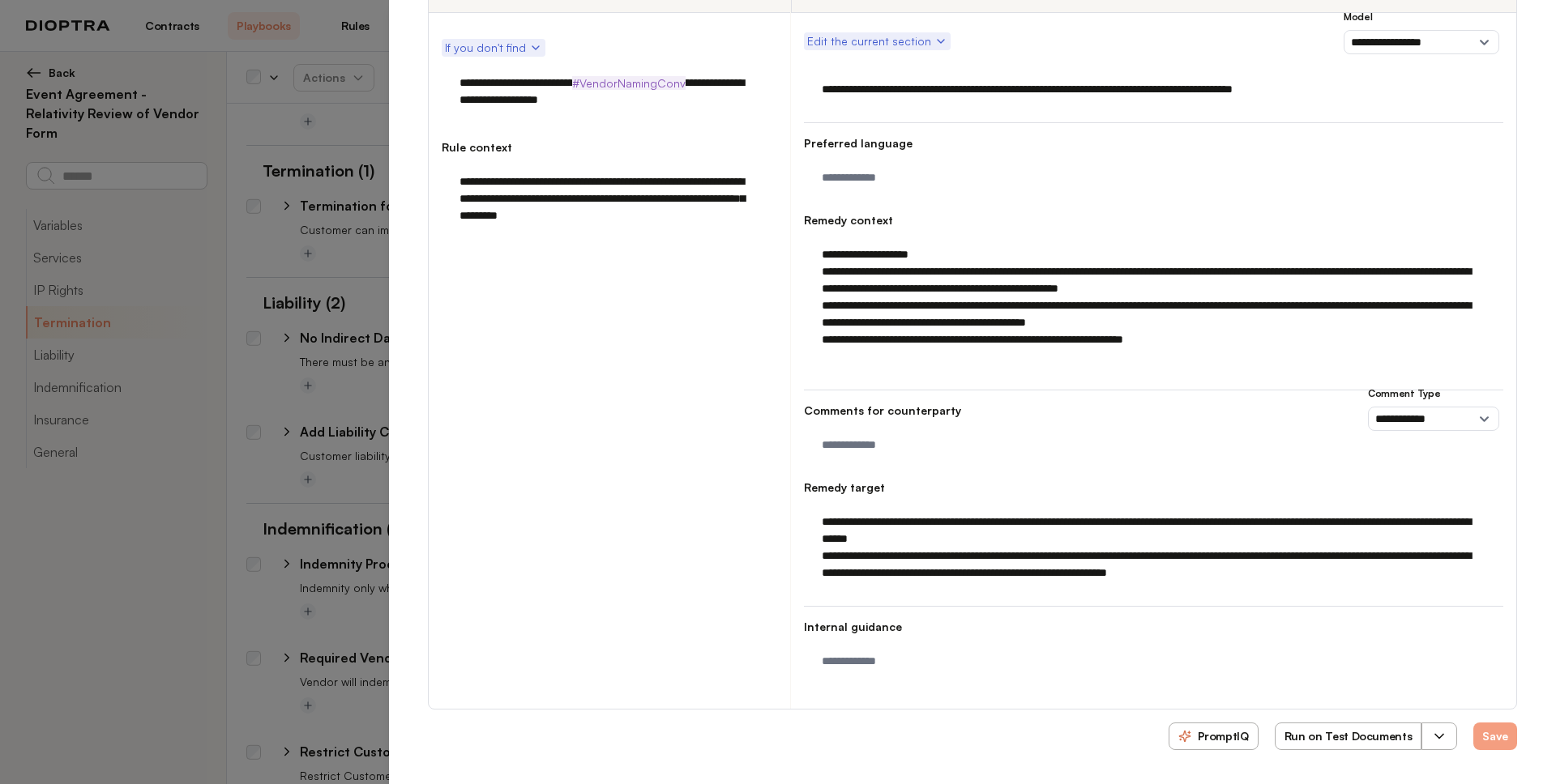 click 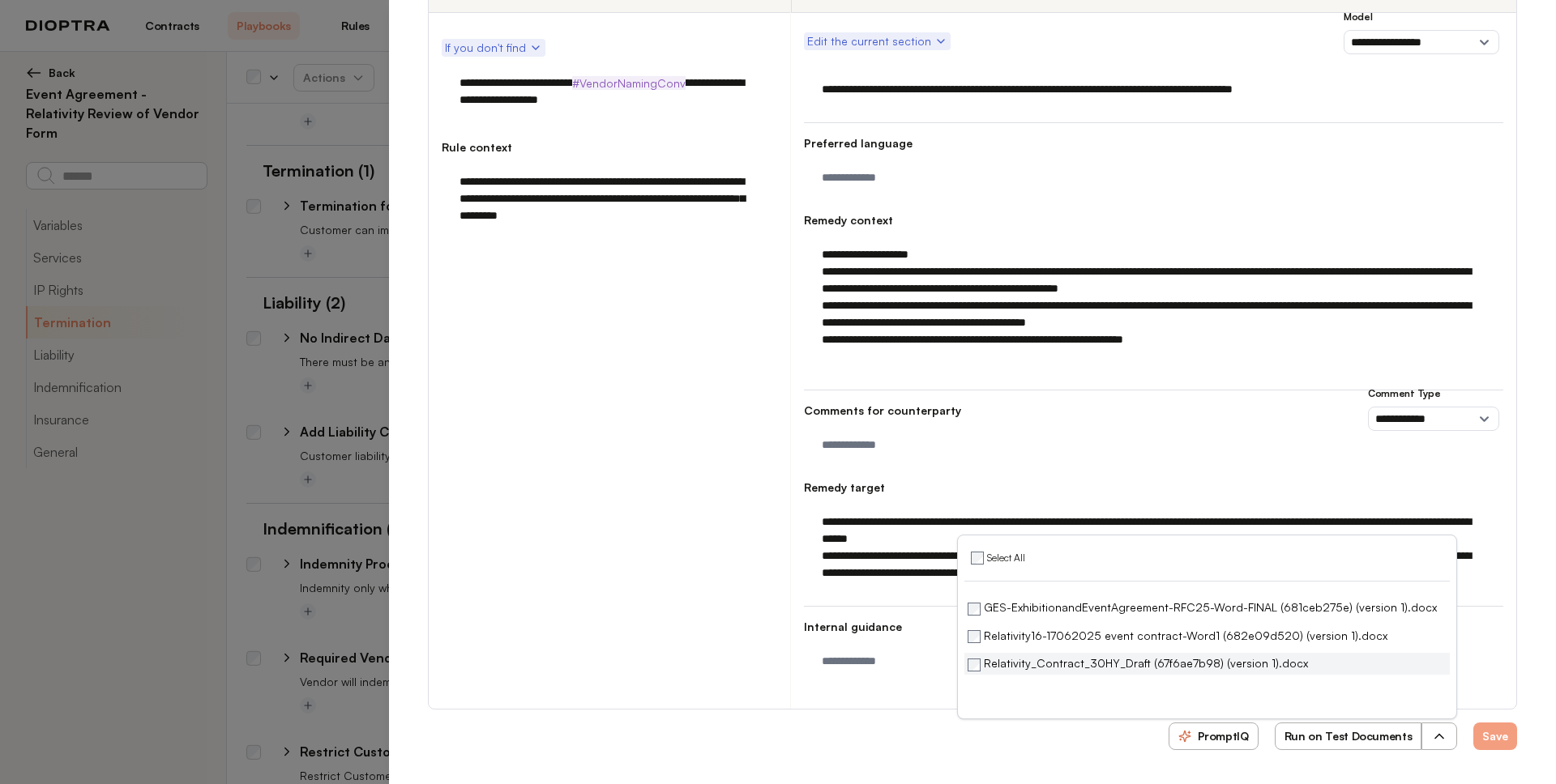 click on "Relativity_Contract_30HY_Draft (67f6ae7b98) (version 1).docx" at bounding box center (1138, 663) 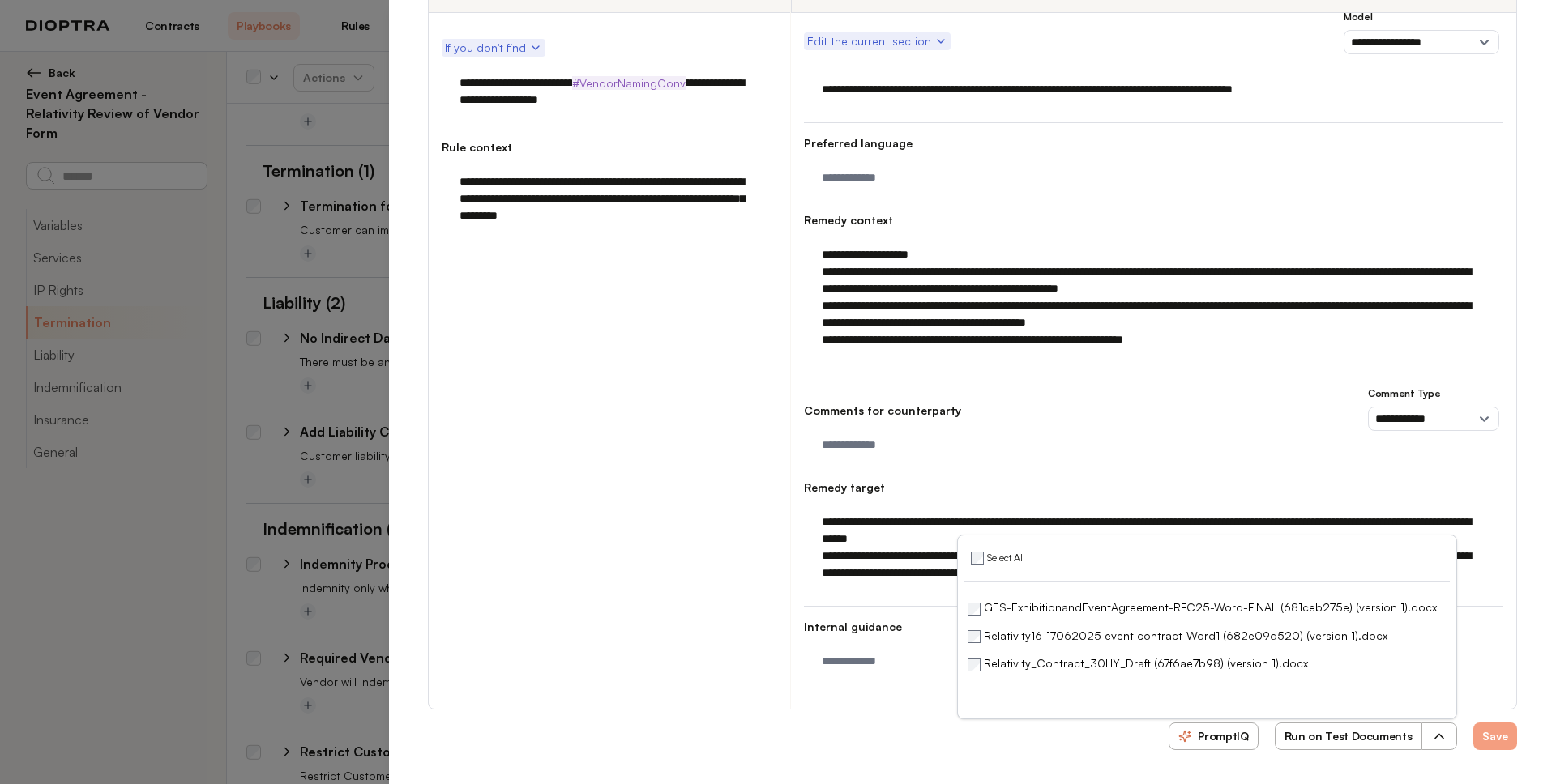 click on "Run on Test Documents" at bounding box center [1349, 736] 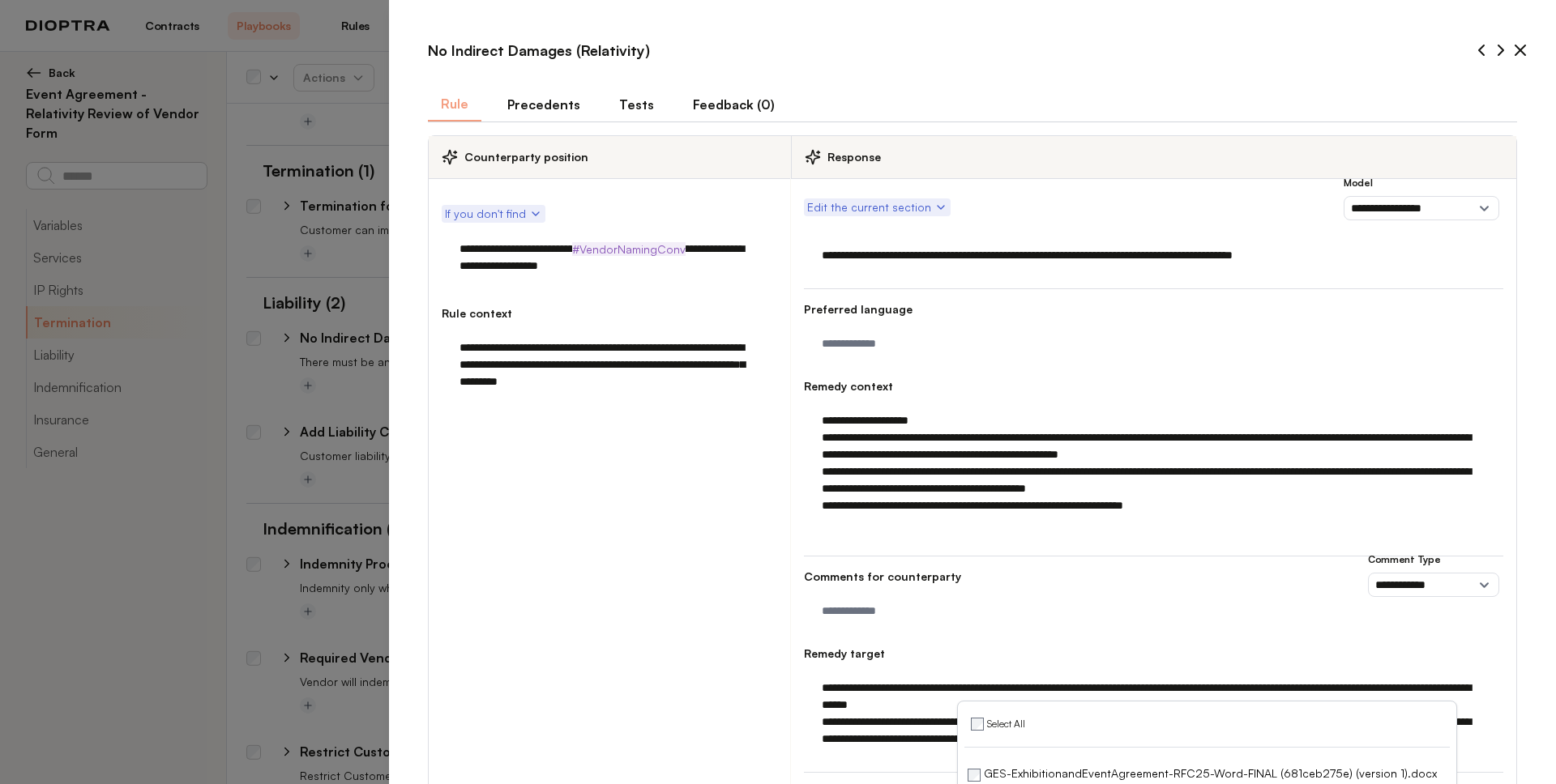 click on "Tests" at bounding box center [636, 104] 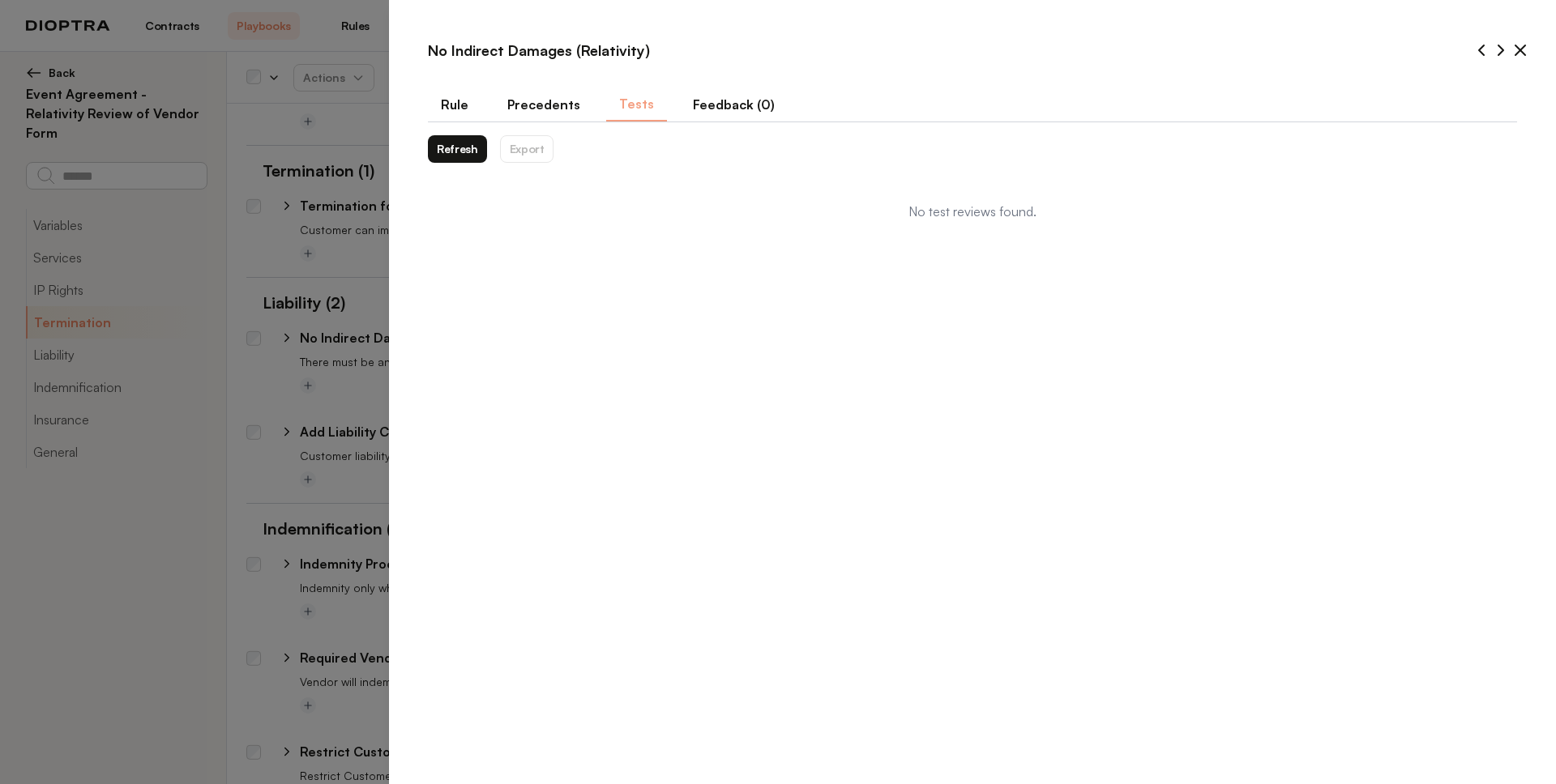 click on "Refresh" at bounding box center (457, 149) 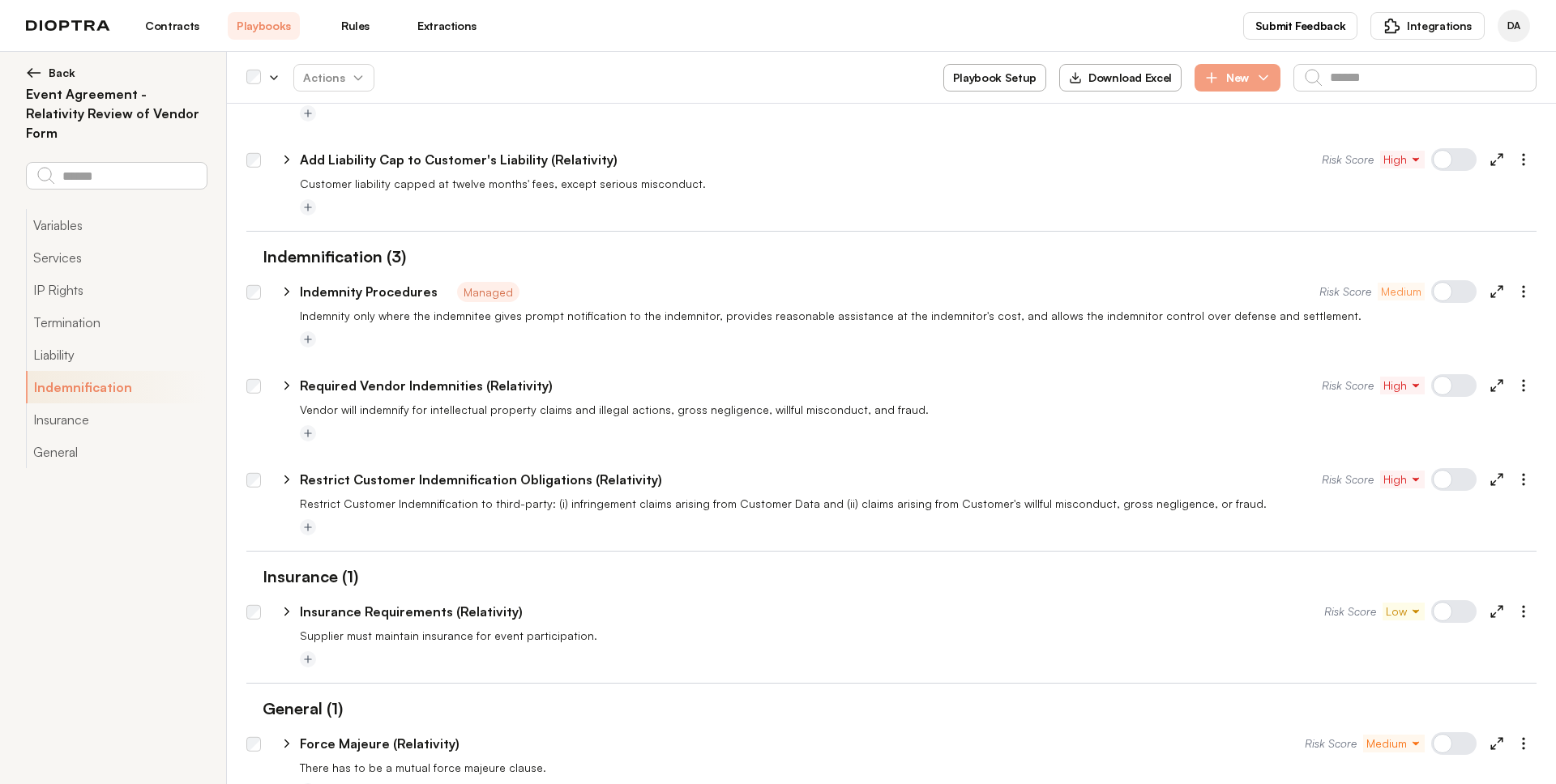 scroll, scrollTop: 697, scrollLeft: 0, axis: vertical 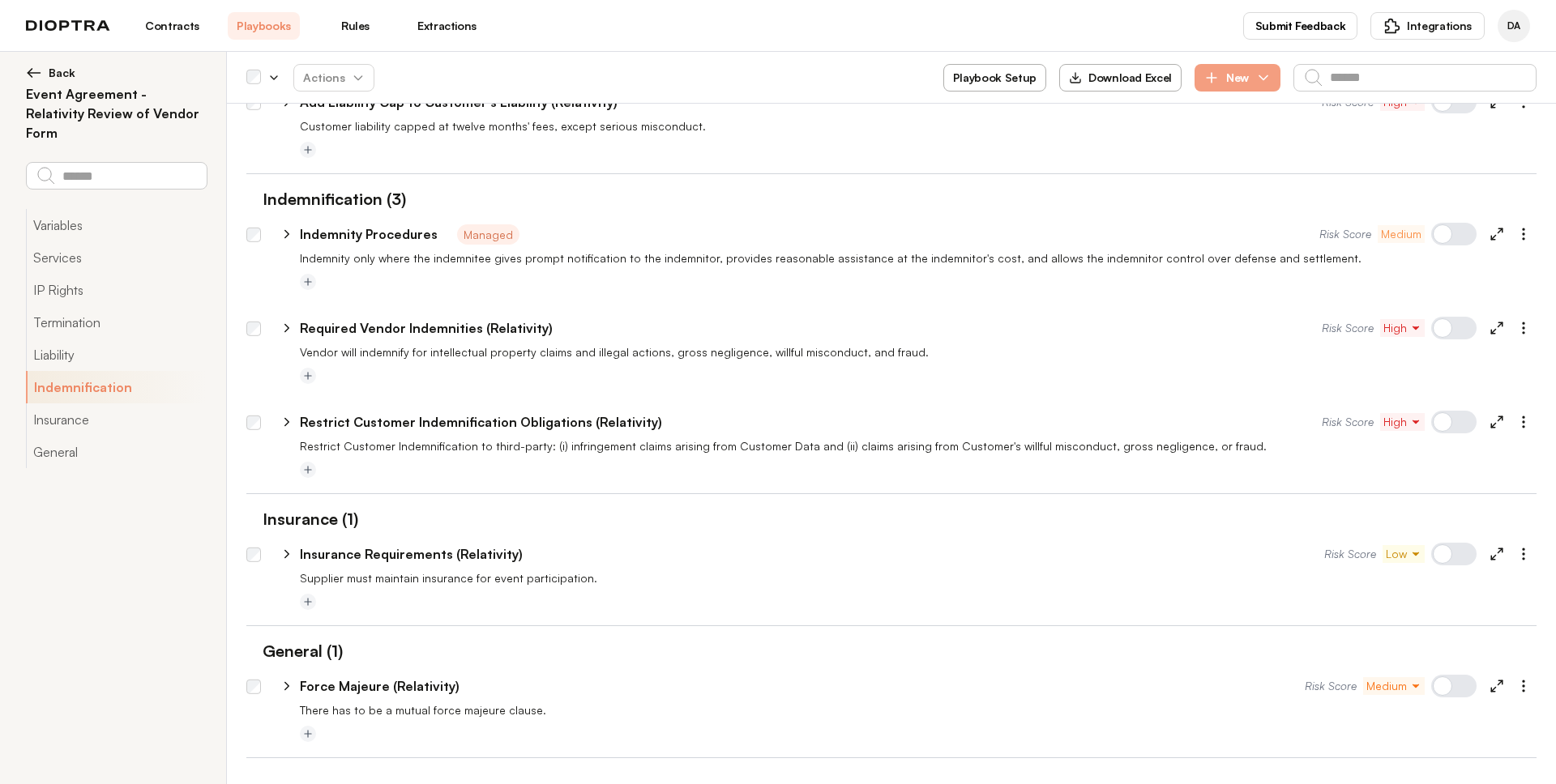 click 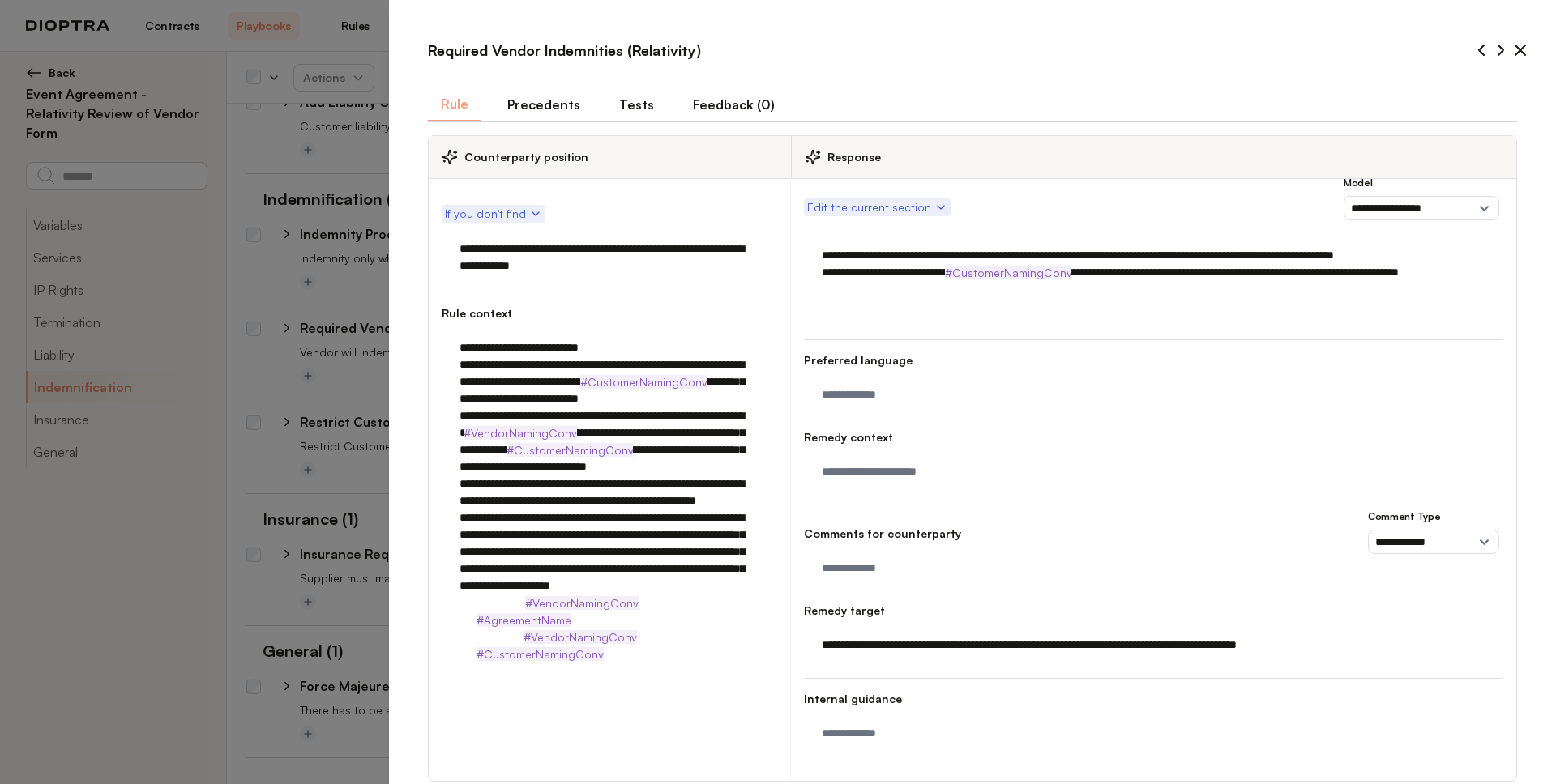 click on "Tests" at bounding box center [636, 104] 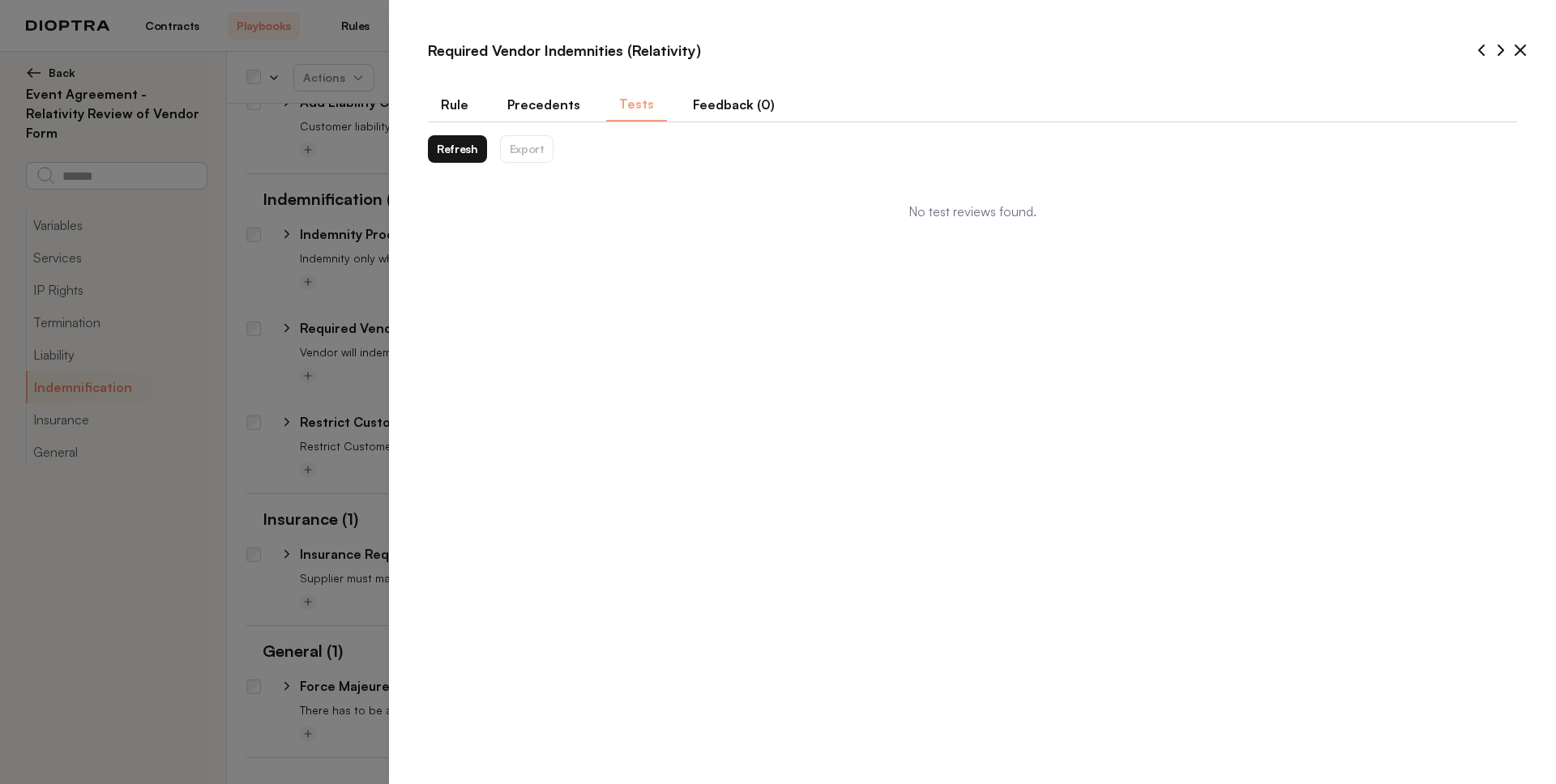 click on "Refresh" at bounding box center (457, 149) 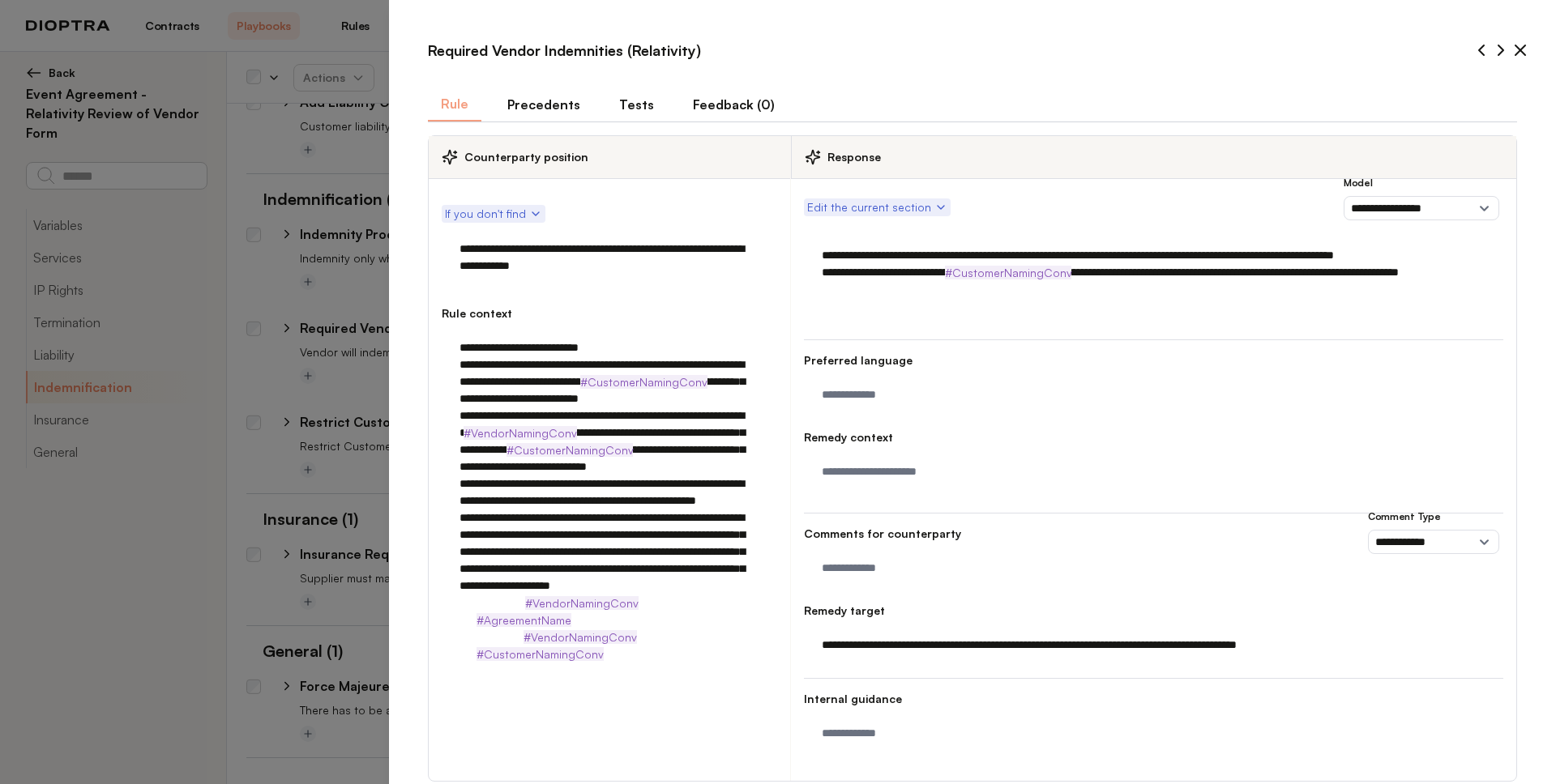 scroll, scrollTop: 72, scrollLeft: 0, axis: vertical 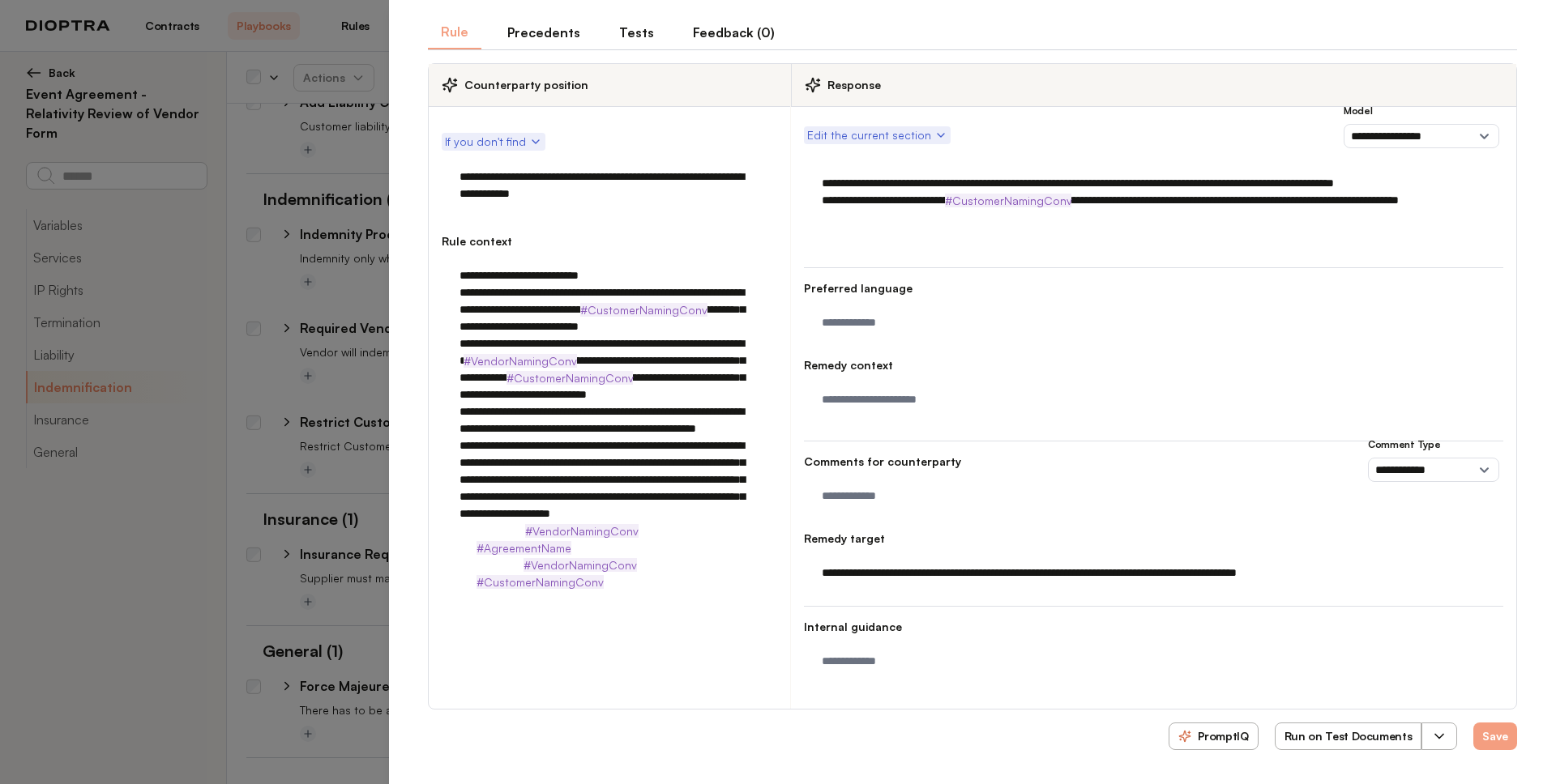 click 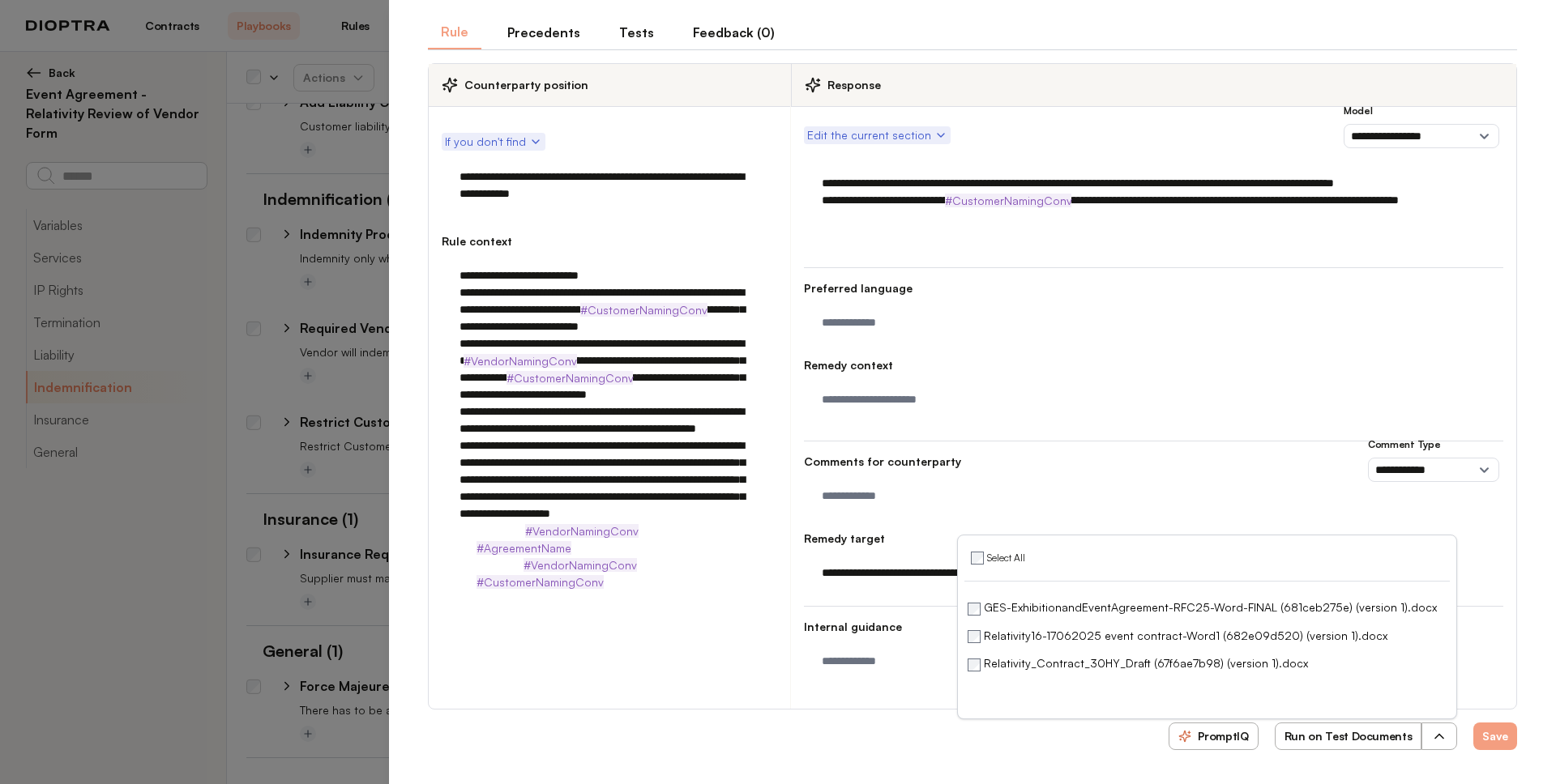 click on "Run on Test Documents" at bounding box center [1349, 736] 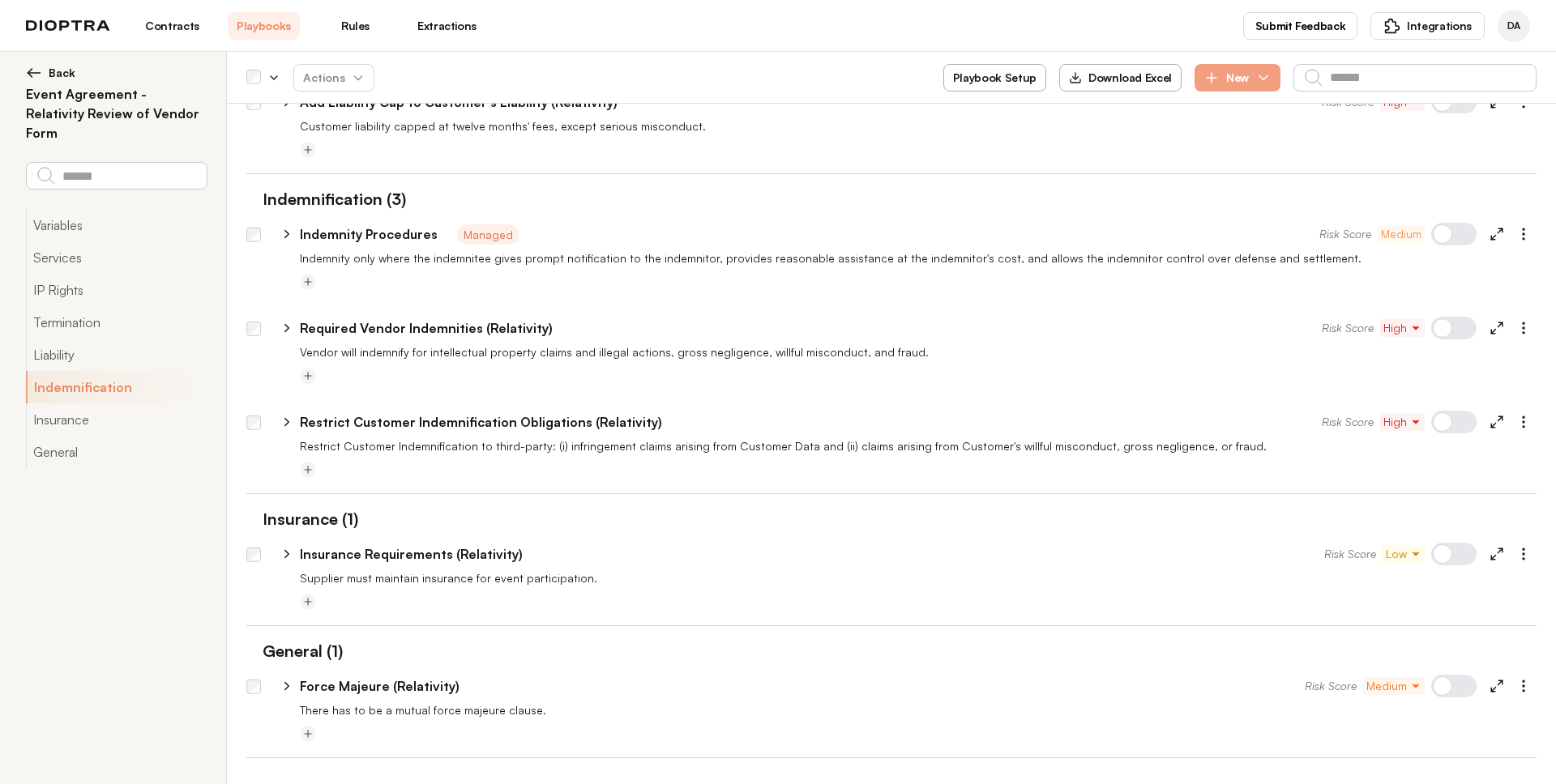click on "Risk Score High" at bounding box center [1429, 422] 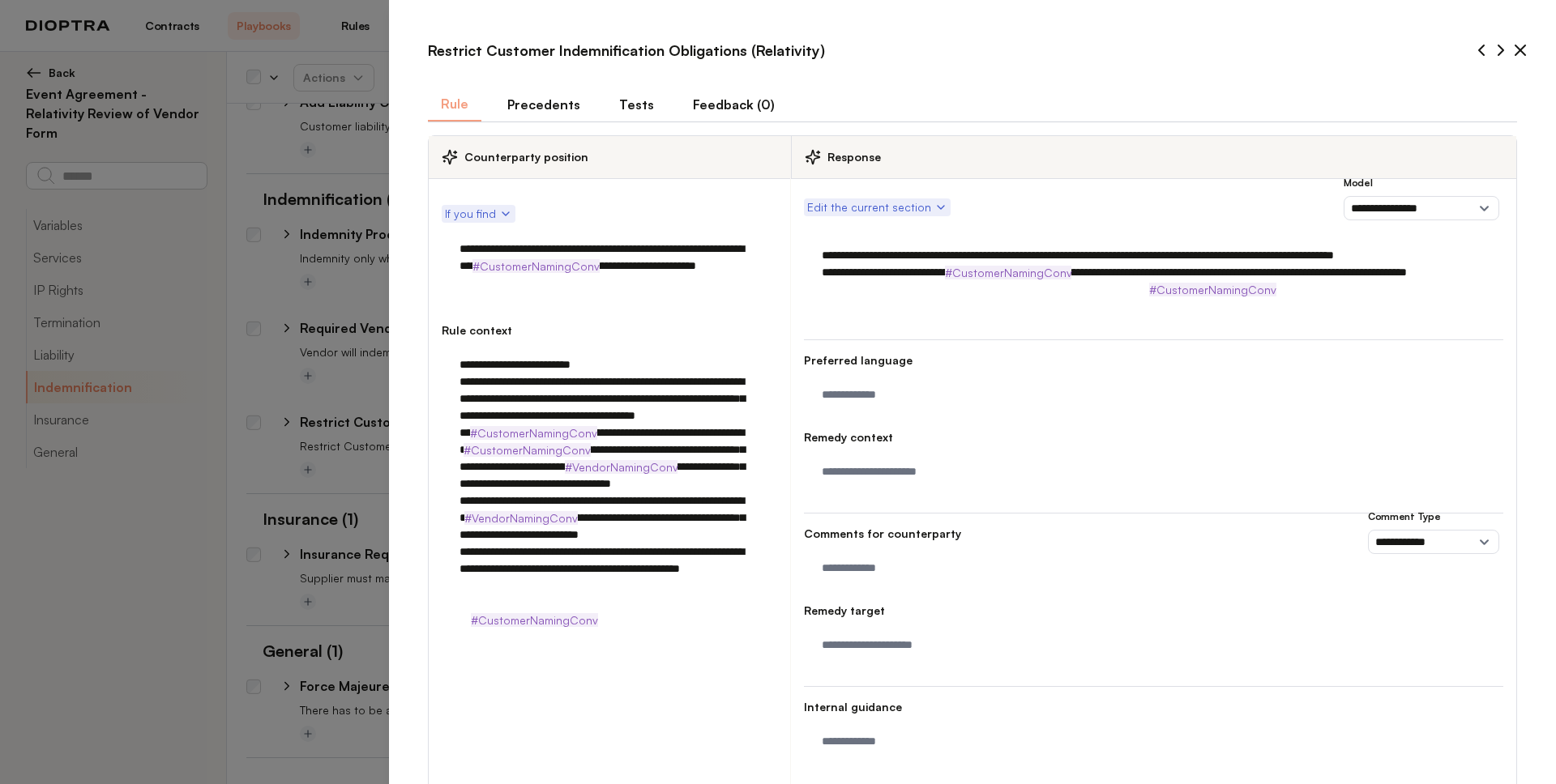 scroll, scrollTop: 80, scrollLeft: 0, axis: vertical 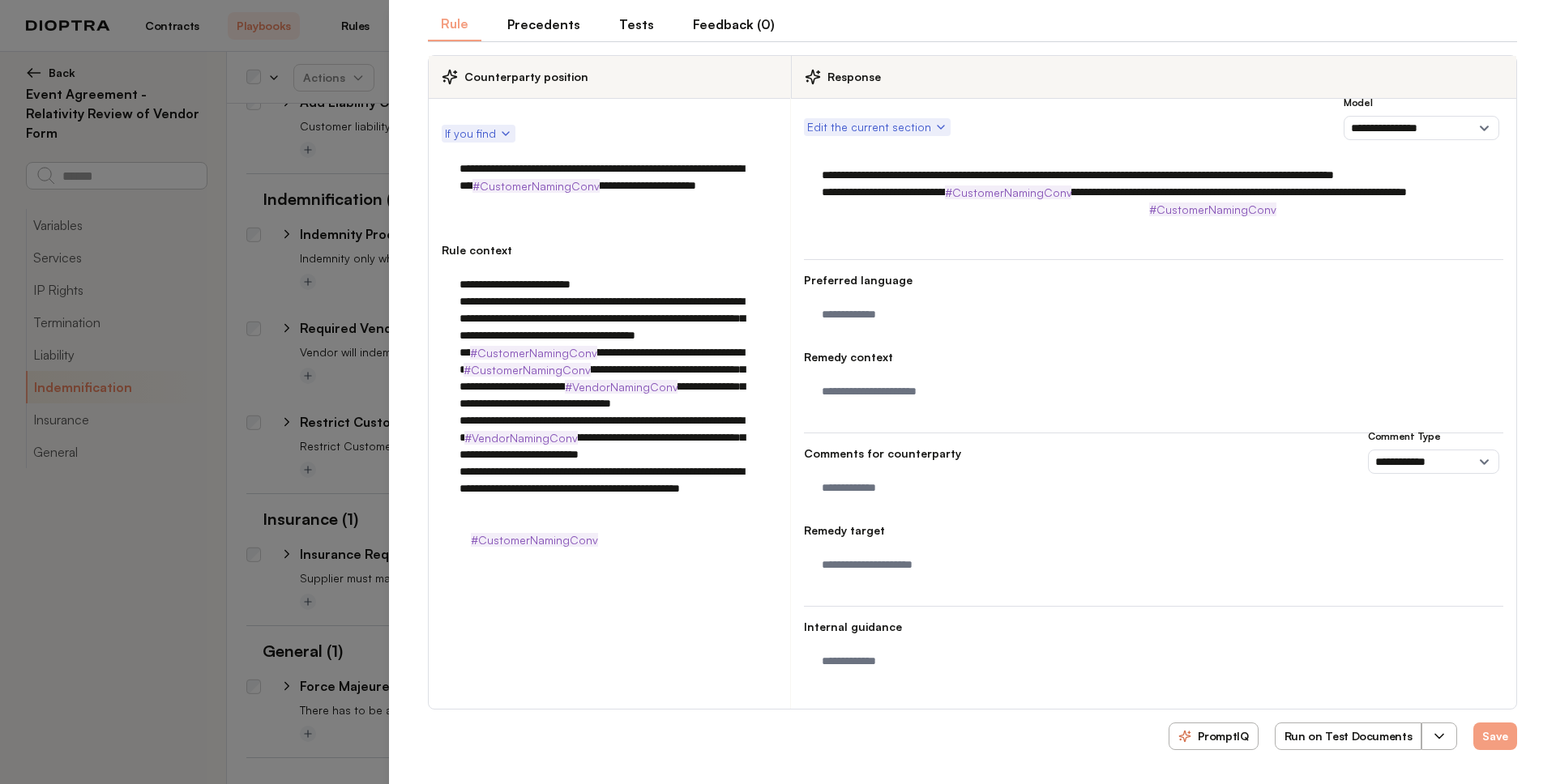 click 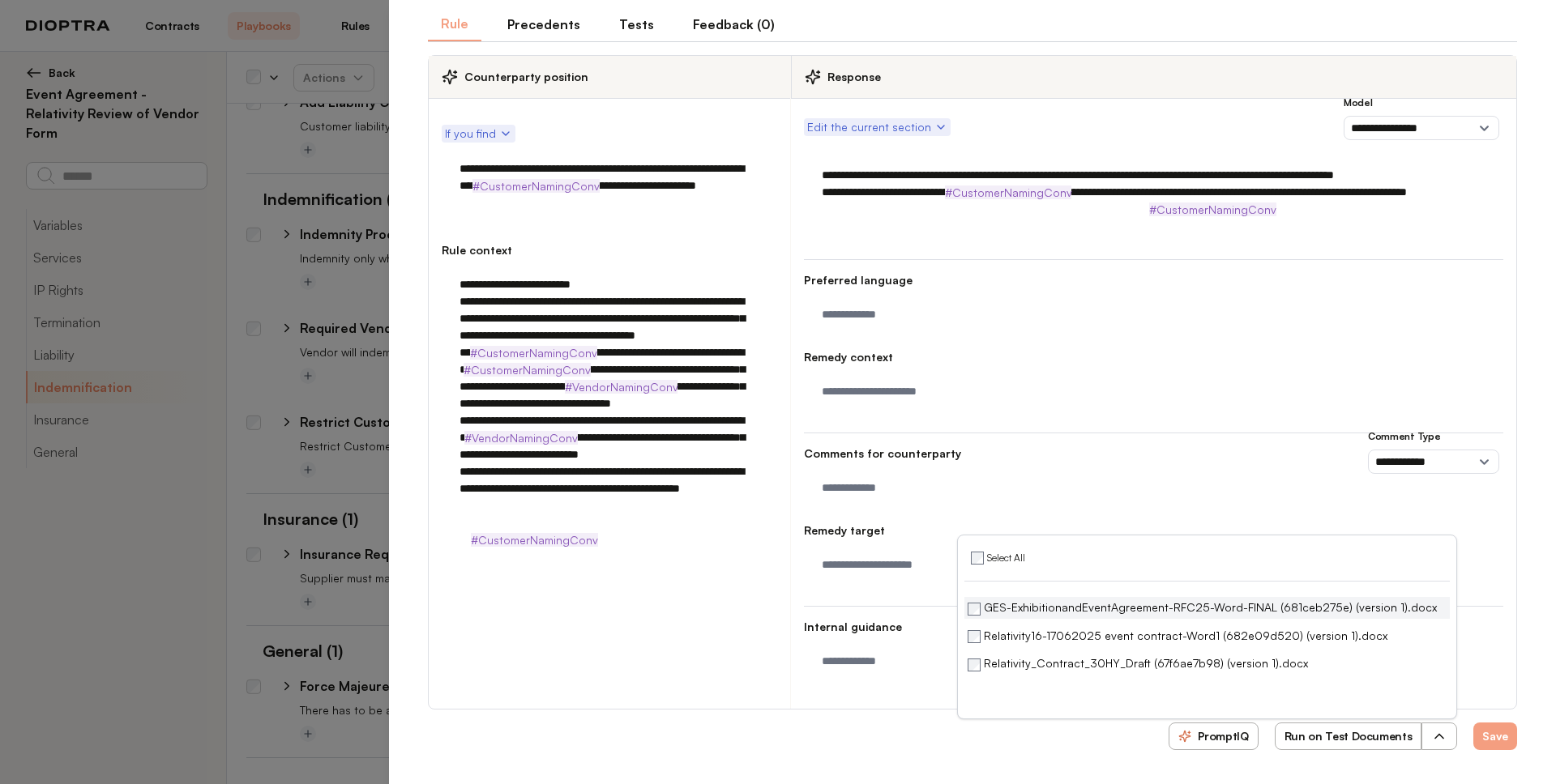 click on "GES-ExhibitionandEventAgreement-RFC25-Word-FINAL (681ceb275e) (version 1).docx" at bounding box center (1202, 607) 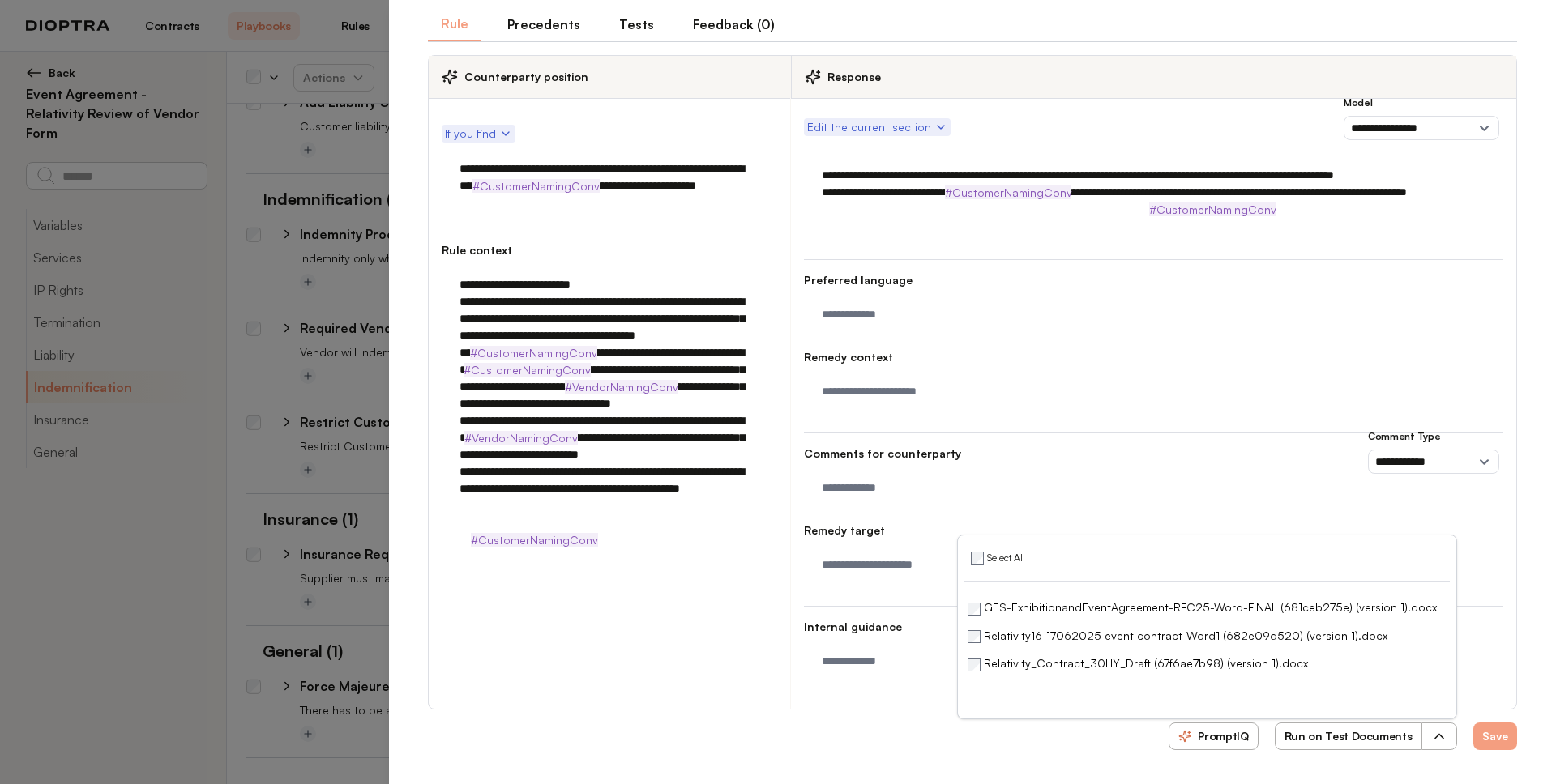 click on "Run on Test Documents" at bounding box center (1349, 736) 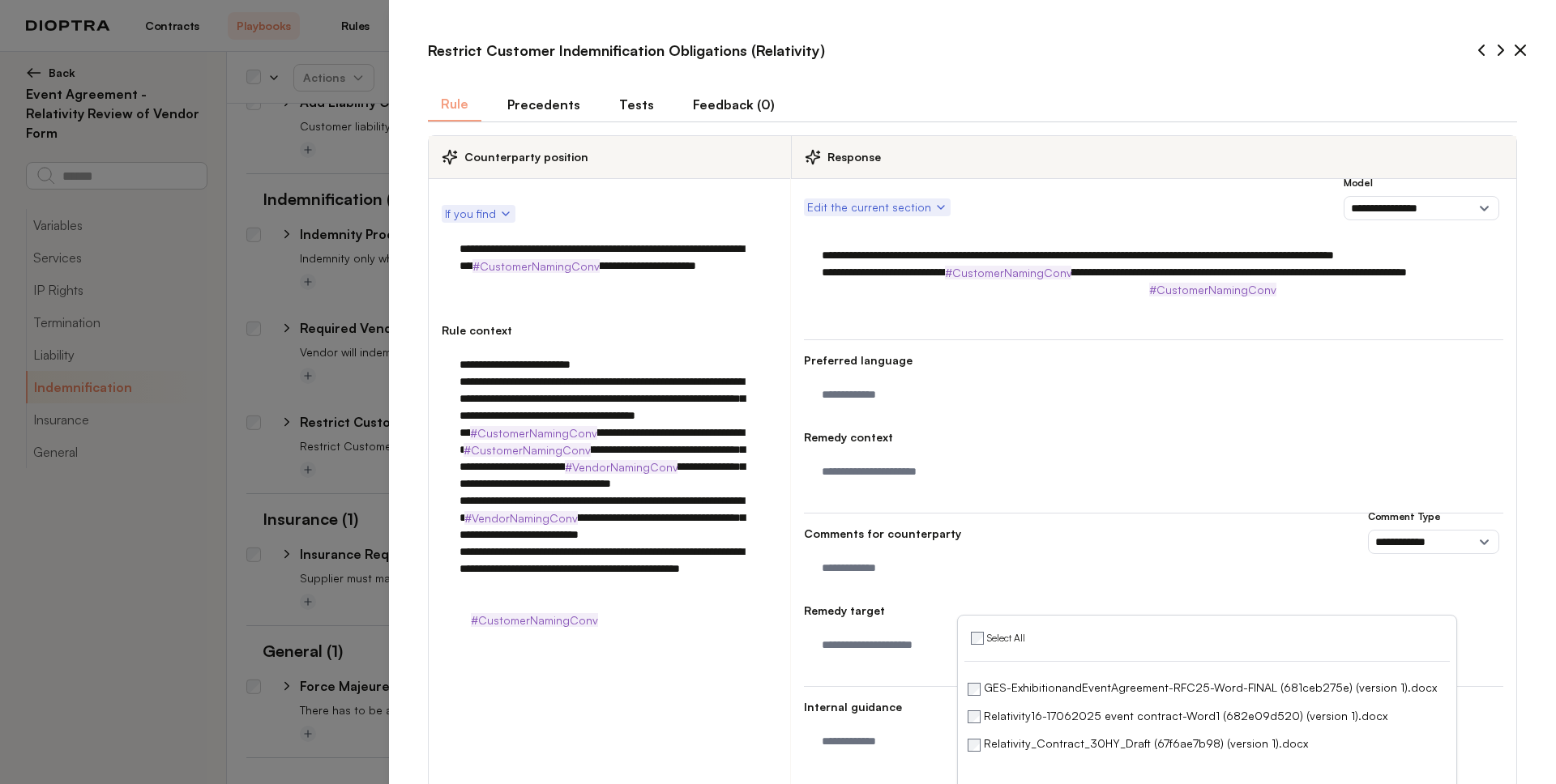 click on "Tests" at bounding box center (636, 104) 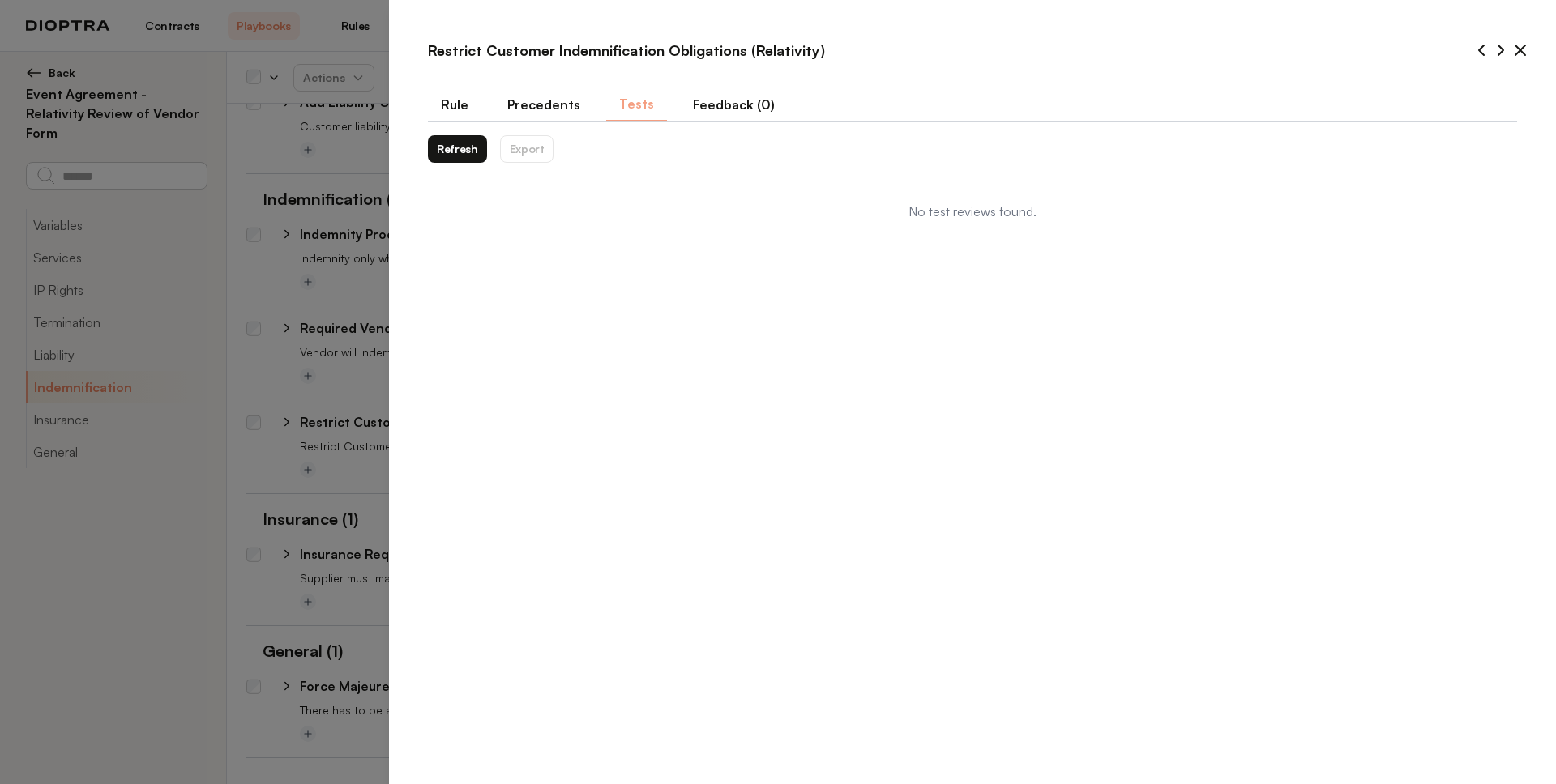 click on "Refresh" at bounding box center [457, 149] 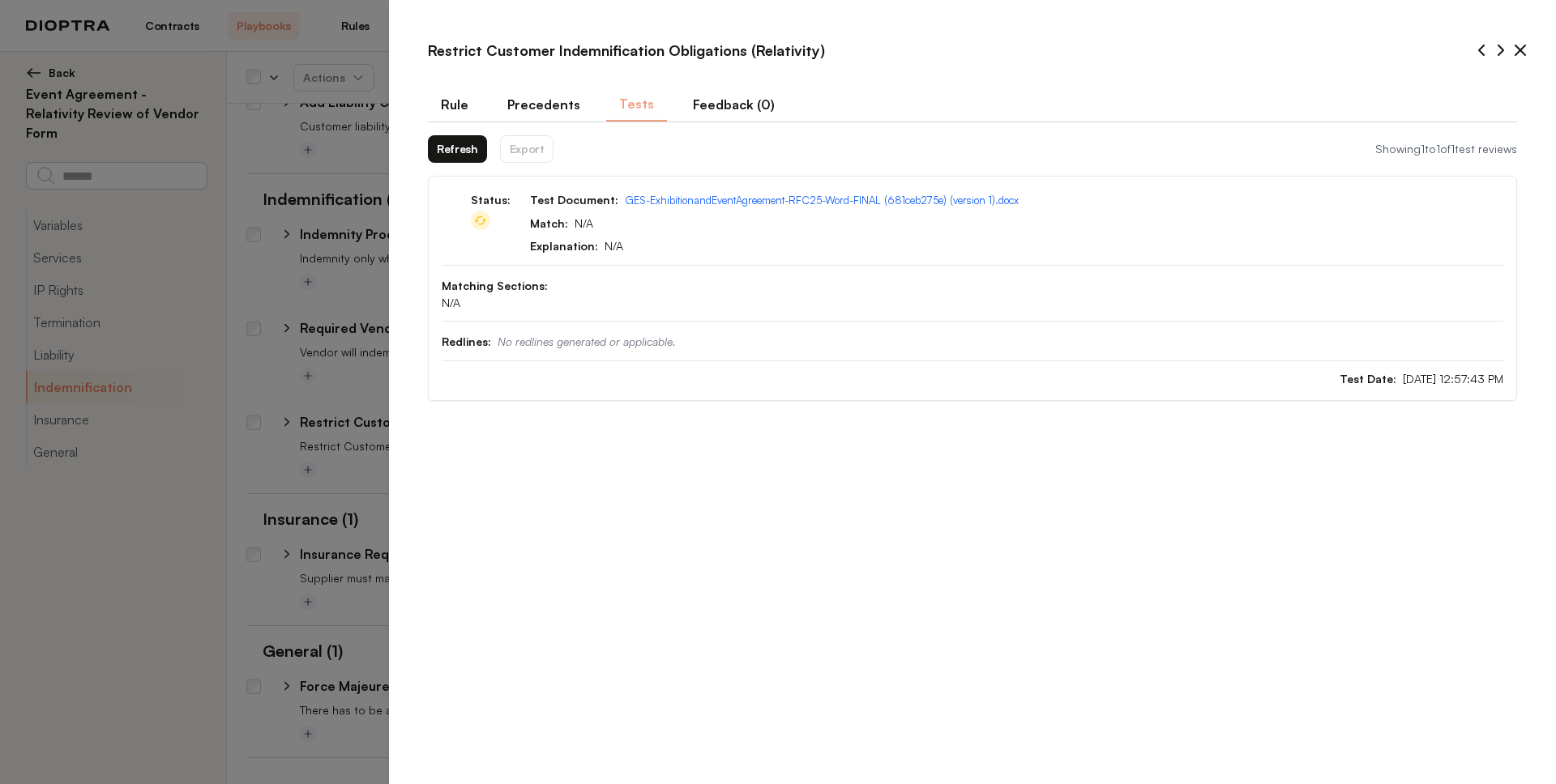 click on "Refresh" at bounding box center (457, 149) 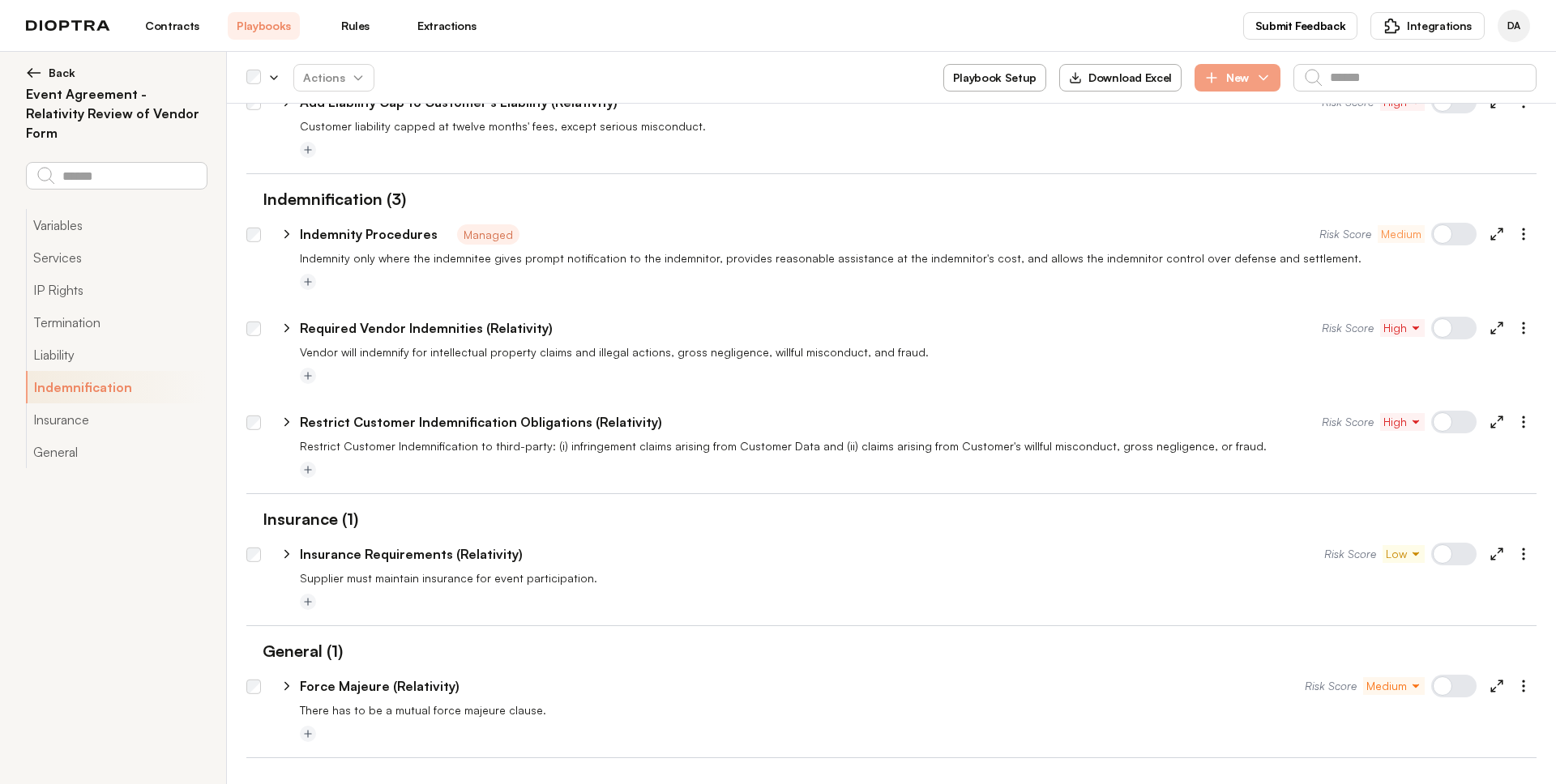 click 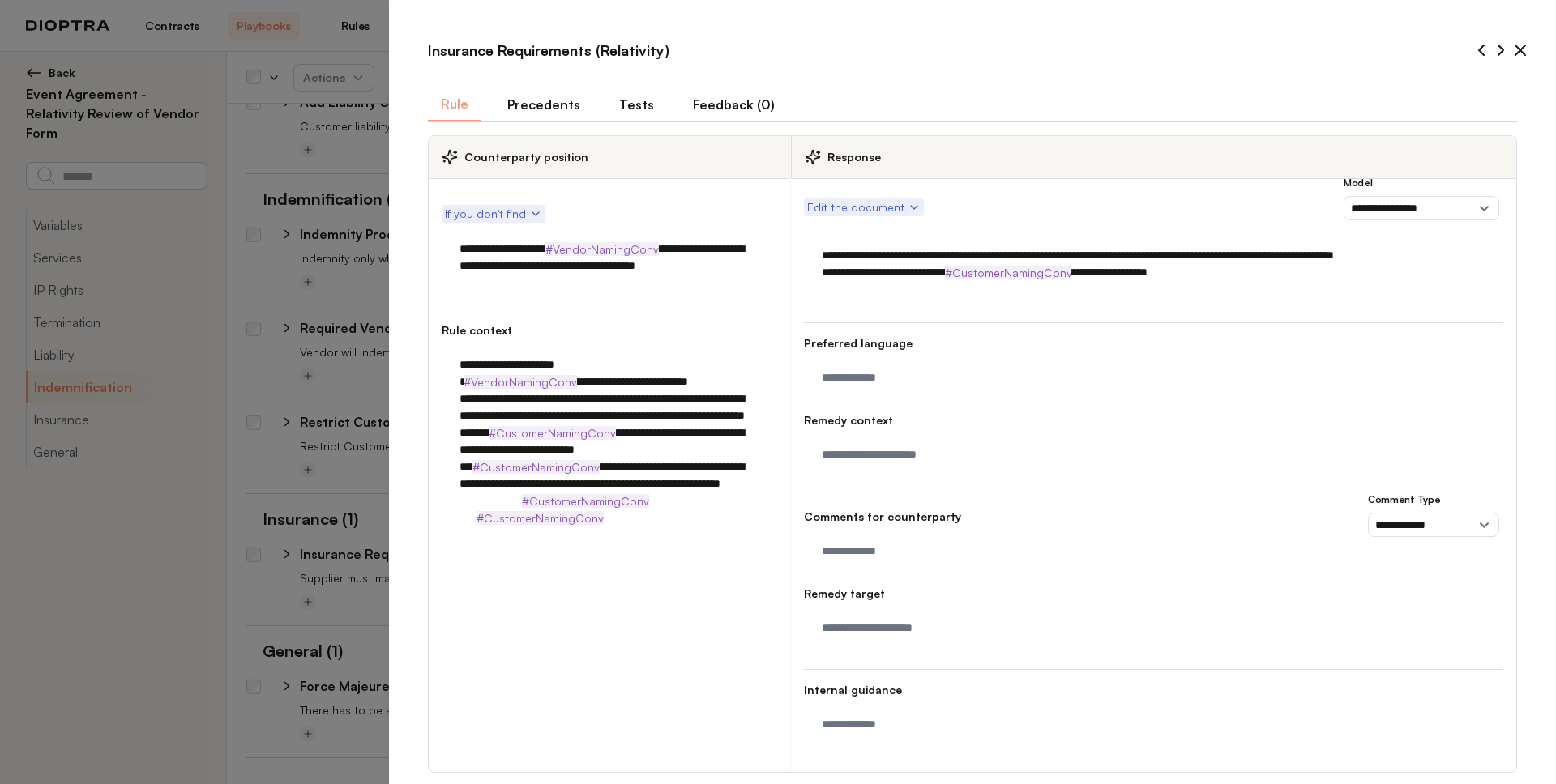 scroll, scrollTop: 63, scrollLeft: 0, axis: vertical 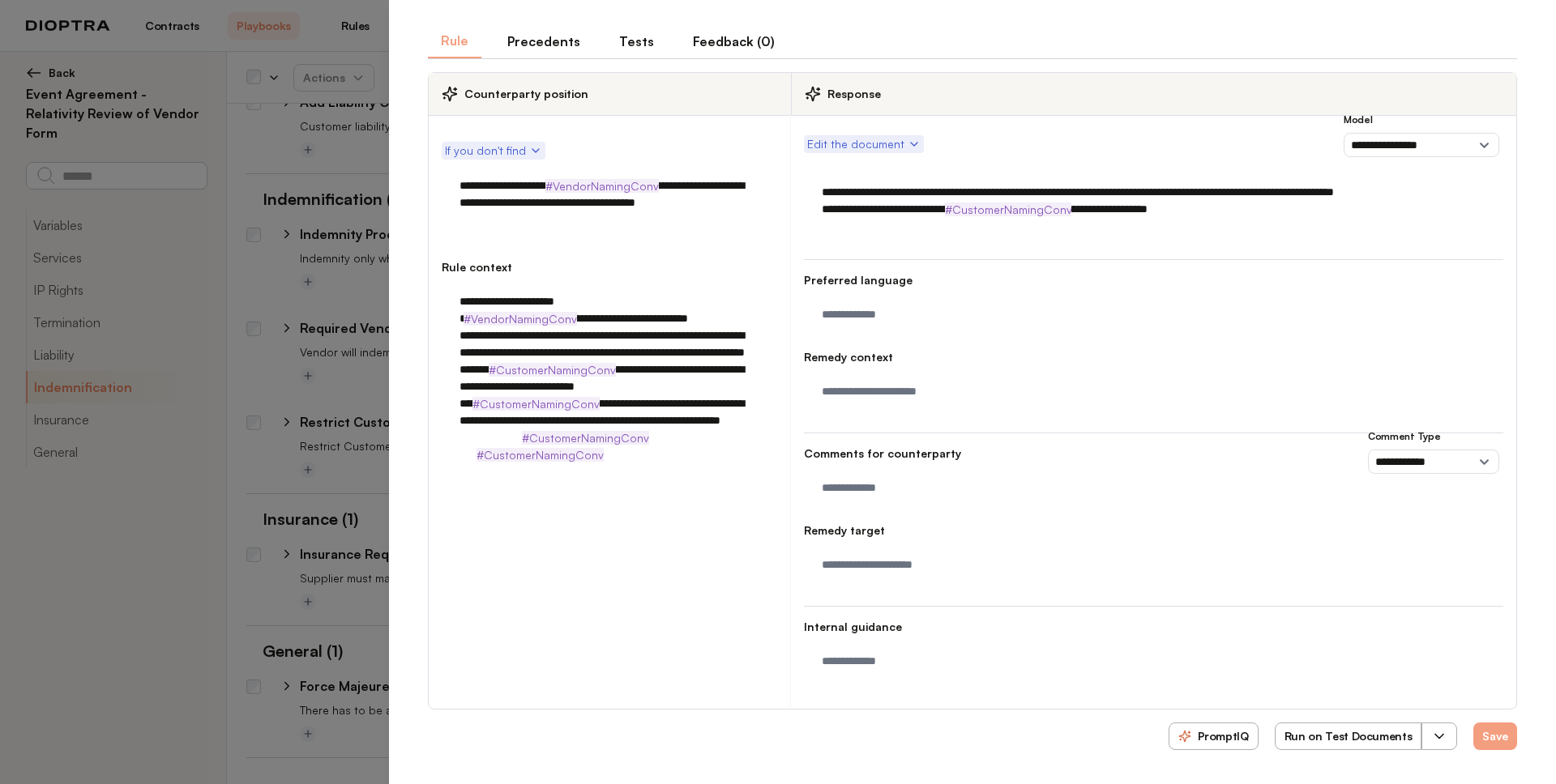 click at bounding box center [1439, 736] 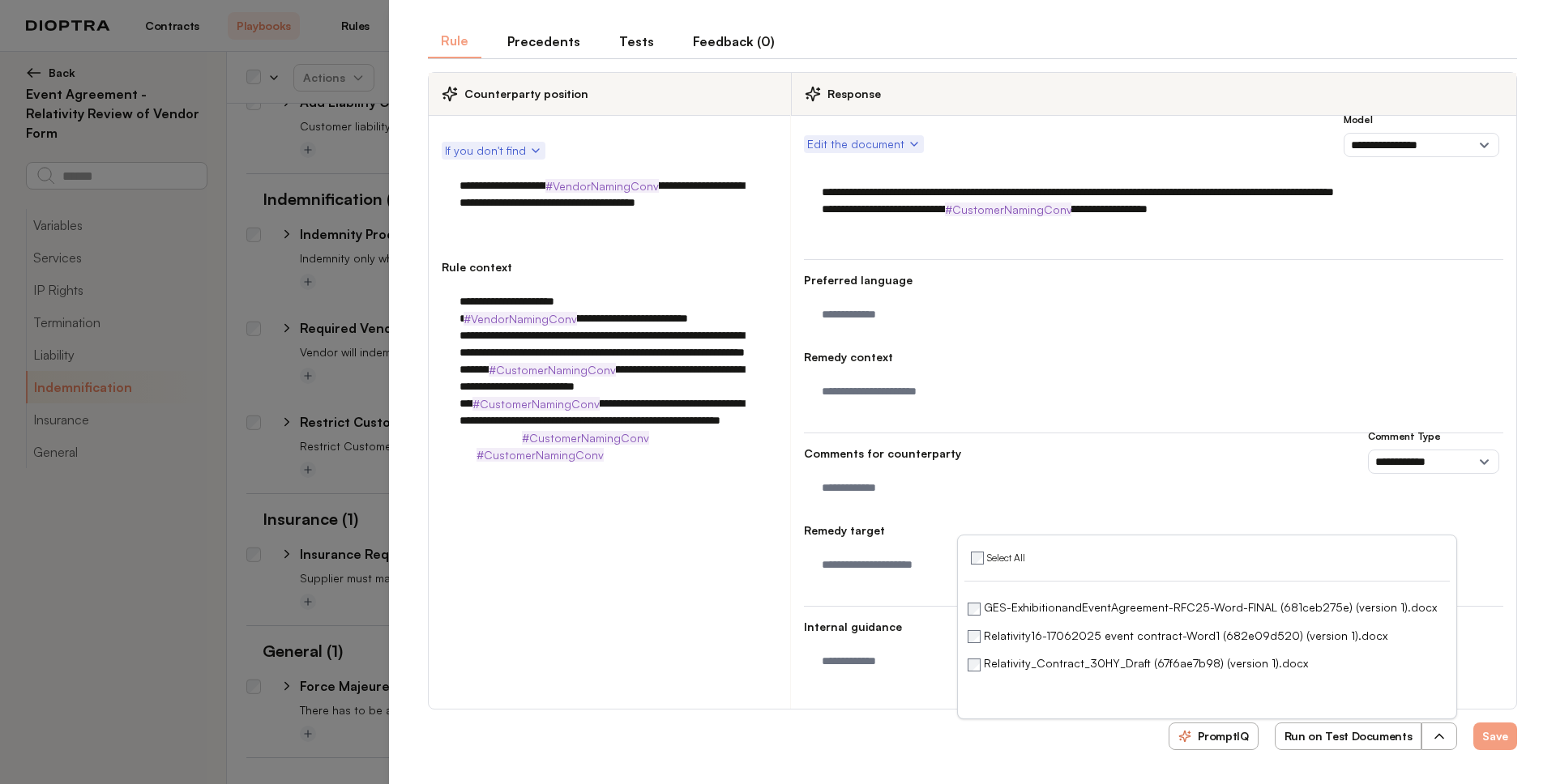 click on "**********" at bounding box center (1153, 419) 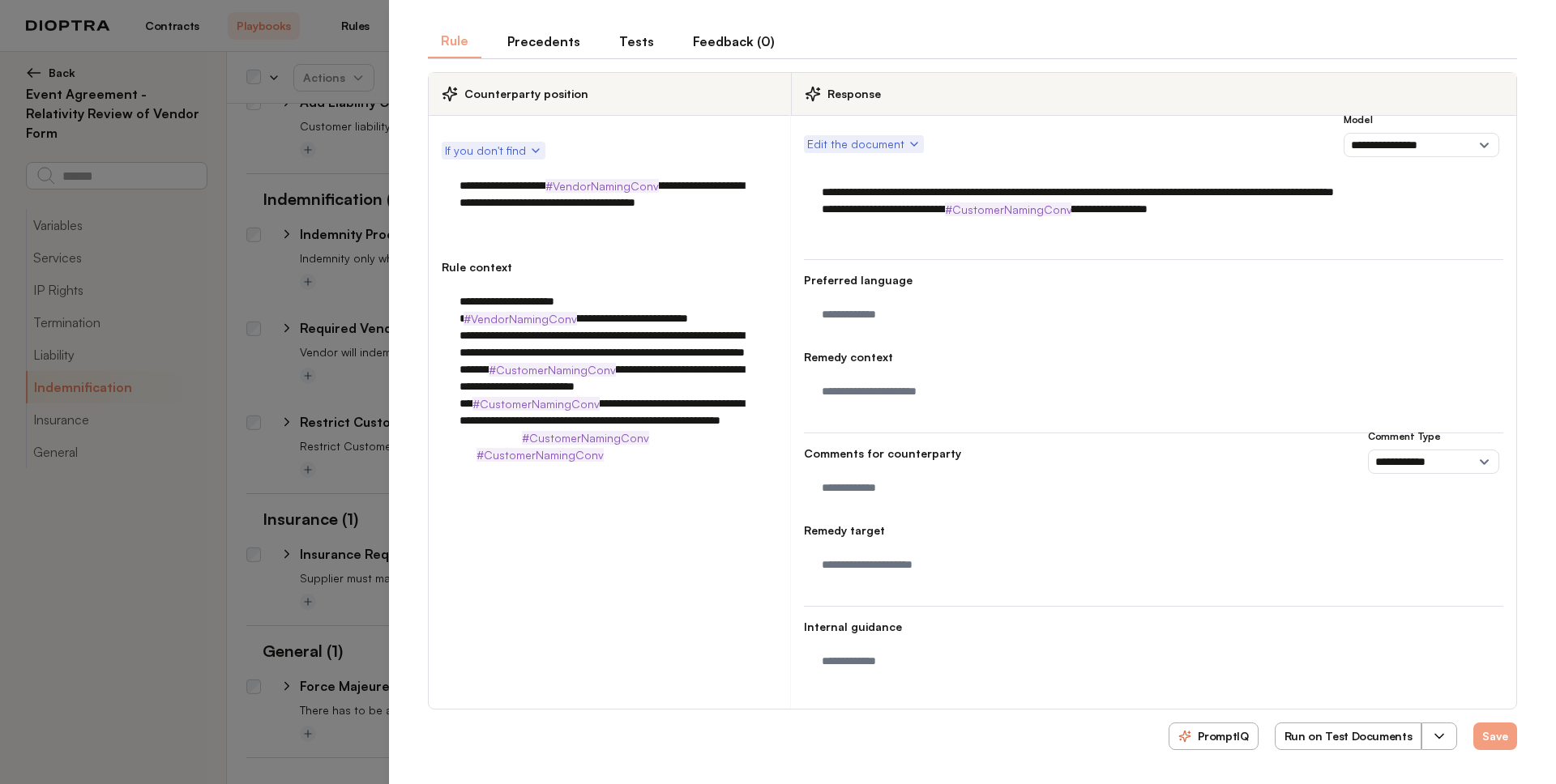 click 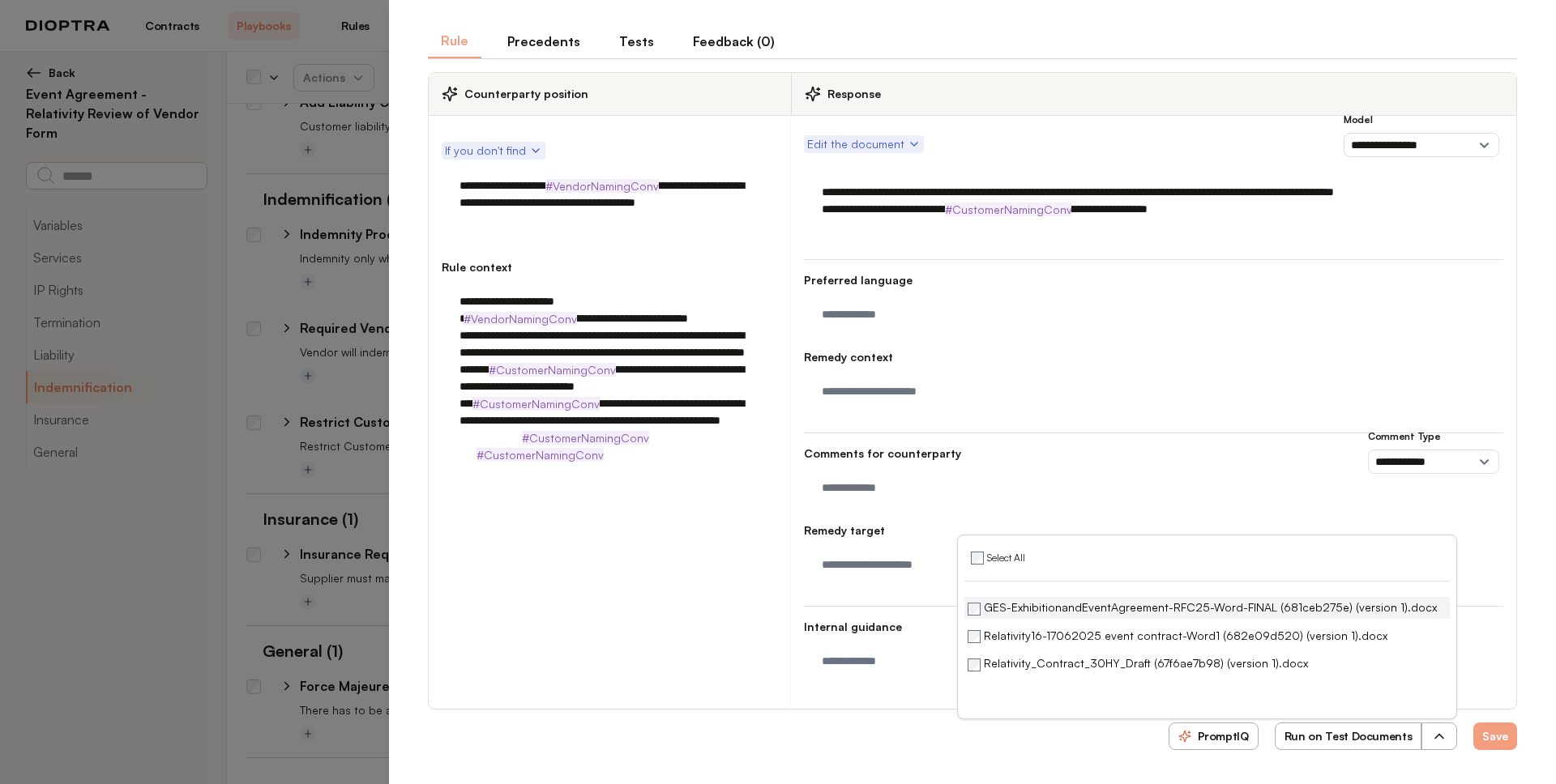 click on "GES-ExhibitionandEventAgreement-RFC25-Word-FINAL (681ceb275e) (version 1).docx" at bounding box center (1202, 607) 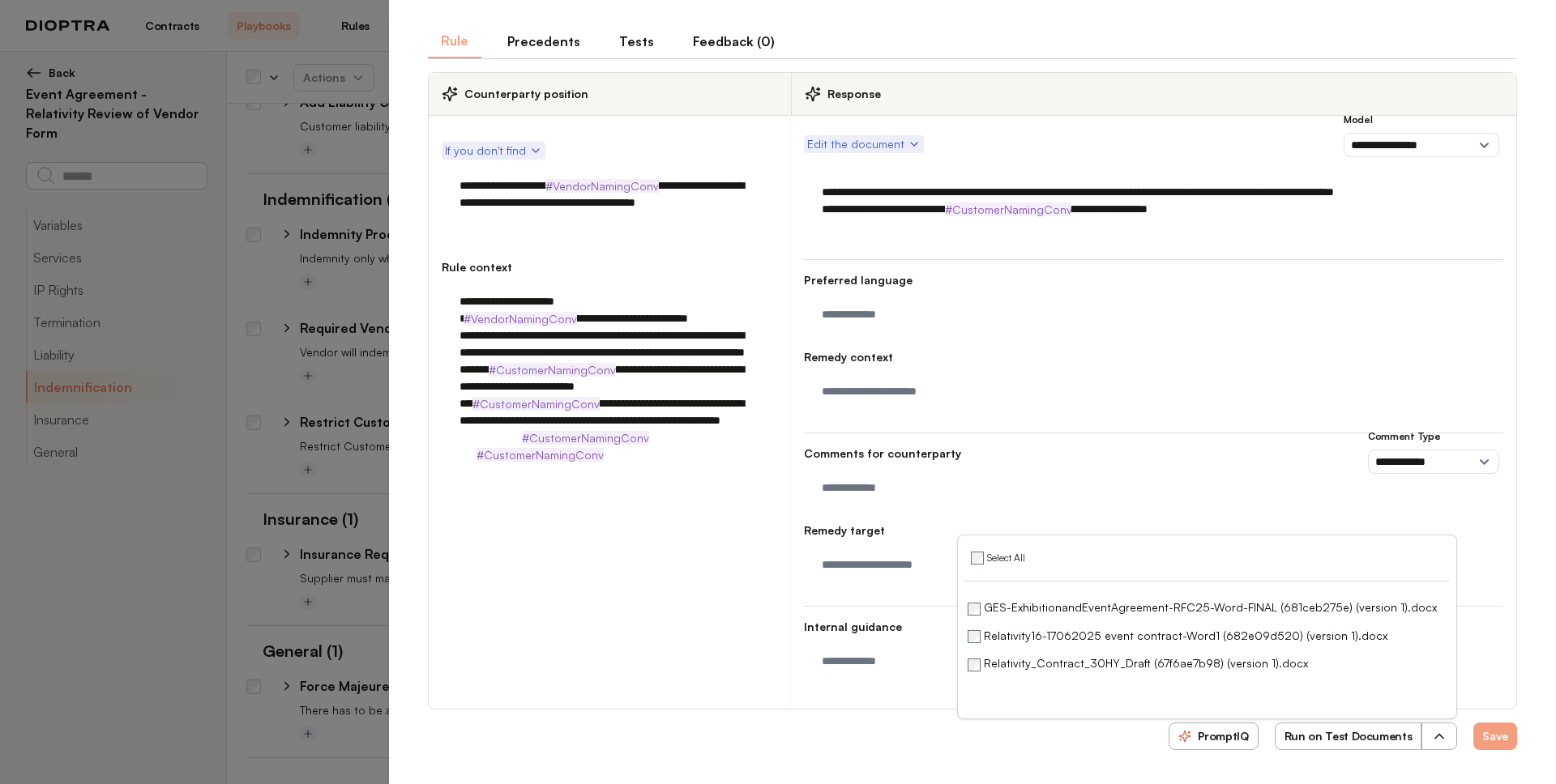 click on "Run on Test Documents" at bounding box center (1349, 736) 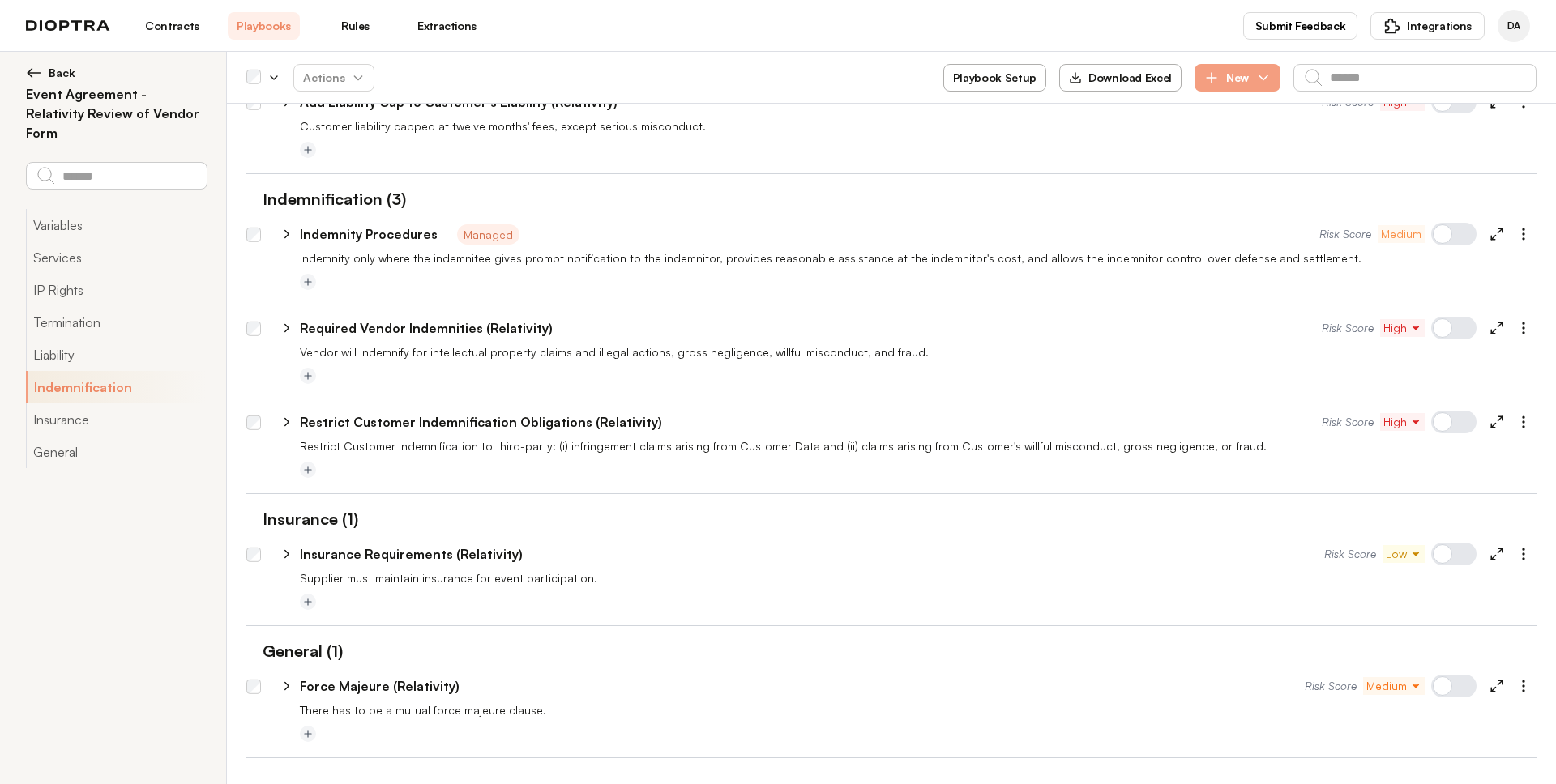 click 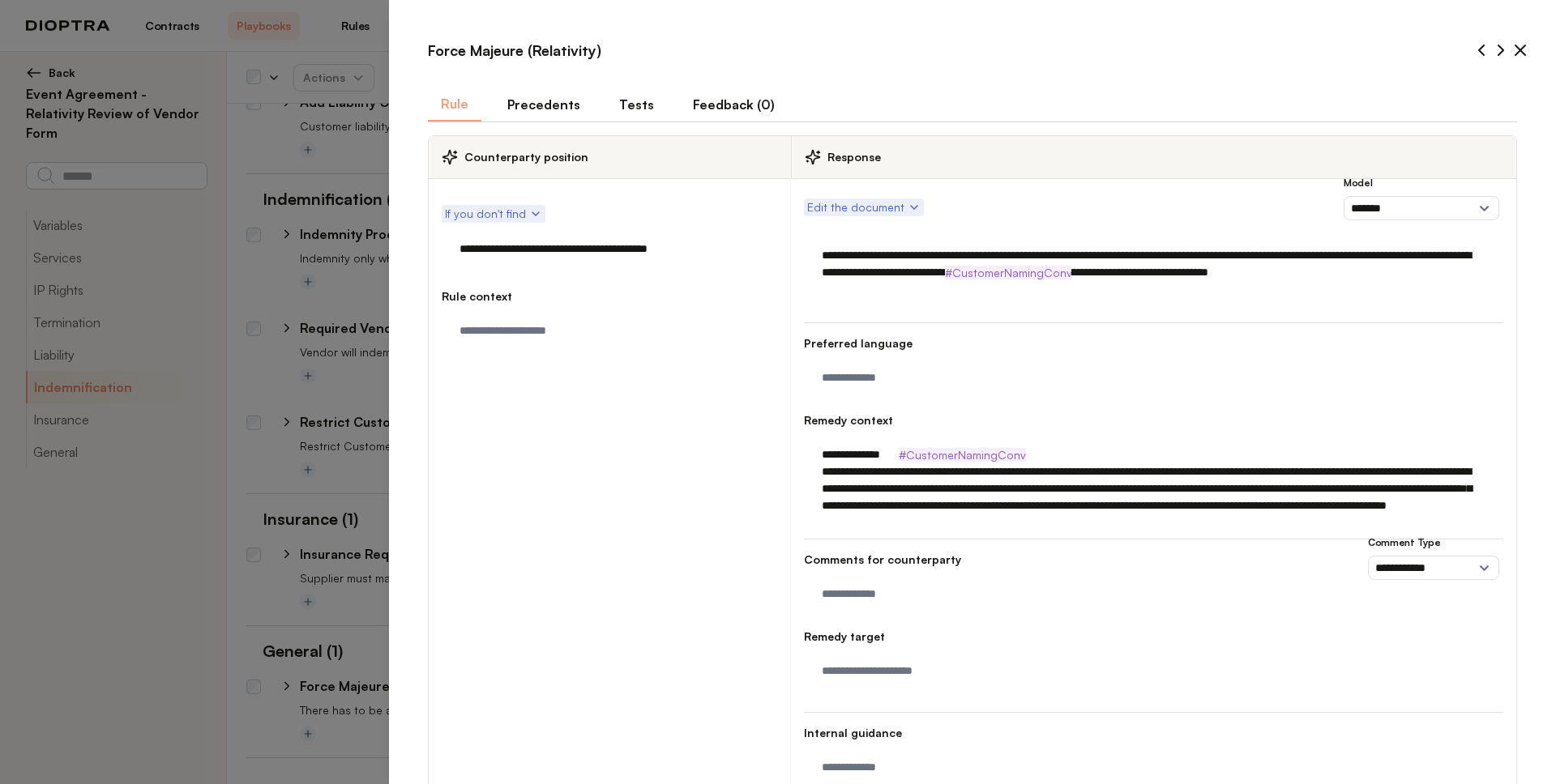 scroll, scrollTop: 123, scrollLeft: 0, axis: vertical 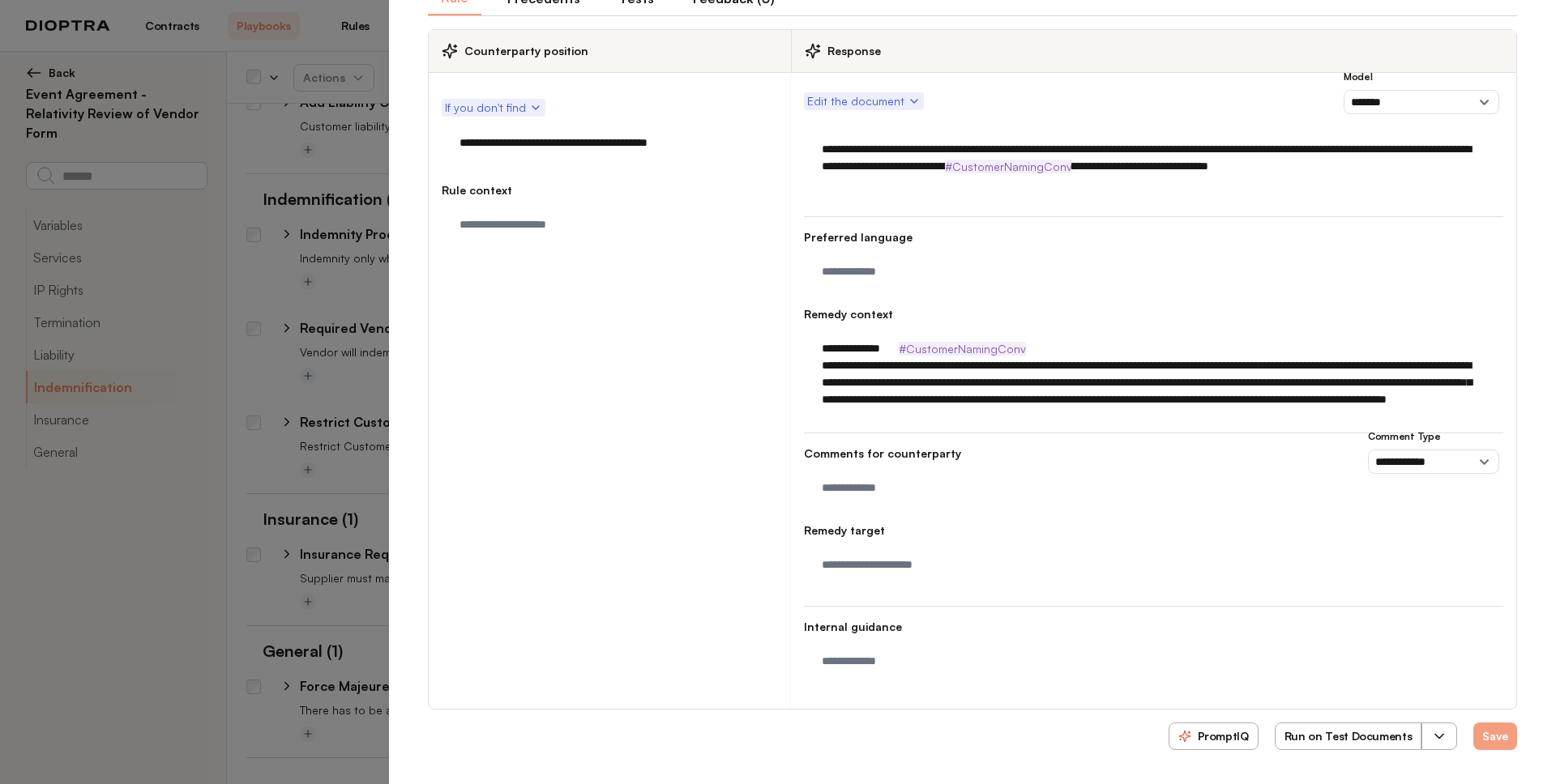 click 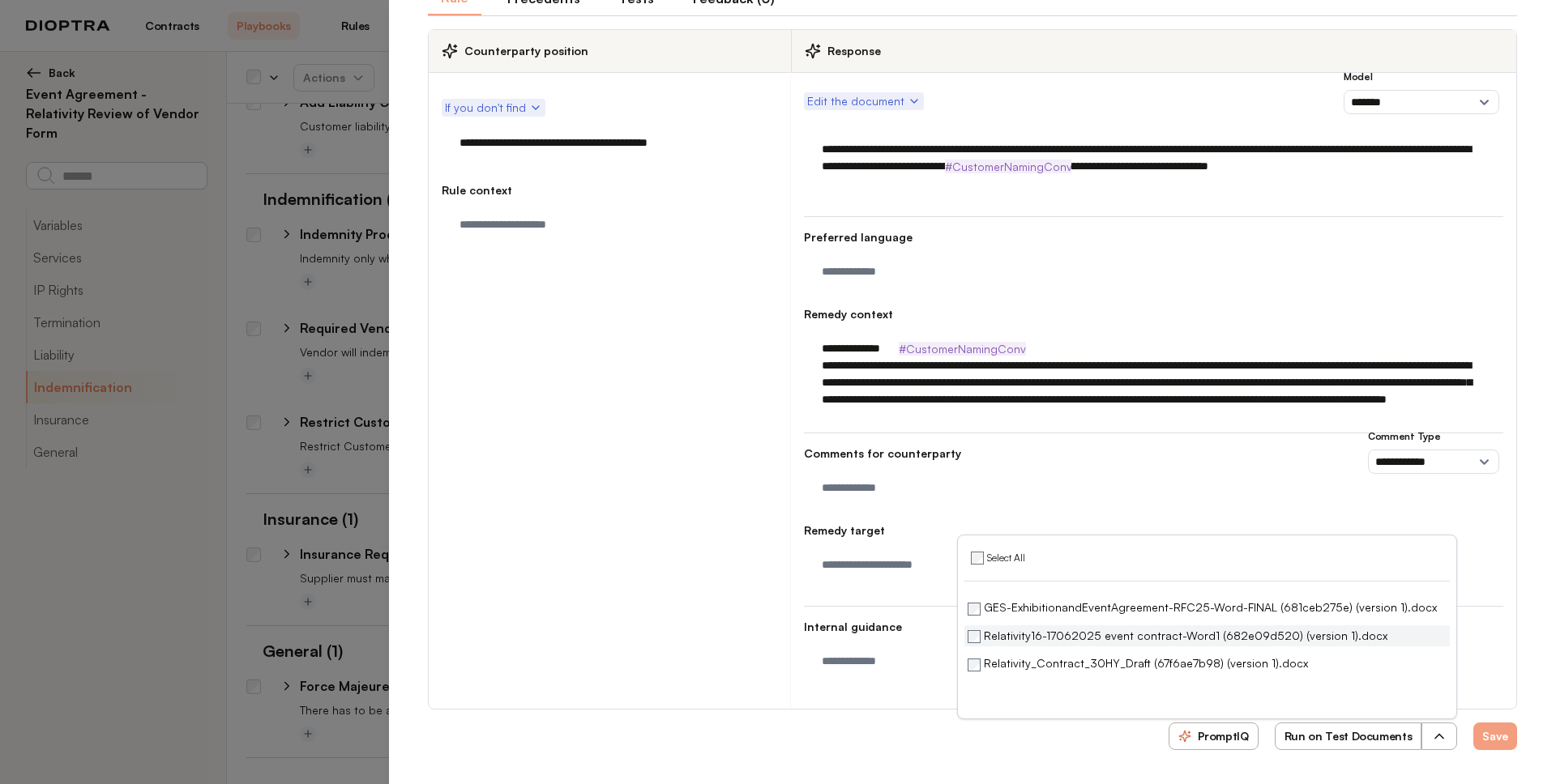 click on "Relativity16-17062025 event contract-Word1 (682e09d520) (version 1).docx" at bounding box center [1178, 636] 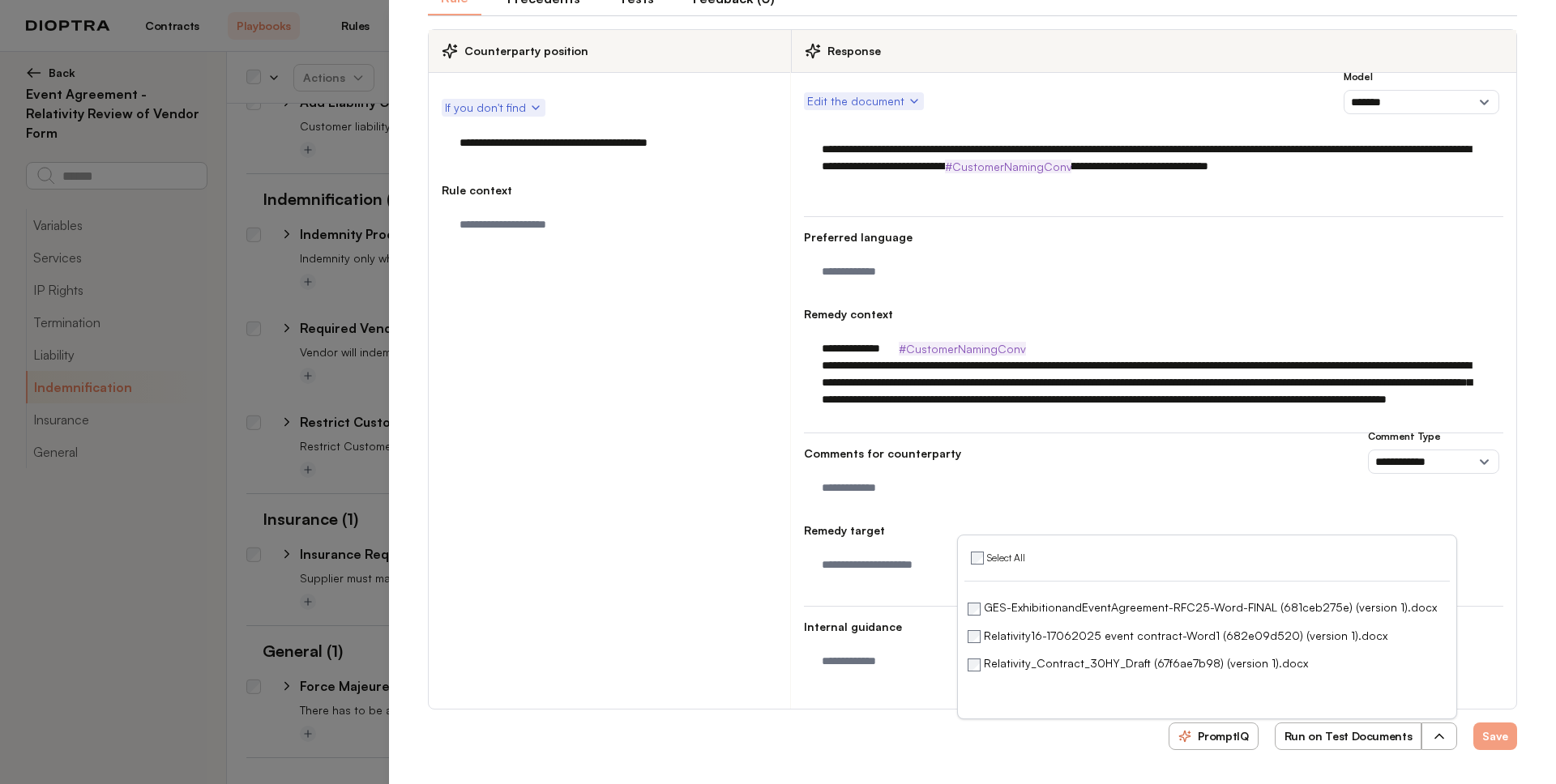 click on "Run on Test Documents" at bounding box center [1349, 736] 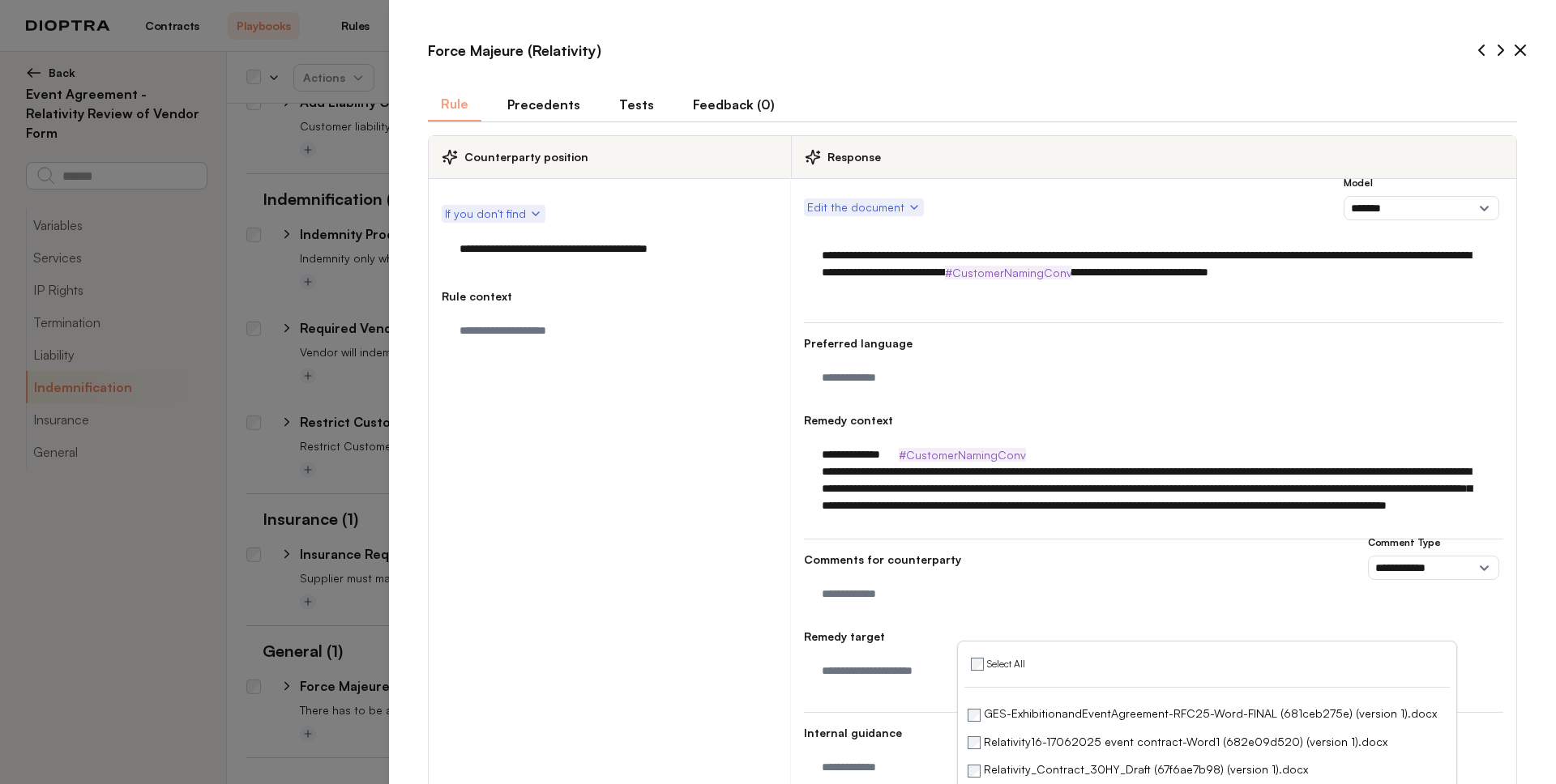 click on "Tests" at bounding box center [636, 104] 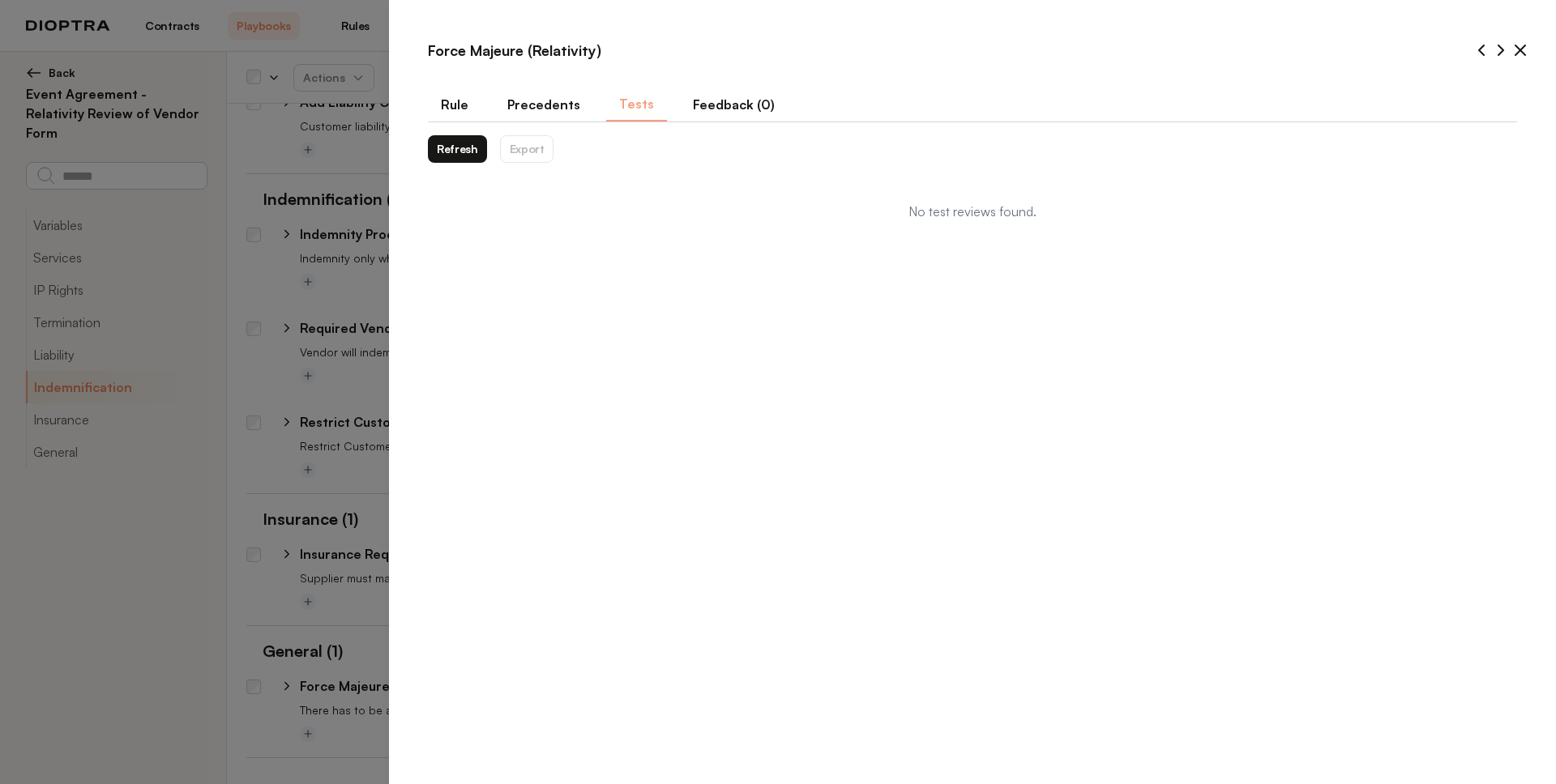 type on "*" 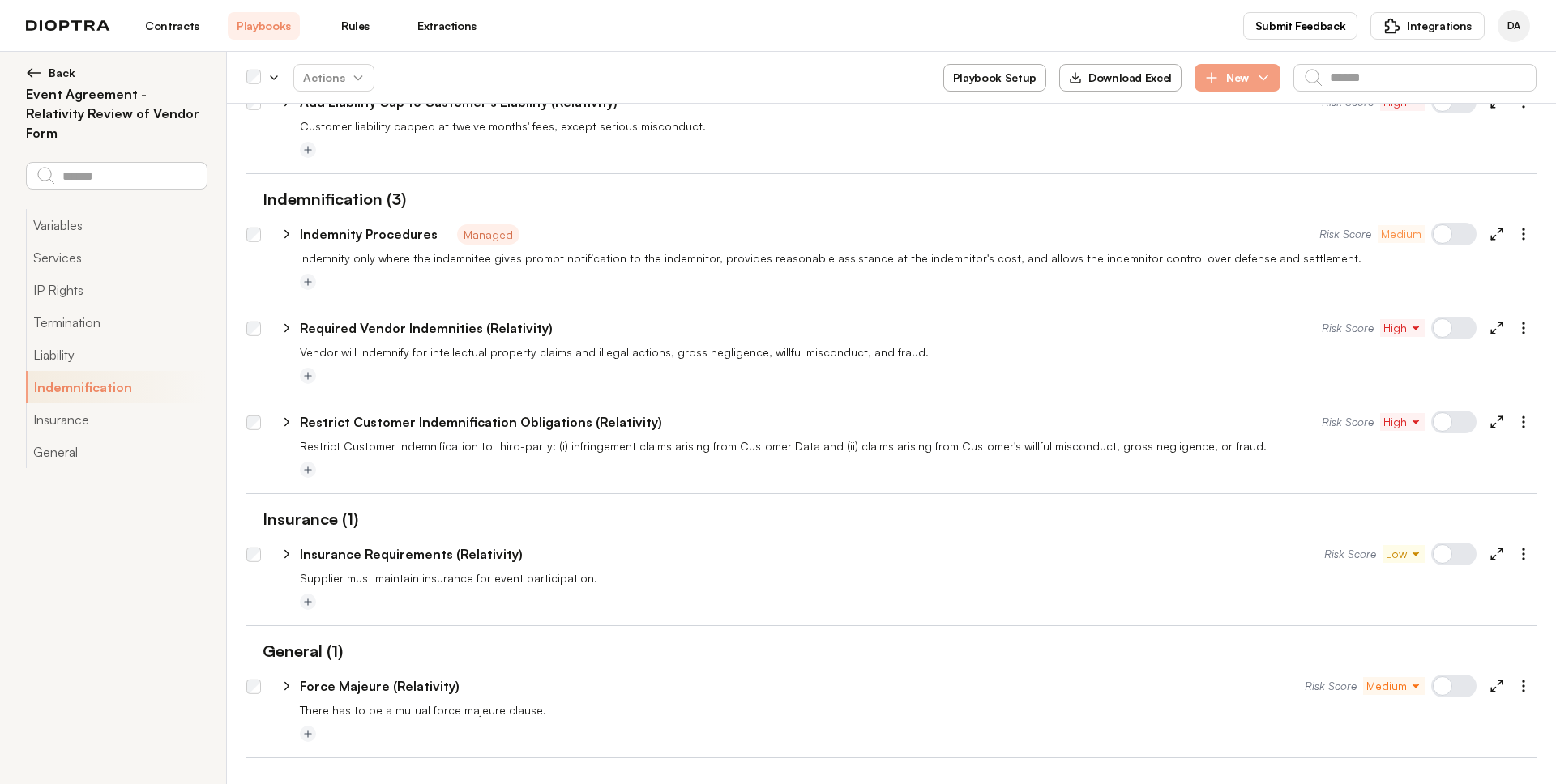 click on "Back" at bounding box center (62, 73) 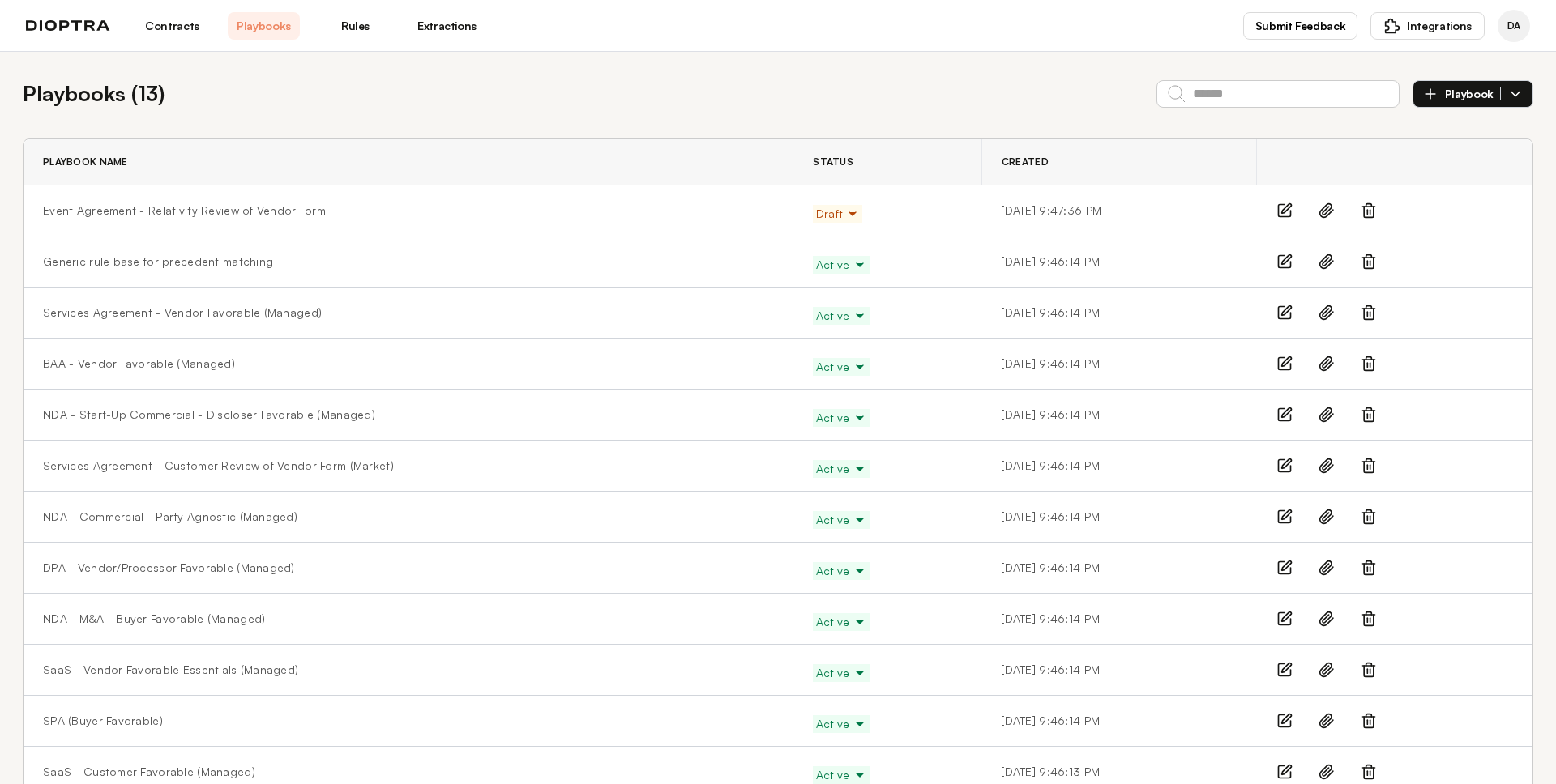 click on "Contracts" at bounding box center [172, 26] 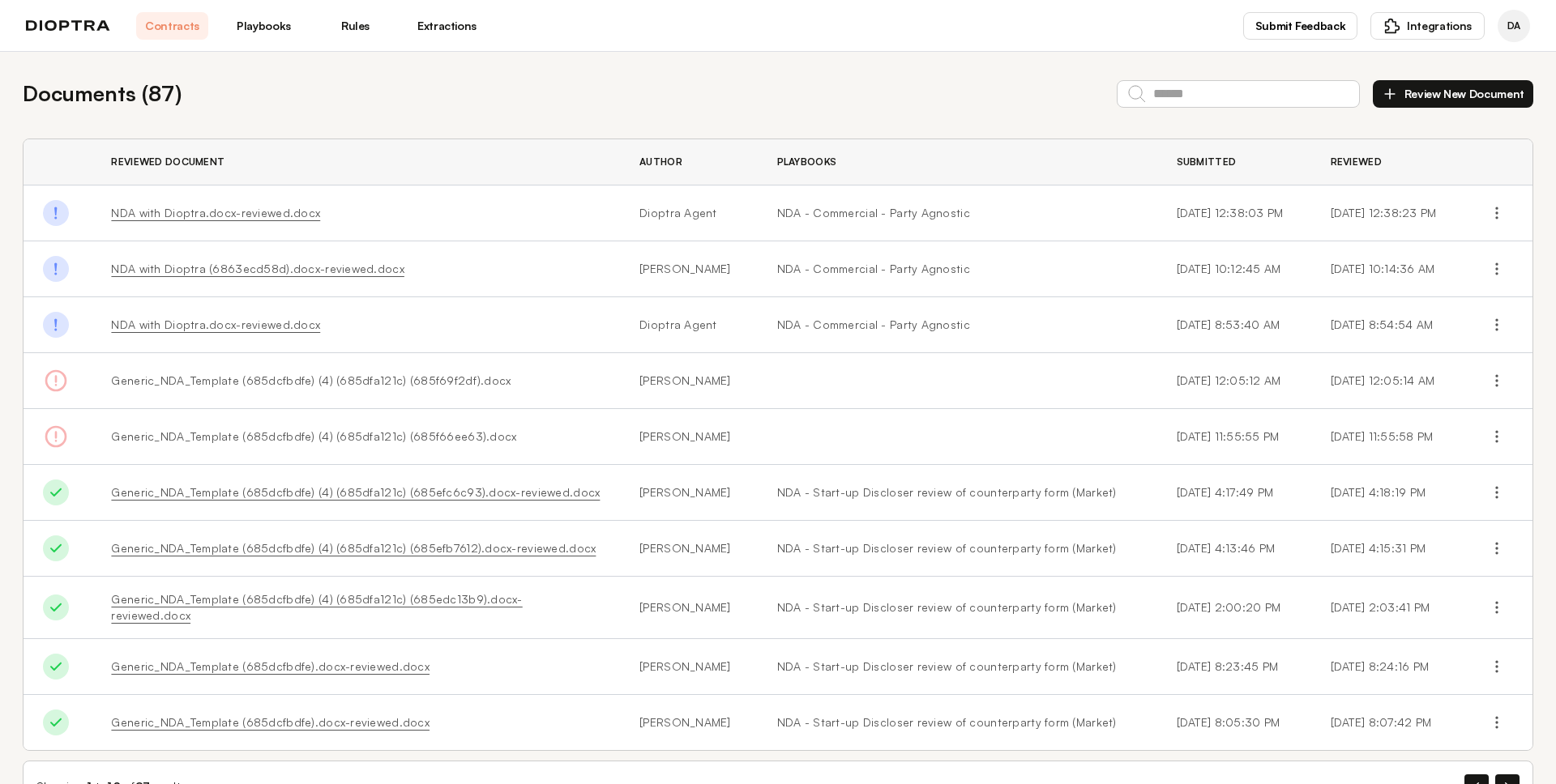 scroll, scrollTop: 0, scrollLeft: 0, axis: both 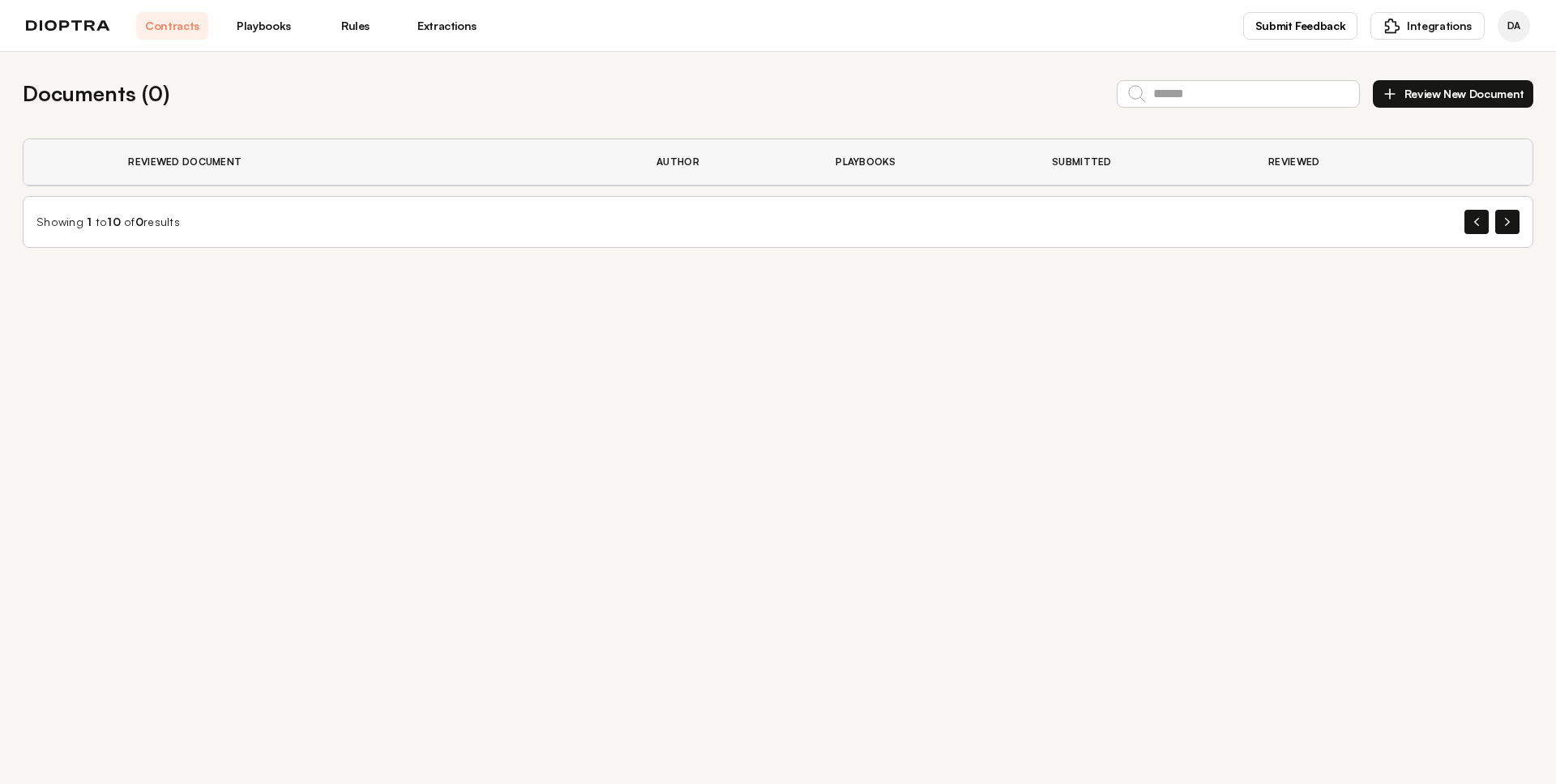 click on "Rules" at bounding box center [355, 26] 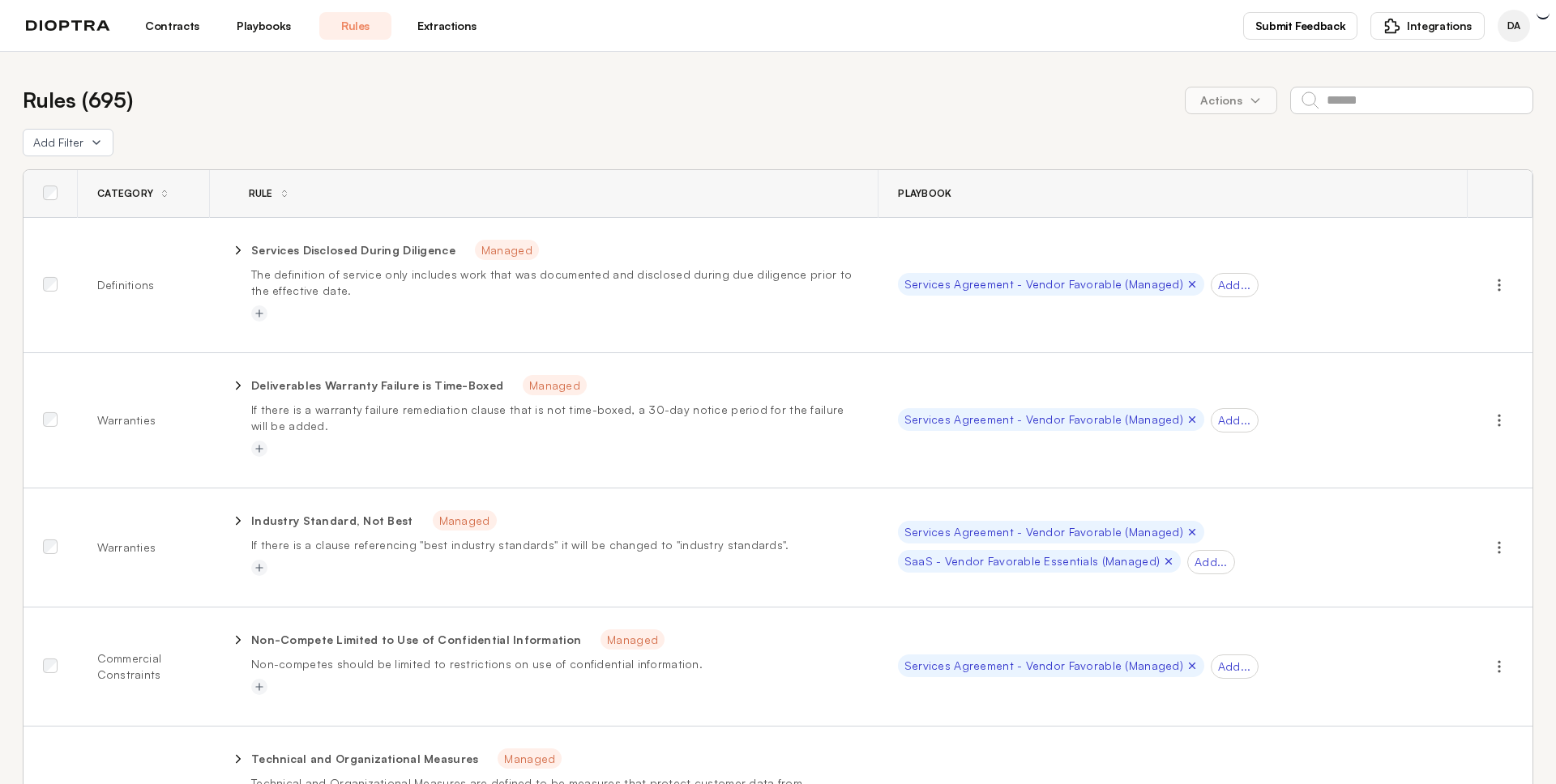 click on "Playbooks" at bounding box center [263, 26] 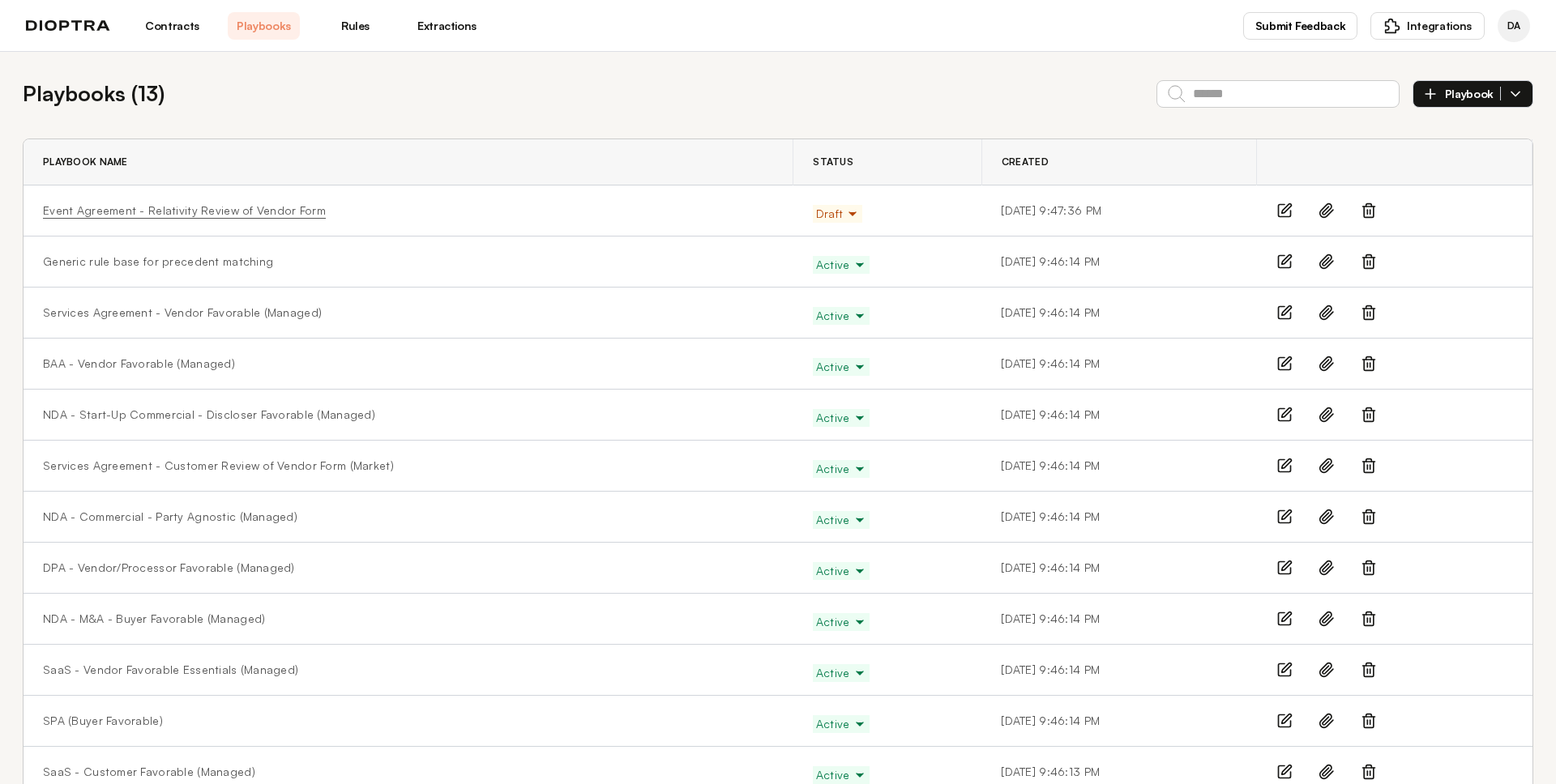 click on "Event Agreement - Relativity Review of Vendor Form" at bounding box center [184, 211] 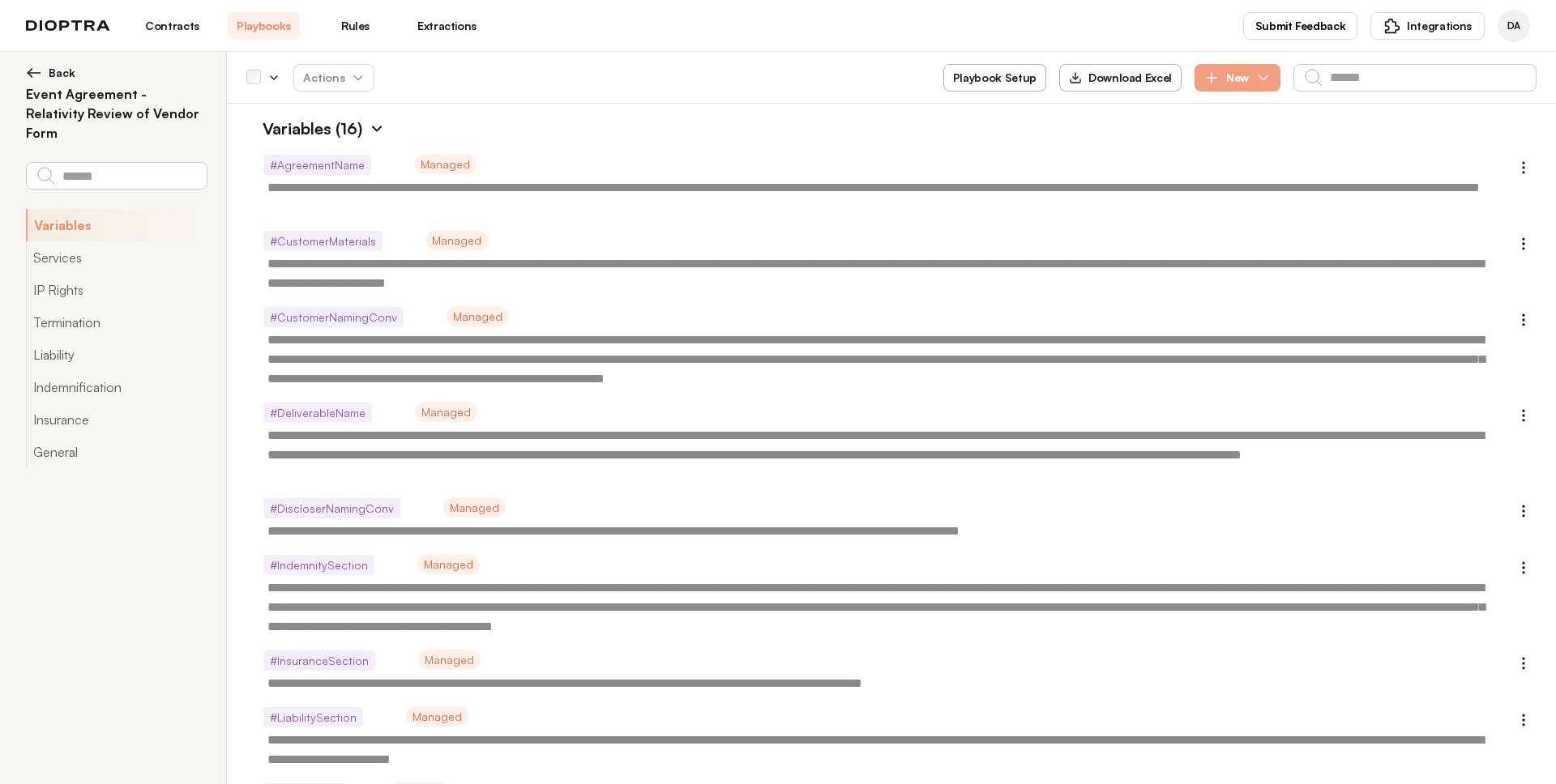 click at bounding box center [377, 129] 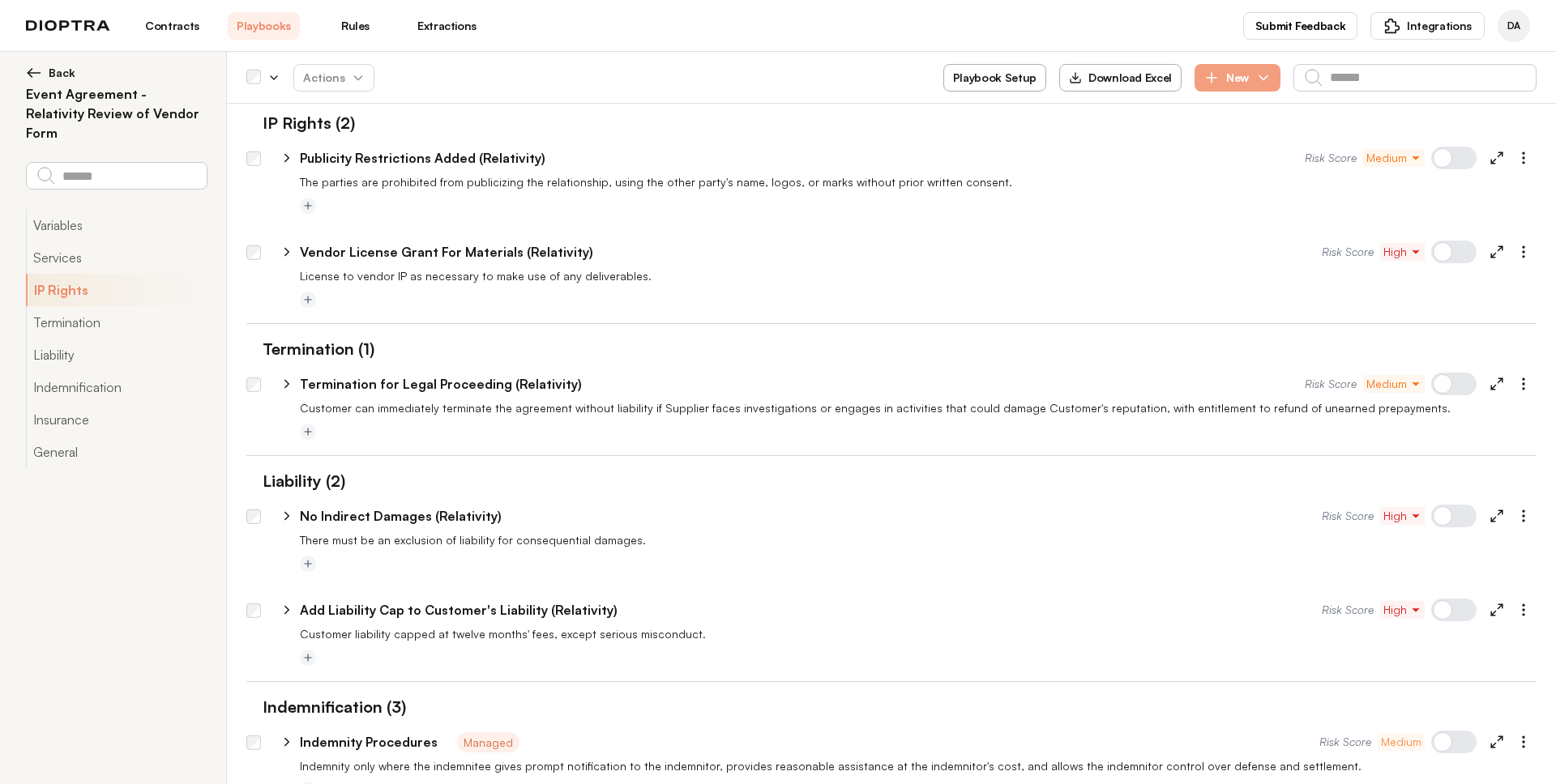 scroll, scrollTop: 0, scrollLeft: 0, axis: both 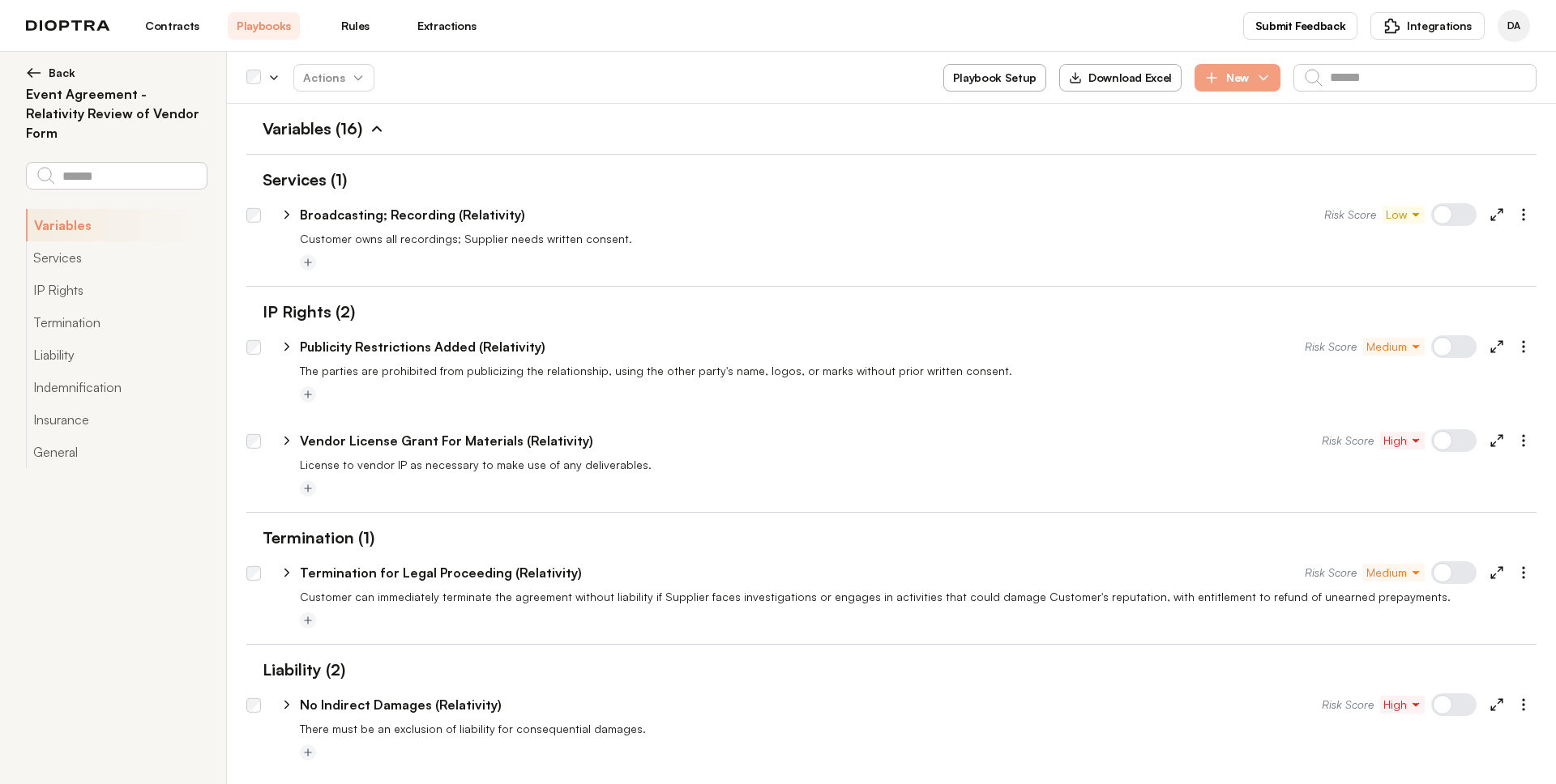 click 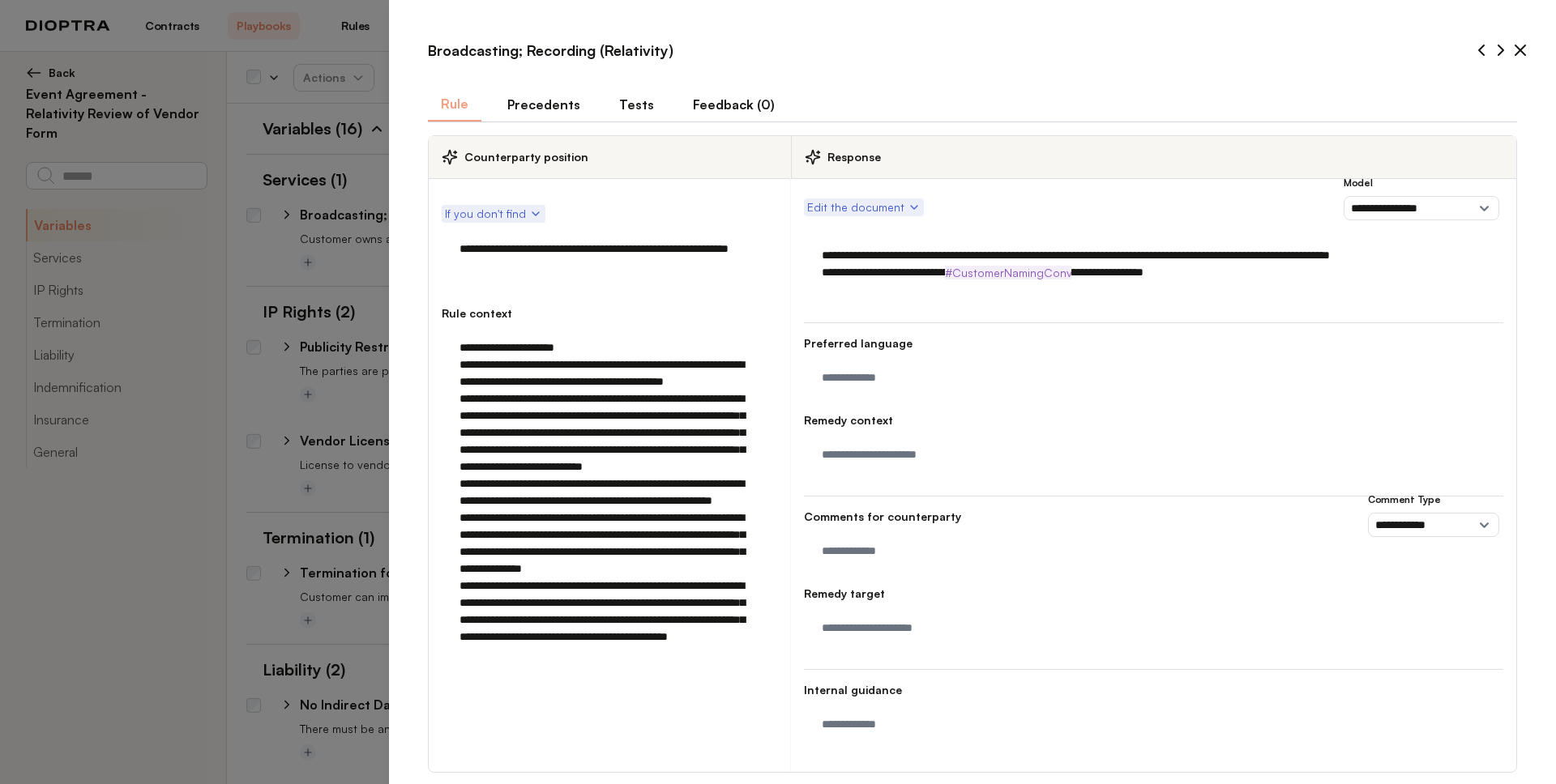 click on "Tests" at bounding box center (636, 104) 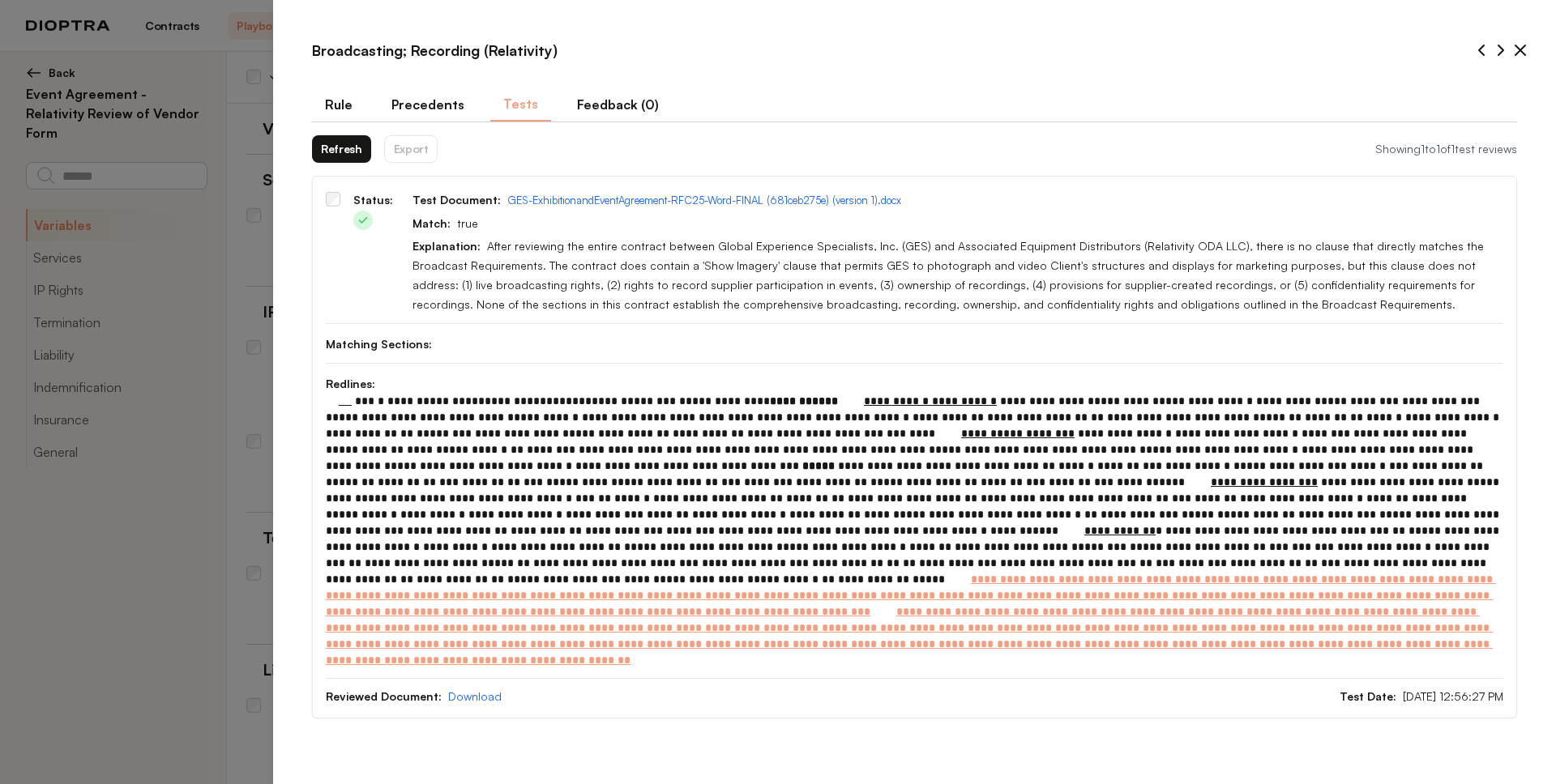 drag, startPoint x: 391, startPoint y: 148, endPoint x: 177, endPoint y: 150, distance: 214.0093 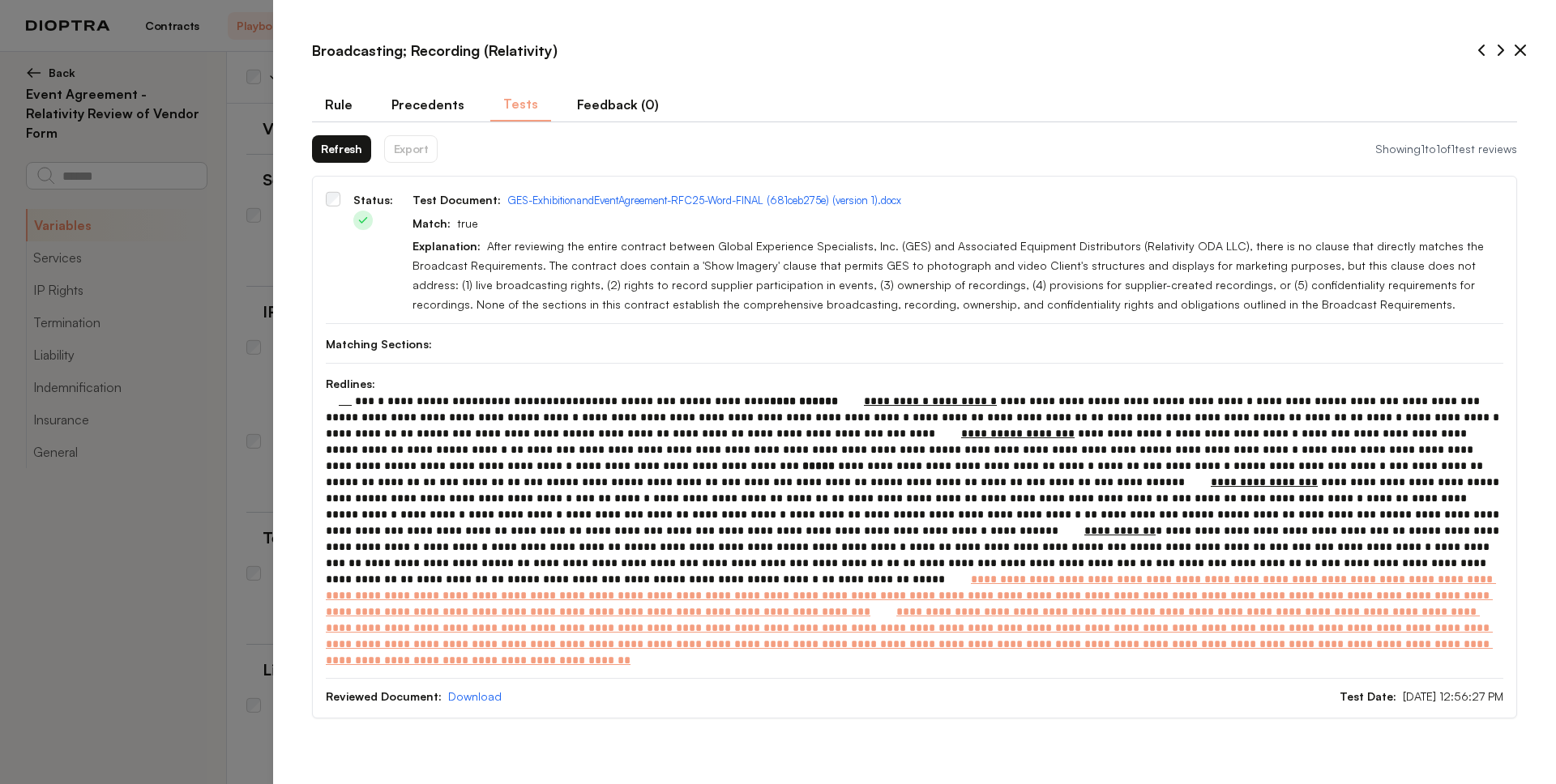 click on "**********" at bounding box center [891, 279] 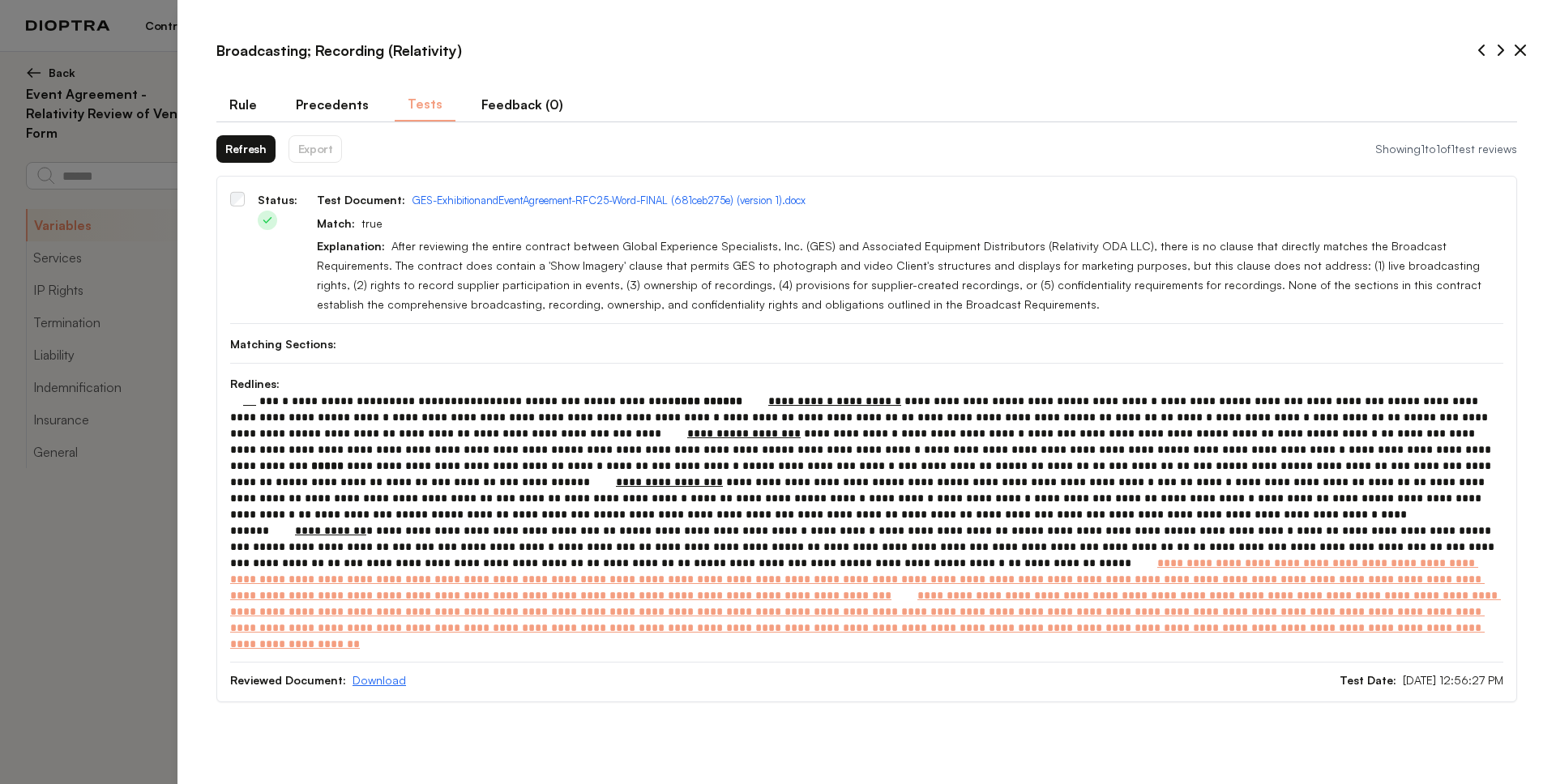 click on "Download" at bounding box center [379, 680] 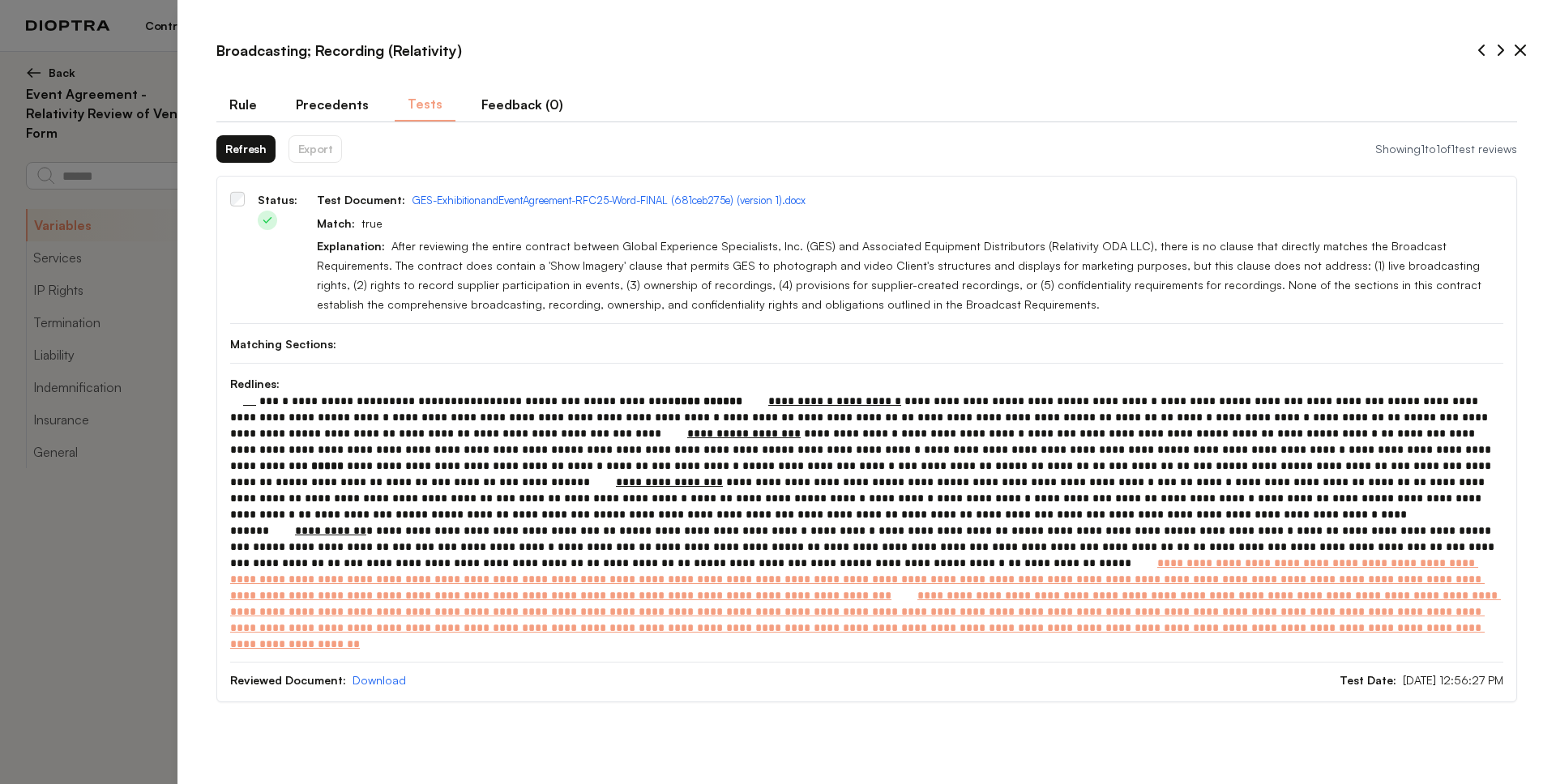 click on "Rule" at bounding box center (243, 104) 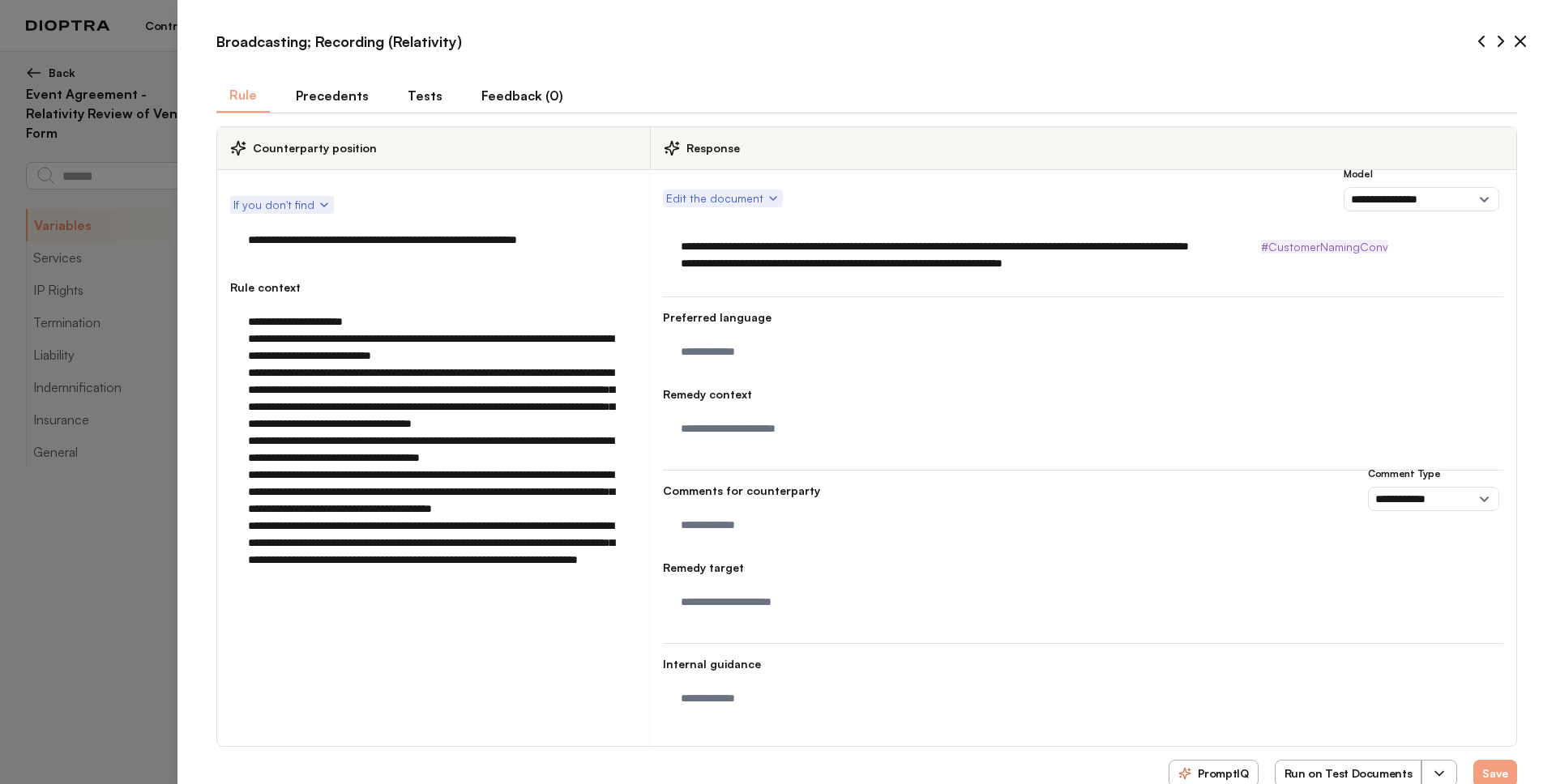 scroll, scrollTop: 0, scrollLeft: 0, axis: both 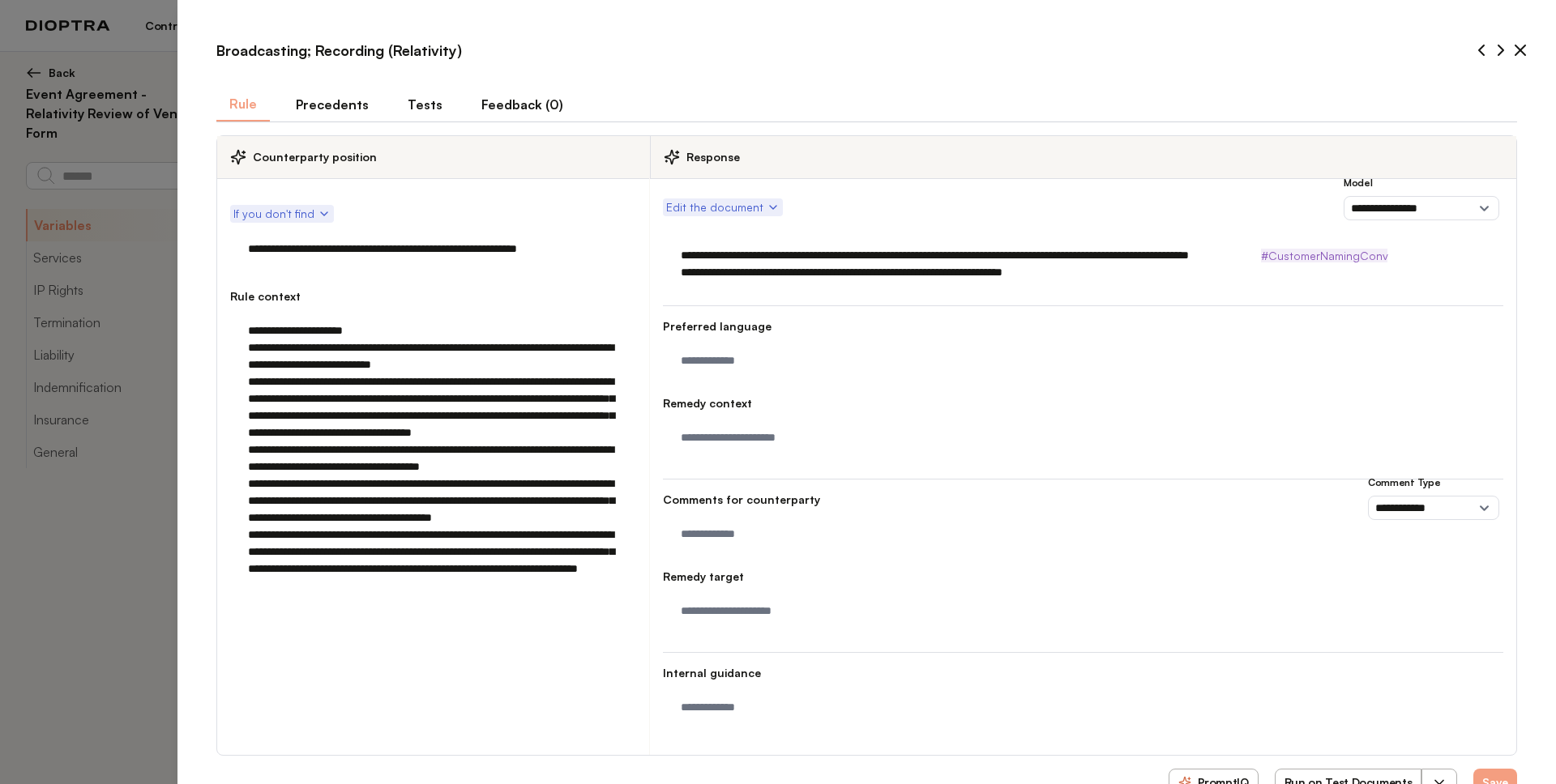 click on "**********" at bounding box center (1083, 264) 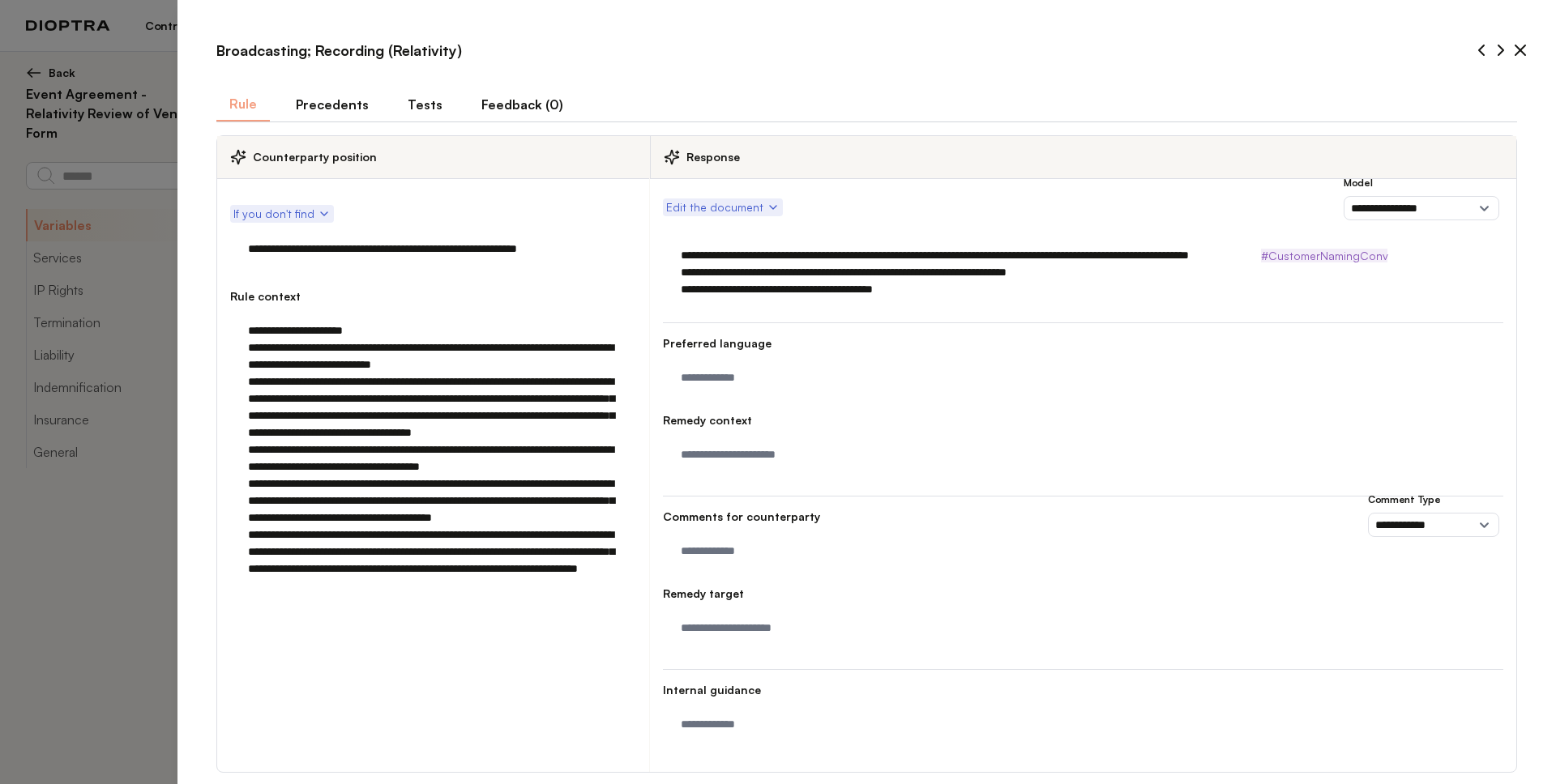 click on "**********" at bounding box center (1083, 272) 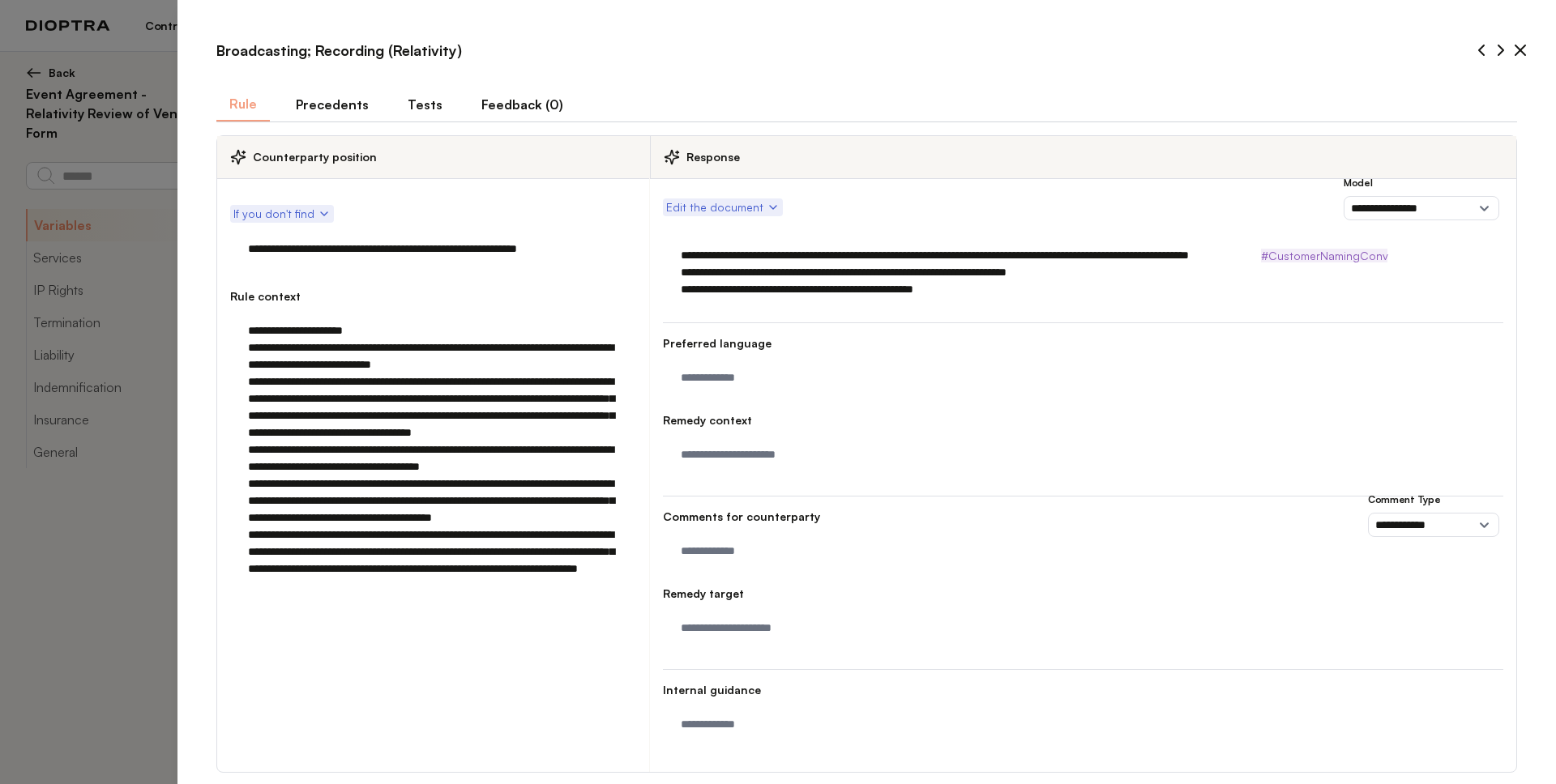 click on "**********" at bounding box center (1083, 272) 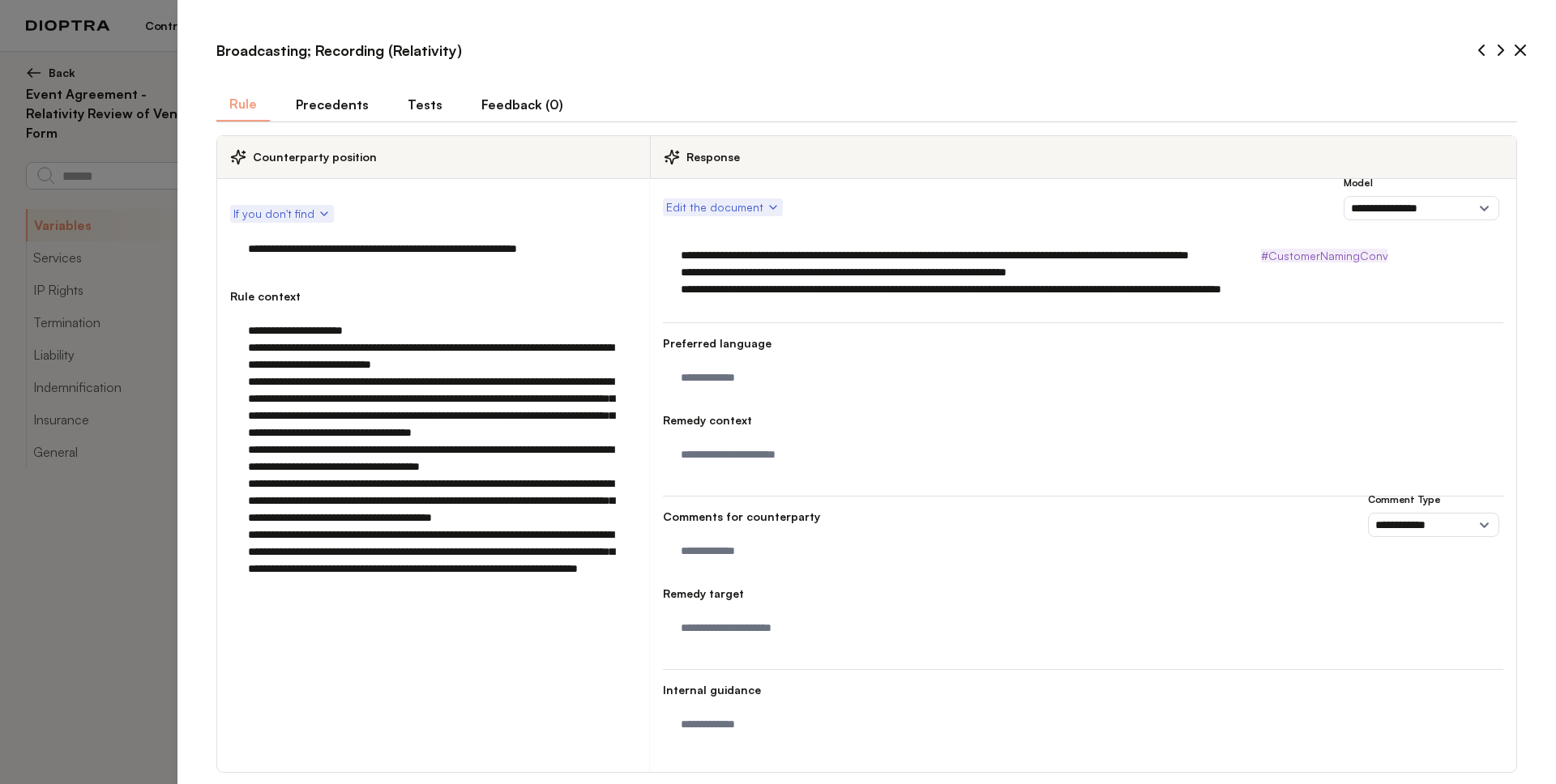 drag, startPoint x: 373, startPoint y: 332, endPoint x: 235, endPoint y: 332, distance: 138 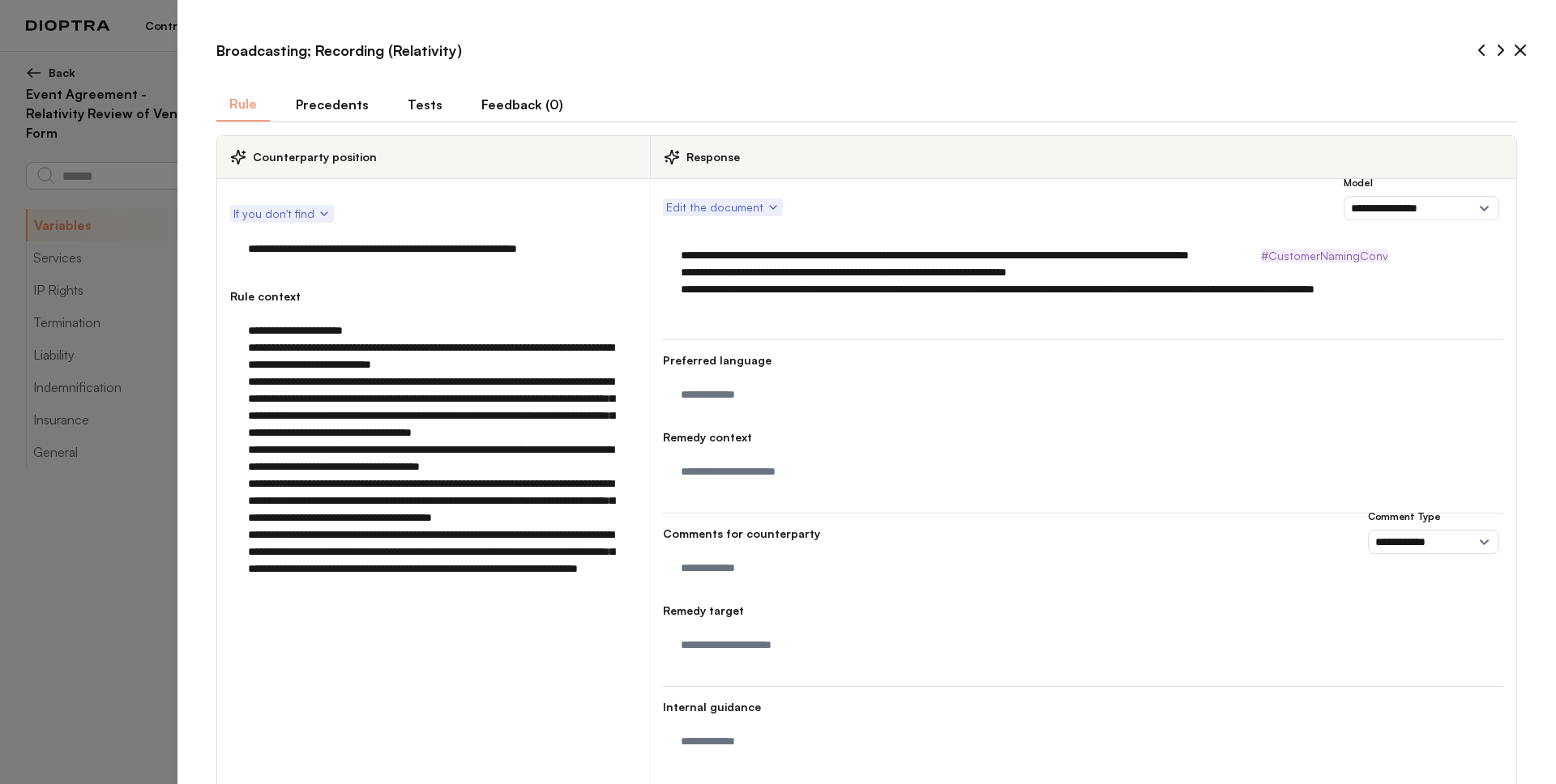 scroll, scrollTop: 63, scrollLeft: 0, axis: vertical 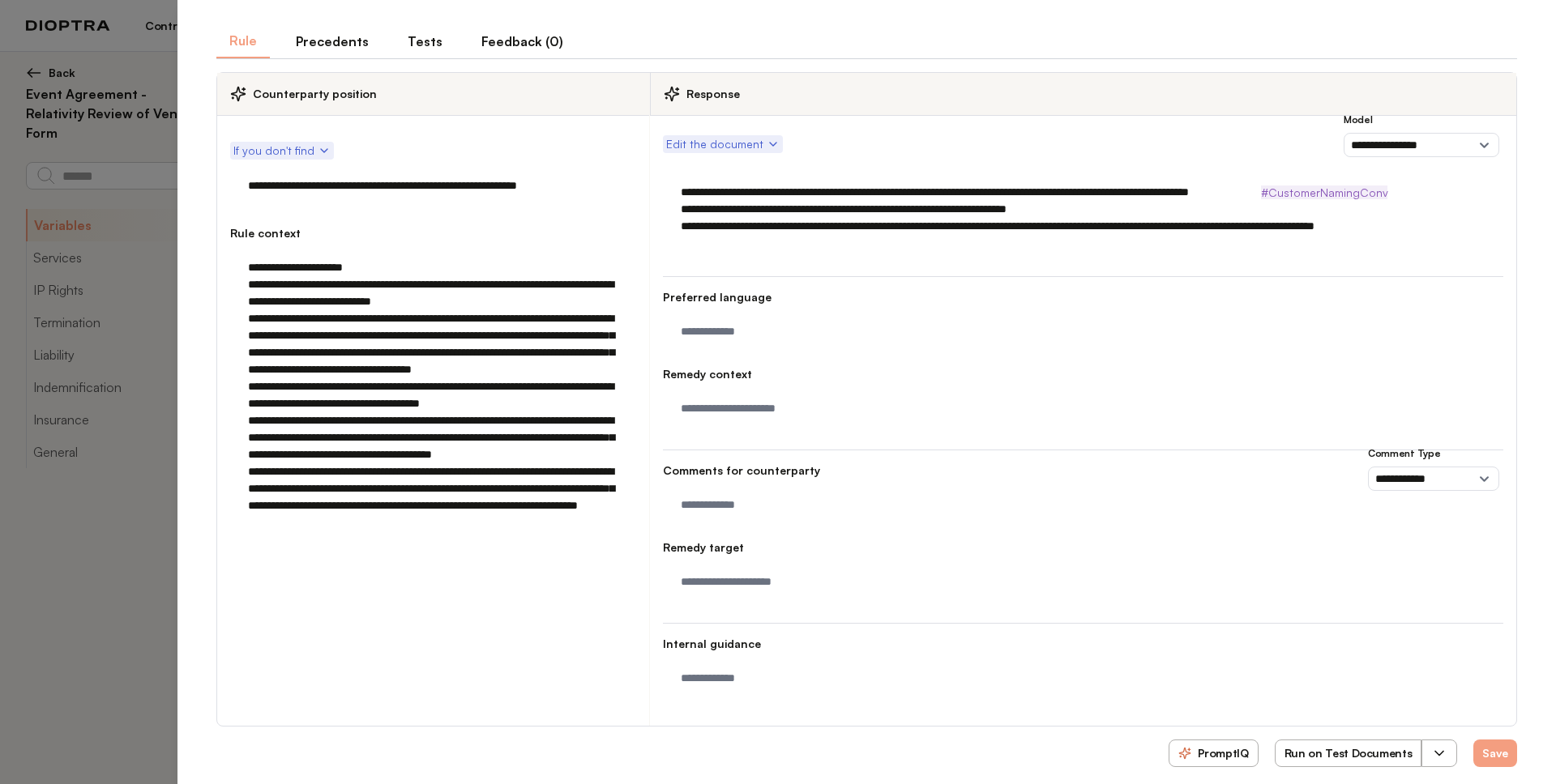 type on "**********" 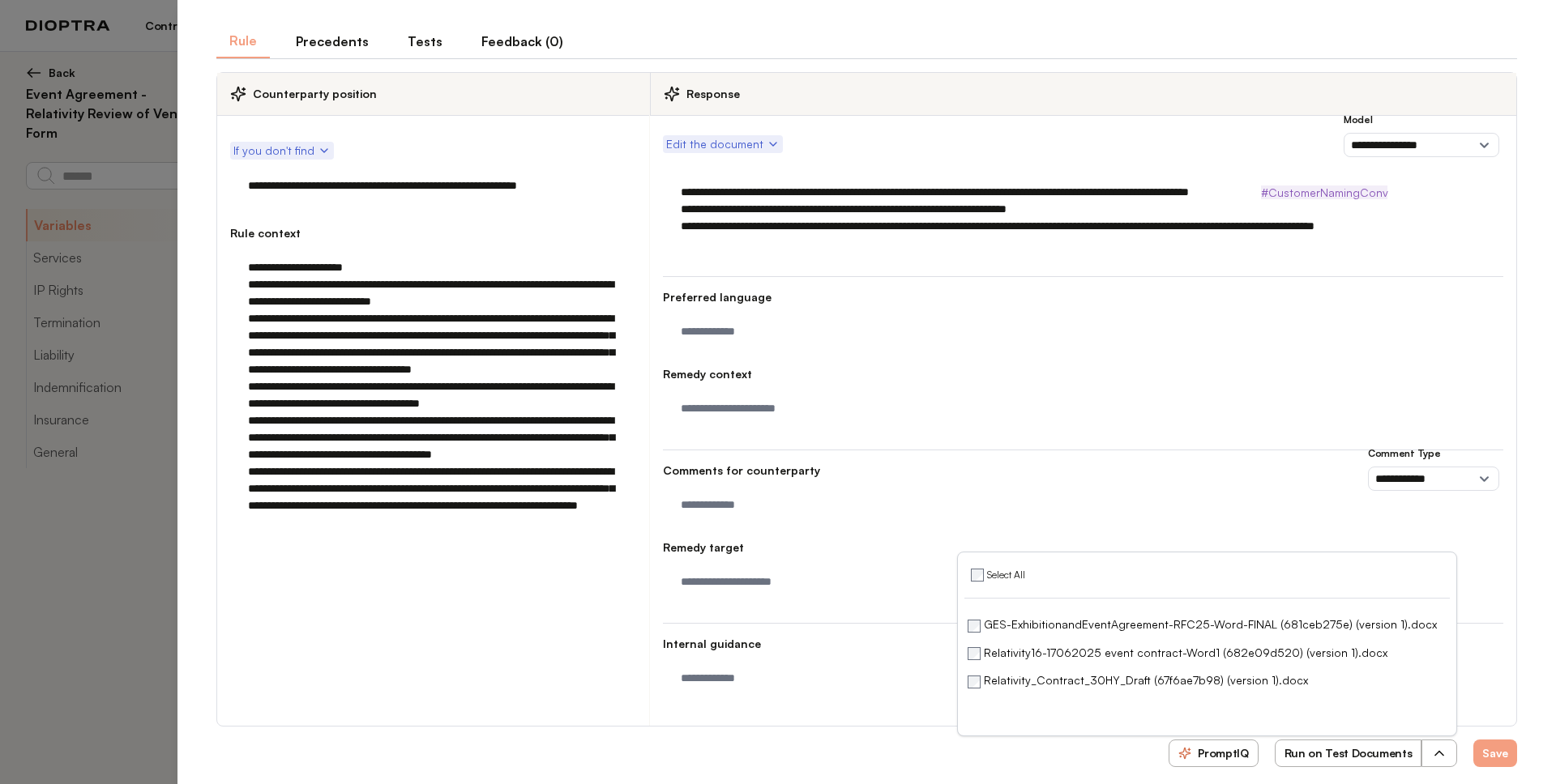 click on "Run on Test Documents" at bounding box center [1349, 753] 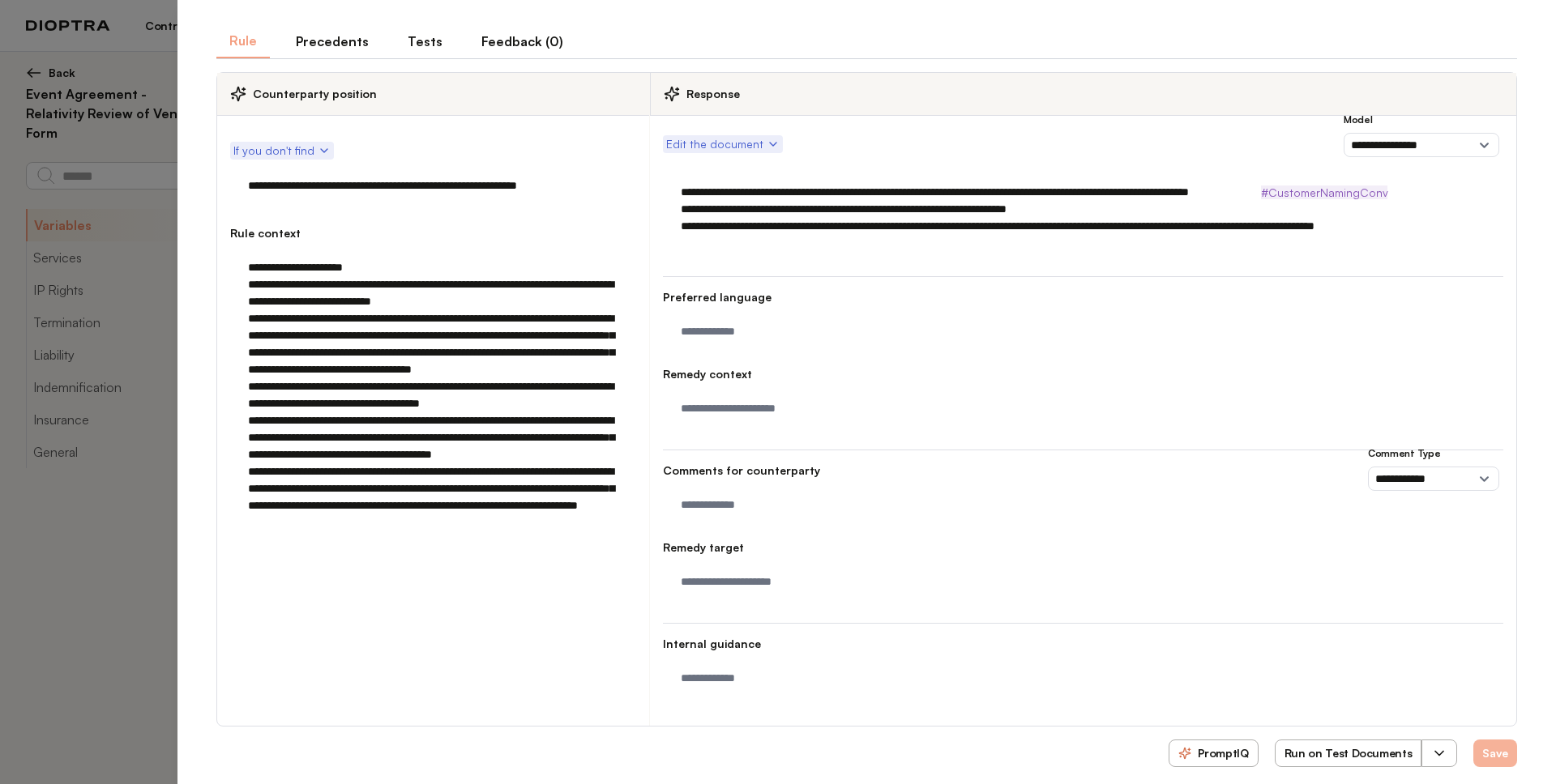 click on "Save" at bounding box center [1495, 753] 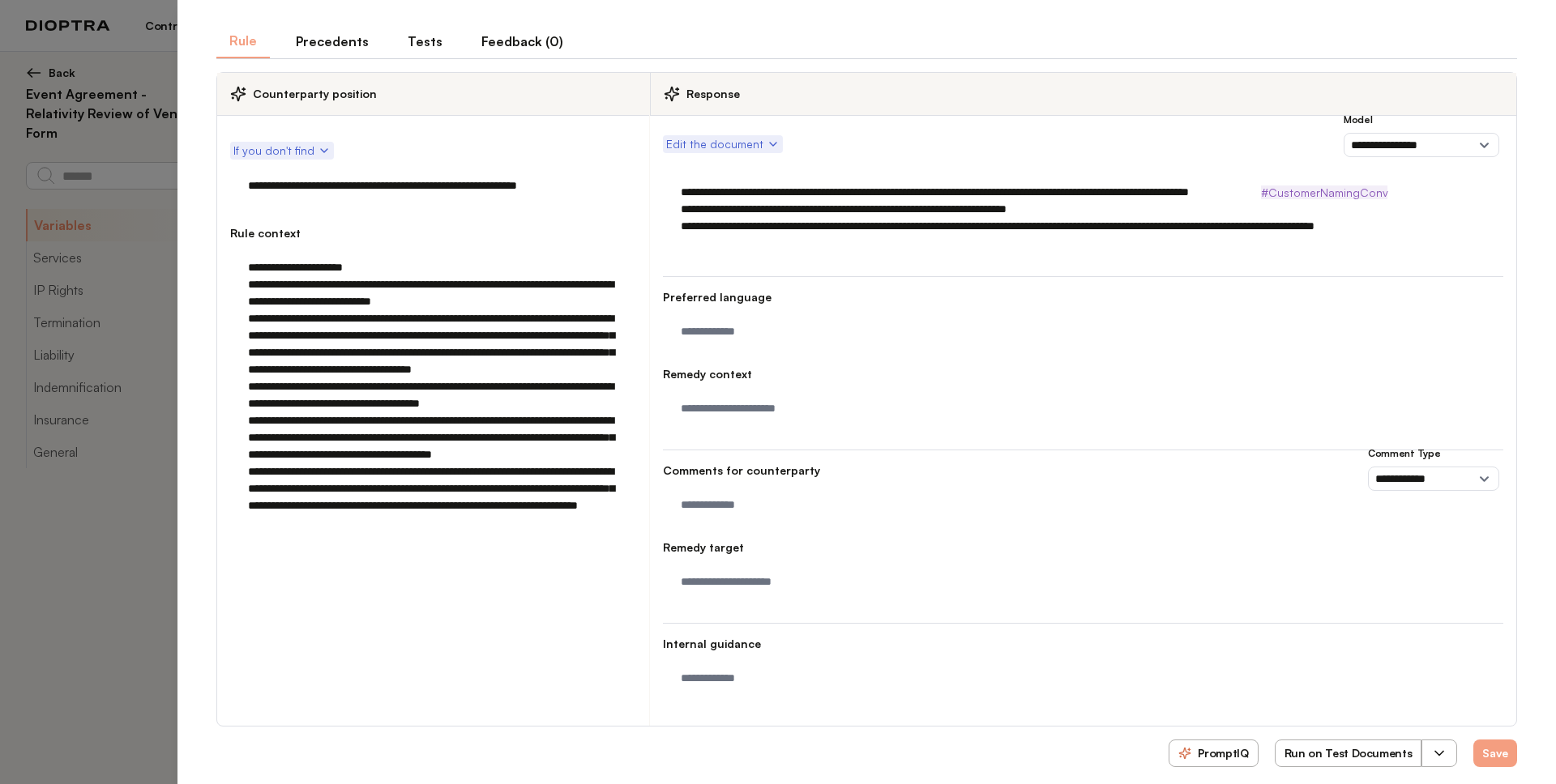 scroll, scrollTop: 0, scrollLeft: 0, axis: both 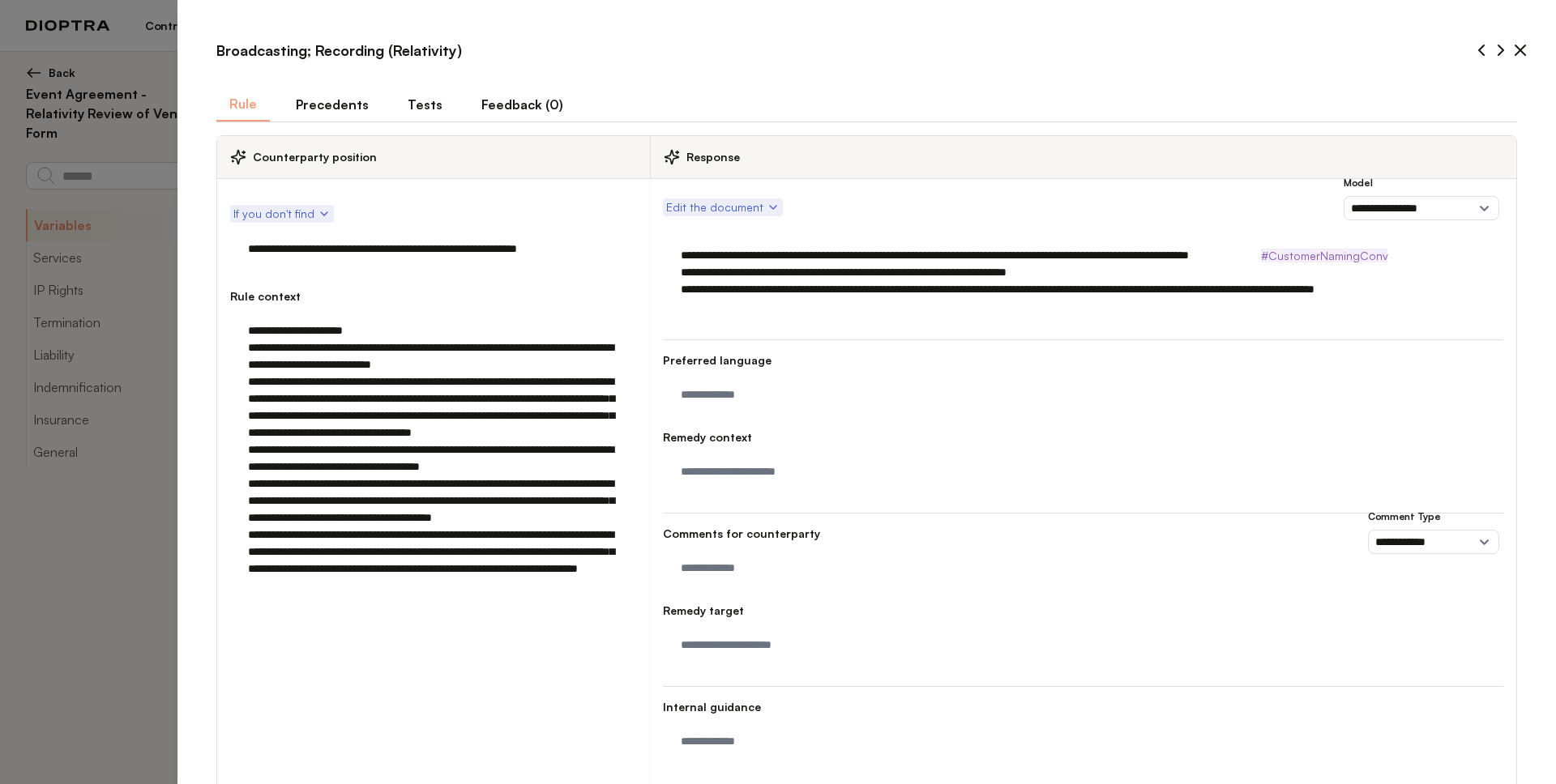 click on "Tests" at bounding box center (425, 104) 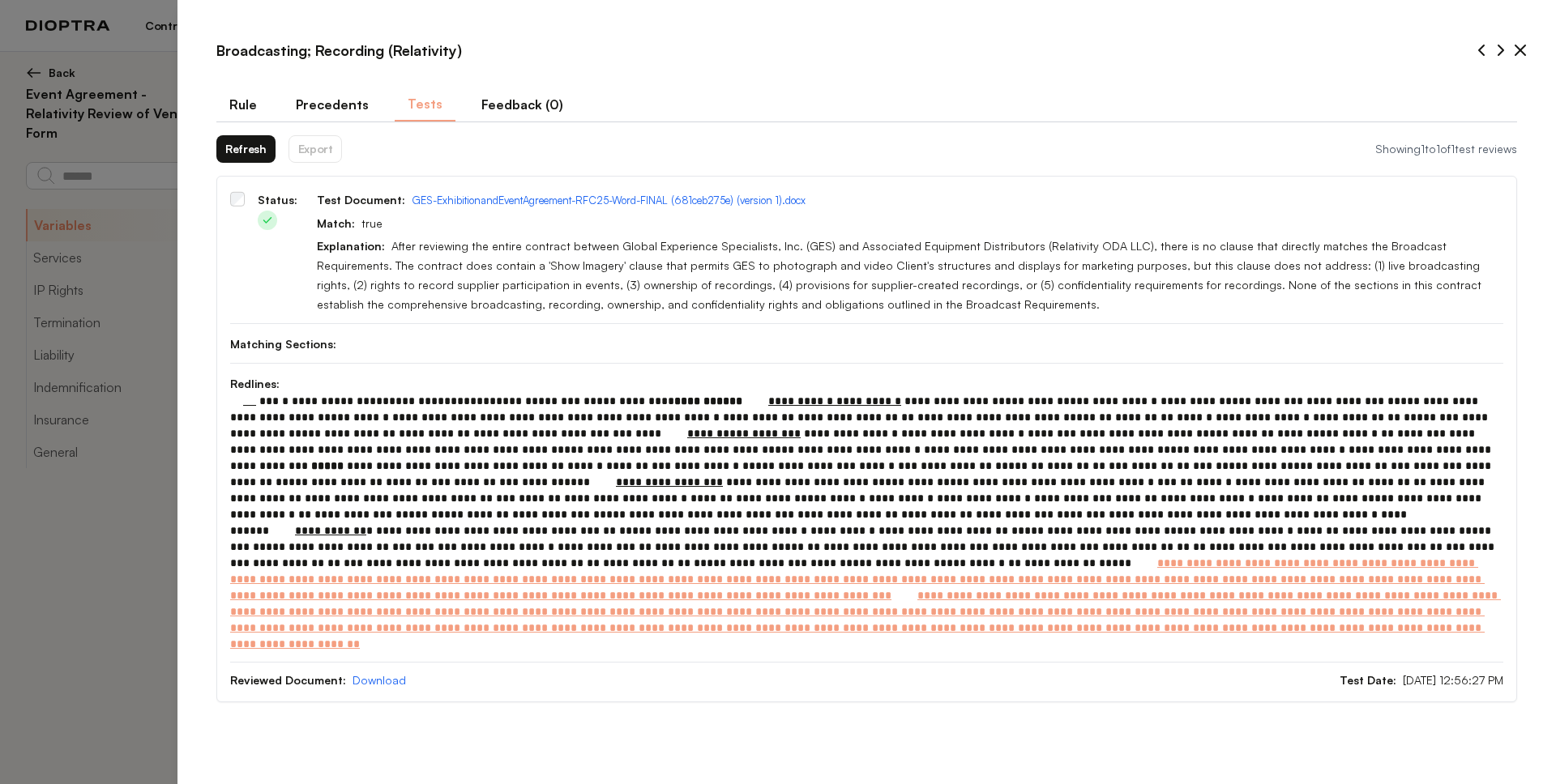 click on "Refresh" at bounding box center [246, 149] 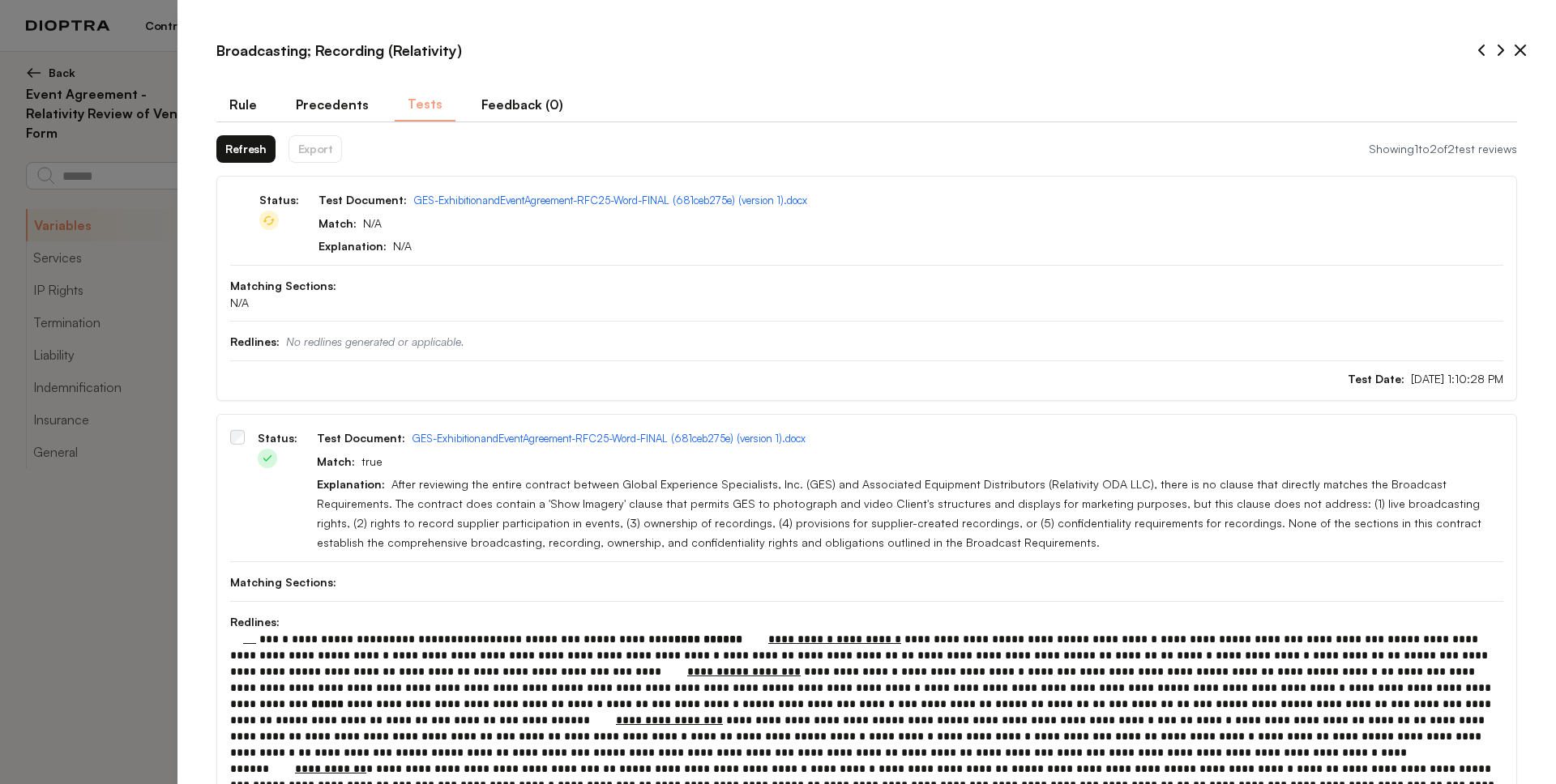 click on "Refresh" at bounding box center (246, 149) 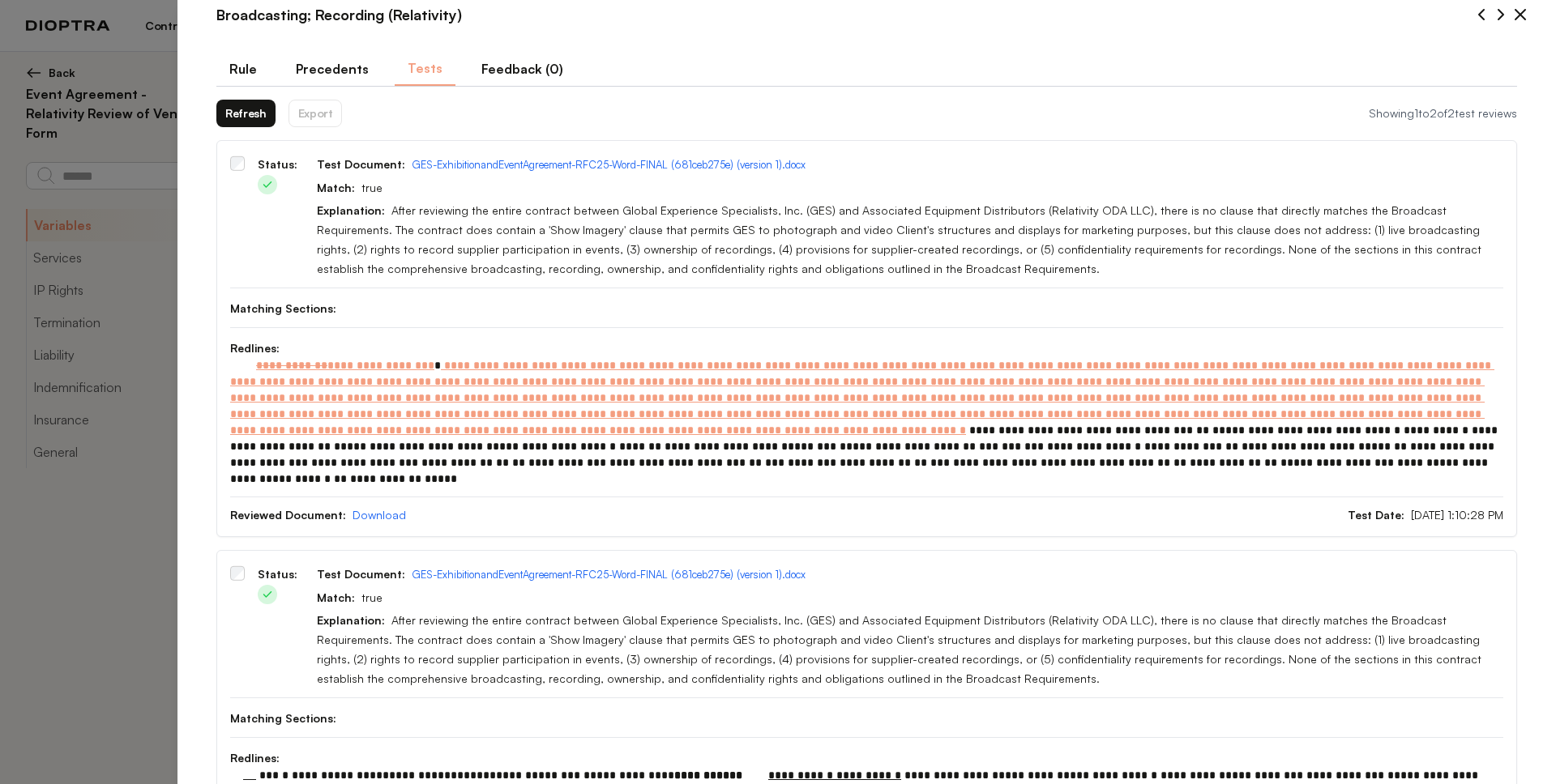 scroll, scrollTop: 36, scrollLeft: 0, axis: vertical 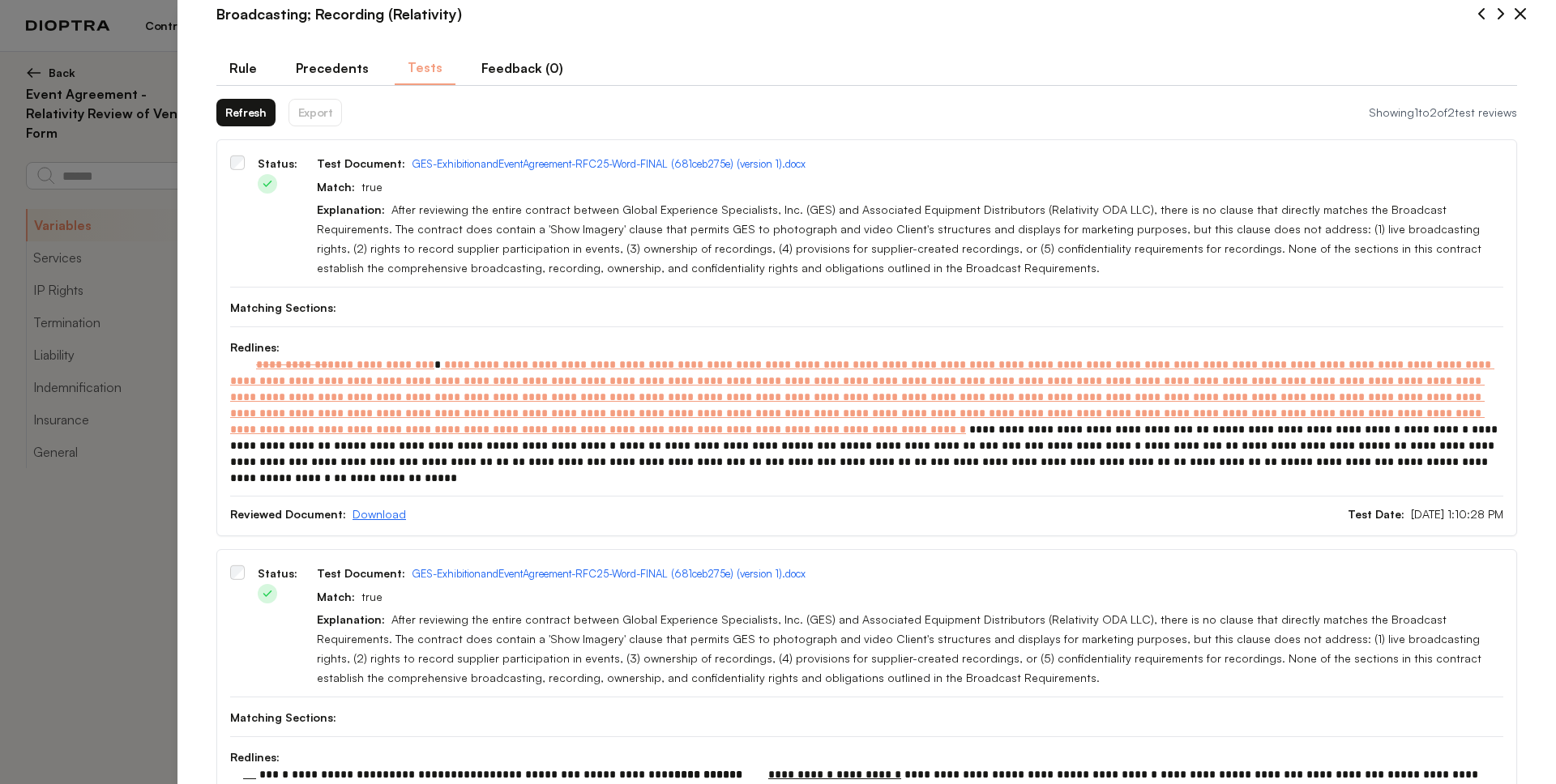 click on "Download" at bounding box center (379, 513) 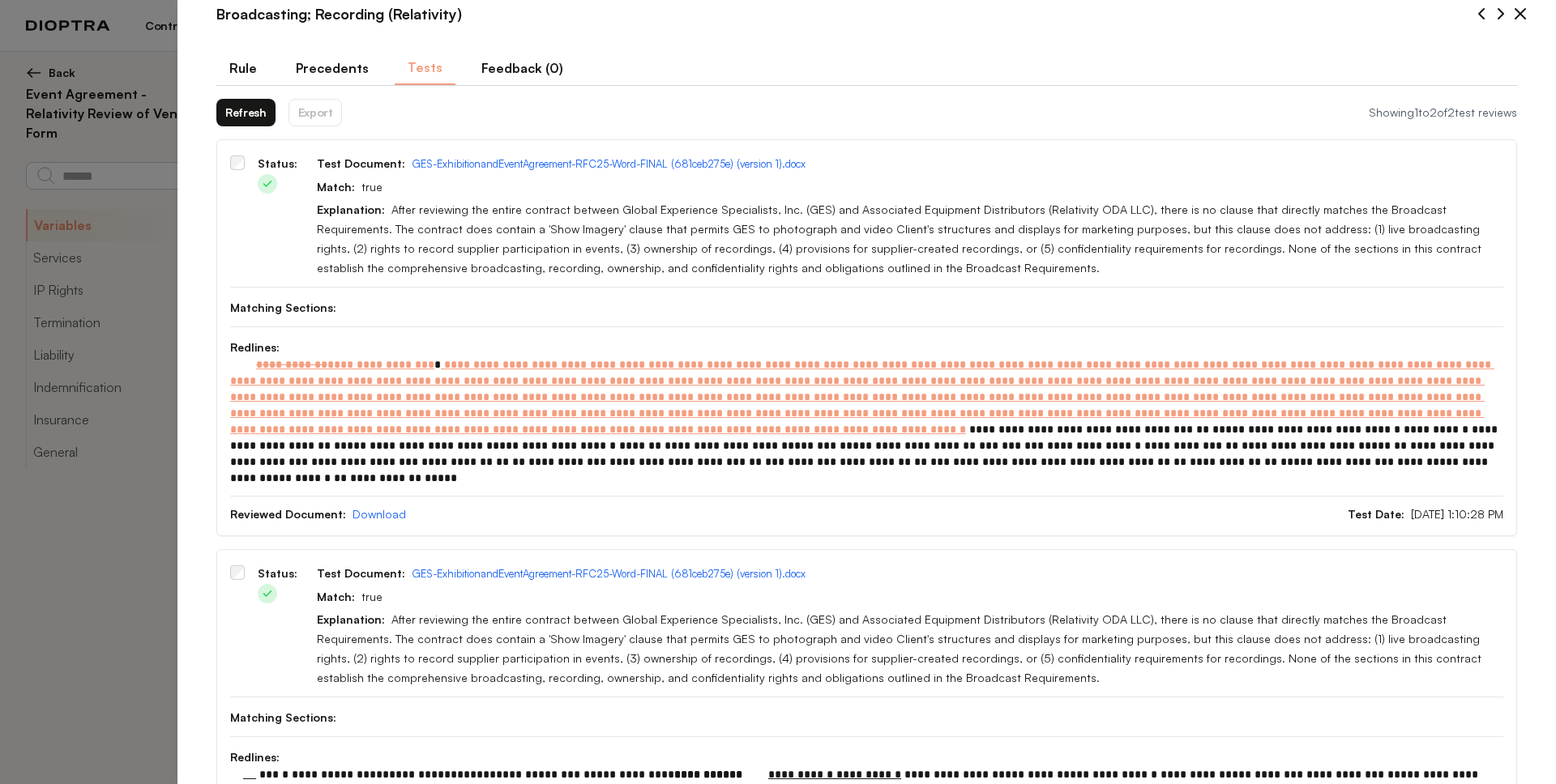 click on "Rule" at bounding box center [243, 68] 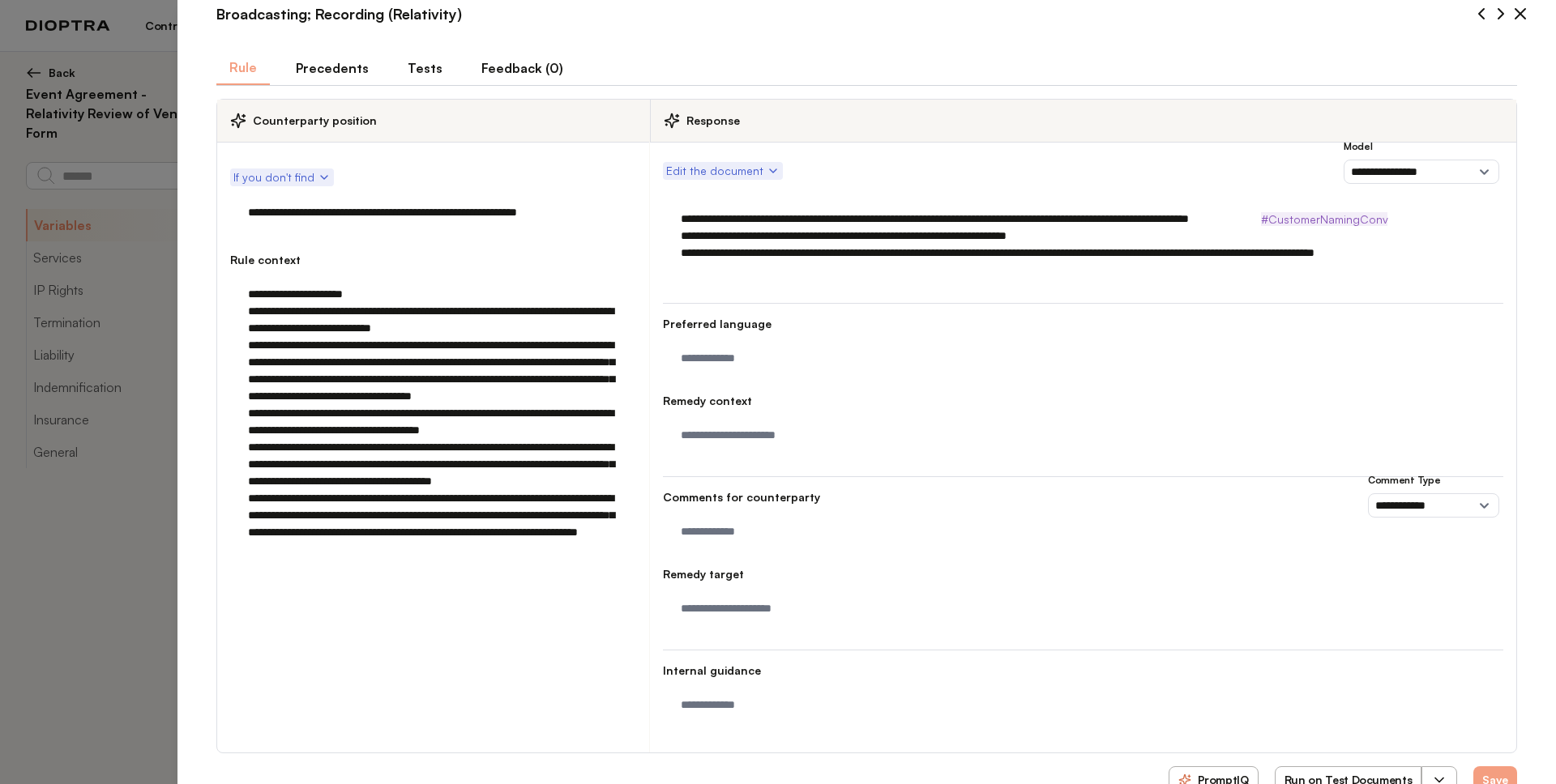 scroll, scrollTop: 63, scrollLeft: 0, axis: vertical 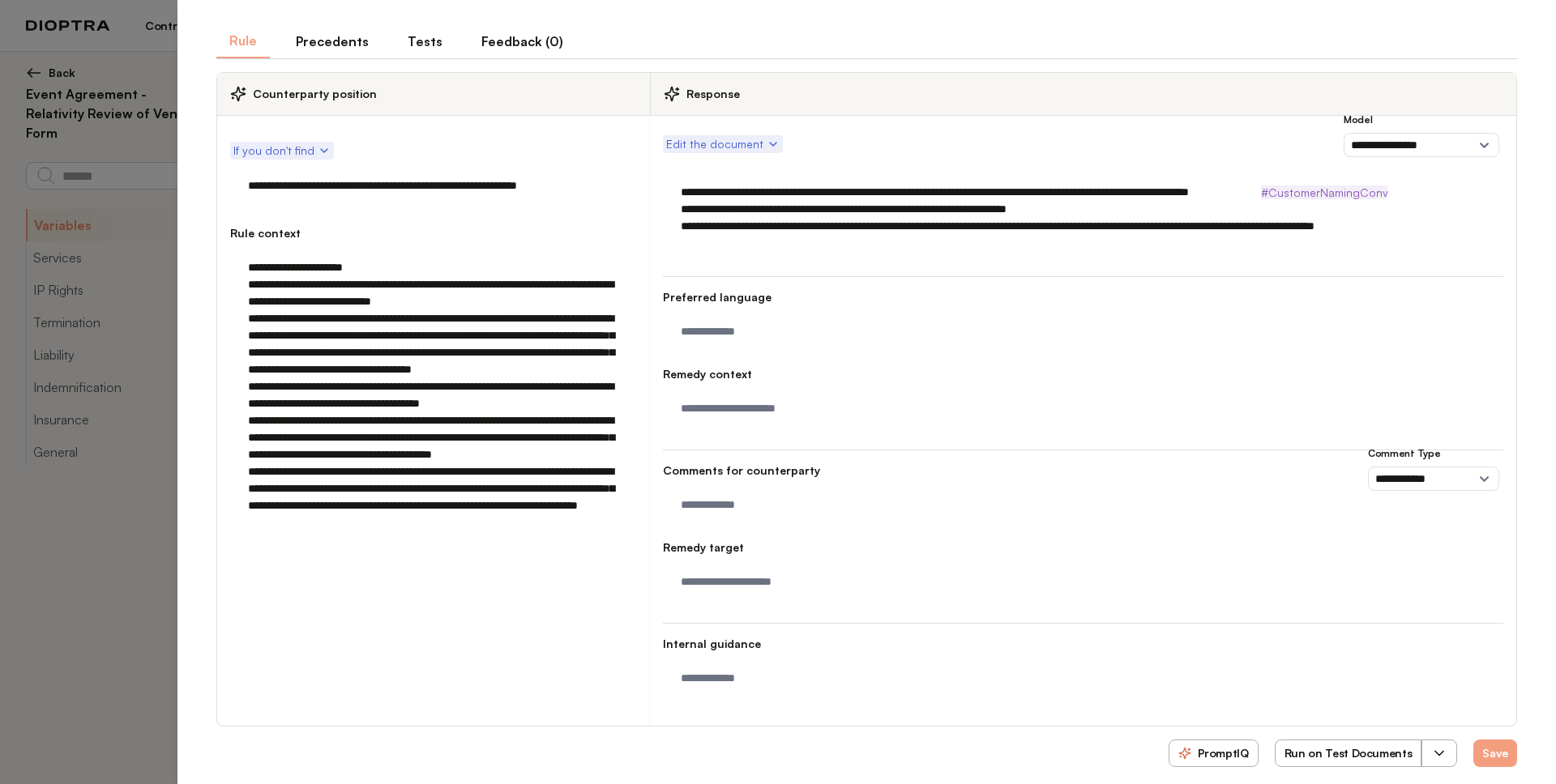 click 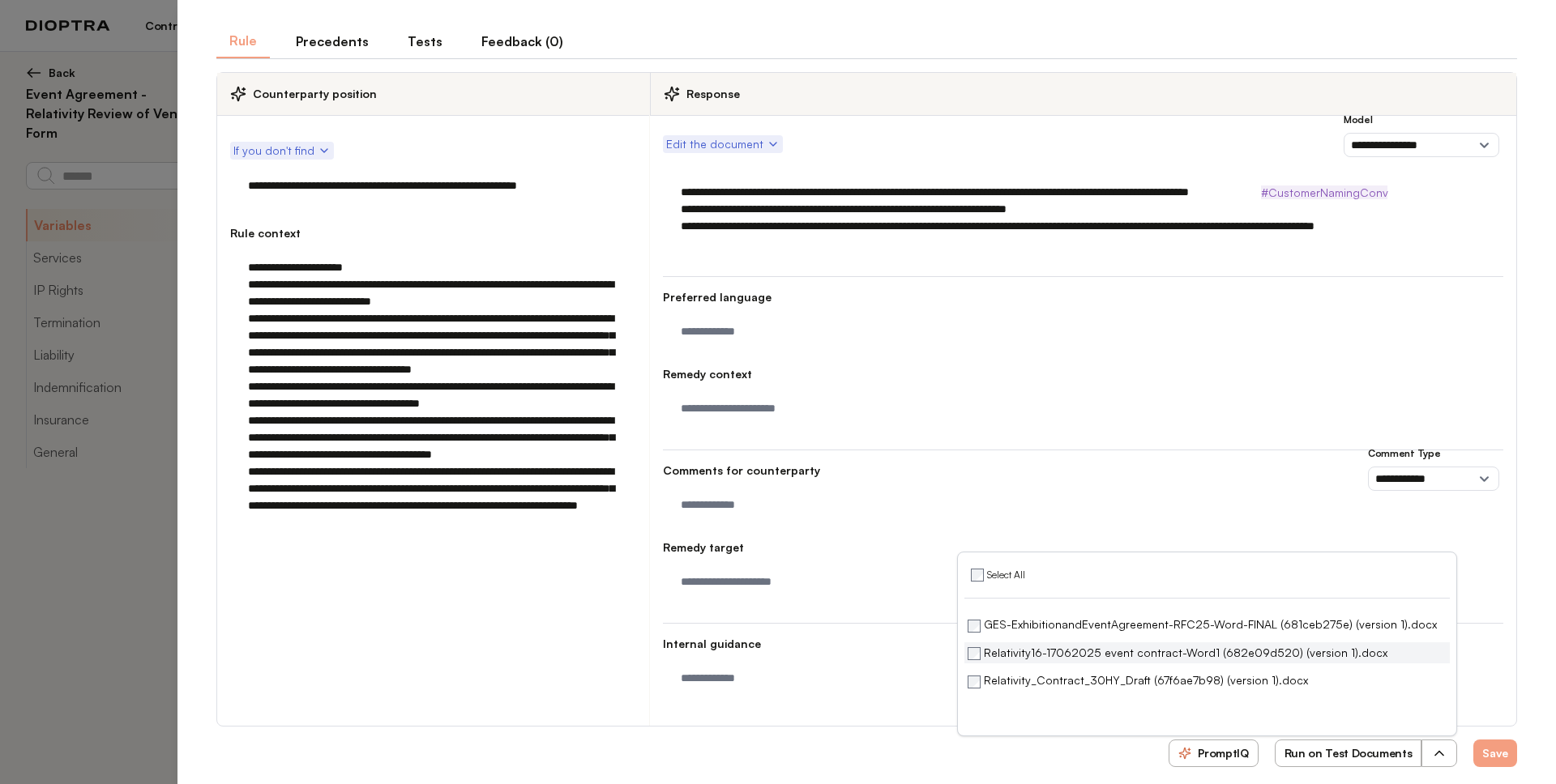 click on "Relativity16-17062025 event contract-Word1 (682e09d520) (version 1).docx" at bounding box center (1207, 653) 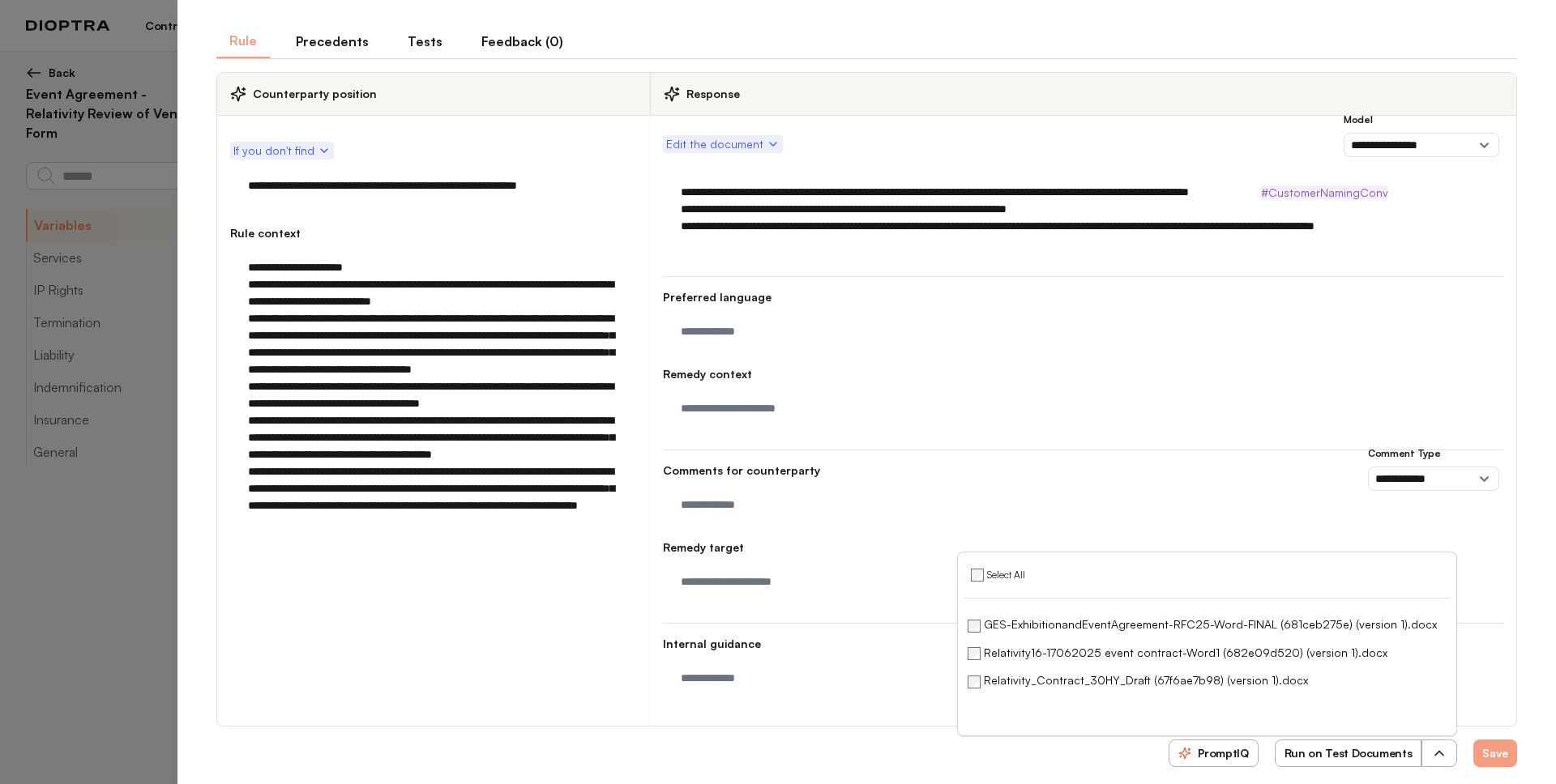 click on "Run on Test Documents" at bounding box center (1349, 753) 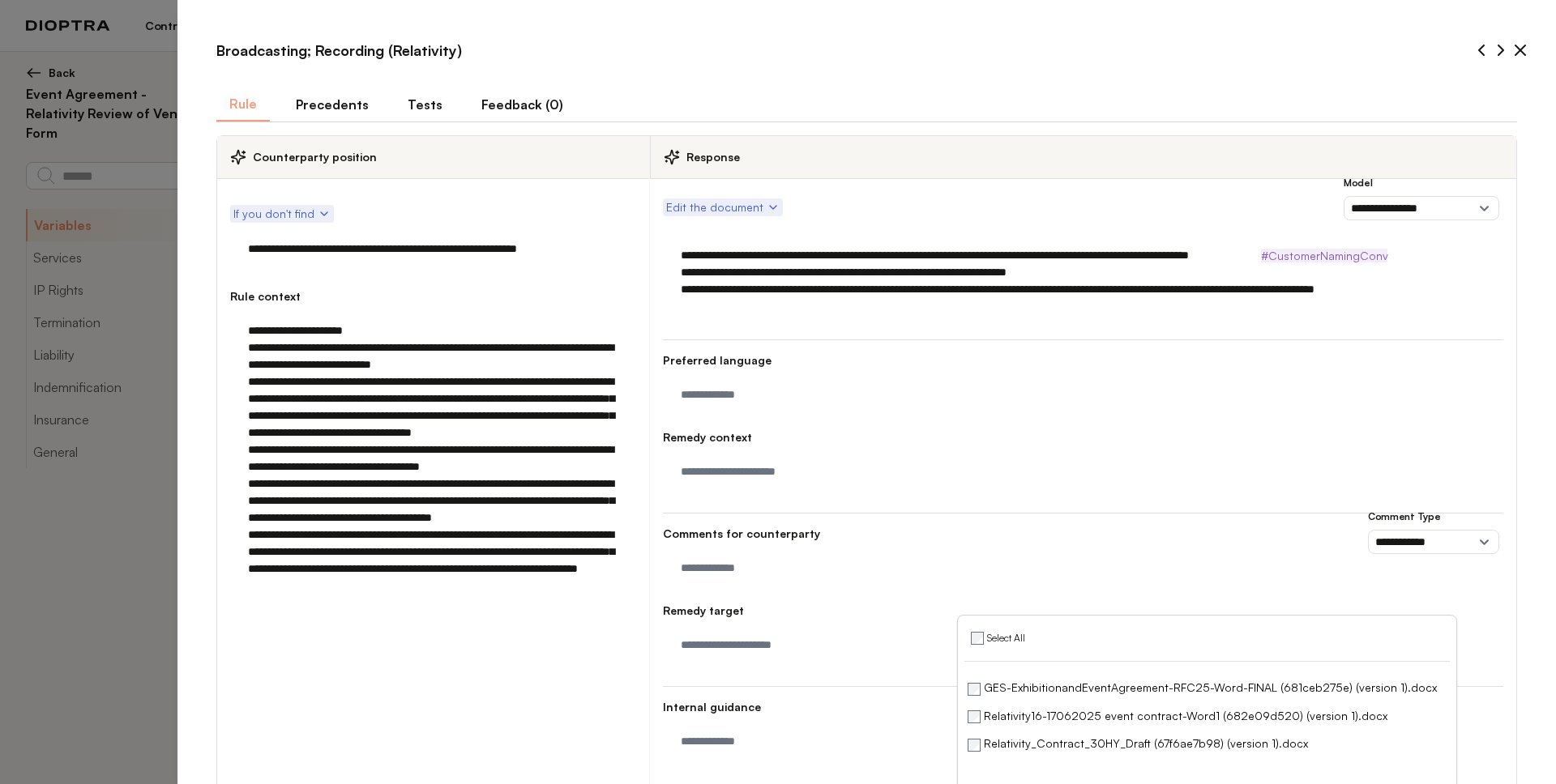 click on "Tests" at bounding box center (425, 104) 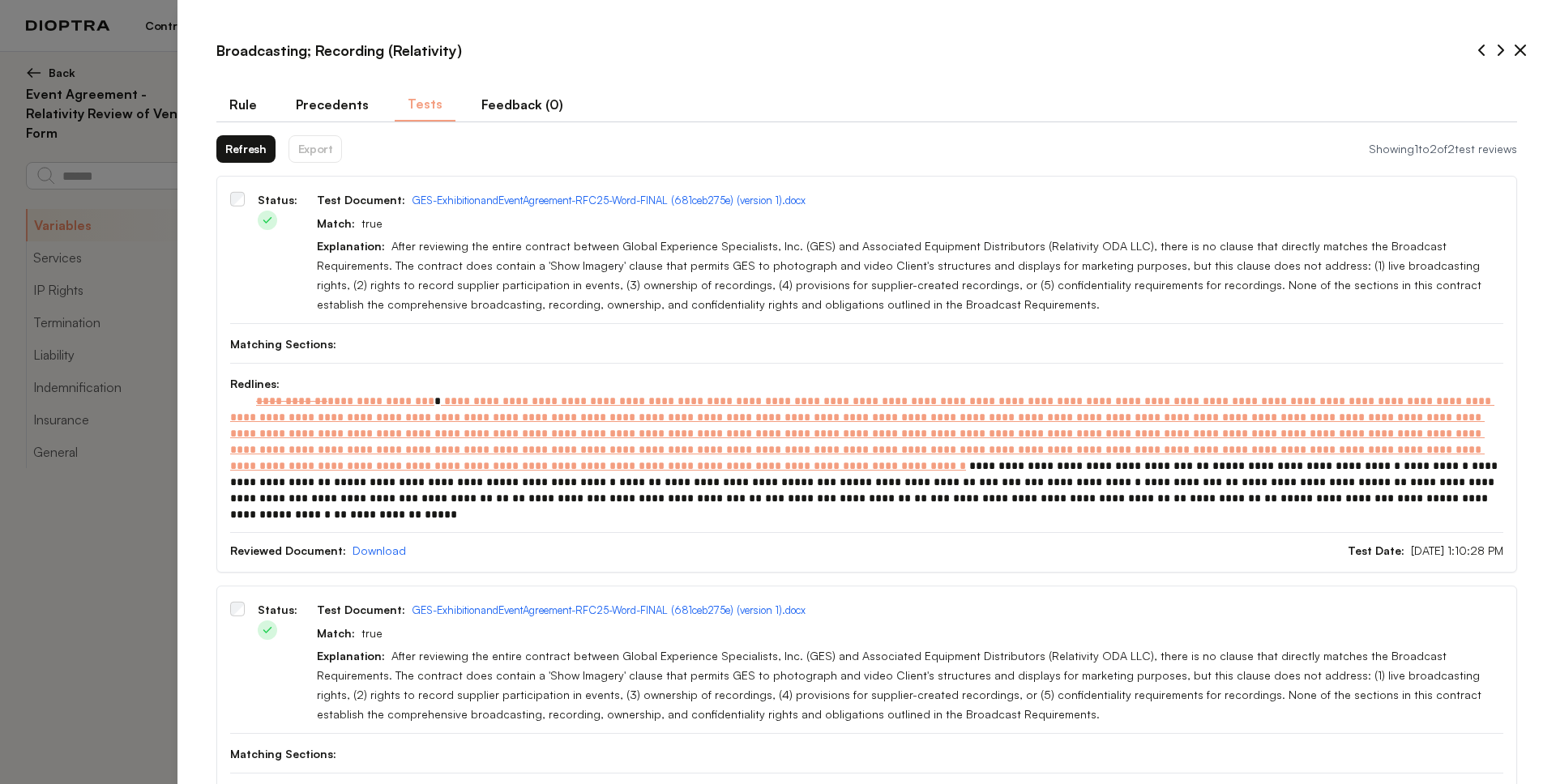 click on "Refresh" at bounding box center (246, 149) 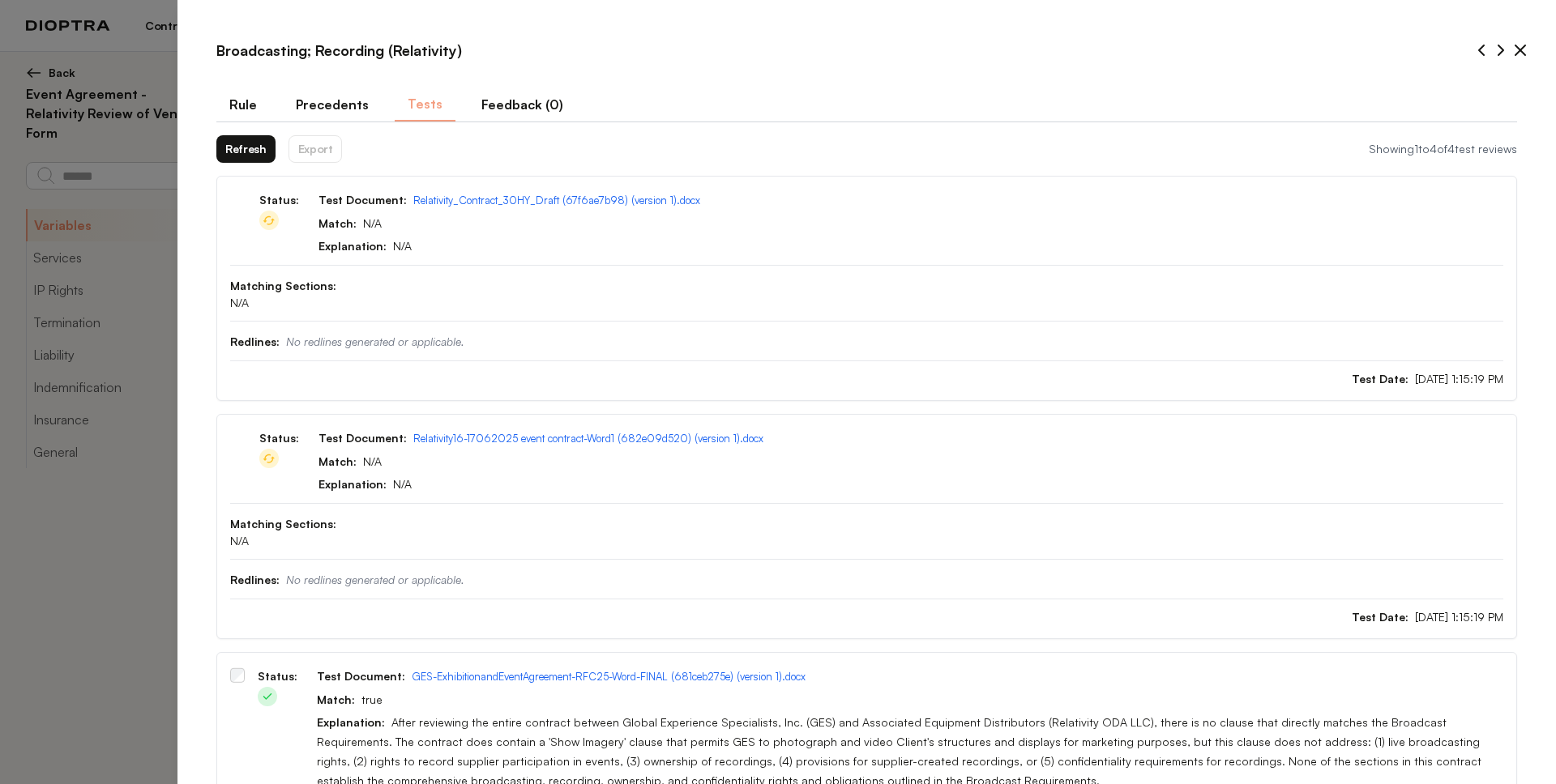 click on "Refresh" at bounding box center (246, 149) 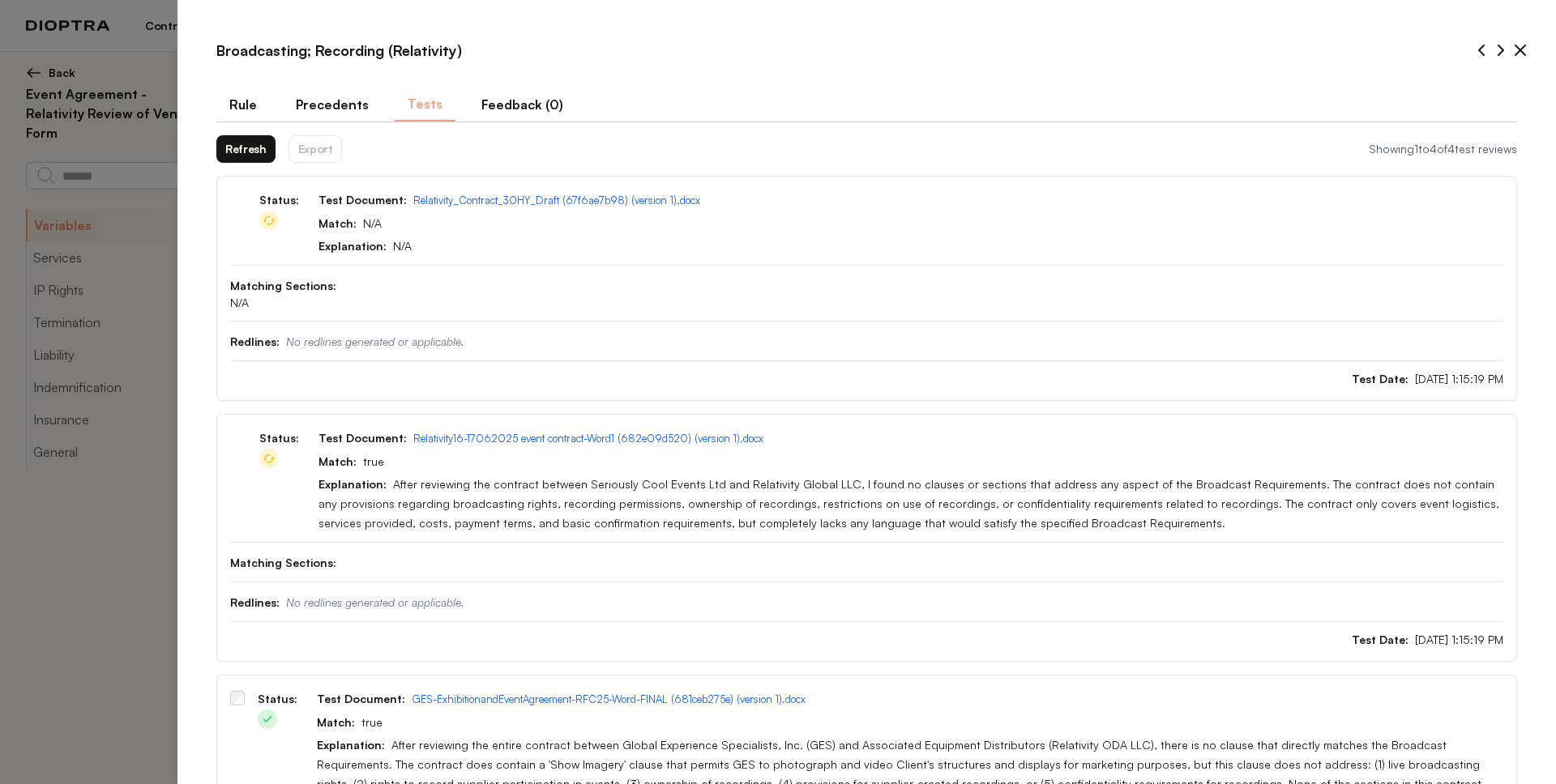 click on "Refresh" at bounding box center [246, 149] 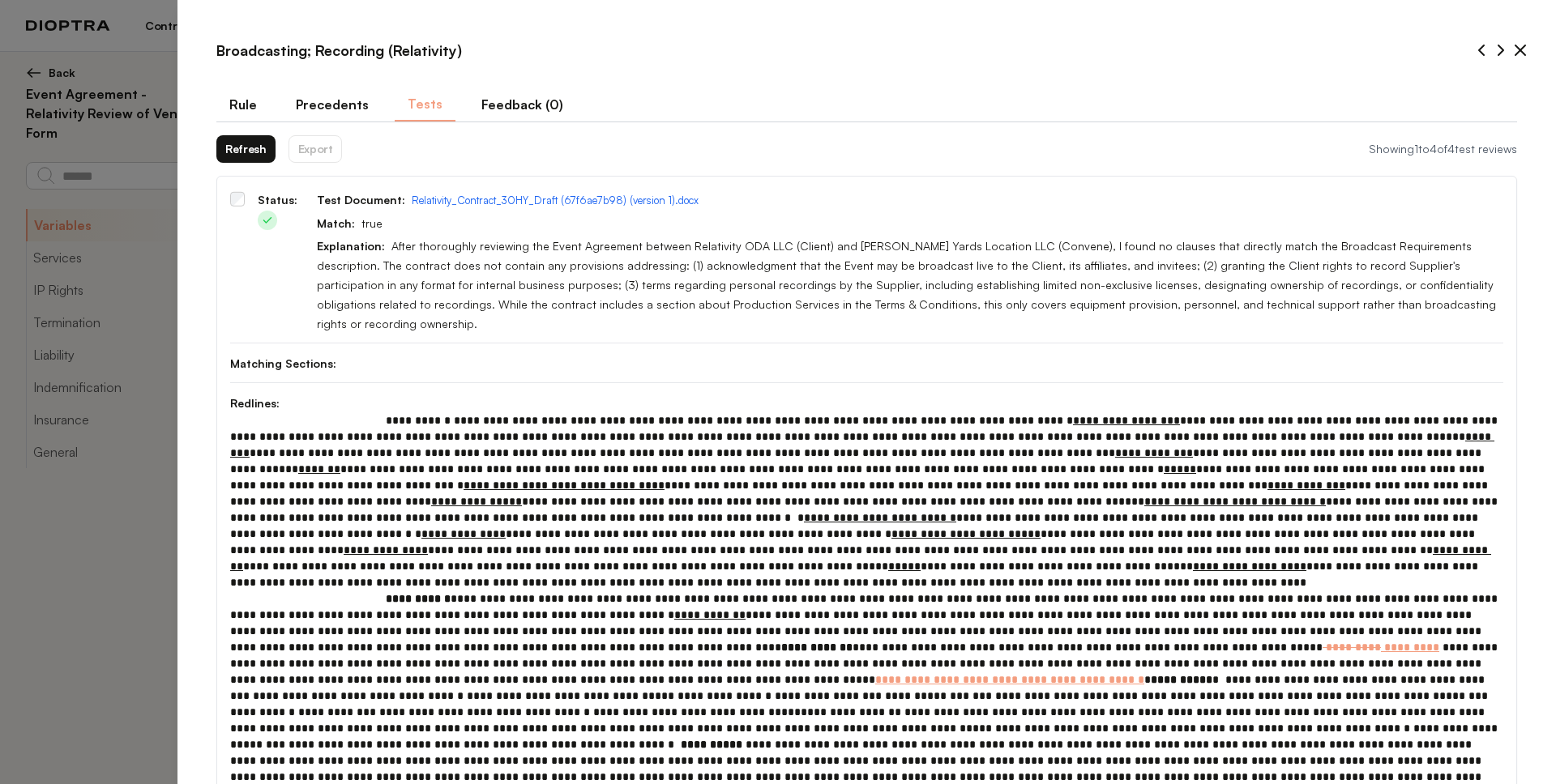 scroll, scrollTop: 162, scrollLeft: 0, axis: vertical 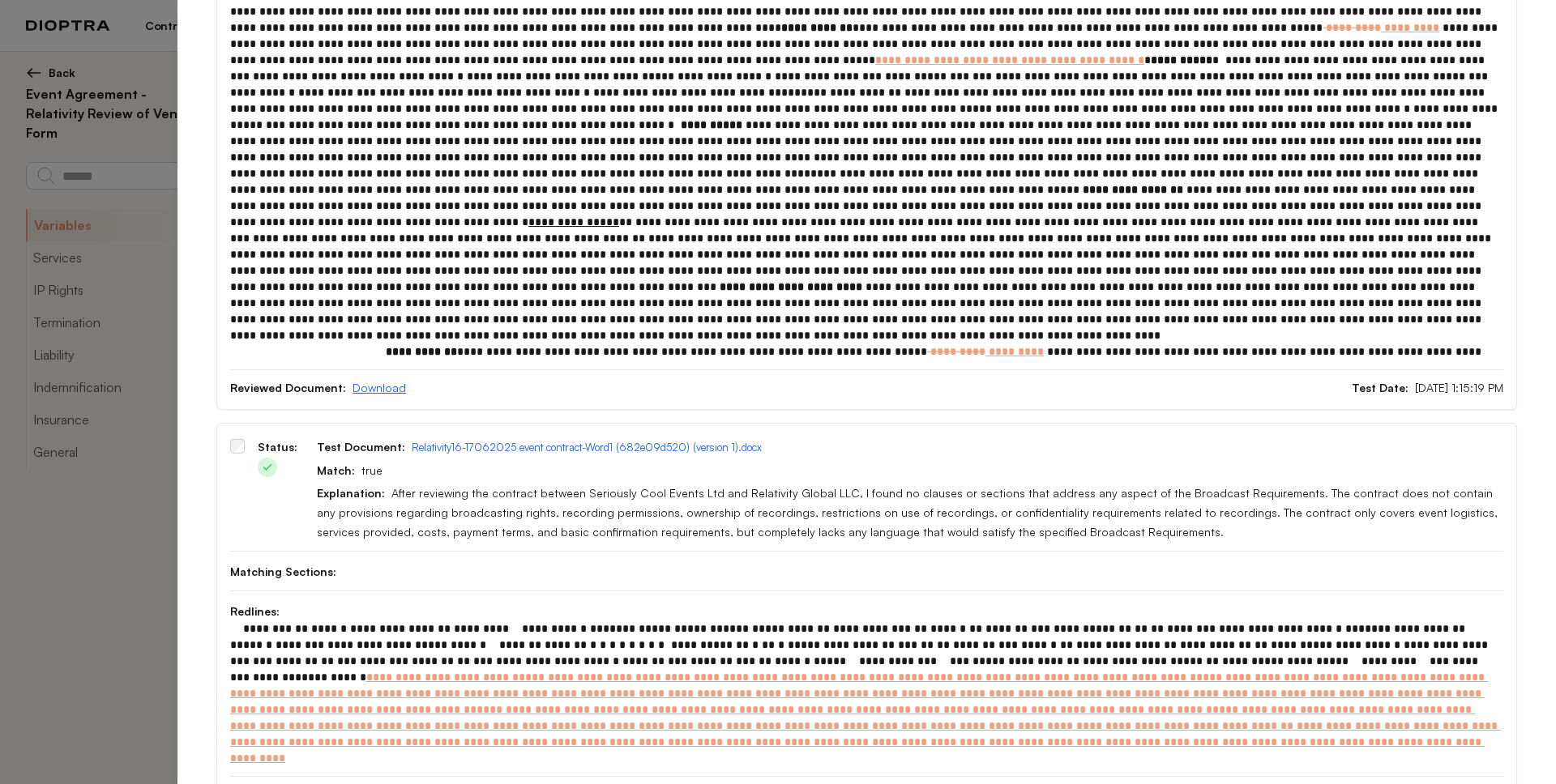 click on "Download" at bounding box center (379, 387) 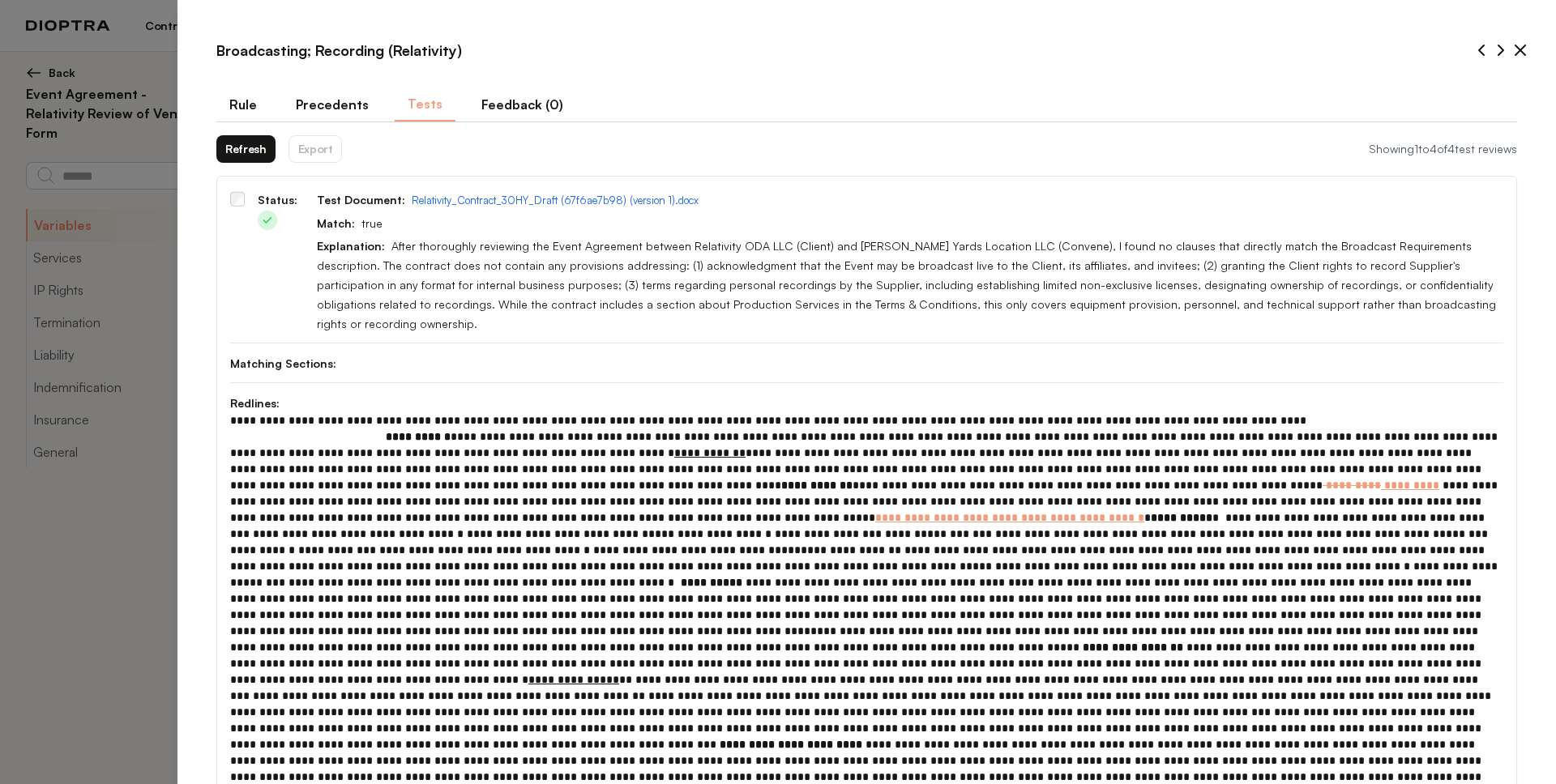 scroll, scrollTop: 28, scrollLeft: 0, axis: vertical 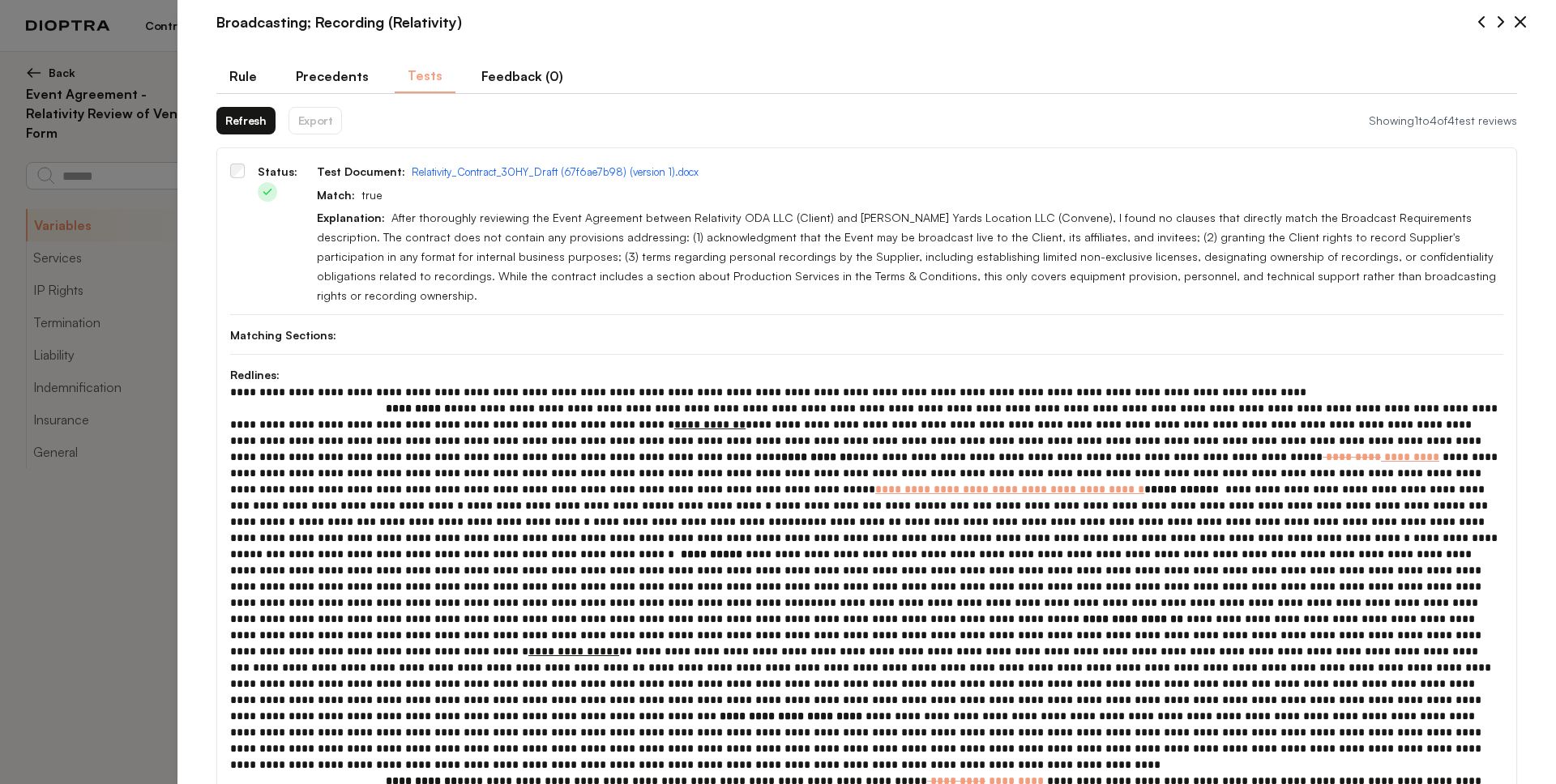 click on "Rule" at bounding box center (243, 76) 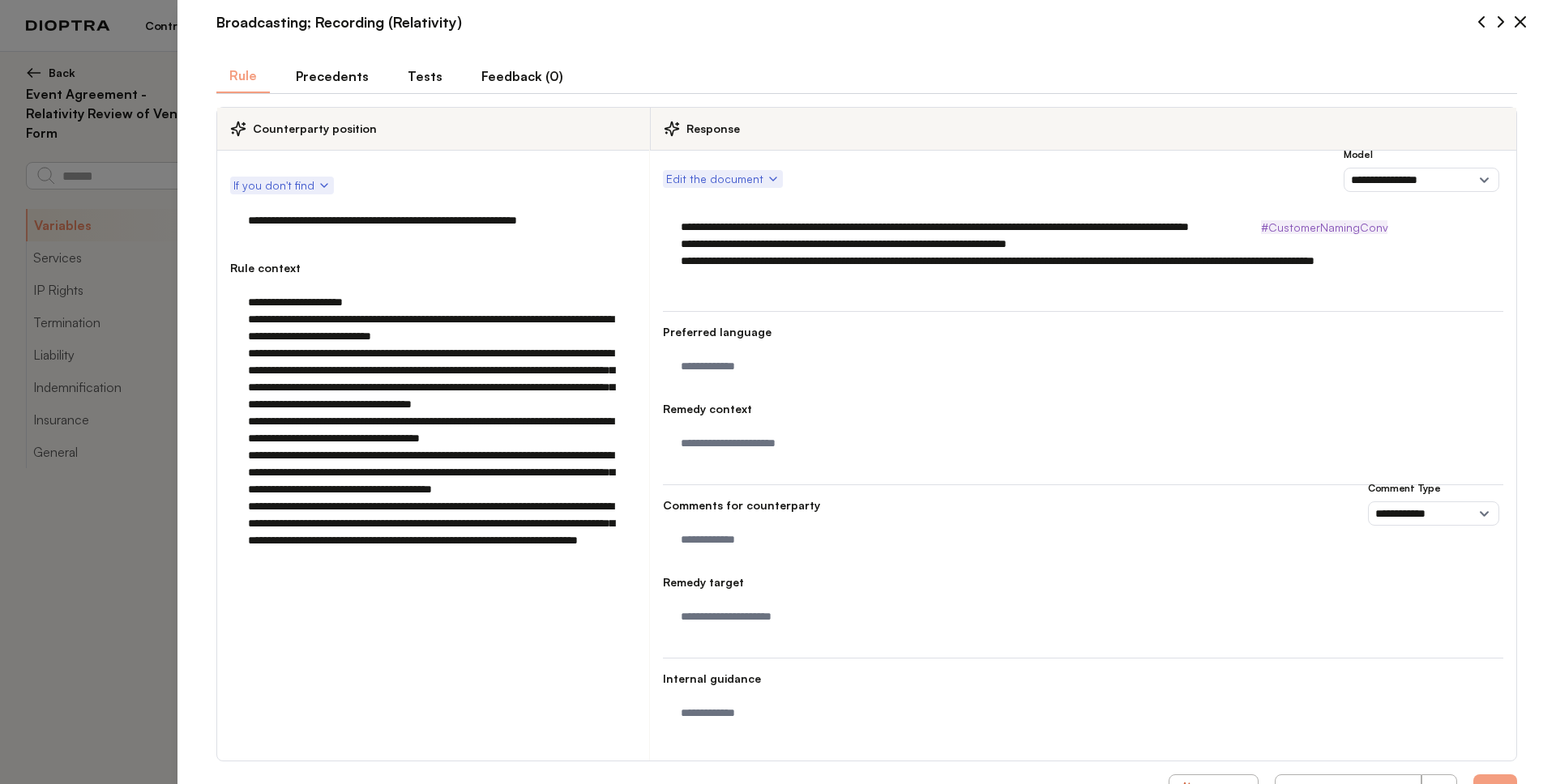 scroll, scrollTop: 63, scrollLeft: 0, axis: vertical 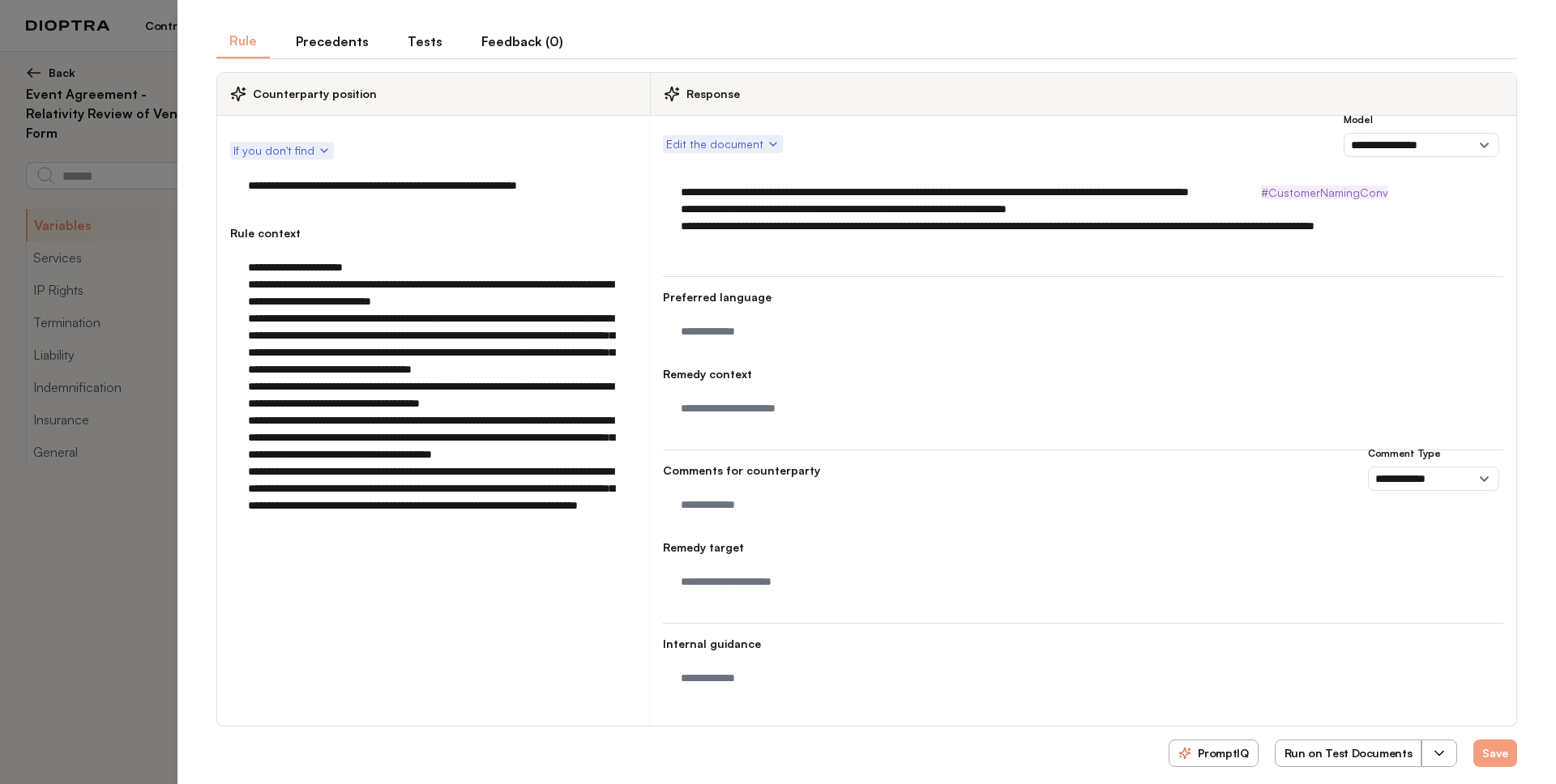 click on "**********" at bounding box center (1083, 209) 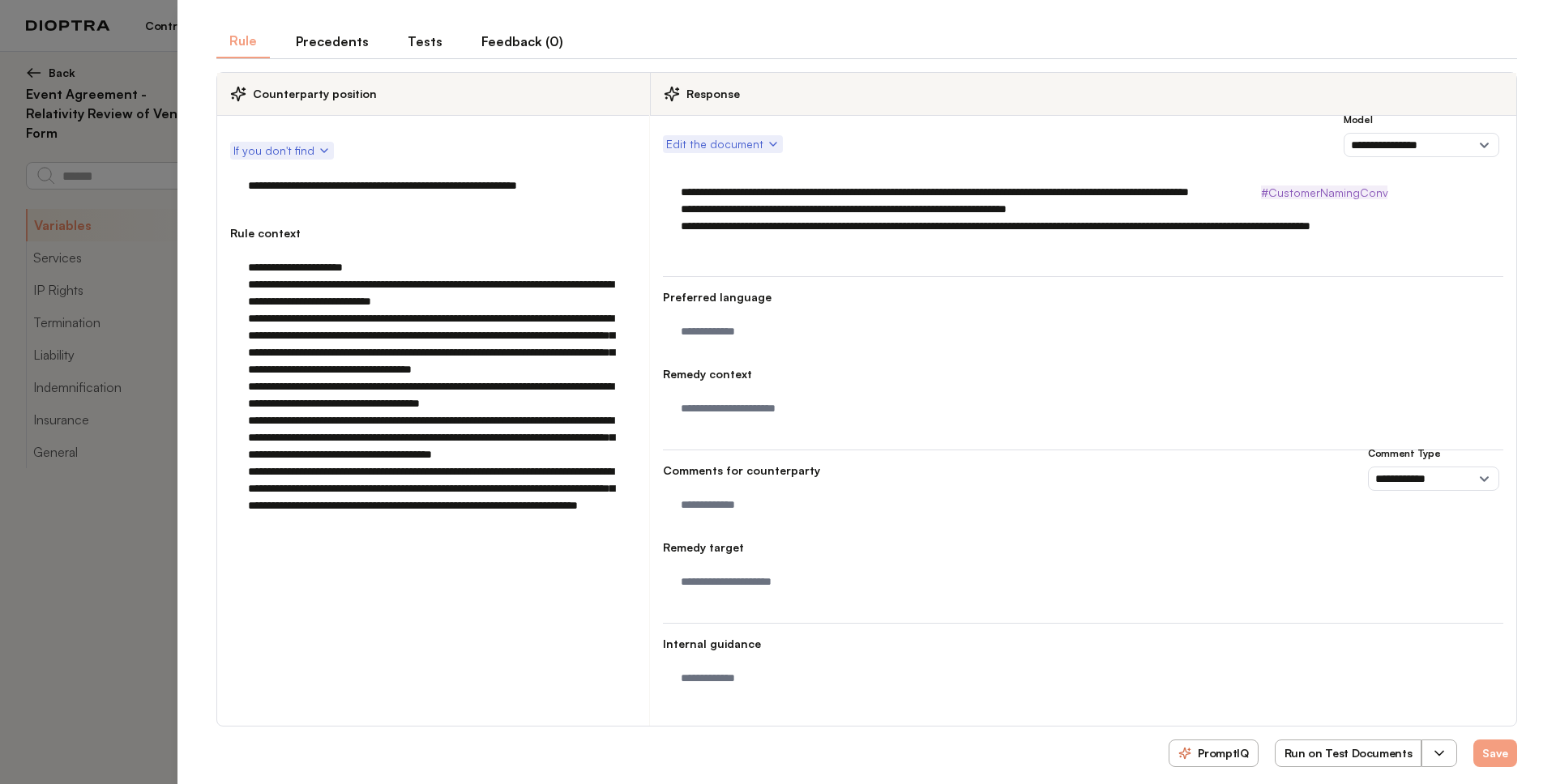 click on "**********" at bounding box center (1083, 209) 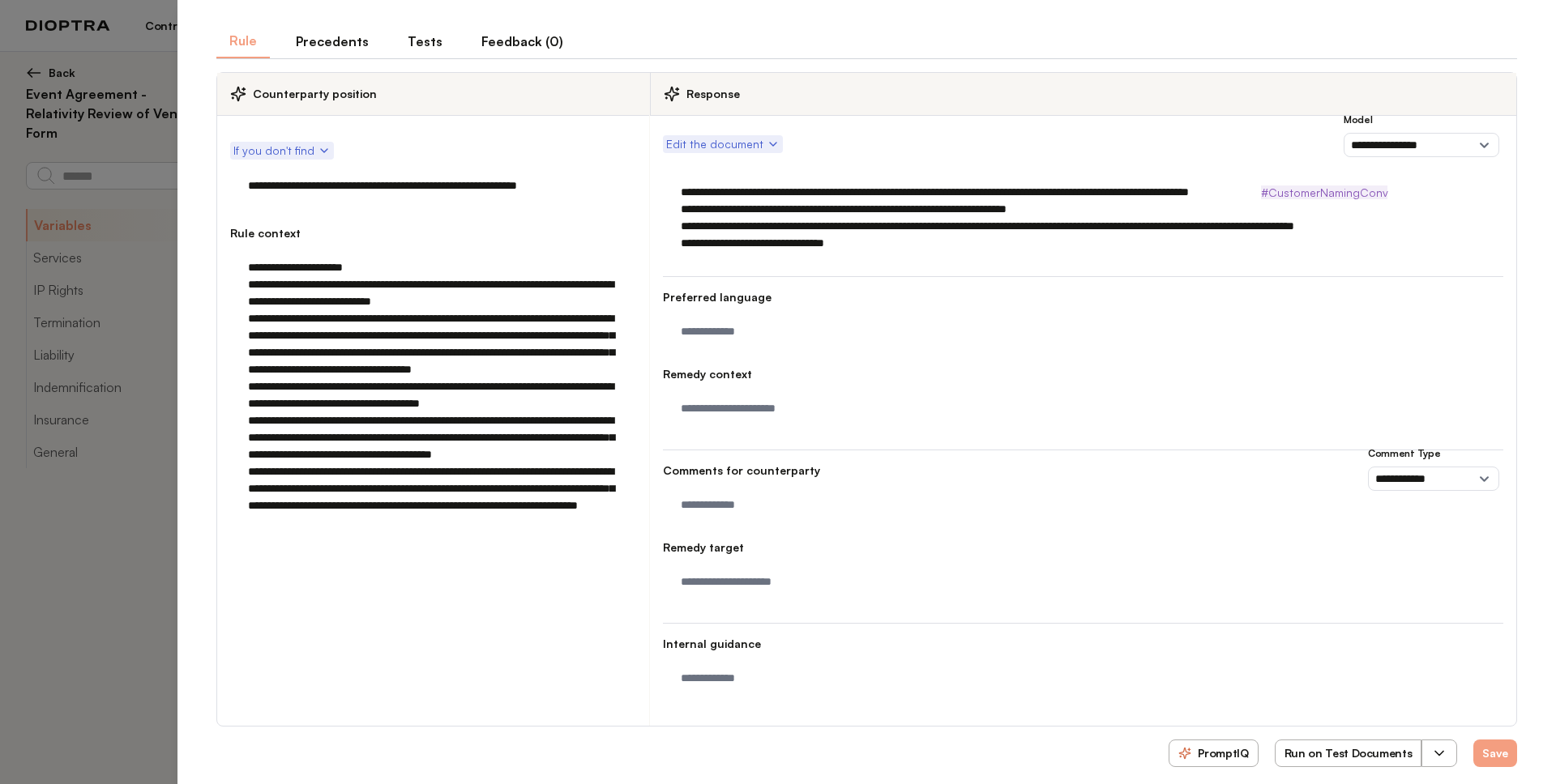 drag, startPoint x: 848, startPoint y: 231, endPoint x: 1014, endPoint y: 227, distance: 166.04819 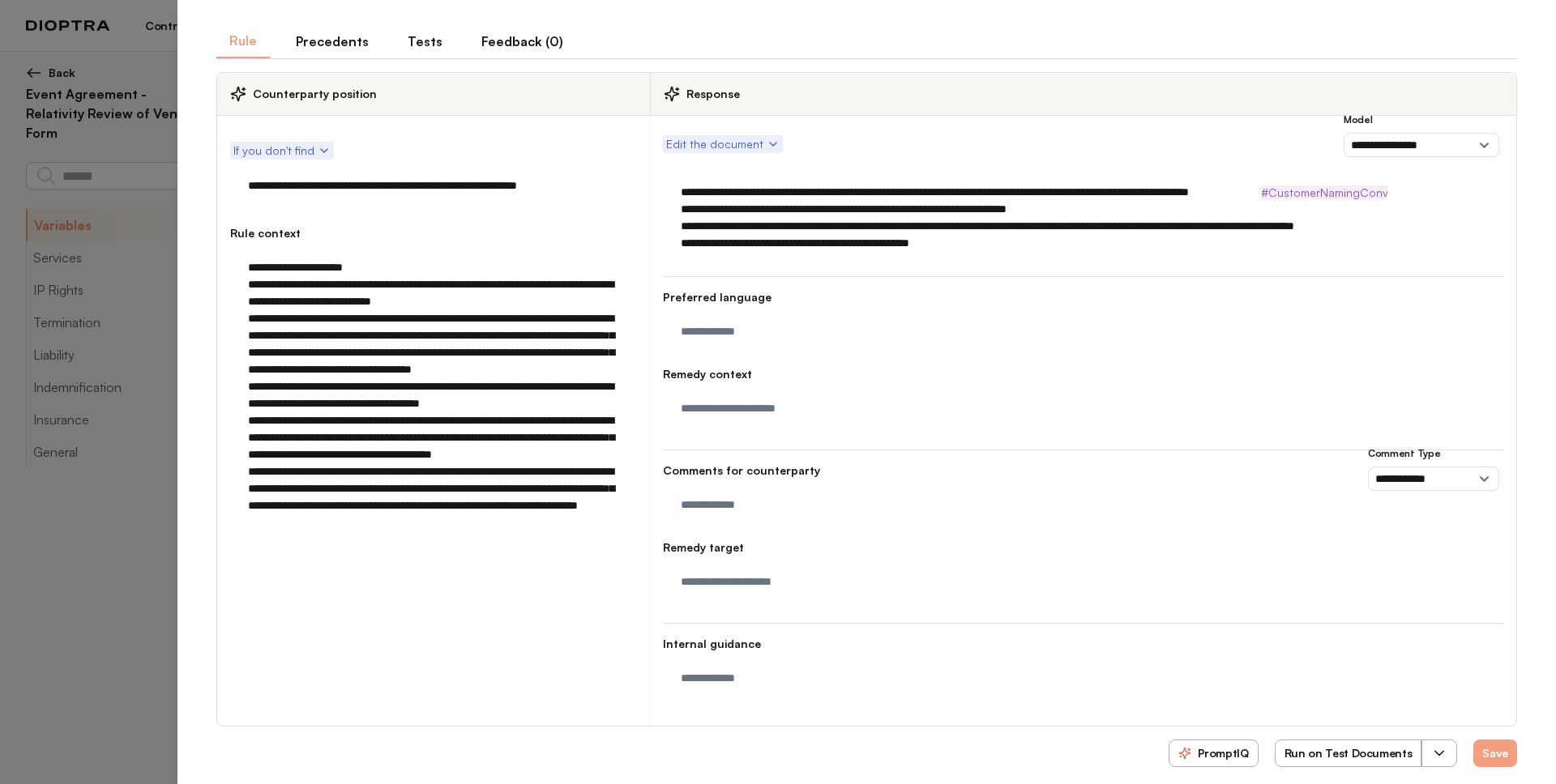 click on "**********" at bounding box center [1083, 218] 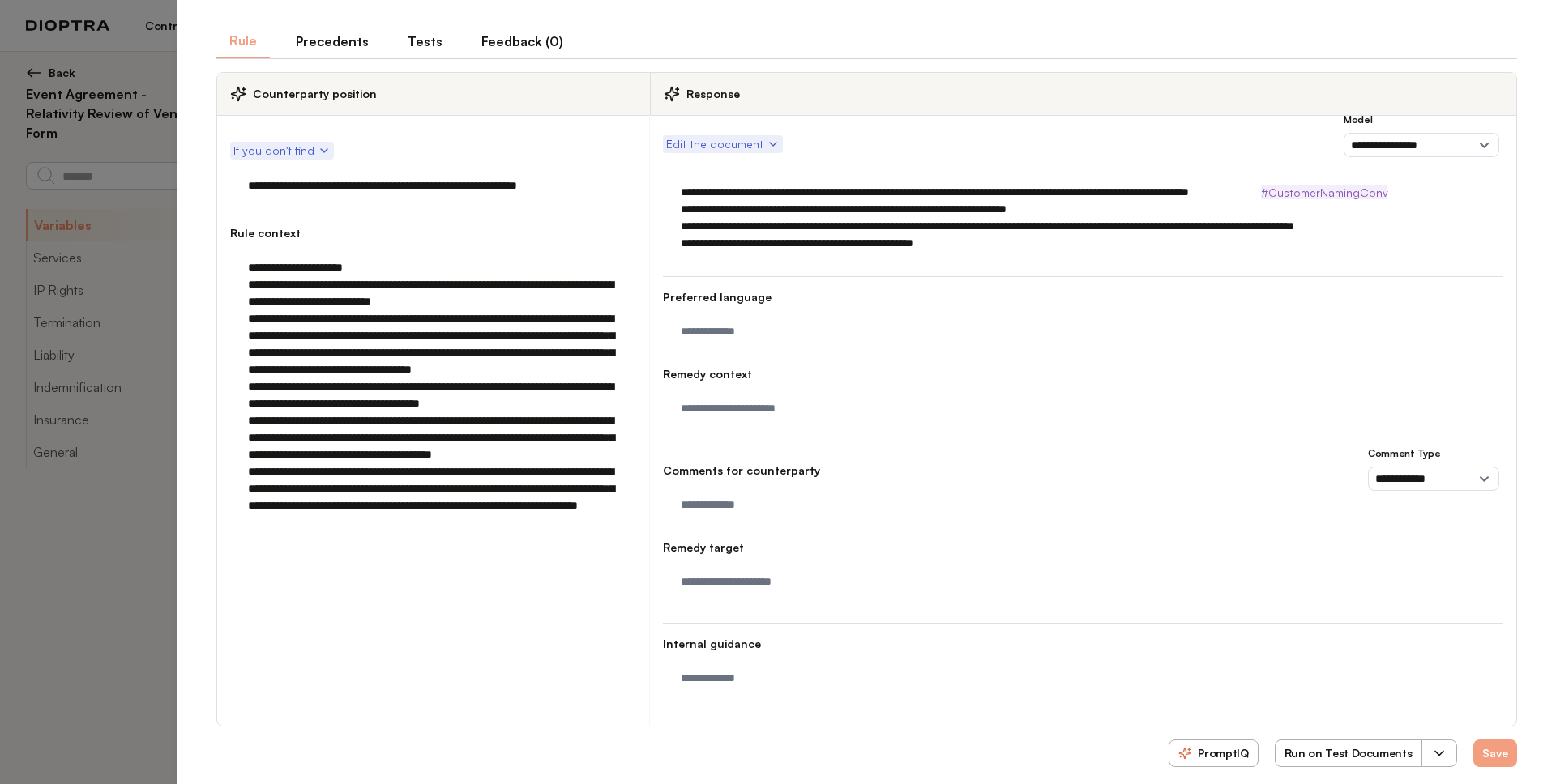 click on "**********" at bounding box center (1083, 218) 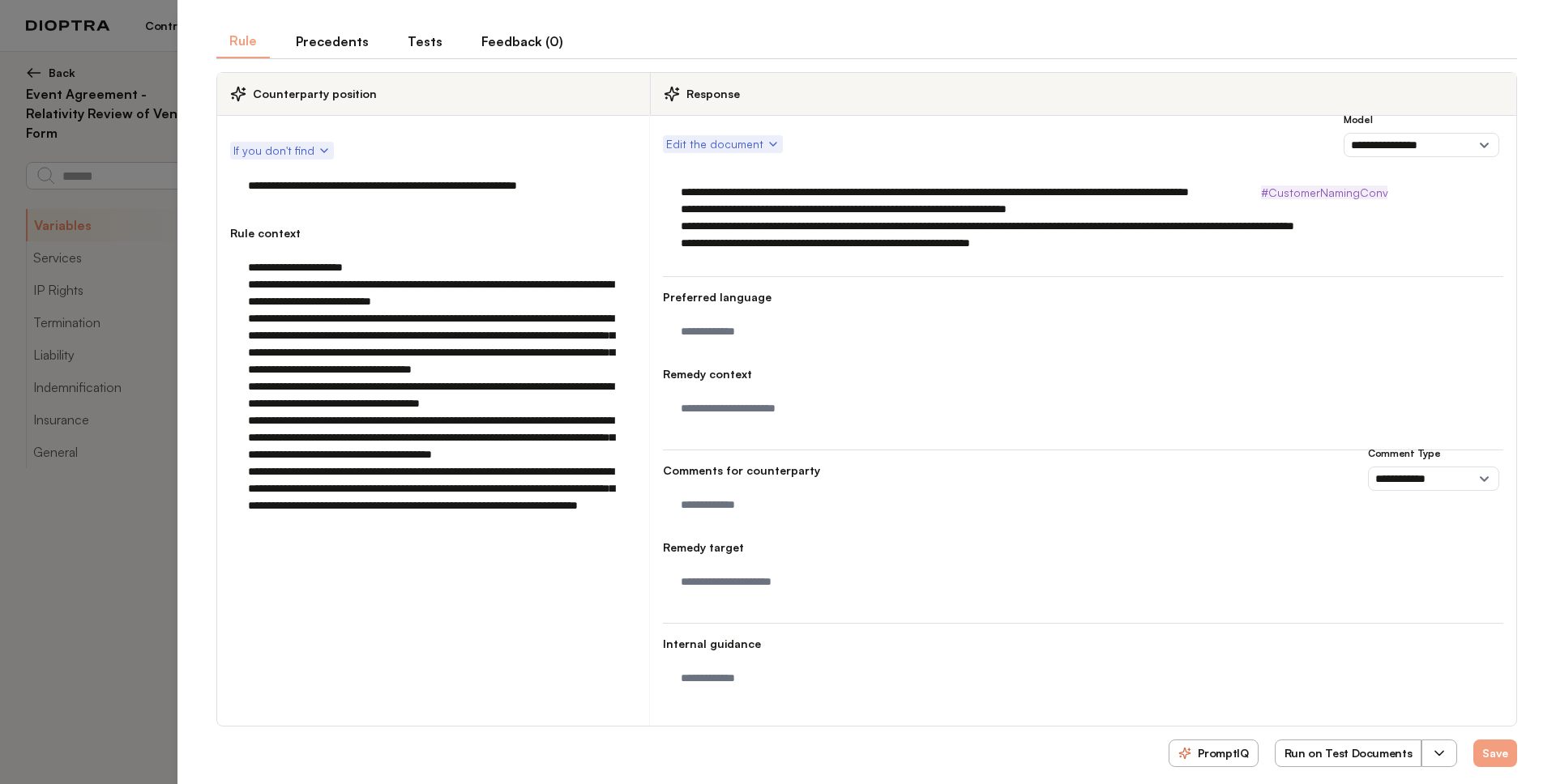 drag, startPoint x: 387, startPoint y: 275, endPoint x: 242, endPoint y: 271, distance: 145.05516 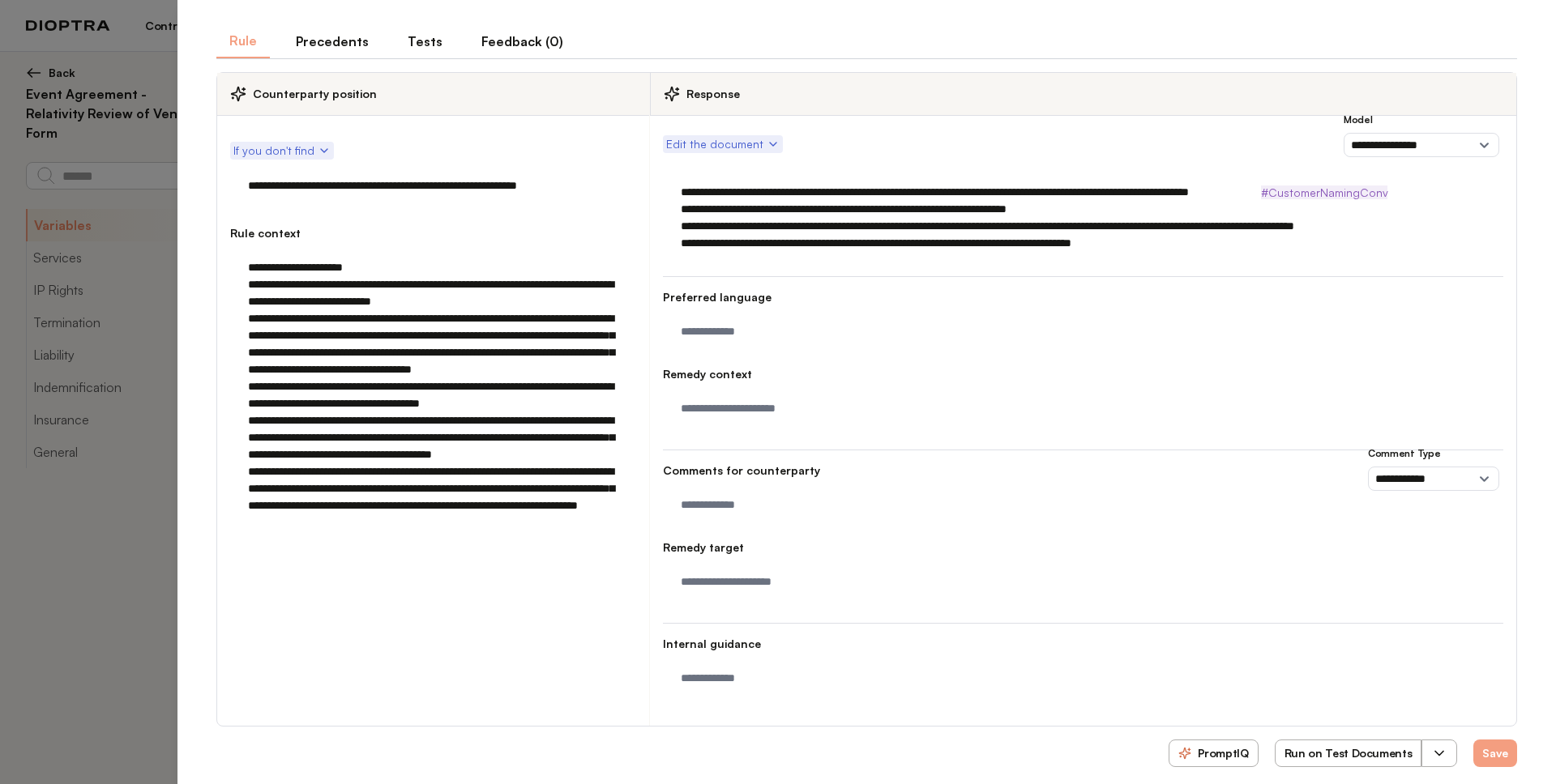 drag, startPoint x: 1105, startPoint y: 210, endPoint x: 675, endPoint y: 207, distance: 430.0105 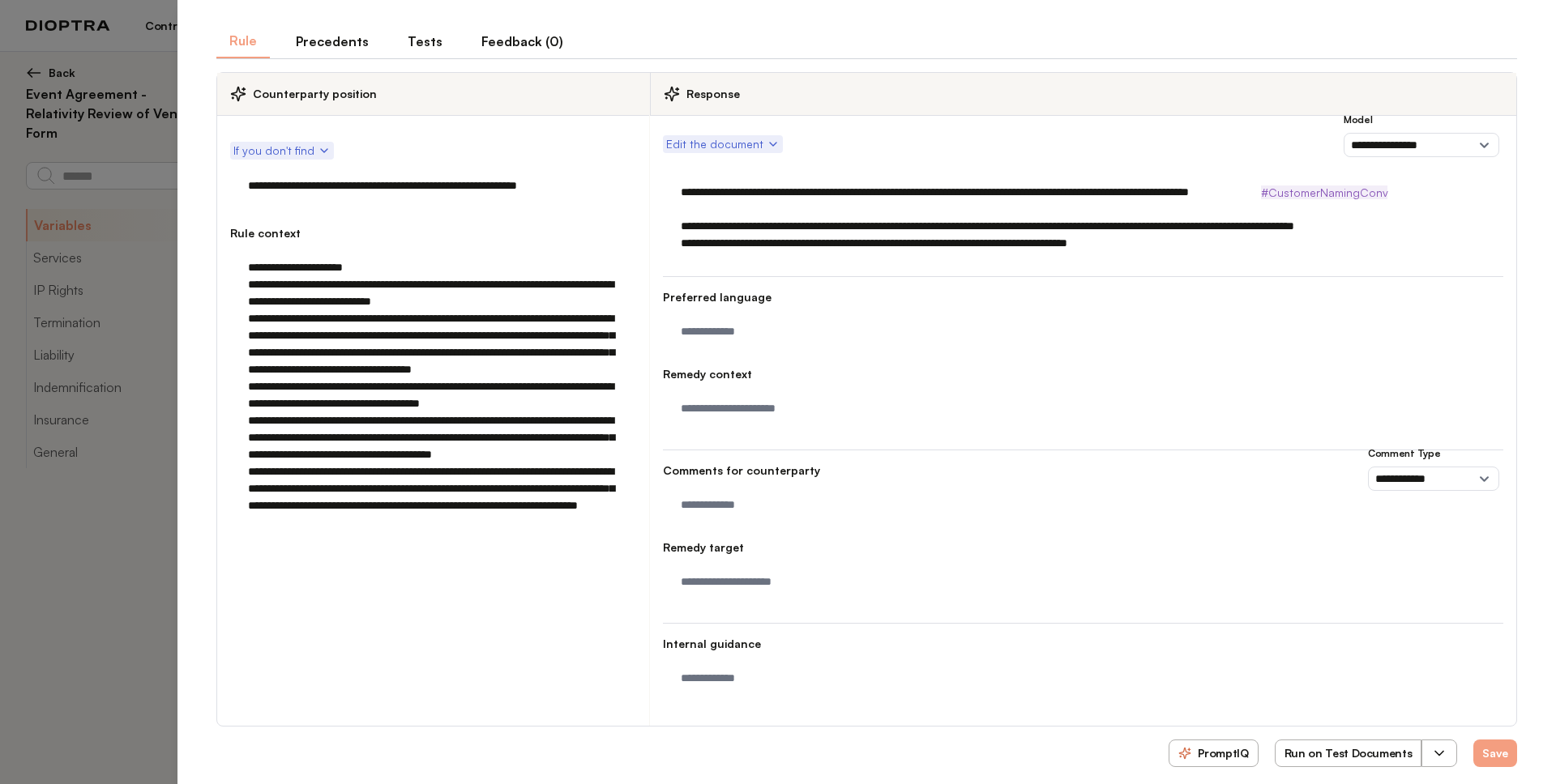 click on "**********" at bounding box center [1083, 218] 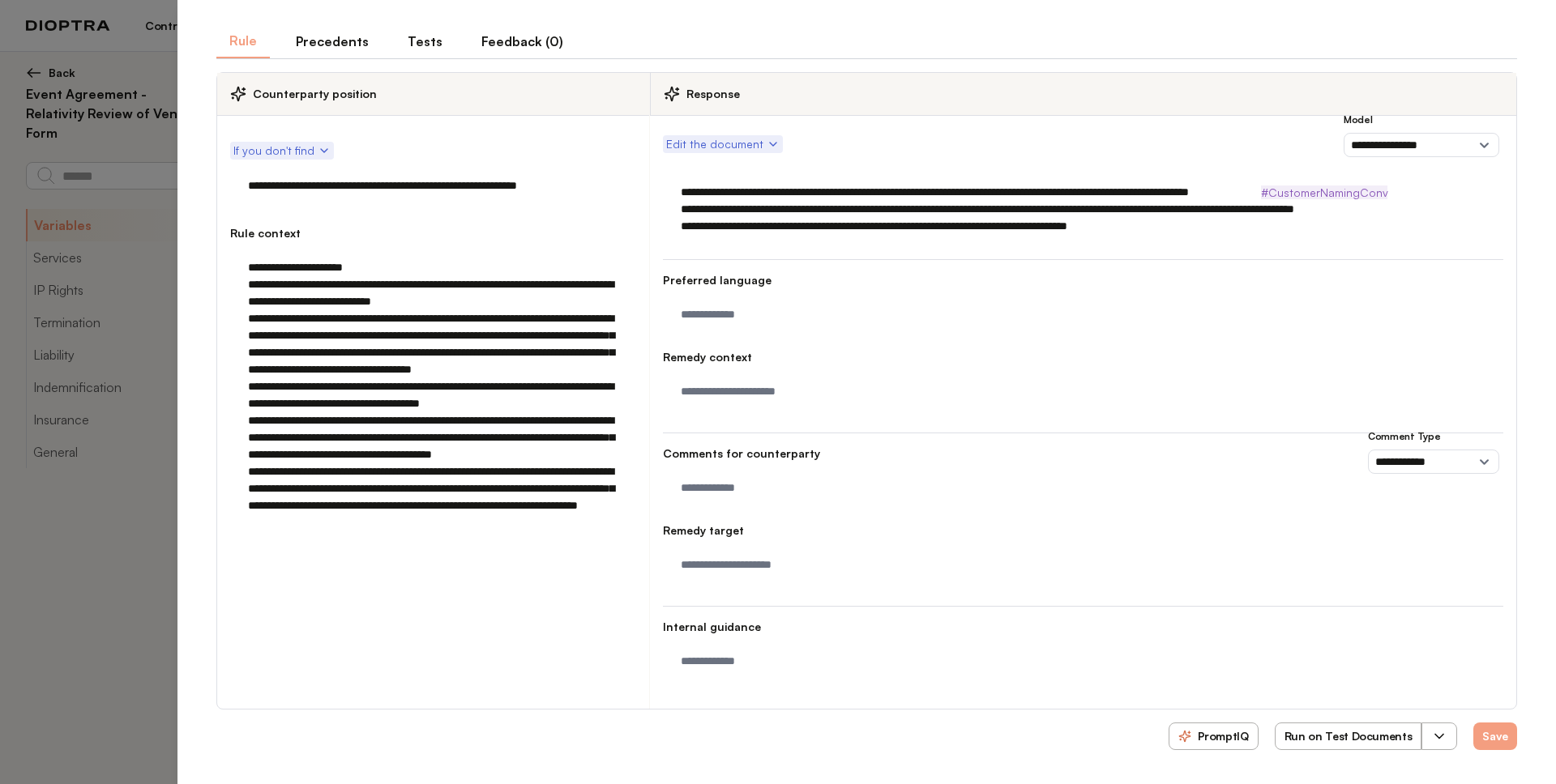 click on "**********" at bounding box center [1083, 209] 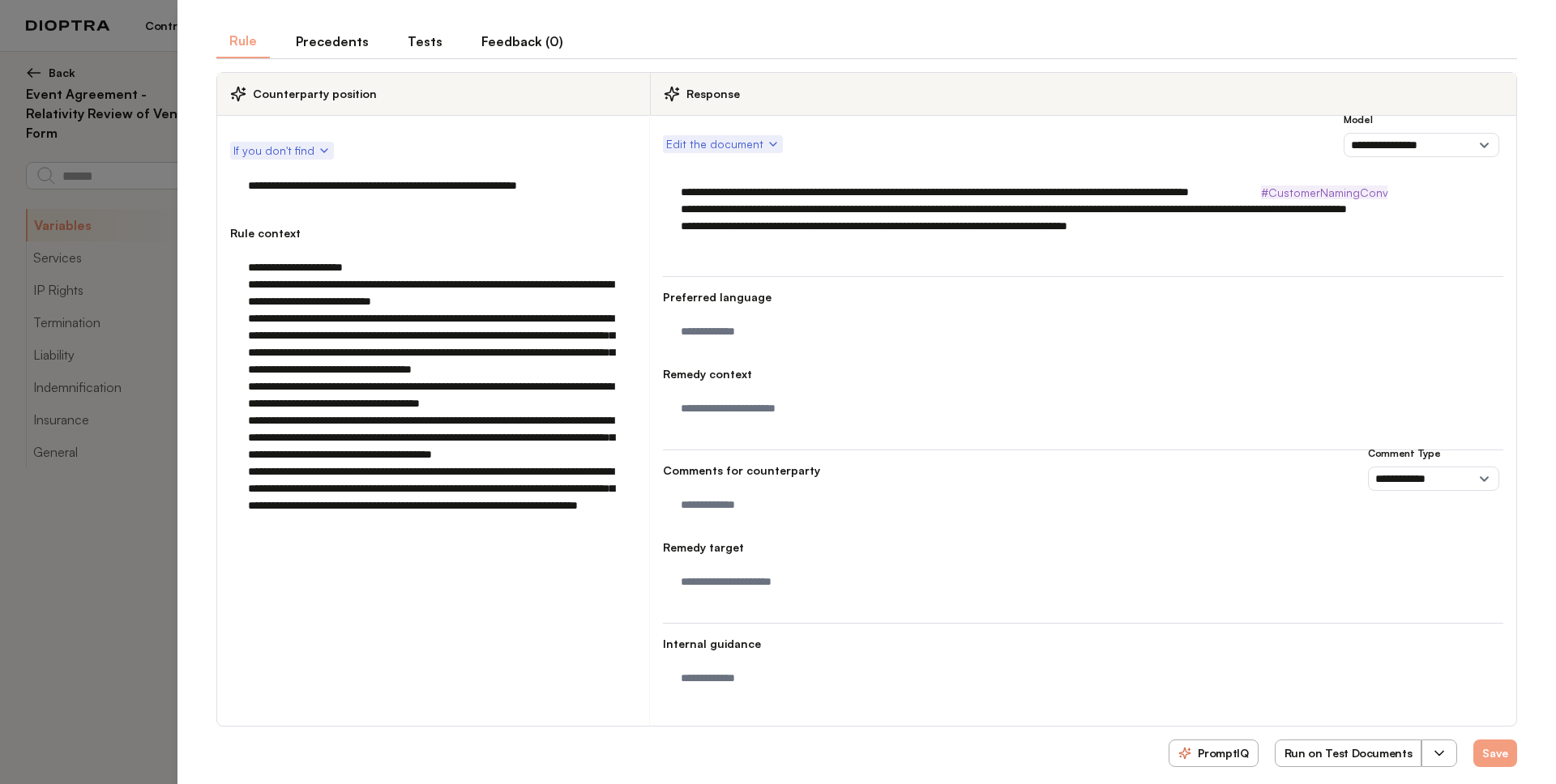 click on "**********" at bounding box center (1083, 218) 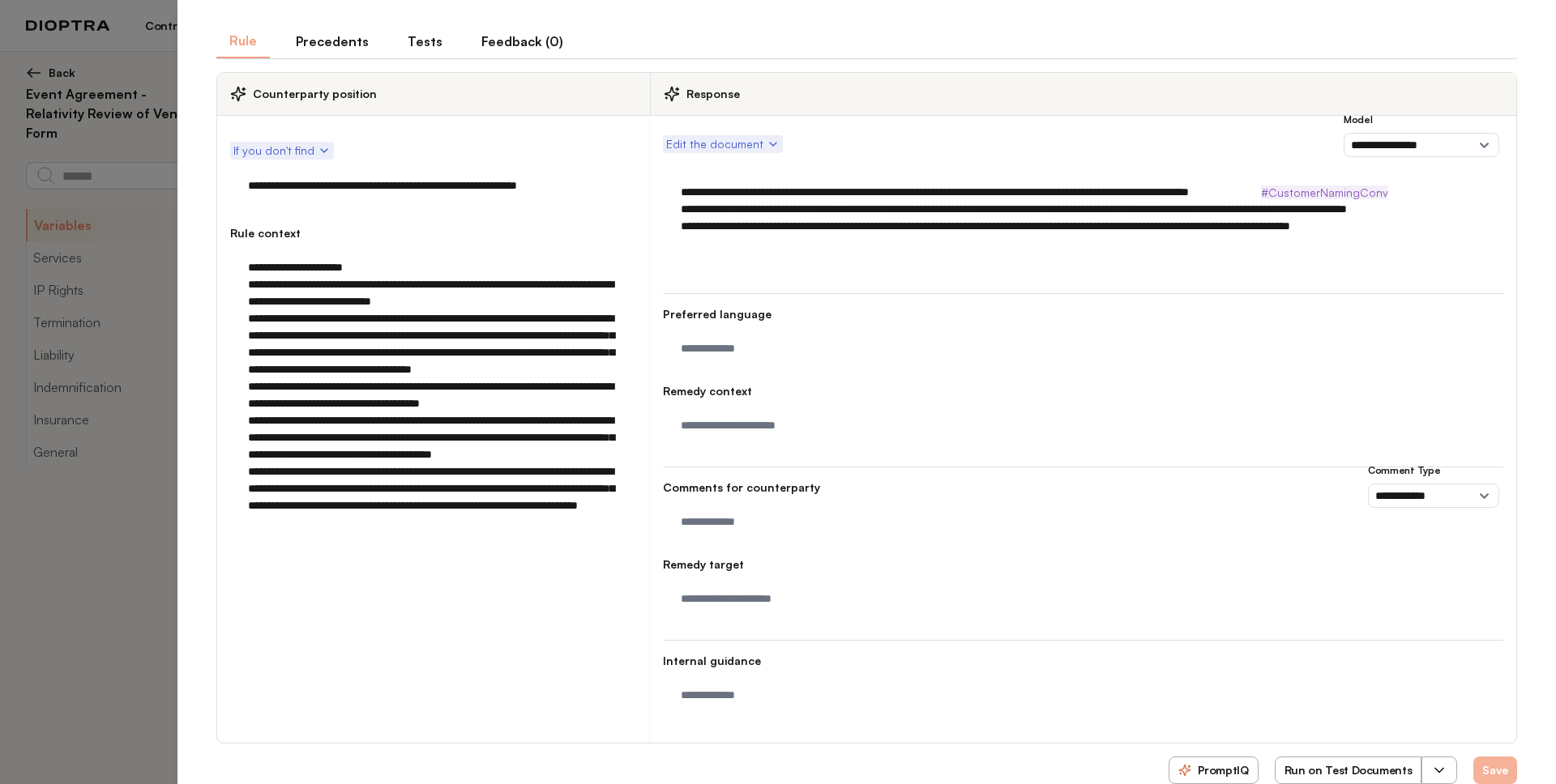 type on "**********" 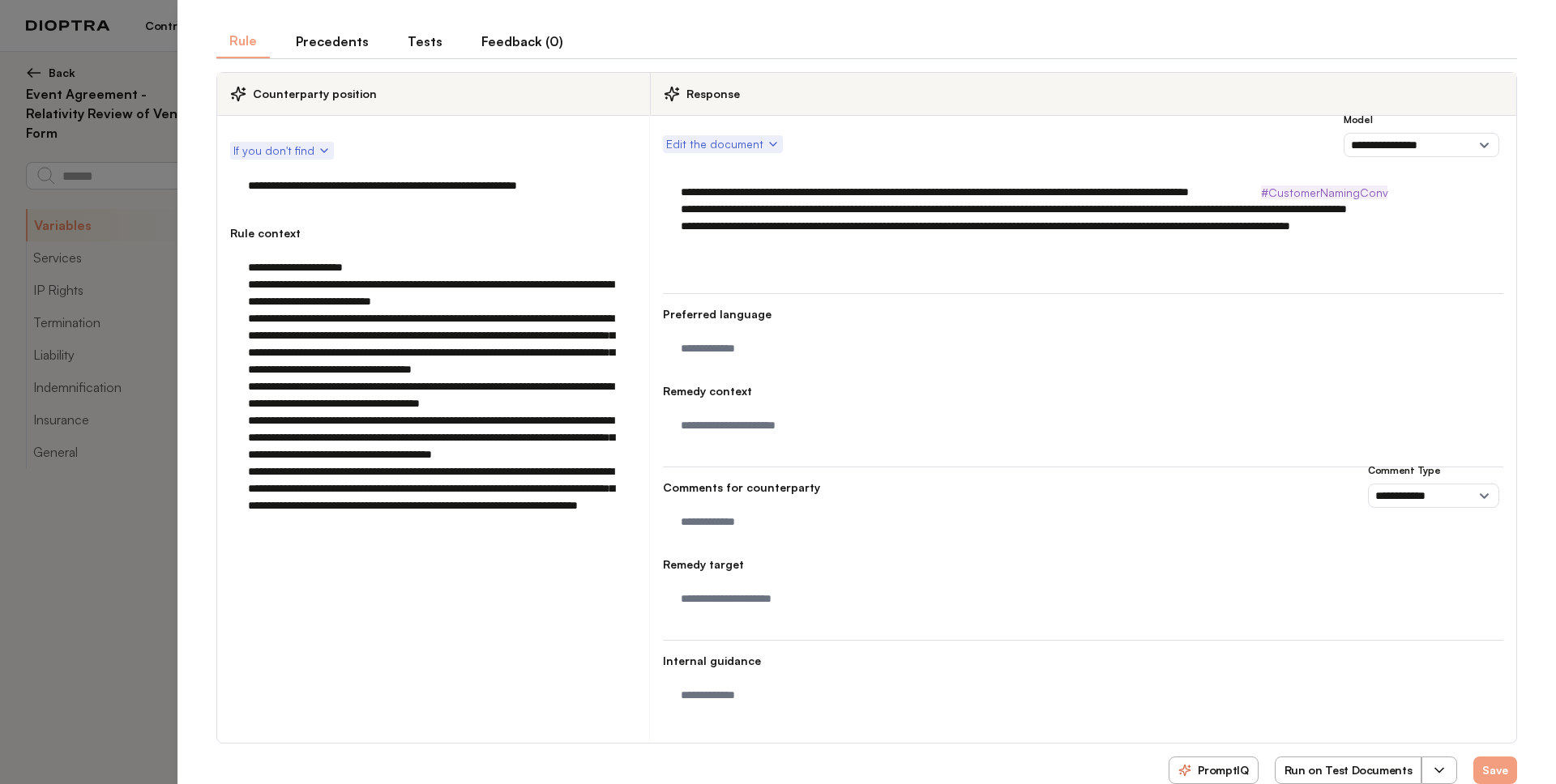 scroll, scrollTop: 0, scrollLeft: 0, axis: both 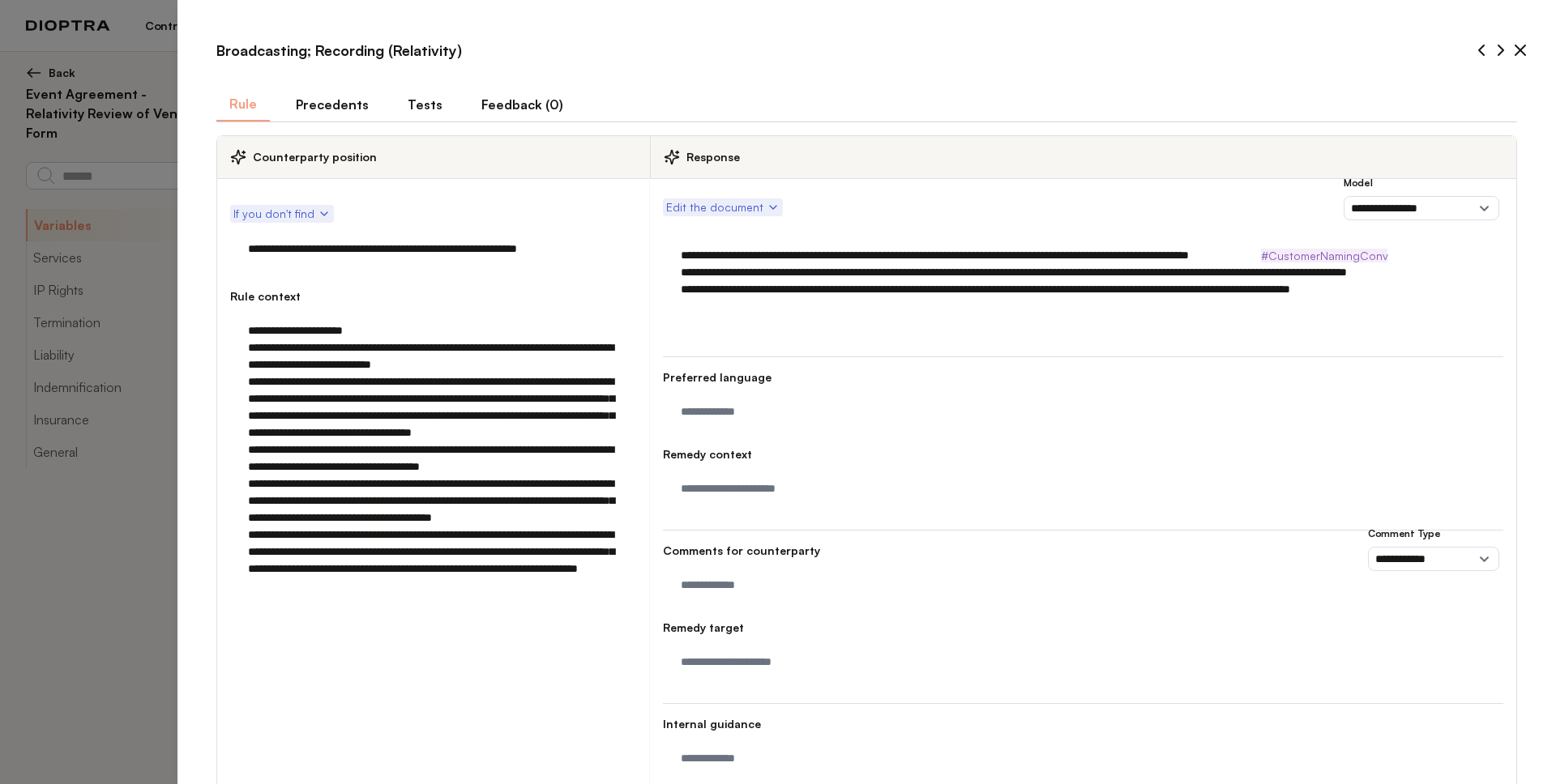 click on "Tests" at bounding box center [425, 104] 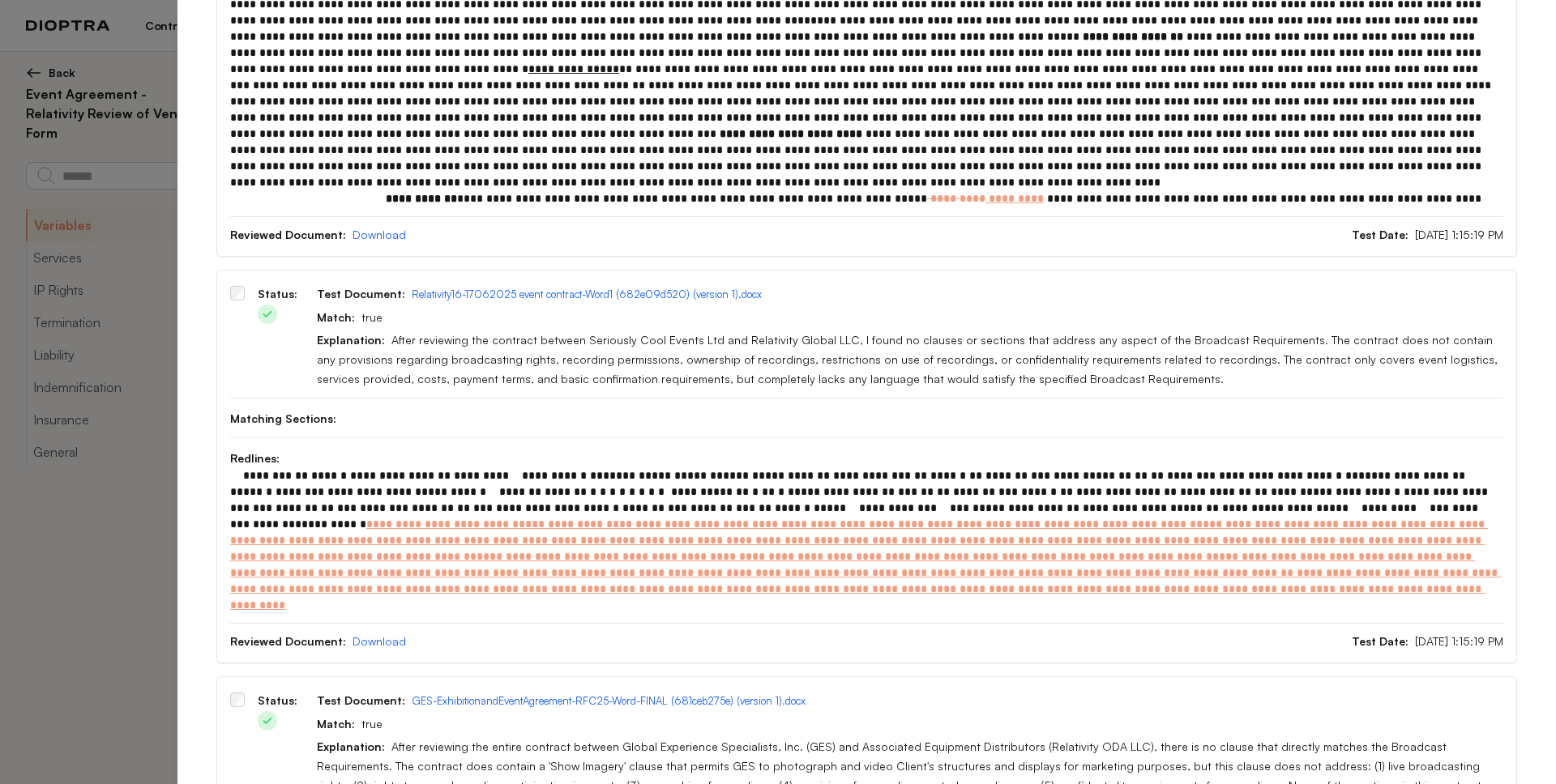 scroll, scrollTop: 610, scrollLeft: 0, axis: vertical 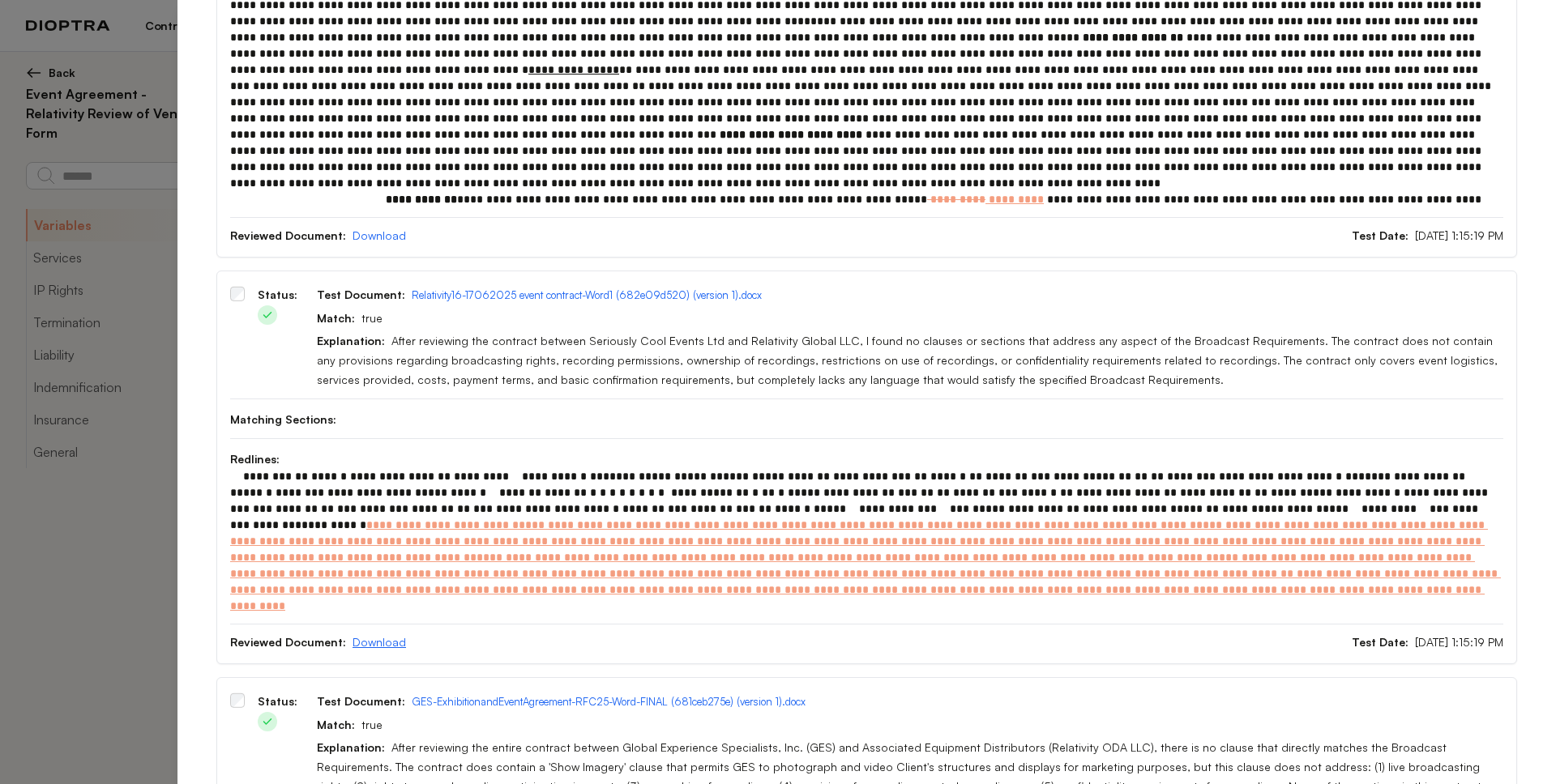 click on "Download" at bounding box center (379, 641) 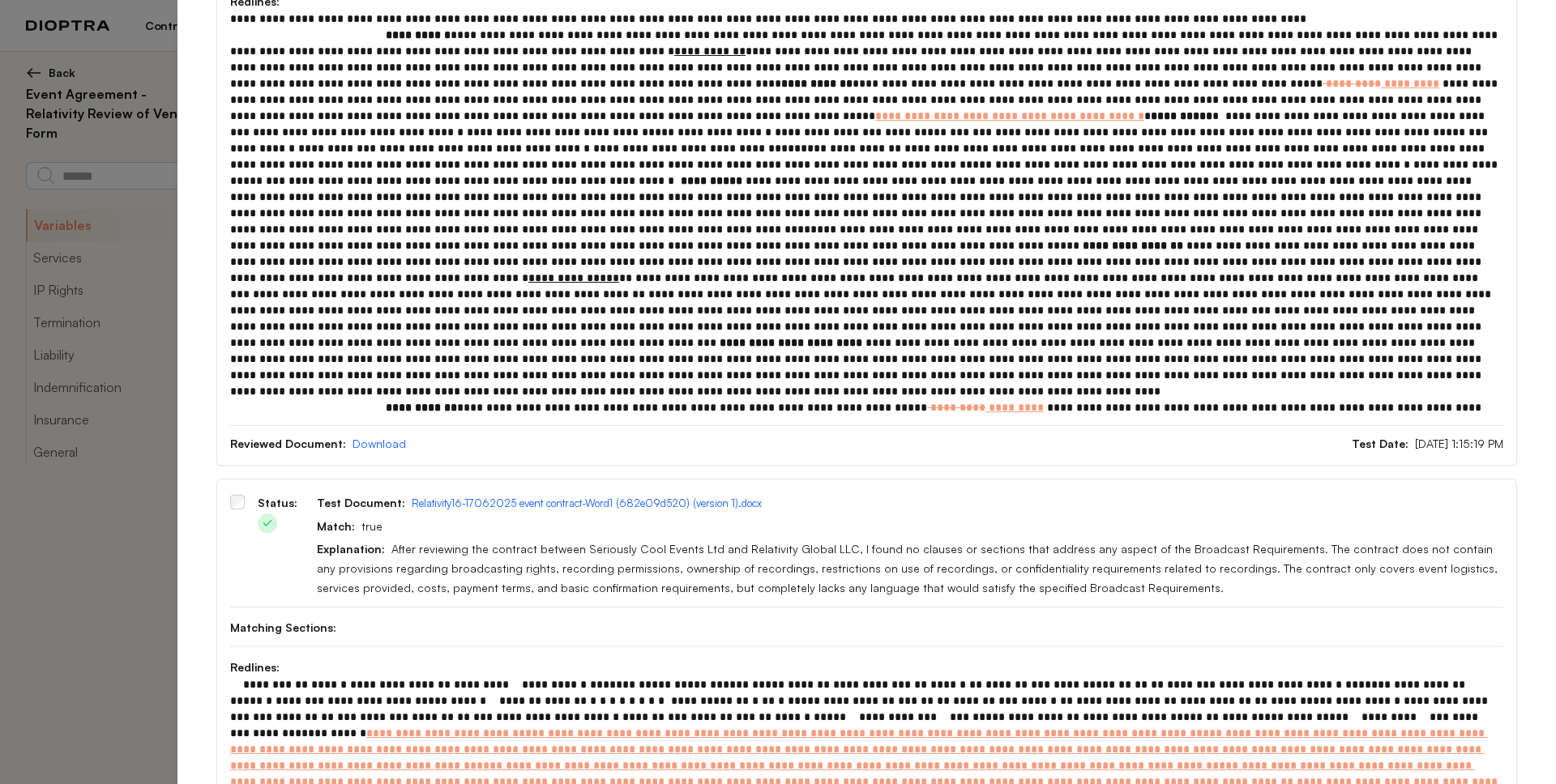 scroll, scrollTop: 0, scrollLeft: 0, axis: both 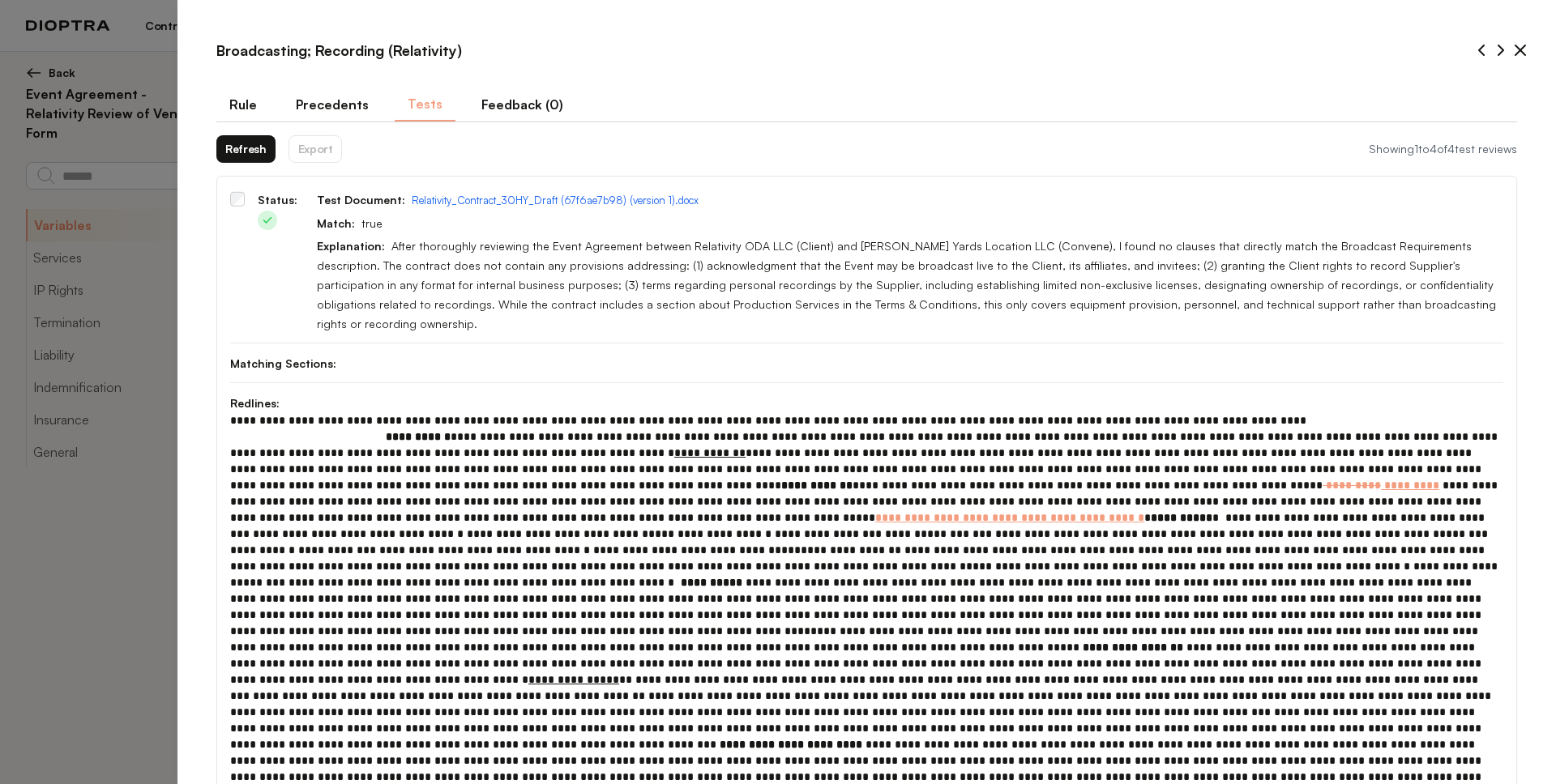 click on "Rule" at bounding box center [243, 104] 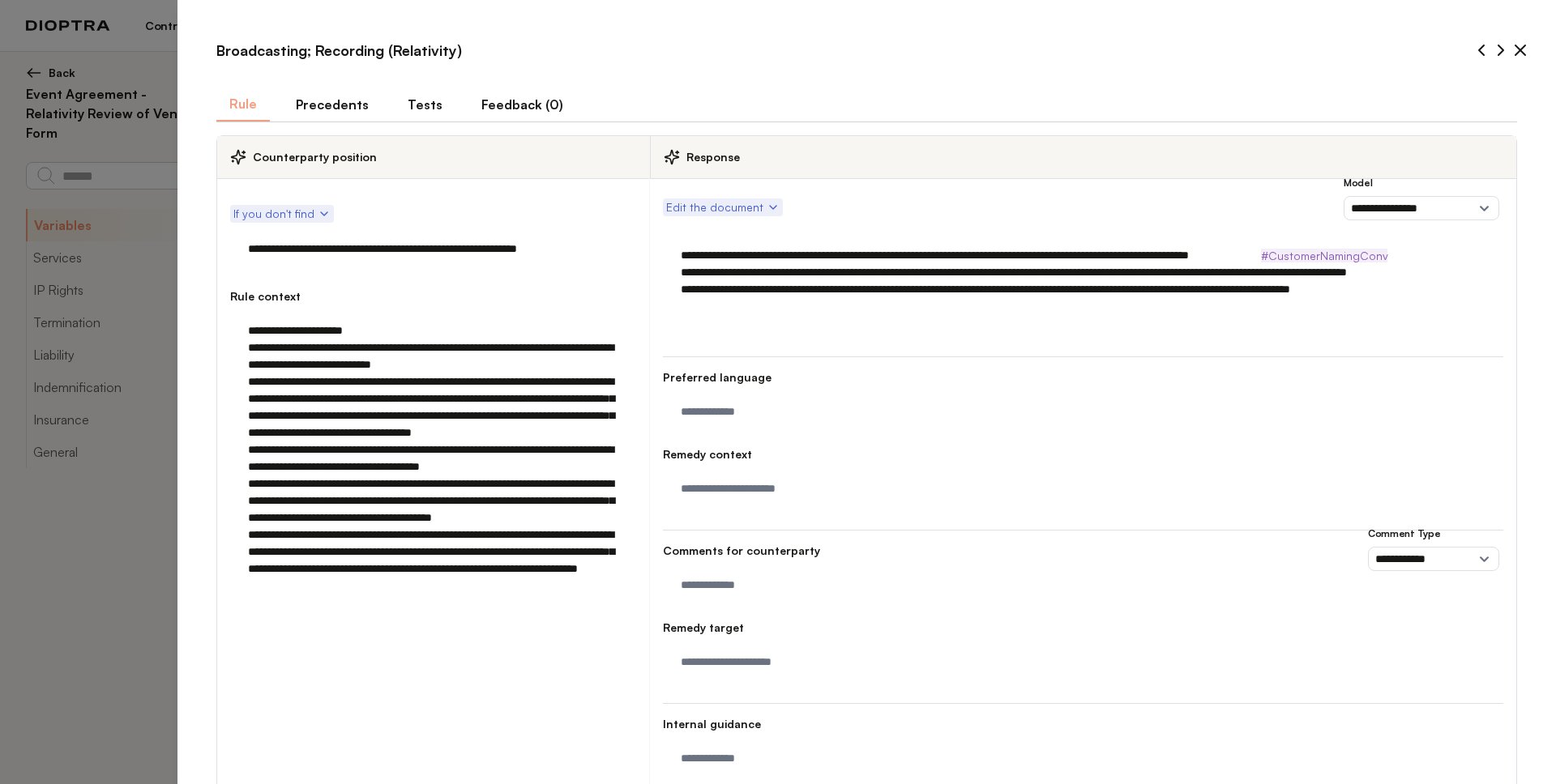 scroll, scrollTop: 80, scrollLeft: 0, axis: vertical 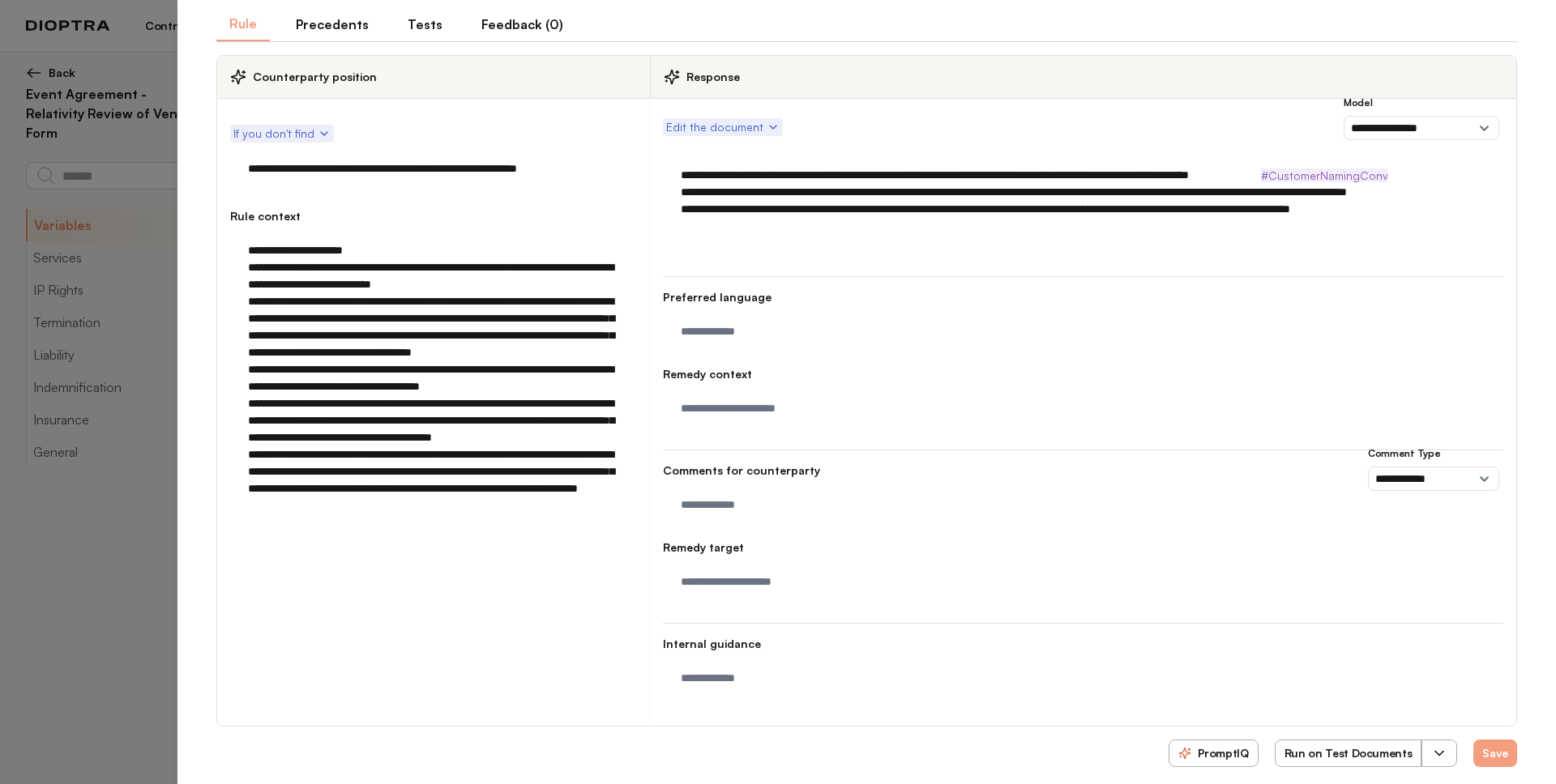 click 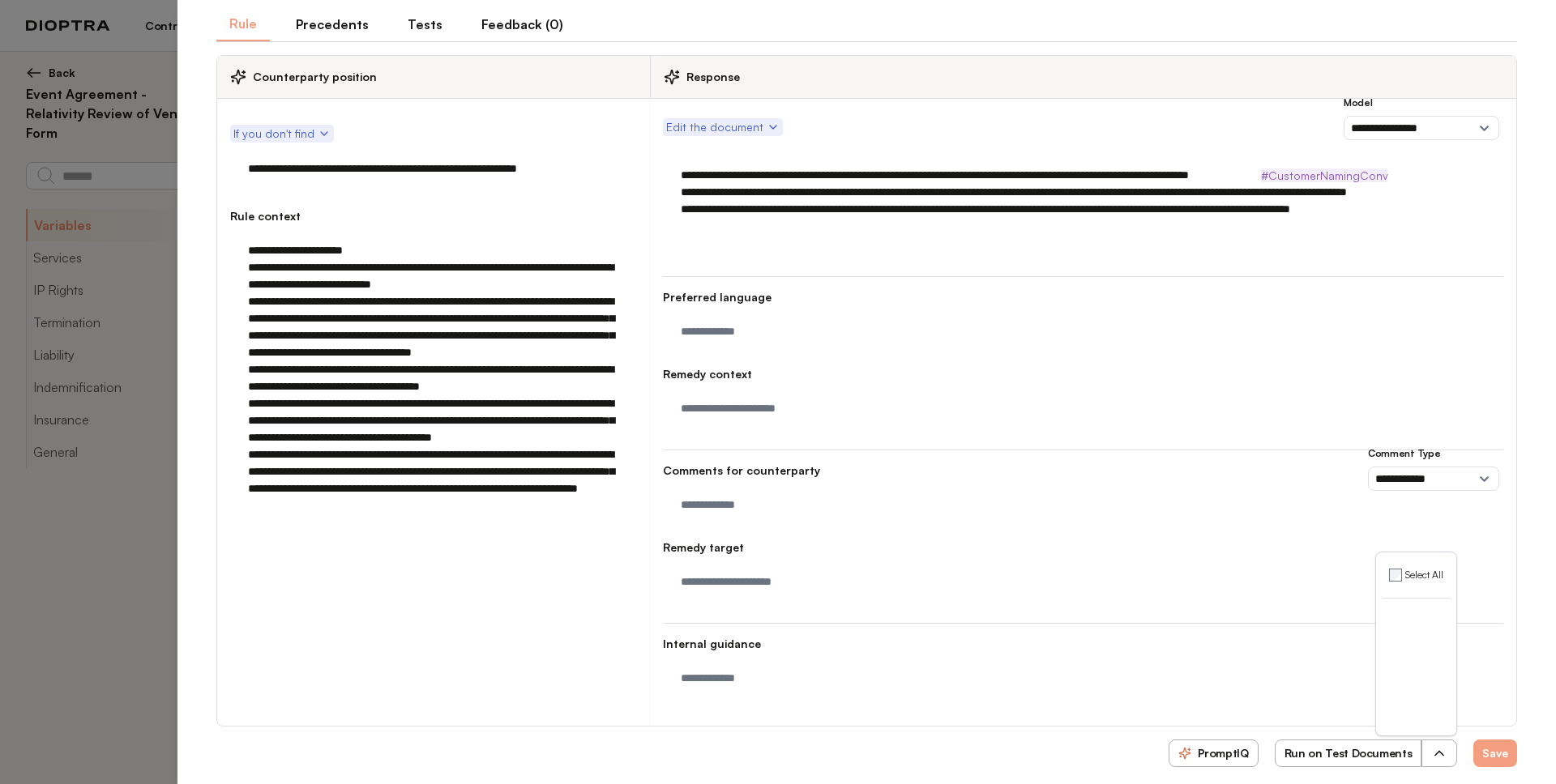 click on "**********" at bounding box center [778, 392] 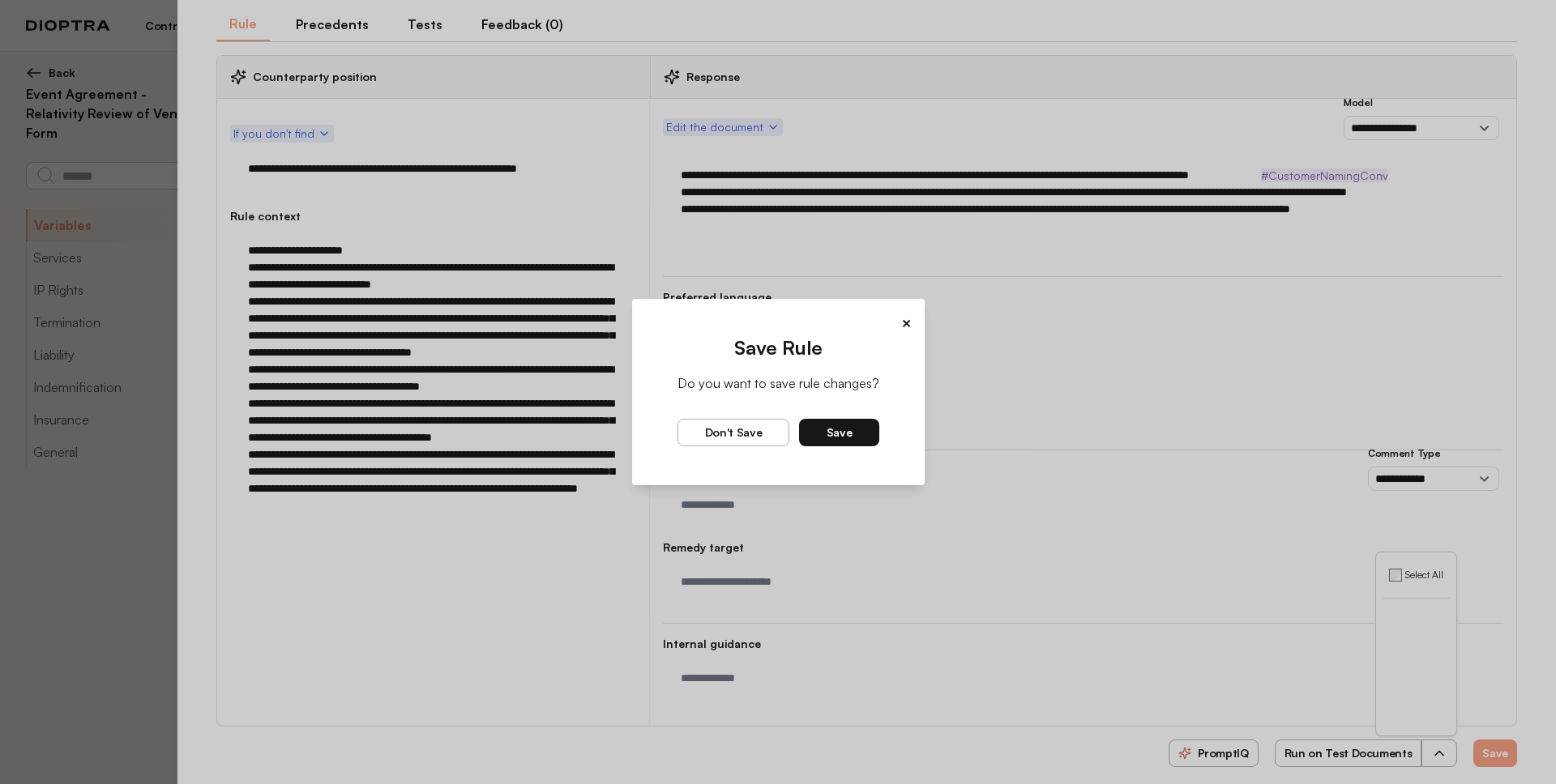 click on "×" at bounding box center (906, 323) 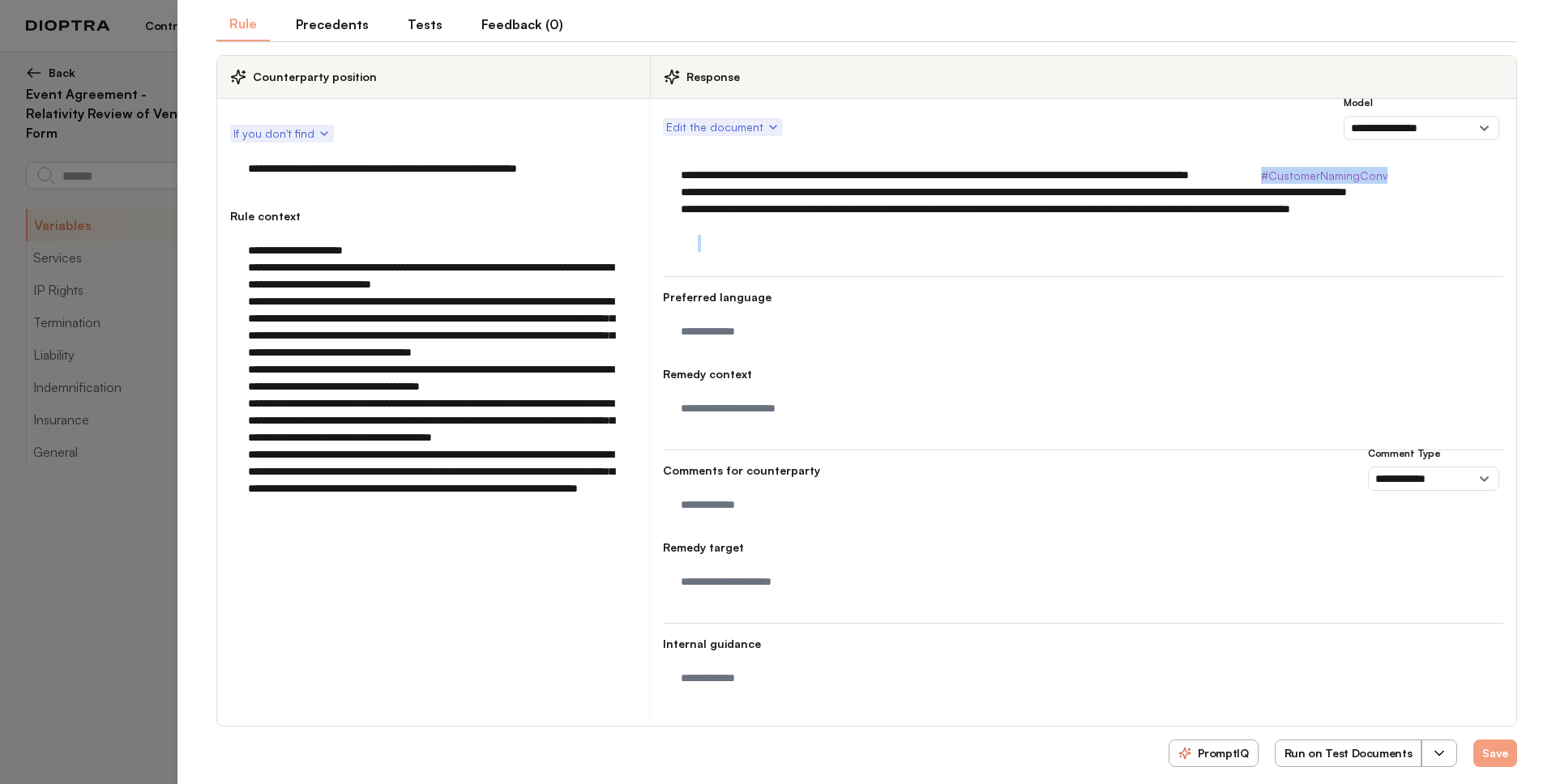 drag, startPoint x: 1494, startPoint y: 231, endPoint x: 938, endPoint y: 175, distance: 558.81303 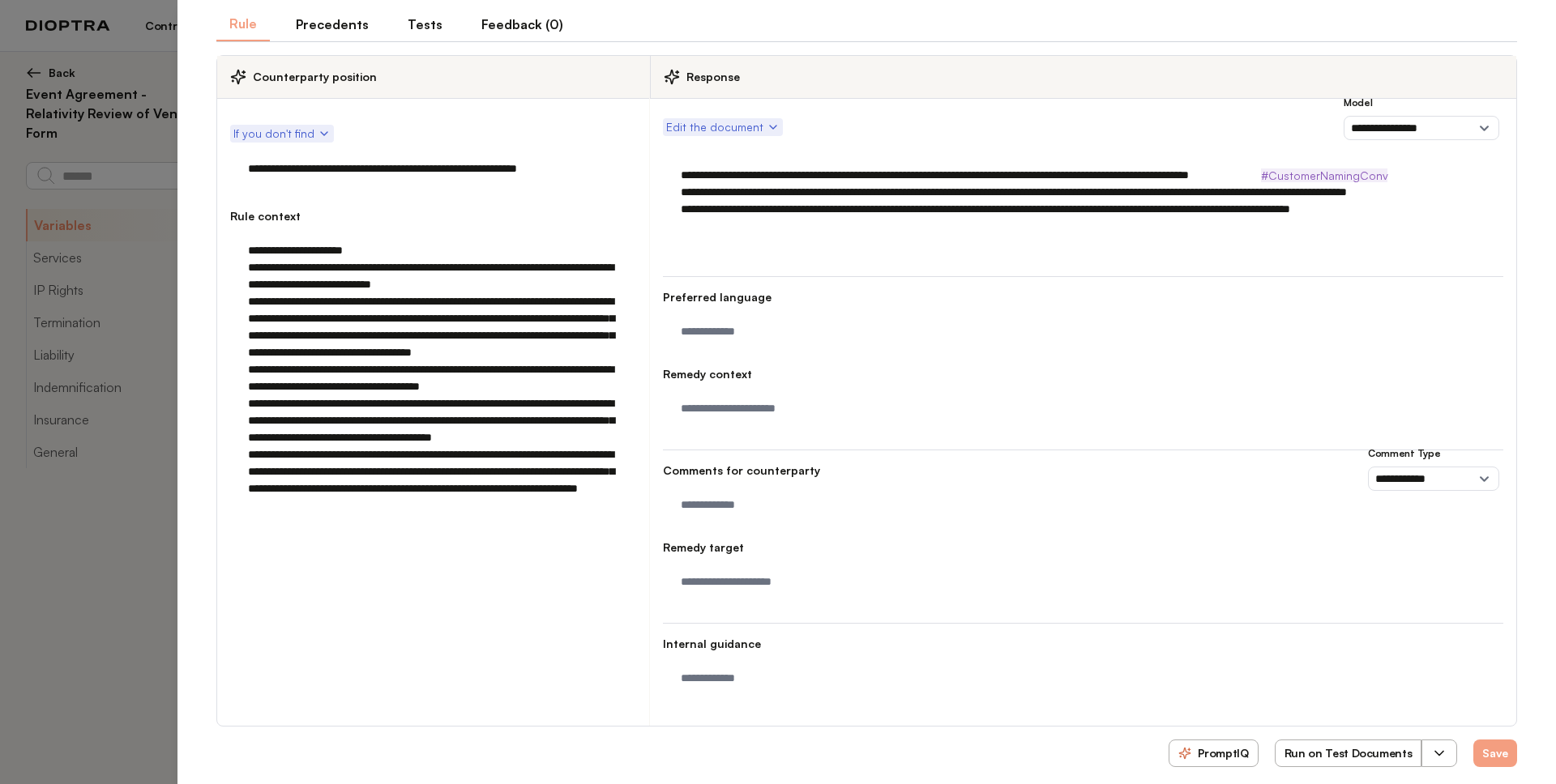 drag, startPoint x: 1447, startPoint y: 226, endPoint x: 669, endPoint y: 171, distance: 779.94166 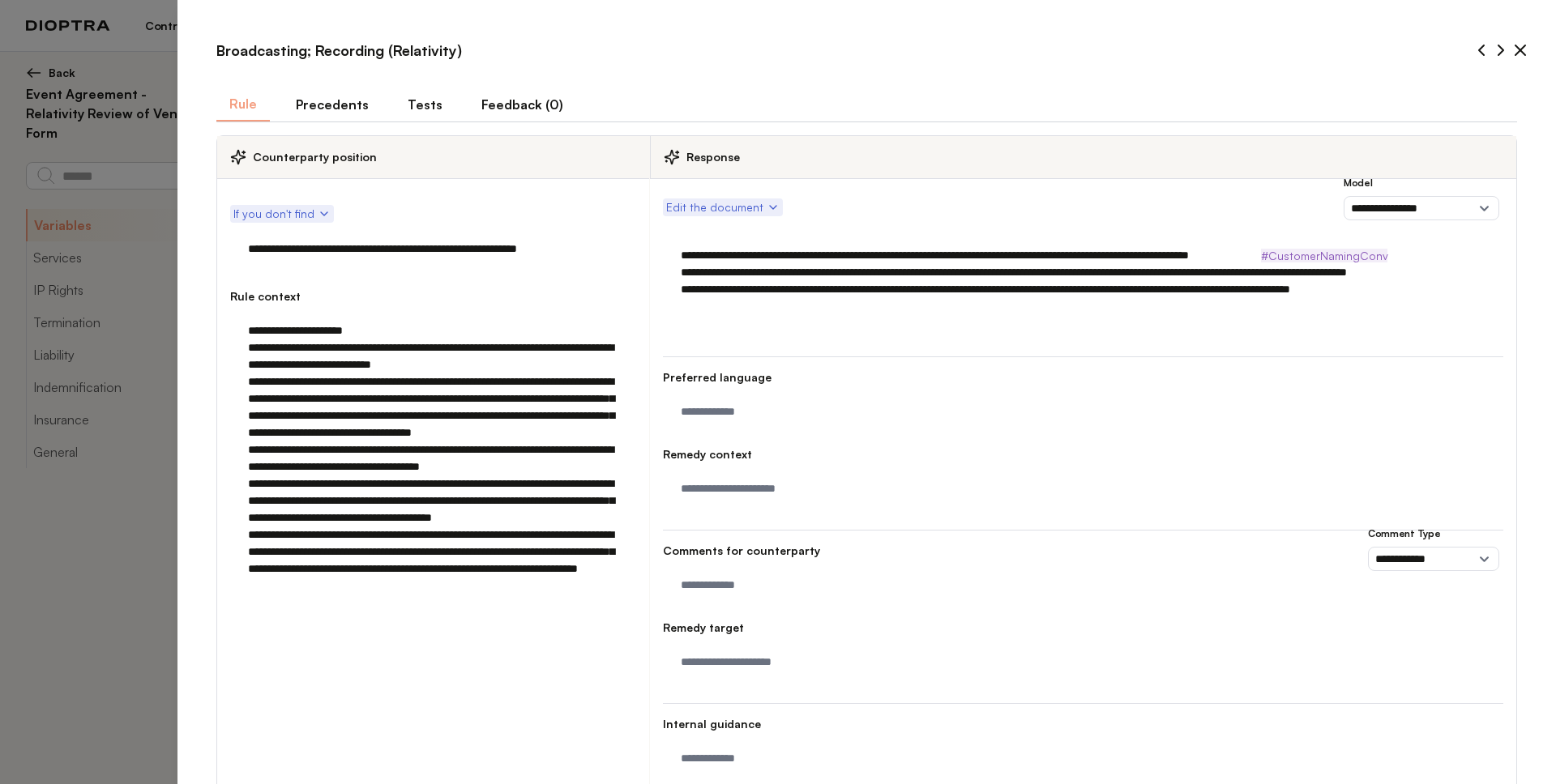 scroll, scrollTop: 80, scrollLeft: 0, axis: vertical 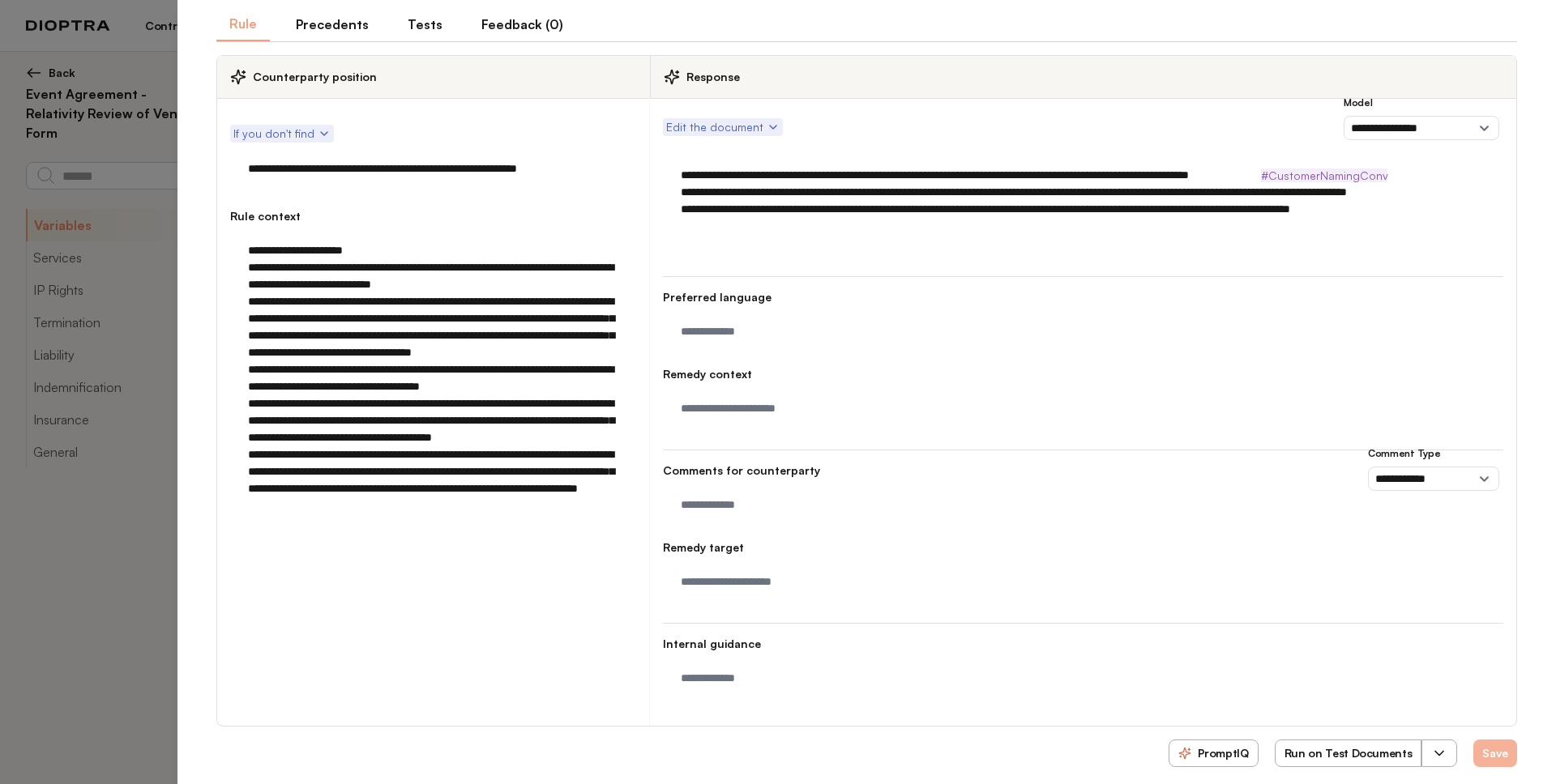 click on "Save" at bounding box center (1495, 753) 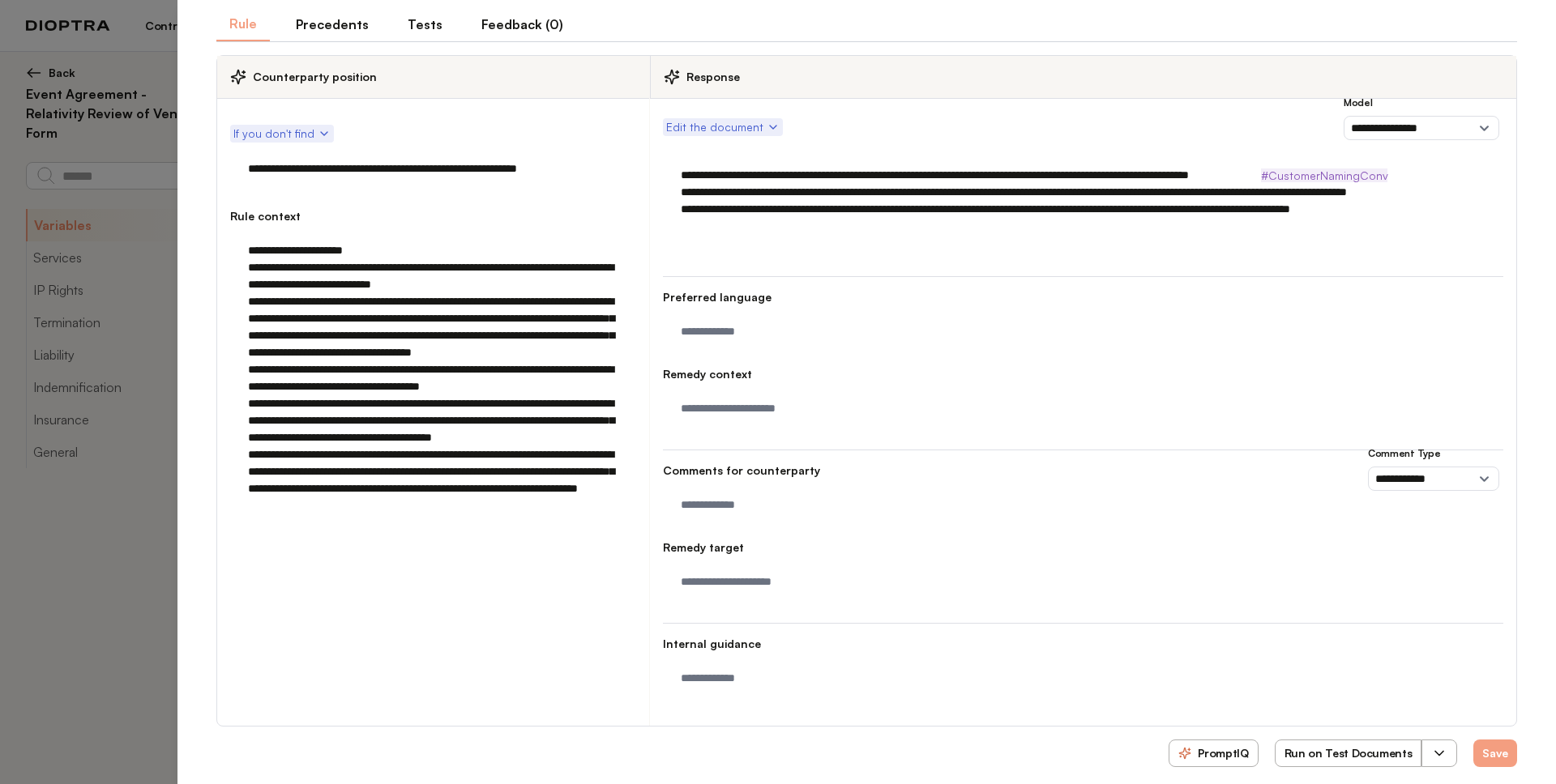 scroll, scrollTop: 0, scrollLeft: 0, axis: both 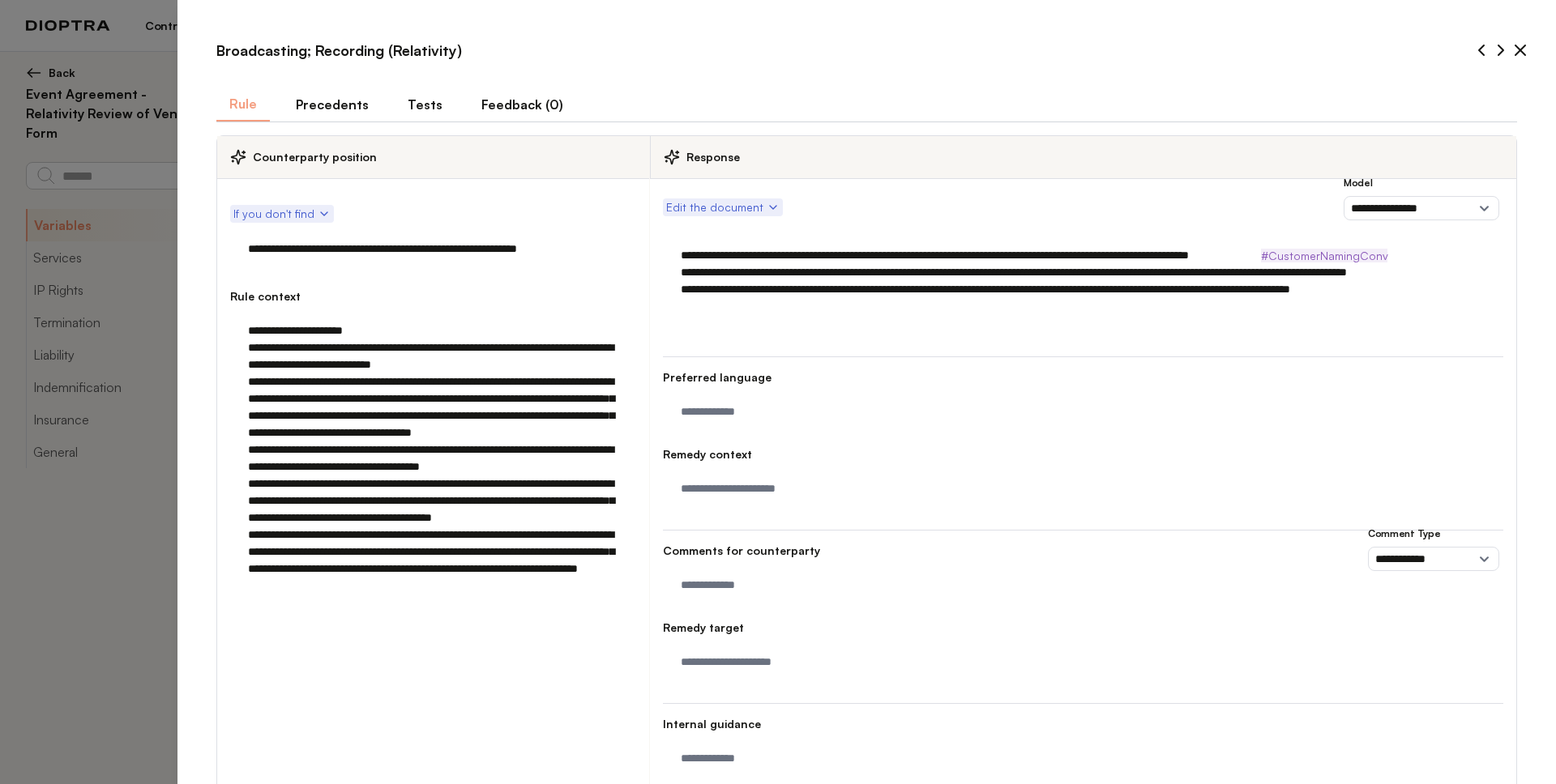 click on "Tests" at bounding box center [425, 104] 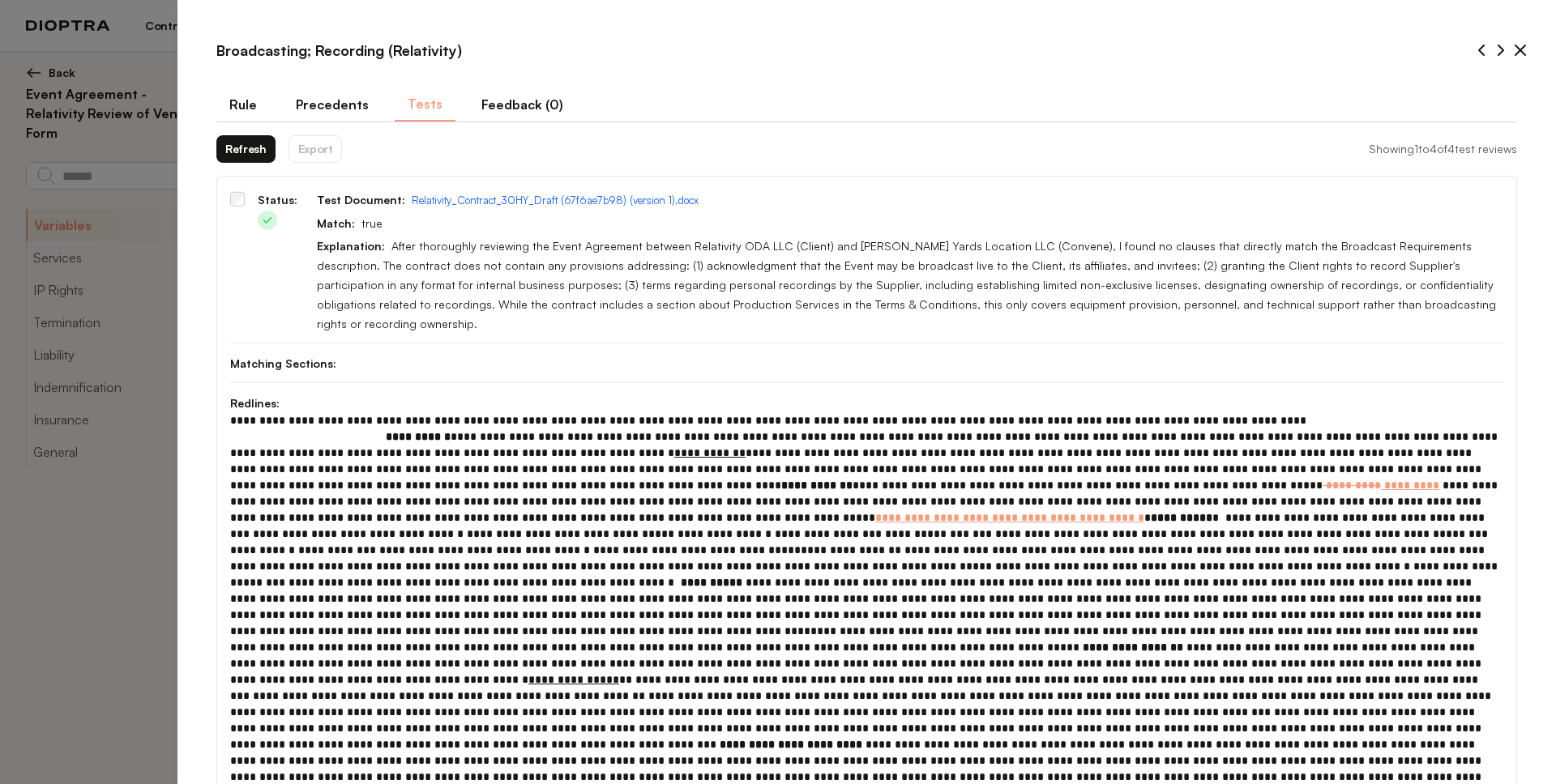 click on "Rule" at bounding box center (243, 104) 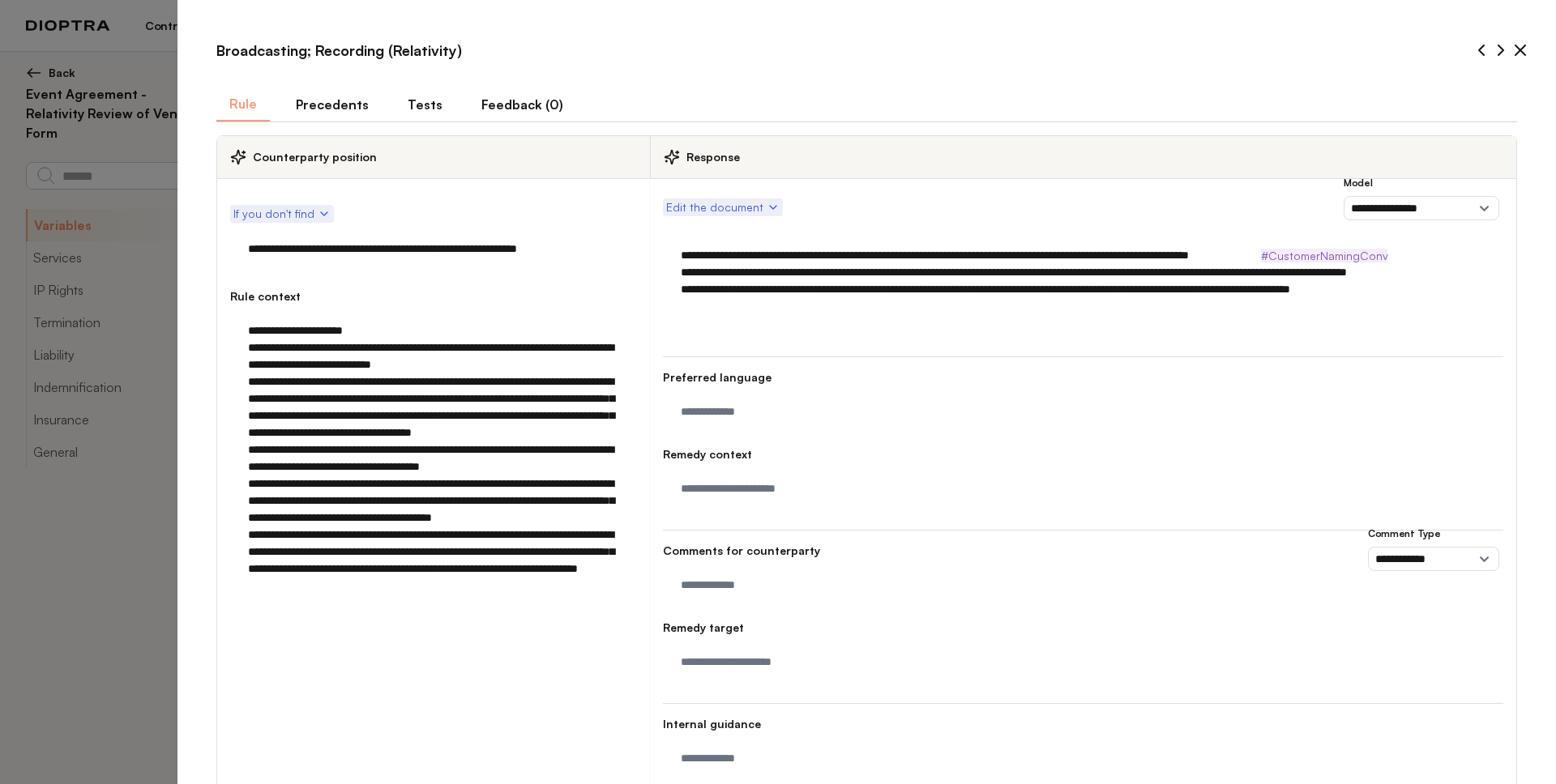 scroll, scrollTop: 80, scrollLeft: 0, axis: vertical 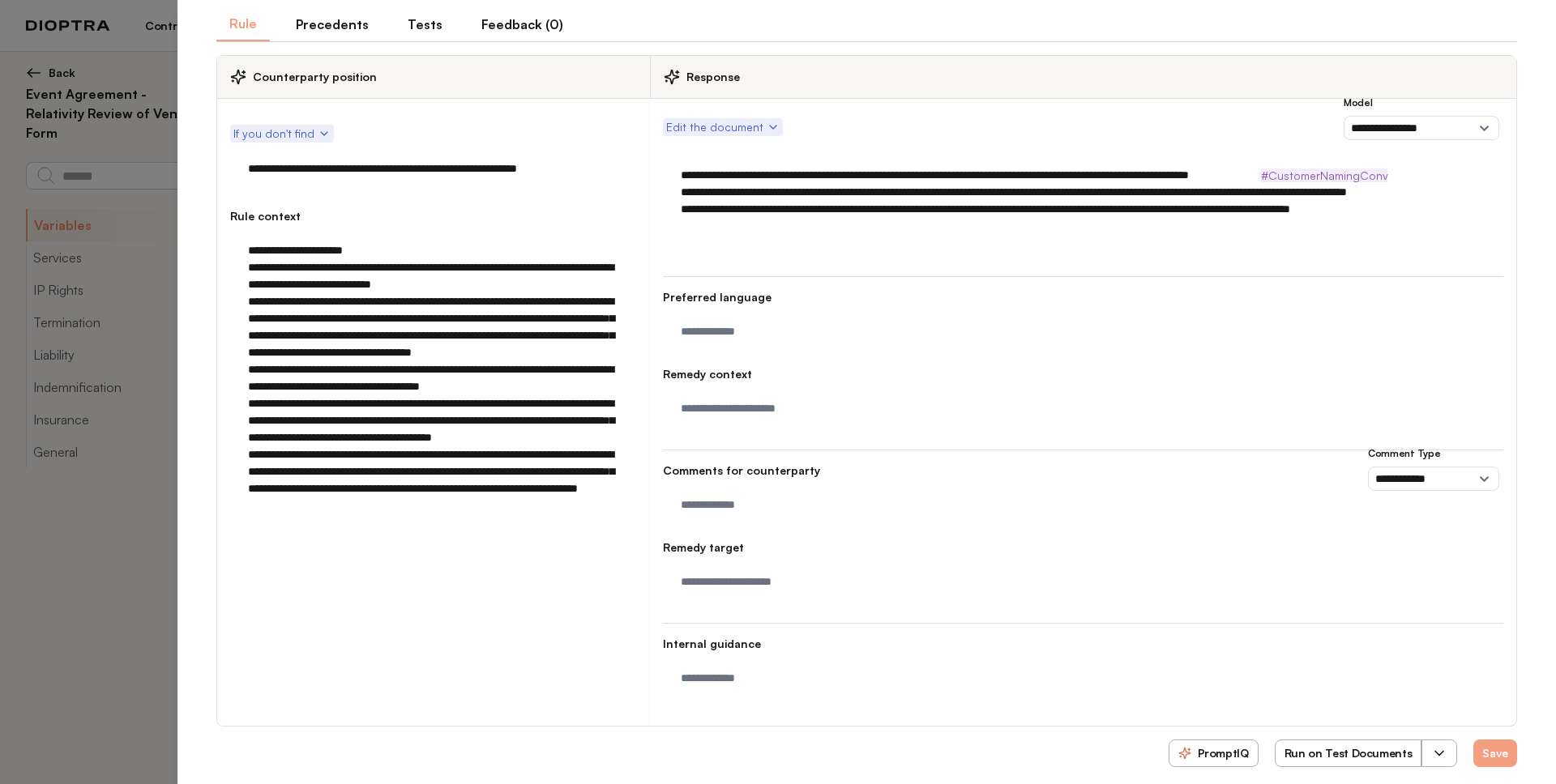 click 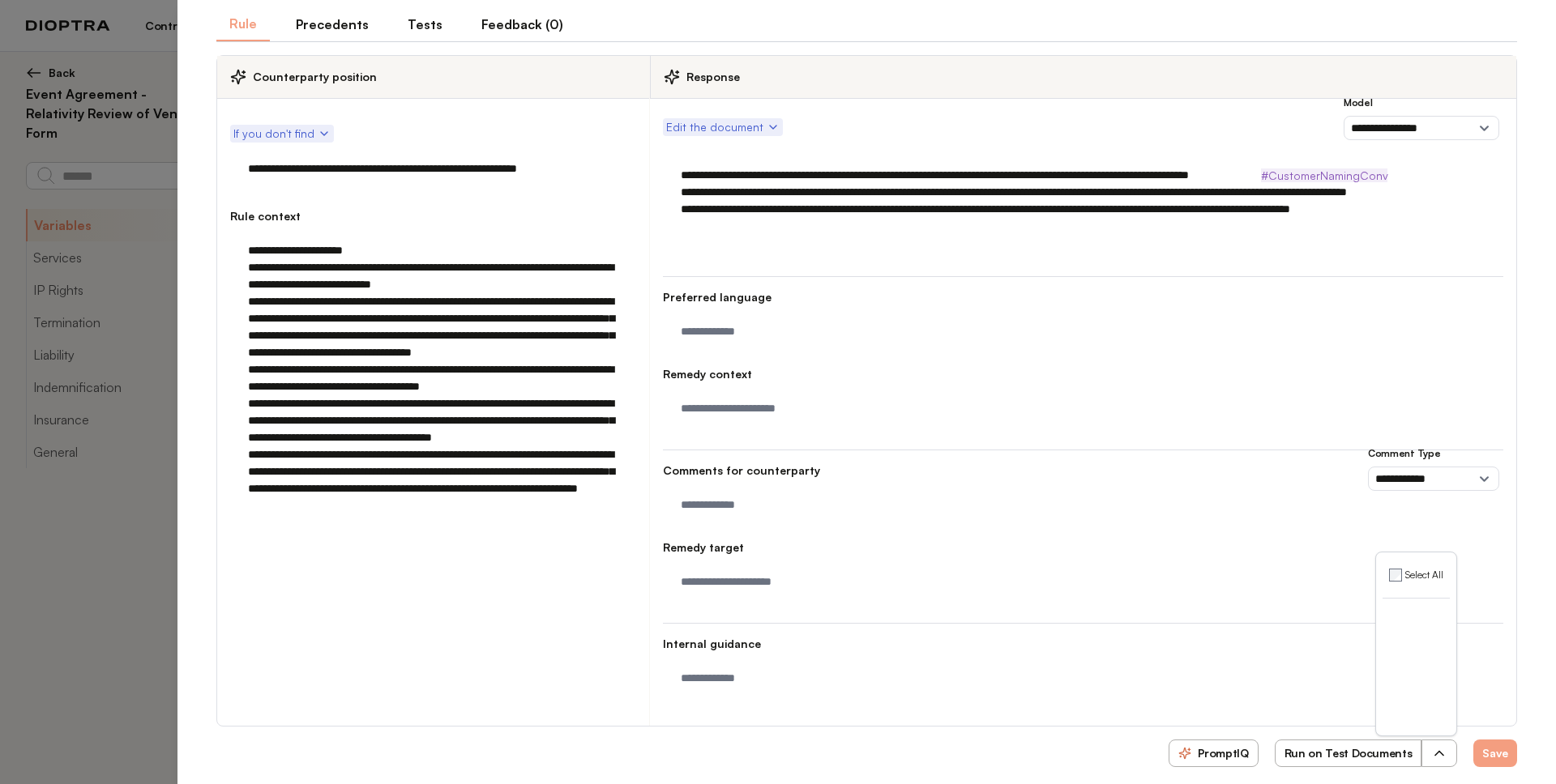 click at bounding box center (1083, 509) 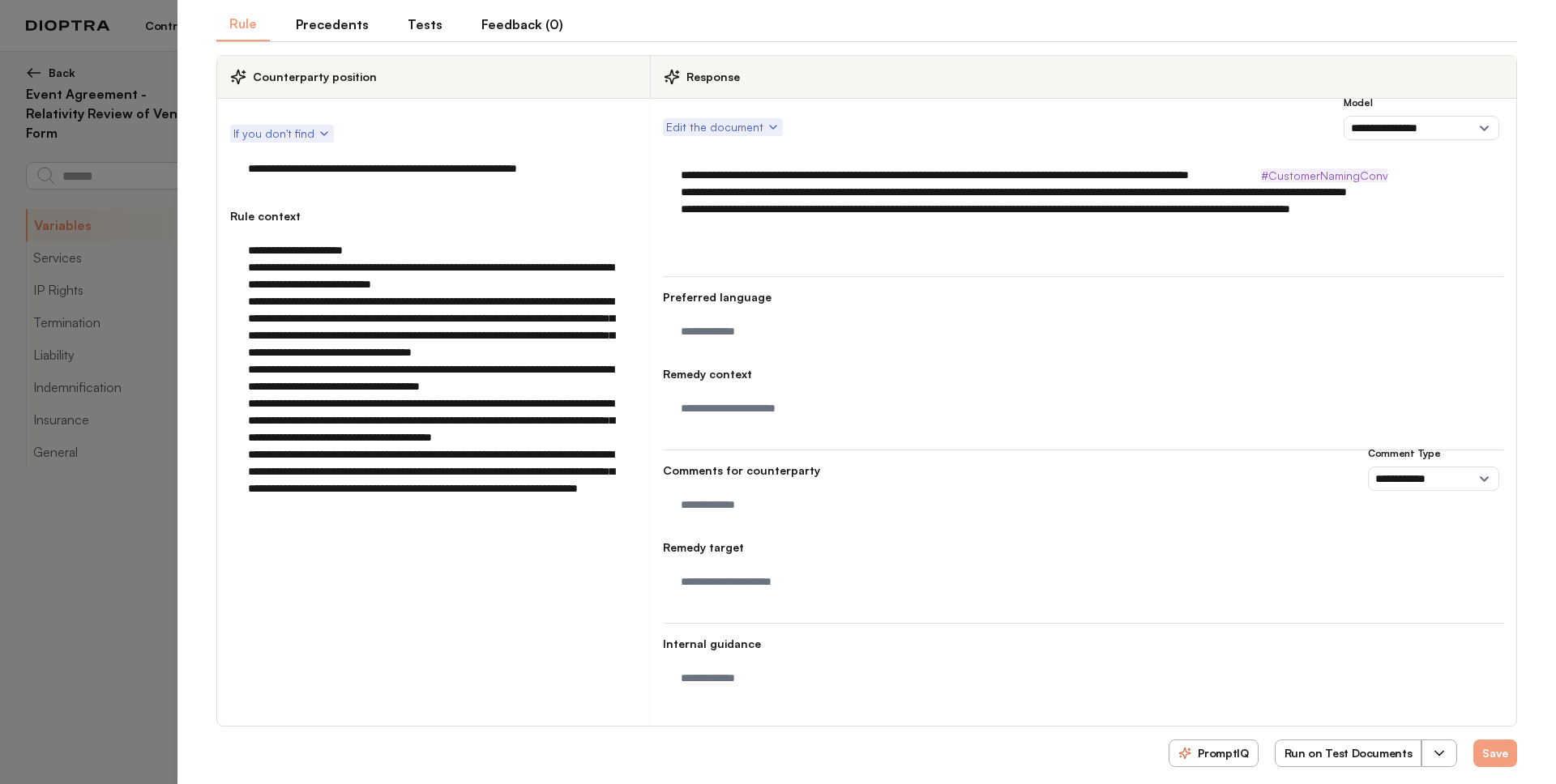 click on "**********" at bounding box center (778, 392) 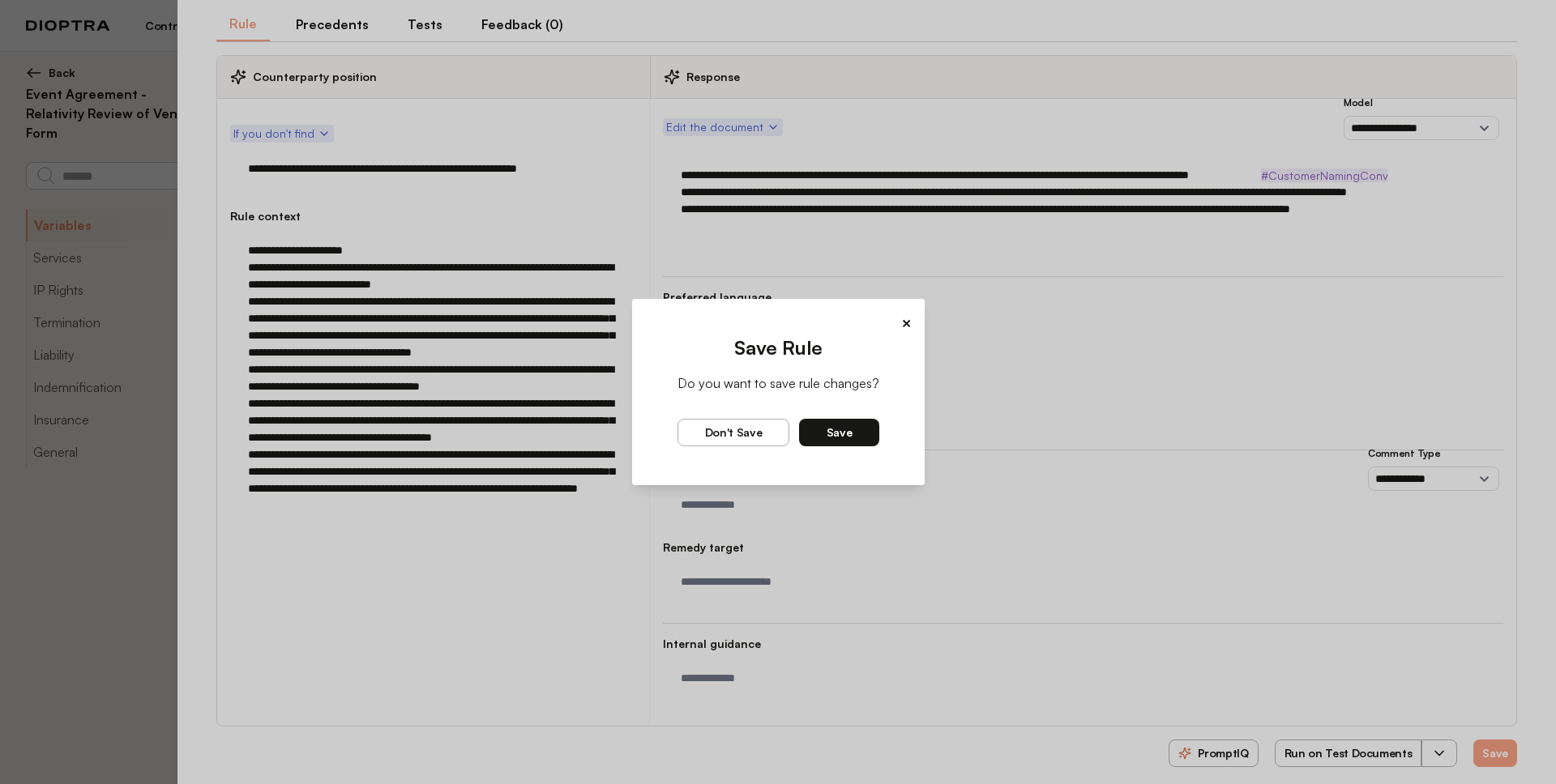 click on "Save" at bounding box center (839, 432) 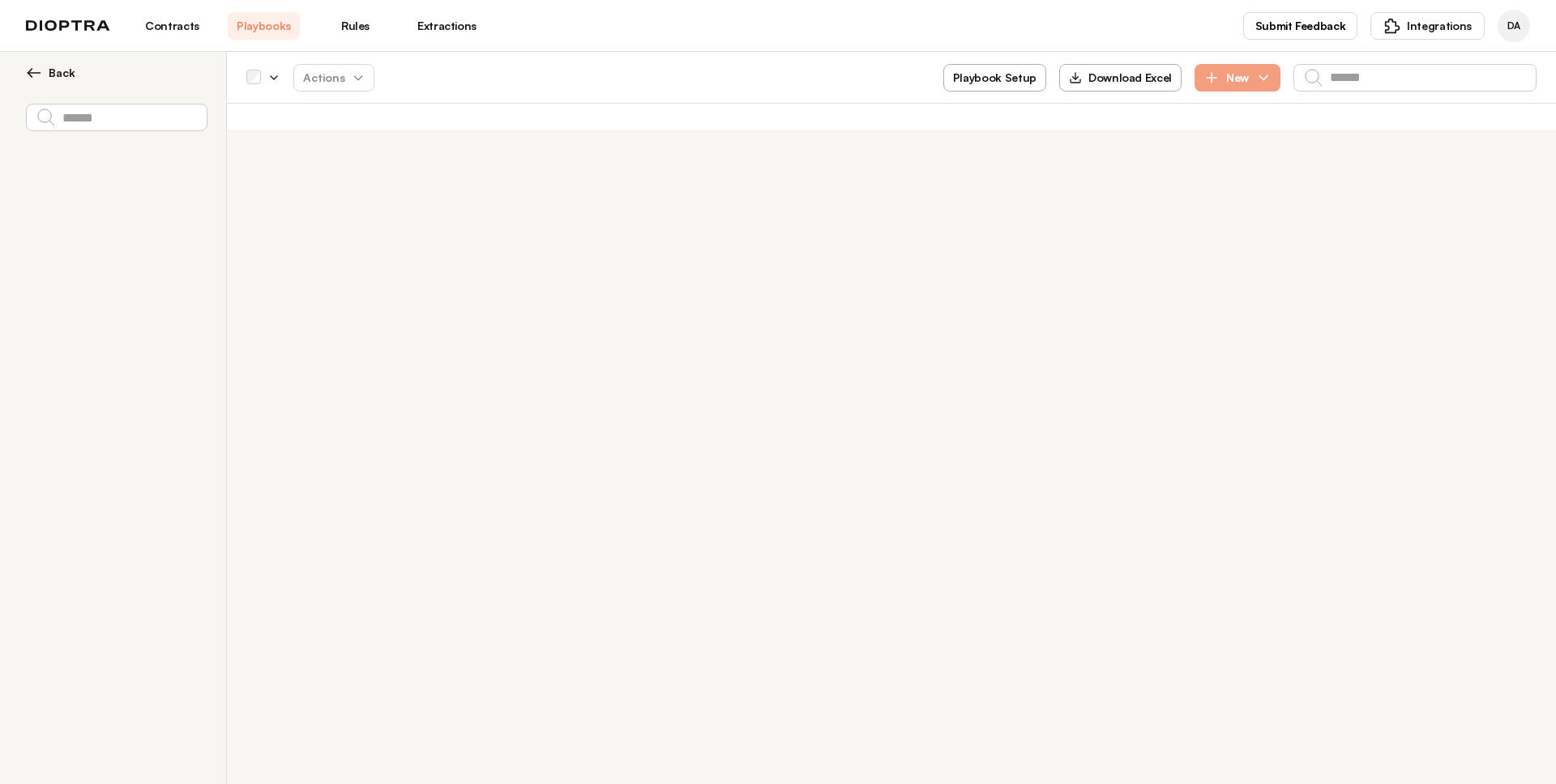 scroll, scrollTop: 0, scrollLeft: 0, axis: both 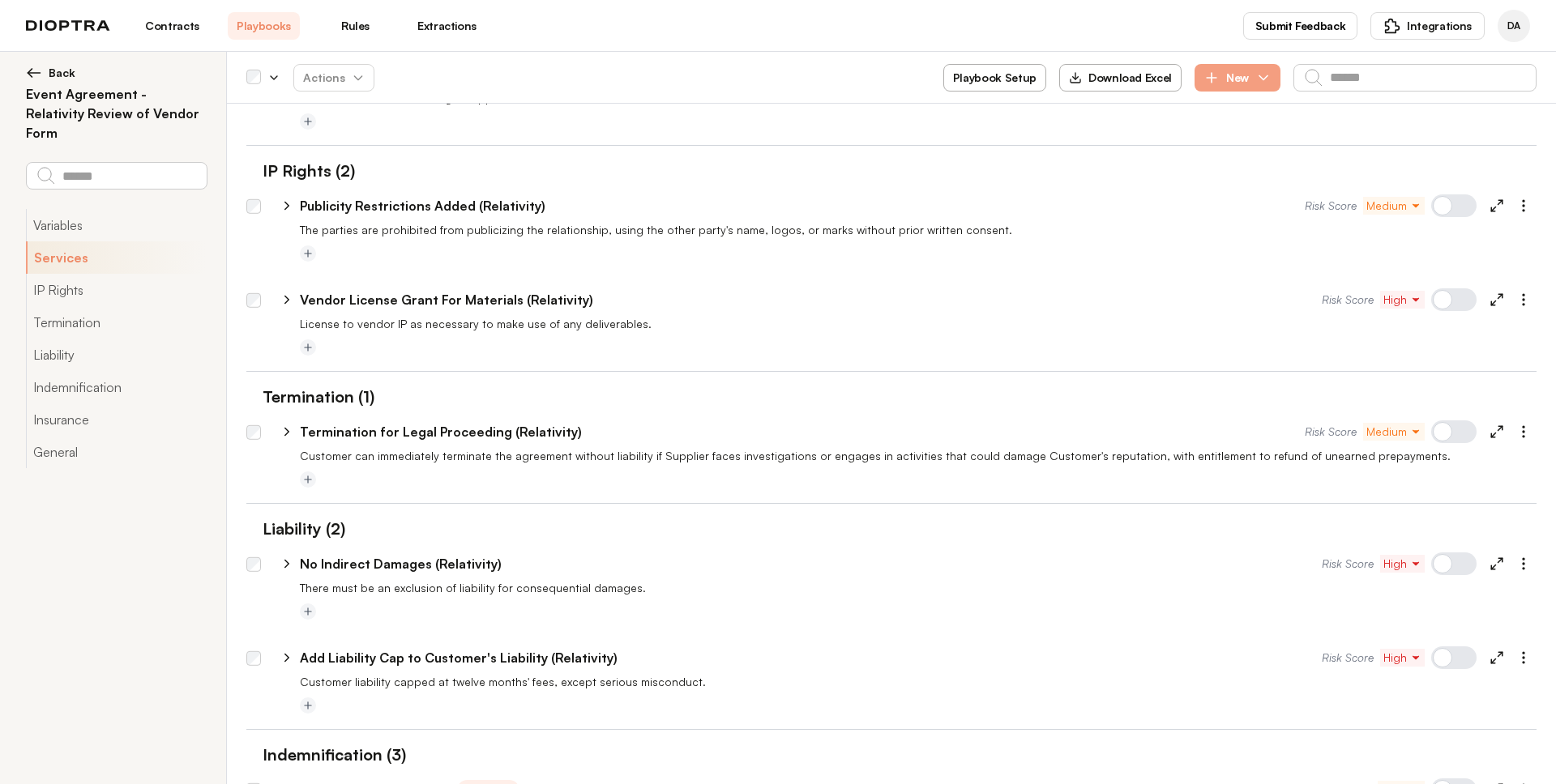 click 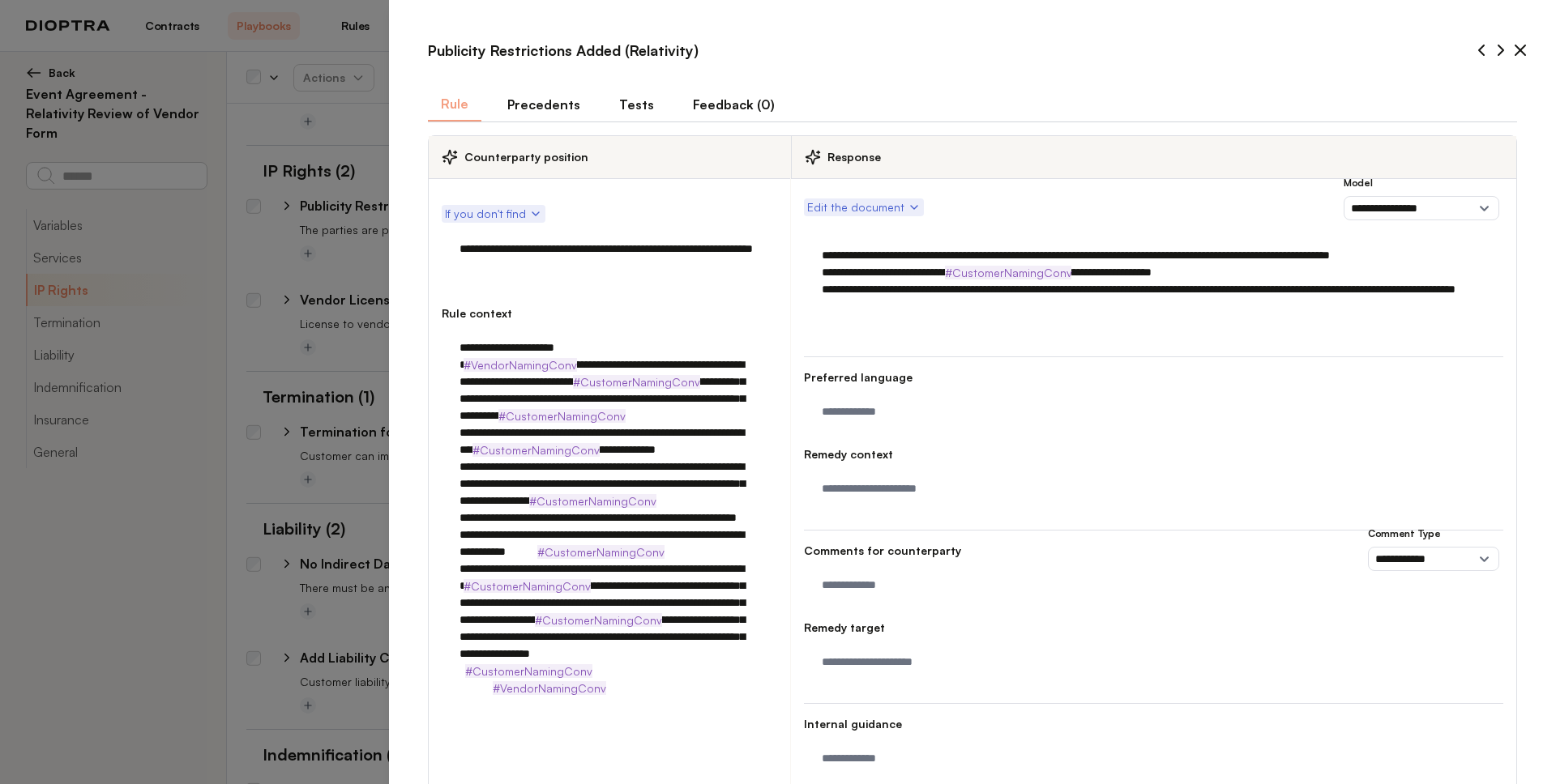click on "Tests" at bounding box center (636, 104) 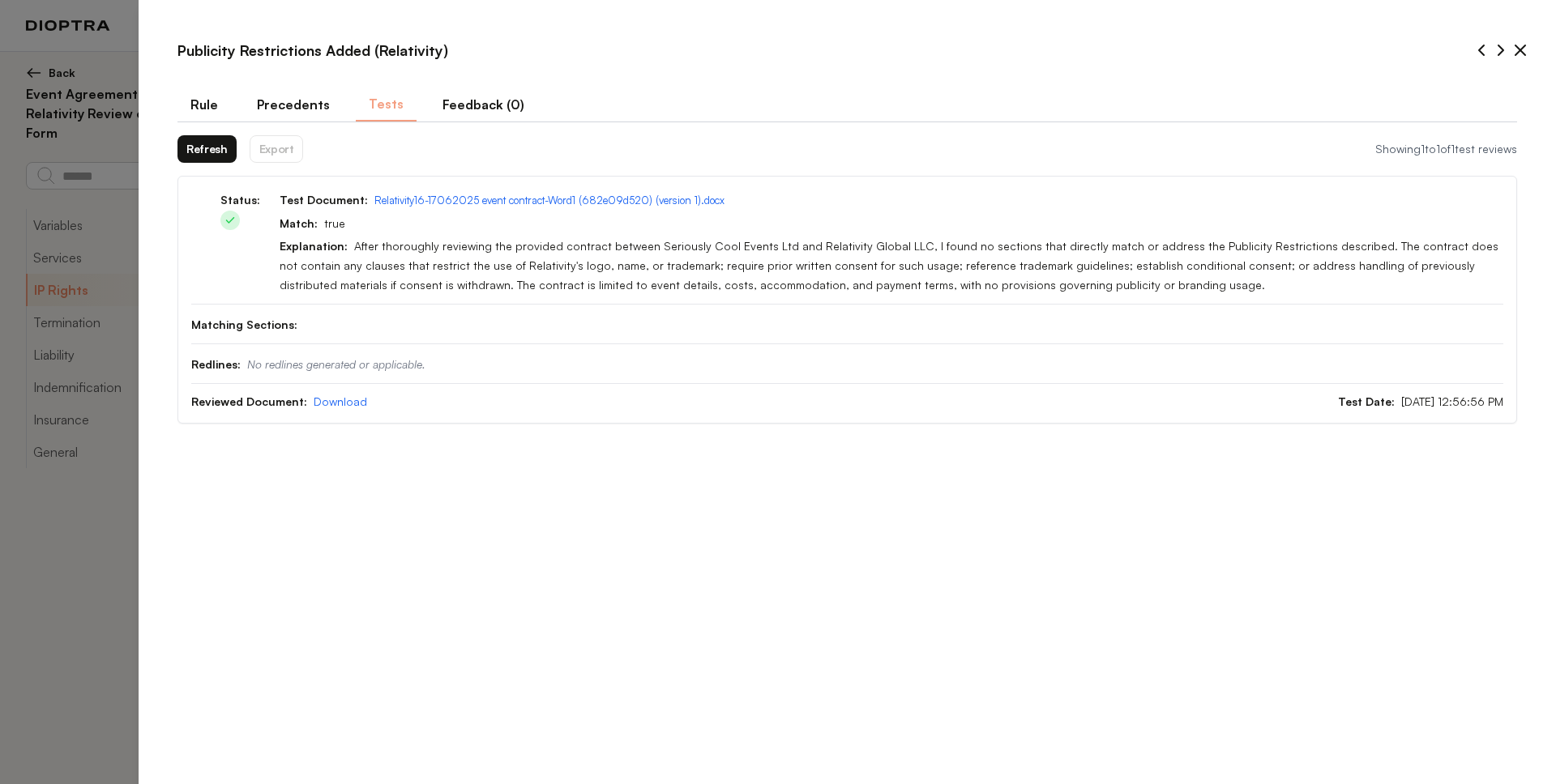 drag, startPoint x: 391, startPoint y: 223, endPoint x: 103, endPoint y: 222, distance: 288.0017 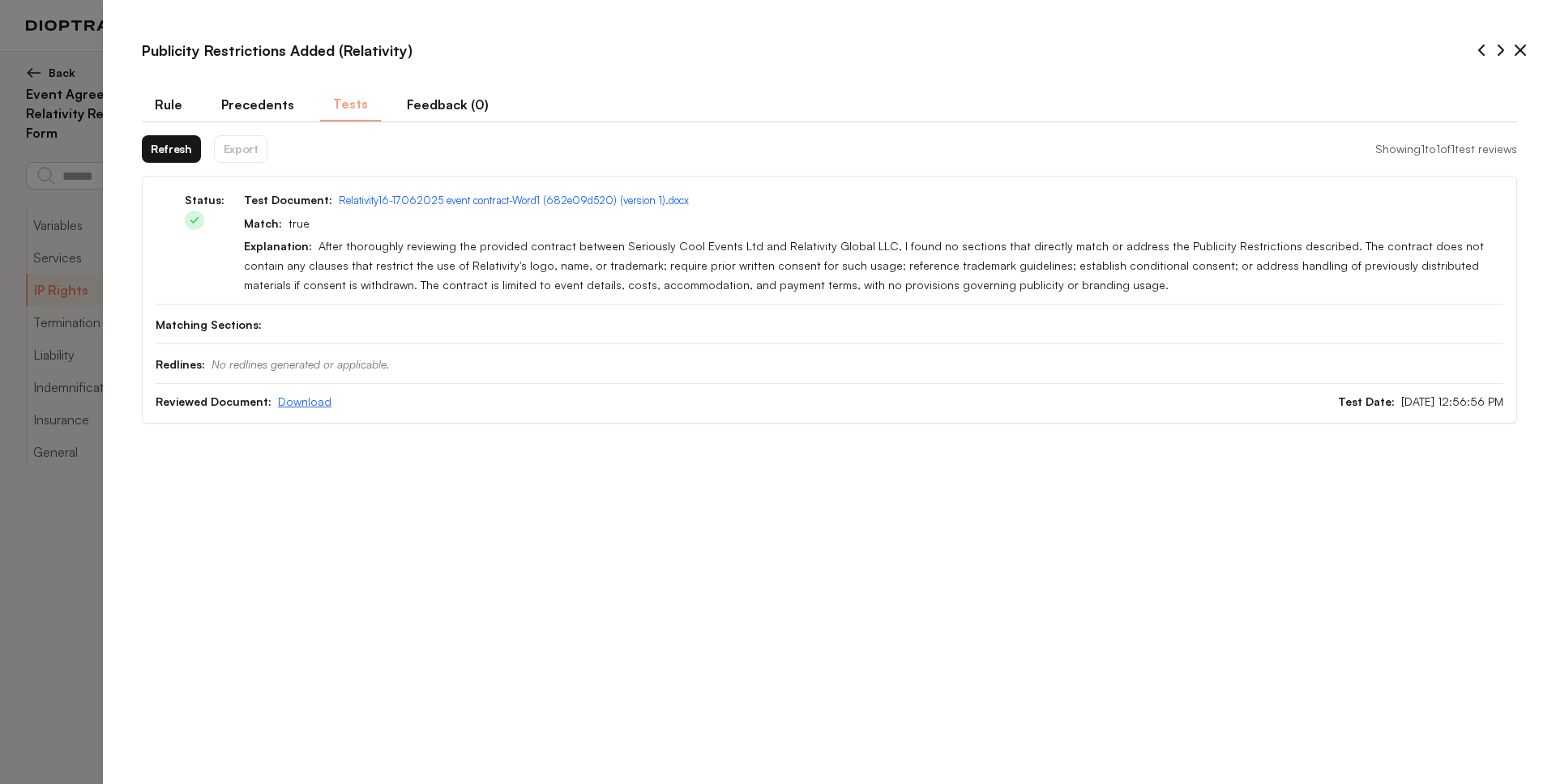 click on "Download" at bounding box center [305, 401] 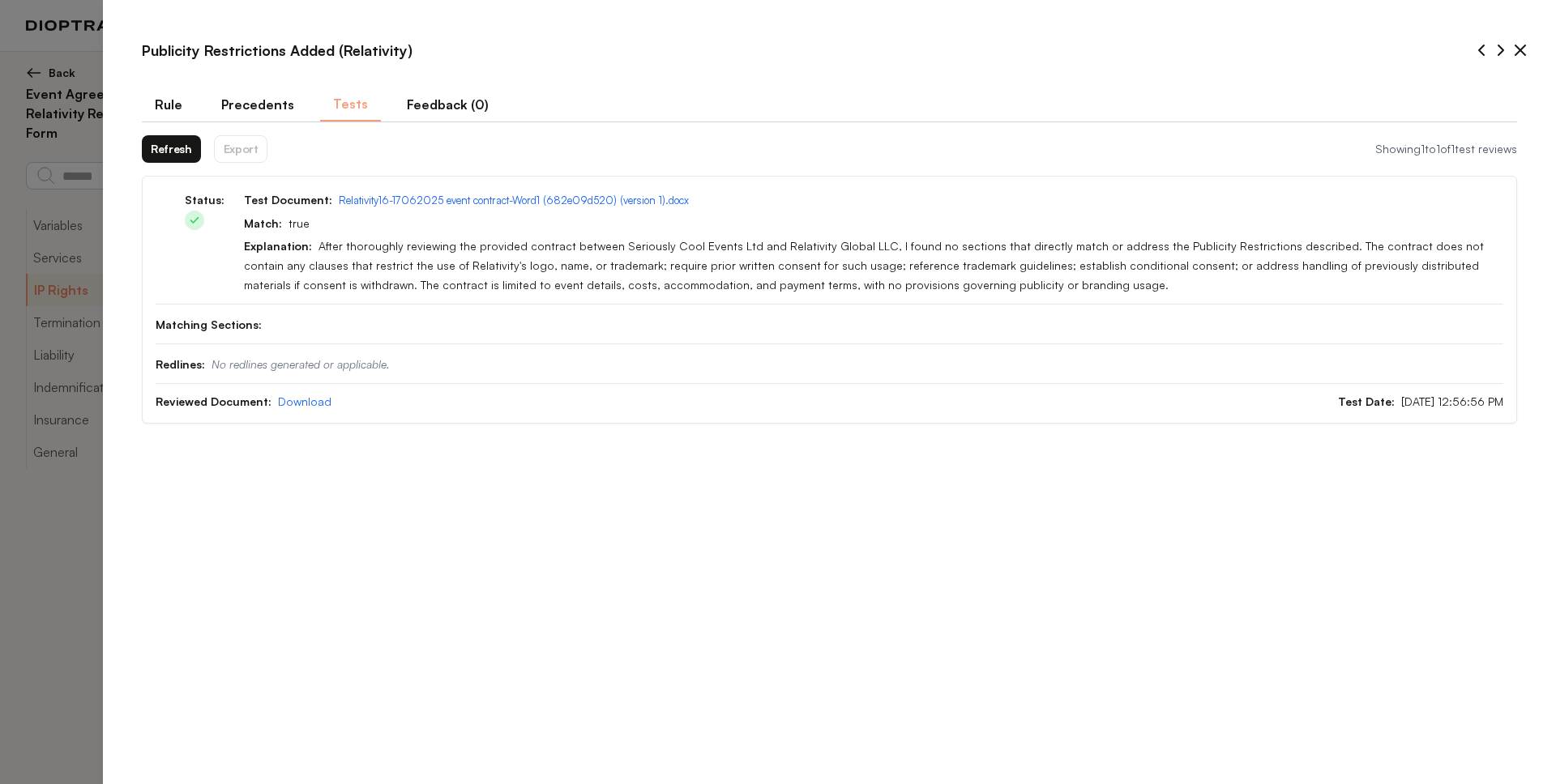 click on "Rule" at bounding box center (169, 104) 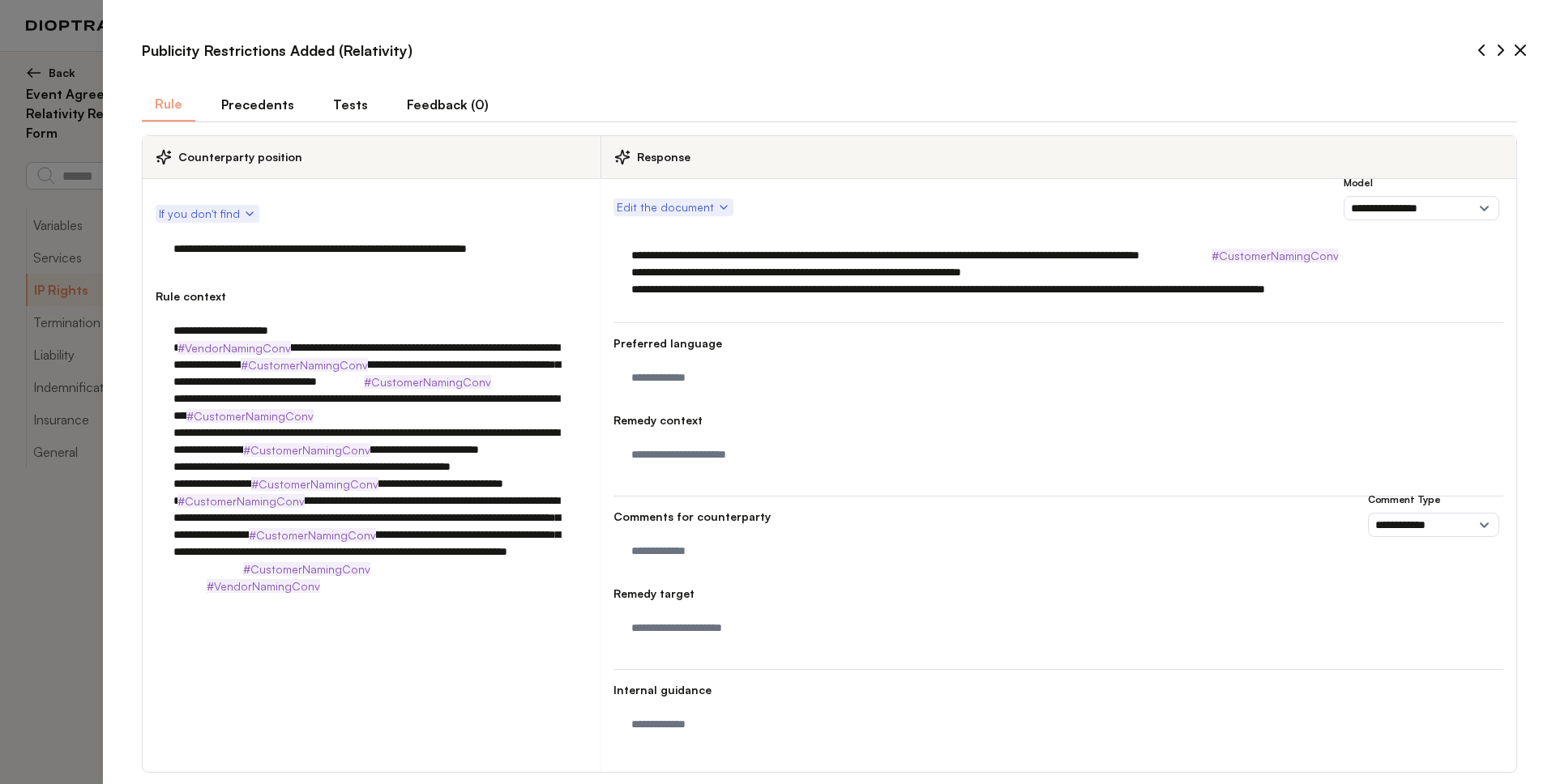 drag, startPoint x: 642, startPoint y: 253, endPoint x: 888, endPoint y: 262, distance: 246.16458 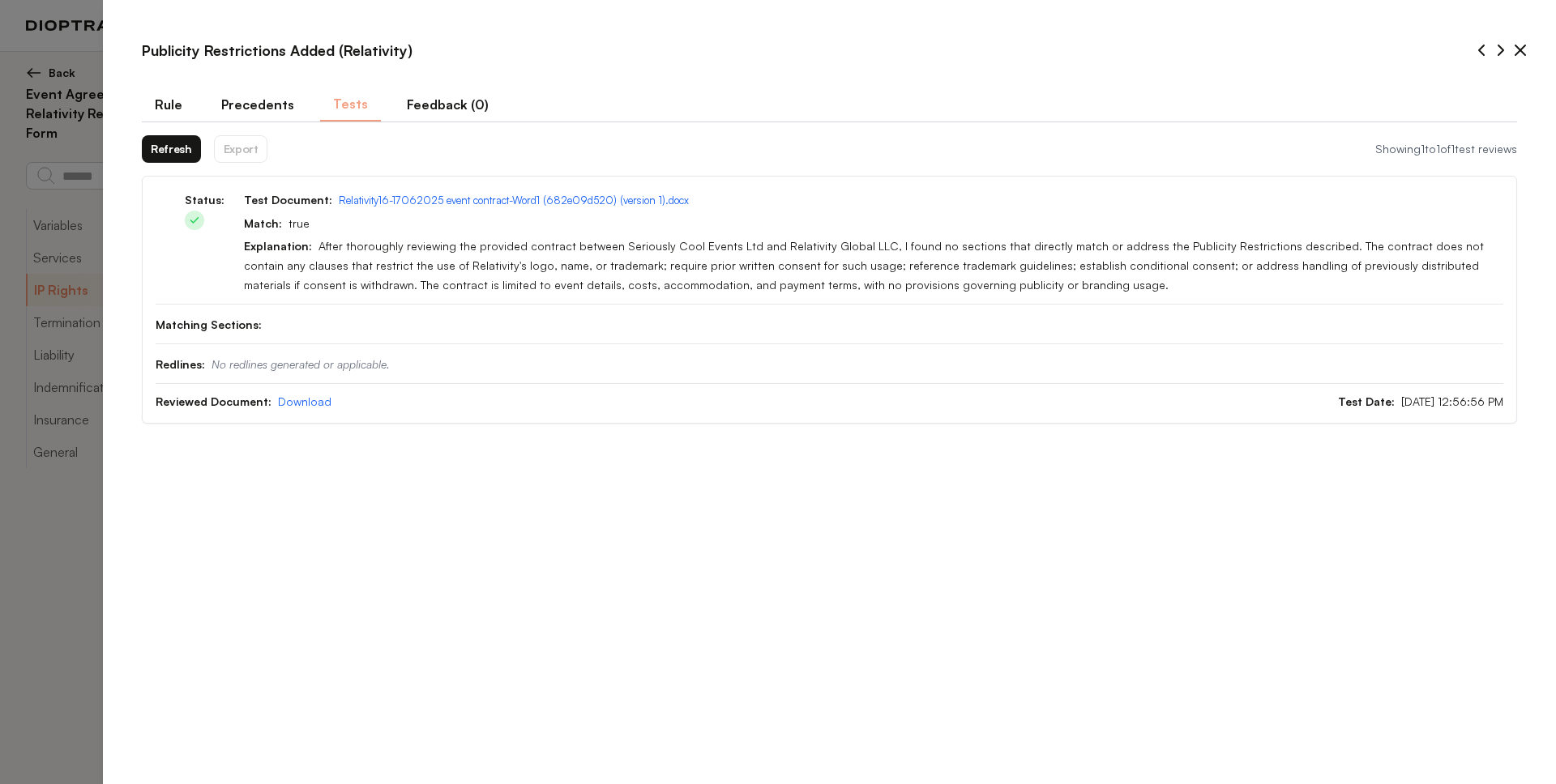 type on "*" 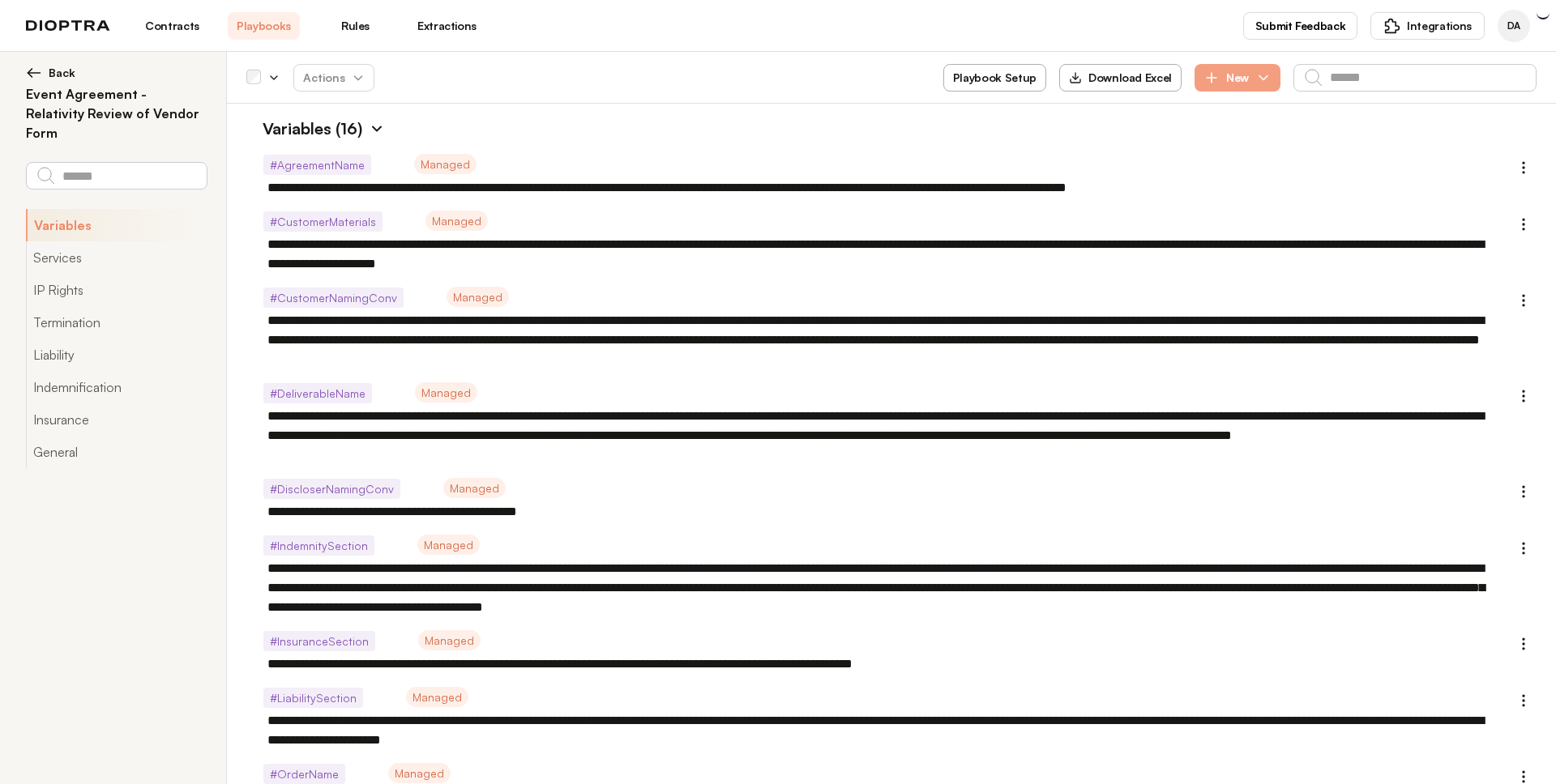 scroll, scrollTop: 0, scrollLeft: 0, axis: both 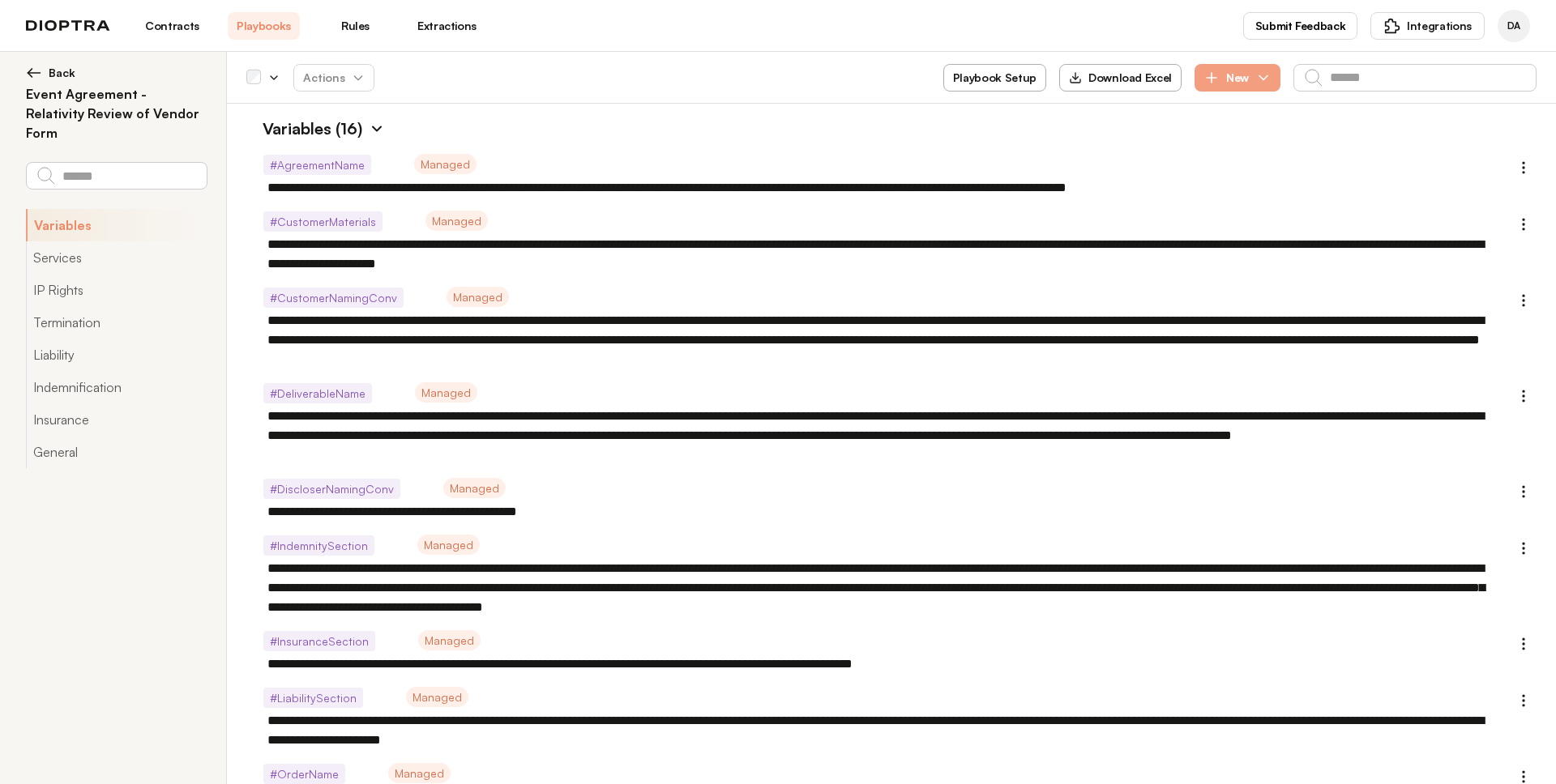 click at bounding box center (377, 129) 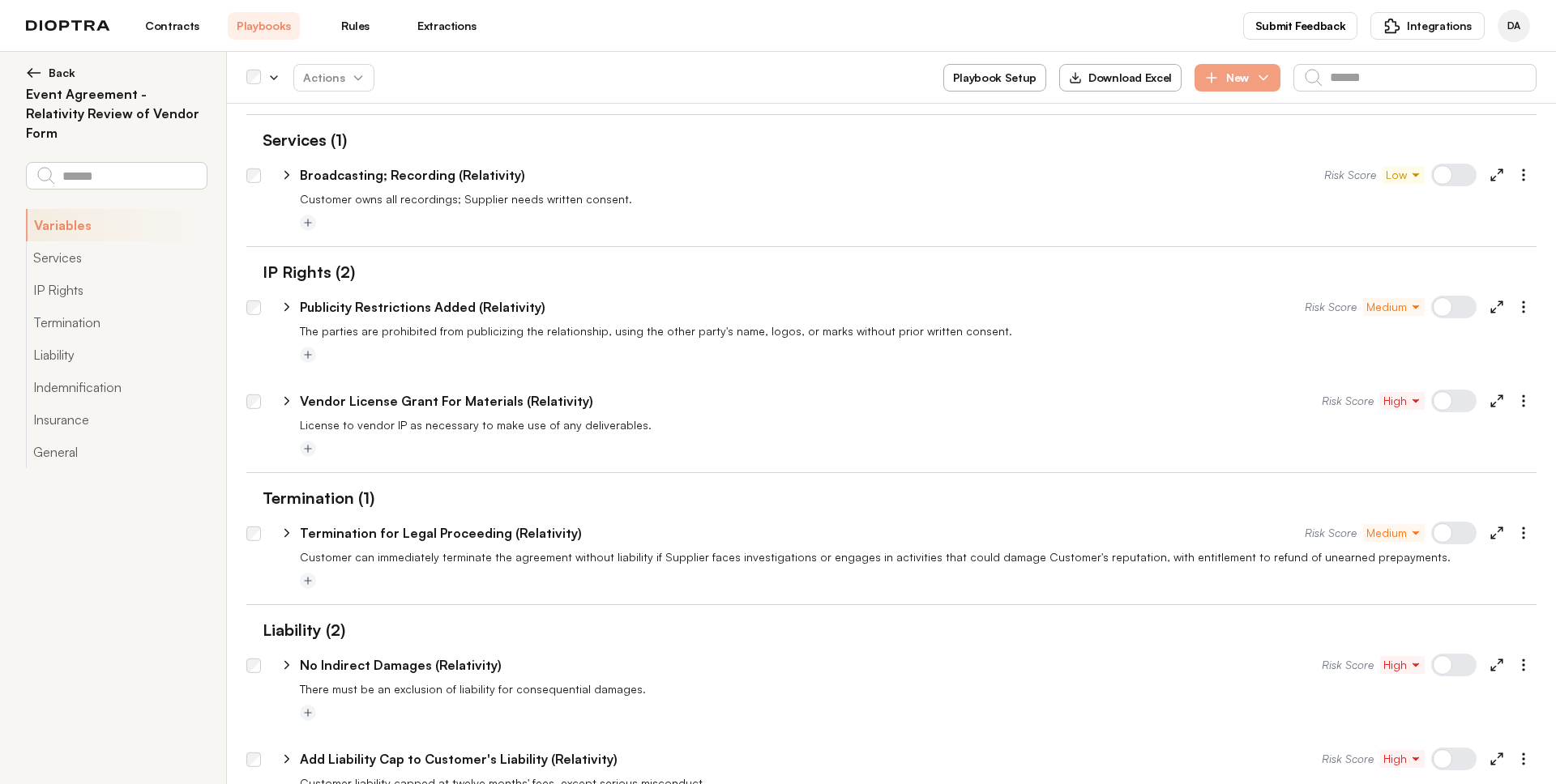 scroll, scrollTop: 40, scrollLeft: 0, axis: vertical 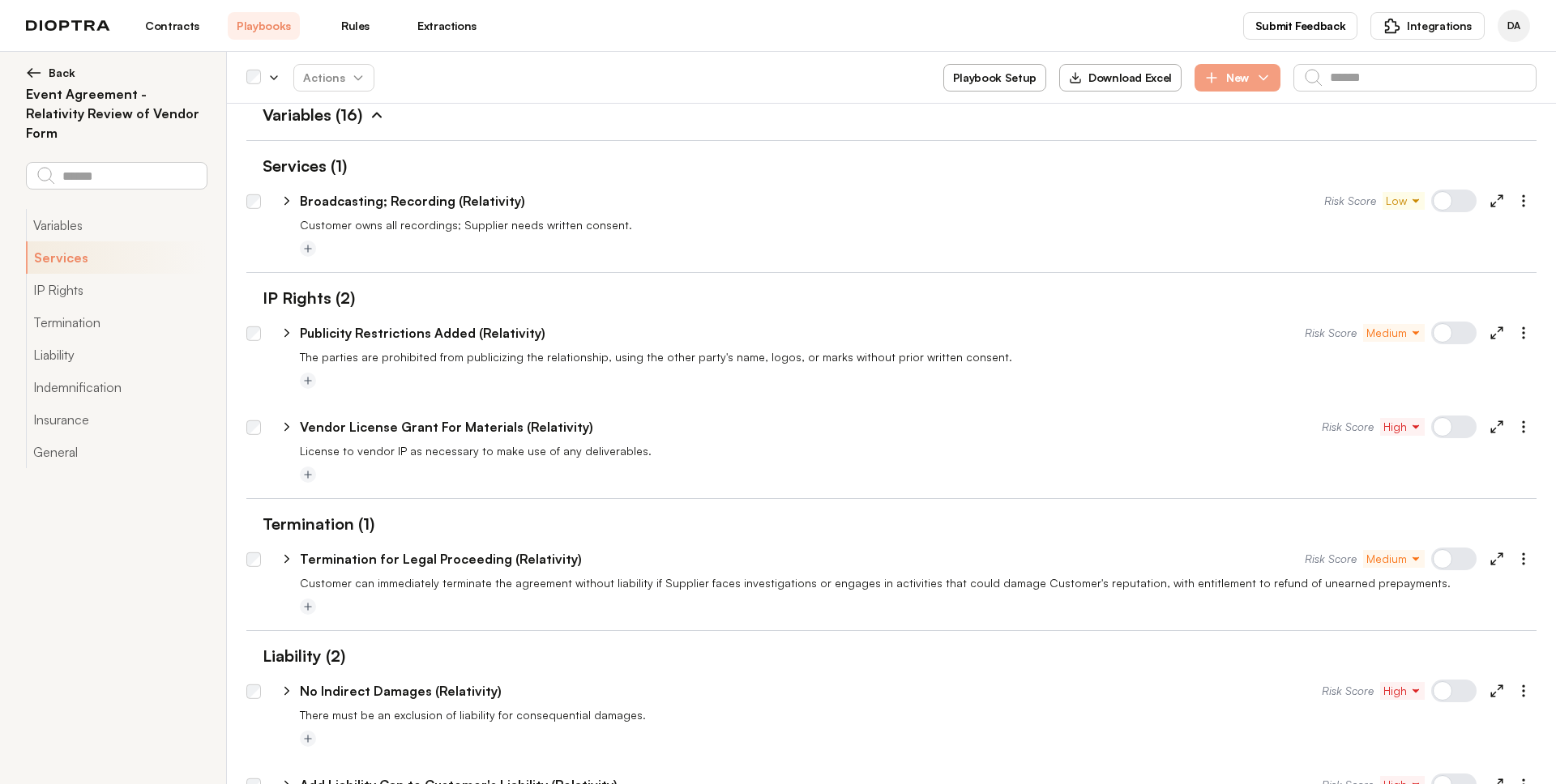 click 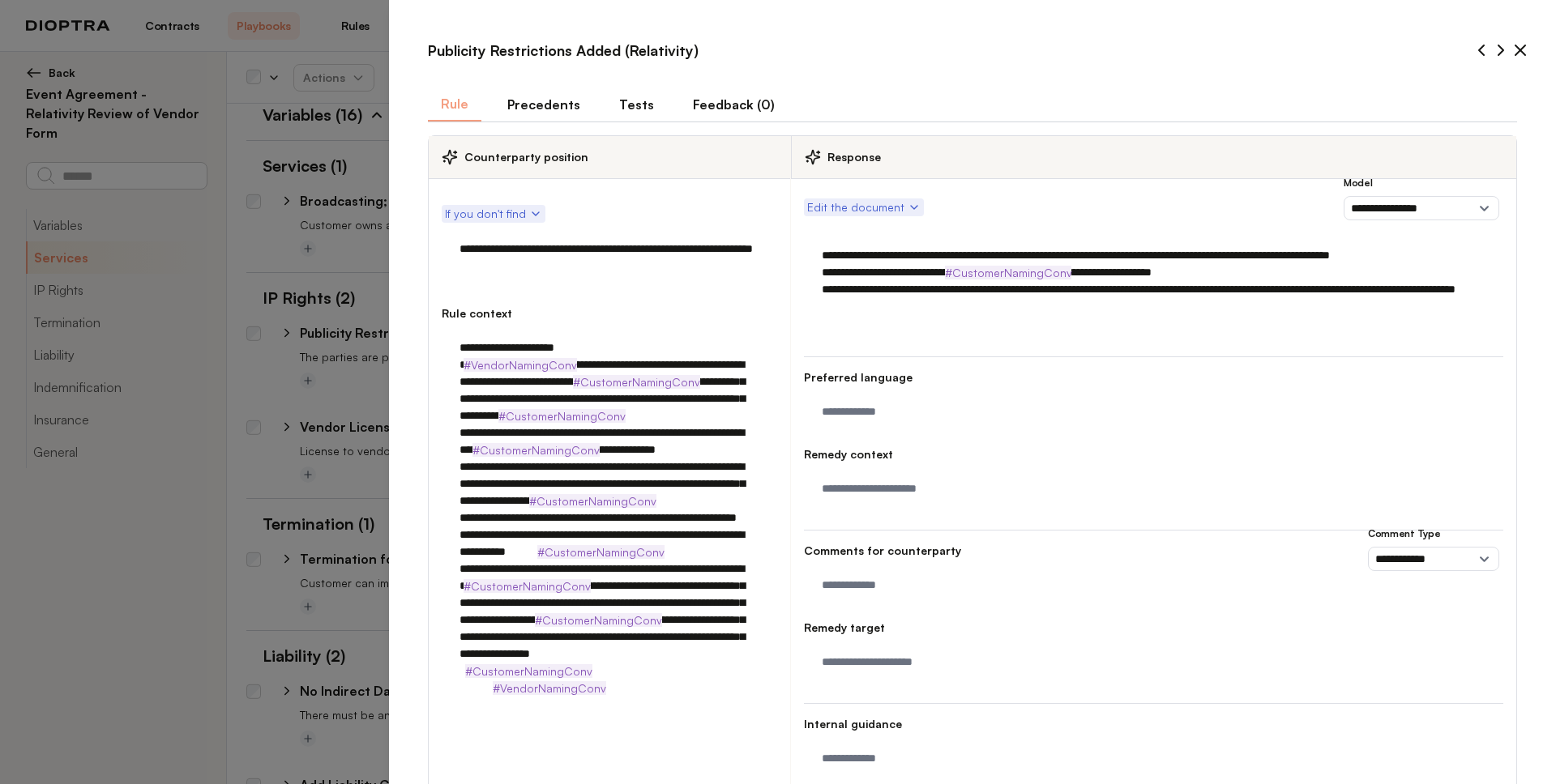 click on "**********" at bounding box center [972, 465] 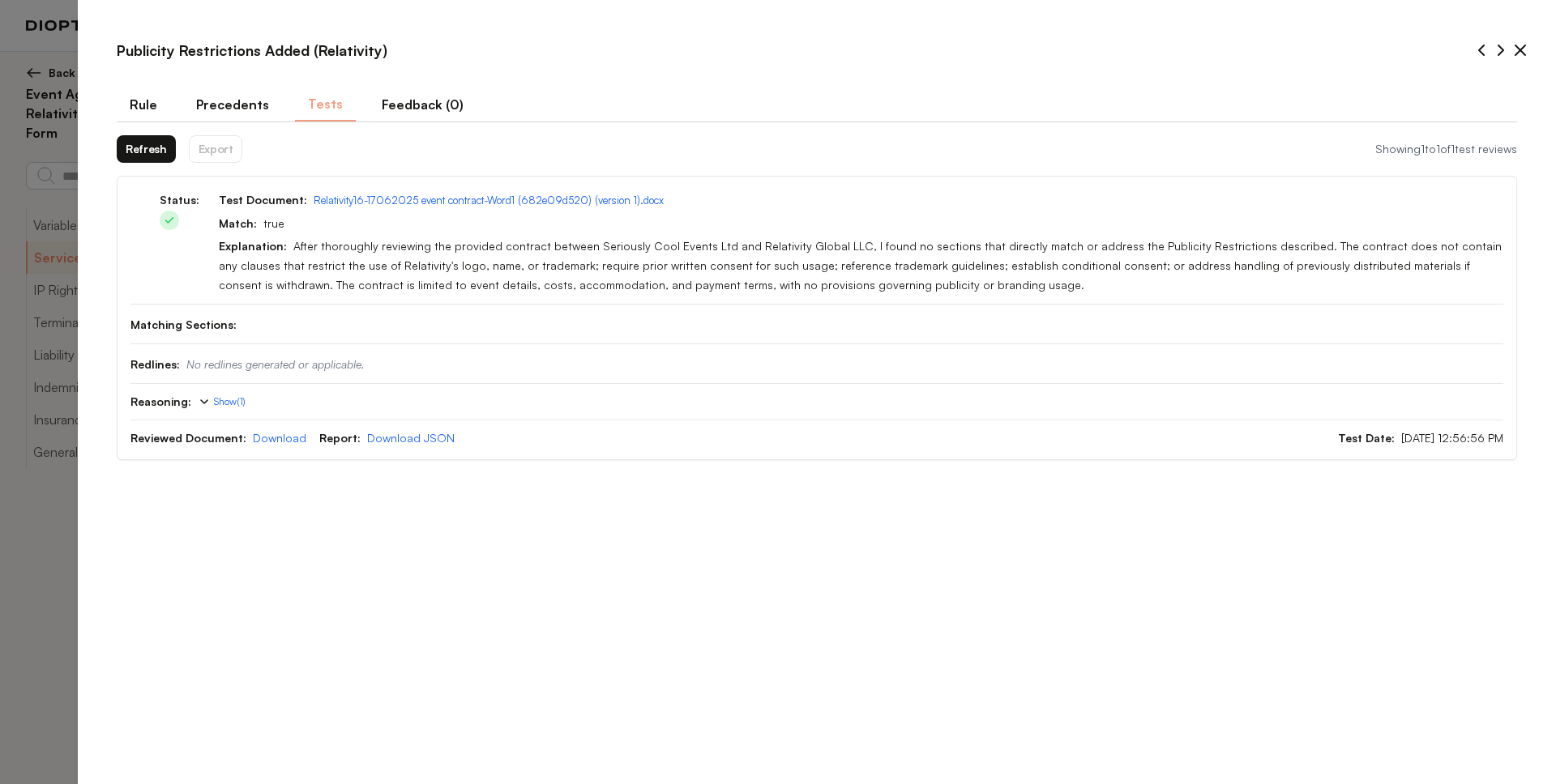 drag, startPoint x: 388, startPoint y: 126, endPoint x: 40, endPoint y: 140, distance: 348.2815 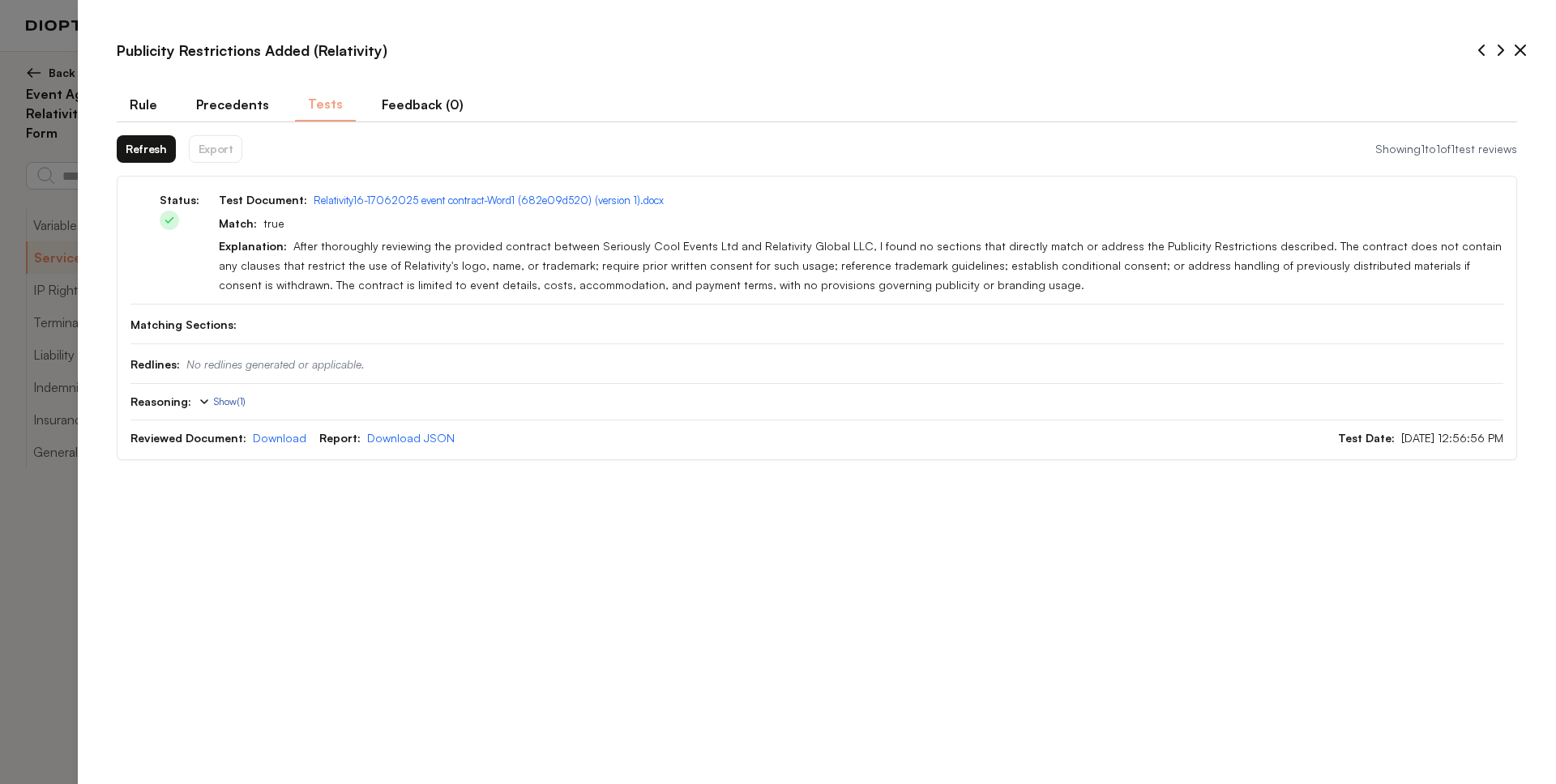 click at bounding box center [204, 402] 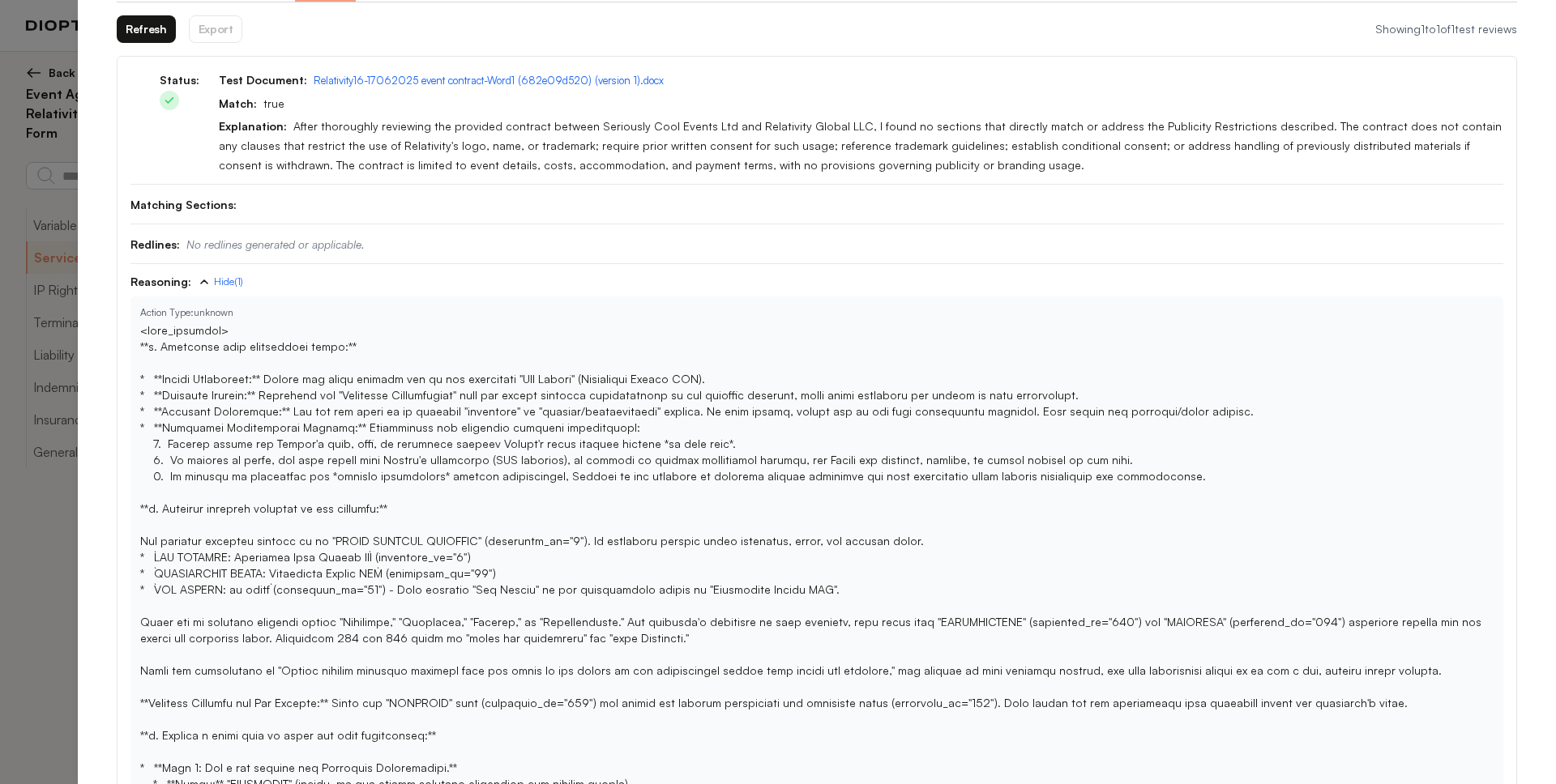 scroll, scrollTop: 130, scrollLeft: 0, axis: vertical 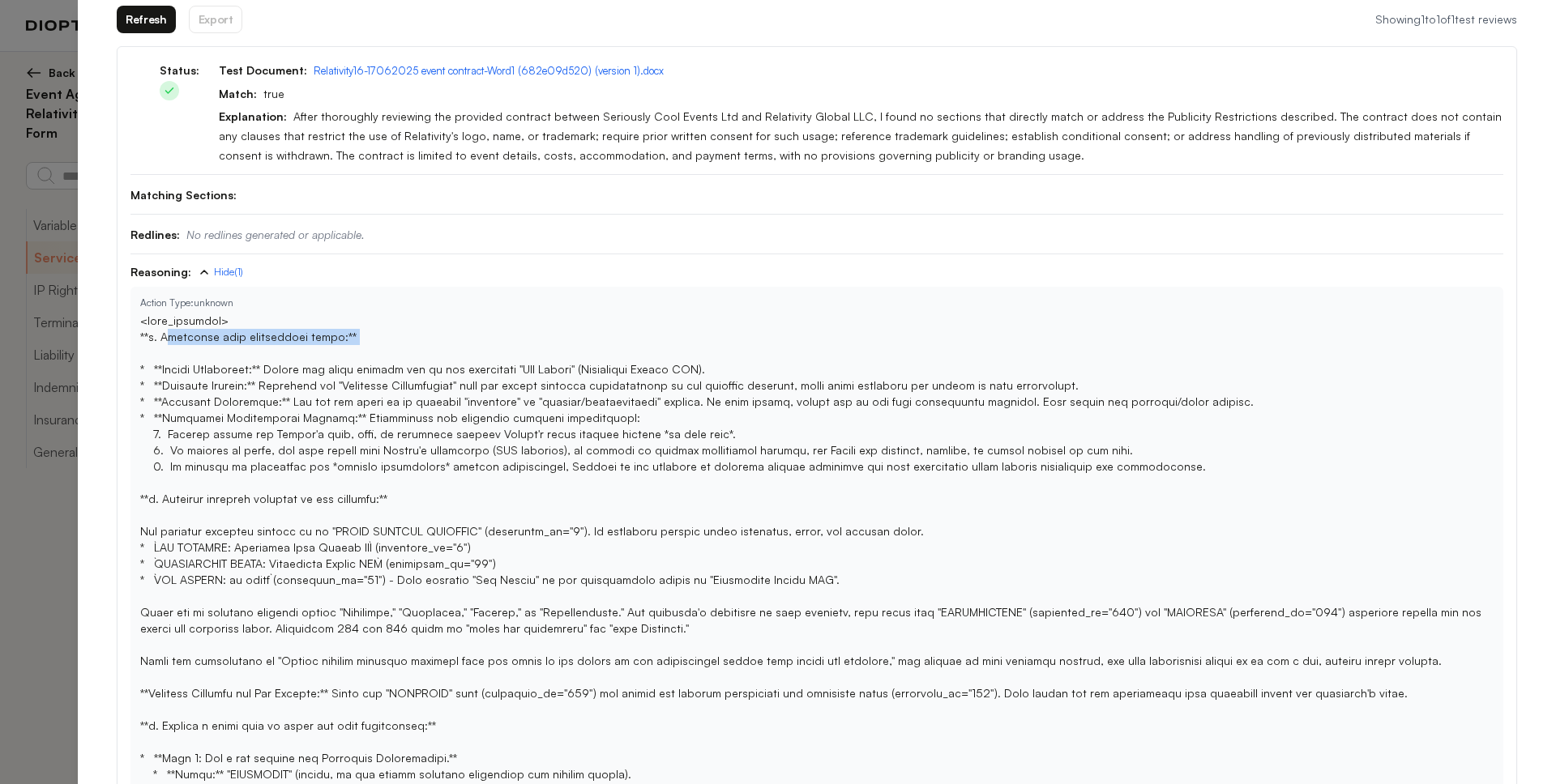 drag, startPoint x: 169, startPoint y: 339, endPoint x: 273, endPoint y: 346, distance: 104.23531 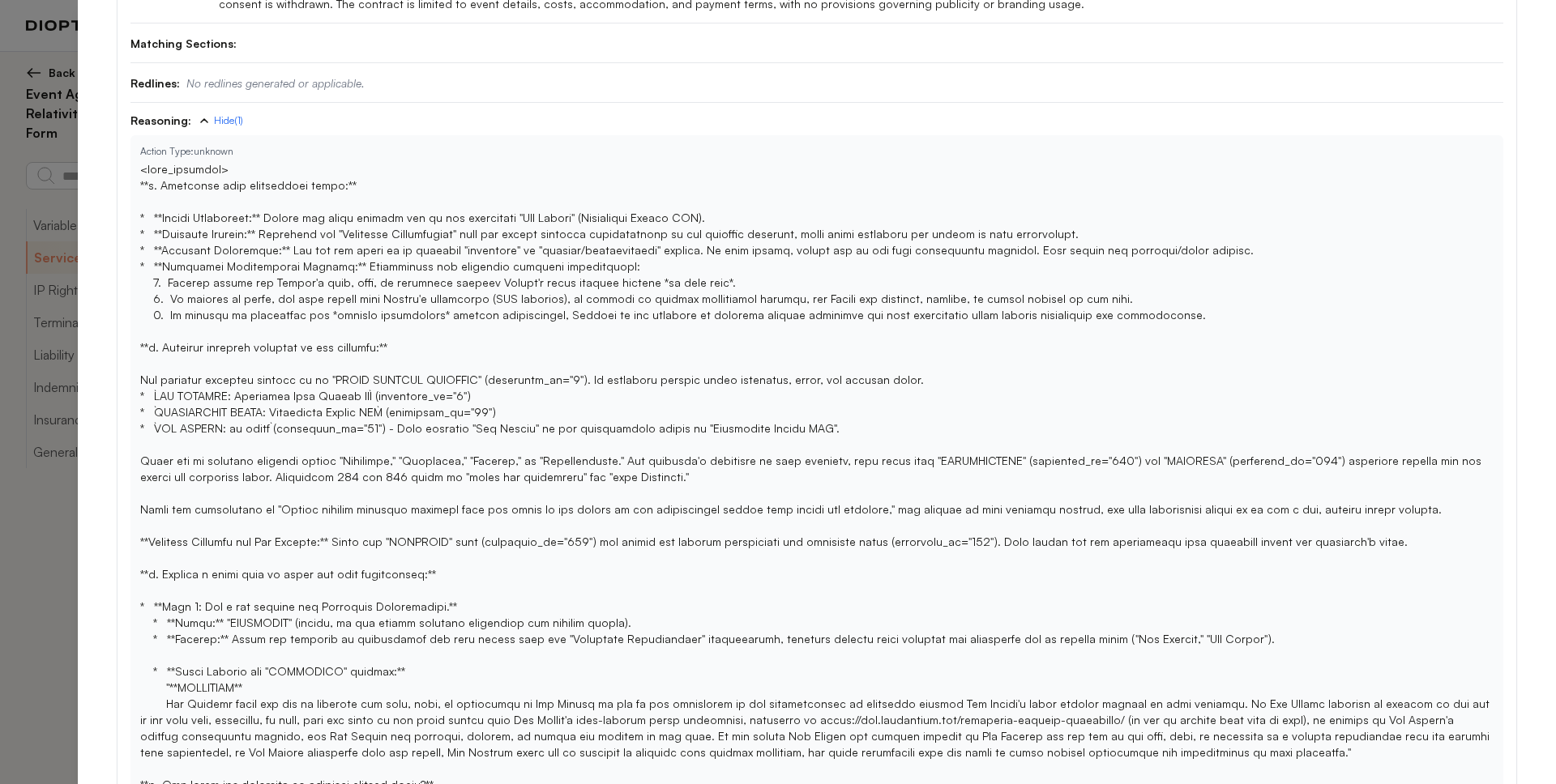 scroll, scrollTop: 284, scrollLeft: 0, axis: vertical 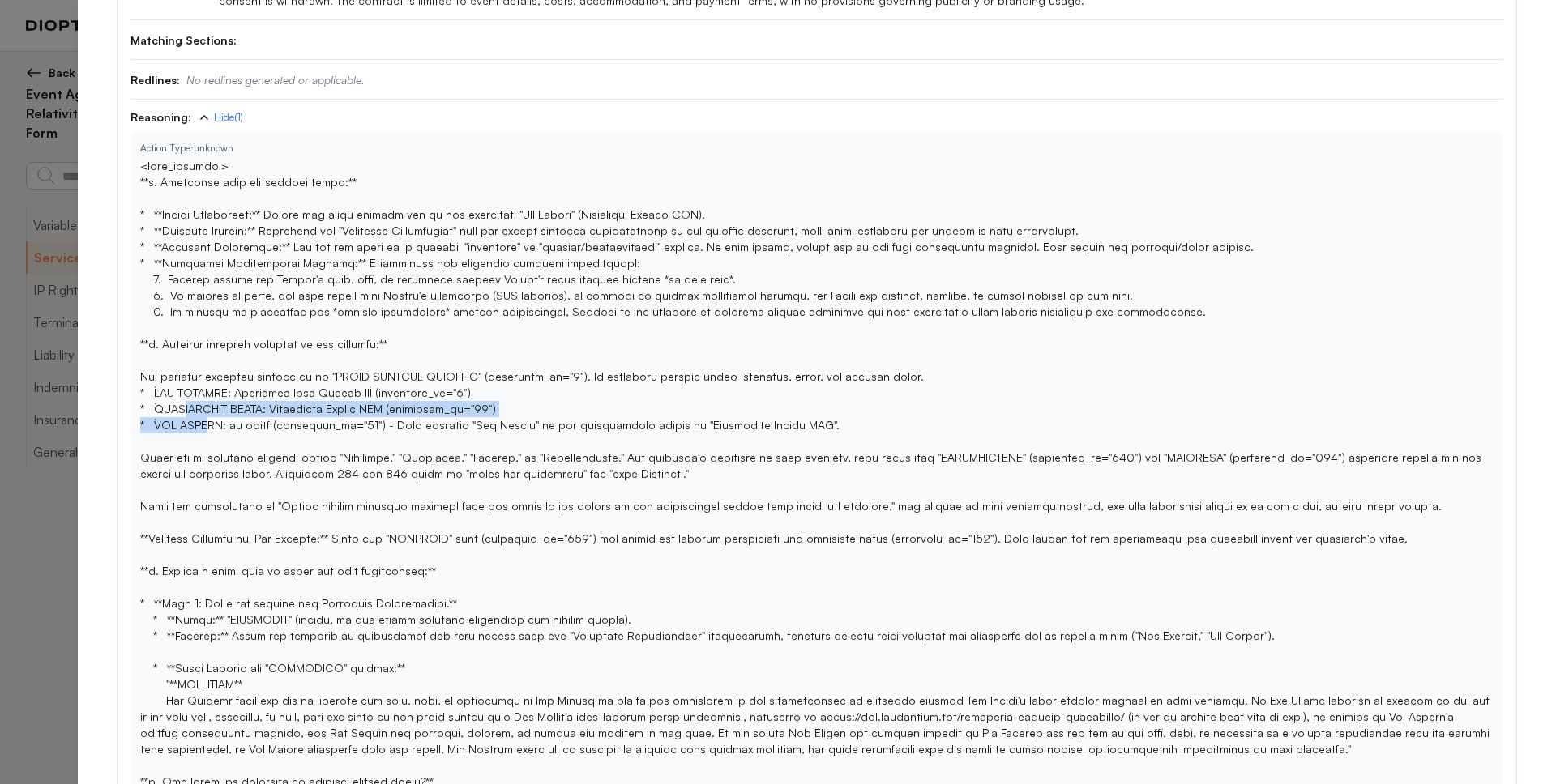 drag, startPoint x: 182, startPoint y: 404, endPoint x: 203, endPoint y: 424, distance: 29 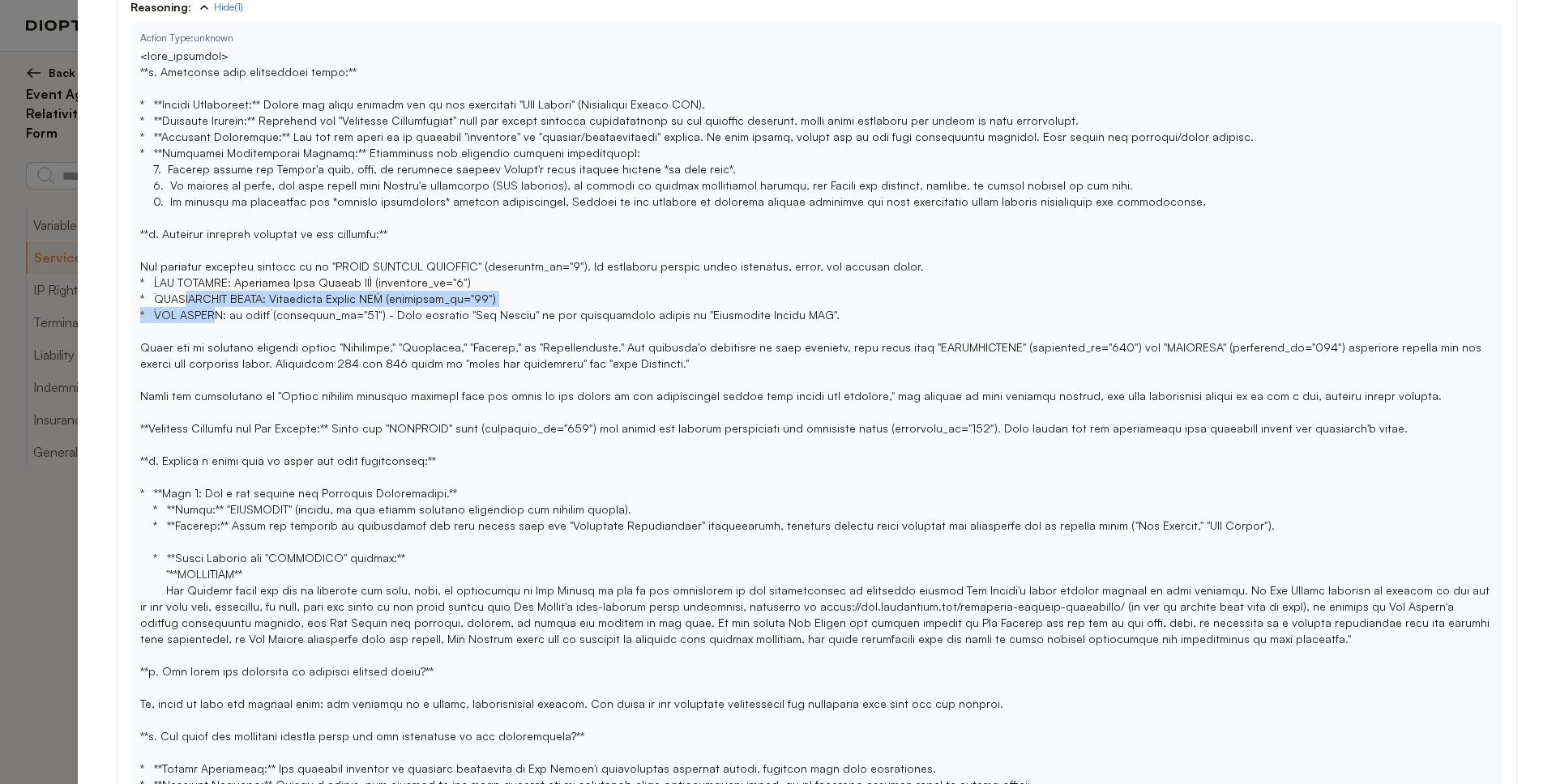 scroll, scrollTop: 398, scrollLeft: 0, axis: vertical 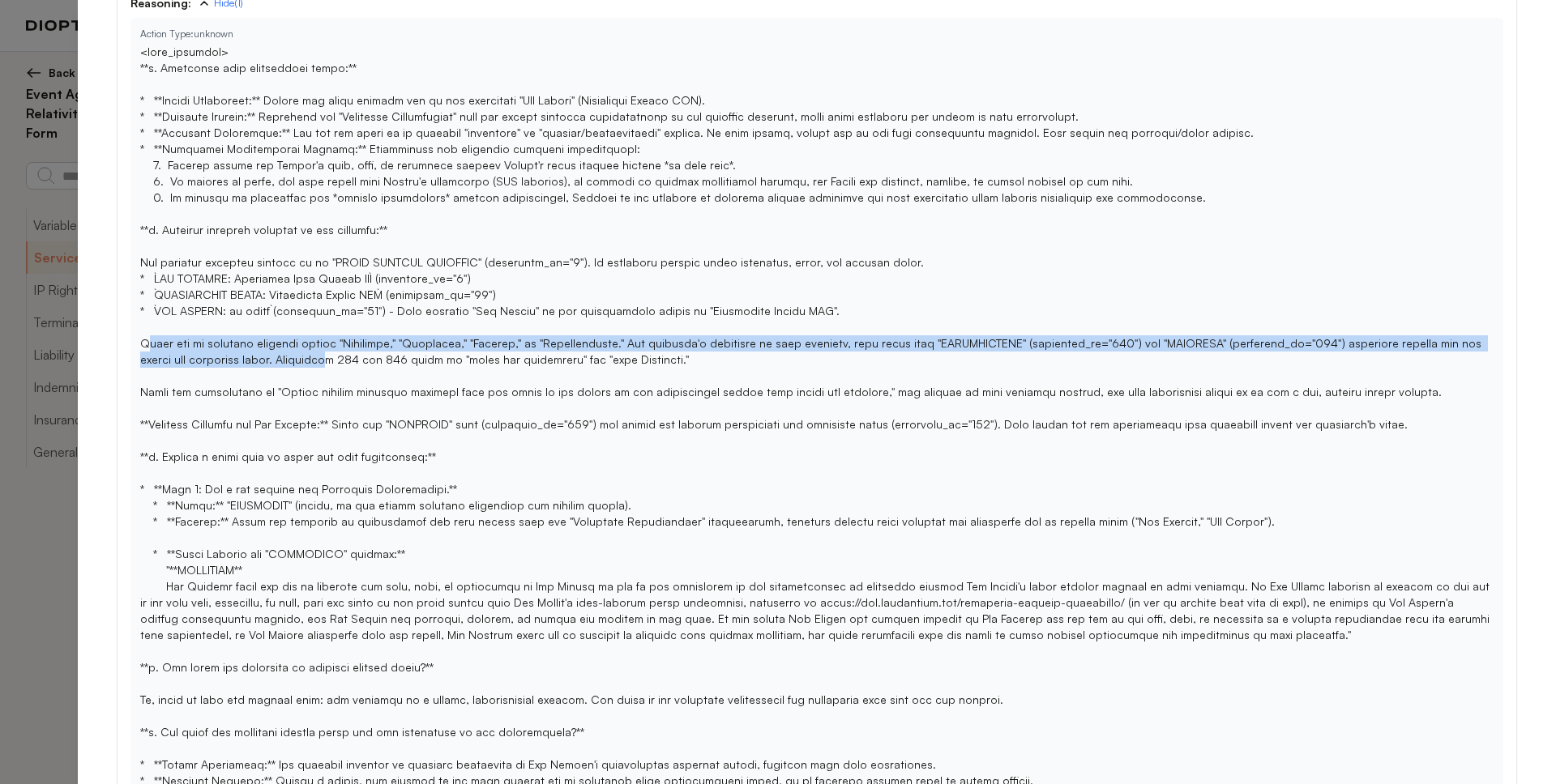 drag, startPoint x: 148, startPoint y: 343, endPoint x: 224, endPoint y: 353, distance: 76.65507 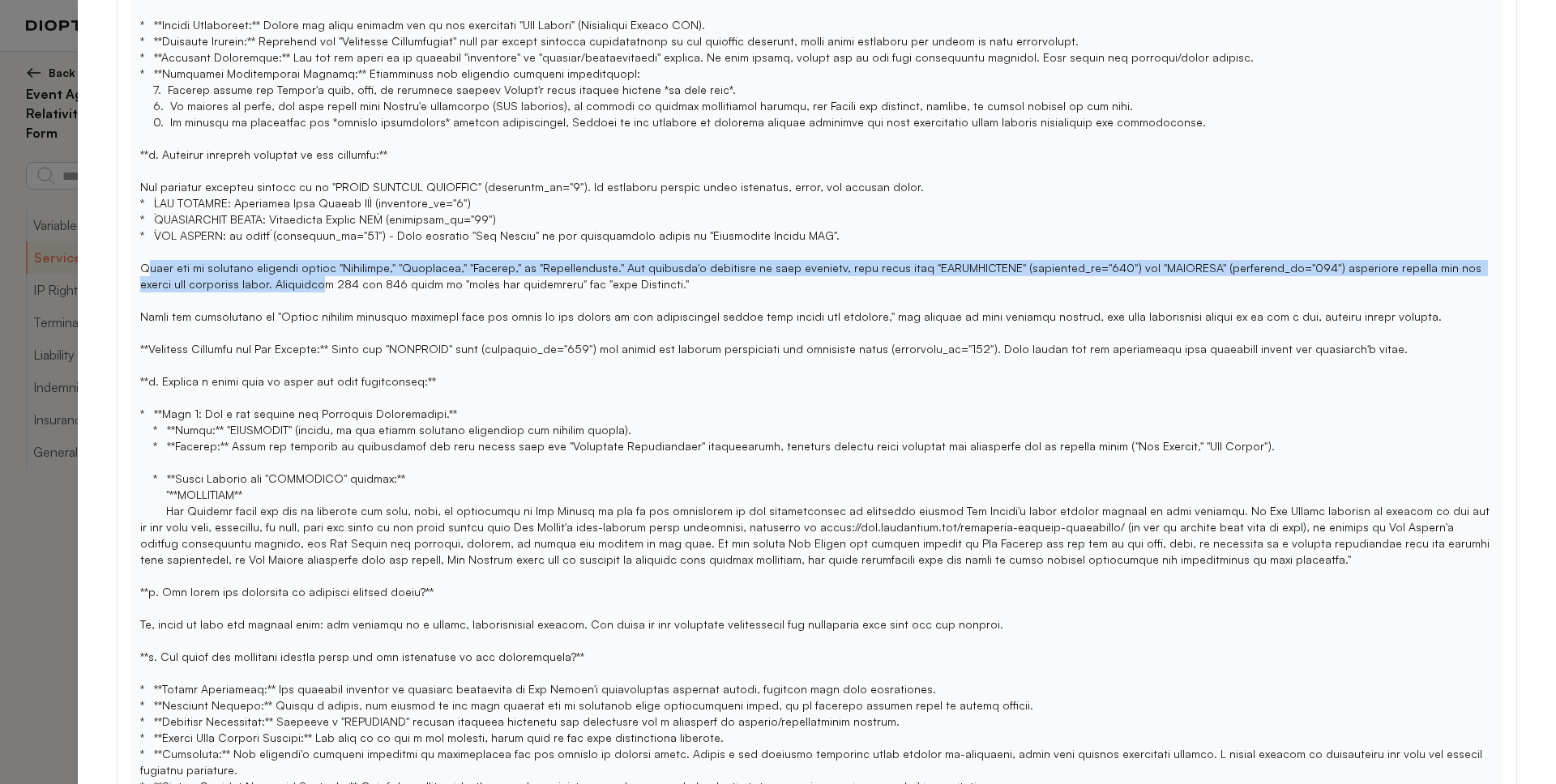 scroll, scrollTop: 476, scrollLeft: 0, axis: vertical 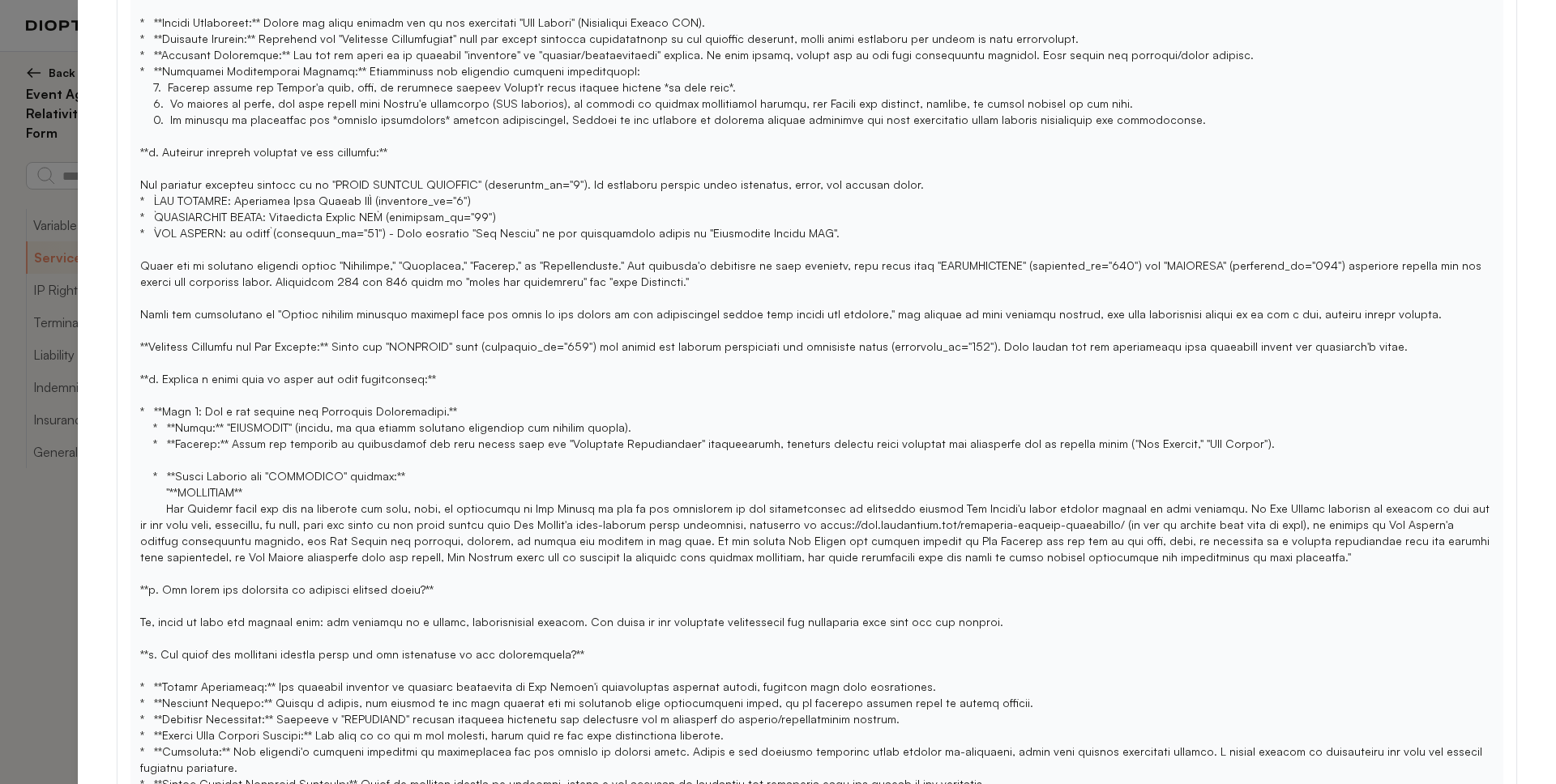 click at bounding box center [817, 849] 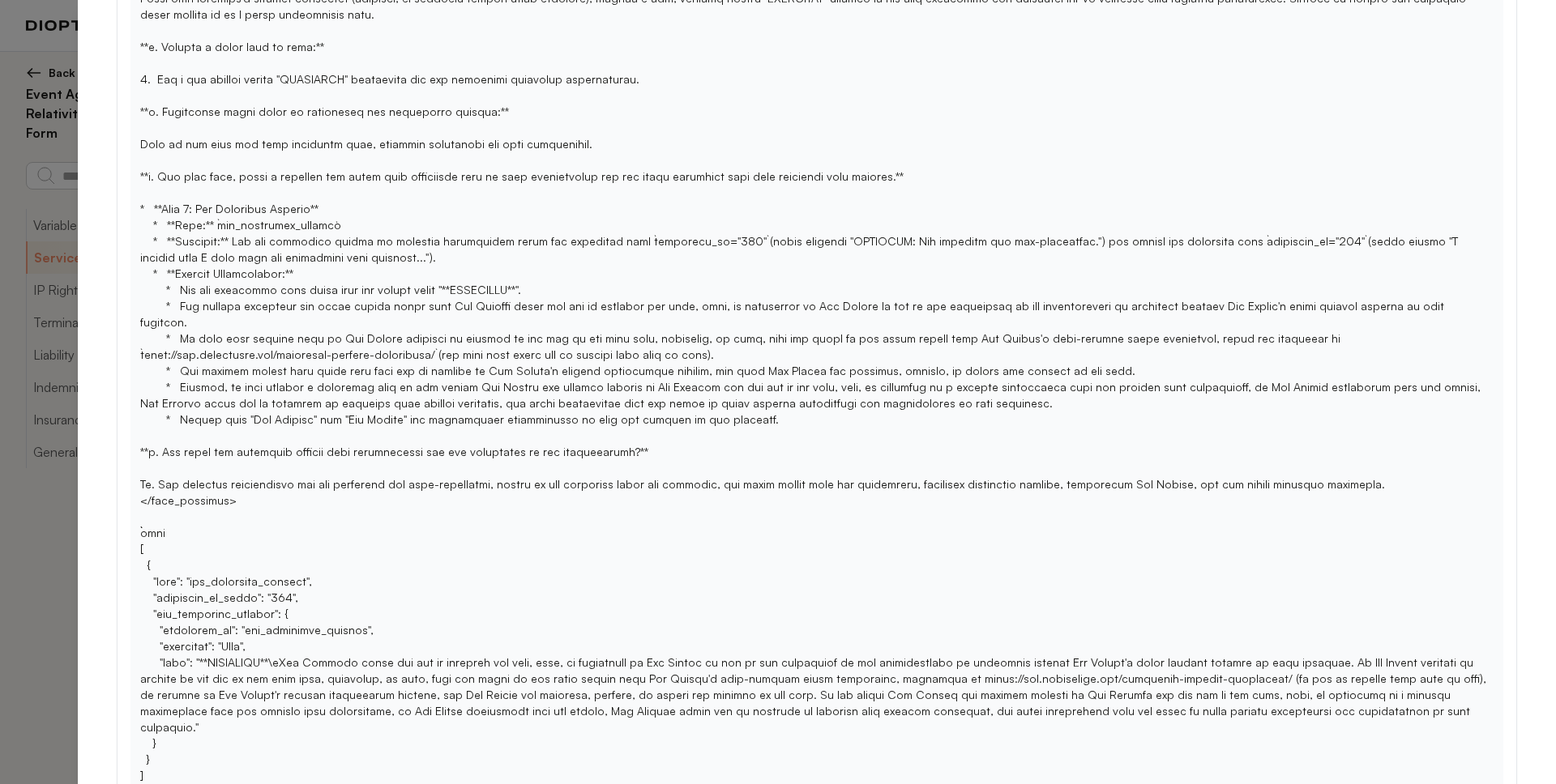 scroll, scrollTop: 1477, scrollLeft: 0, axis: vertical 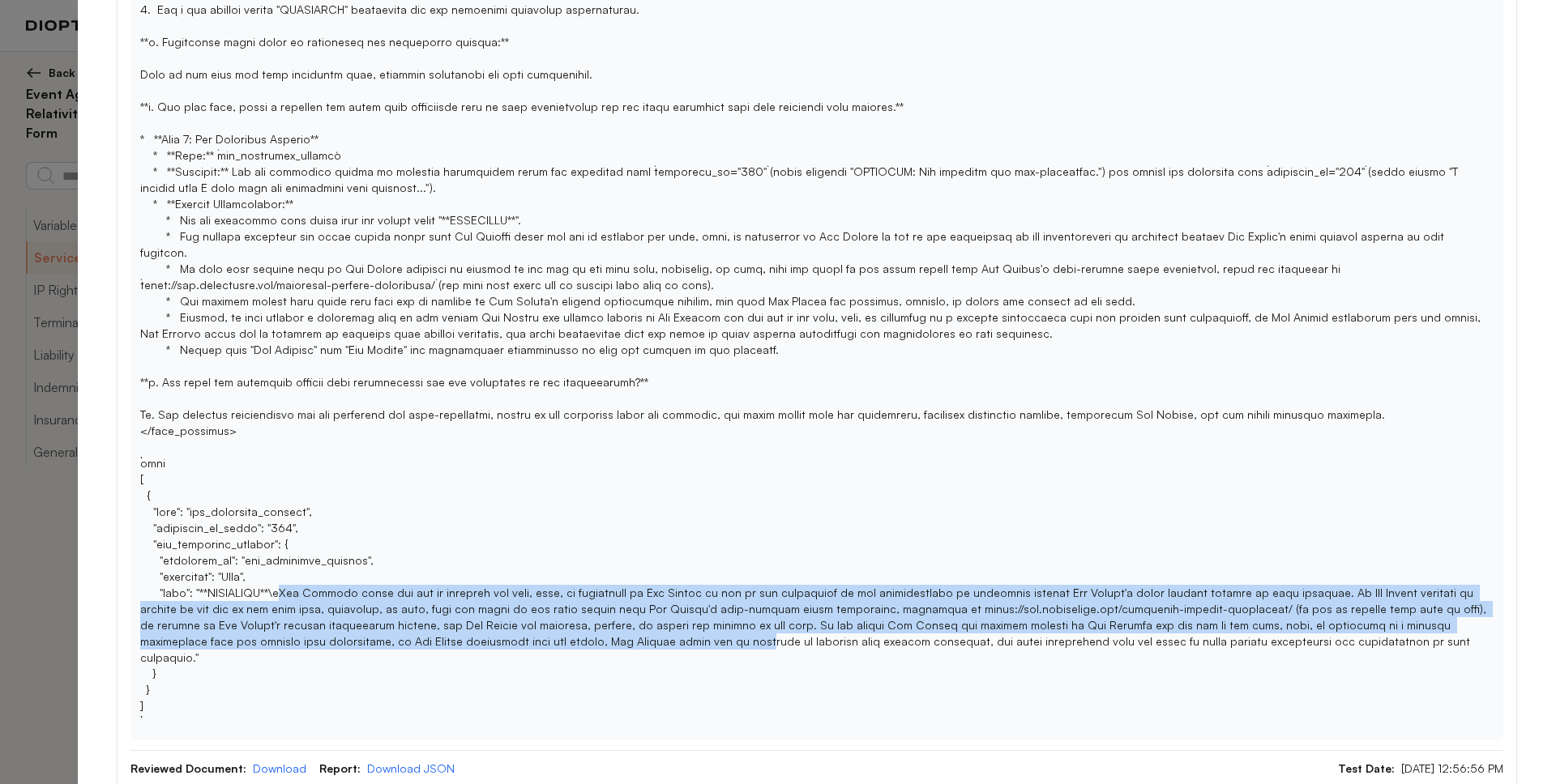 drag, startPoint x: 278, startPoint y: 578, endPoint x: 374, endPoint y: 628, distance: 108.24047 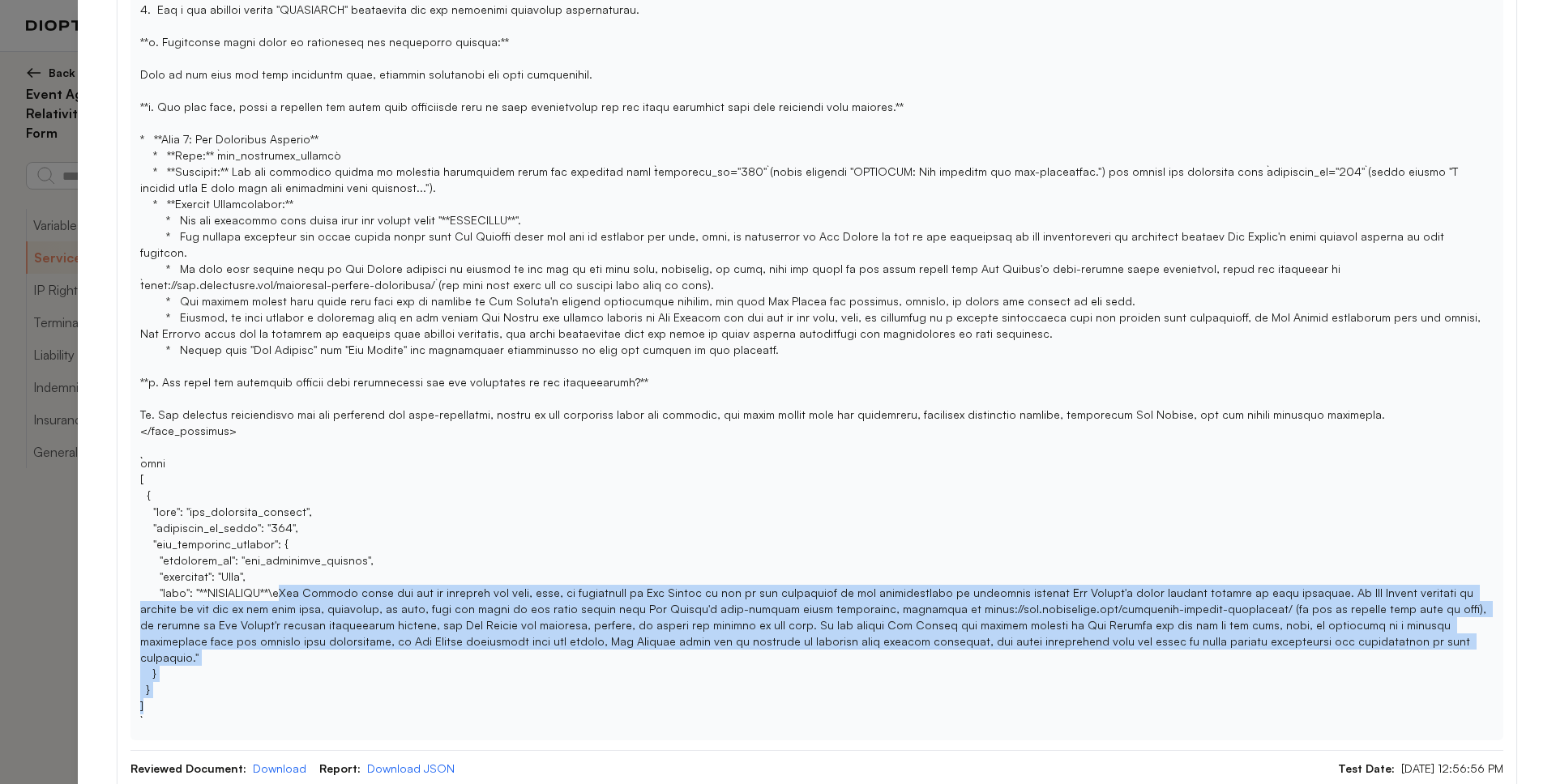 drag, startPoint x: 277, startPoint y: 575, endPoint x: 860, endPoint y: 671, distance: 590.8511 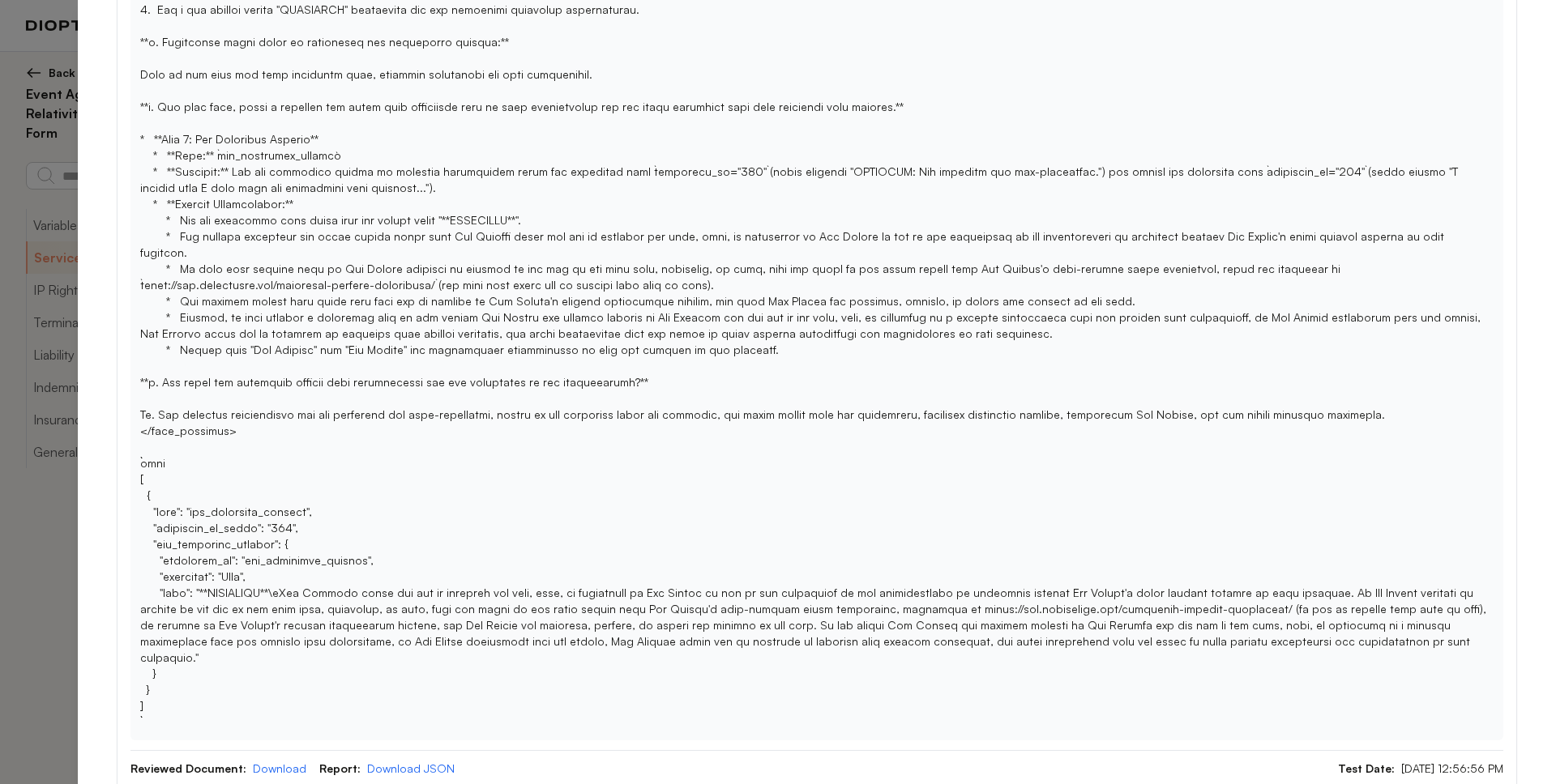 click at bounding box center (817, -152) 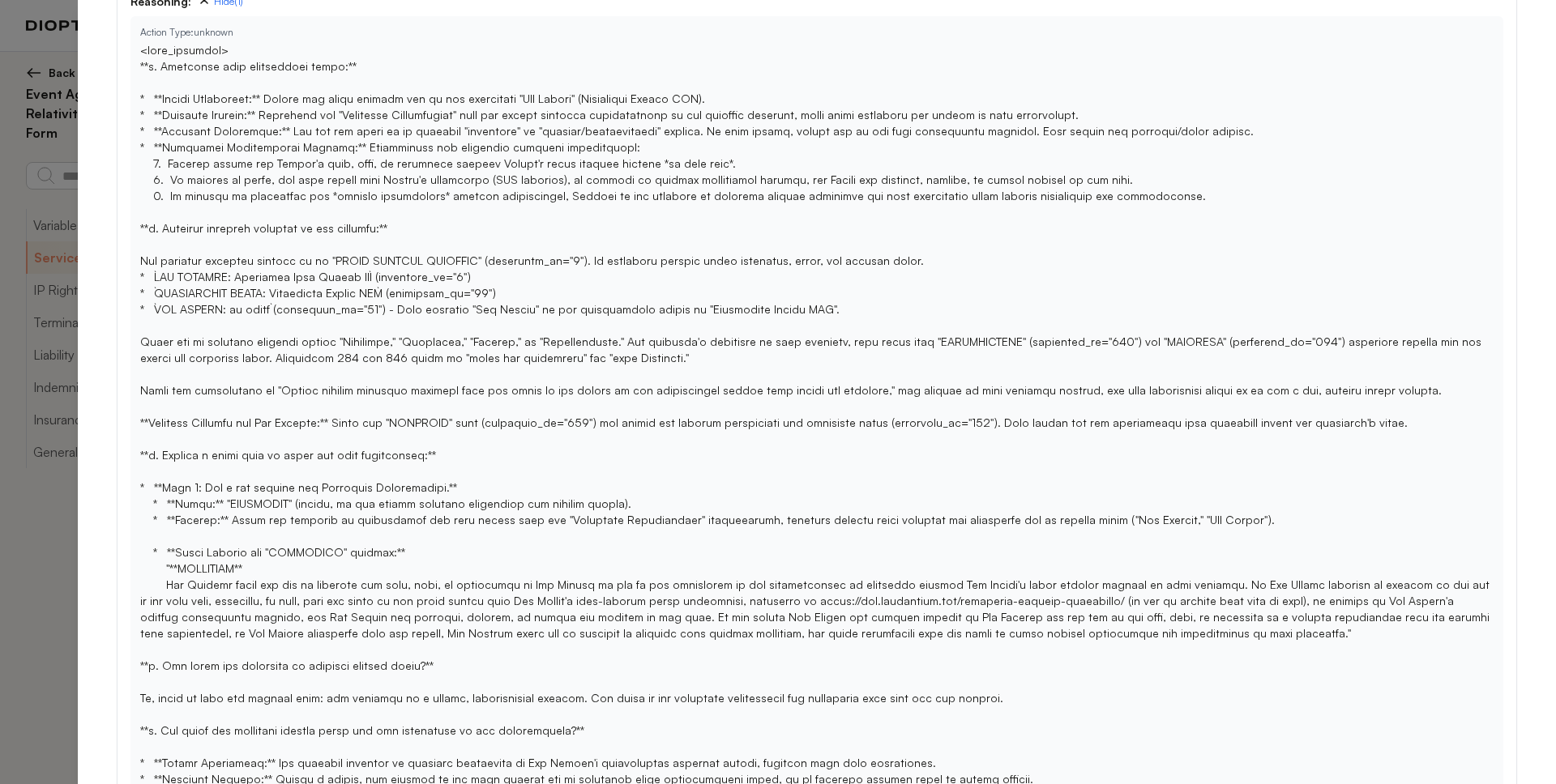 scroll, scrollTop: 0, scrollLeft: 0, axis: both 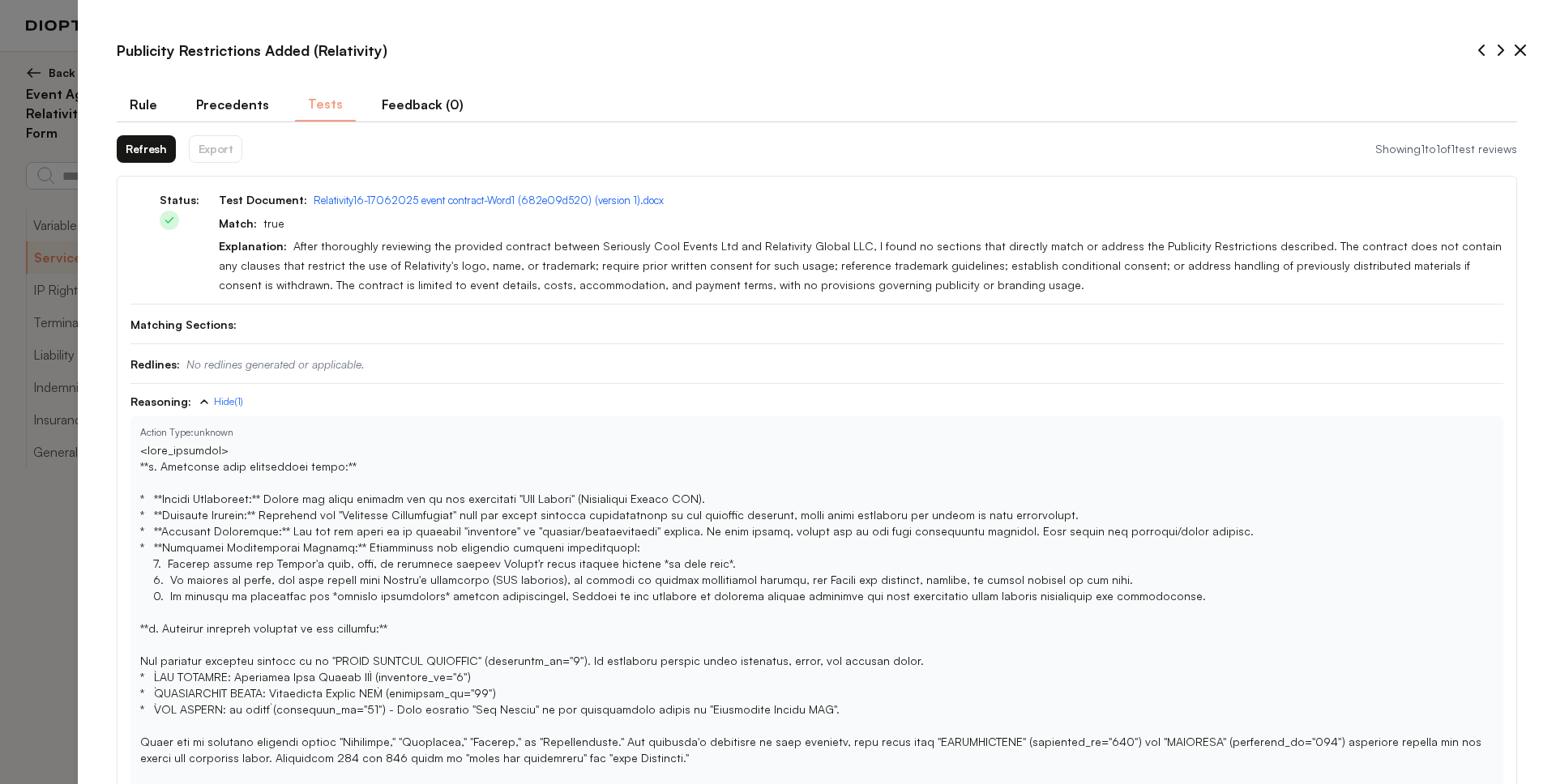 click on "Rule" at bounding box center [143, 104] 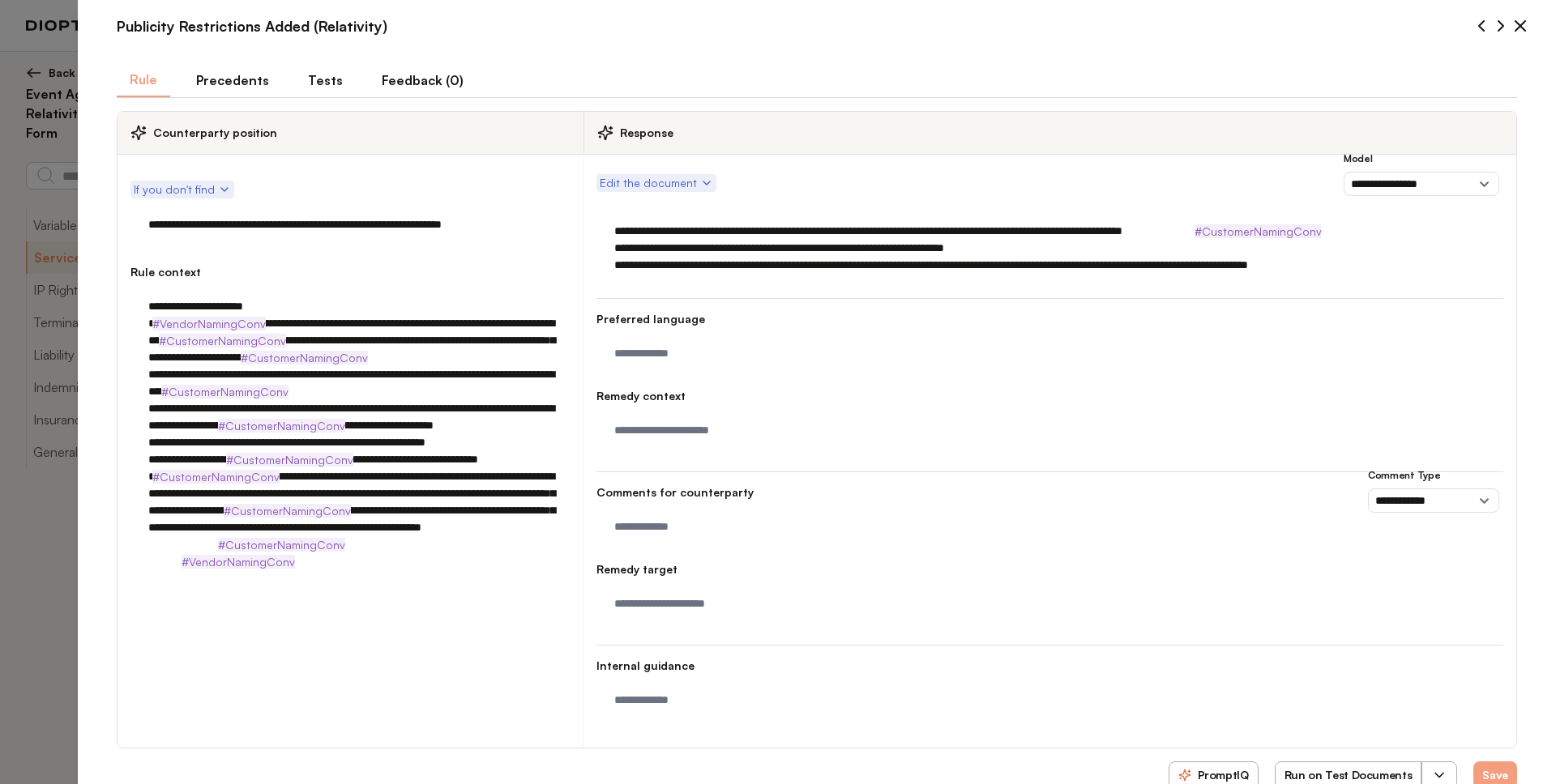 scroll, scrollTop: 63, scrollLeft: 0, axis: vertical 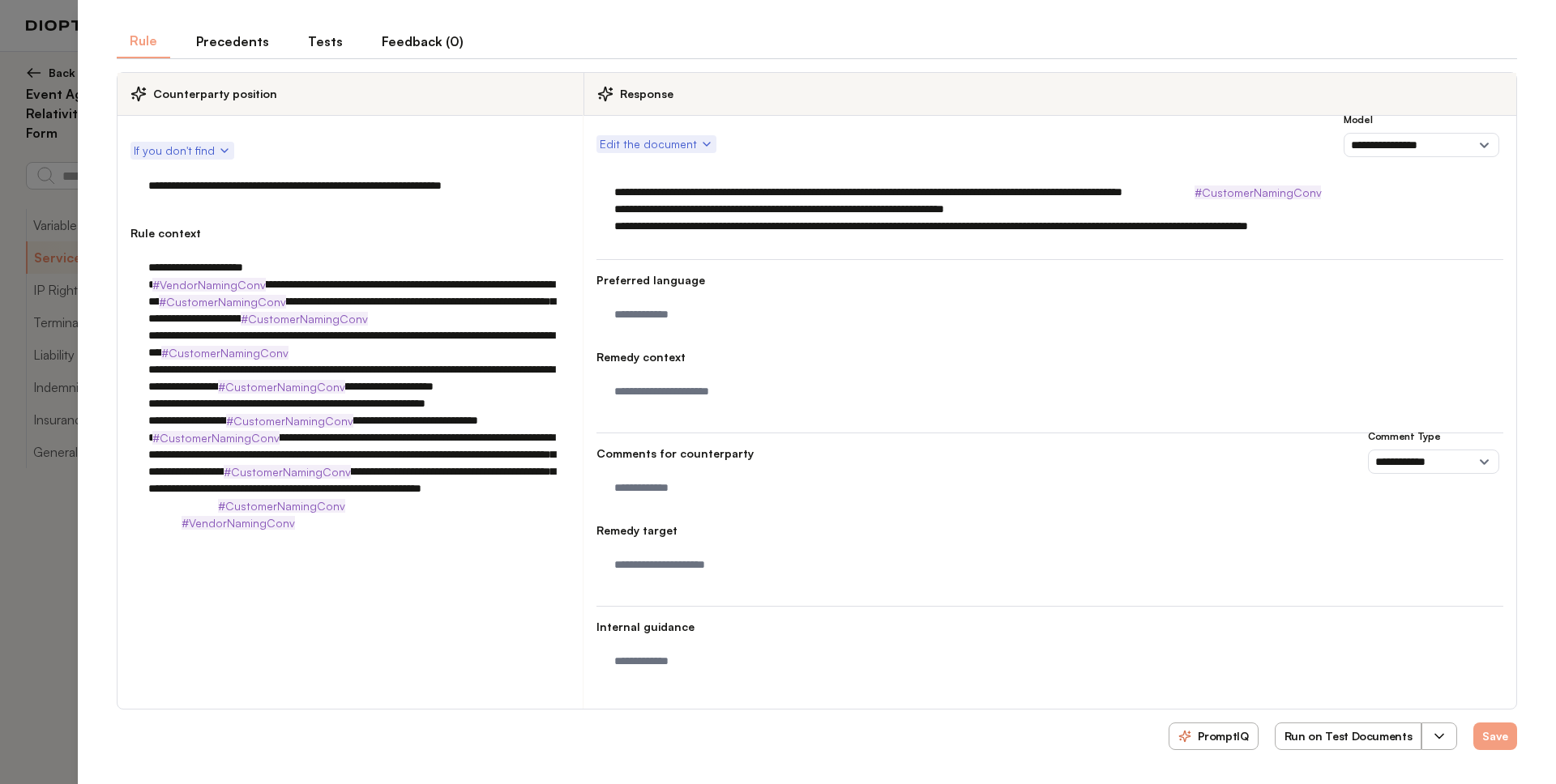 click 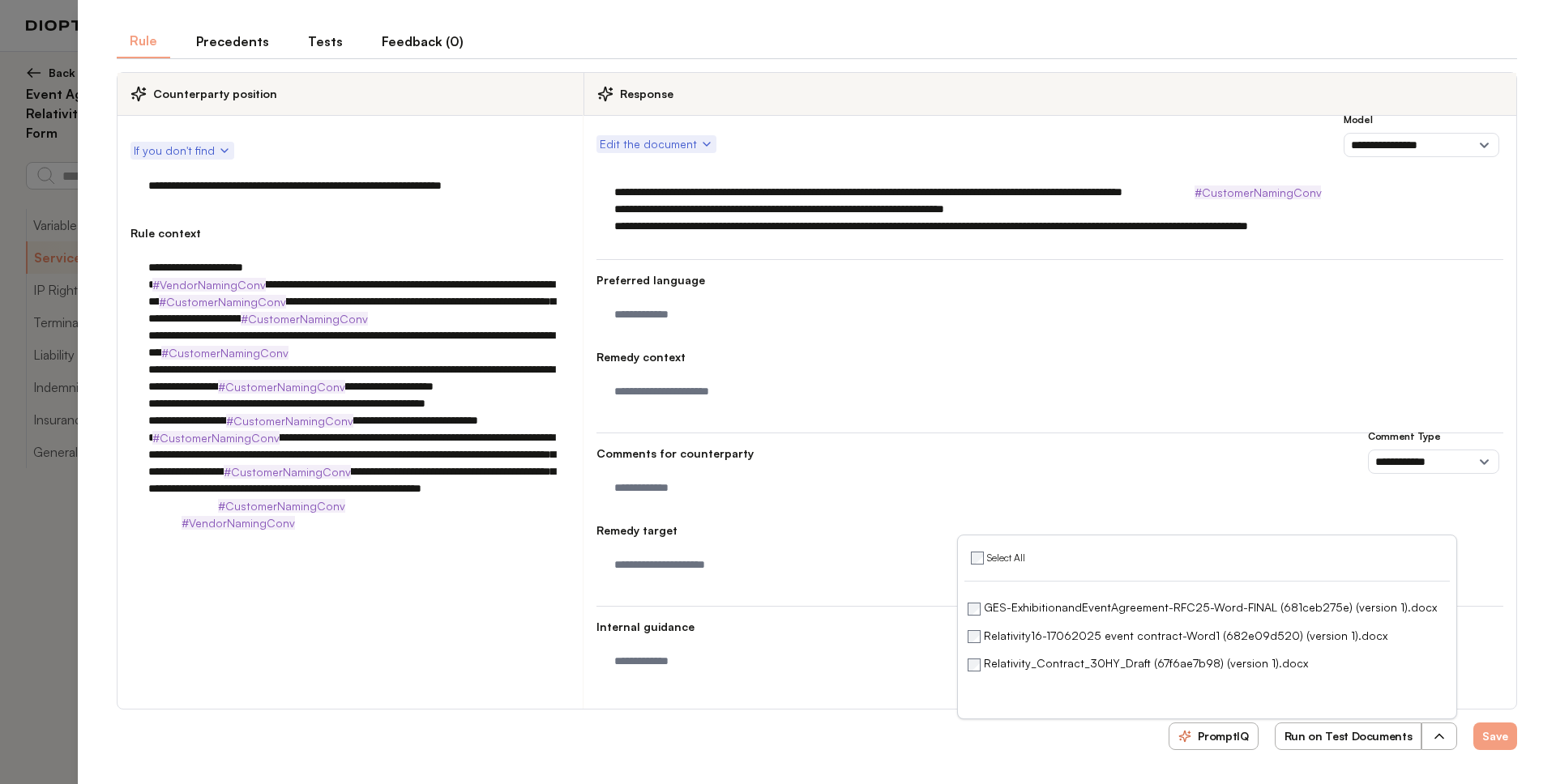 click on "Run on Test Documents" at bounding box center [1349, 736] 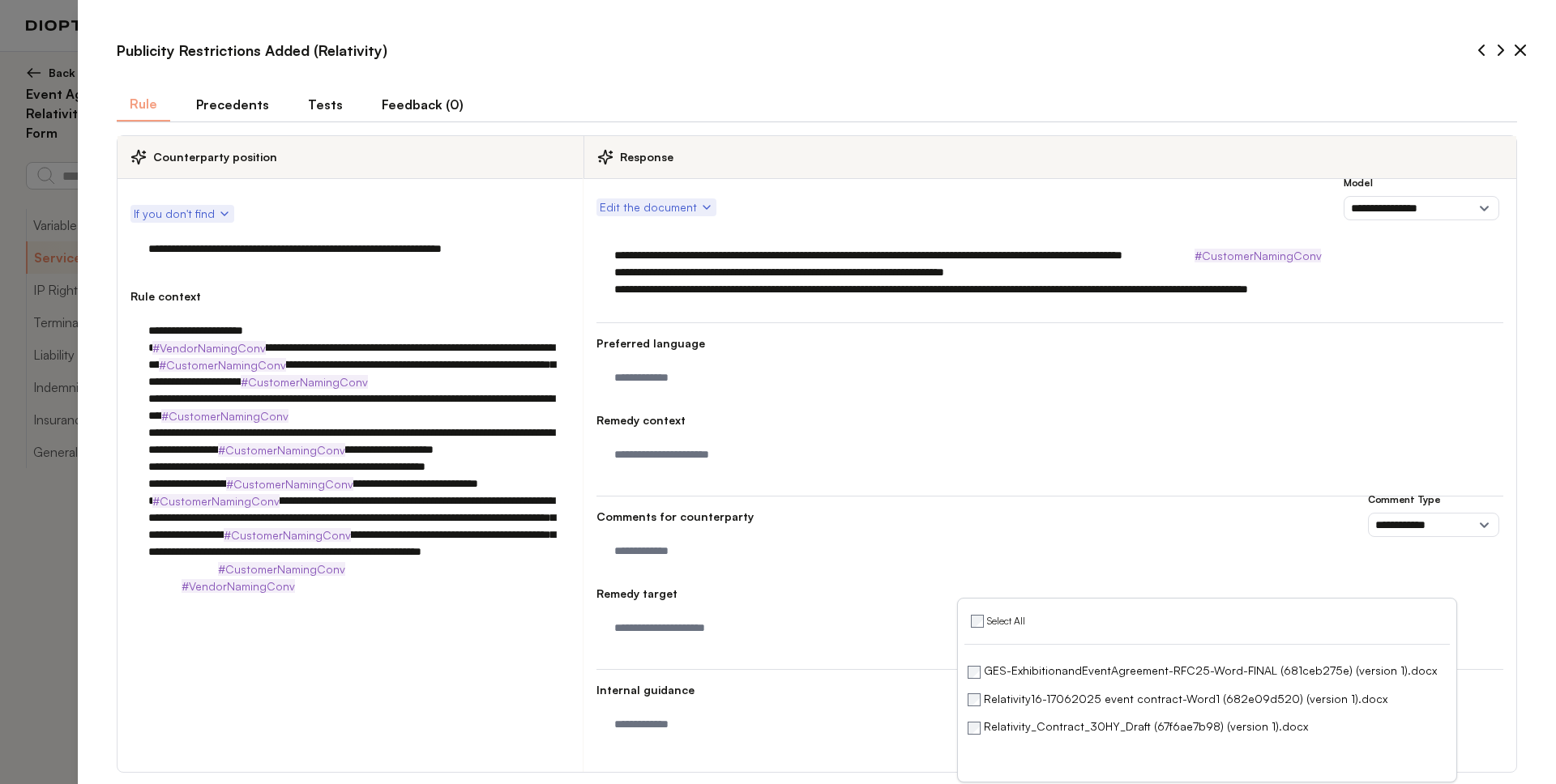 click on "Tests" at bounding box center [325, 104] 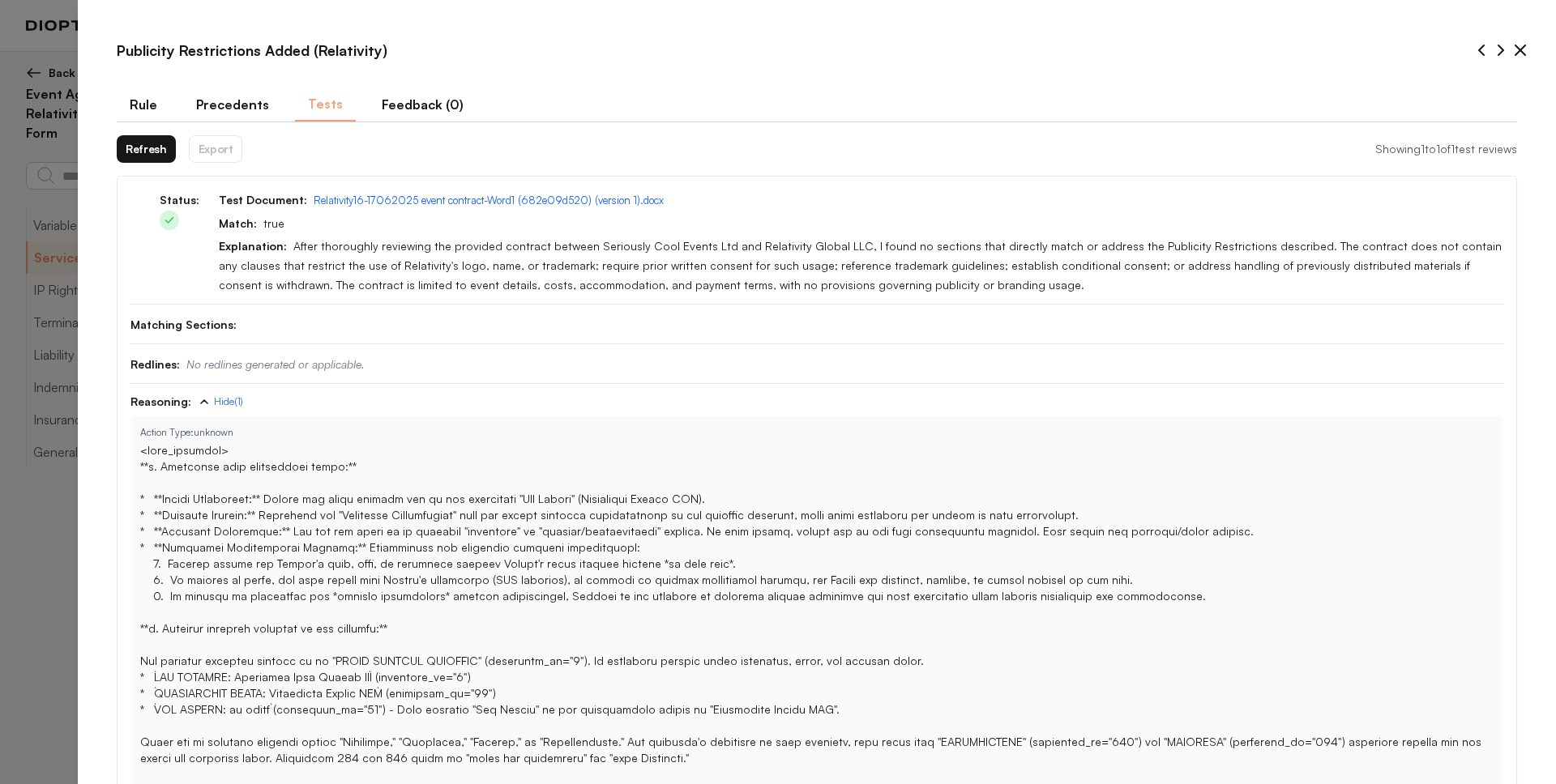 click on "Refresh" at bounding box center [146, 149] 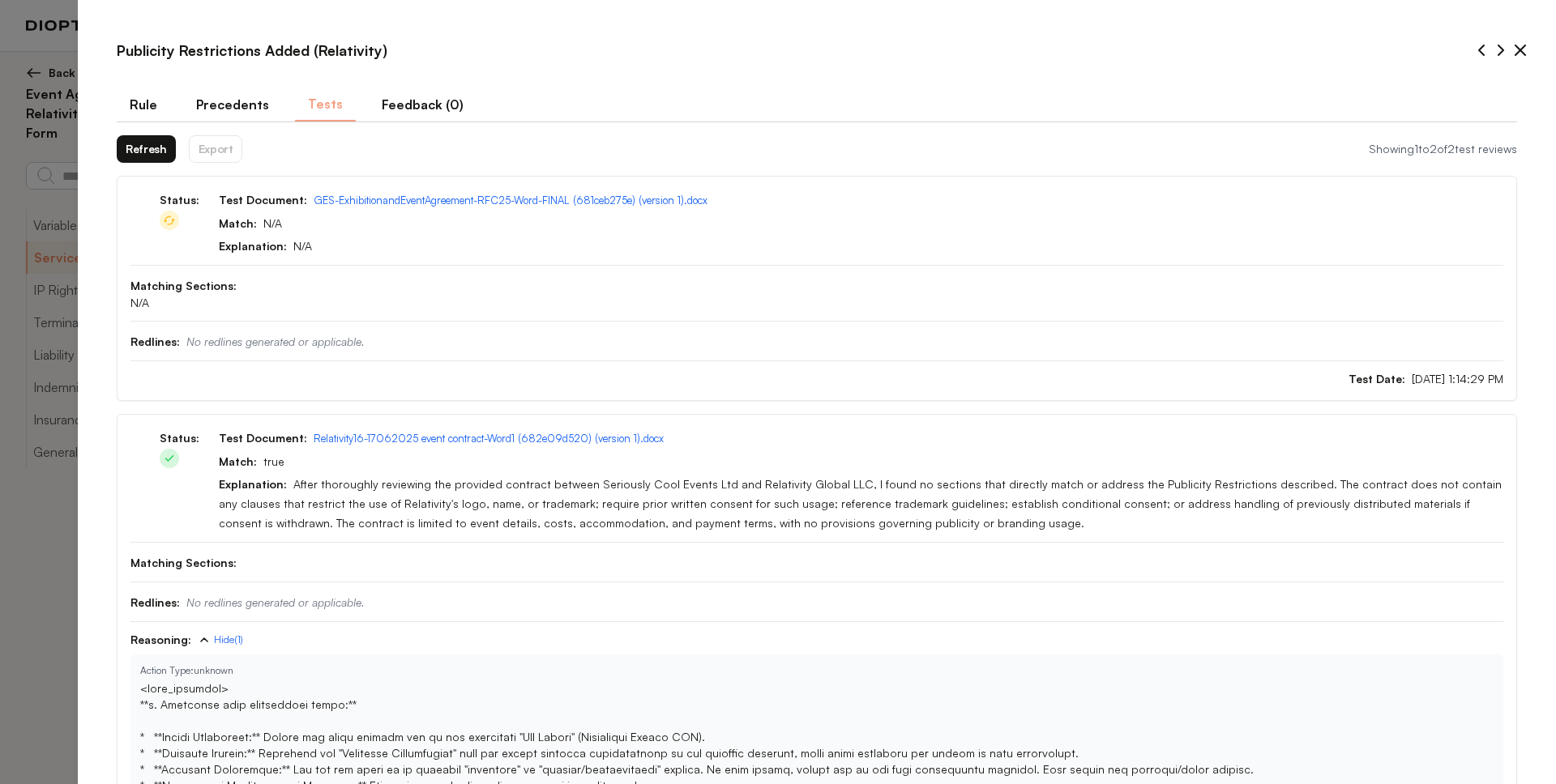 click on "Refresh" at bounding box center (146, 149) 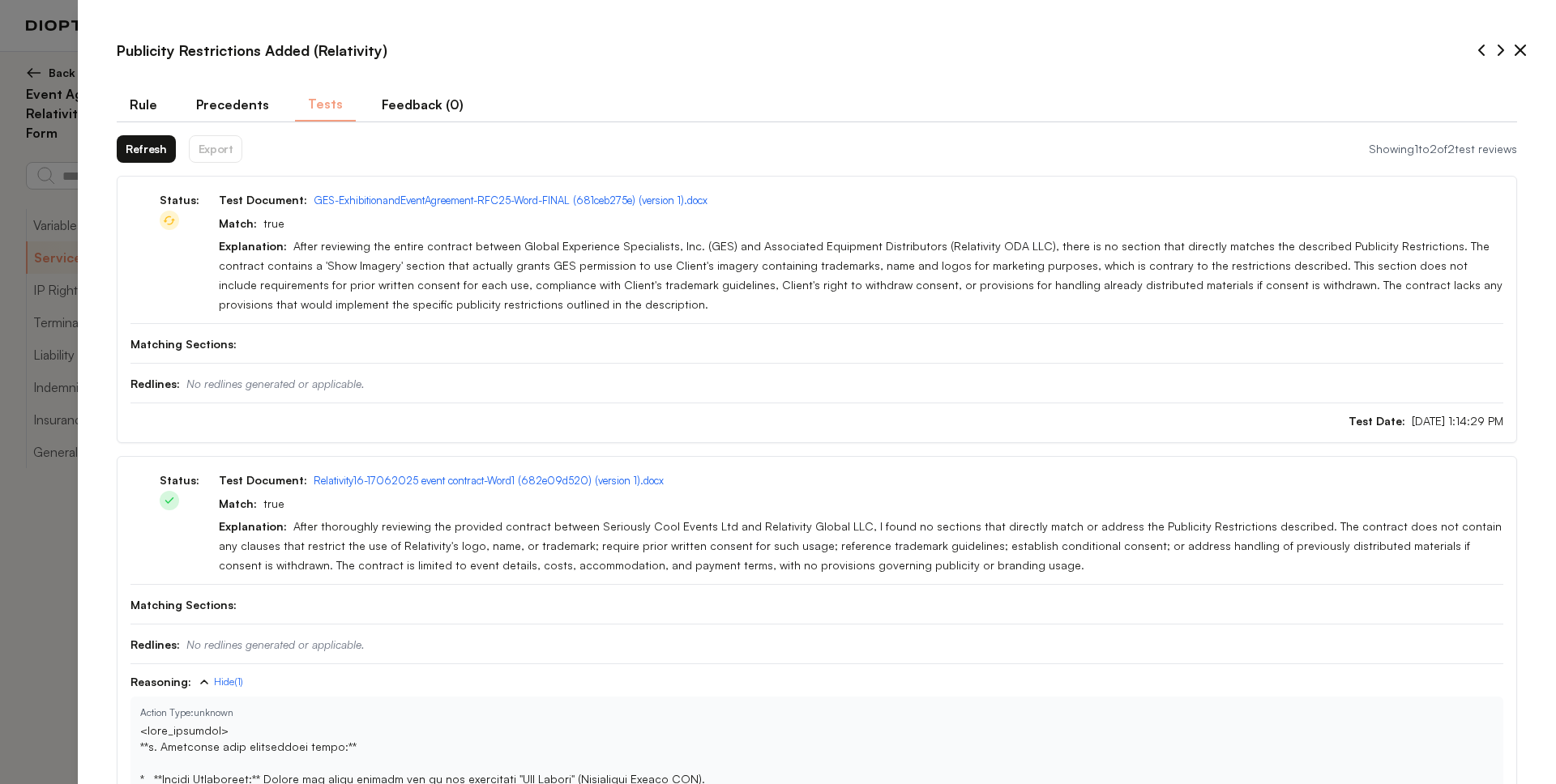 scroll, scrollTop: 14, scrollLeft: 0, axis: vertical 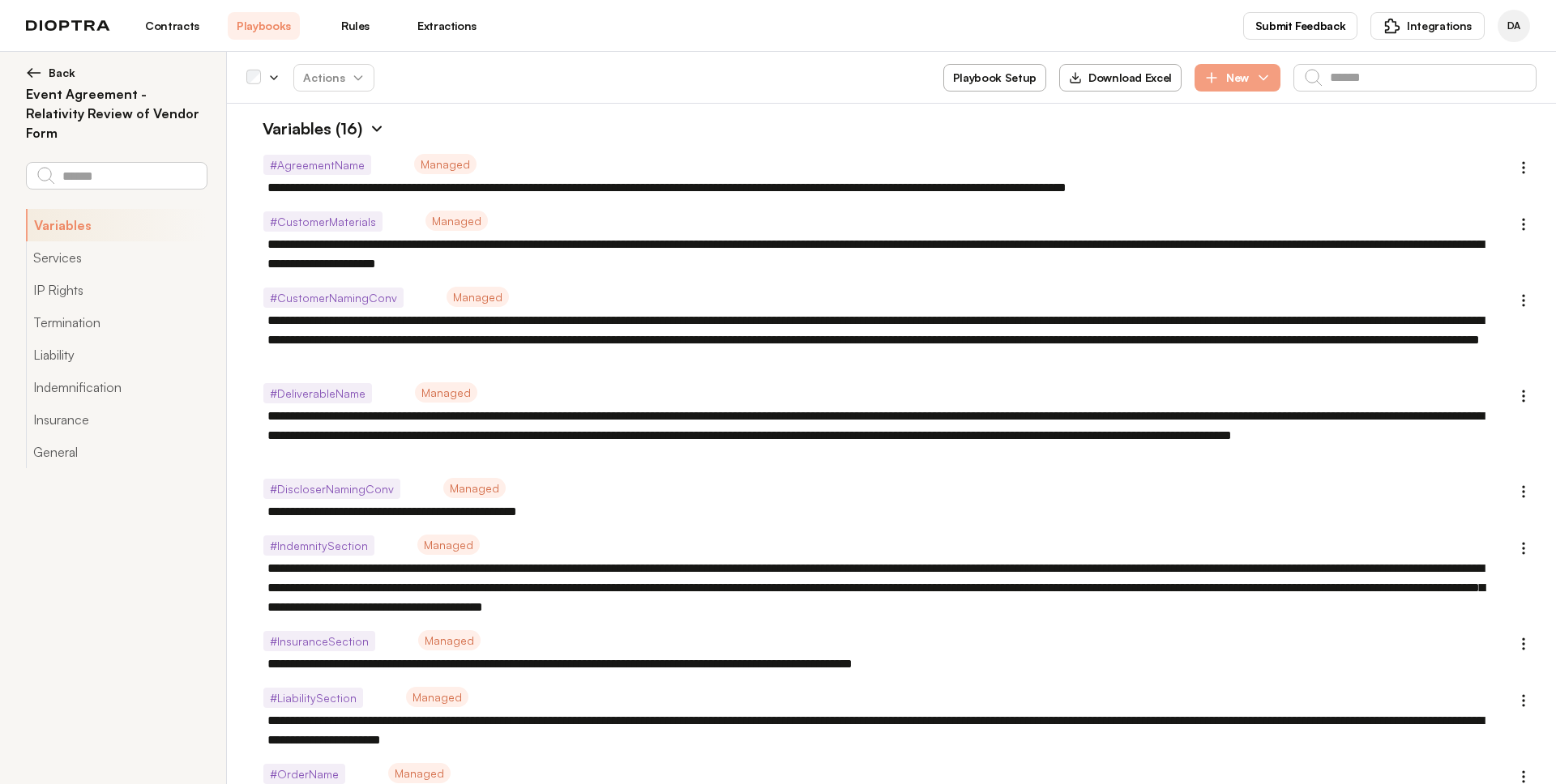 click at bounding box center [377, 129] 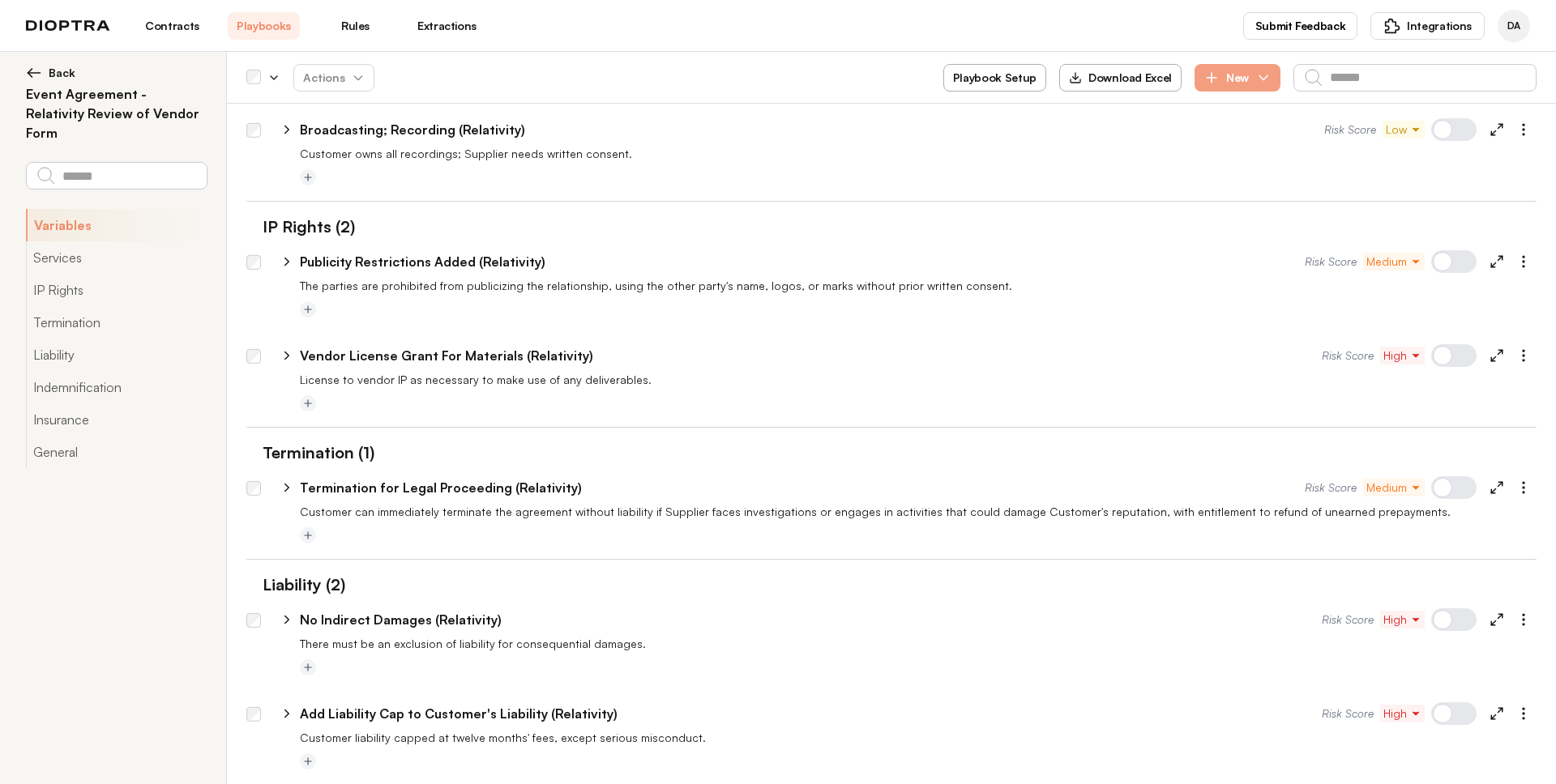 scroll, scrollTop: 88, scrollLeft: 0, axis: vertical 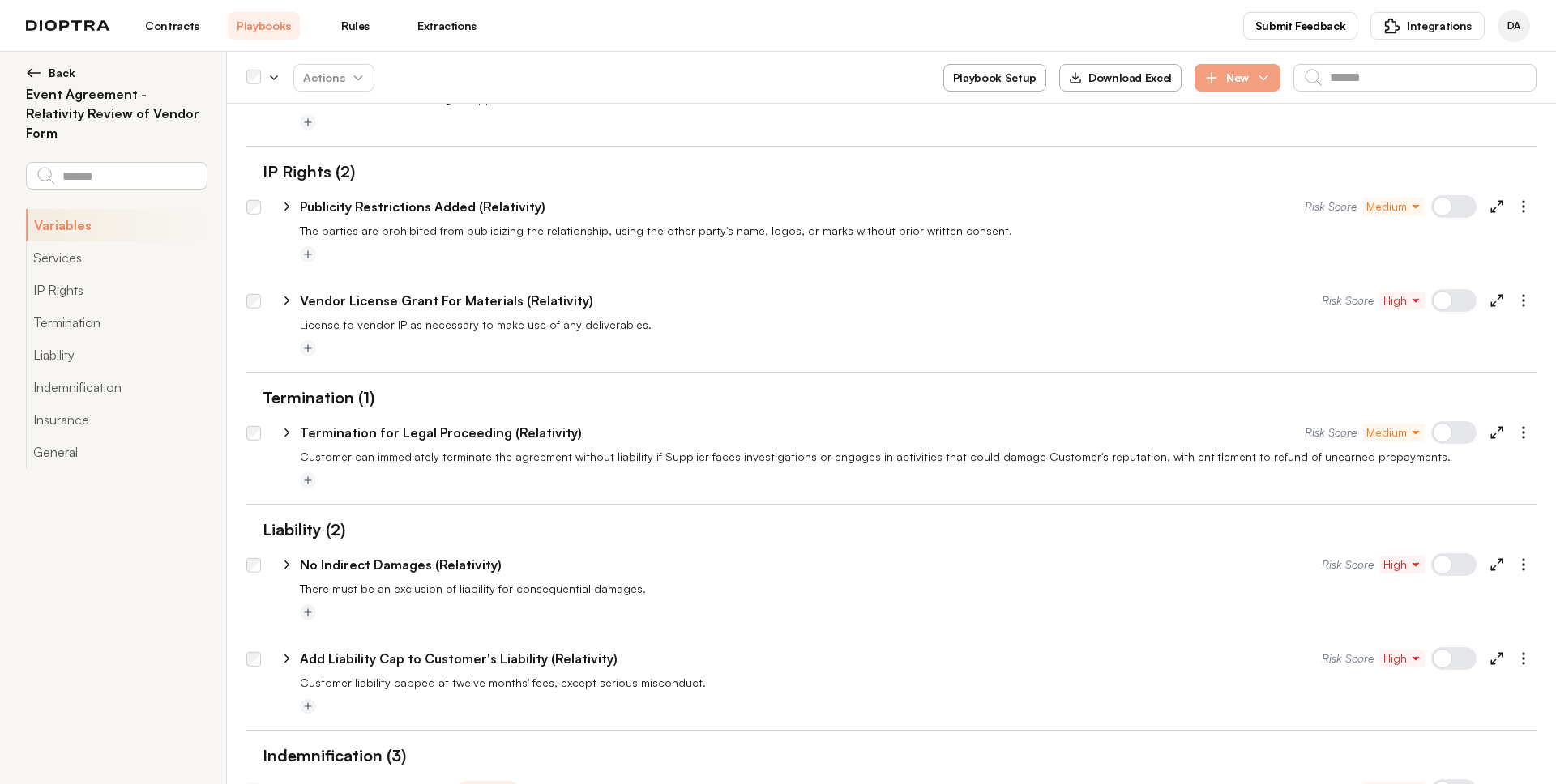 click 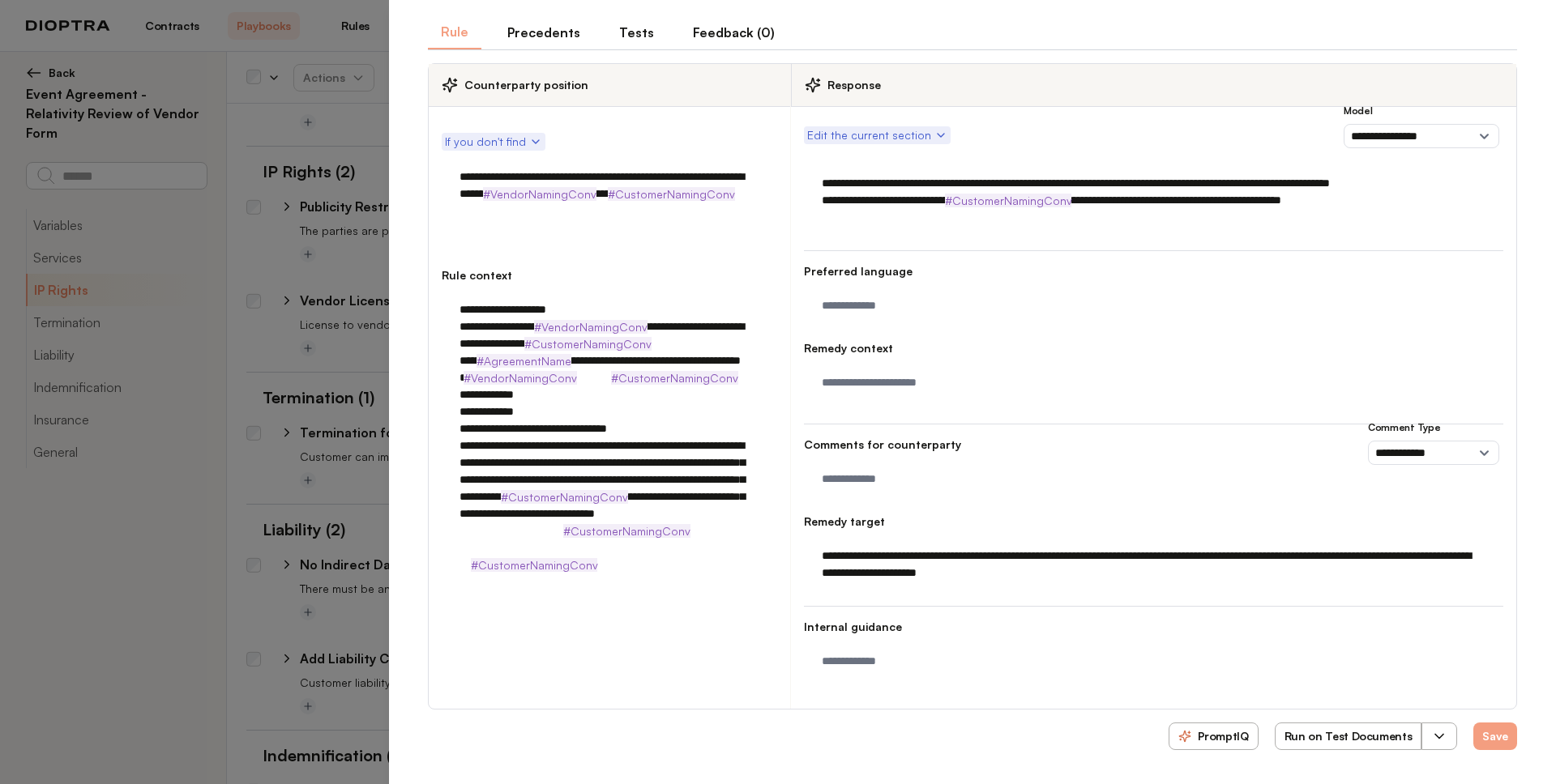 scroll, scrollTop: 0, scrollLeft: 0, axis: both 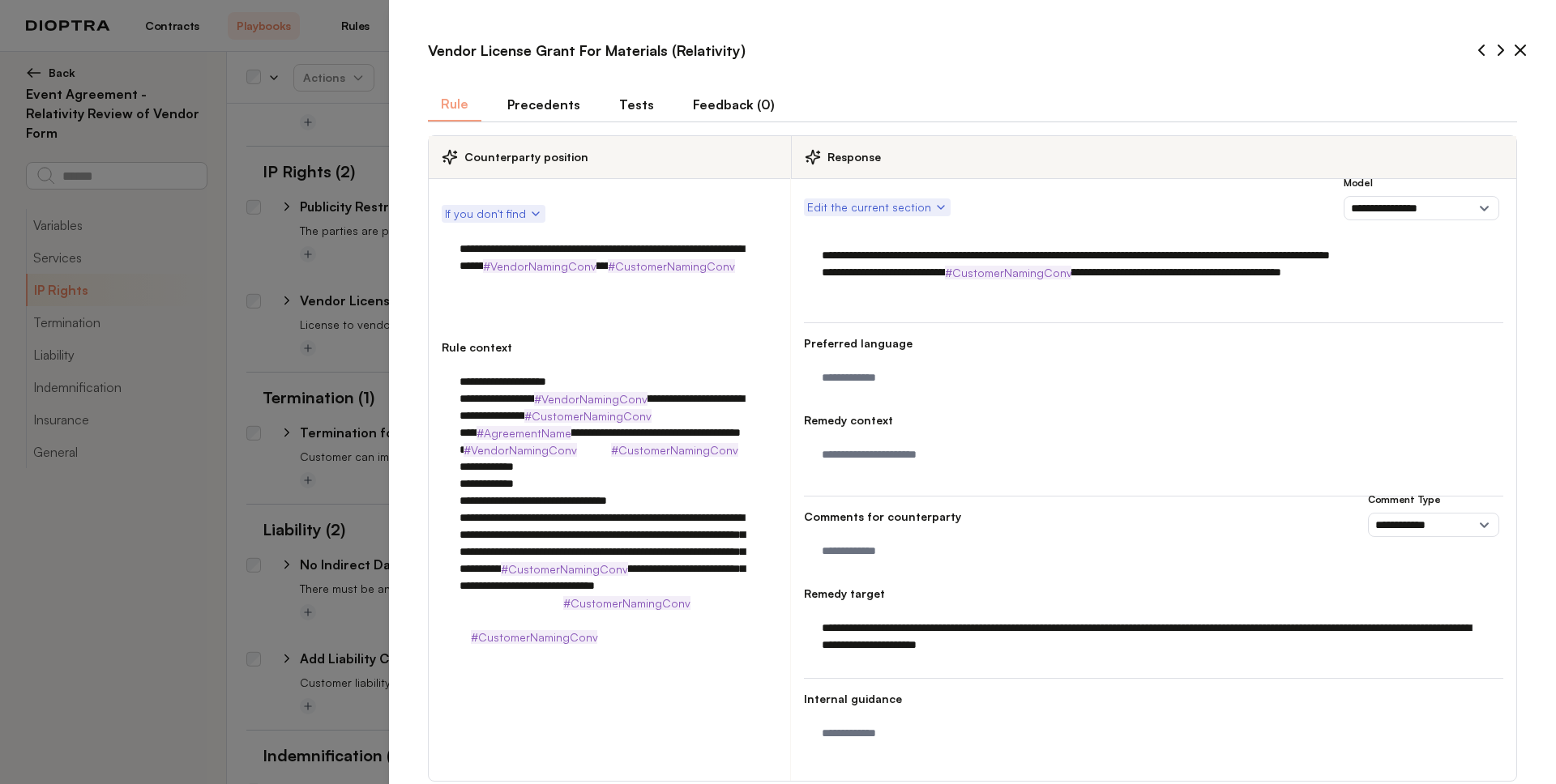 click on "Tests" at bounding box center [636, 104] 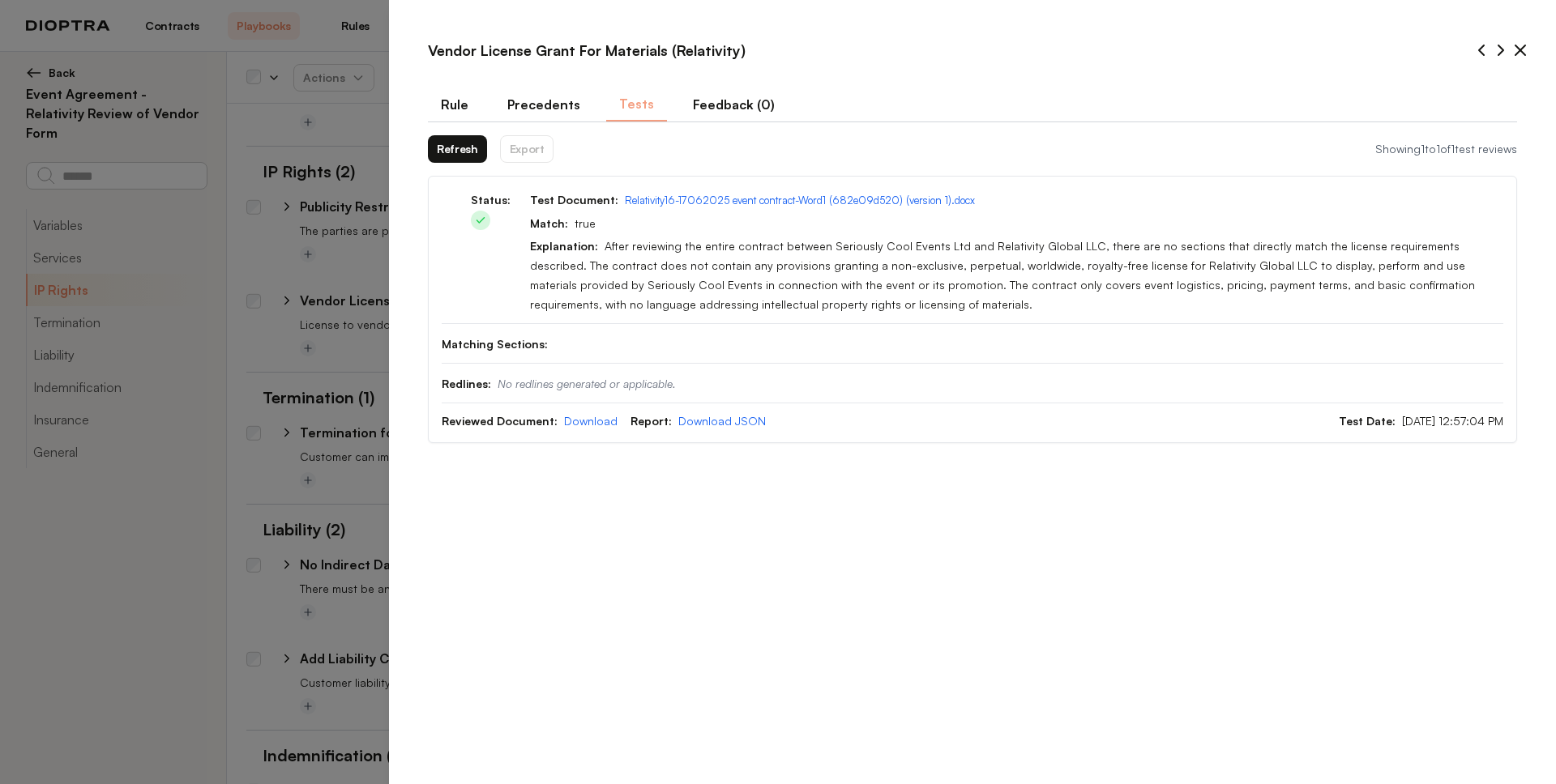 click on "Refresh" at bounding box center (457, 149) 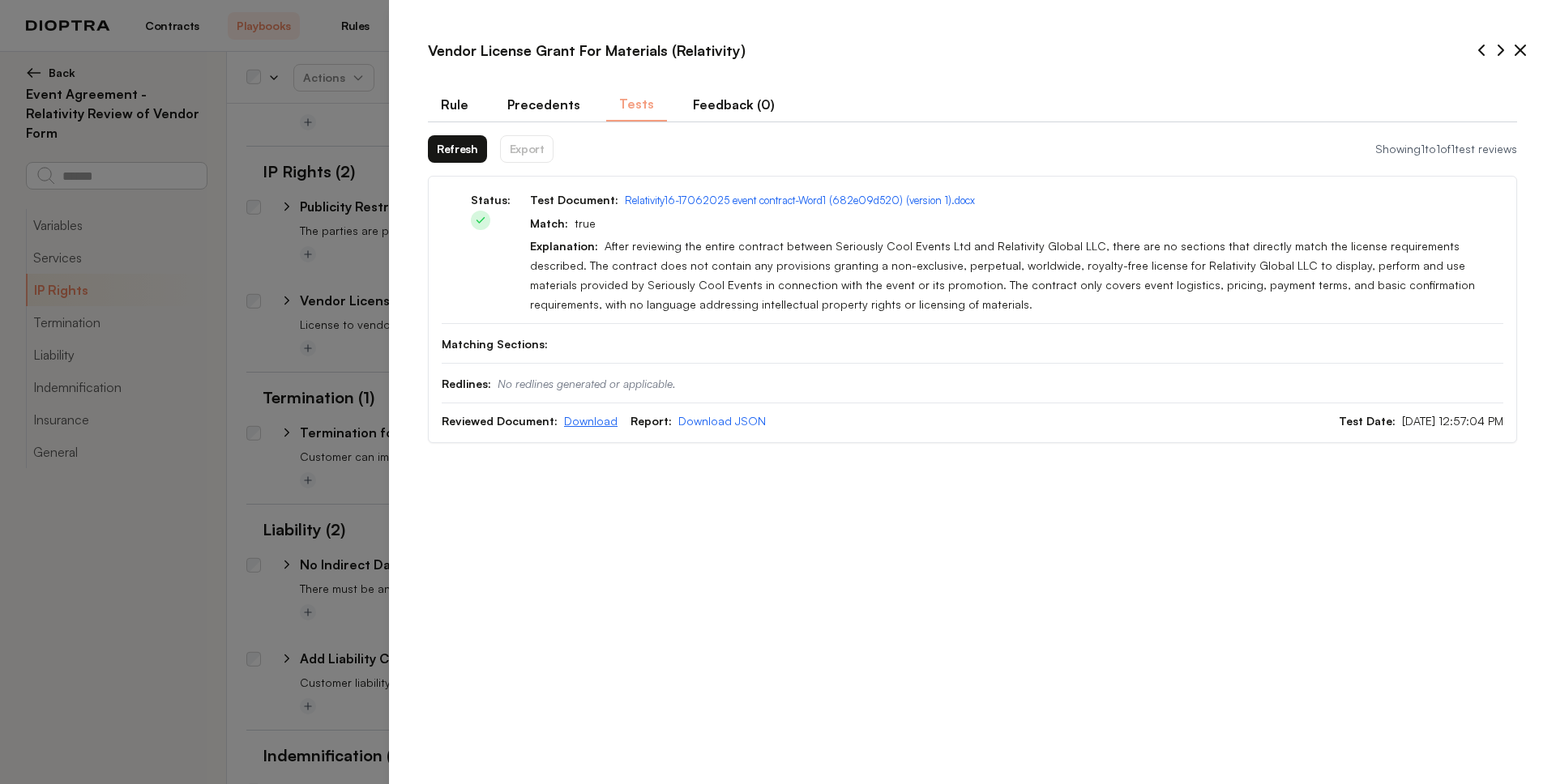 click on "Download" at bounding box center (591, 420) 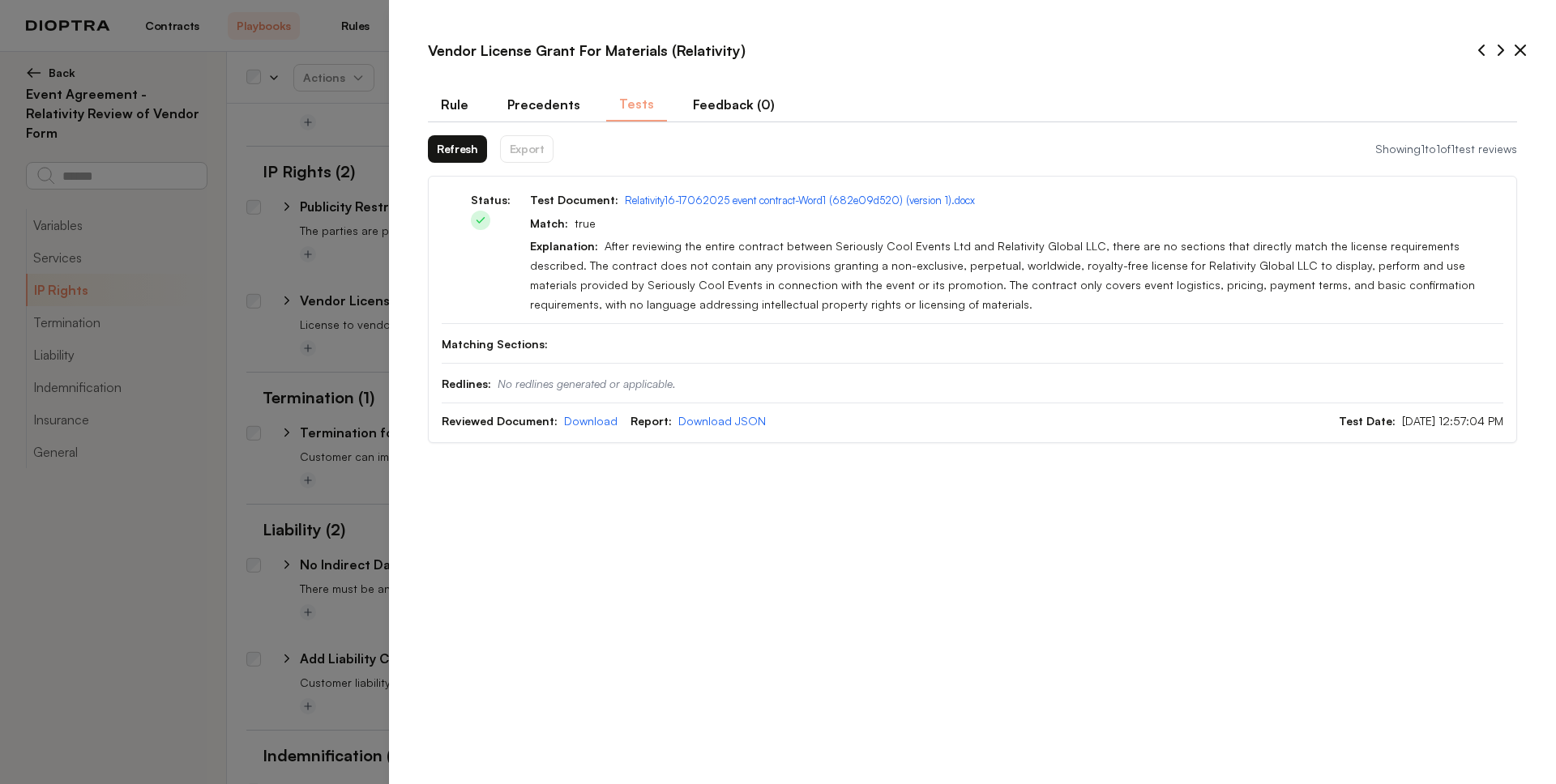 click on "Rule" at bounding box center (455, 104) 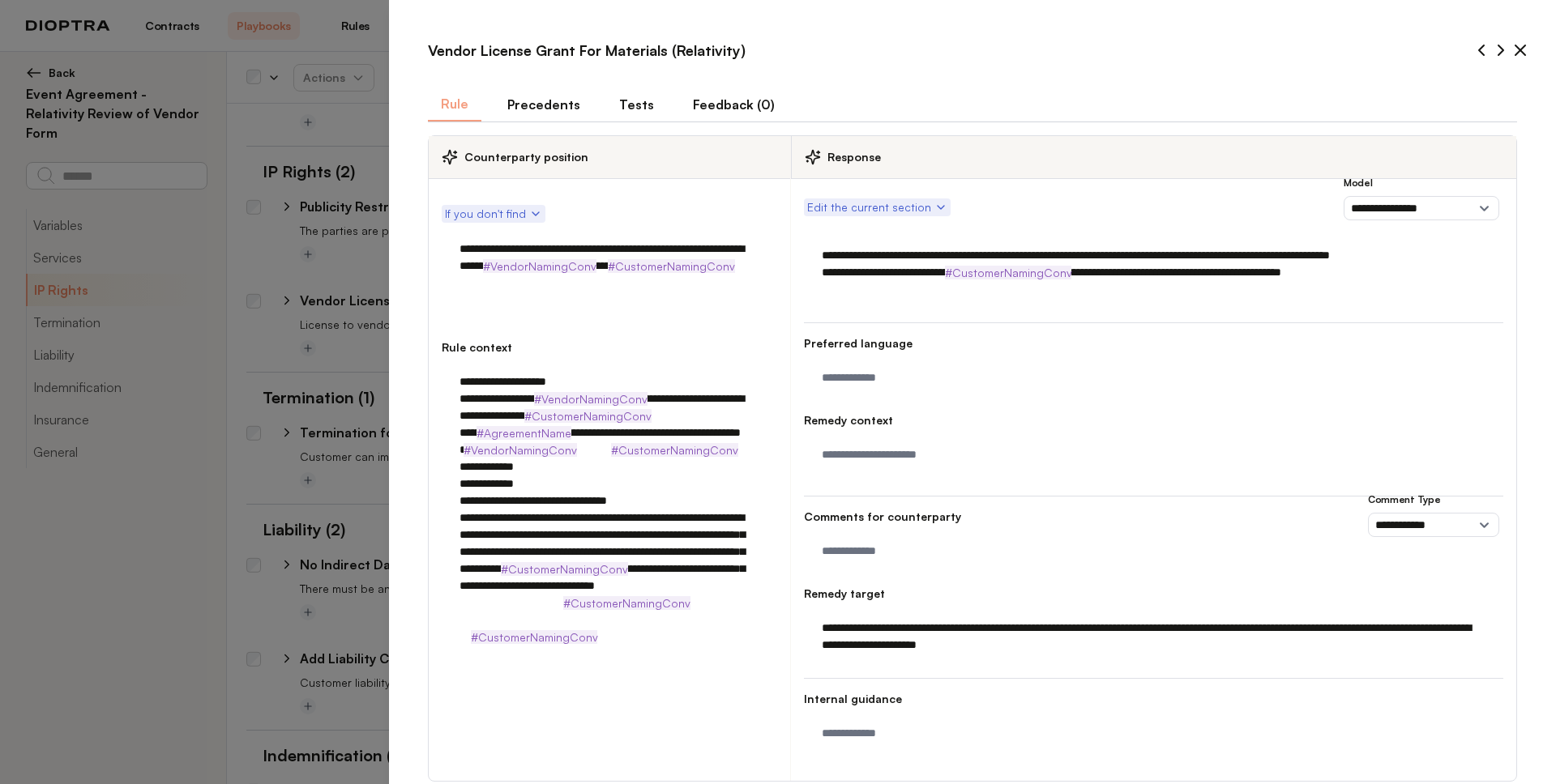 scroll, scrollTop: 72, scrollLeft: 0, axis: vertical 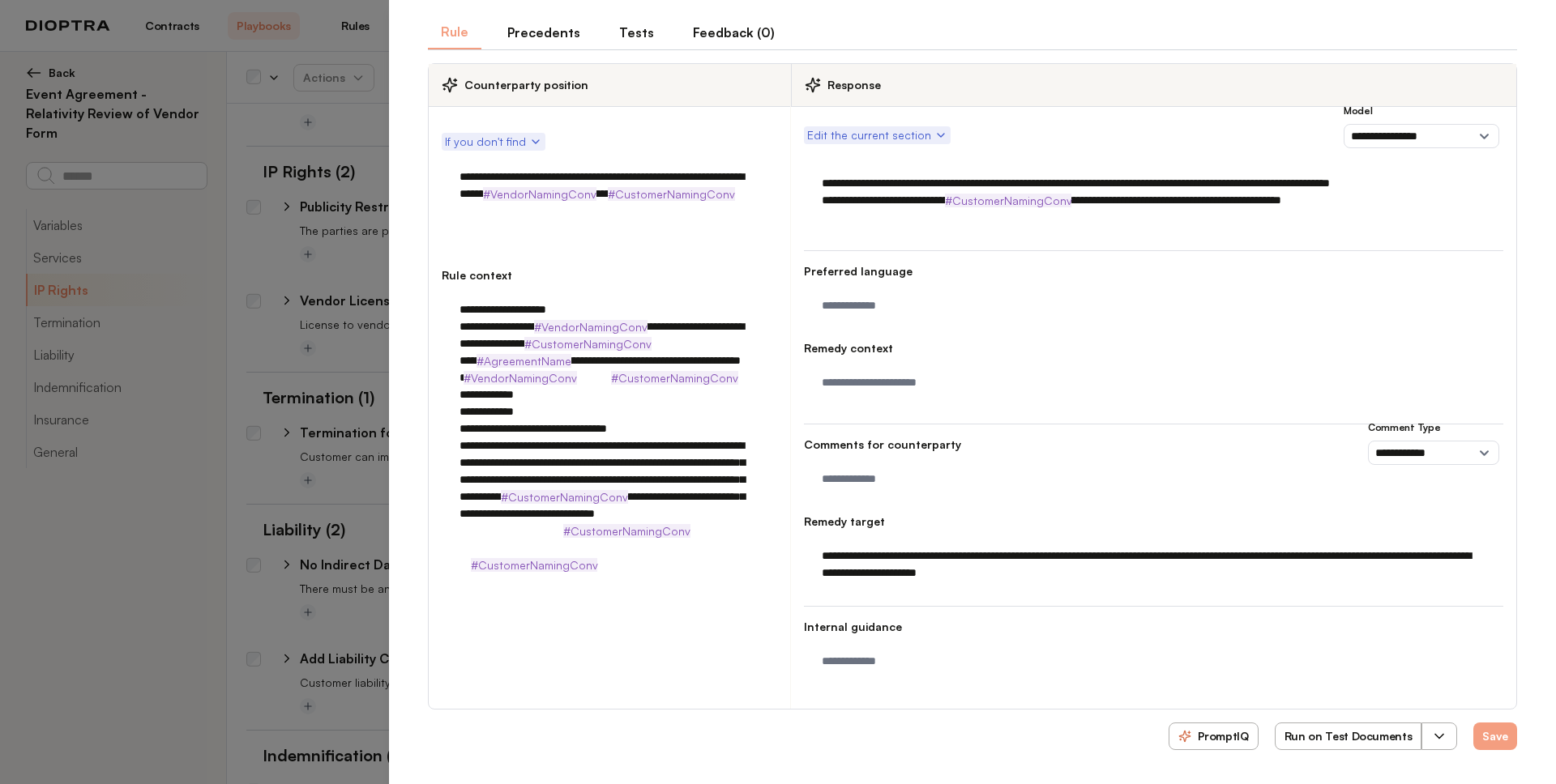 click 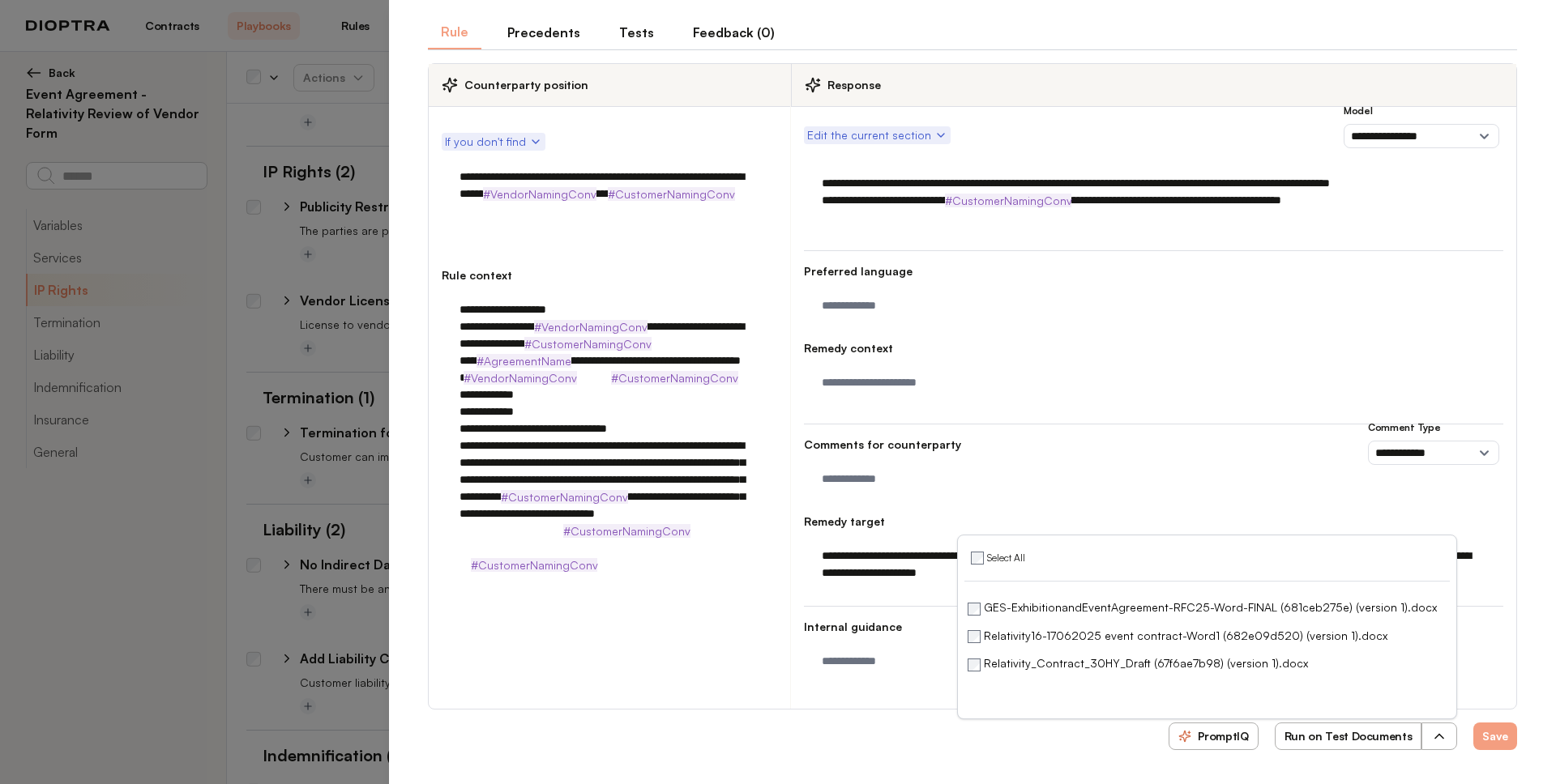 click on "Run on Test Documents" at bounding box center (1349, 736) 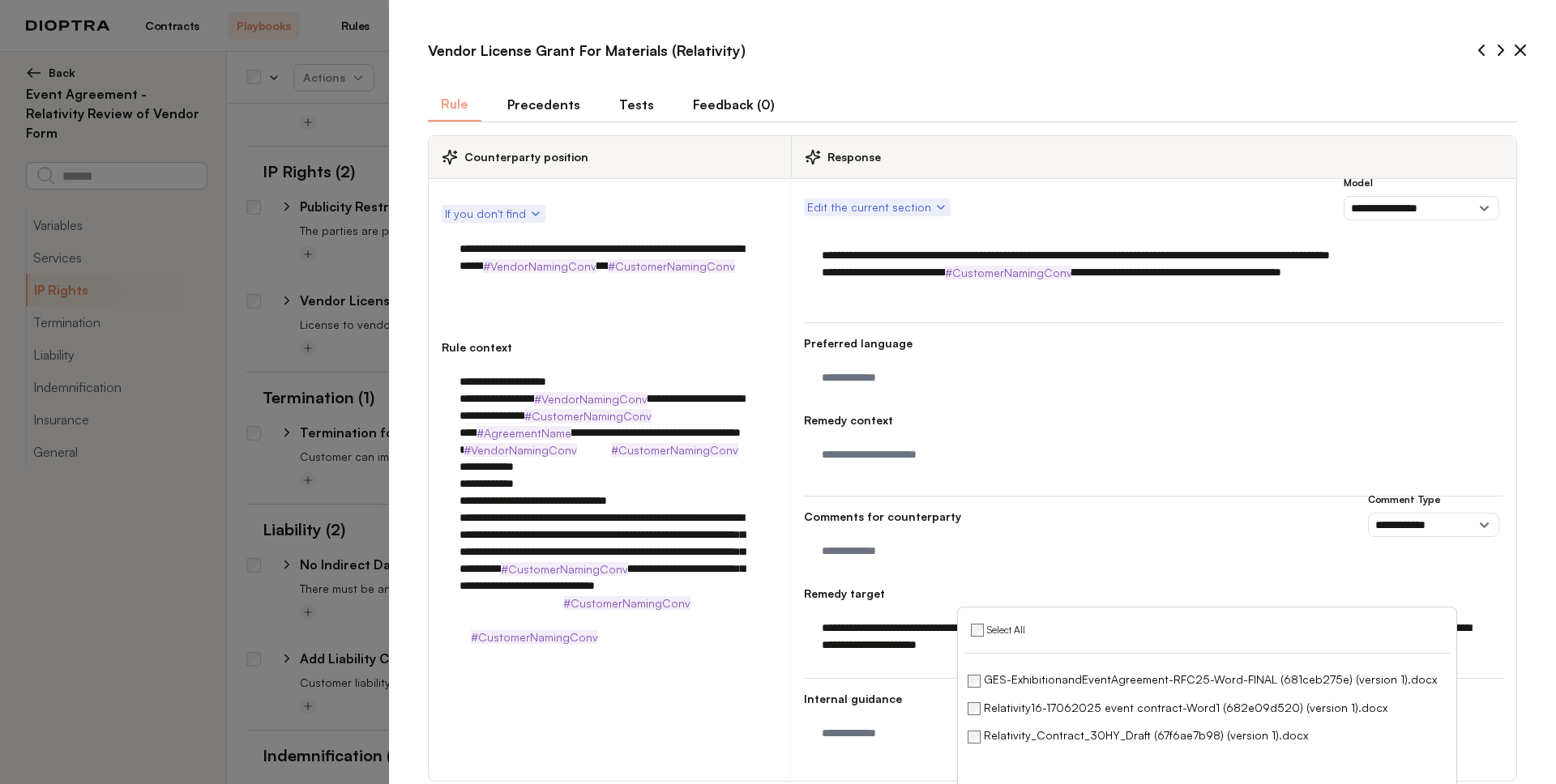 click on "Tests" at bounding box center [636, 104] 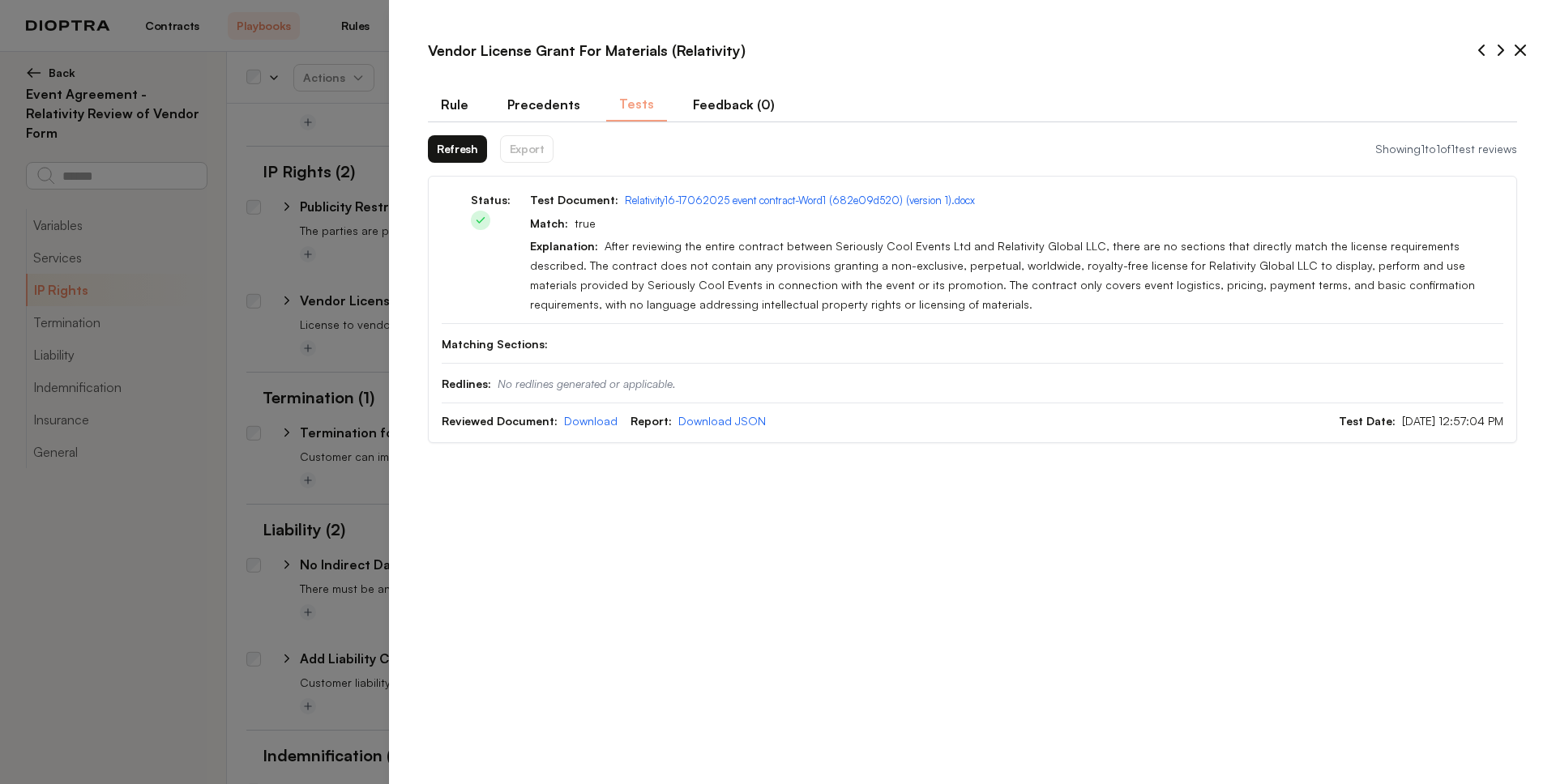 click on "Refresh" at bounding box center (457, 149) 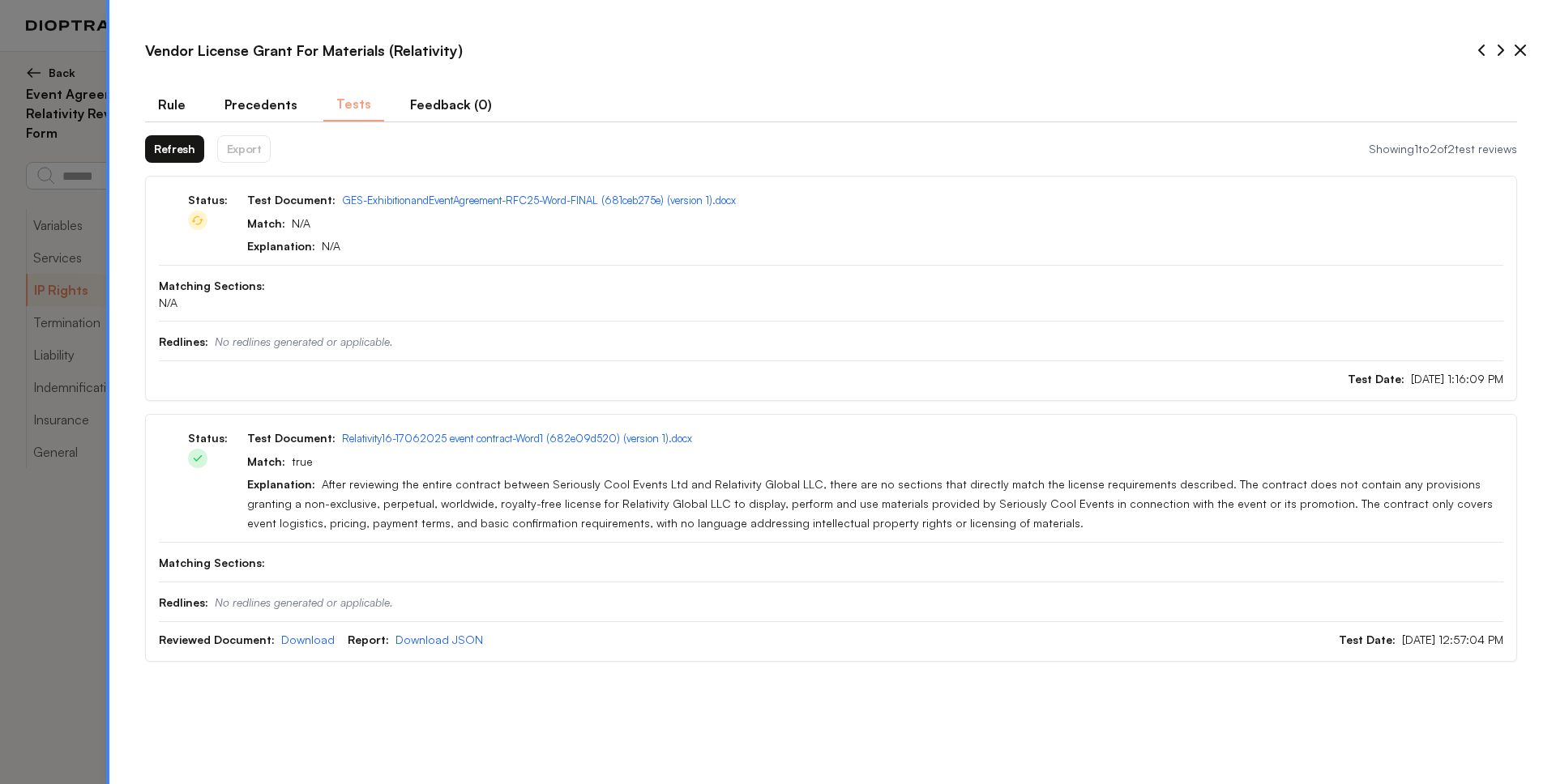 drag, startPoint x: 391, startPoint y: 128, endPoint x: 86, endPoint y: 90, distance: 307.3581 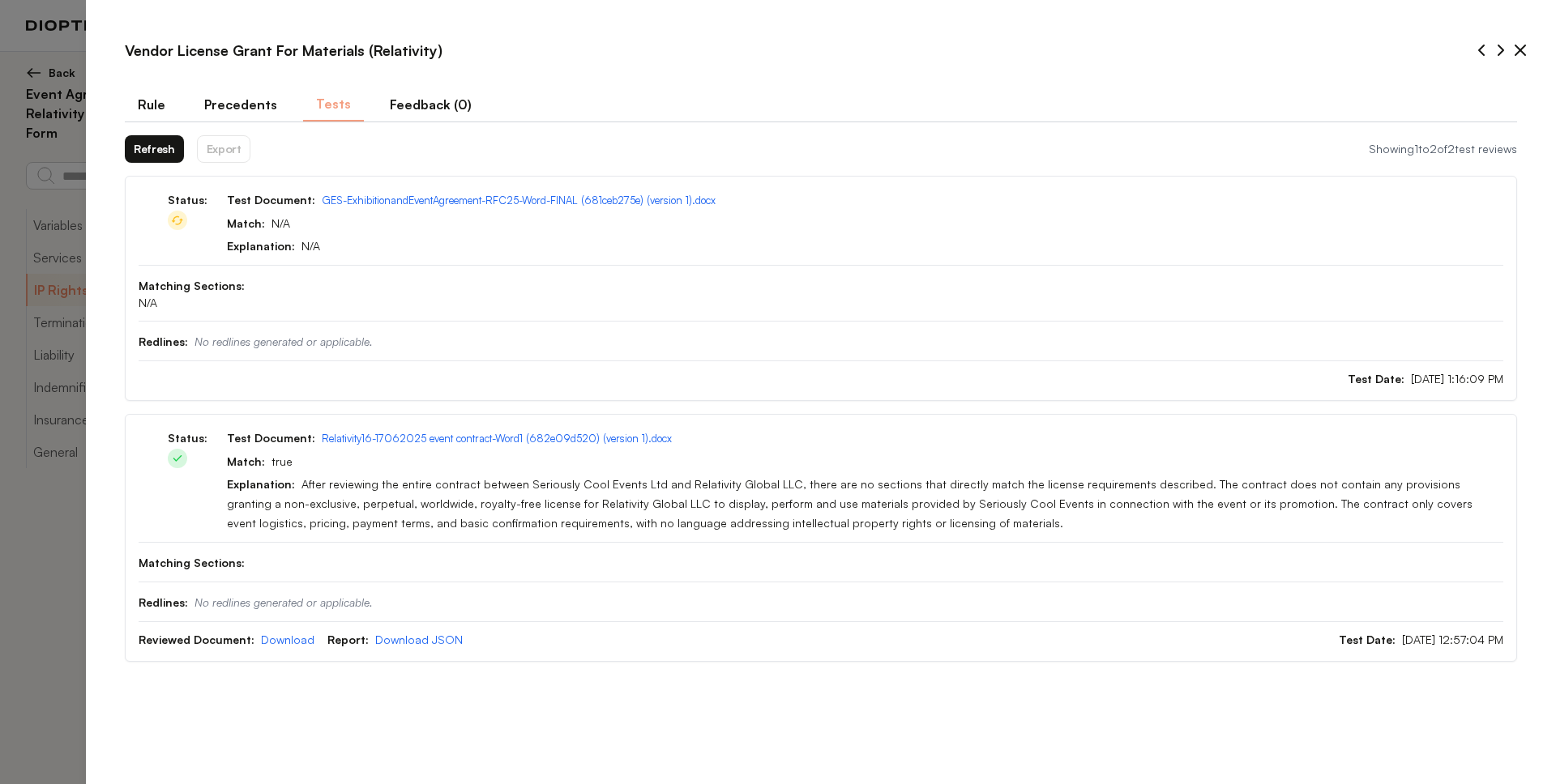 type on "*" 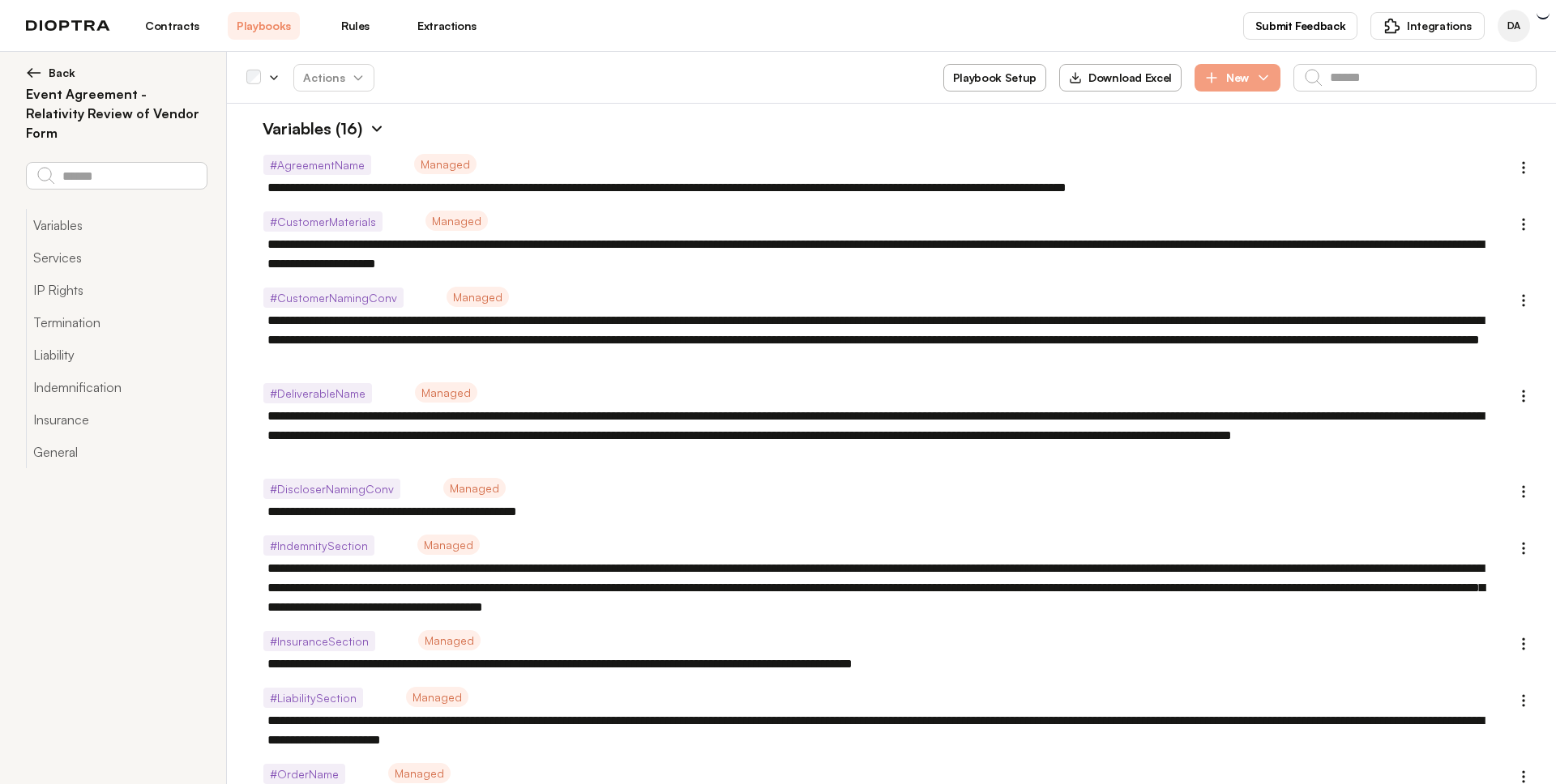 scroll, scrollTop: 0, scrollLeft: 0, axis: both 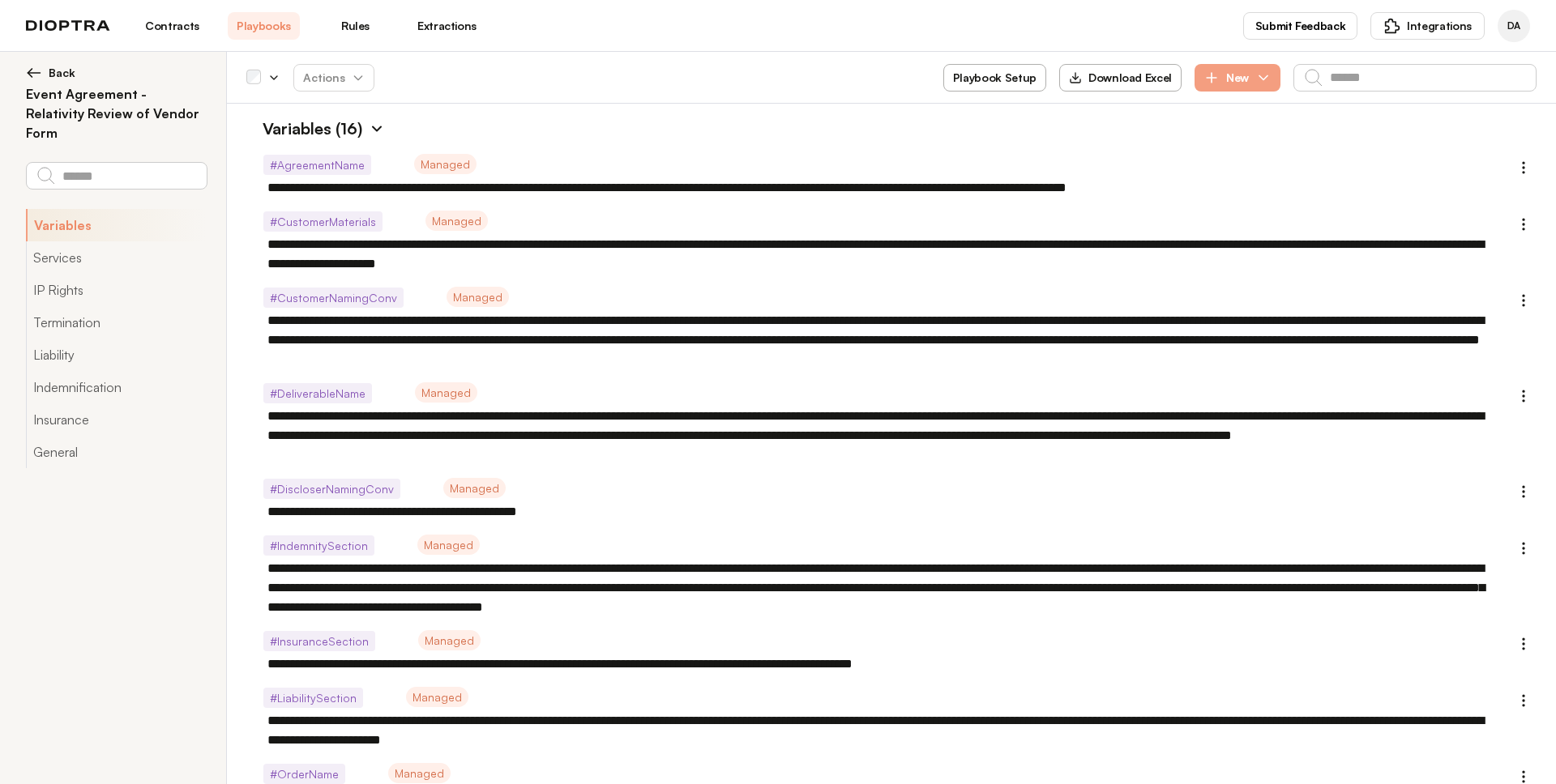 click at bounding box center (377, 129) 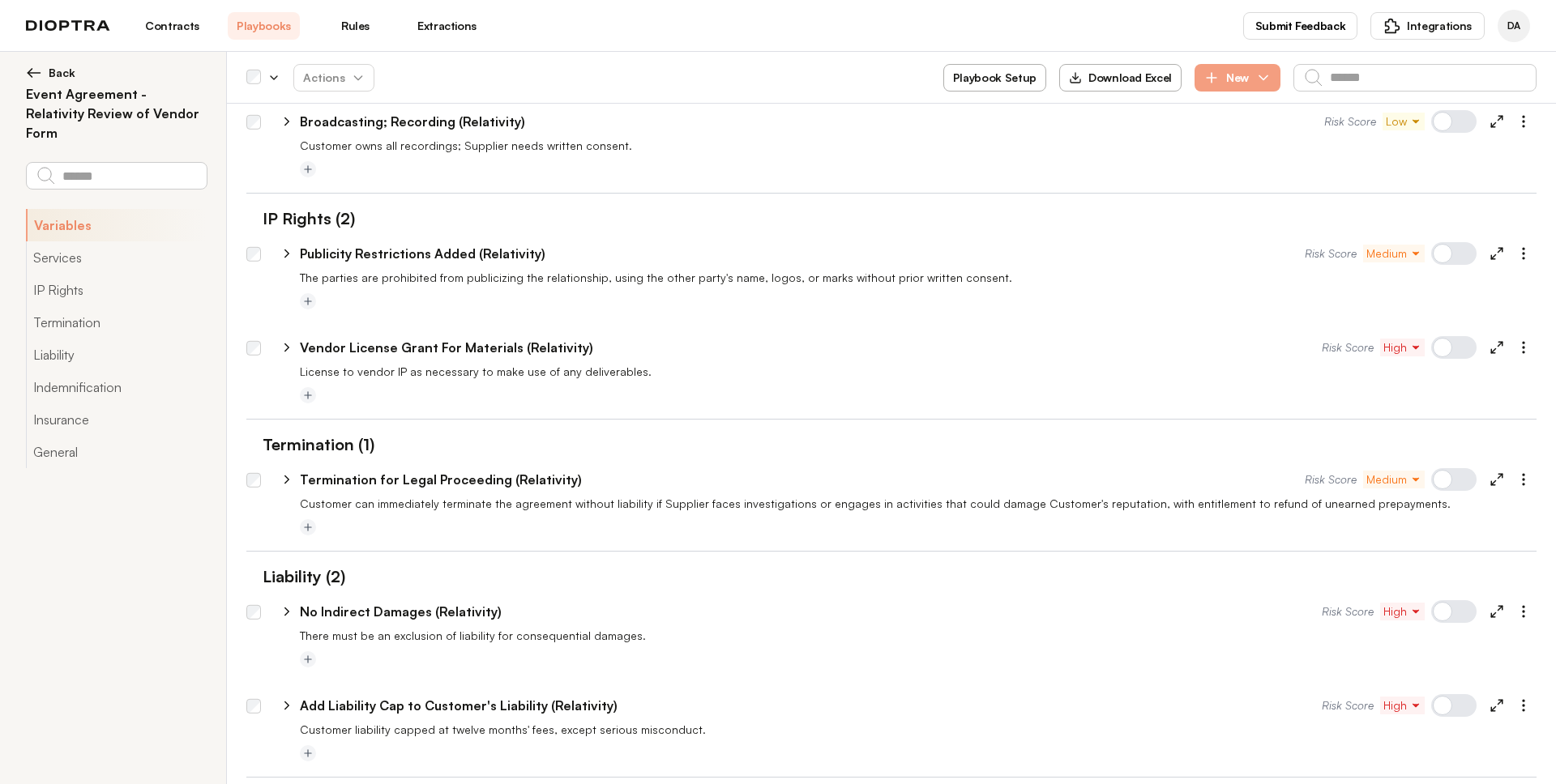 scroll, scrollTop: 96, scrollLeft: 0, axis: vertical 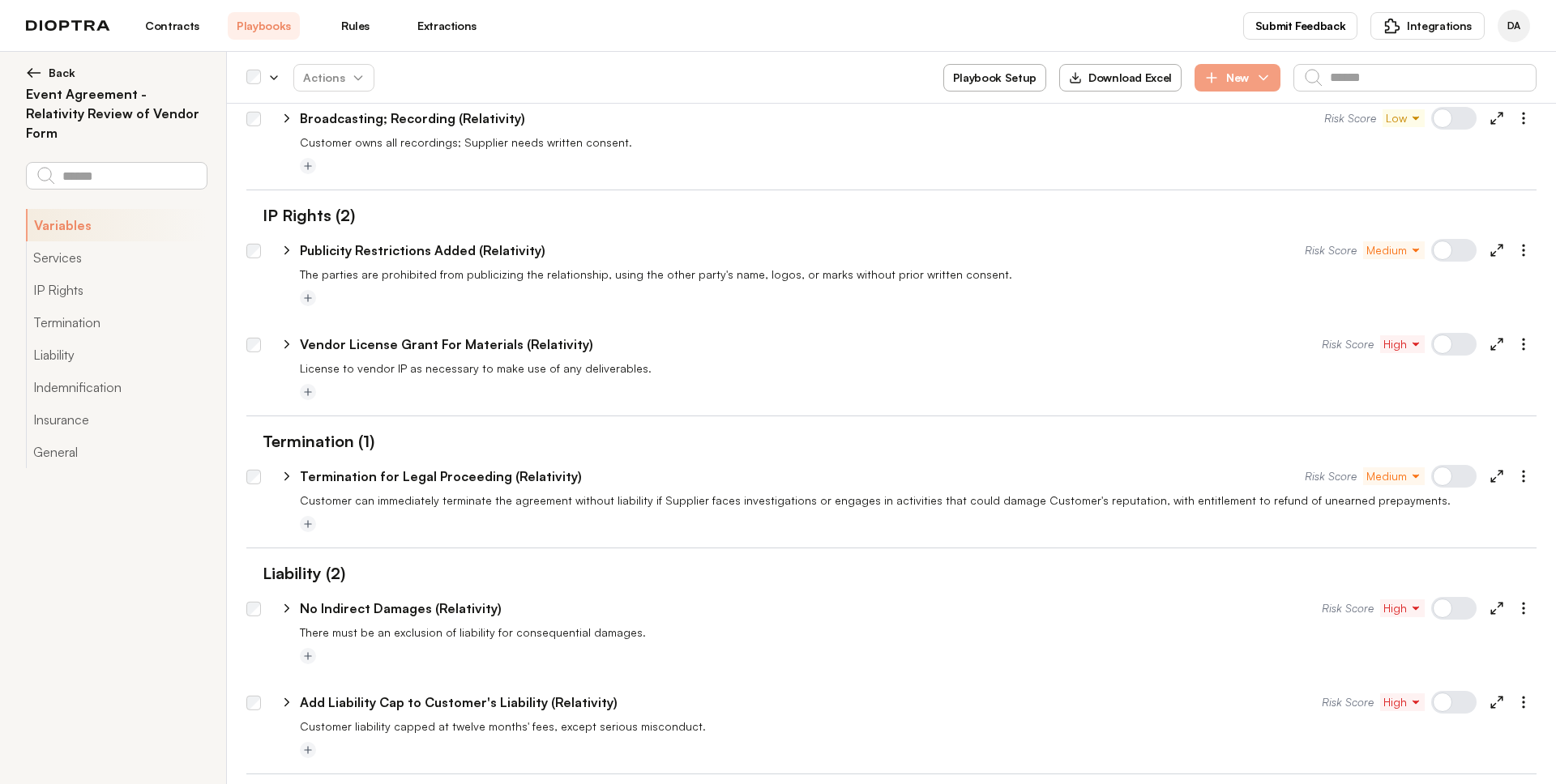 type on "*" 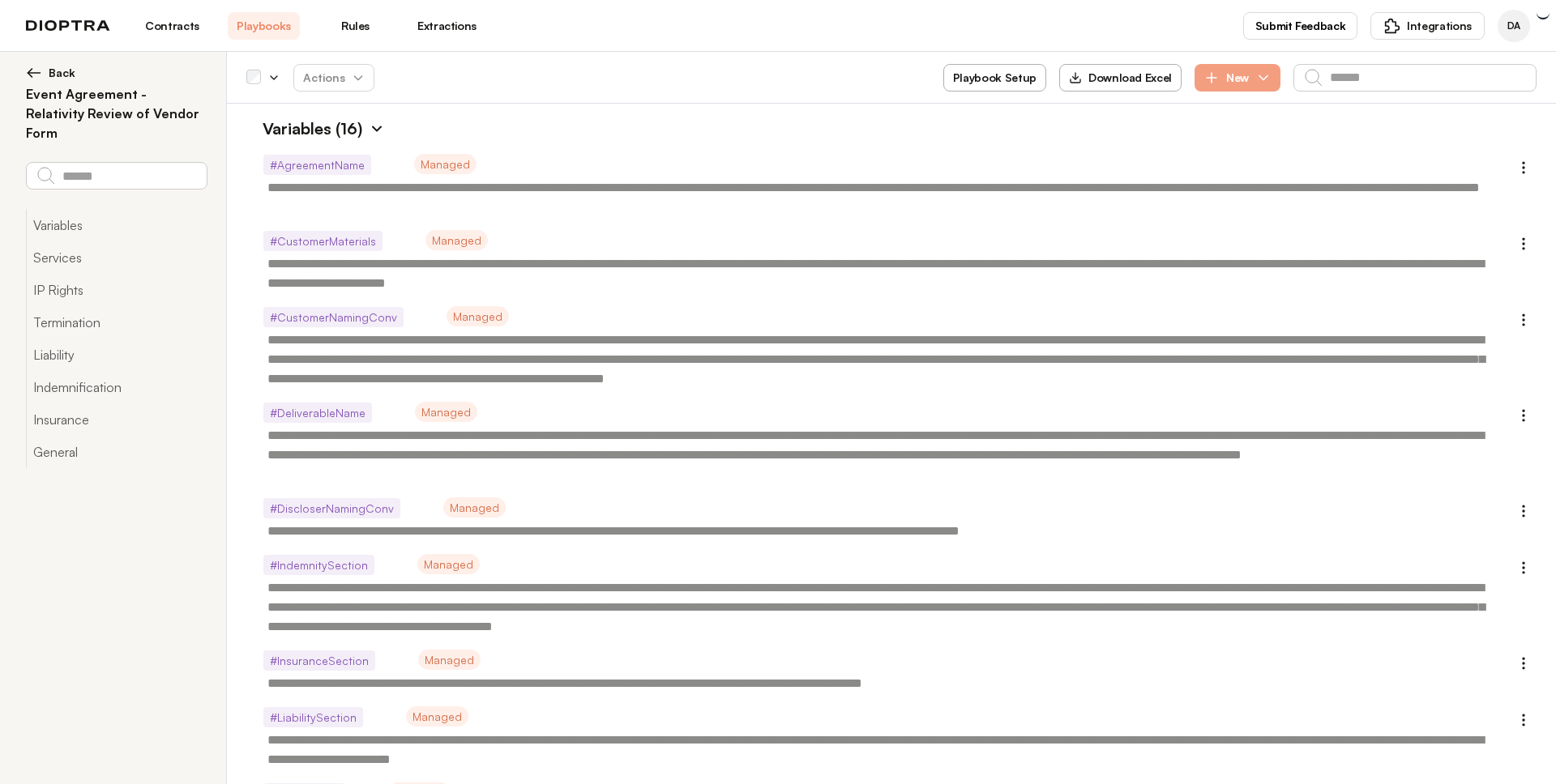 scroll, scrollTop: 0, scrollLeft: 0, axis: both 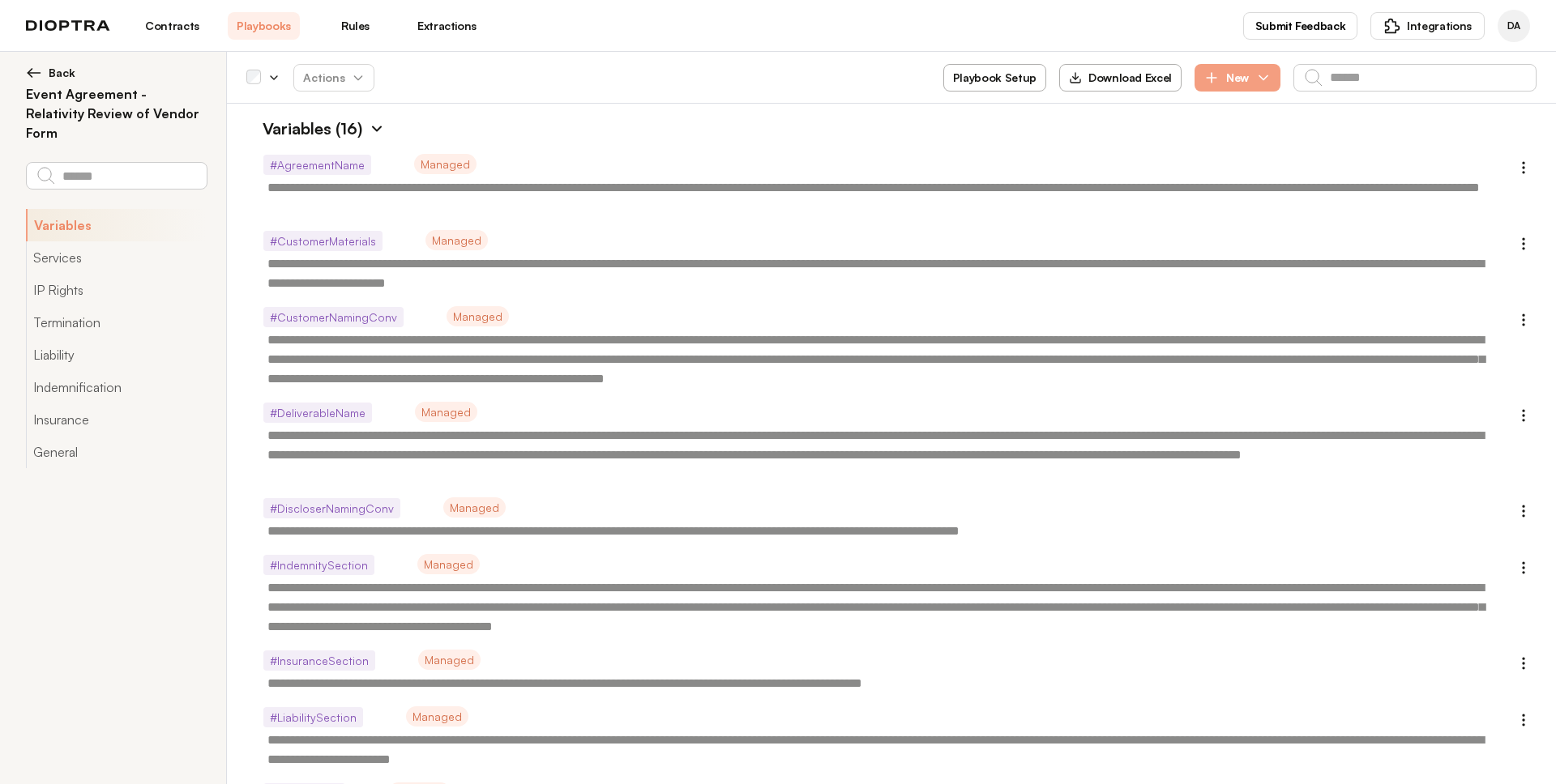 click at bounding box center [377, 129] 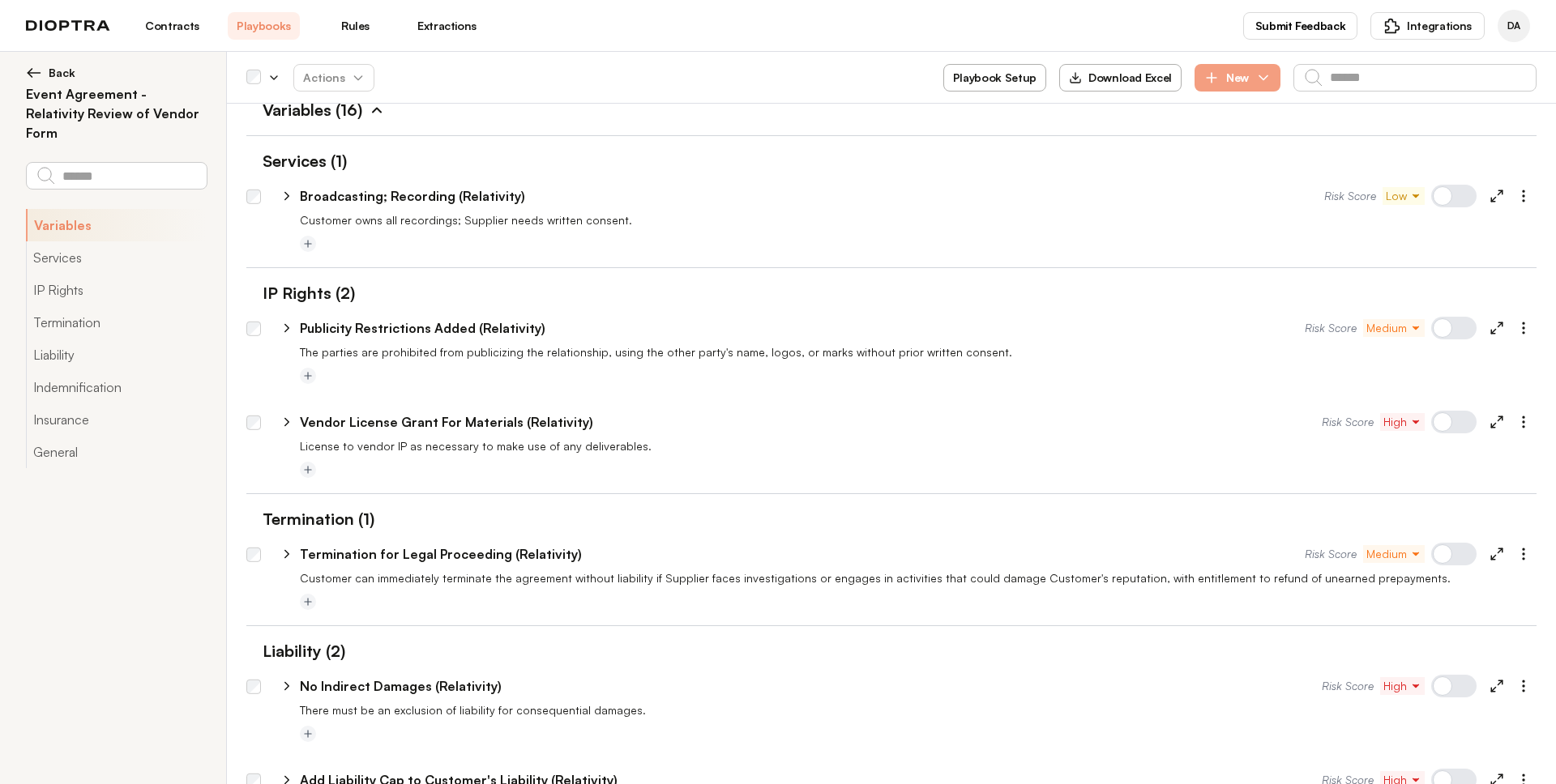 scroll, scrollTop: 19, scrollLeft: 0, axis: vertical 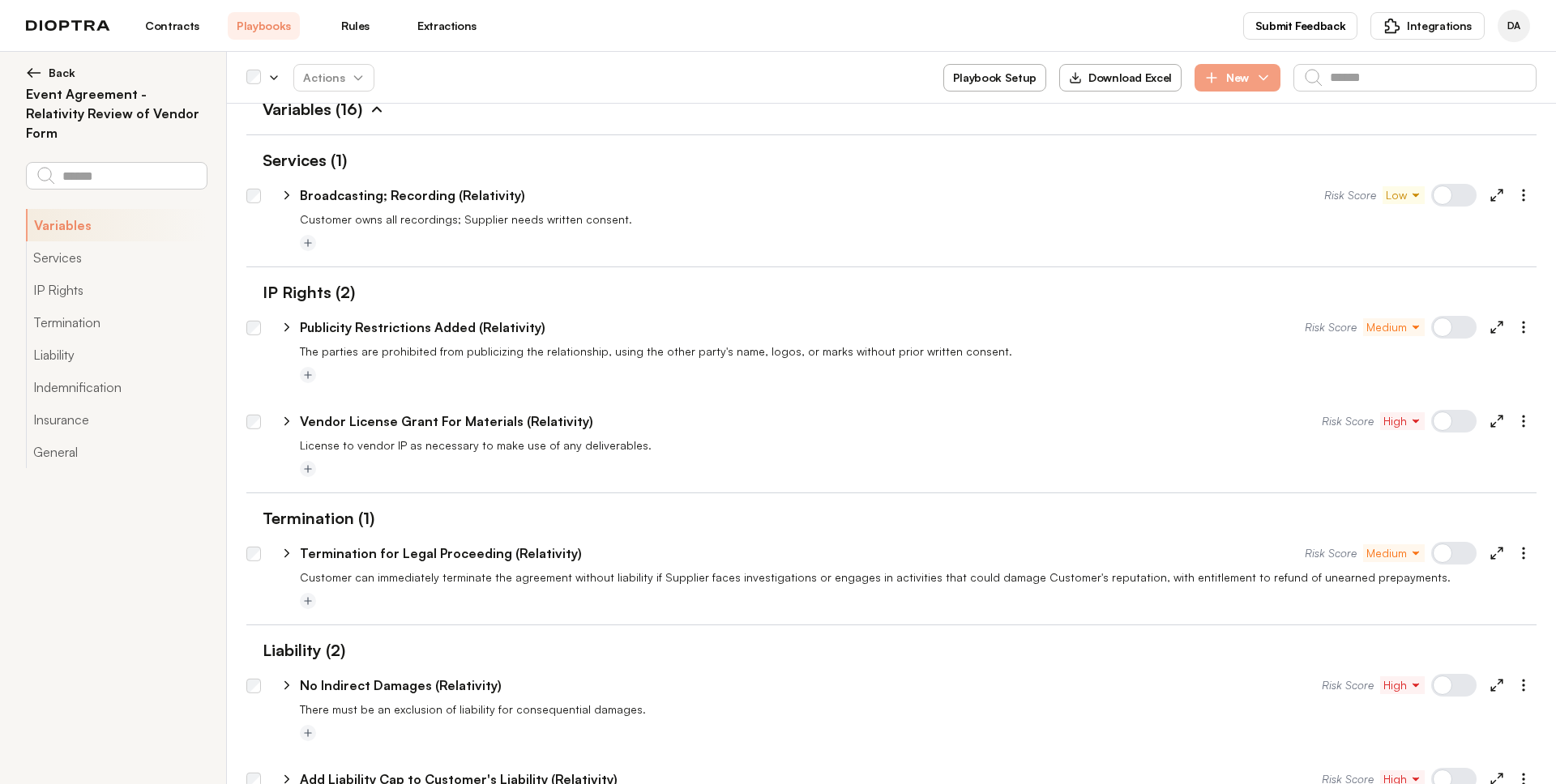 click 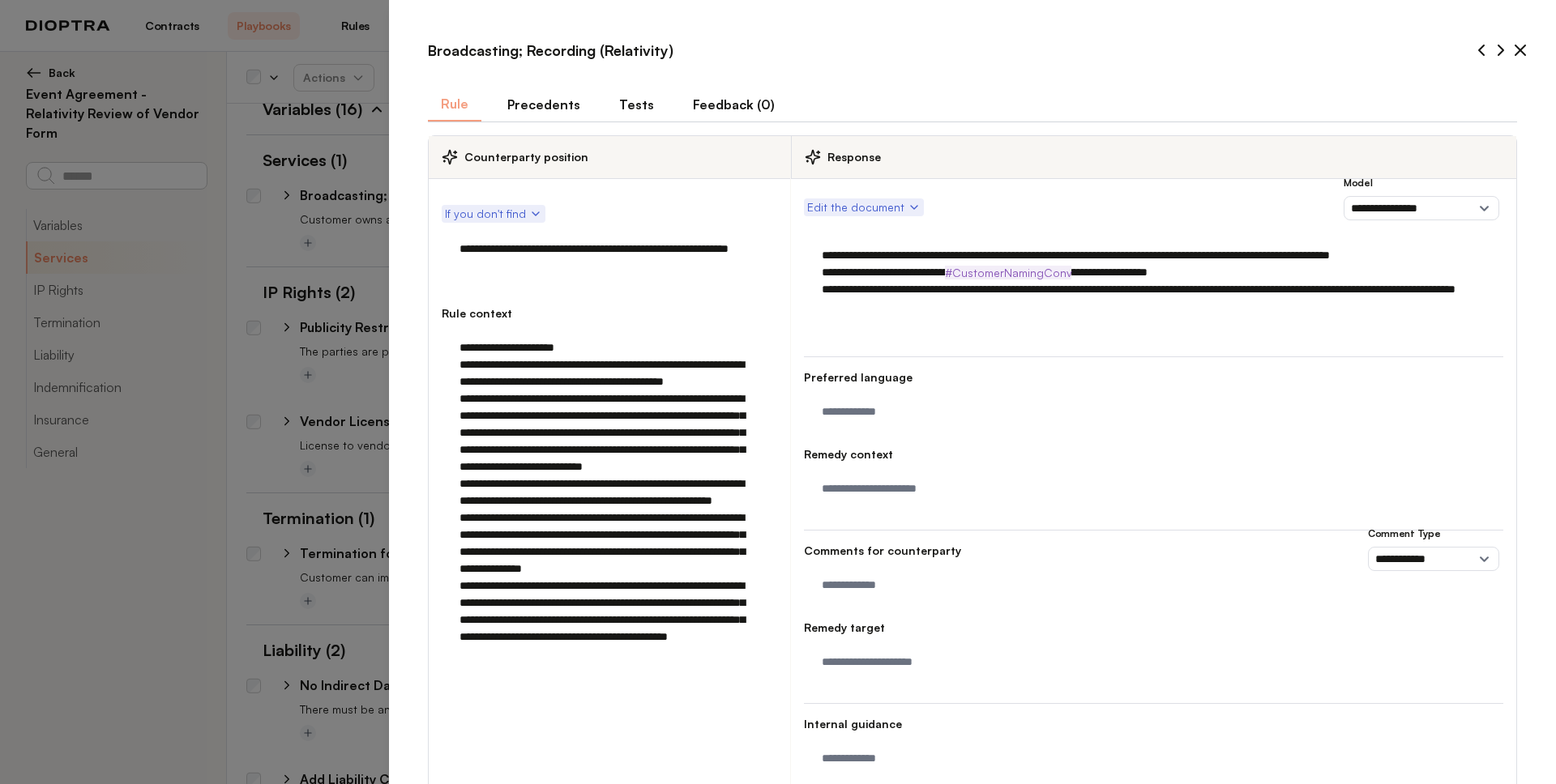 drag, startPoint x: 1014, startPoint y: 334, endPoint x: 761, endPoint y: 216, distance: 279.1648 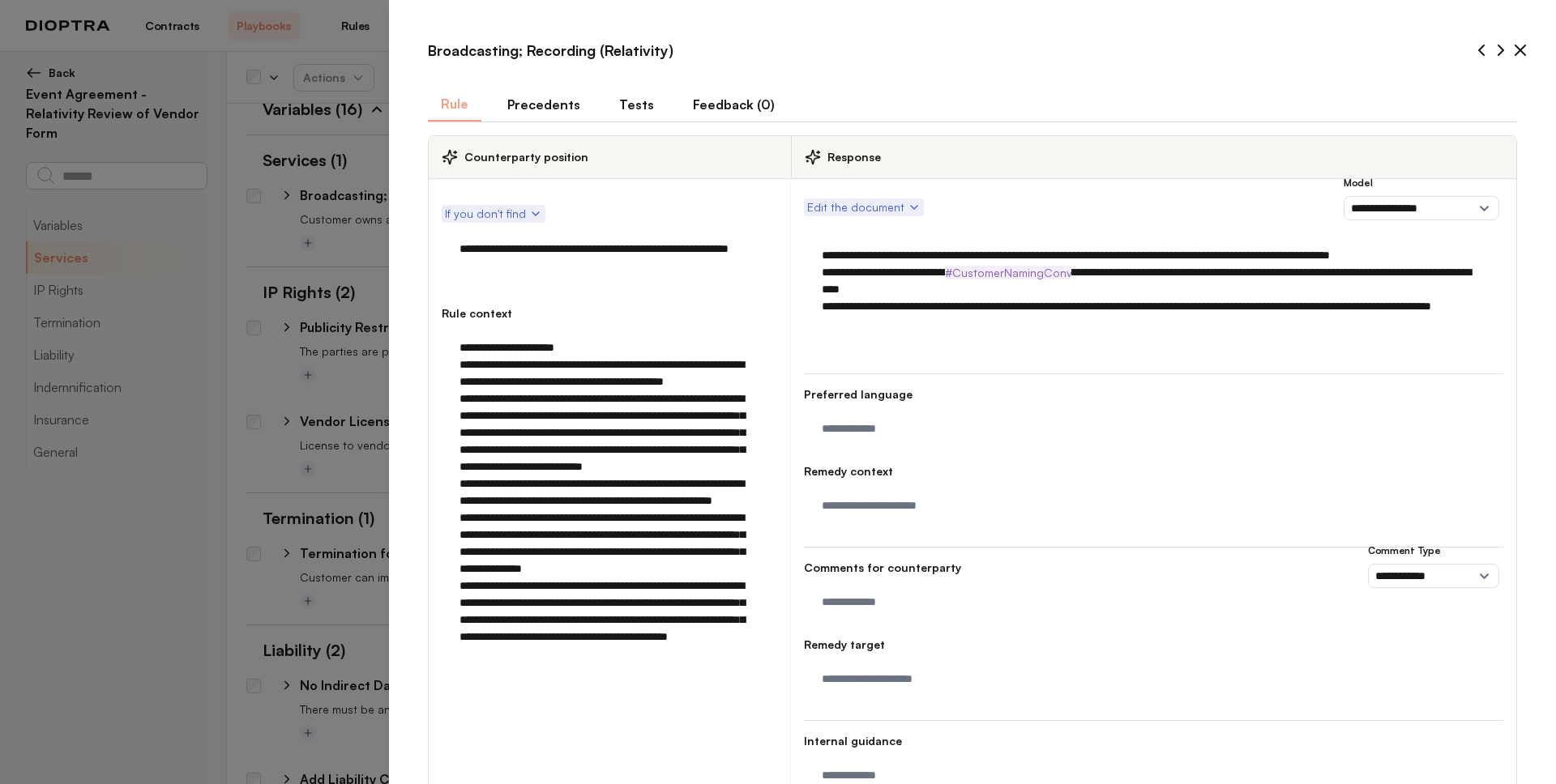 scroll, scrollTop: 114, scrollLeft: 0, axis: vertical 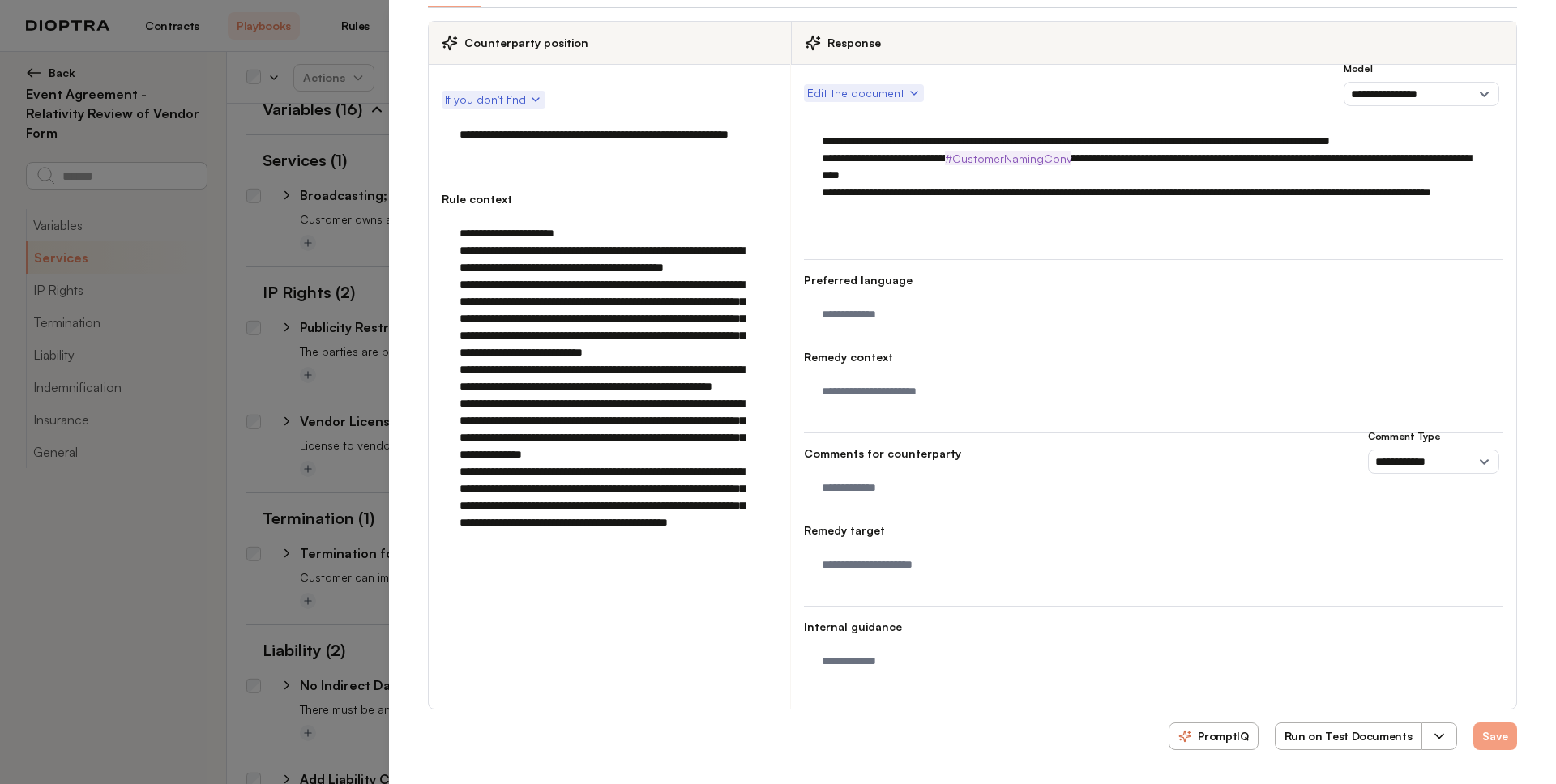 click at bounding box center (1439, 736) 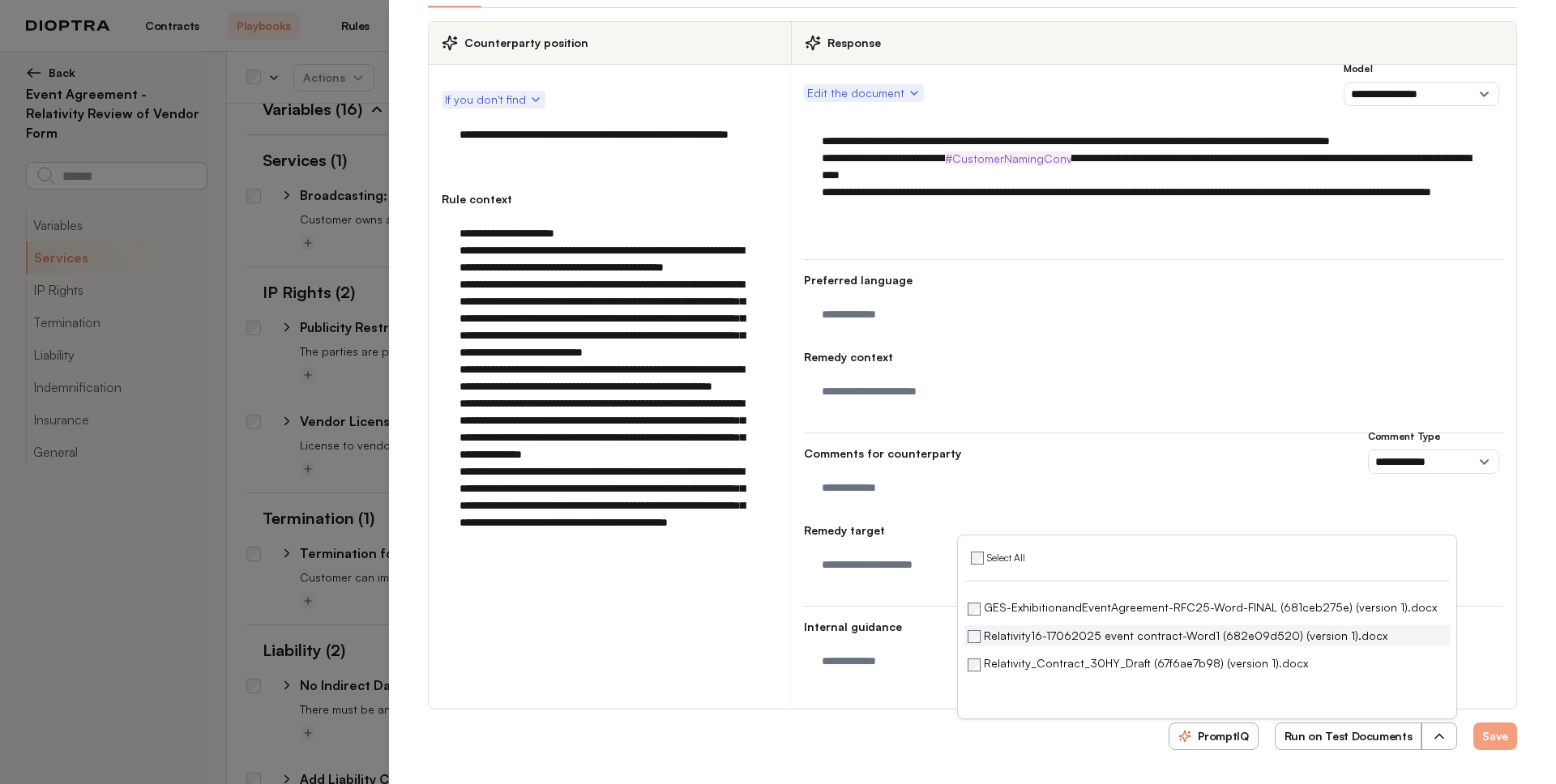 click on "Relativity16-17062025 event contract-Word1 (682e09d520) (version 1).docx" at bounding box center (1207, 636) 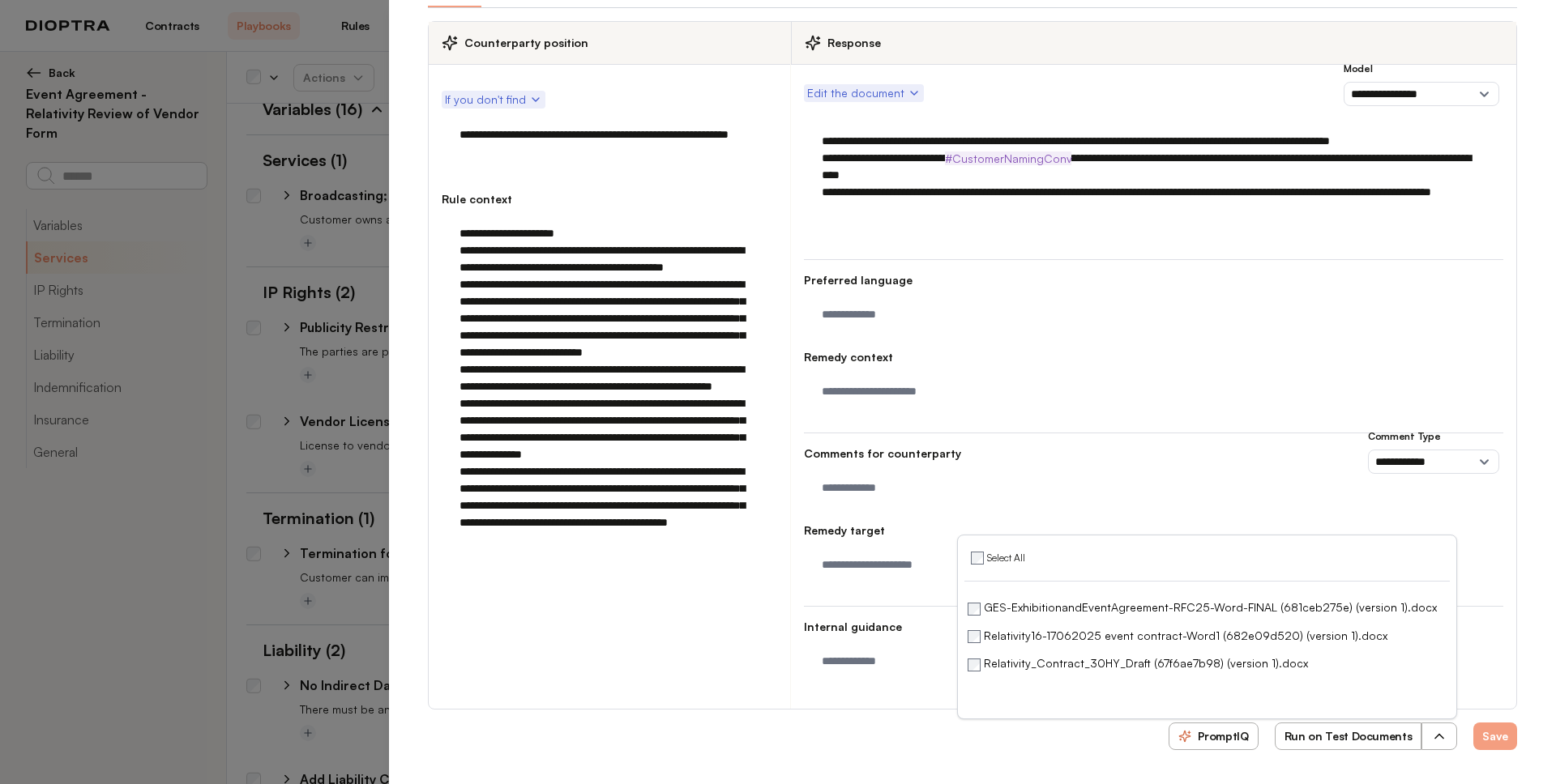 click on "Run on Test Documents" at bounding box center (1349, 736) 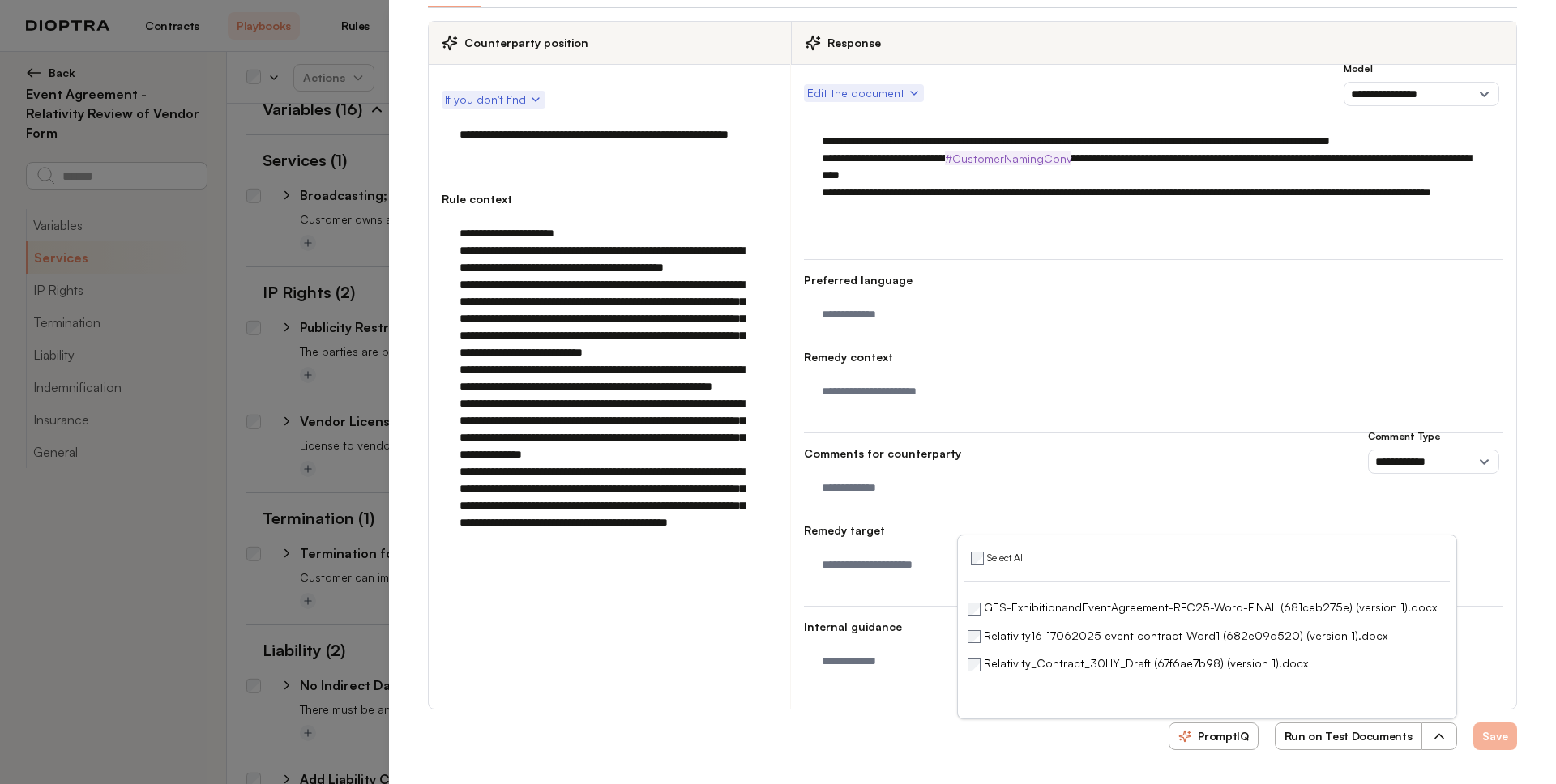 click on "Save" at bounding box center [1495, 736] 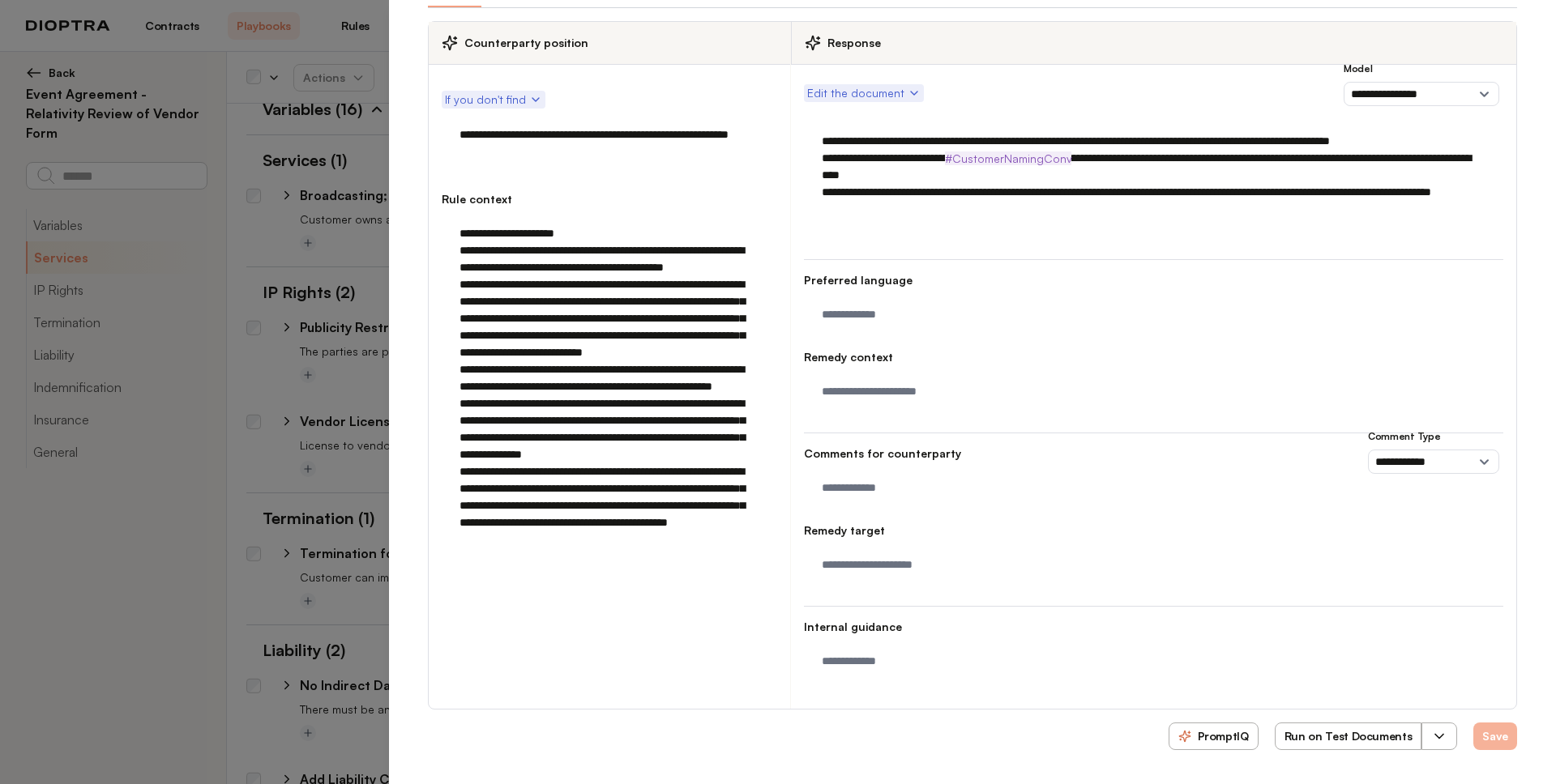 click on "Save" at bounding box center (1495, 736) 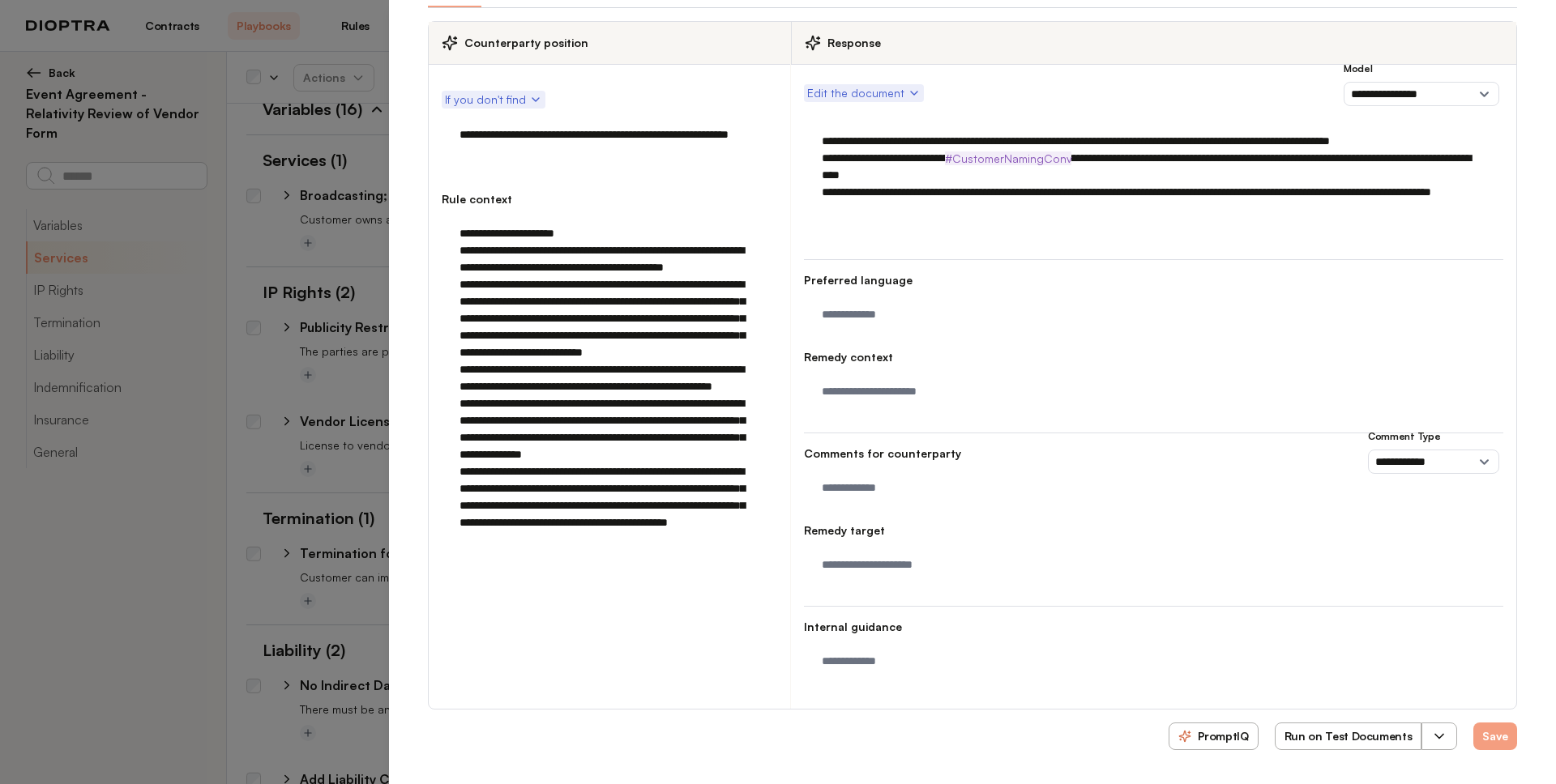 type on "*" 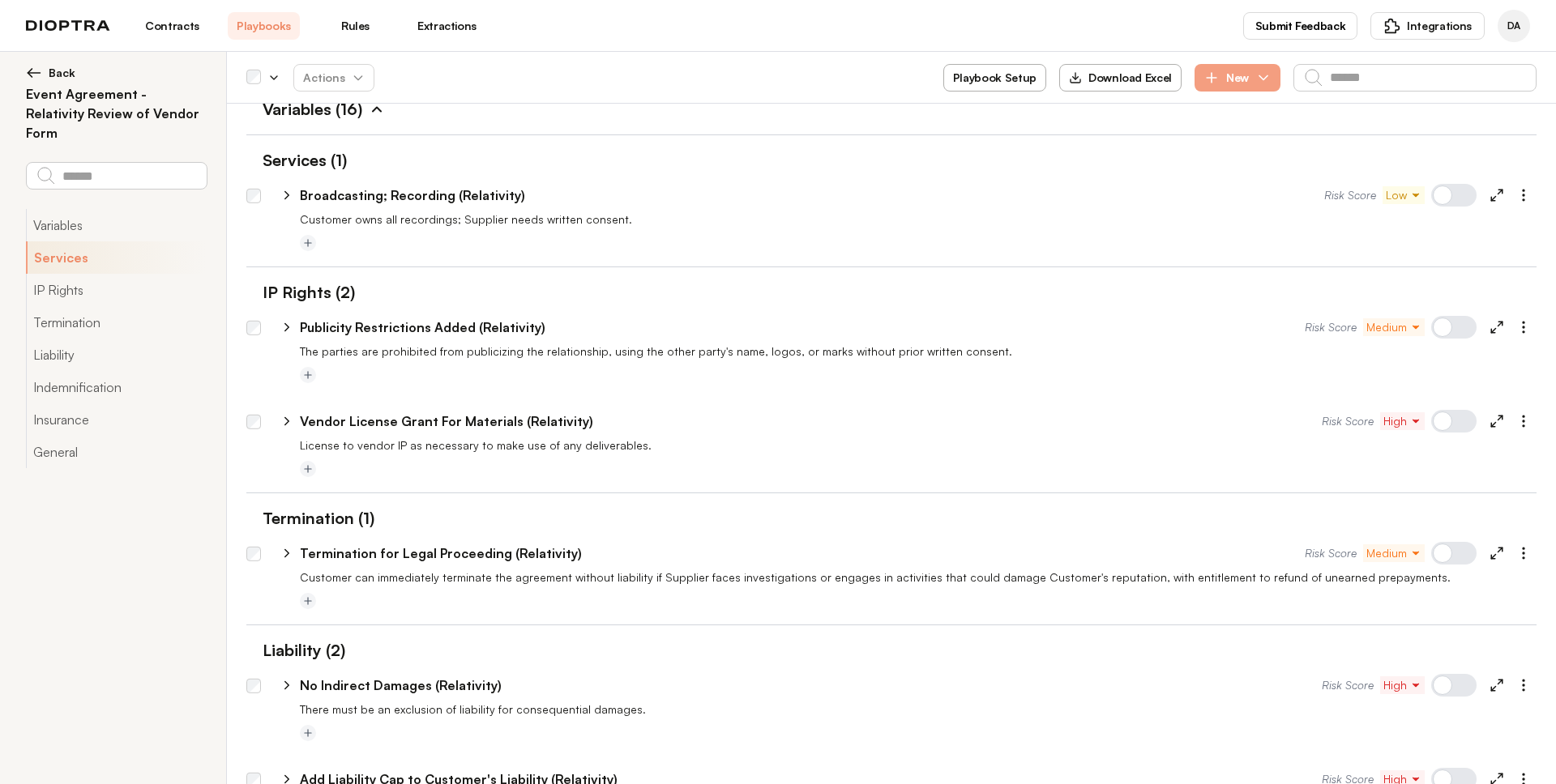 click on "Playbook Setup" at bounding box center [994, 78] 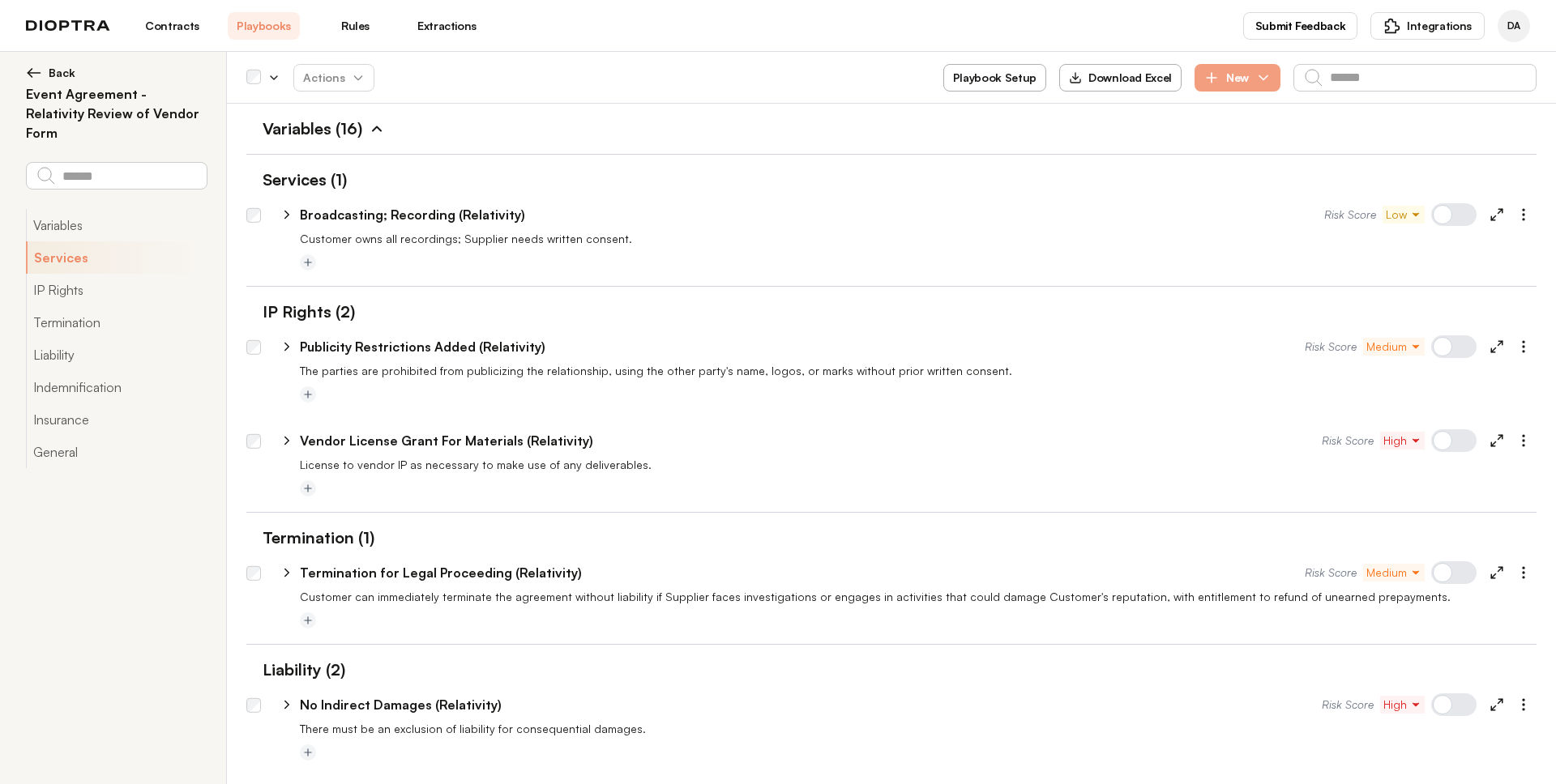 select on "******" 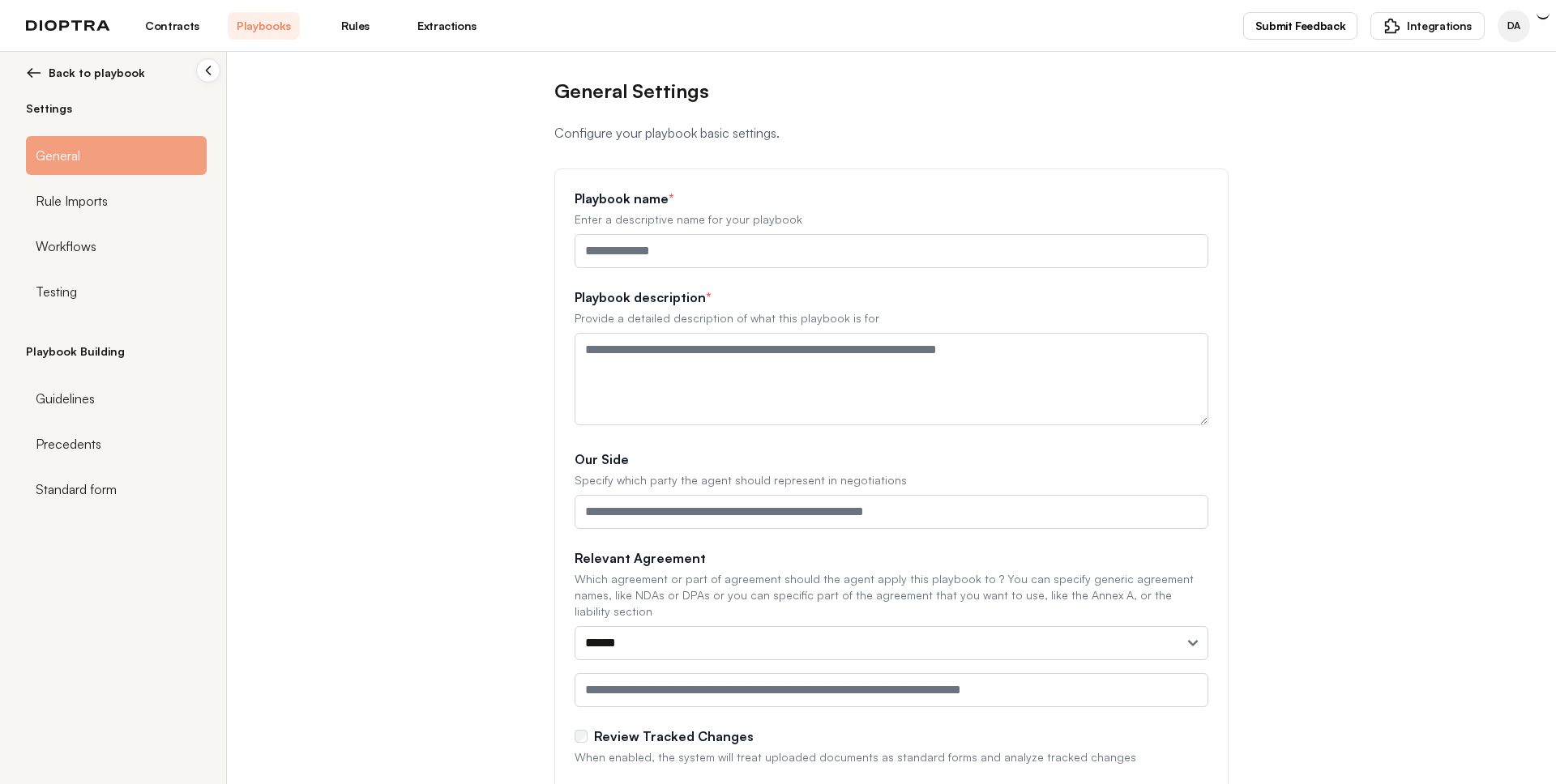 type on "**********" 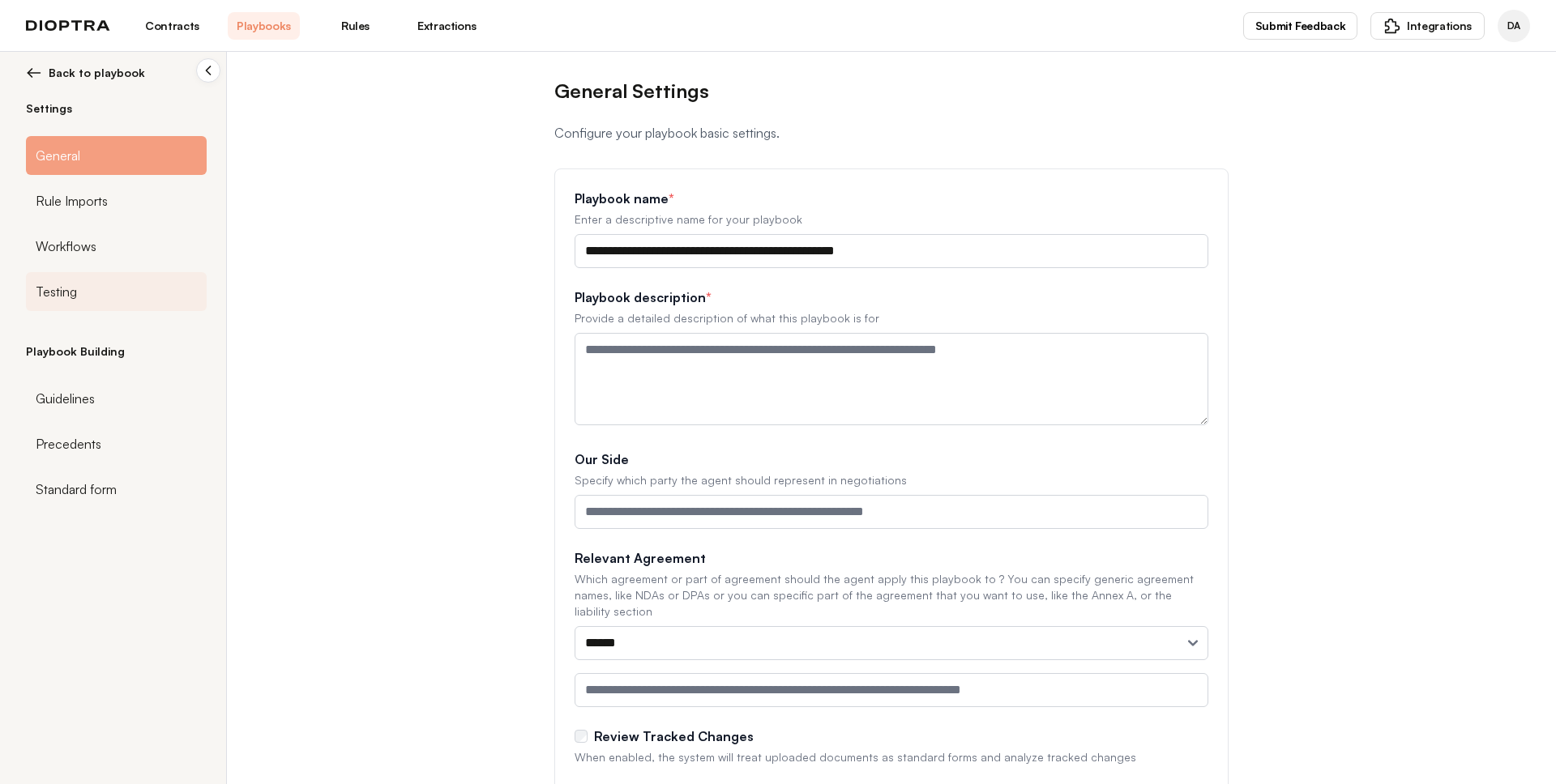 click on "Testing" at bounding box center (116, 292) 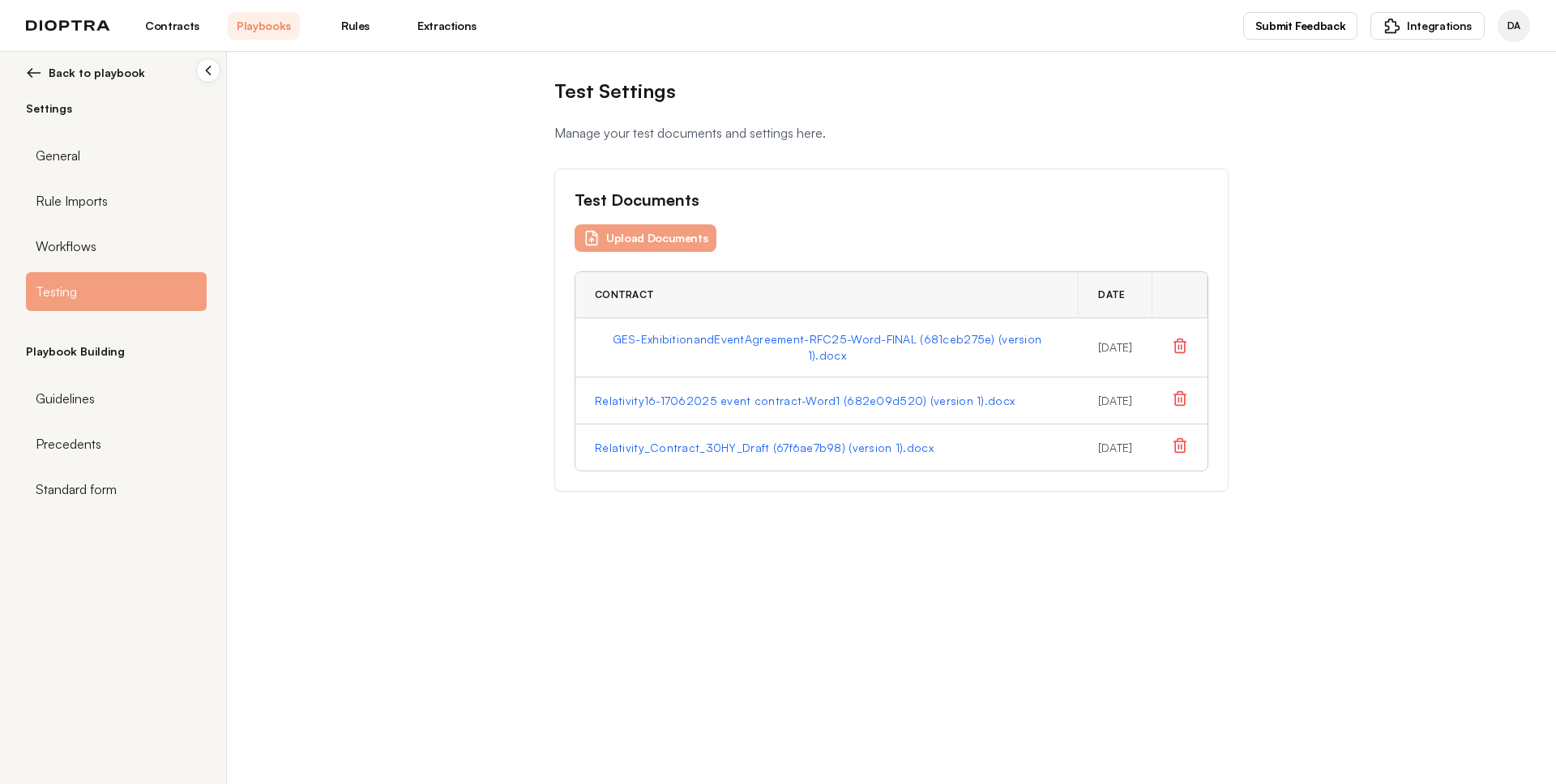 click on "Back to playbook" at bounding box center (96, 73) 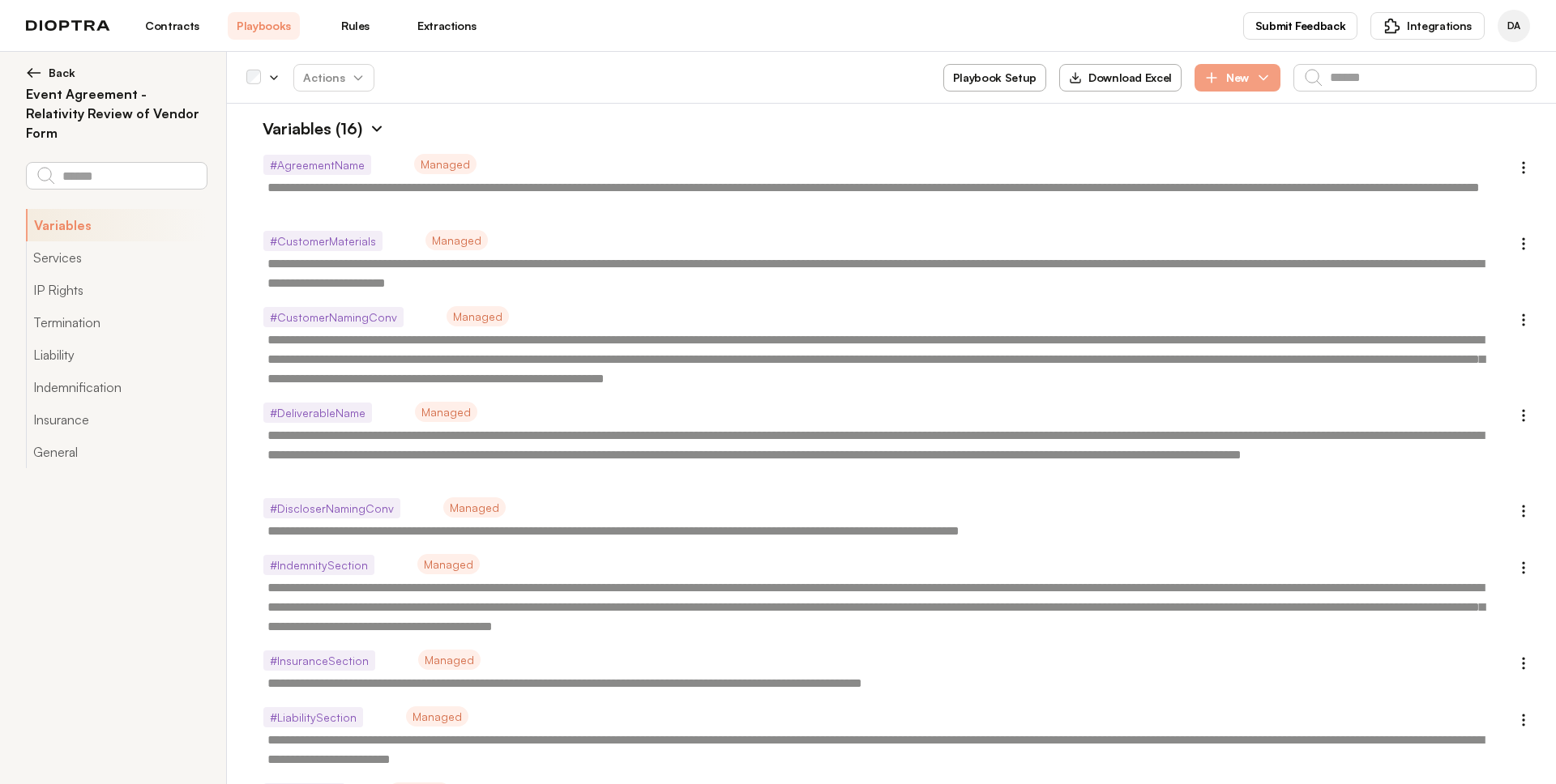 click at bounding box center [377, 129] 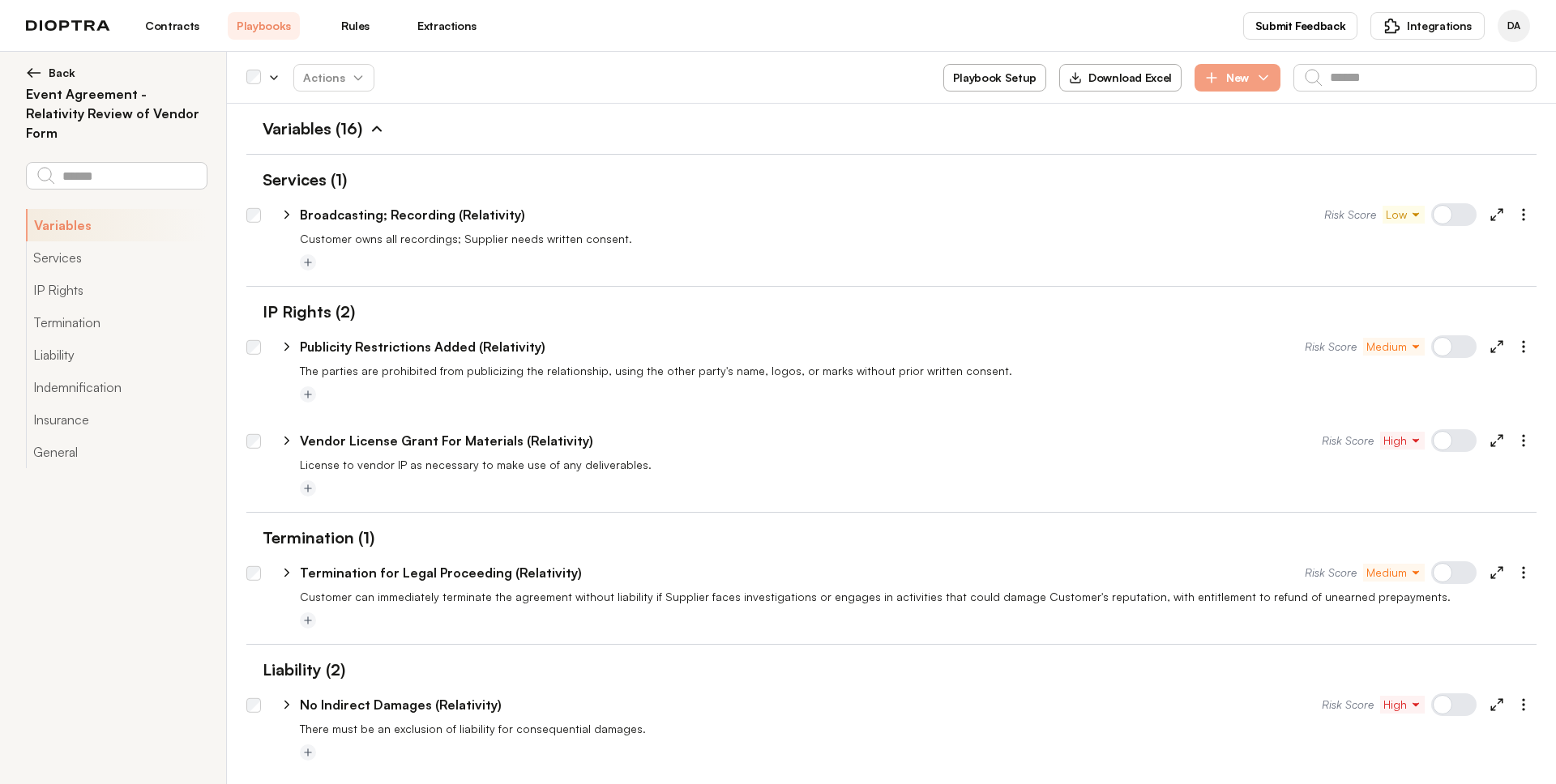click 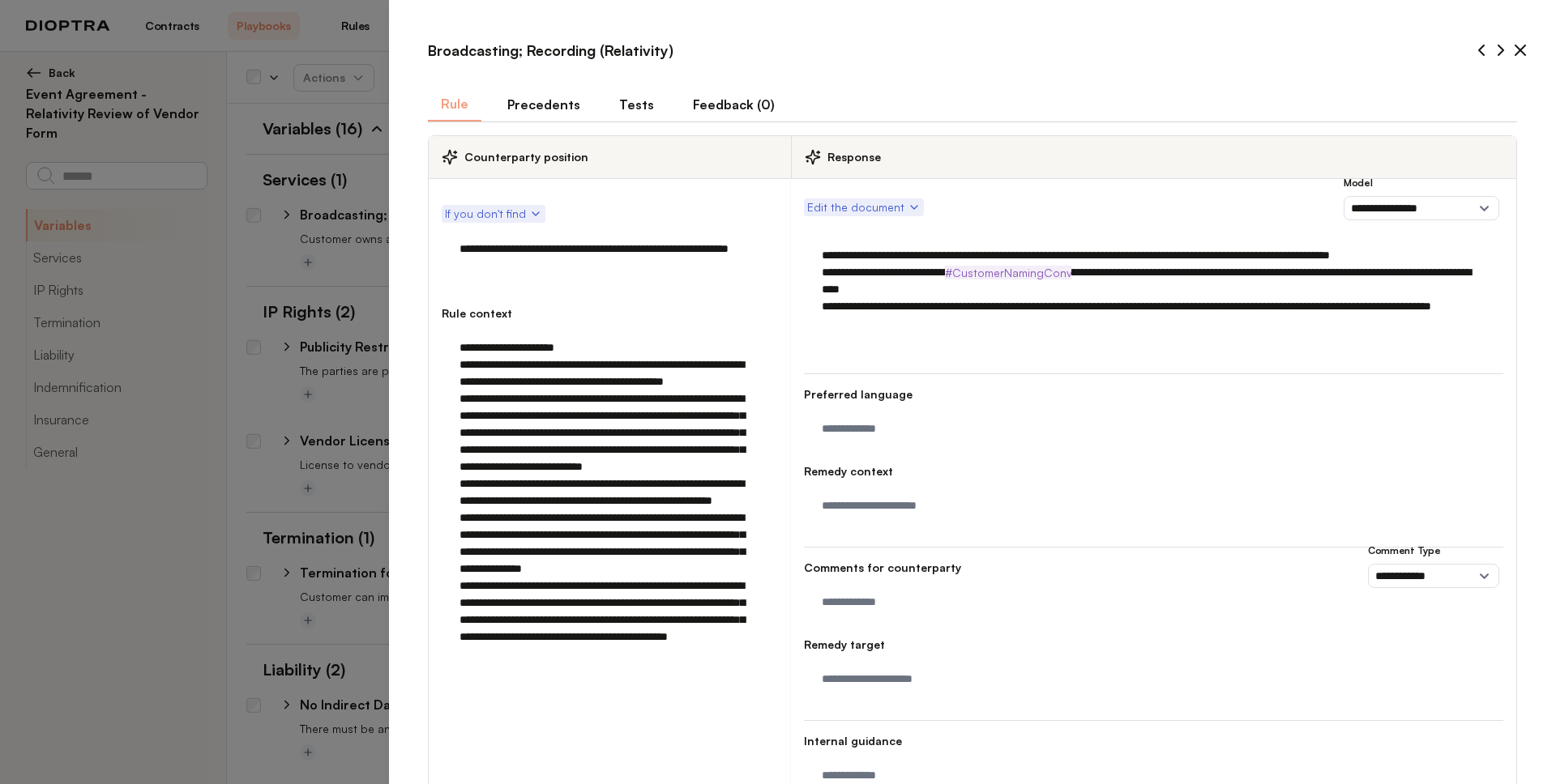 click on "Tests" at bounding box center [636, 104] 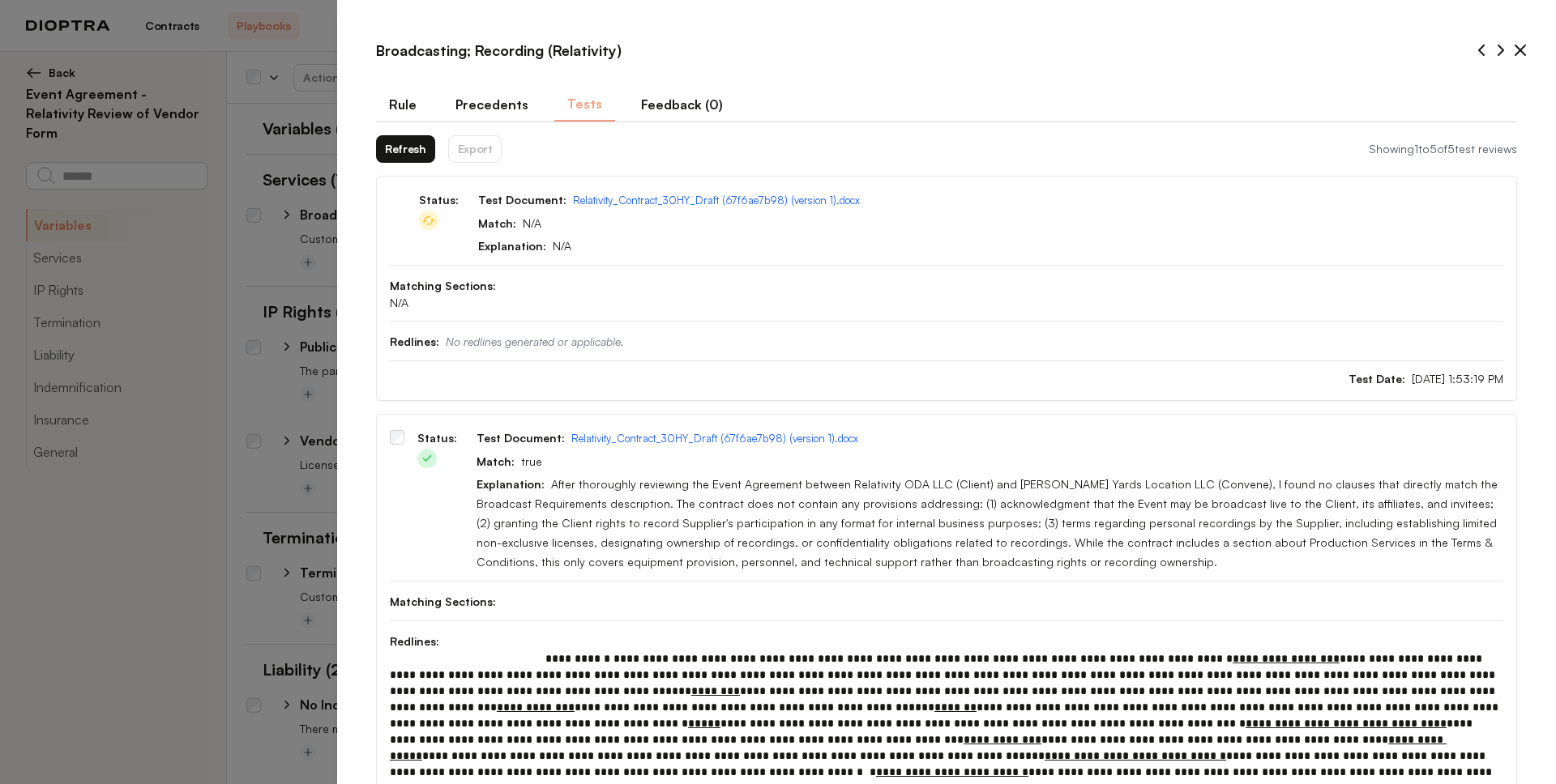 drag, startPoint x: 390, startPoint y: 132, endPoint x: -11, endPoint y: 132, distance: 401 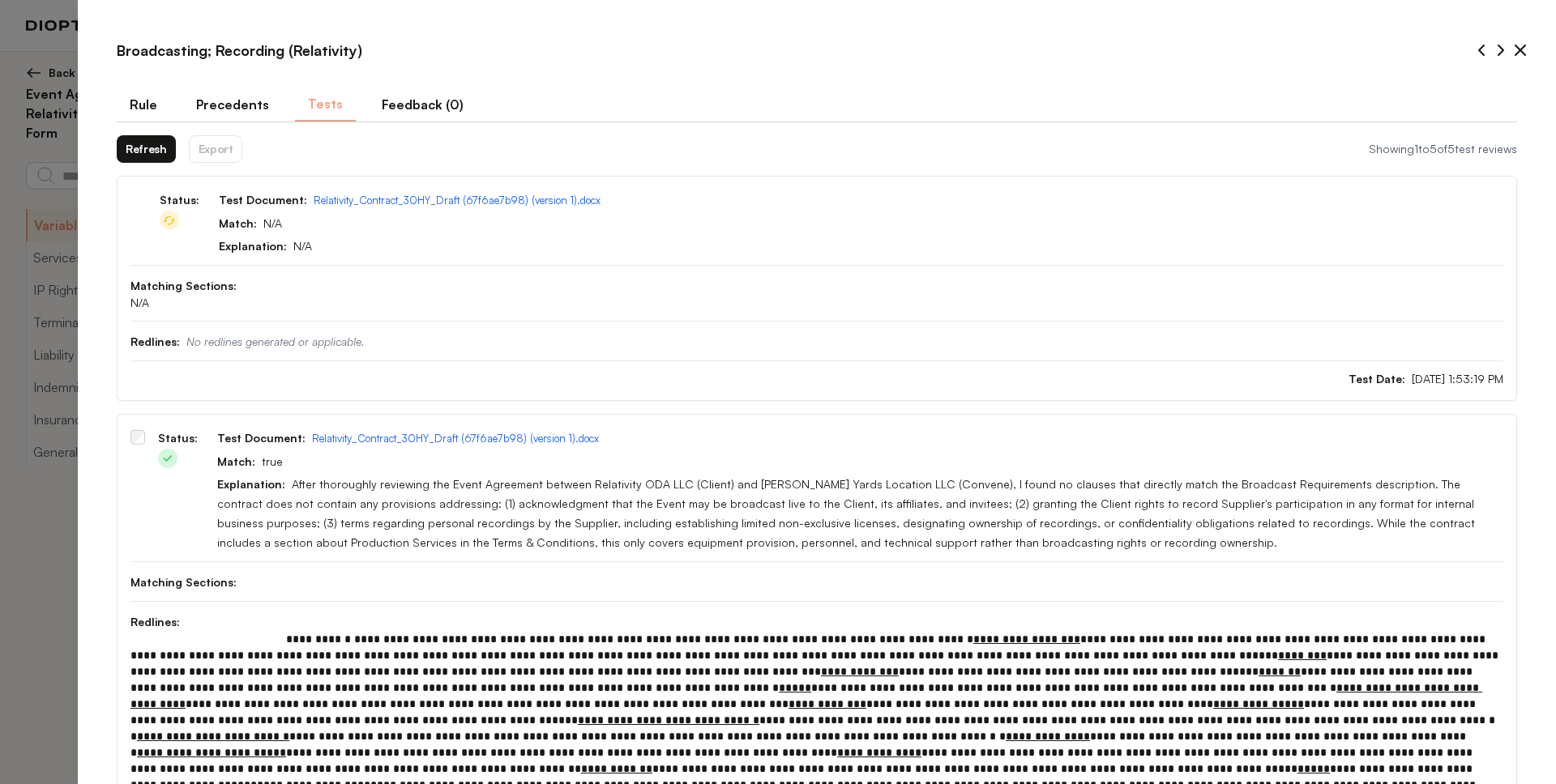 click on "Rule" at bounding box center (143, 104) 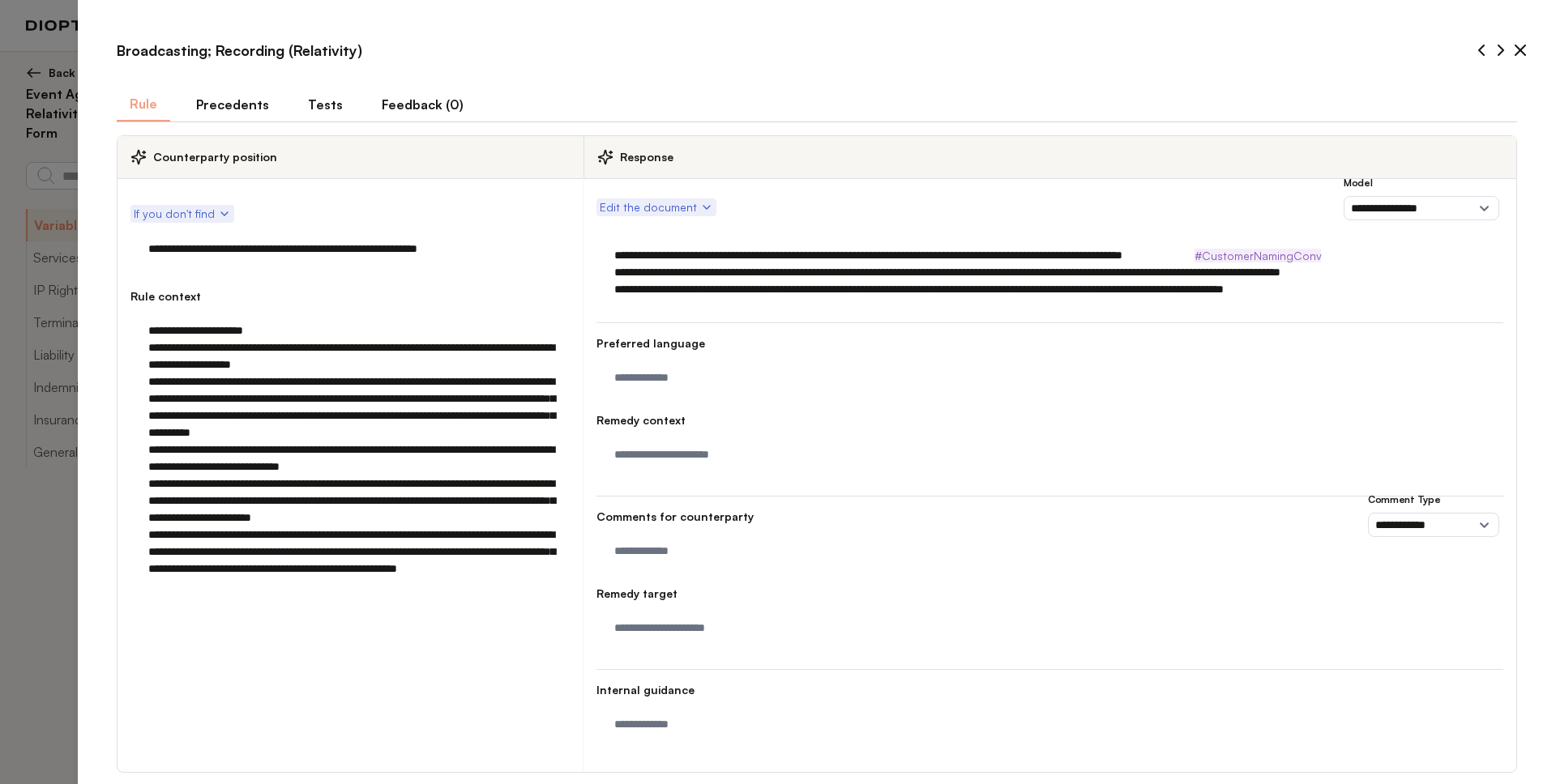 click on "**********" at bounding box center [1049, 272] 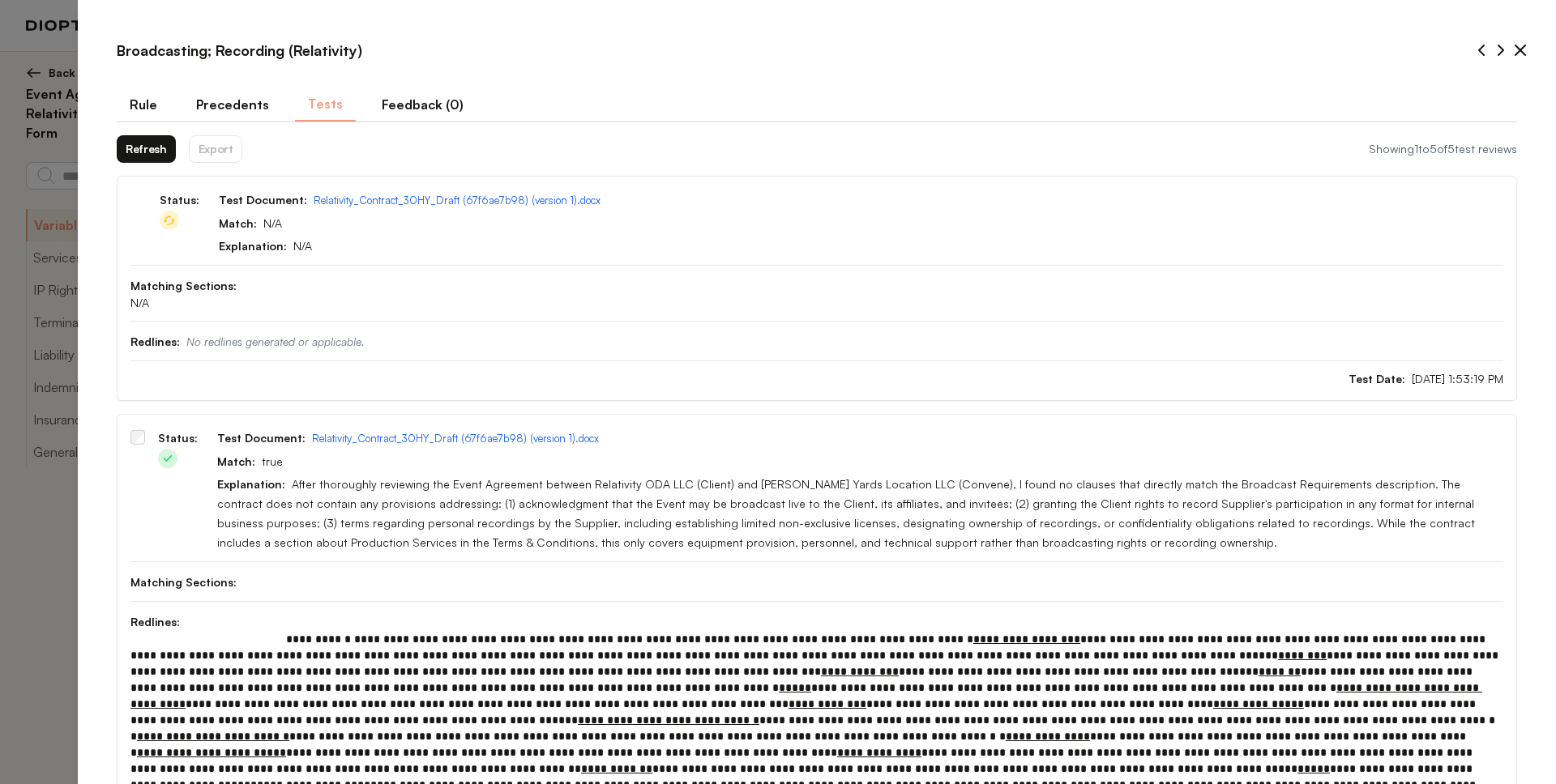 click on "Refresh" at bounding box center [146, 149] 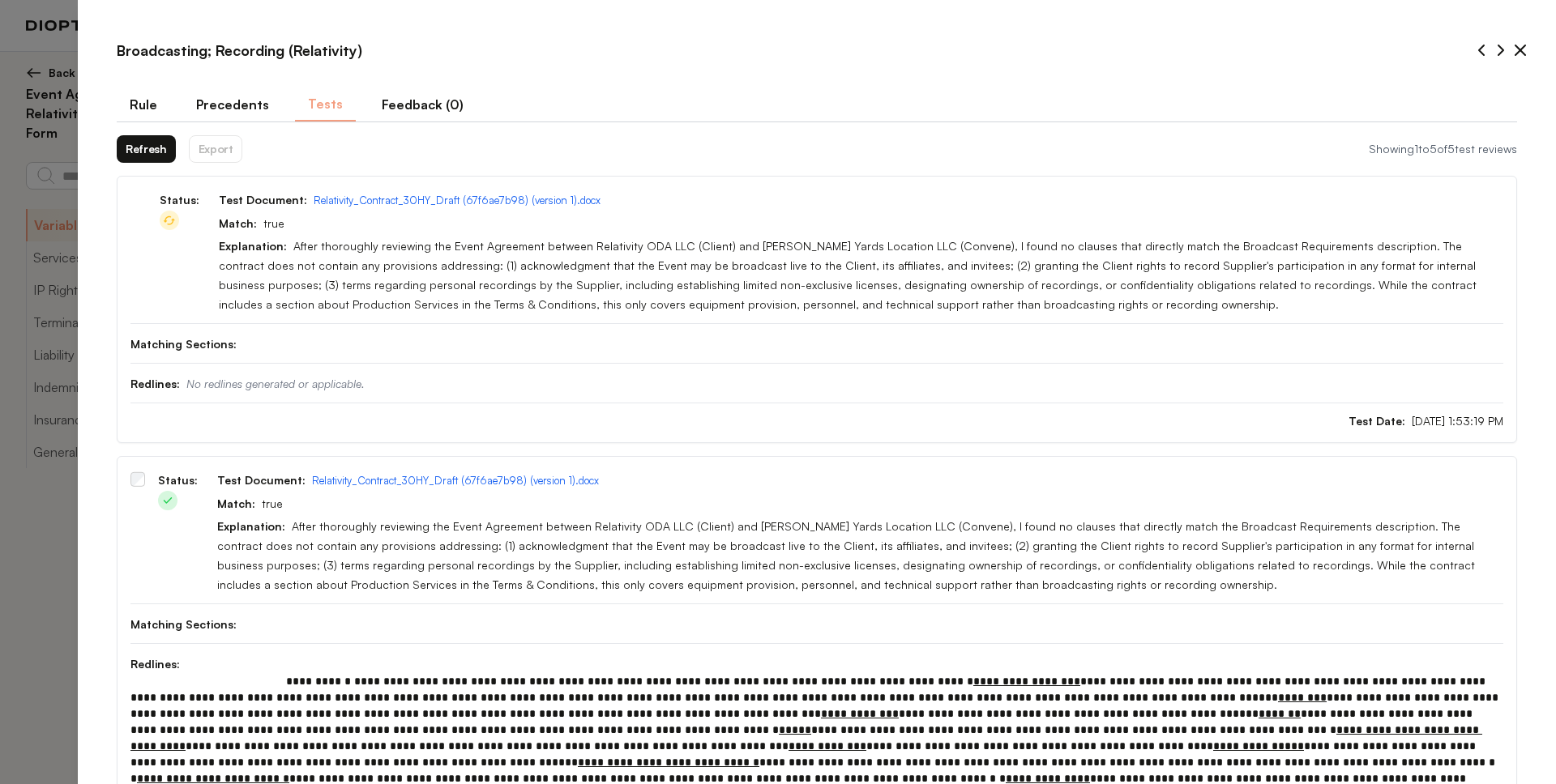 click on "Refresh" at bounding box center (146, 149) 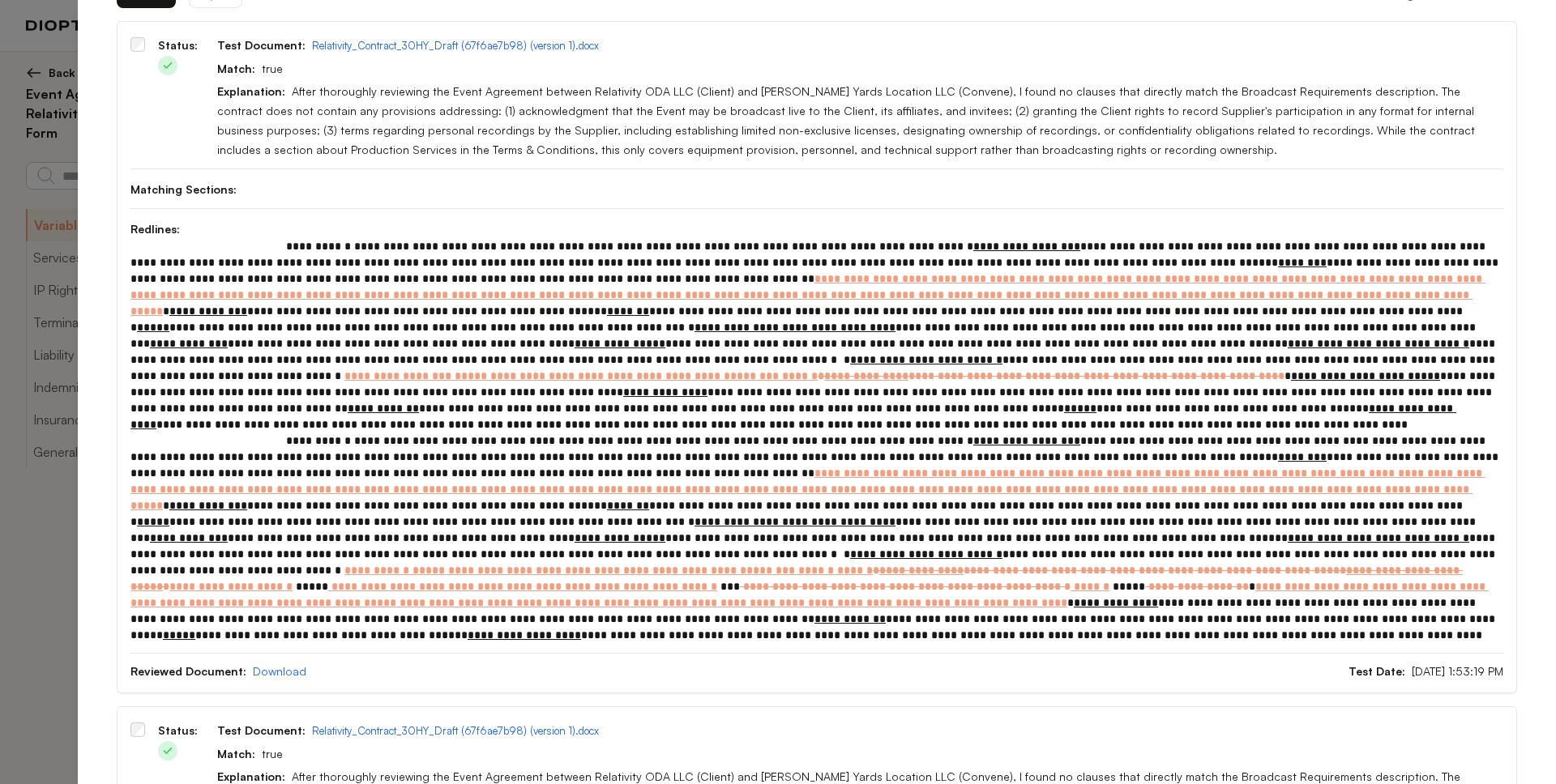 scroll, scrollTop: 156, scrollLeft: 0, axis: vertical 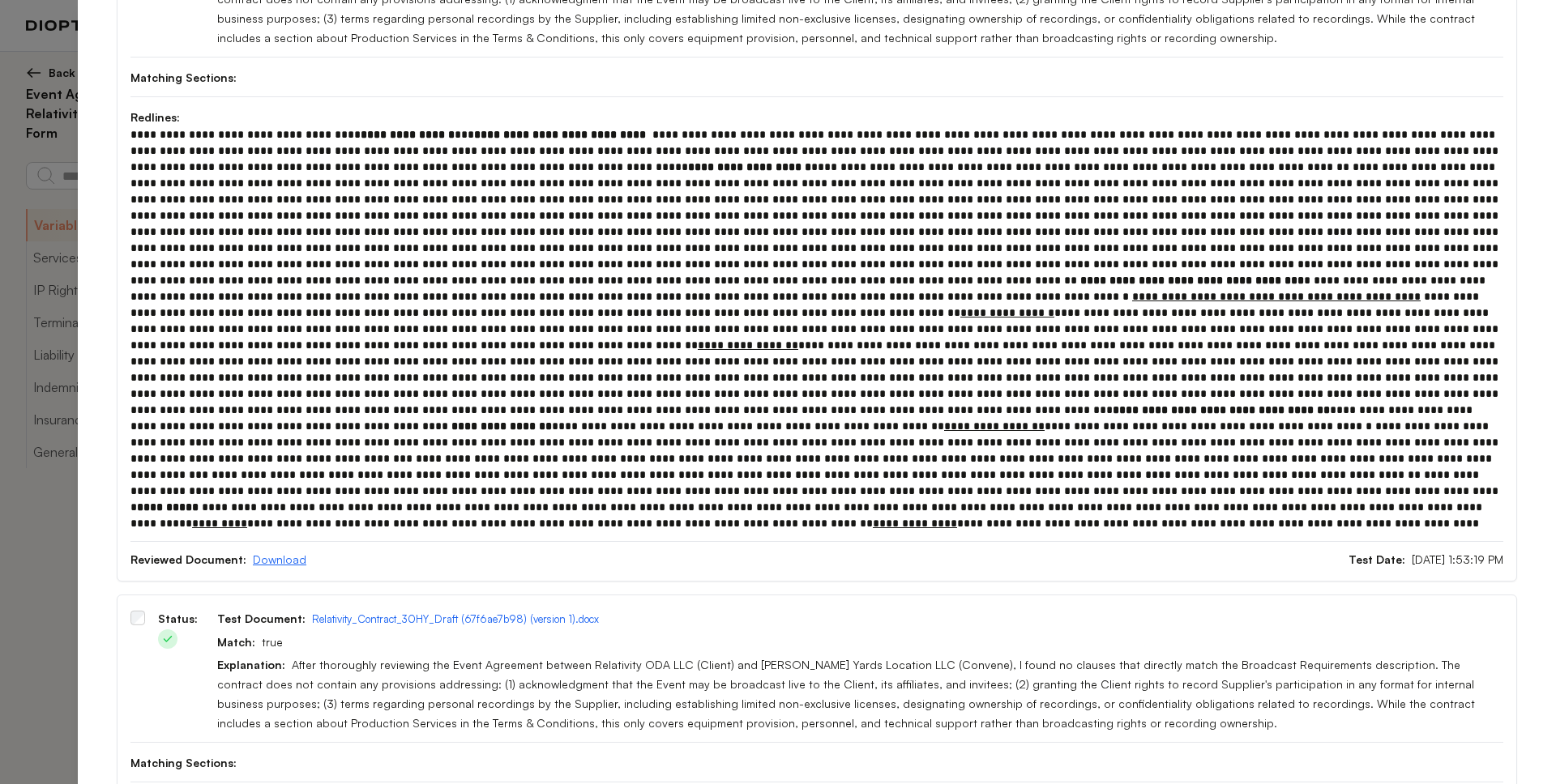 click on "Download" at bounding box center [280, 559] 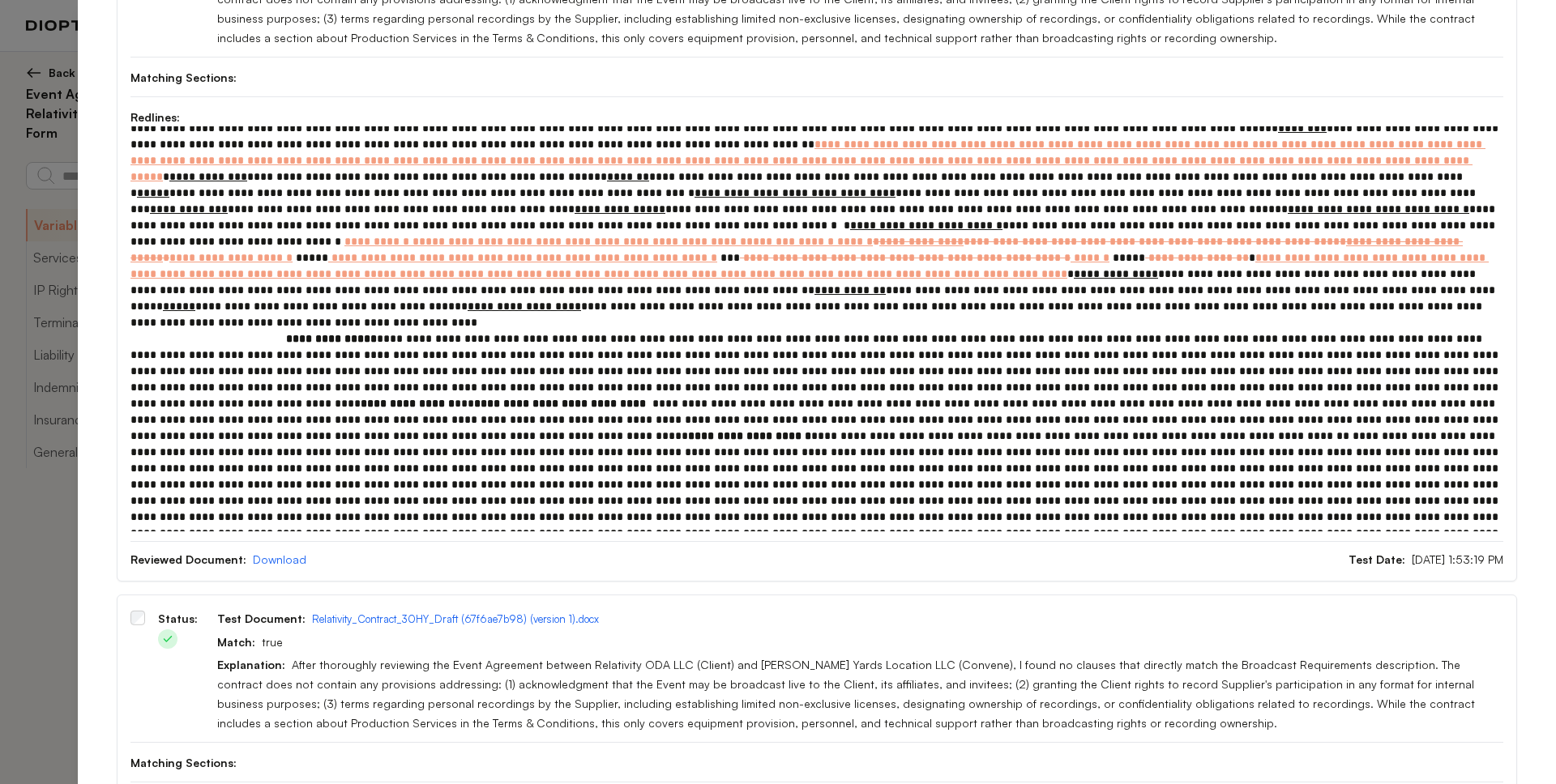 scroll, scrollTop: 0, scrollLeft: 0, axis: both 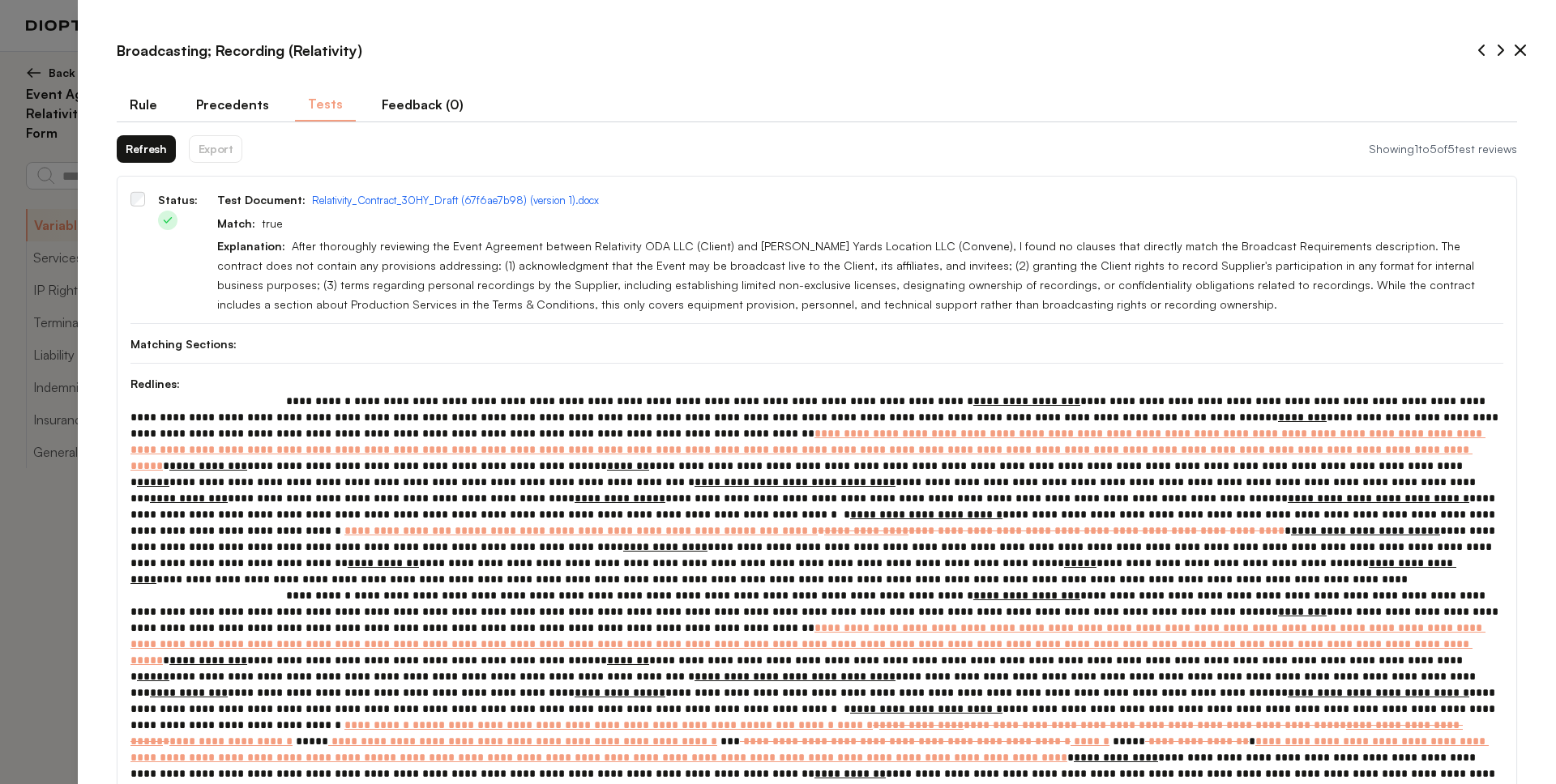 click on "Rule" at bounding box center [143, 104] 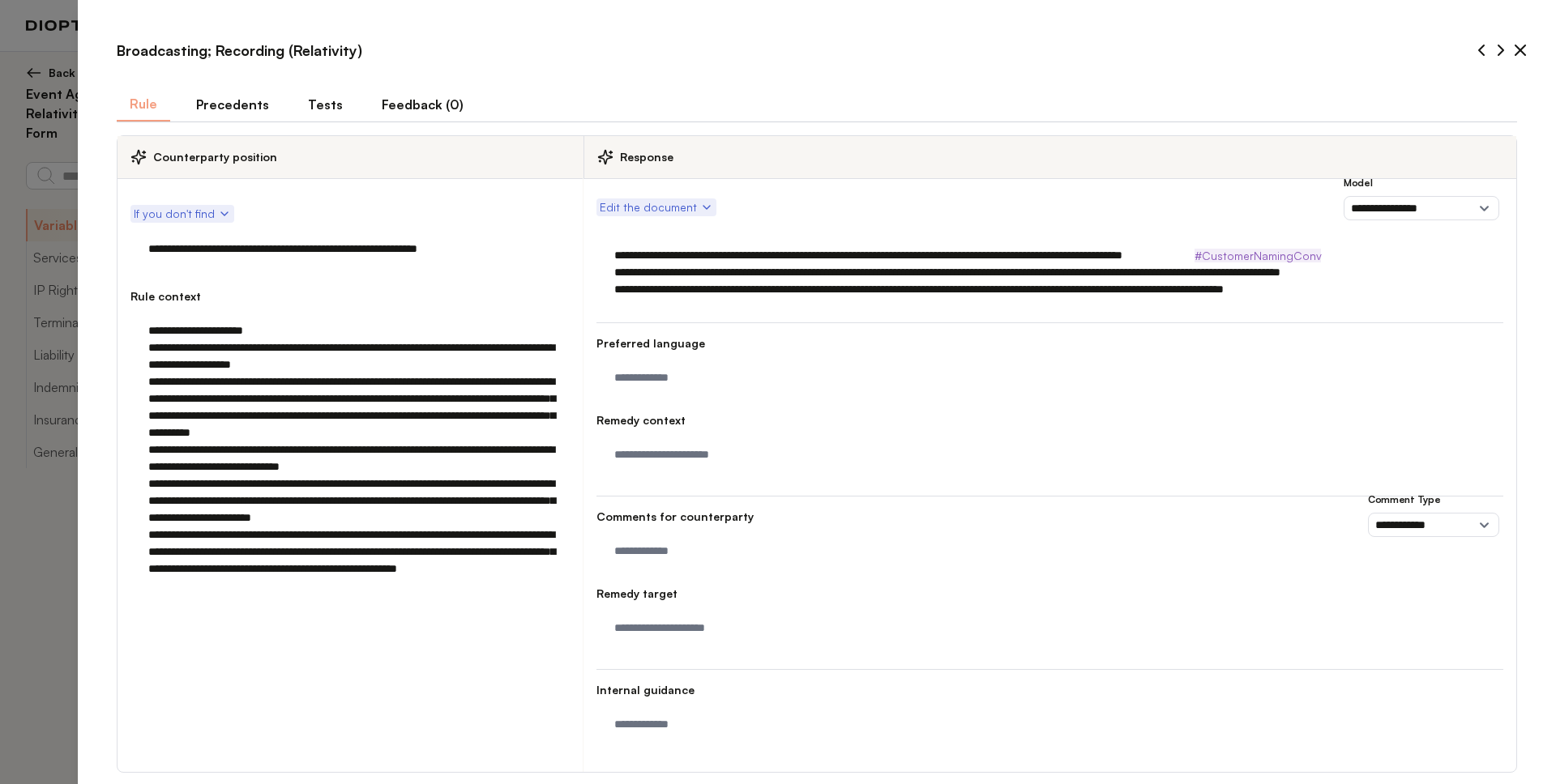 type on "*" 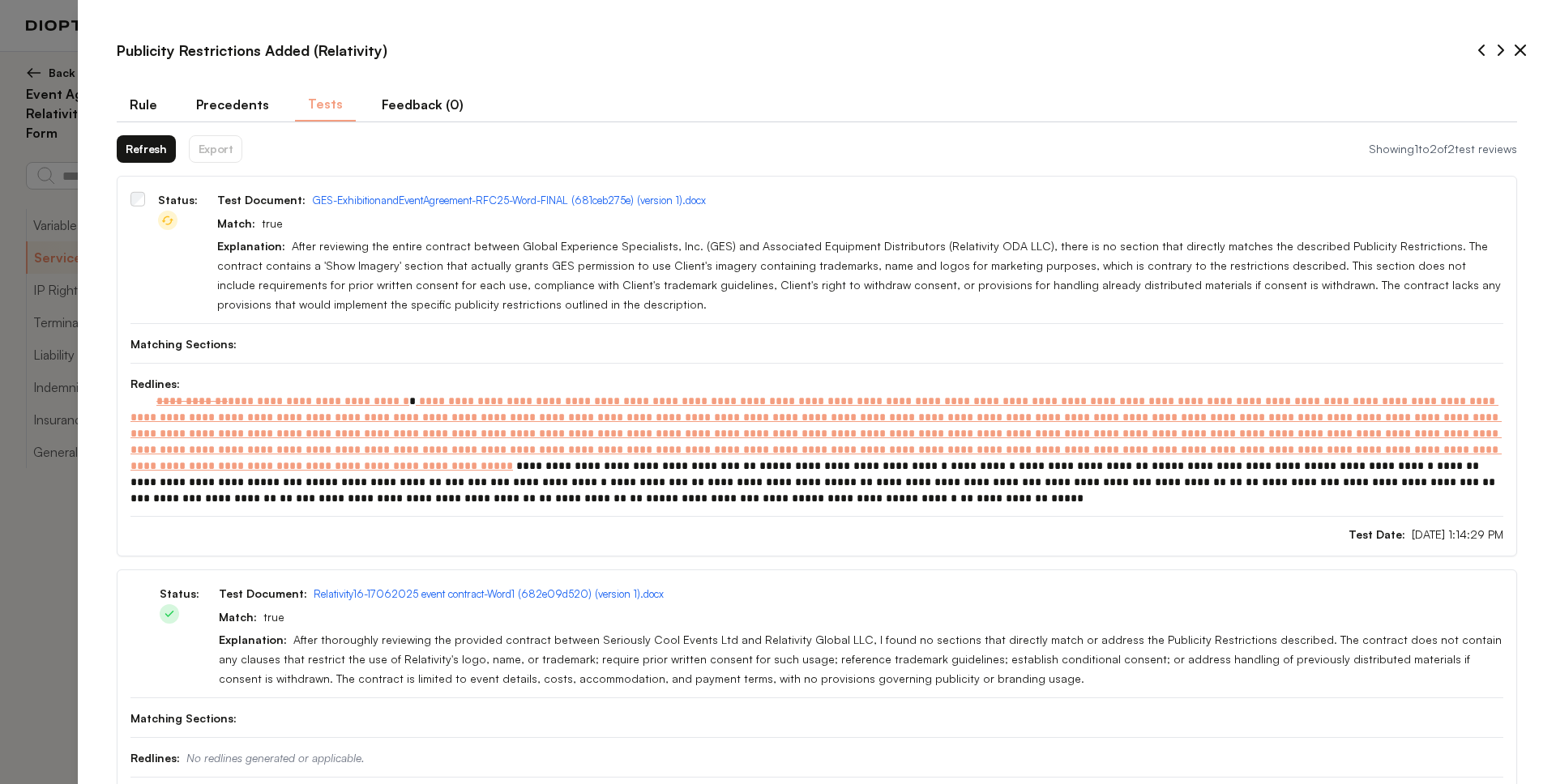scroll, scrollTop: 0, scrollLeft: 0, axis: both 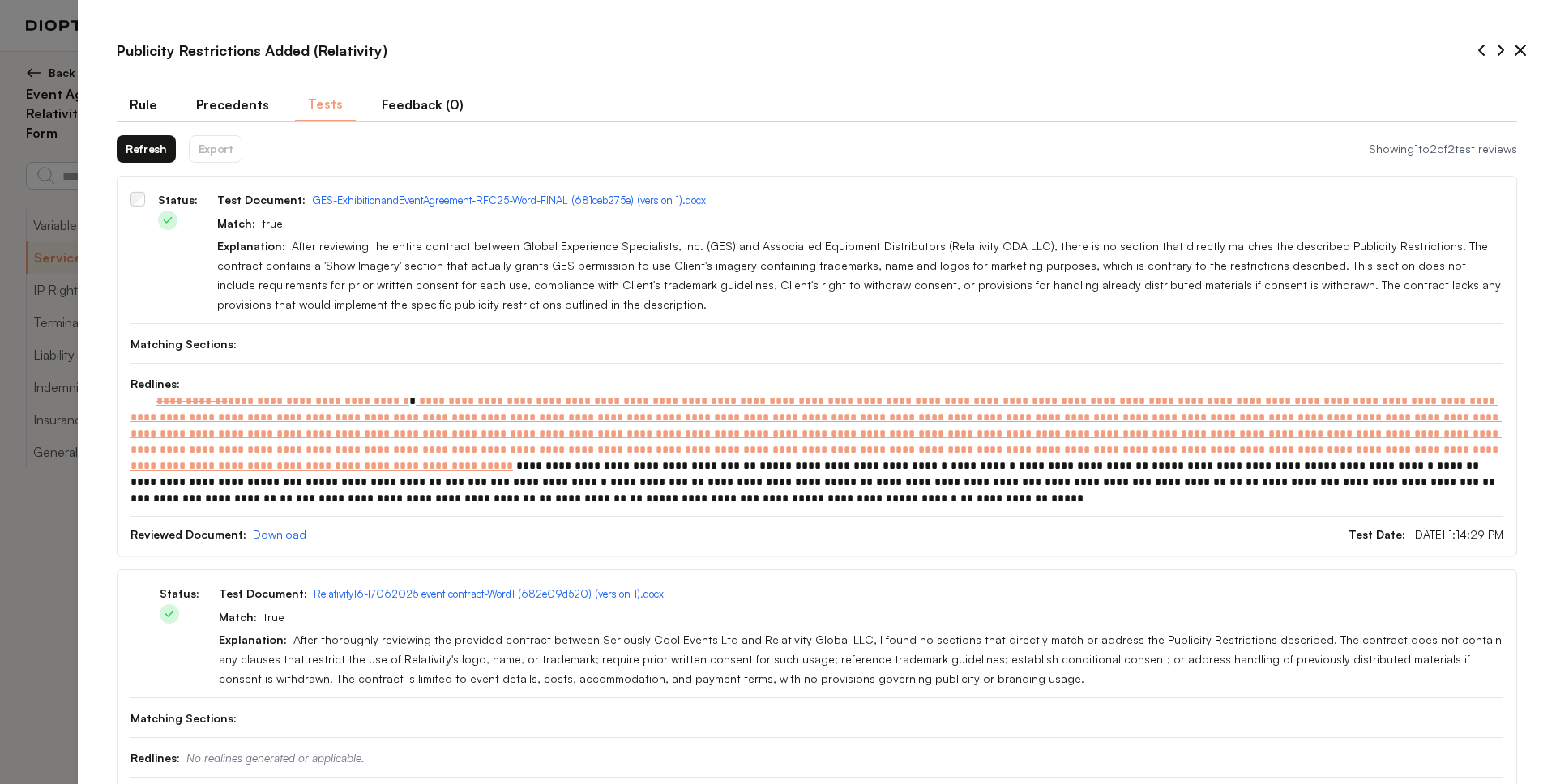 click on "Rule" at bounding box center (143, 104) 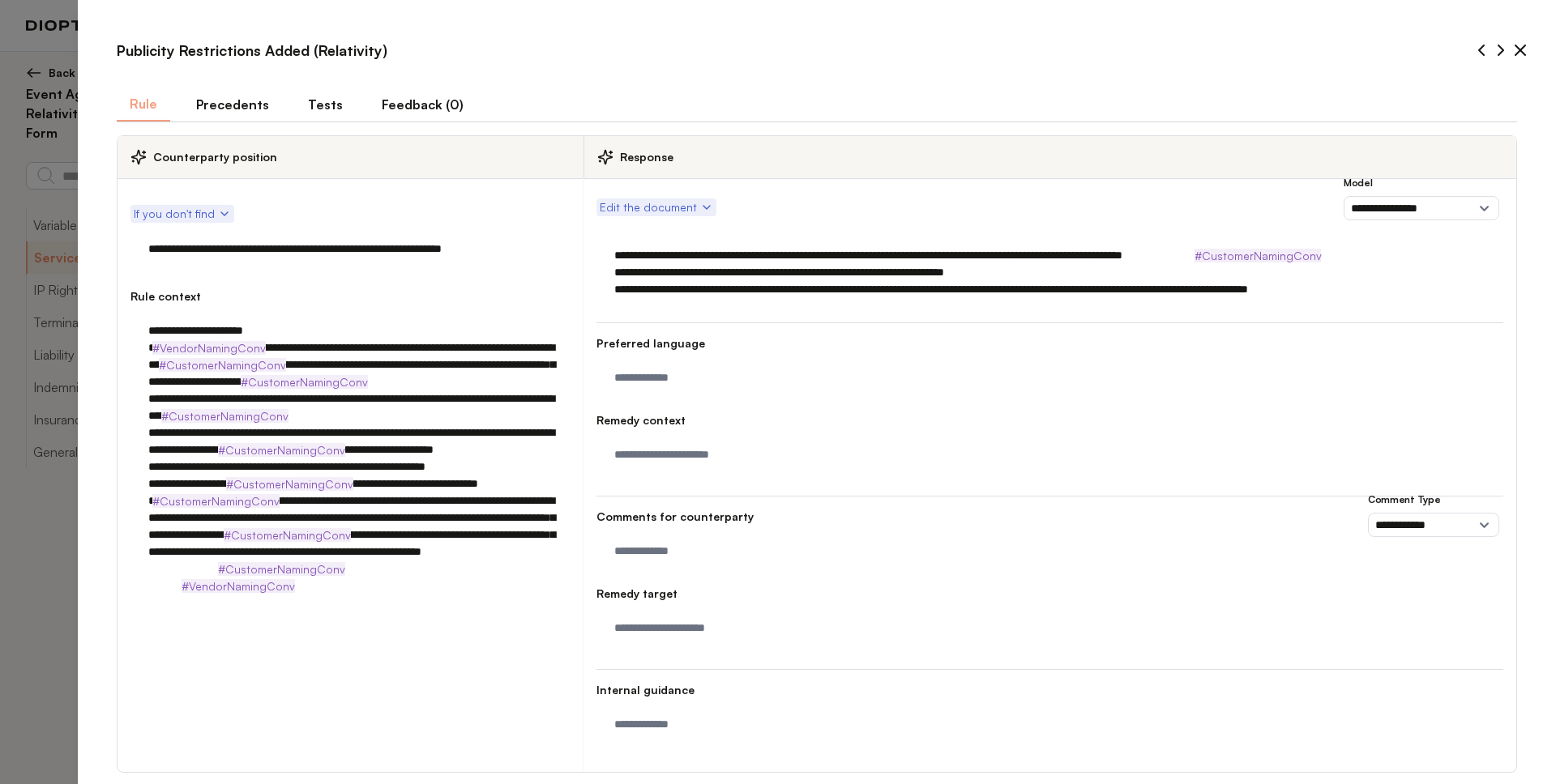 drag, startPoint x: 665, startPoint y: 263, endPoint x: 866, endPoint y: 259, distance: 201.0398 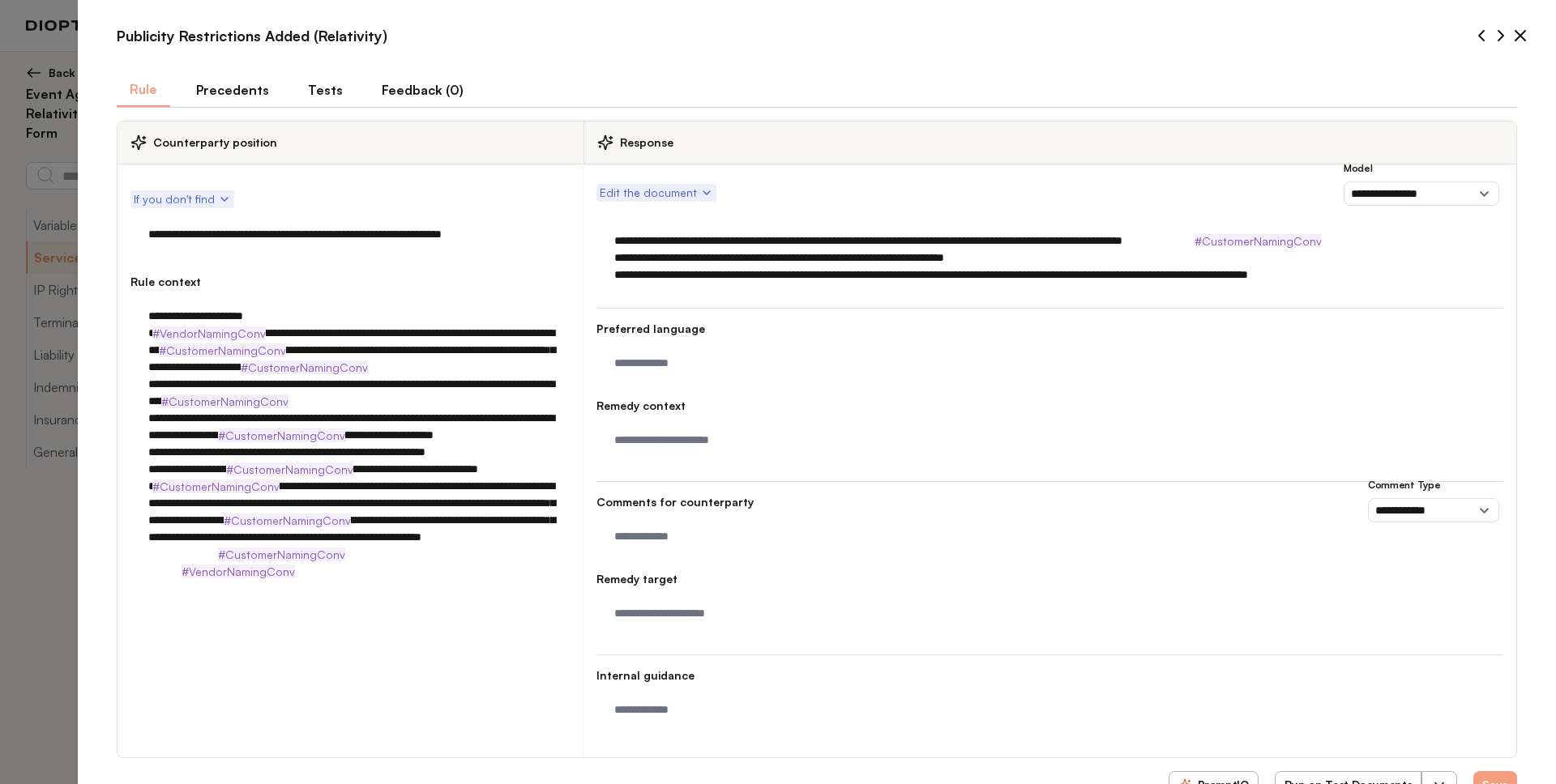 click on "Tests" at bounding box center (325, 90) 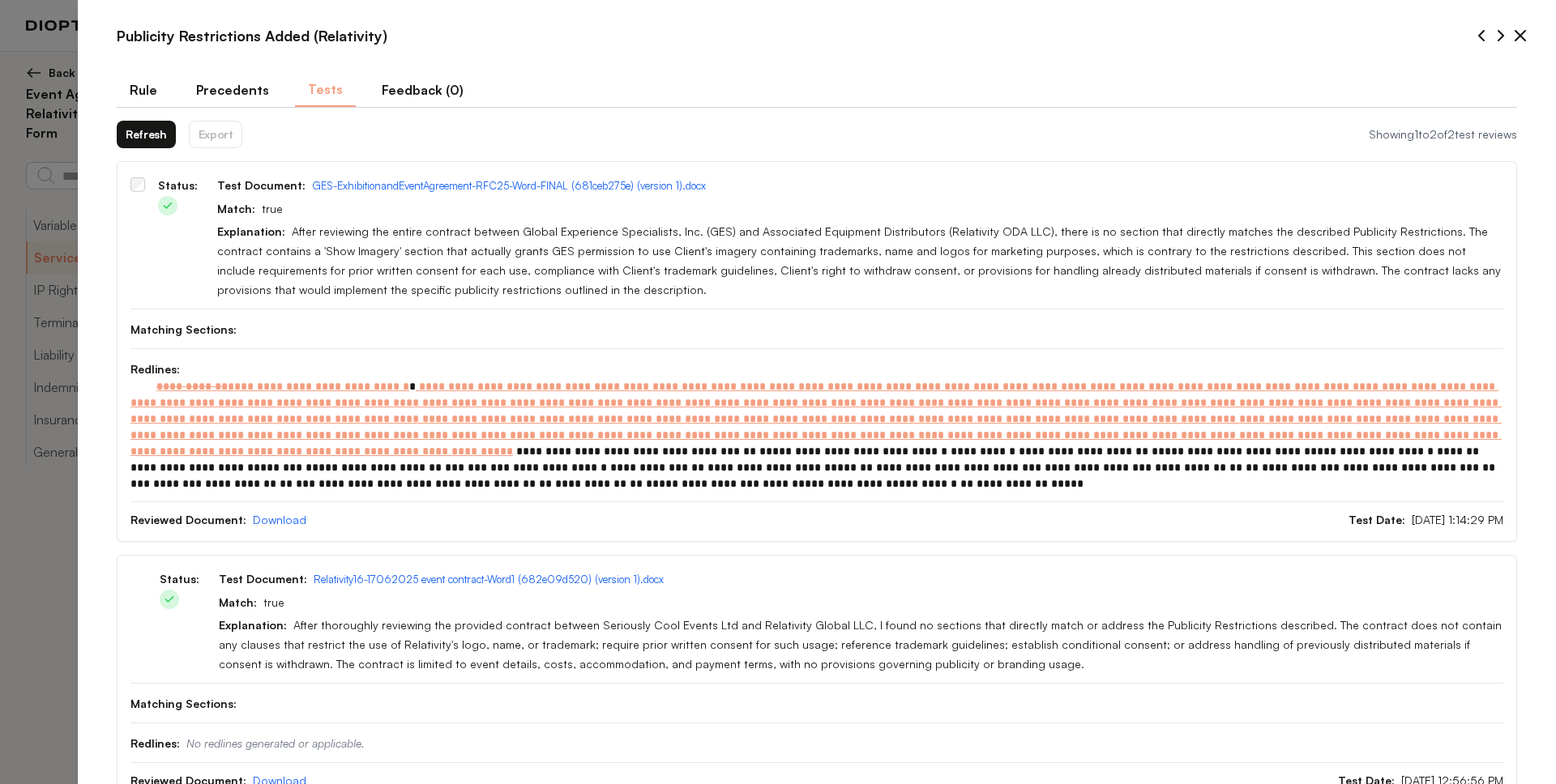 scroll, scrollTop: 43, scrollLeft: 0, axis: vertical 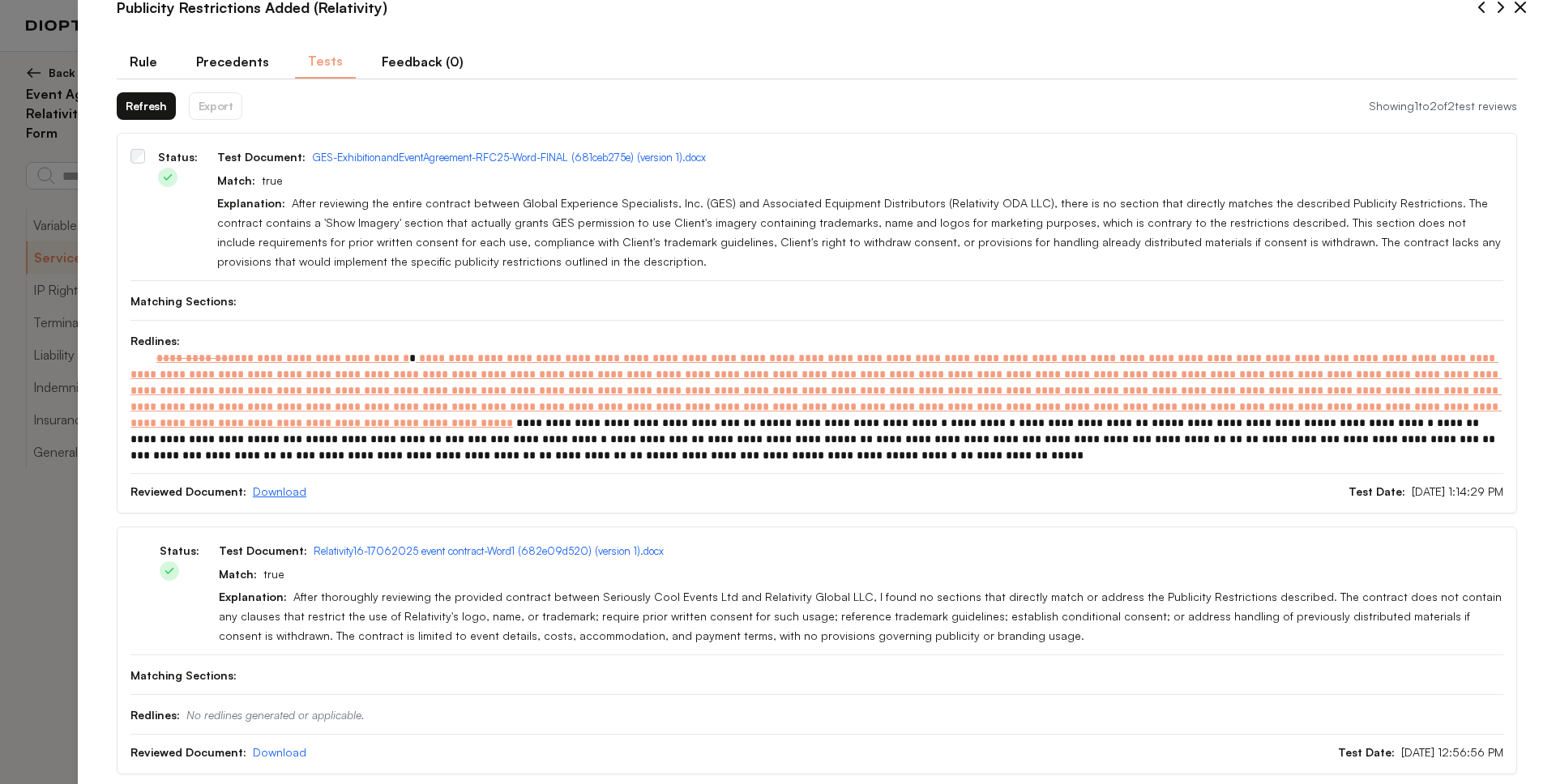 click on "Download" at bounding box center (280, 491) 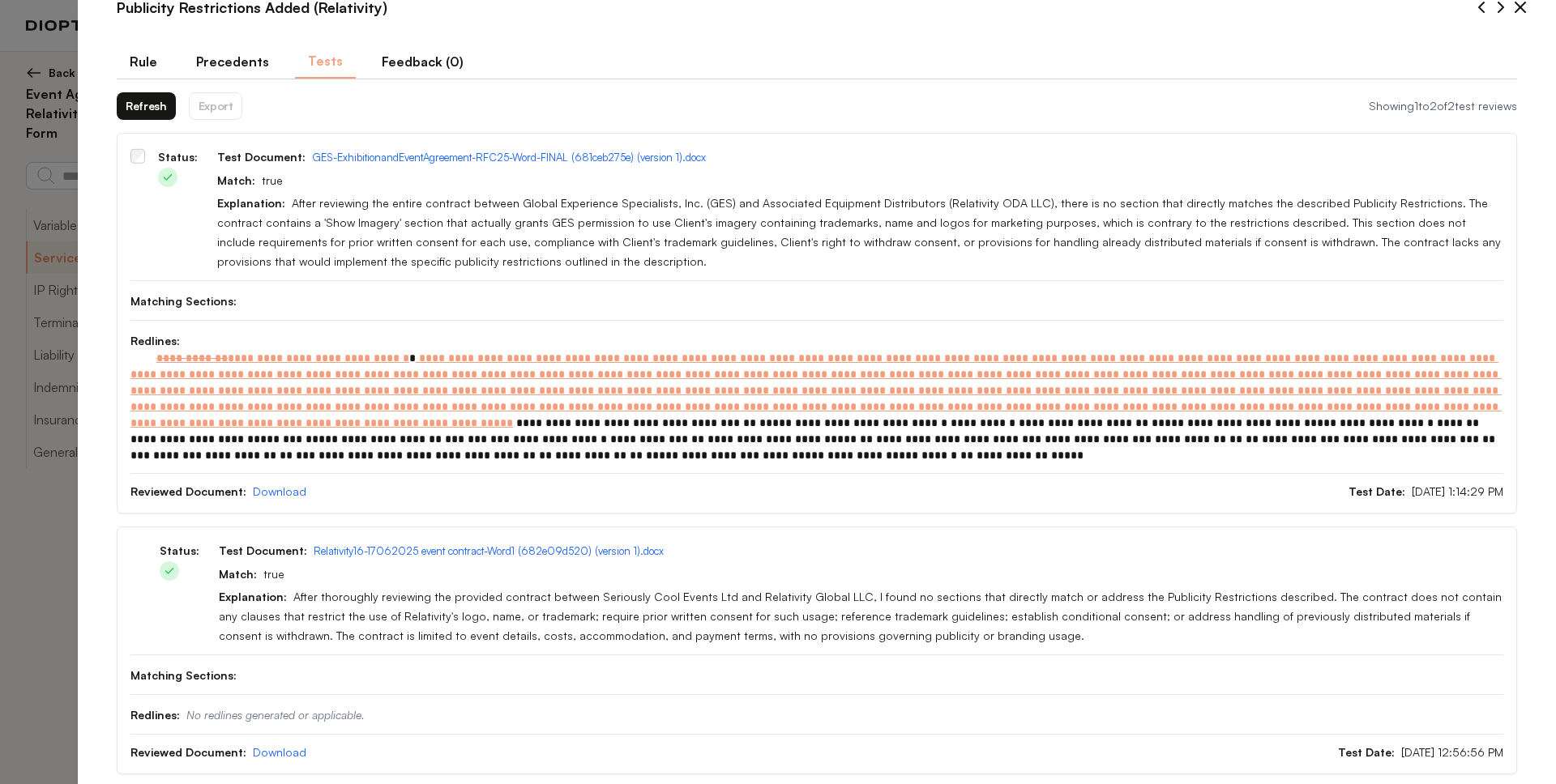 scroll, scrollTop: 0, scrollLeft: 0, axis: both 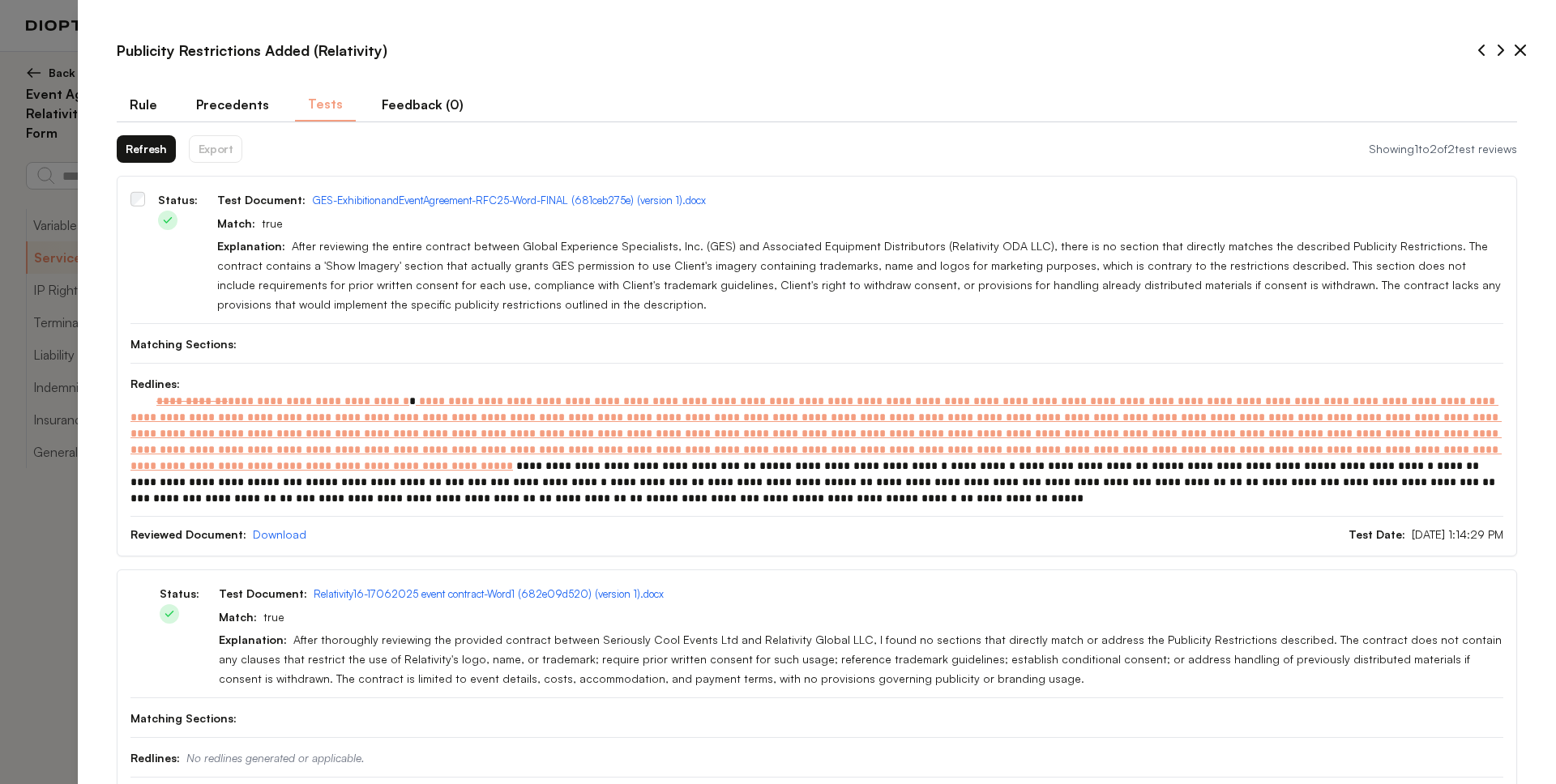 click on "Rule" at bounding box center (143, 104) 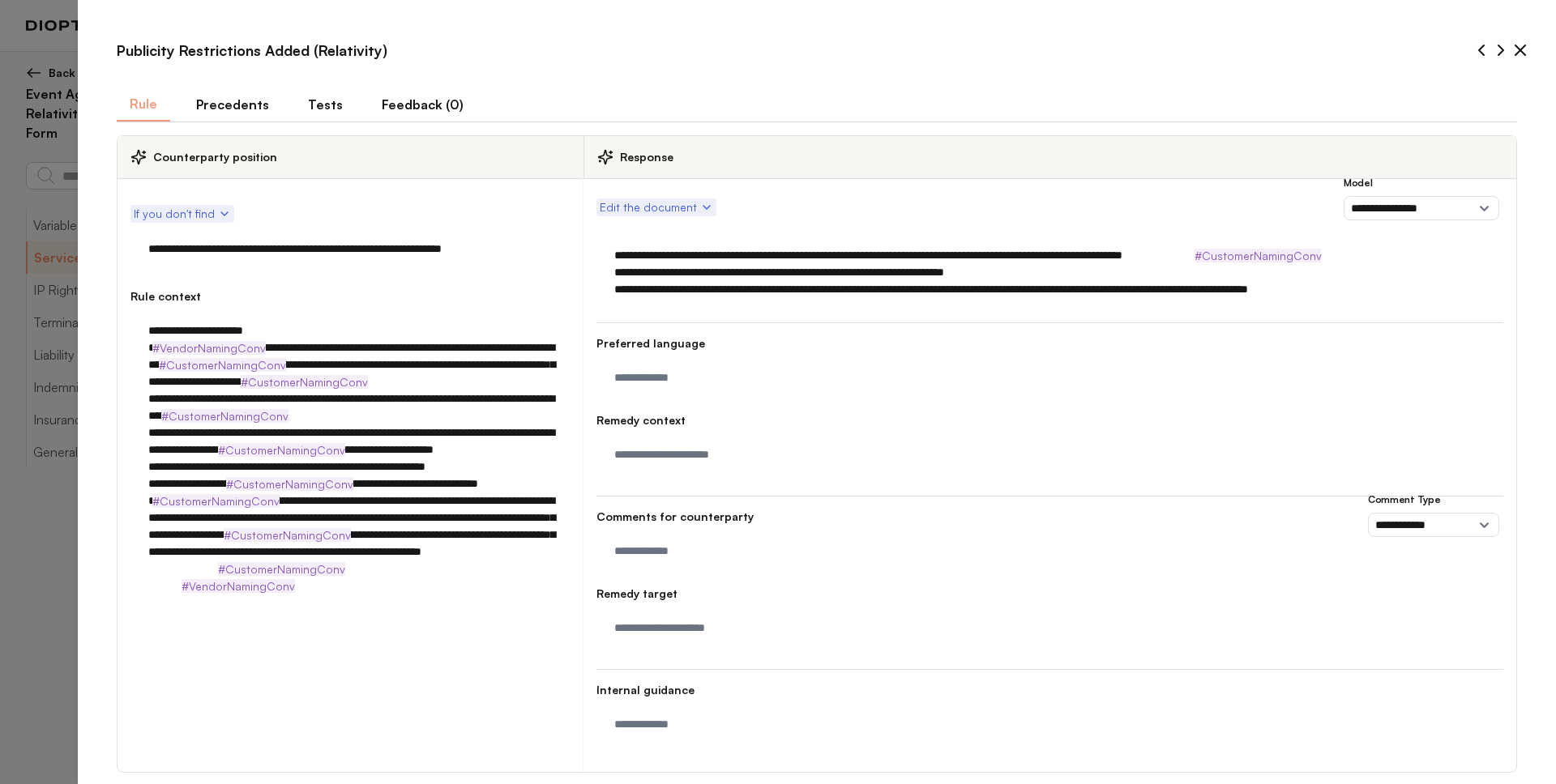scroll, scrollTop: 63, scrollLeft: 0, axis: vertical 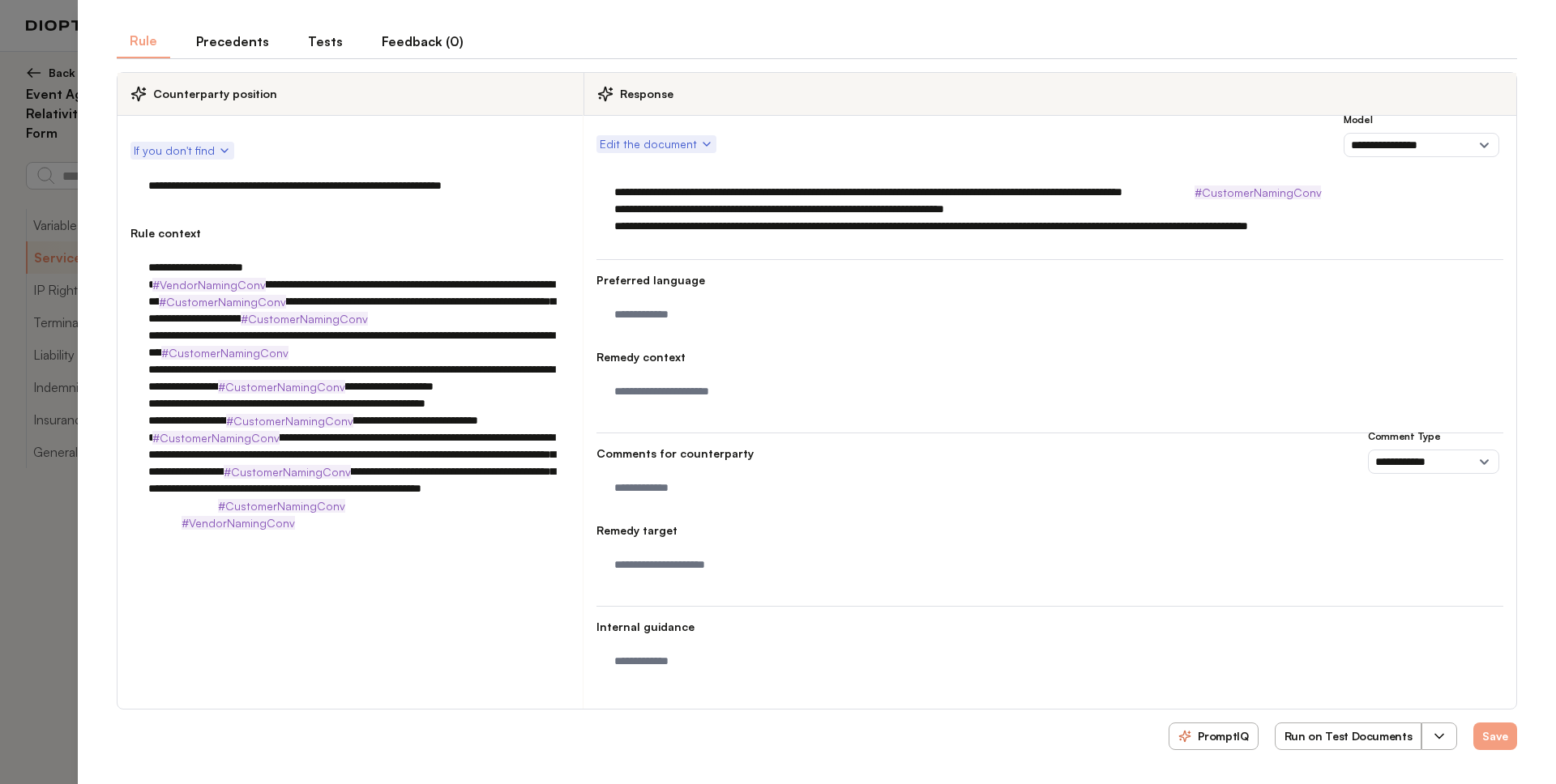 click on "**********" at bounding box center [1049, 209] 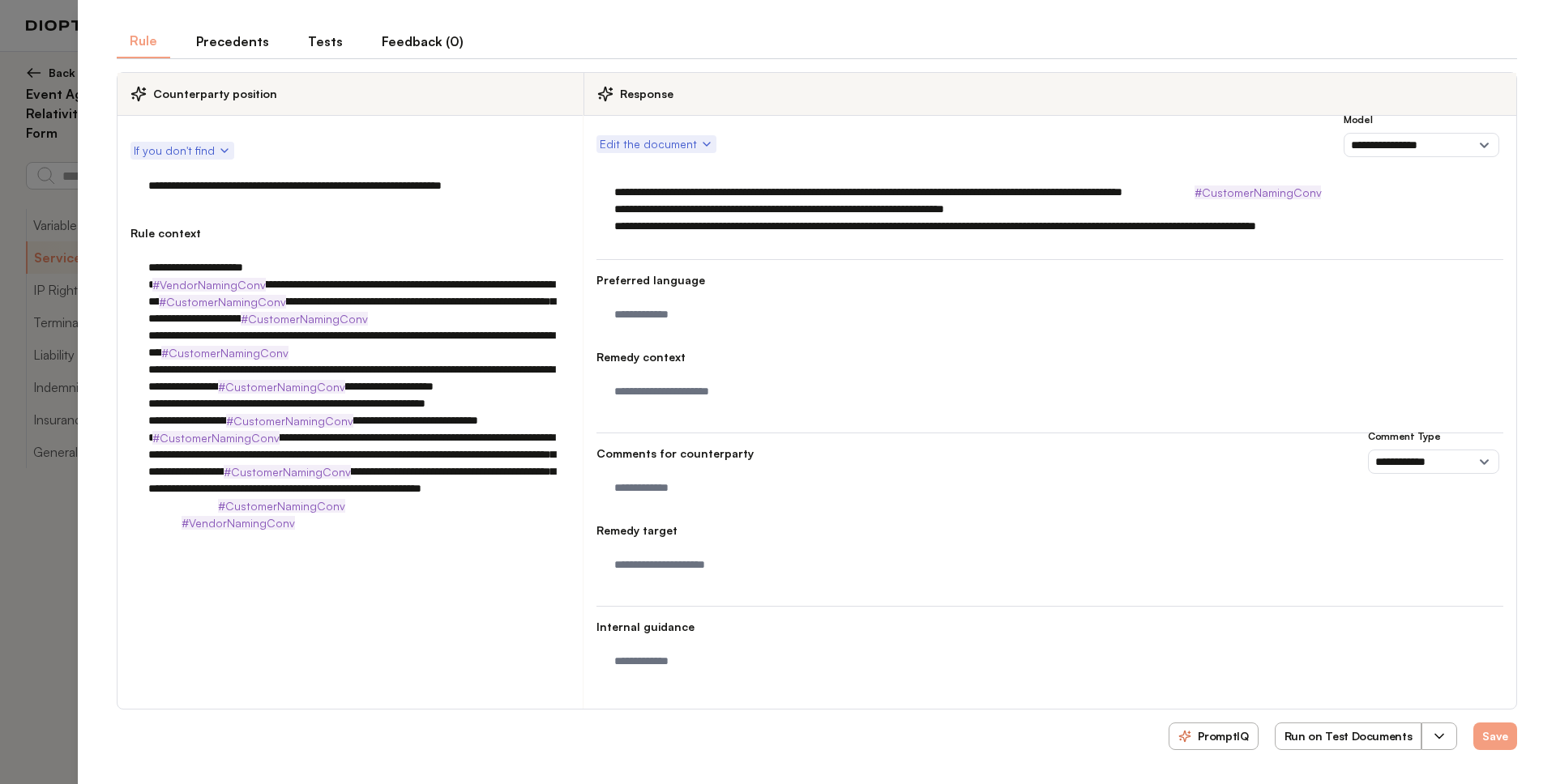 paste on "**********" 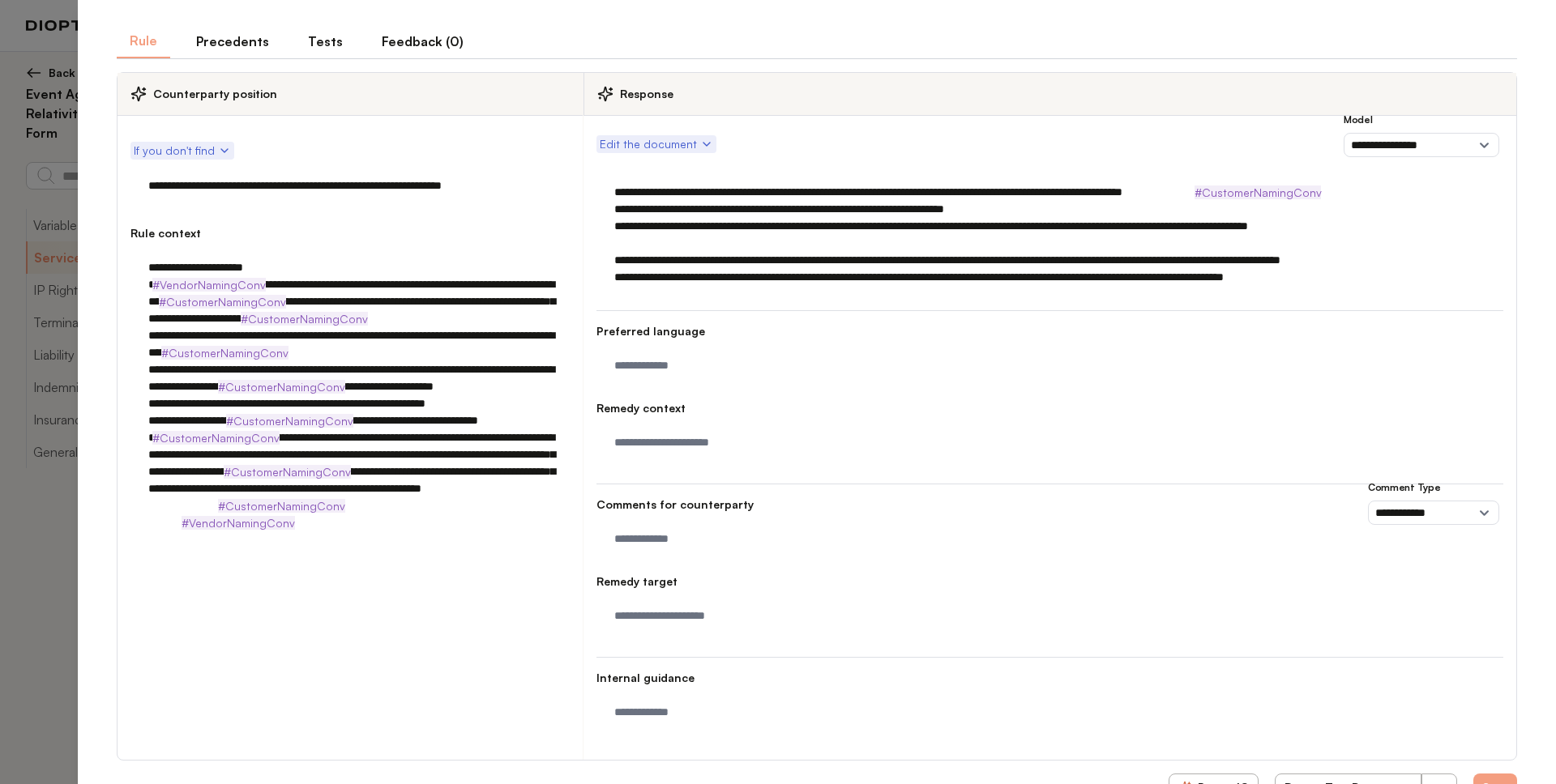 drag, startPoint x: 833, startPoint y: 263, endPoint x: 951, endPoint y: 257, distance: 118.15244 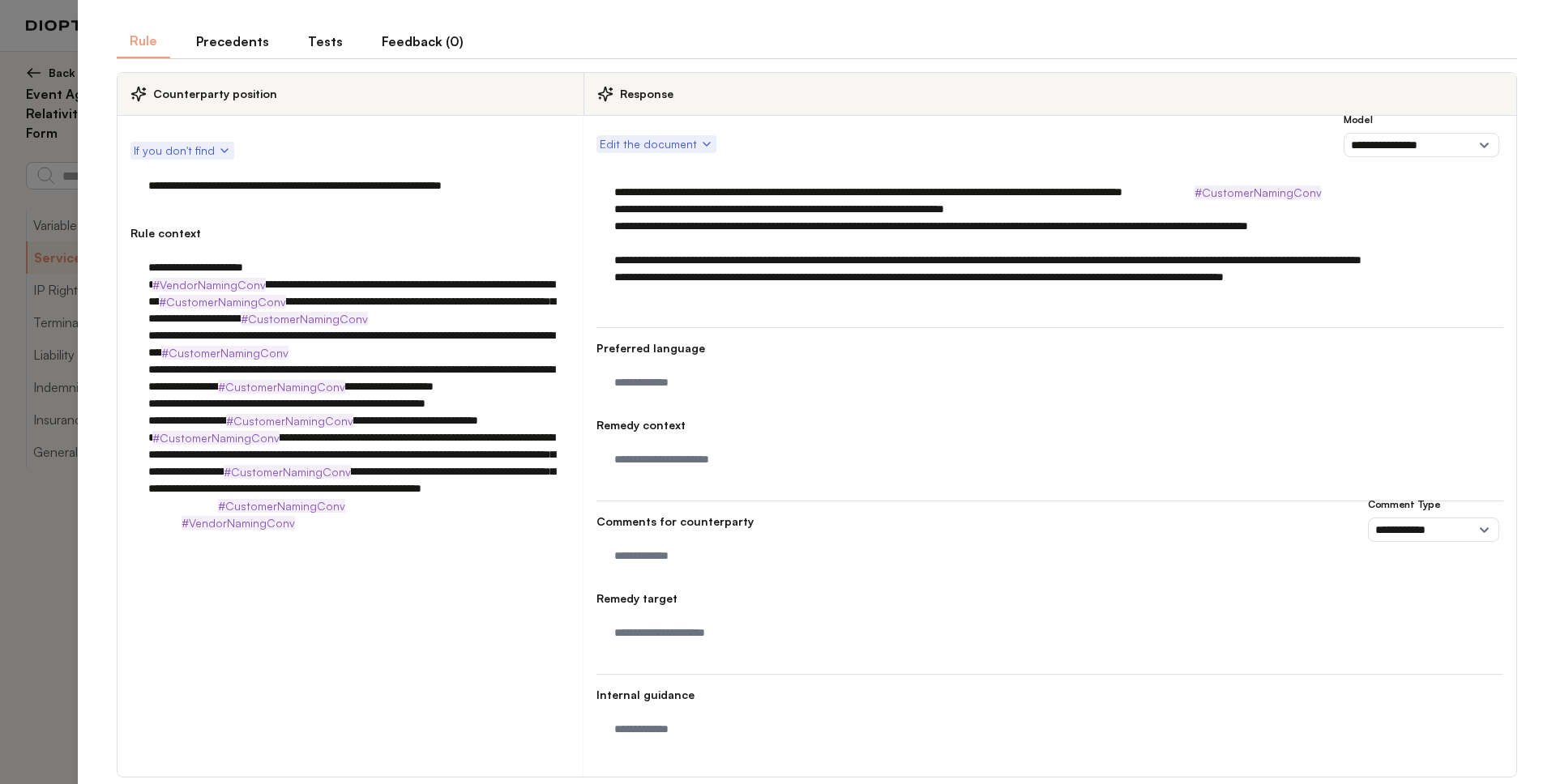 drag, startPoint x: 833, startPoint y: 263, endPoint x: 1037, endPoint y: 259, distance: 204.03921 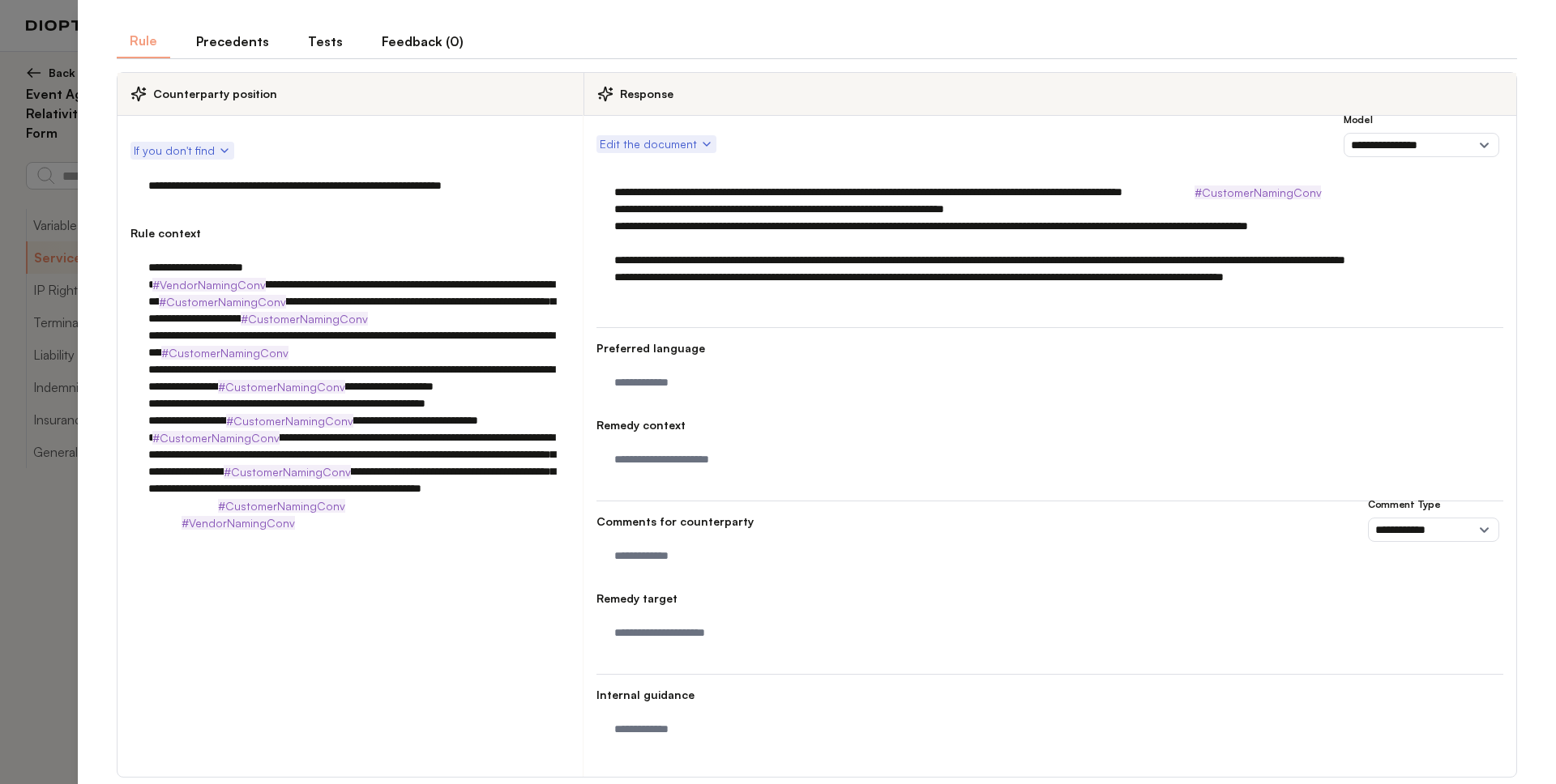 drag, startPoint x: 834, startPoint y: 263, endPoint x: 1020, endPoint y: 265, distance: 186.0108 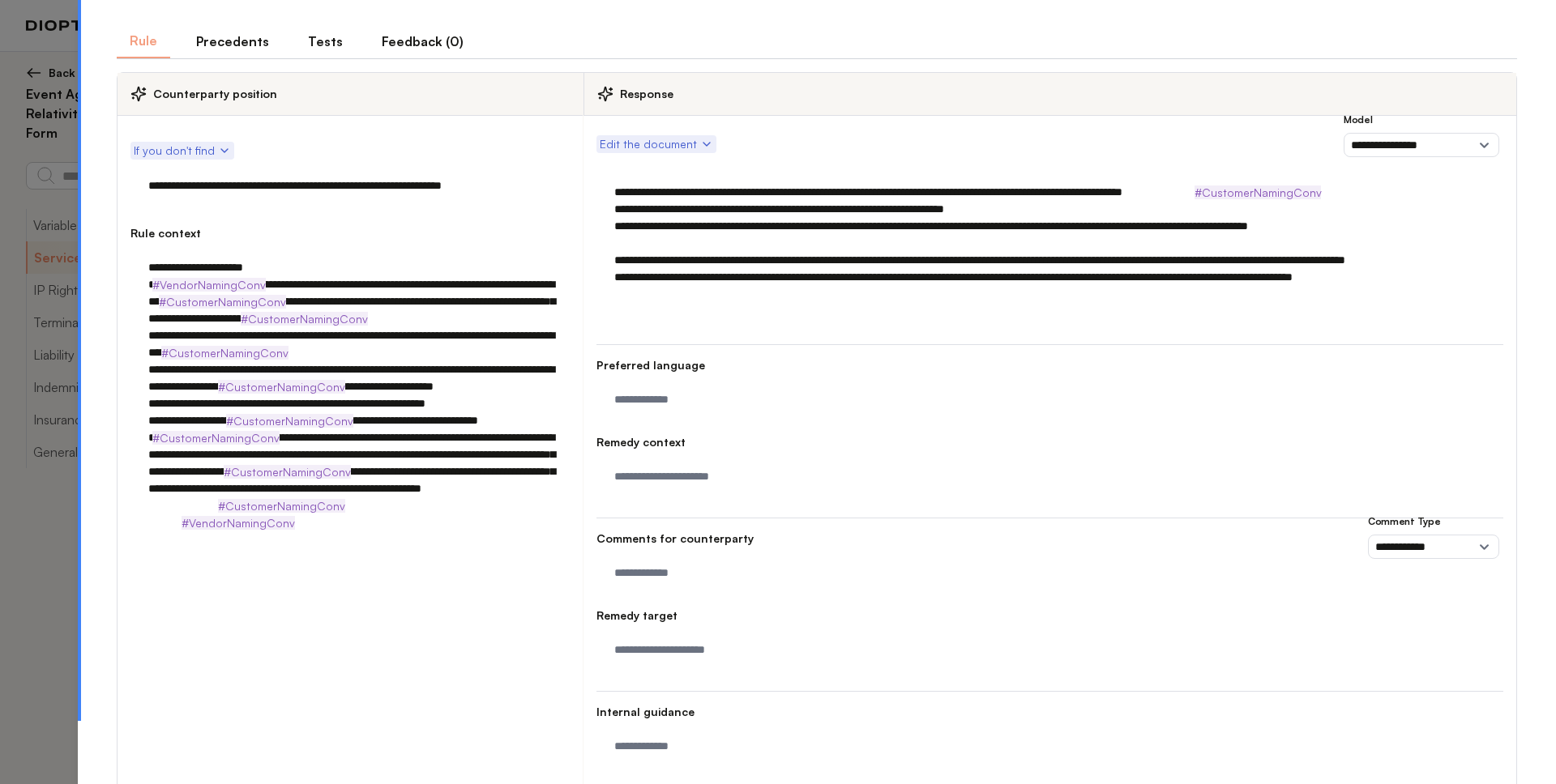 drag, startPoint x: 250, startPoint y: 269, endPoint x: 78, endPoint y: 267, distance: 172.01163 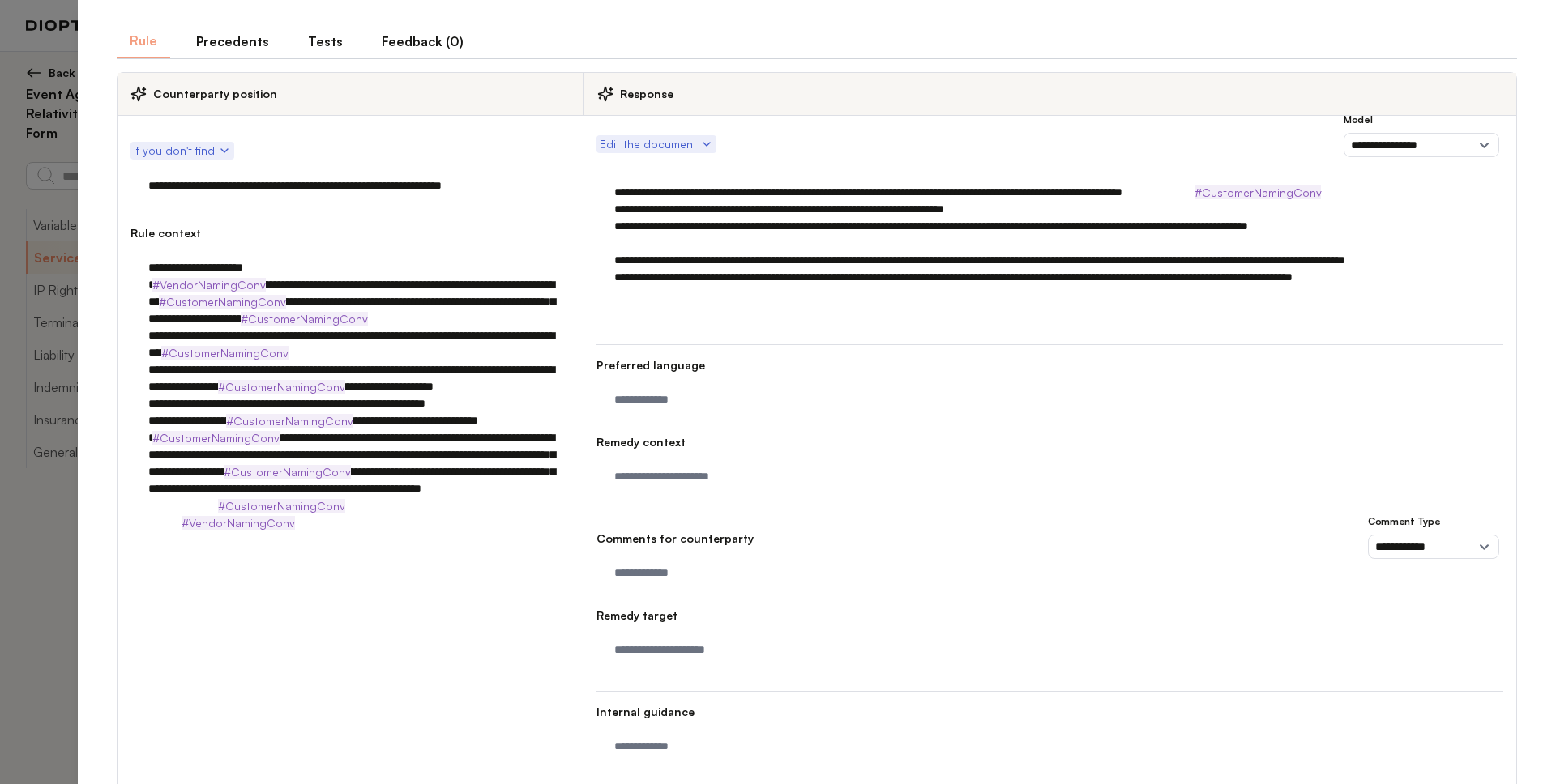 click on "**********" at bounding box center (1049, 243) 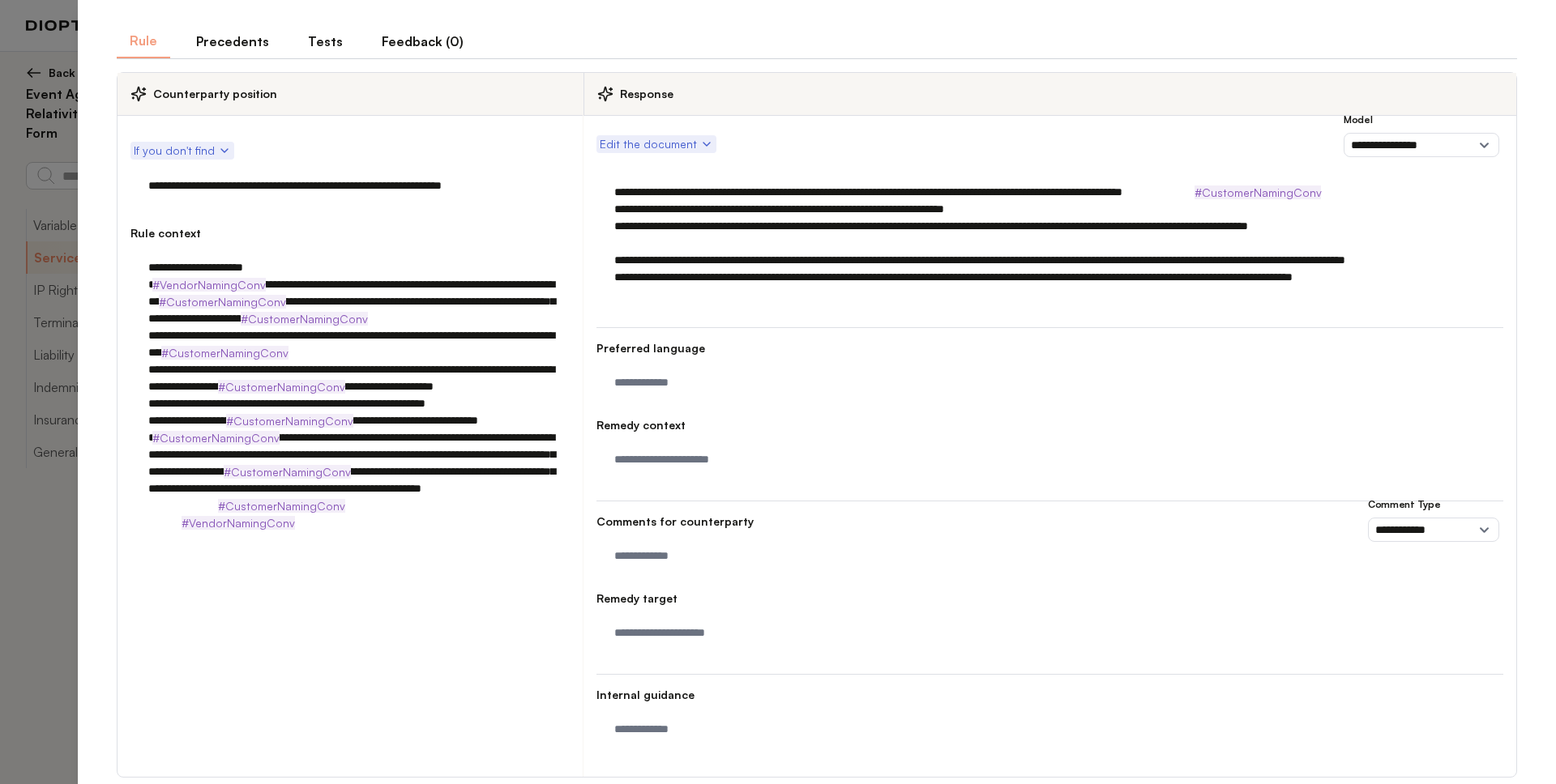 click on "**********" at bounding box center (1049, 243) 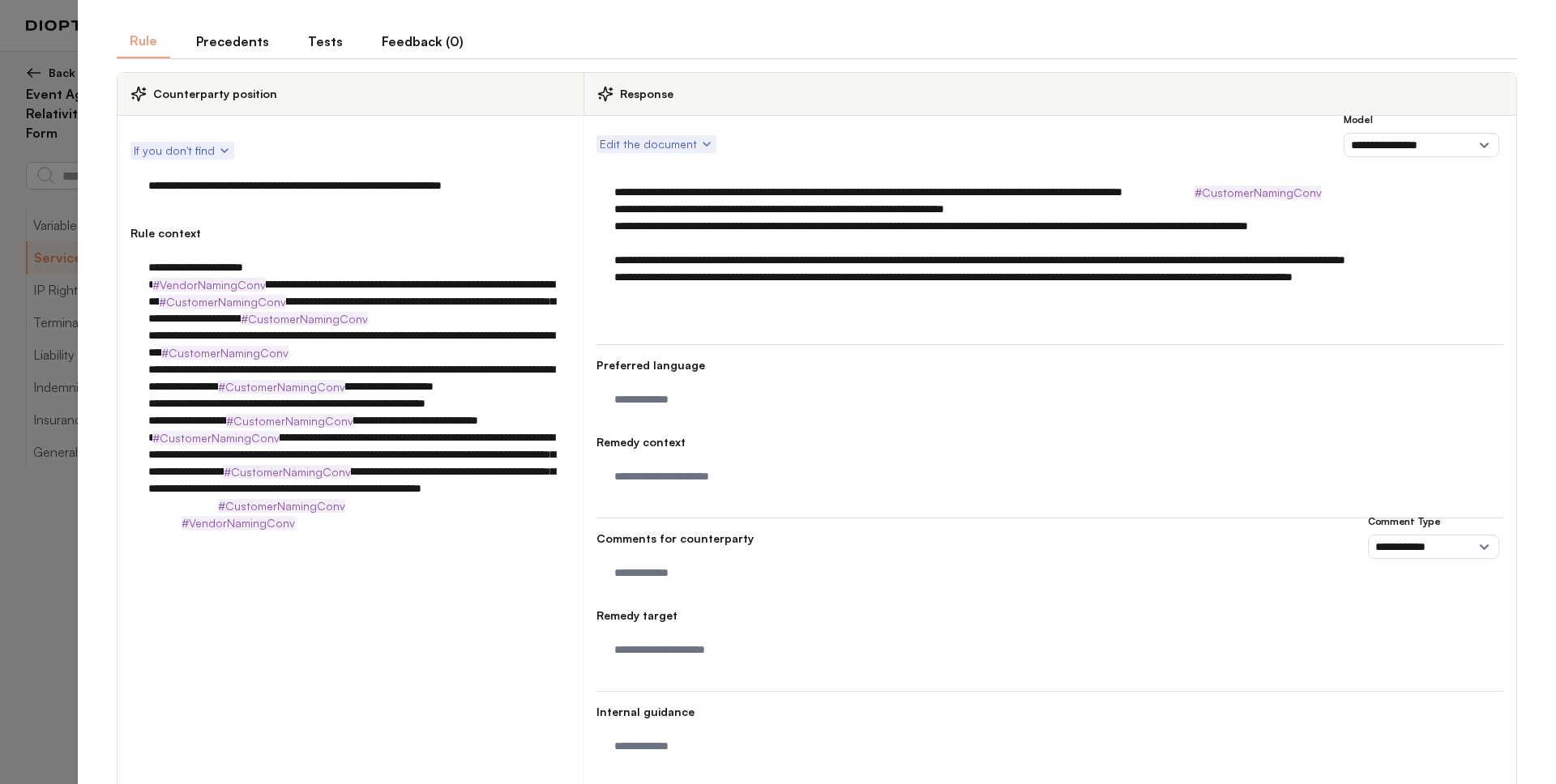 click on "**********" at bounding box center [1049, 243] 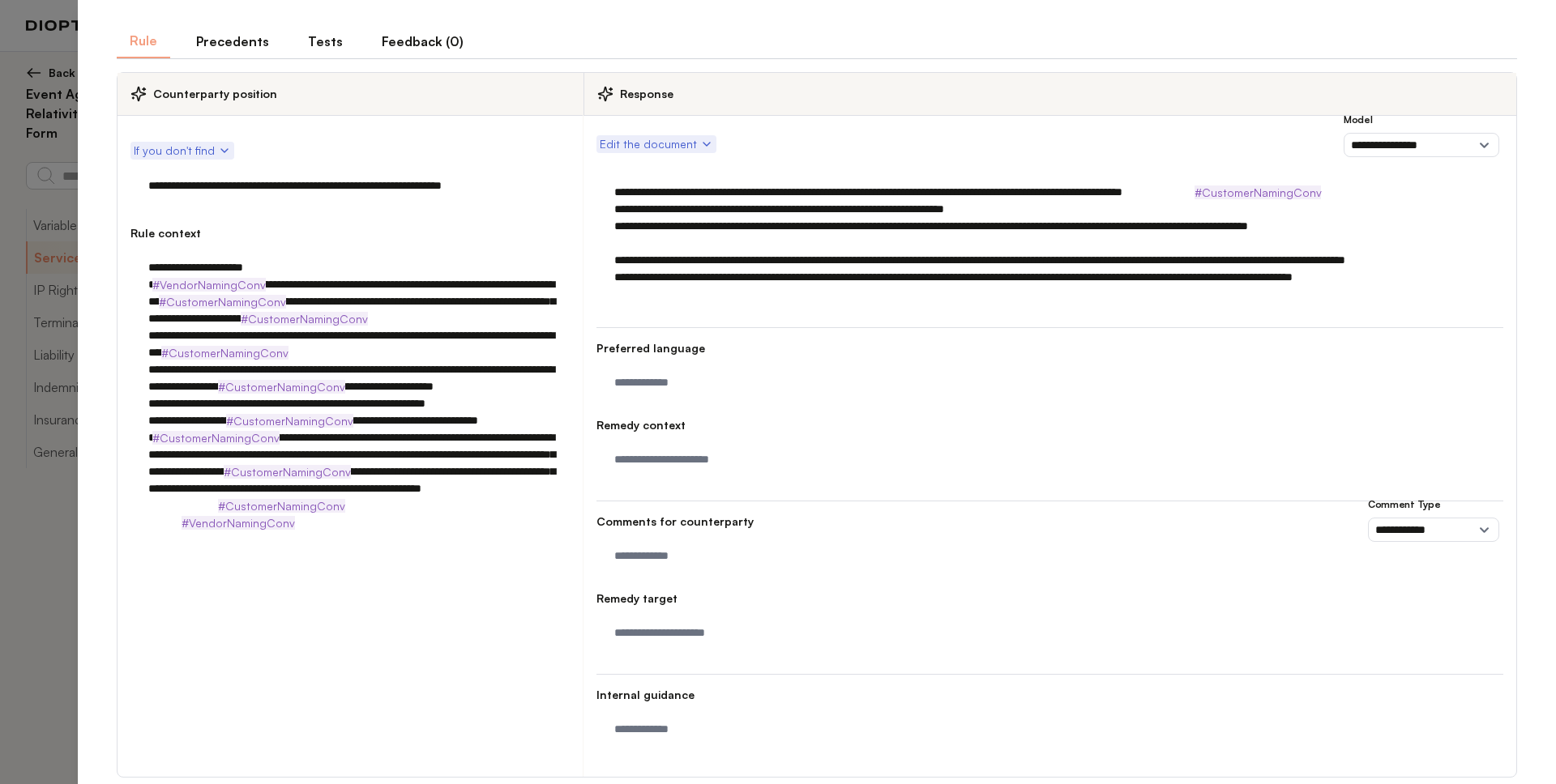 click on "**********" at bounding box center [1049, 235] 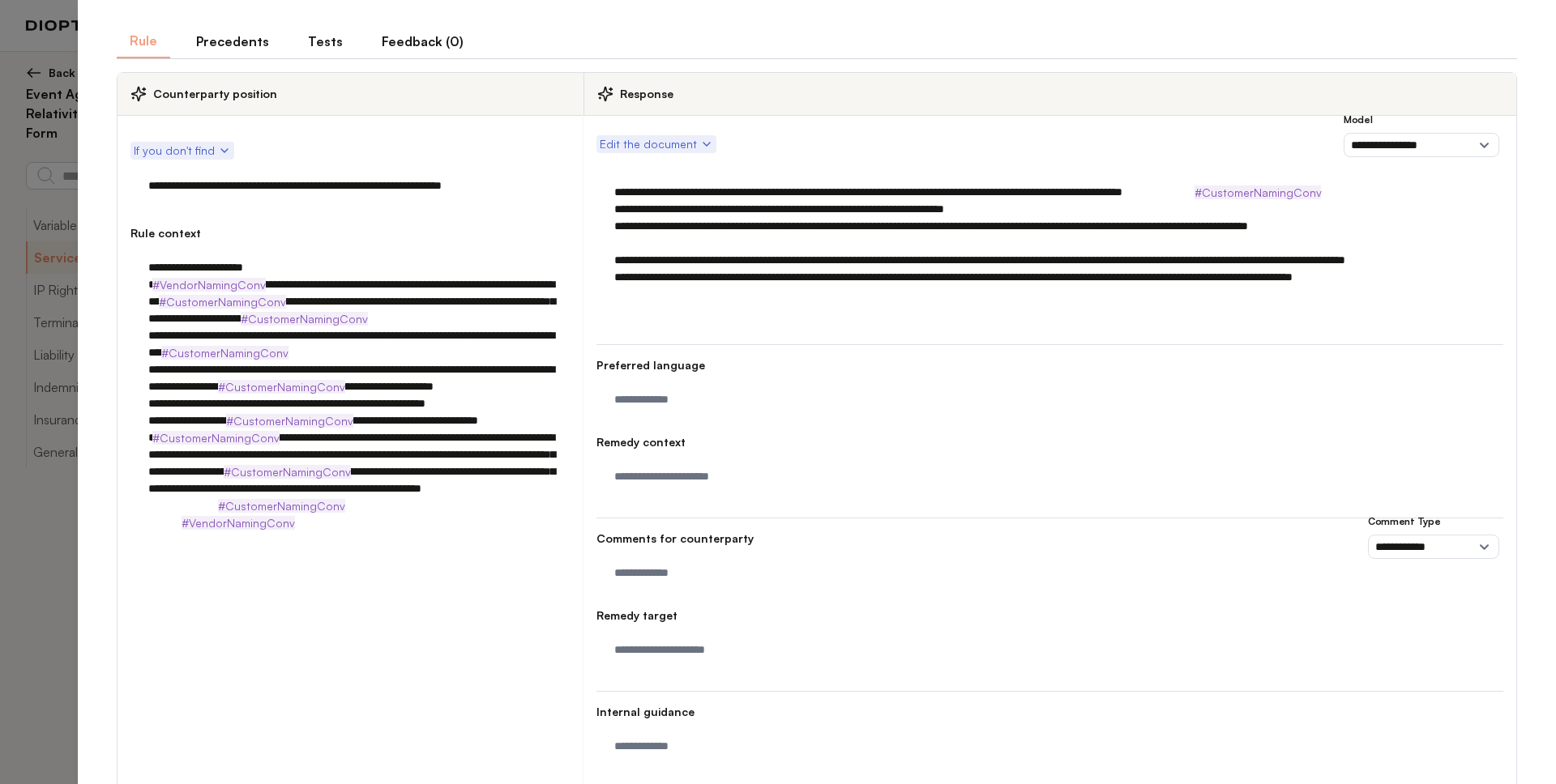click on "**********" at bounding box center (1049, 235) 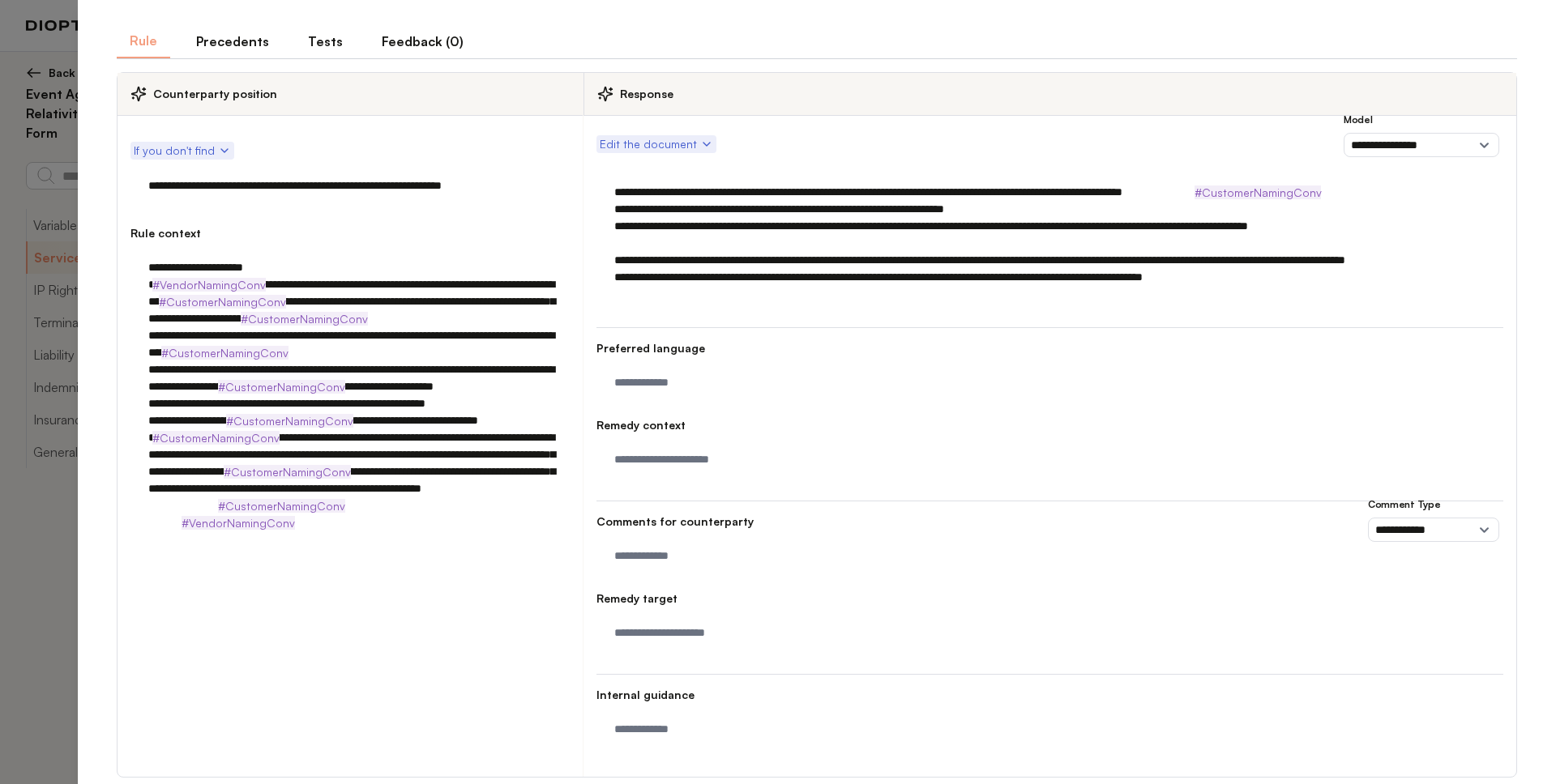 scroll, scrollTop: 114, scrollLeft: 0, axis: vertical 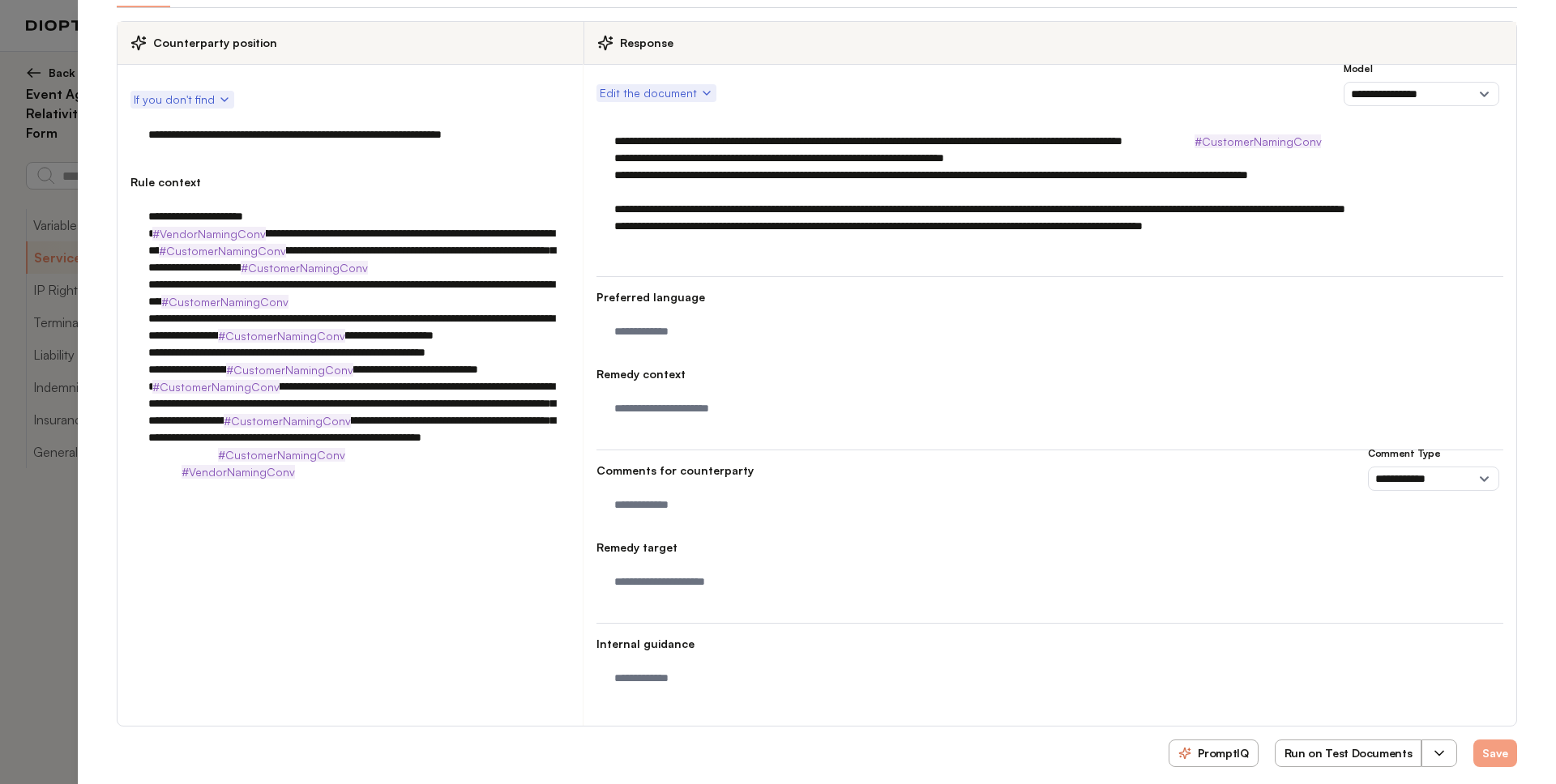 type on "**********" 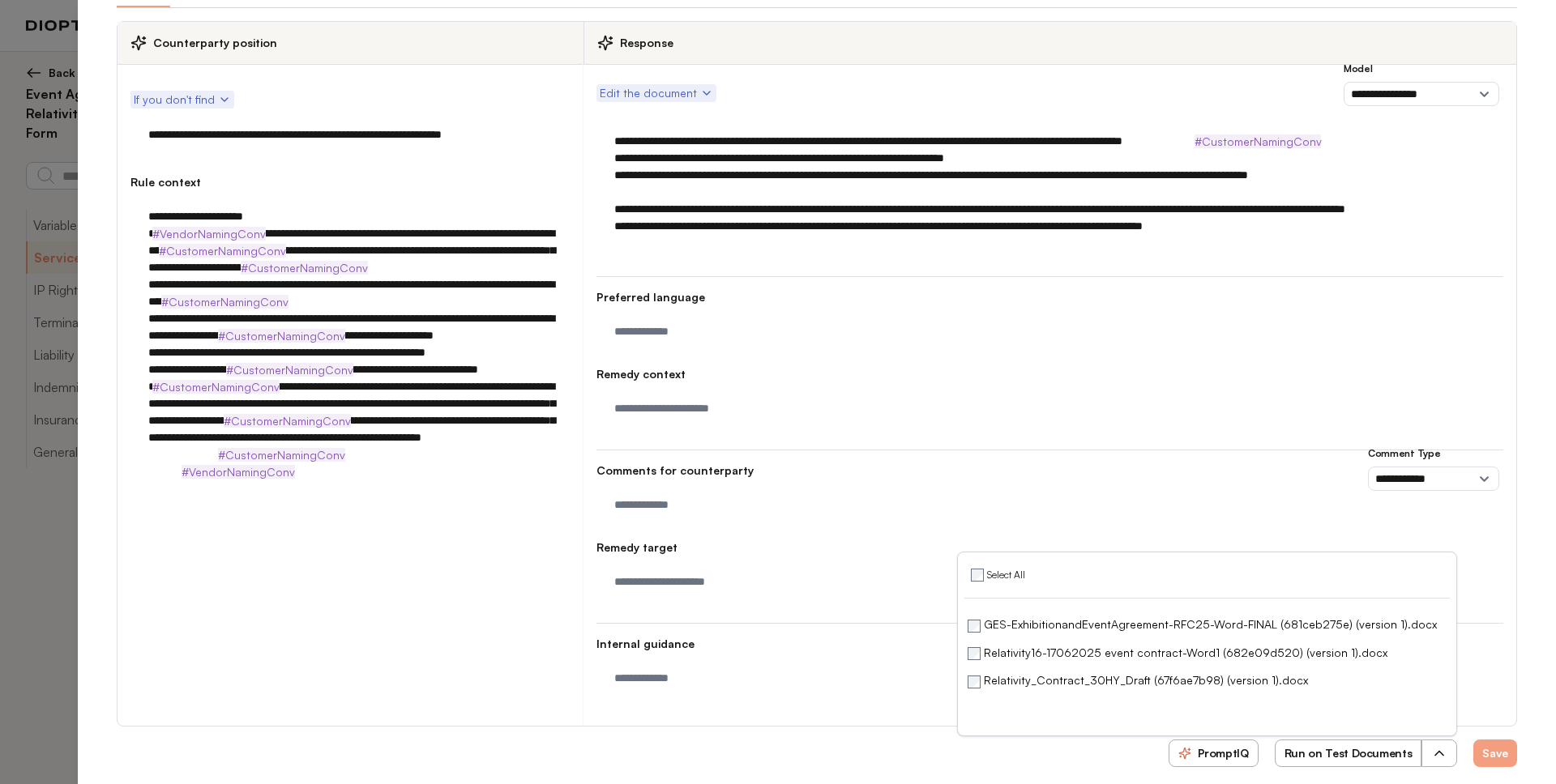 click on "Run on Test Documents" at bounding box center [1349, 753] 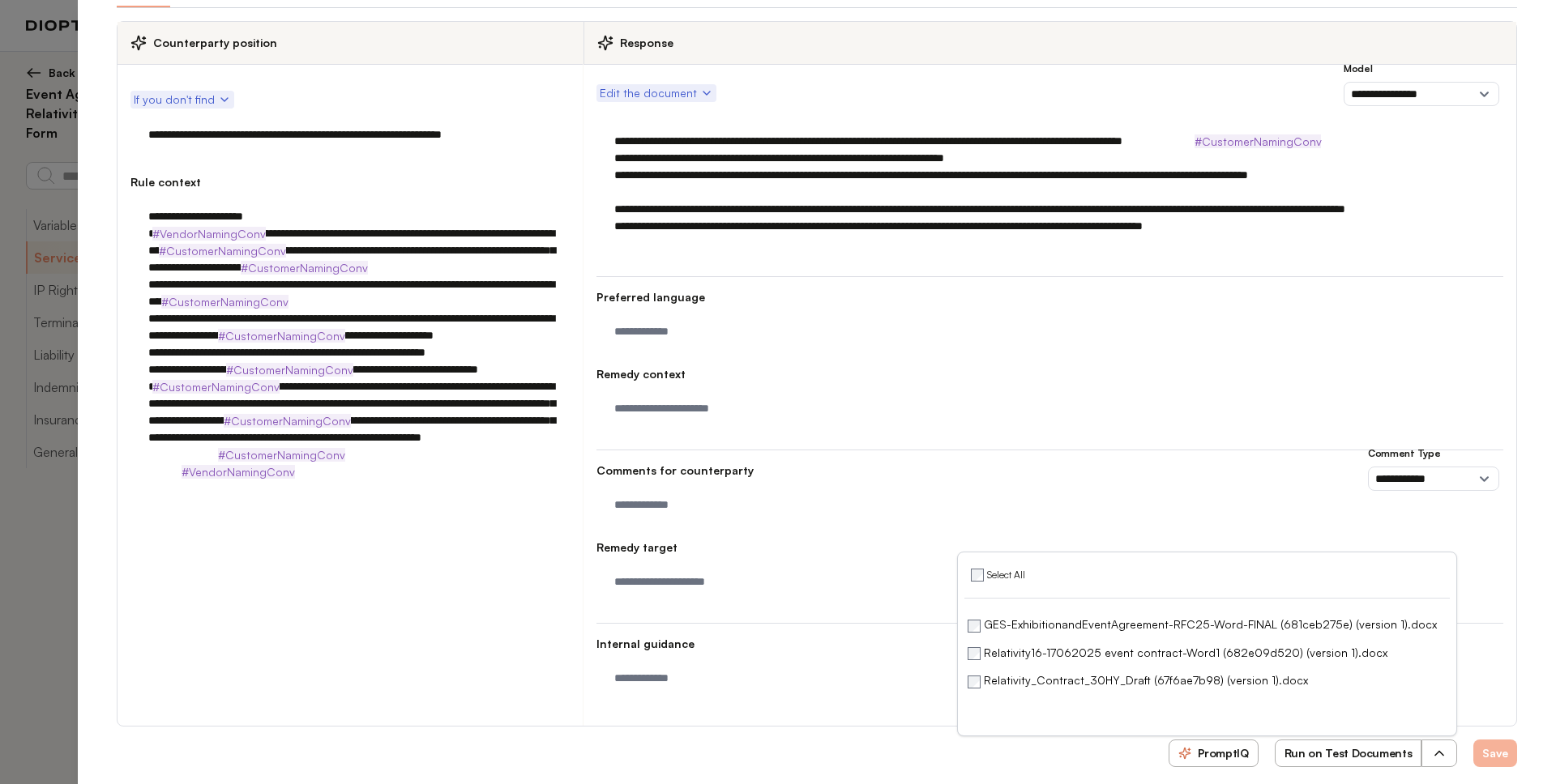 click on "Save" at bounding box center [1495, 753] 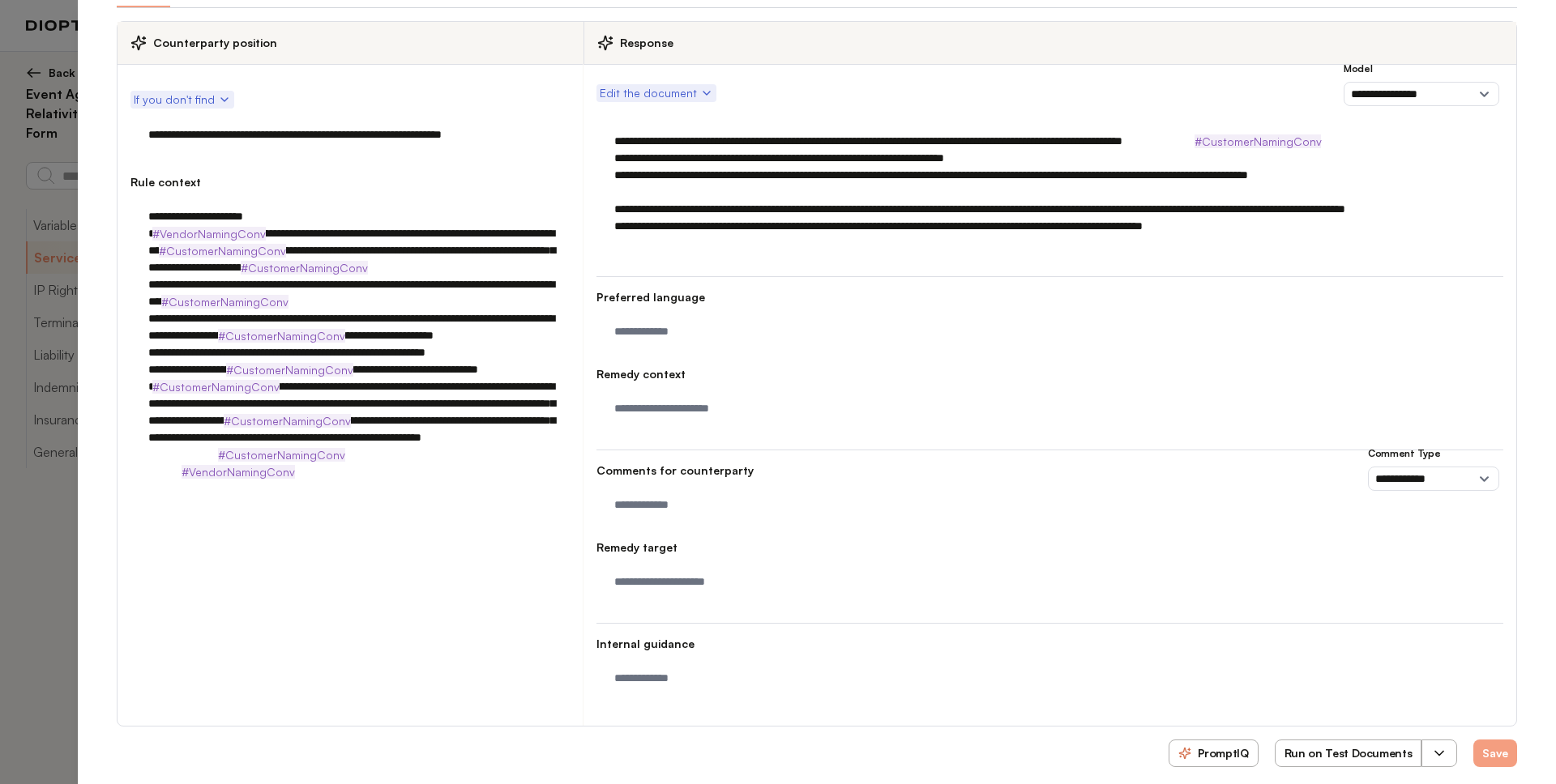 scroll, scrollTop: 0, scrollLeft: 0, axis: both 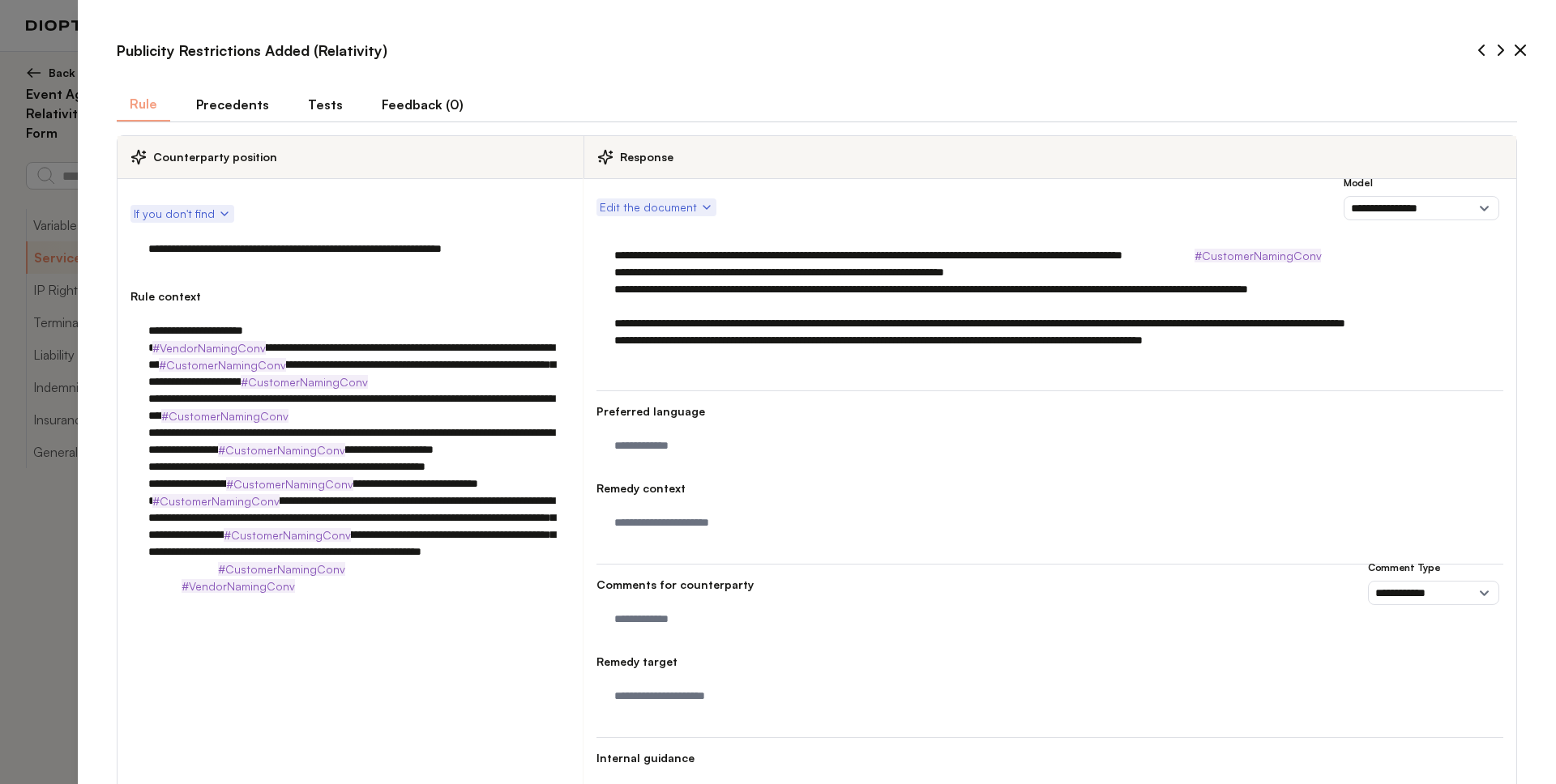 click on "Tests" at bounding box center (325, 104) 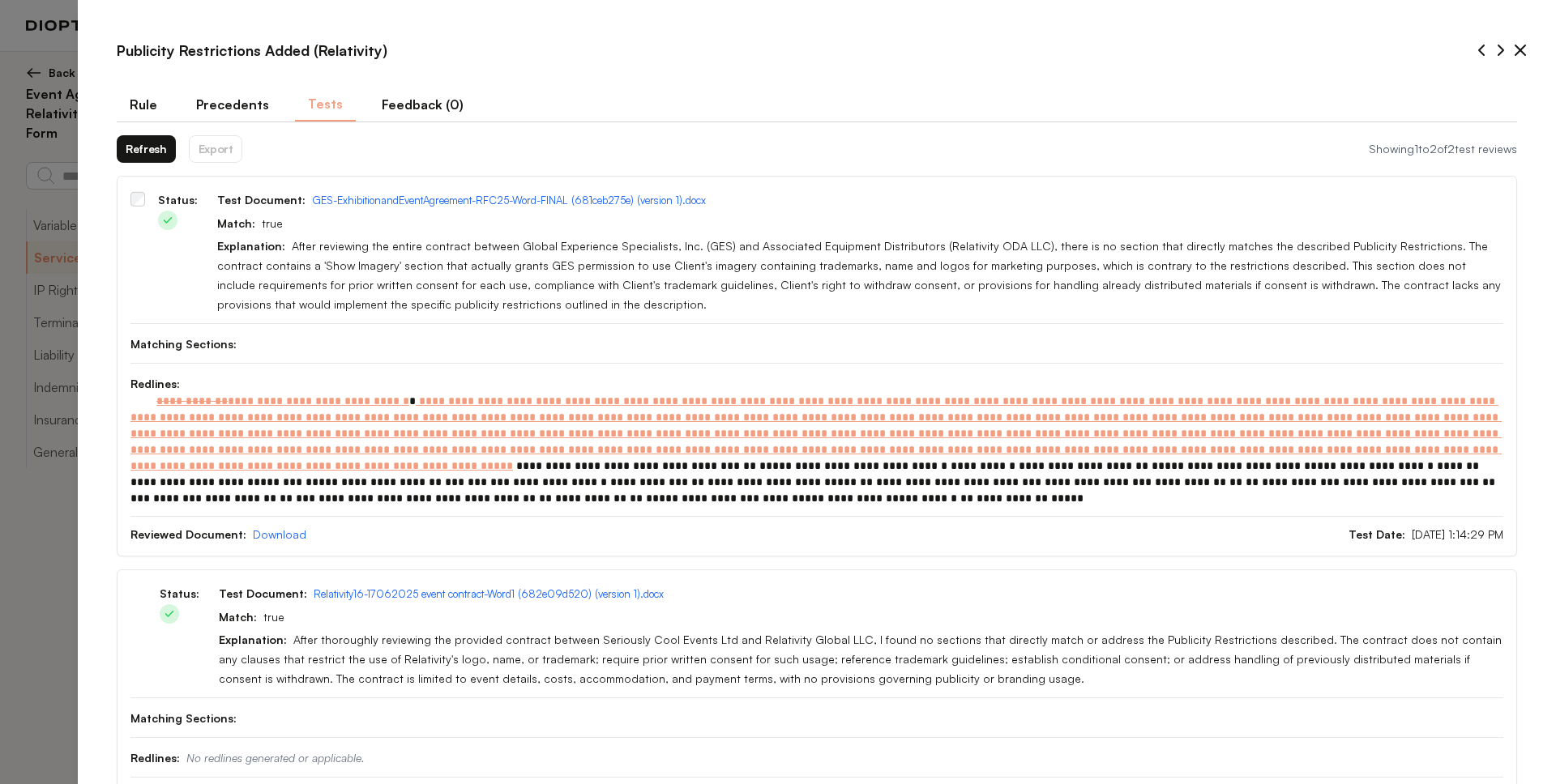 click on "Refresh" at bounding box center (146, 149) 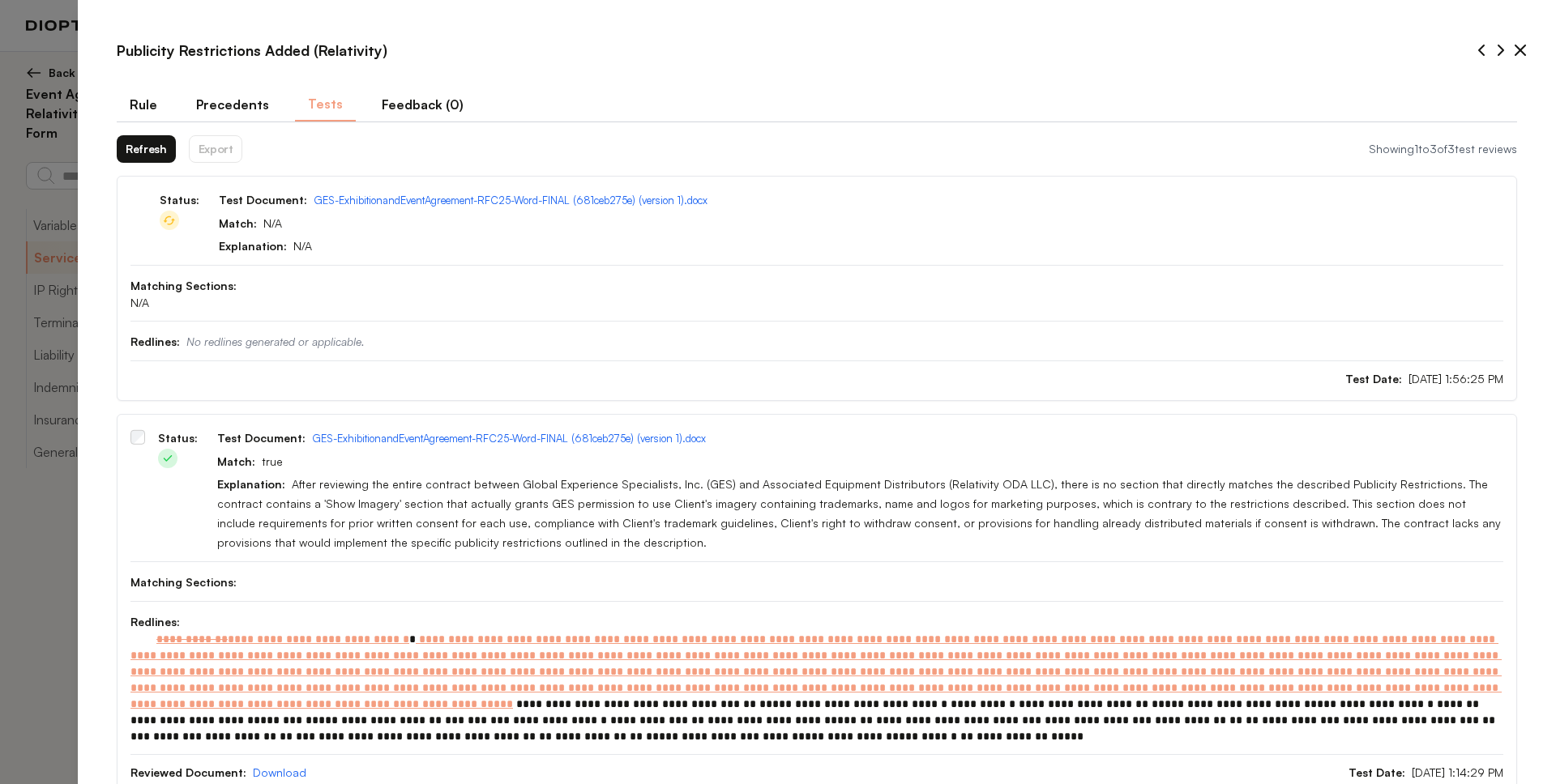 click on "Refresh" at bounding box center (146, 149) 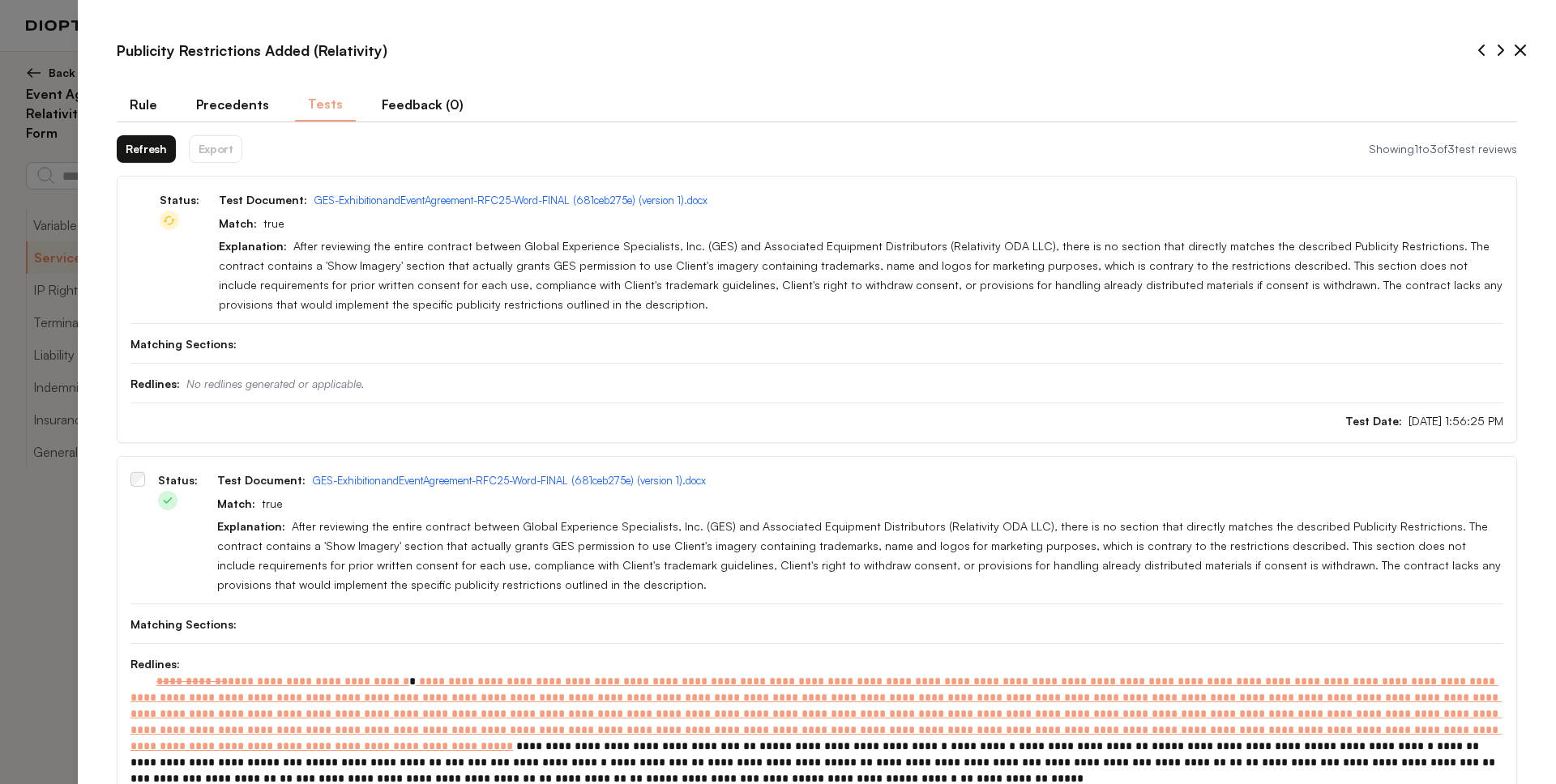 click on "Refresh" at bounding box center (146, 149) 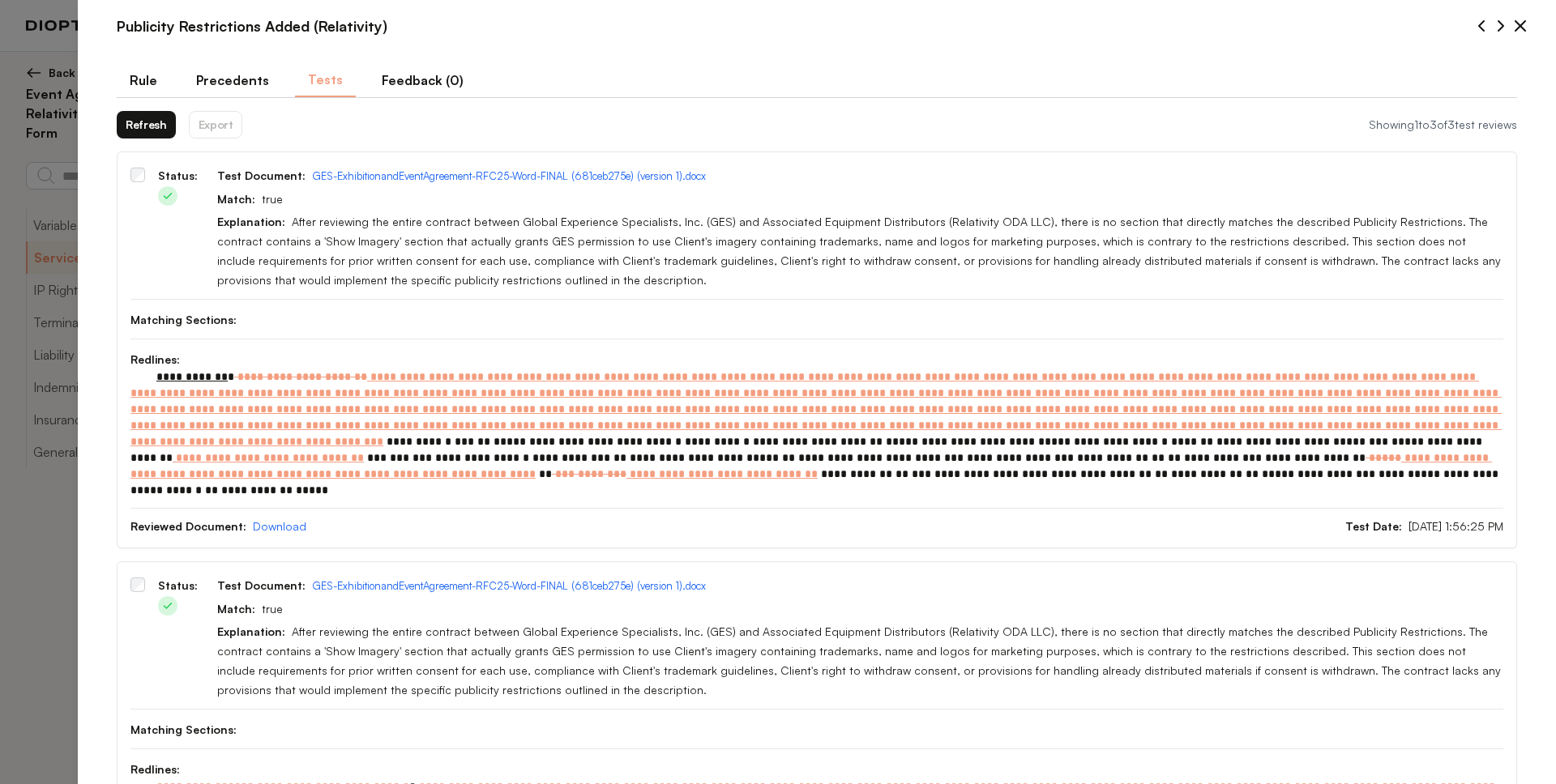 scroll, scrollTop: 35, scrollLeft: 0, axis: vertical 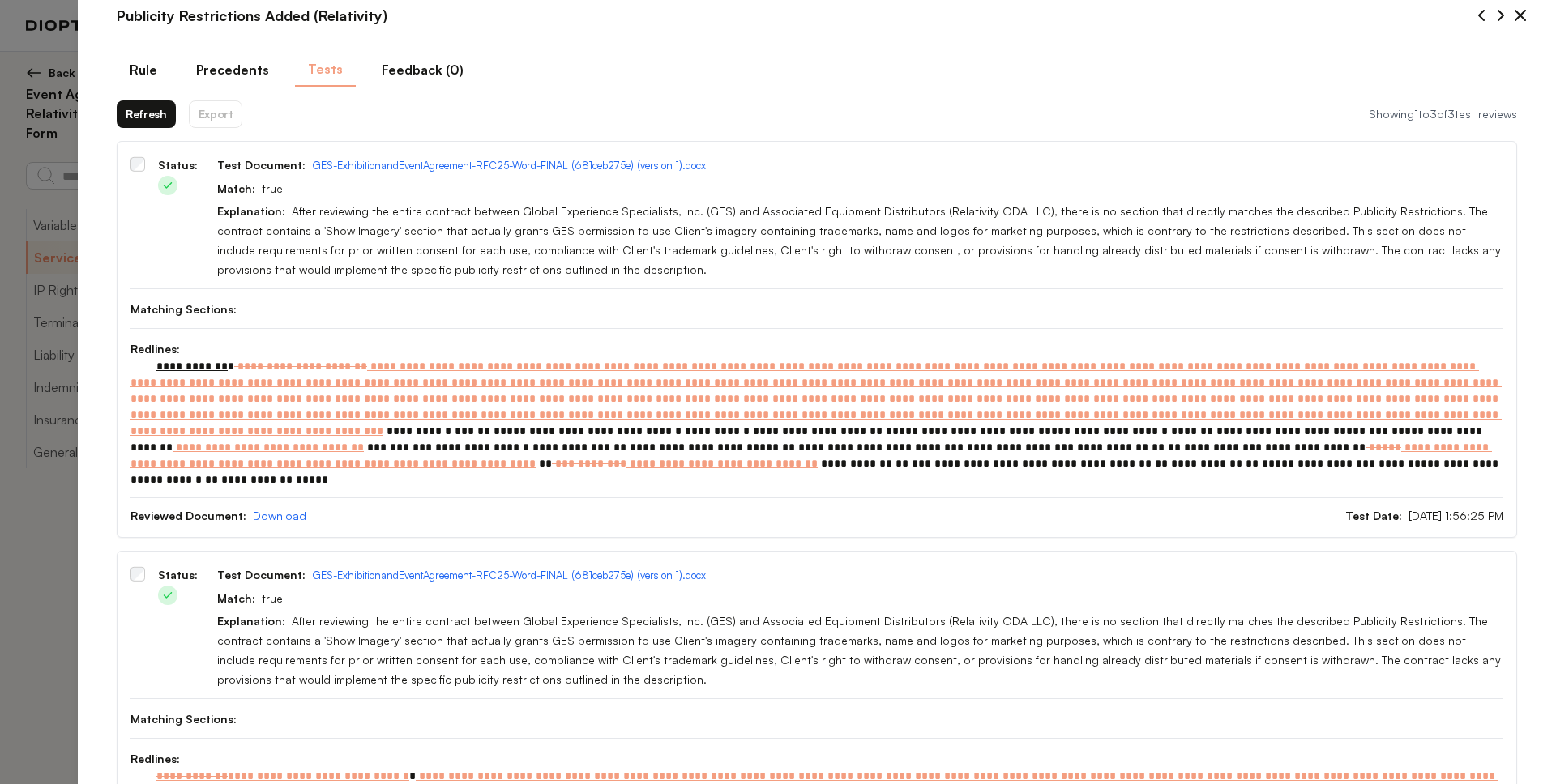 click on "Rule" at bounding box center [143, 70] 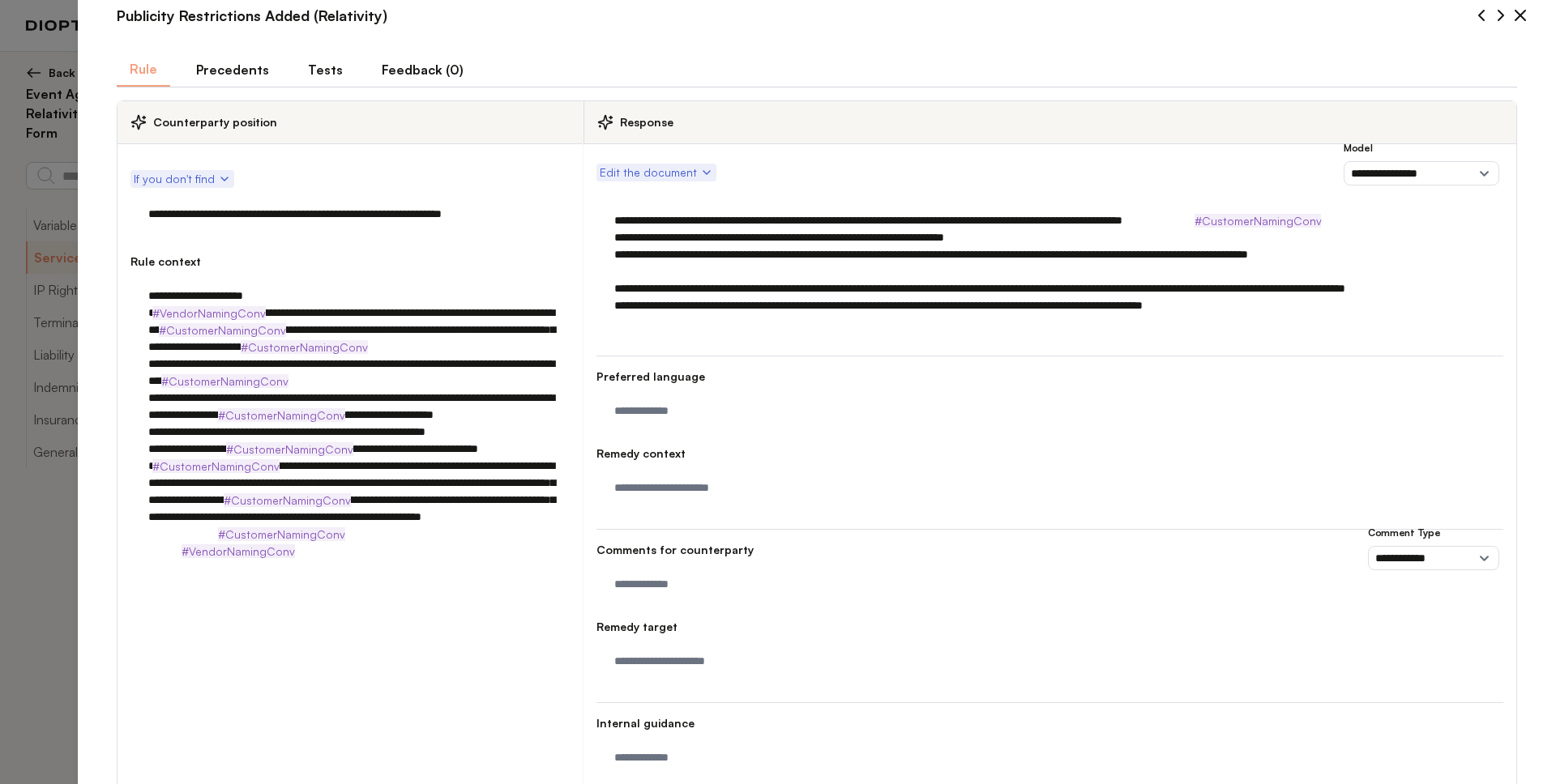 scroll, scrollTop: 114, scrollLeft: 0, axis: vertical 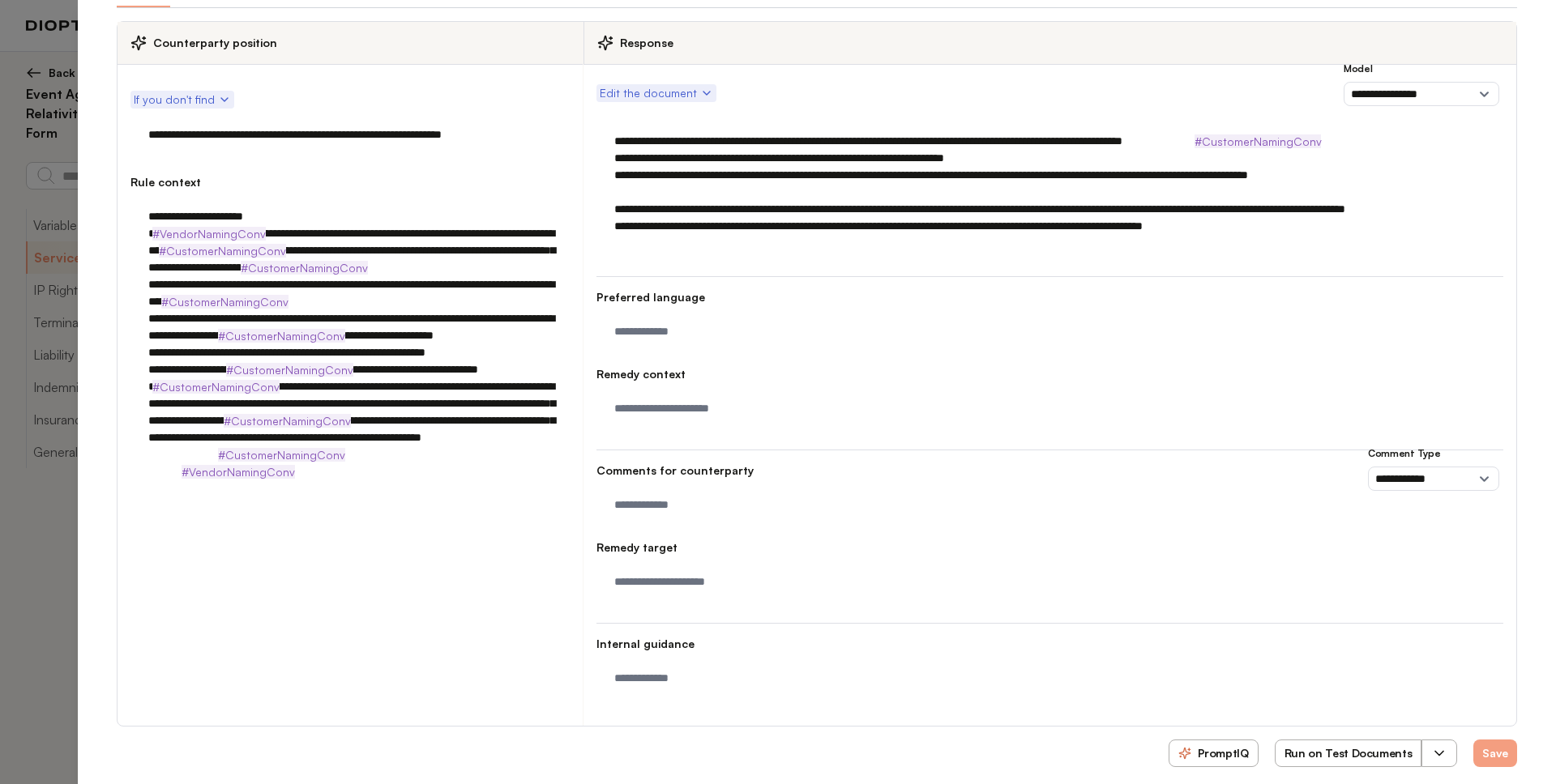 click 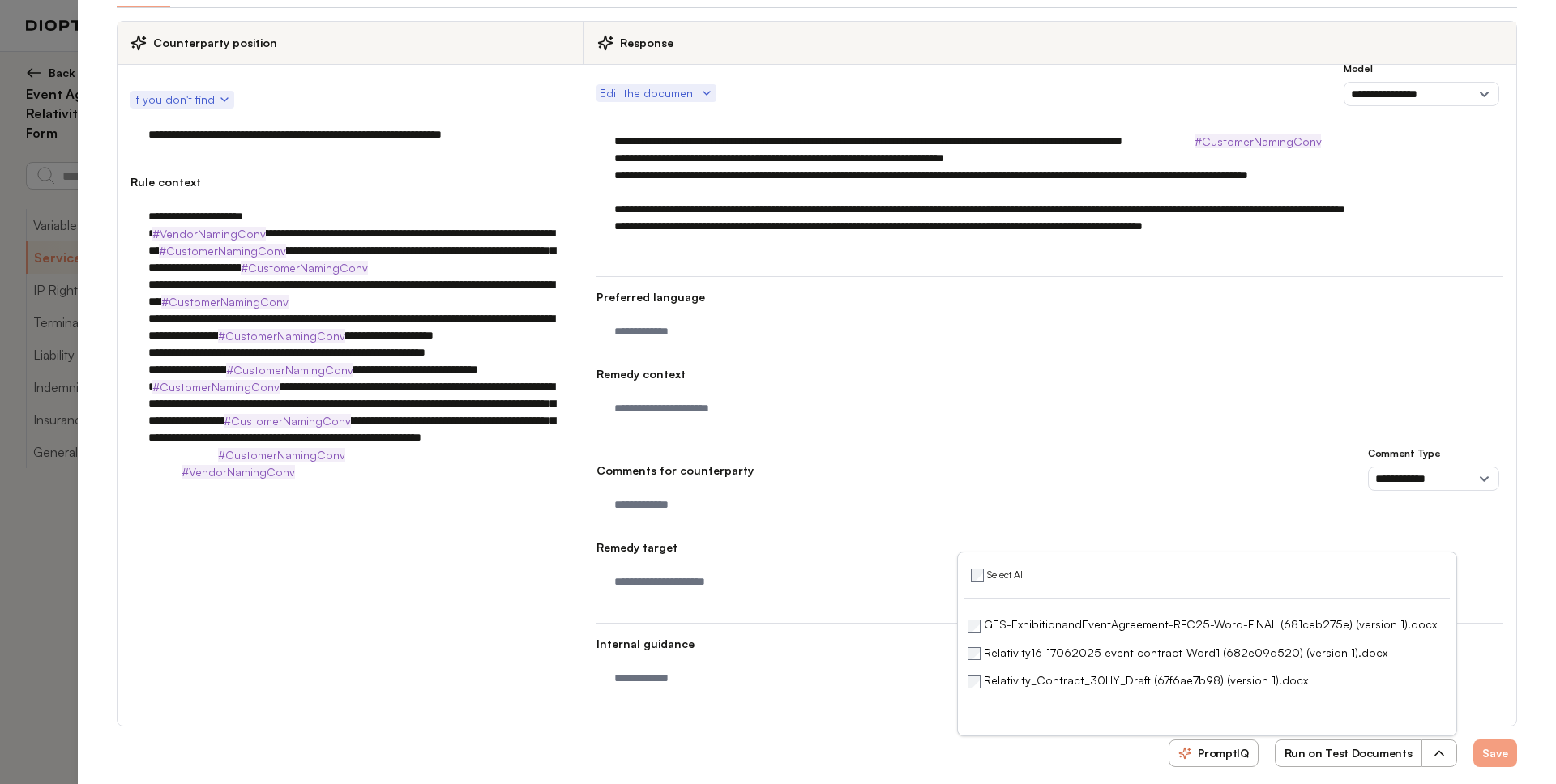 click on "Run on Test Documents" at bounding box center [1349, 753] 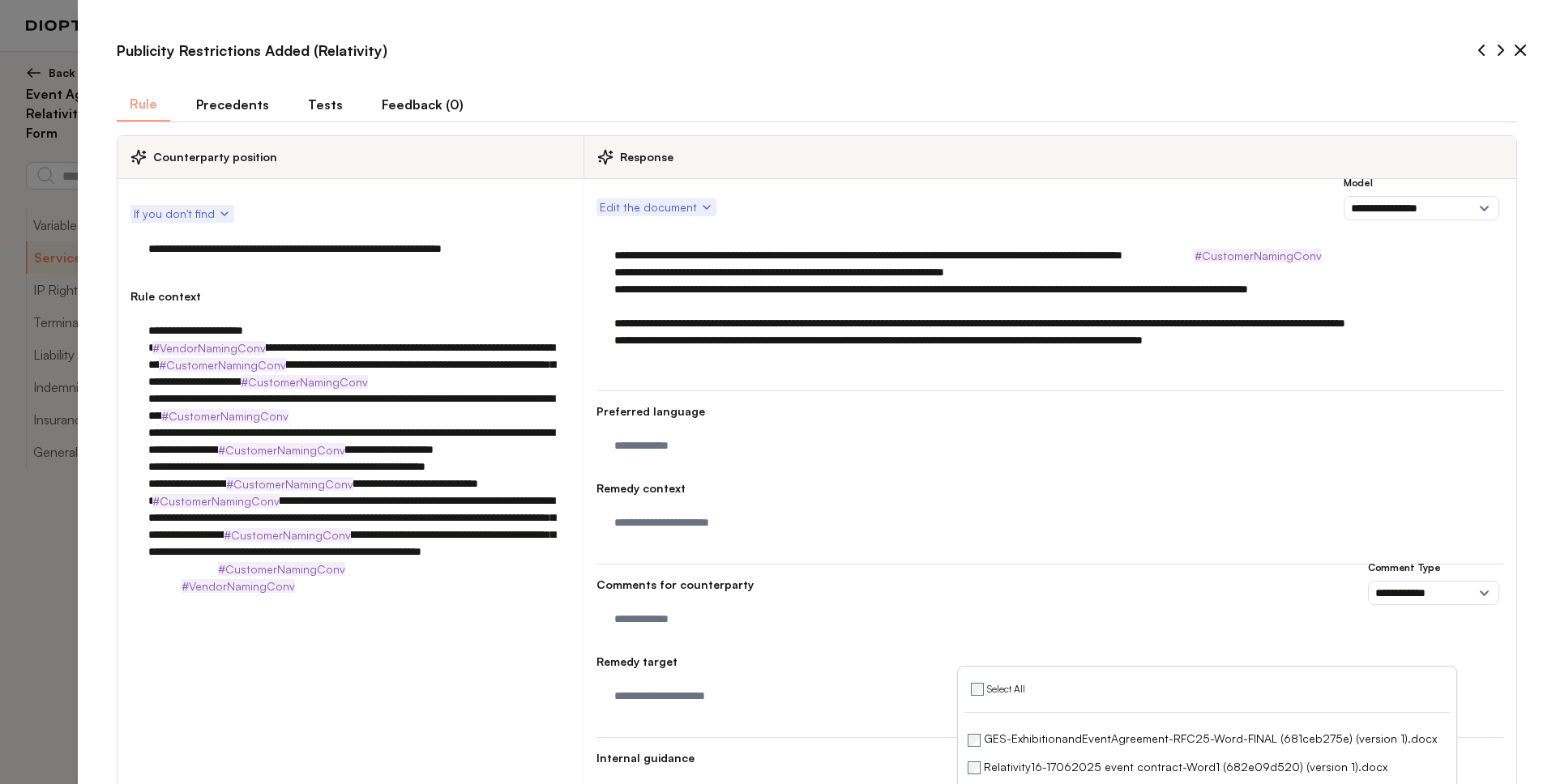 click on "Tests" at bounding box center (325, 104) 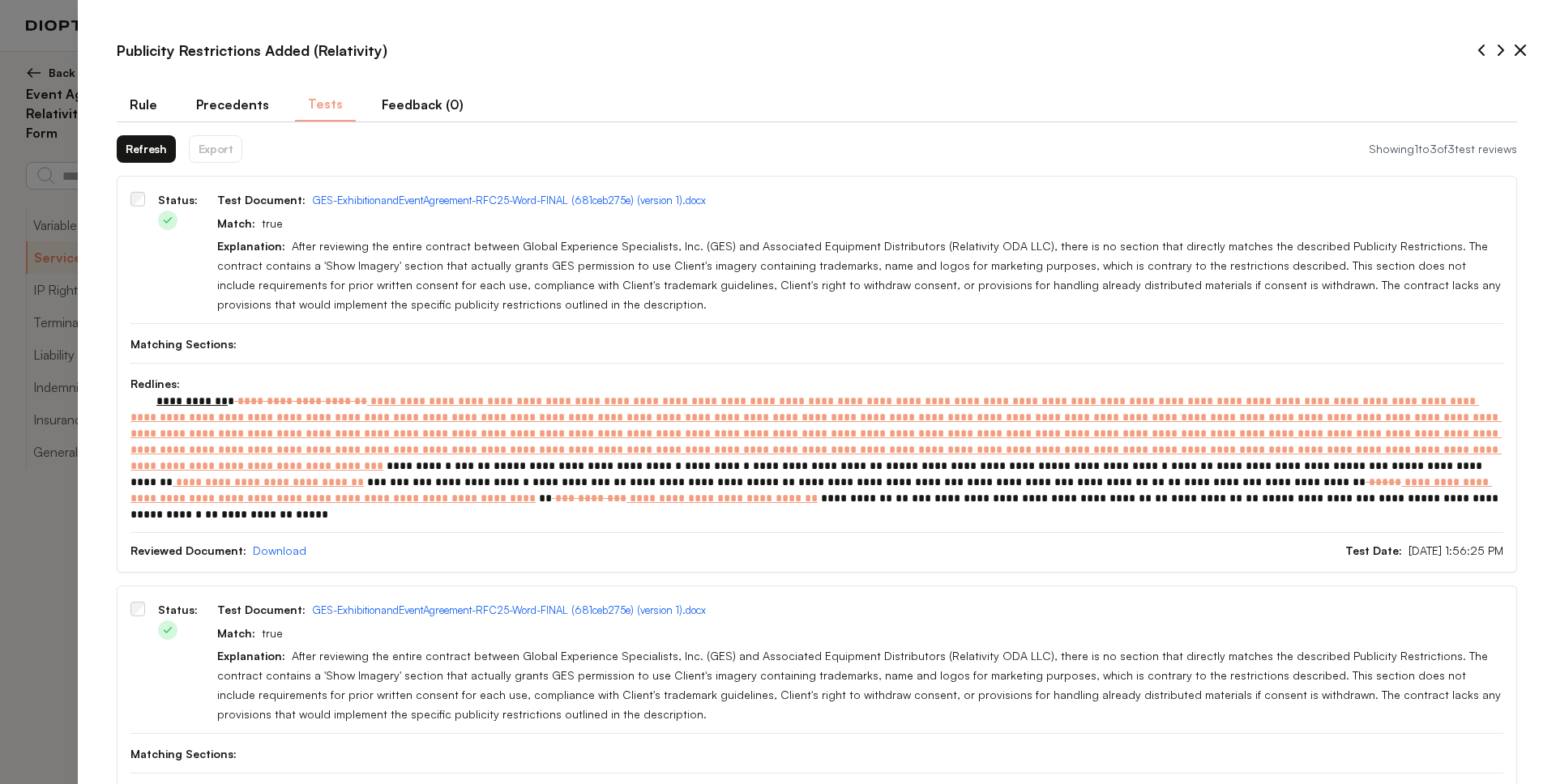 click on "Refresh" at bounding box center (146, 149) 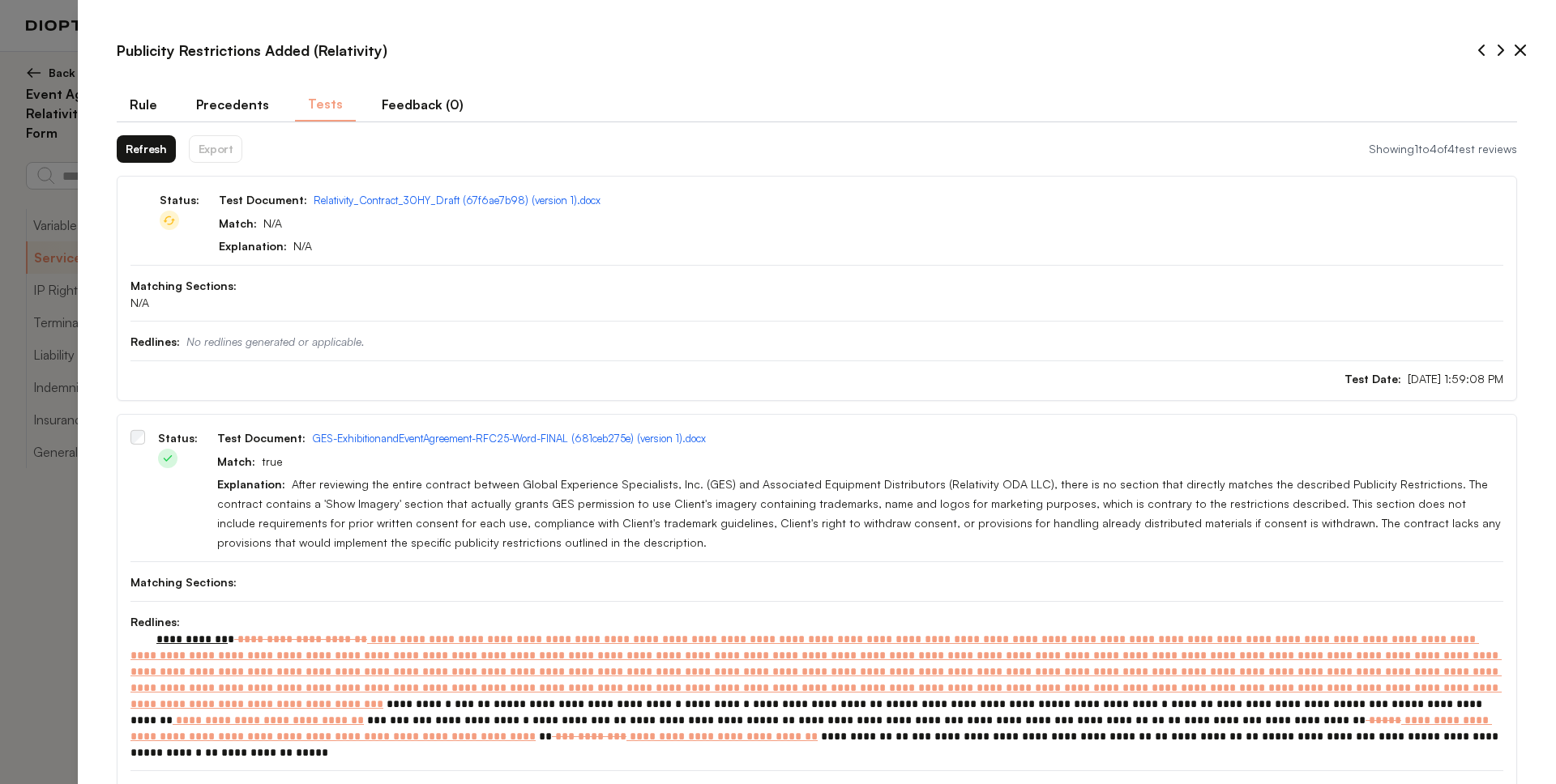 click on "Refresh" at bounding box center (146, 149) 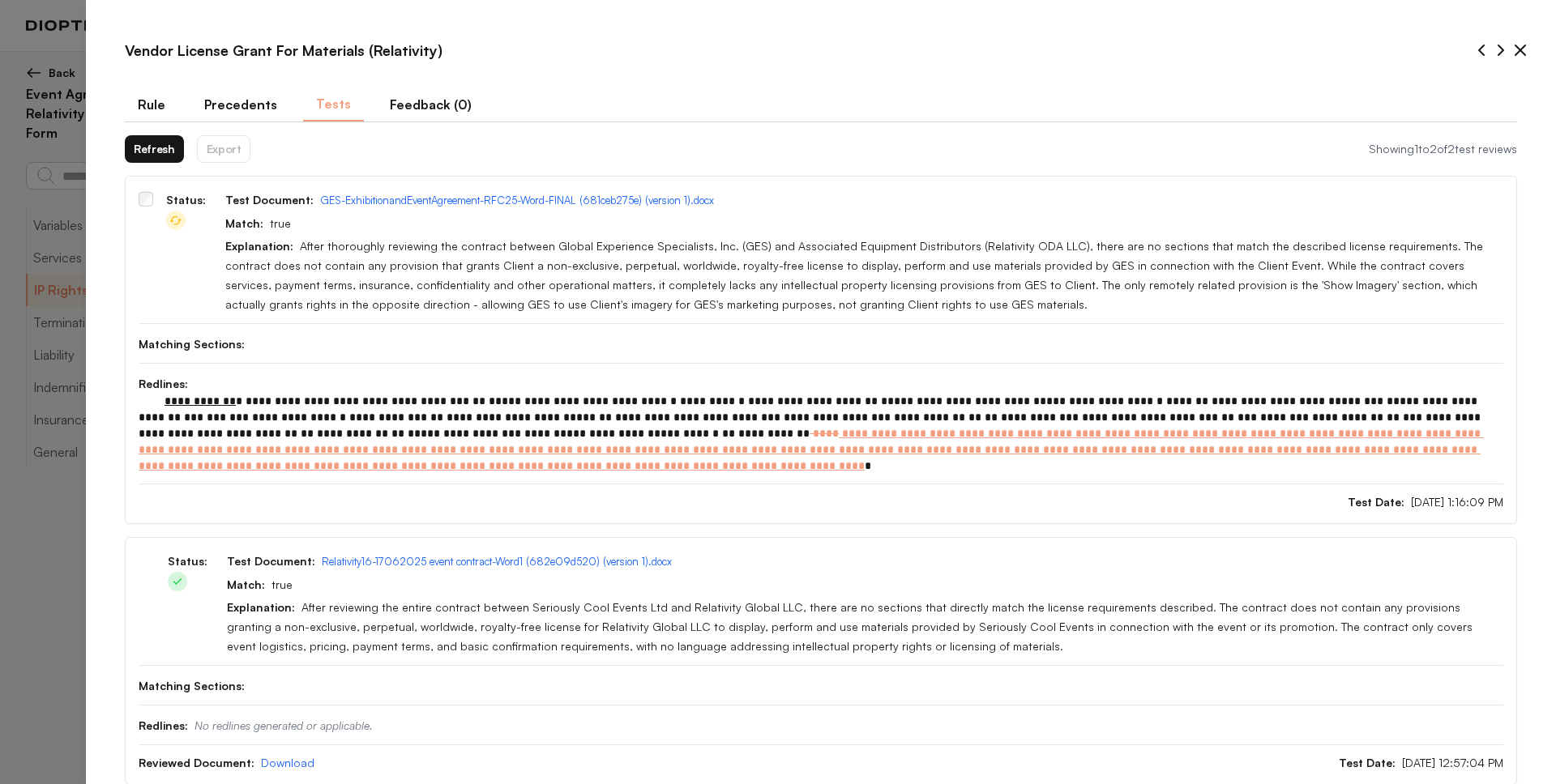 scroll, scrollTop: 0, scrollLeft: 0, axis: both 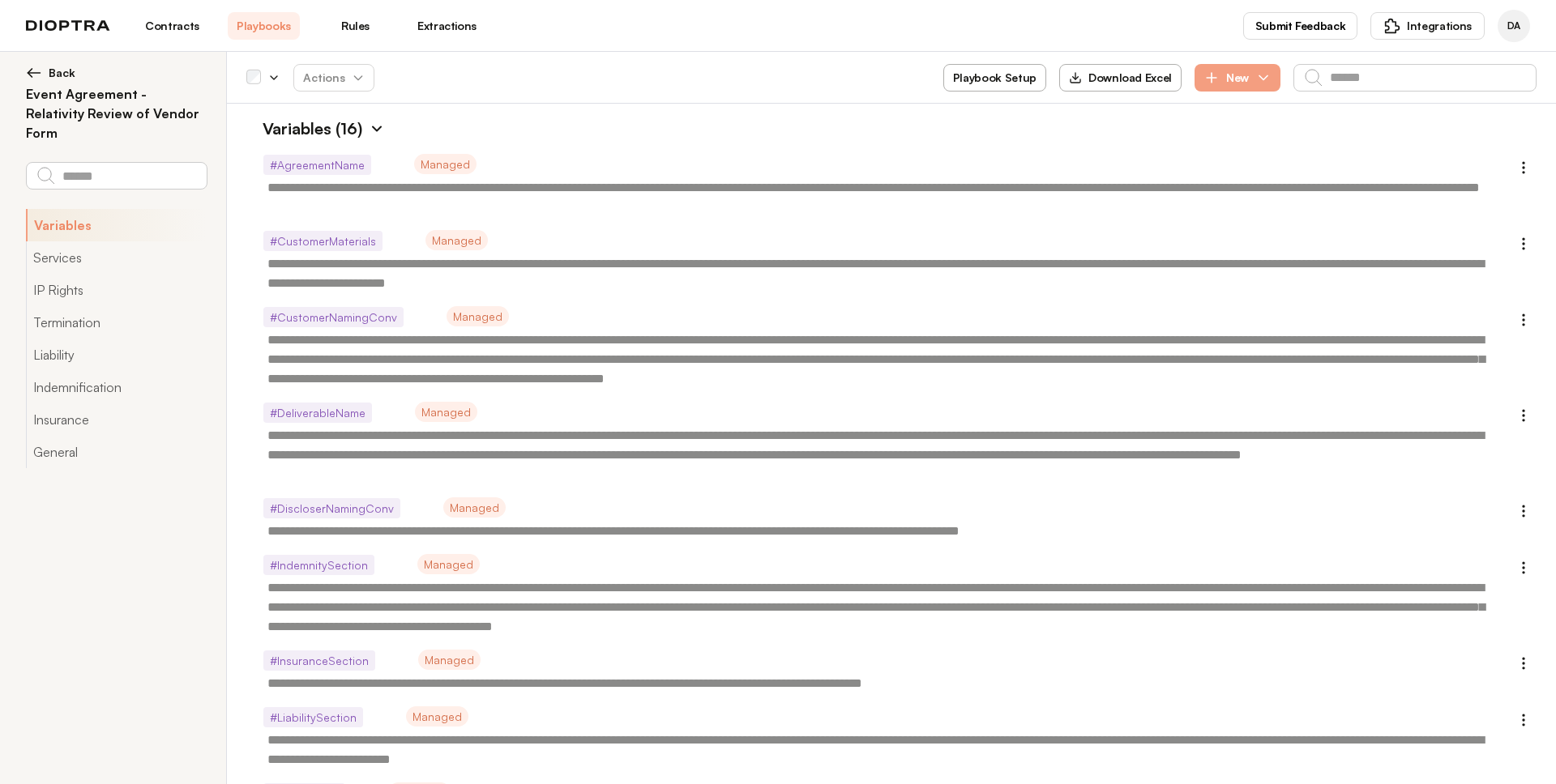 click at bounding box center [377, 129] 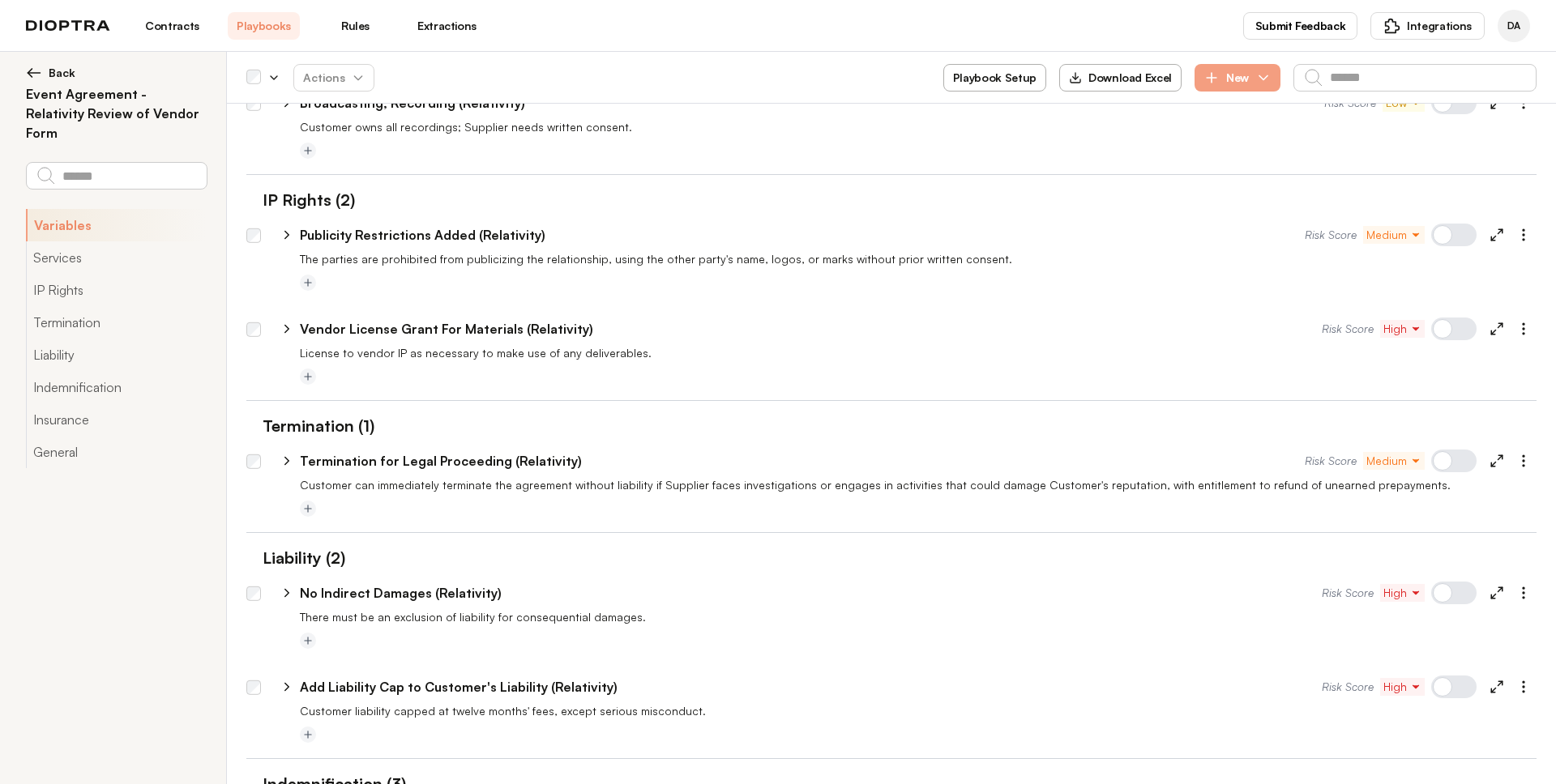 scroll, scrollTop: 115, scrollLeft: 0, axis: vertical 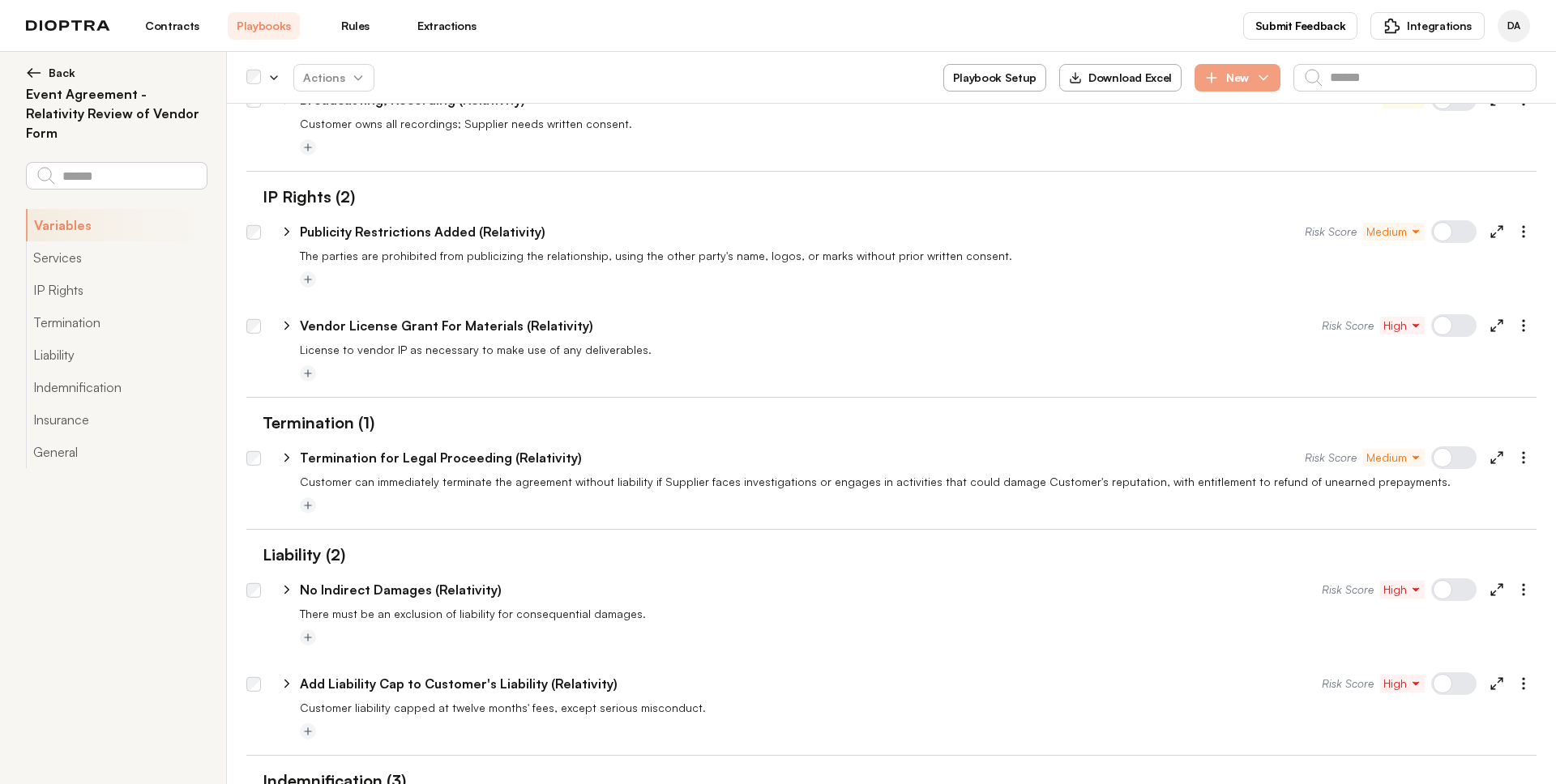 click 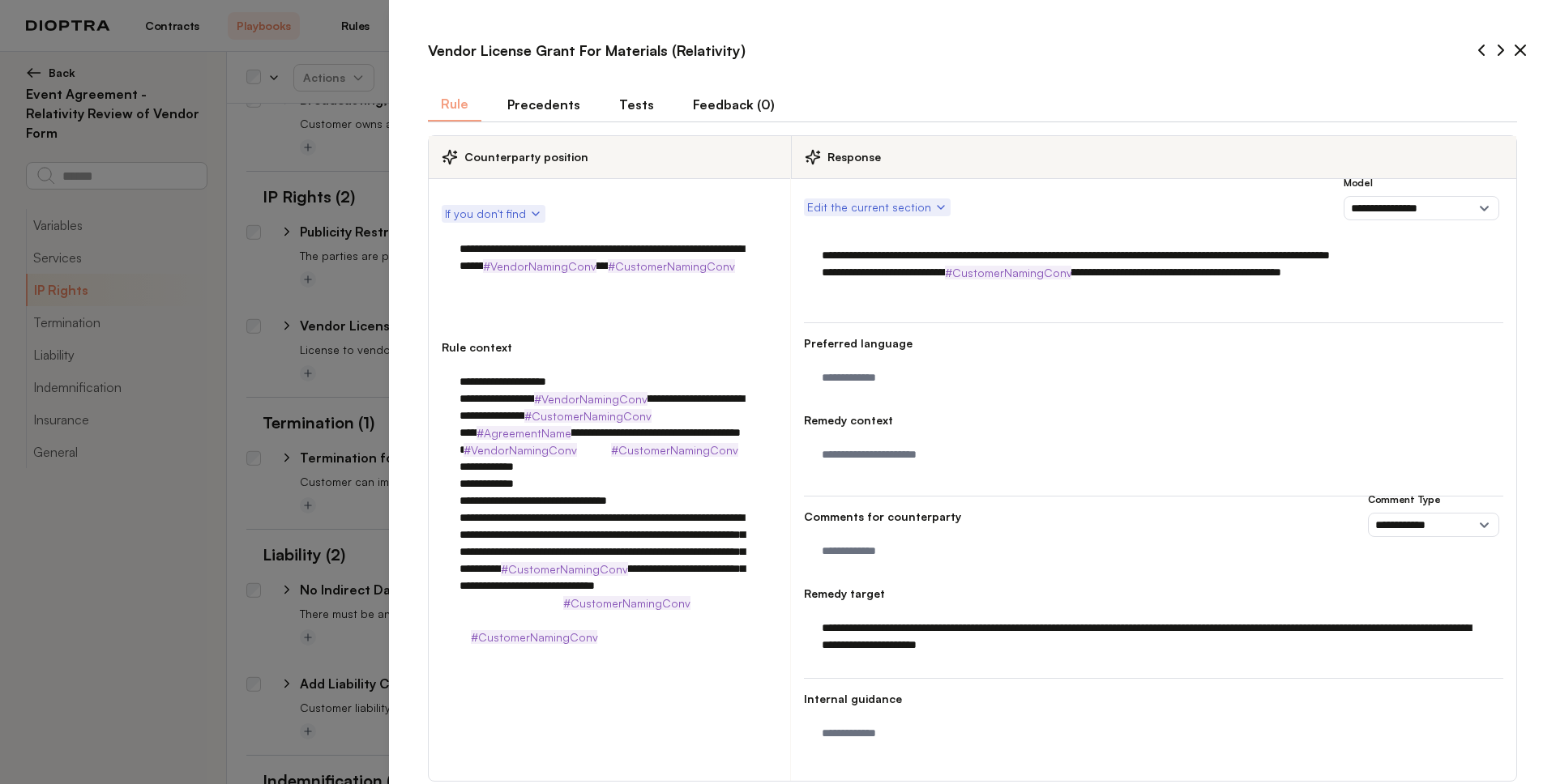 click on "Tests" at bounding box center [636, 104] 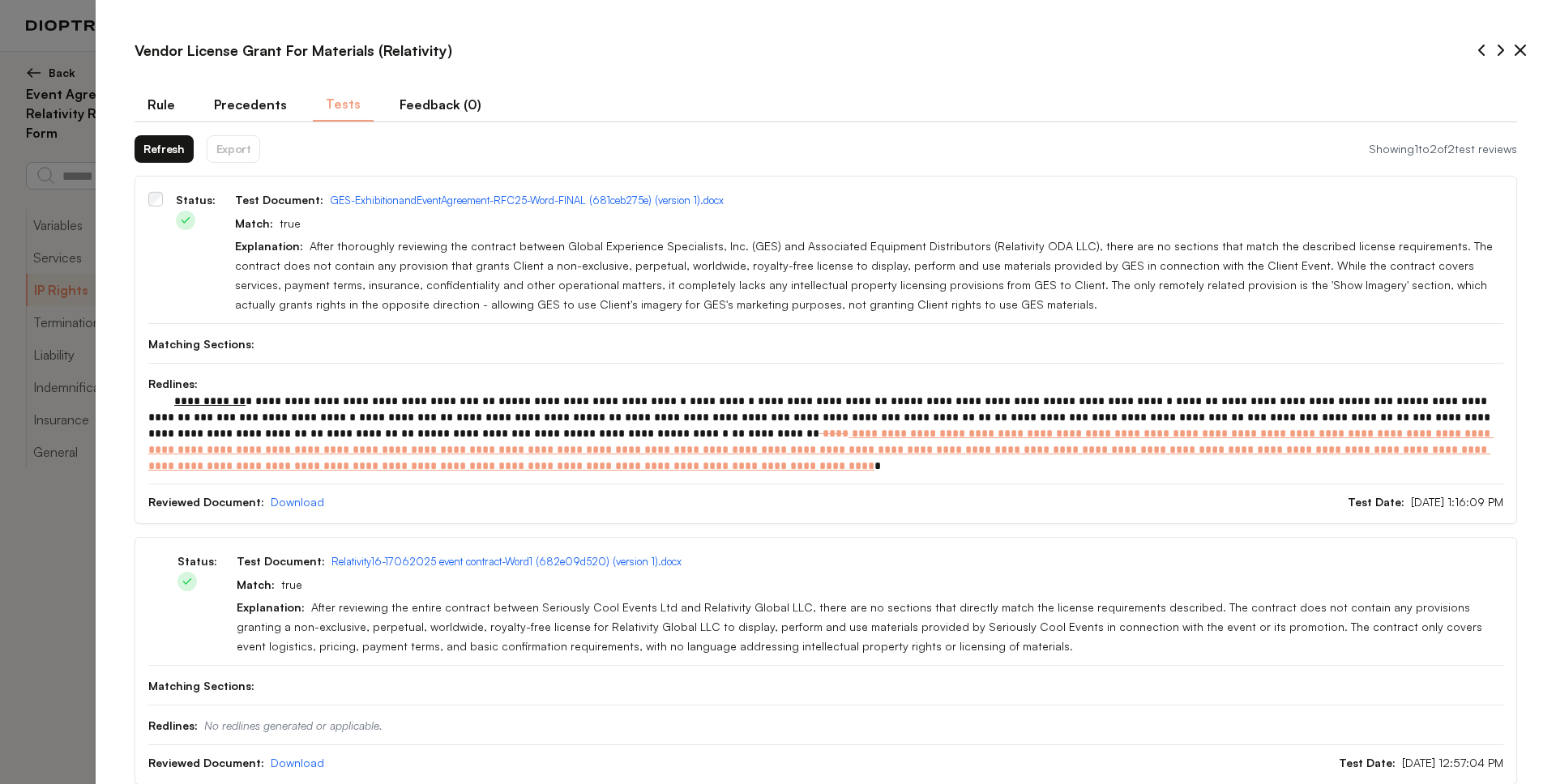 drag, startPoint x: 391, startPoint y: 213, endPoint x: 18, endPoint y: 209, distance: 373.02145 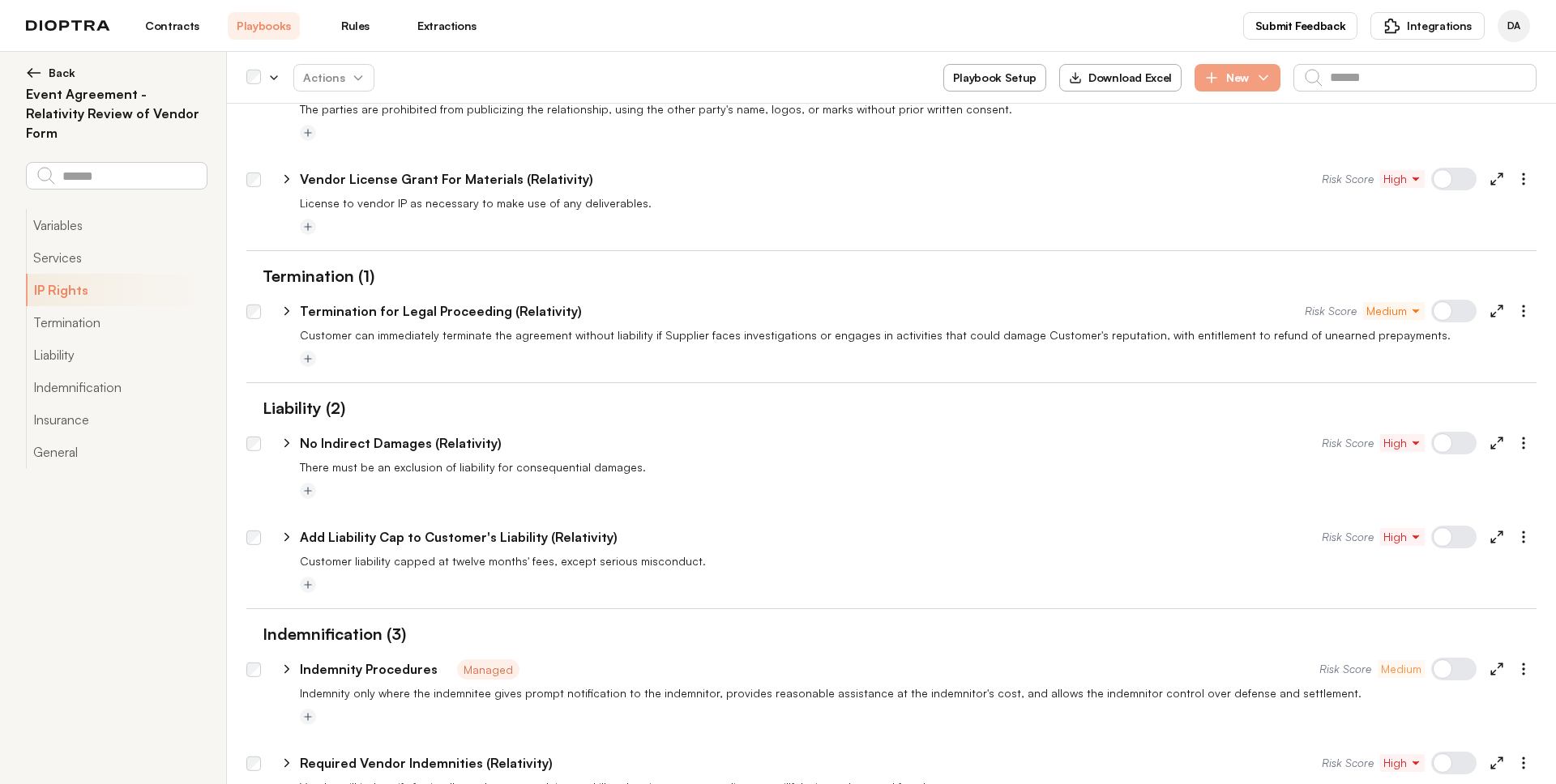scroll, scrollTop: 269, scrollLeft: 0, axis: vertical 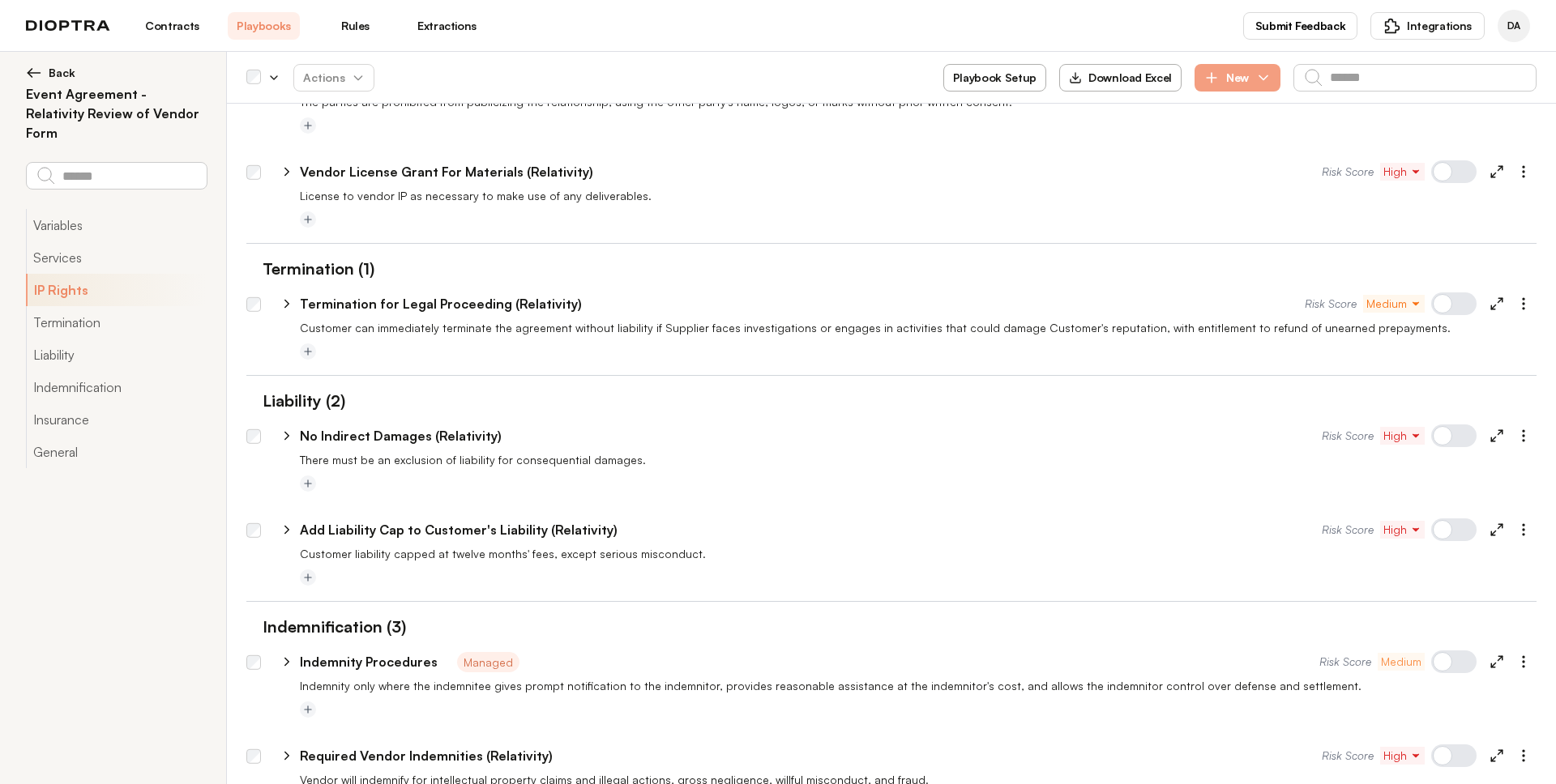 click 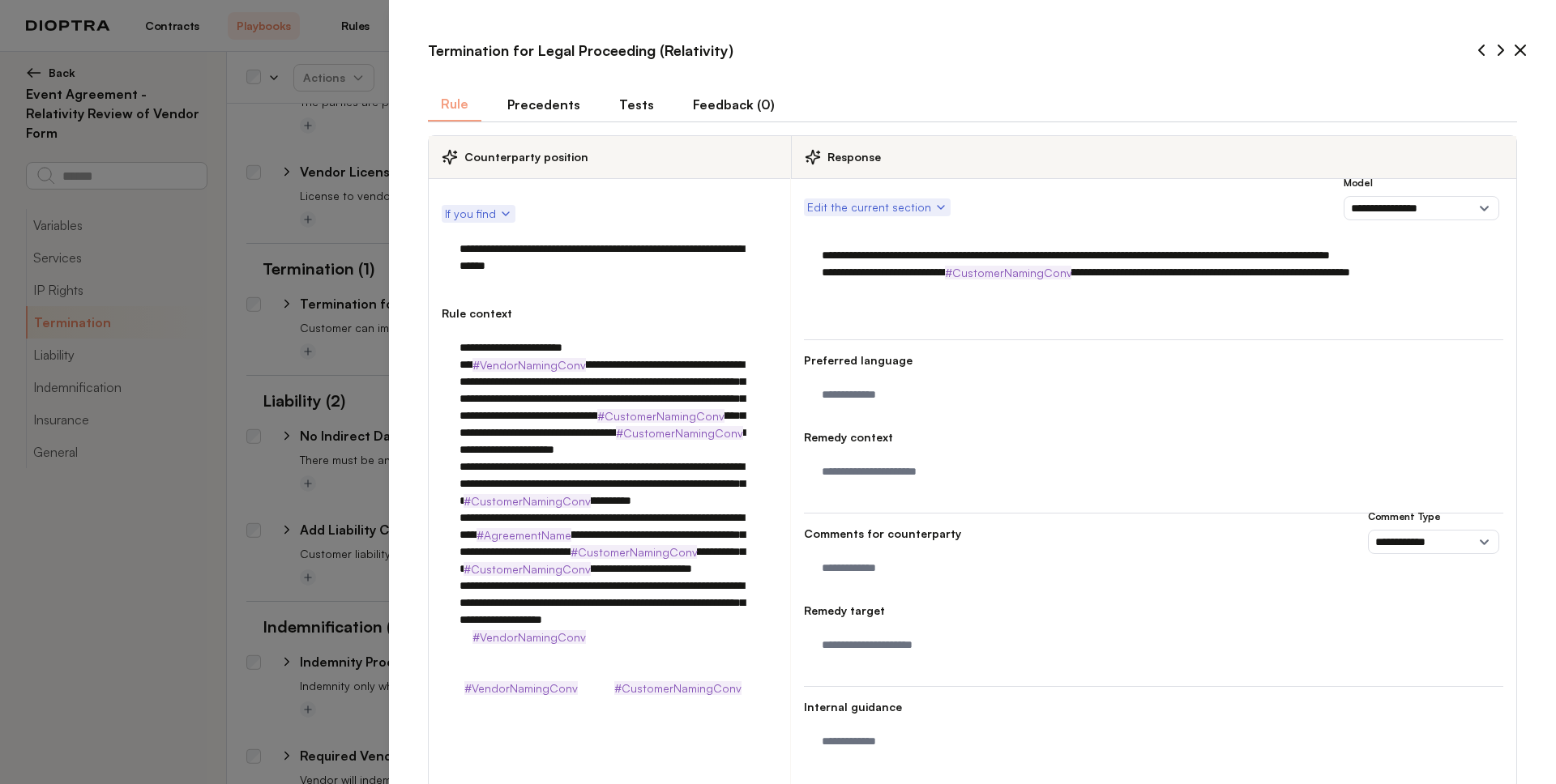 click on "Tests" at bounding box center (636, 104) 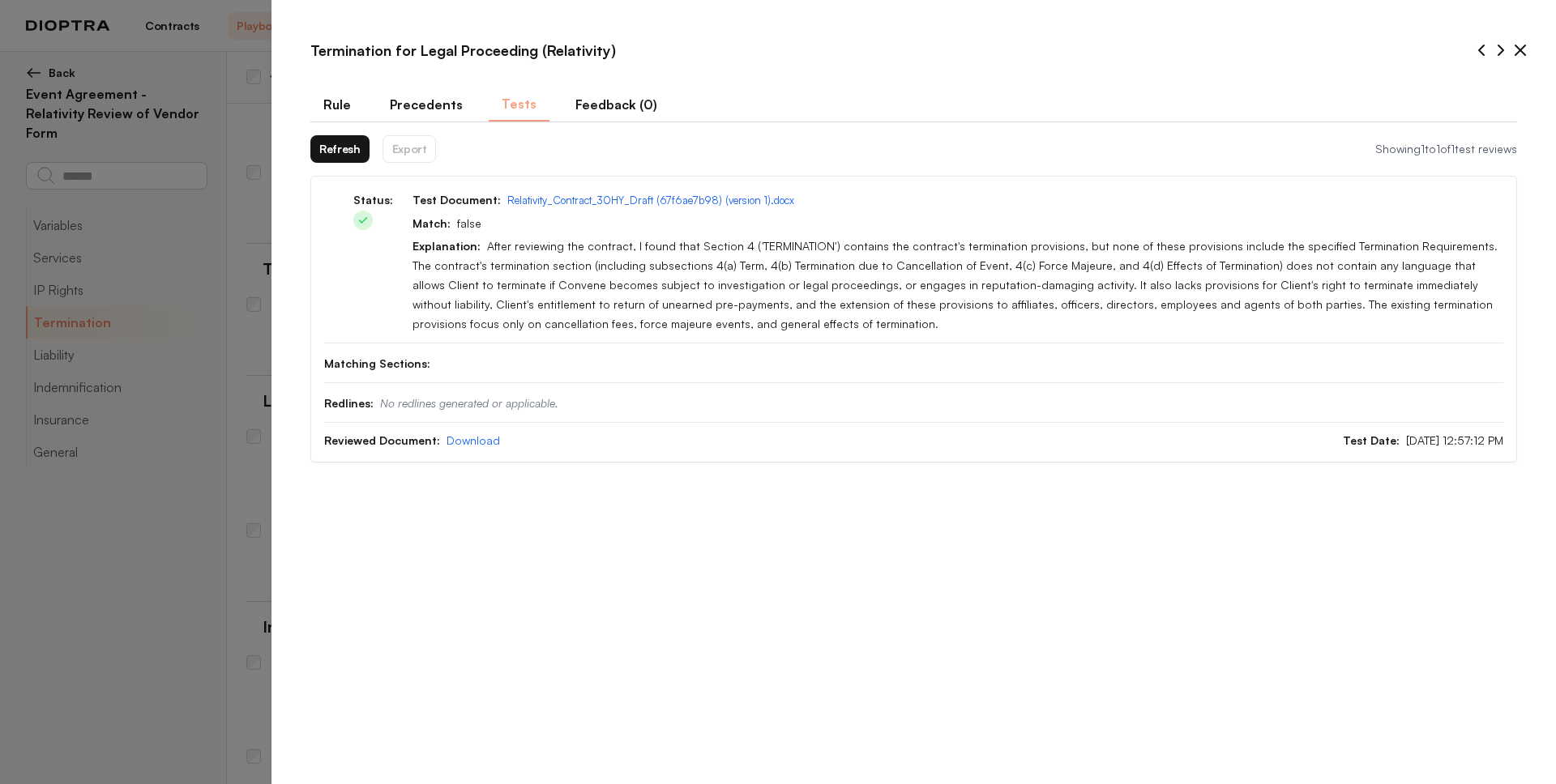 drag, startPoint x: 389, startPoint y: 304, endPoint x: 138, endPoint y: 270, distance: 253.2923 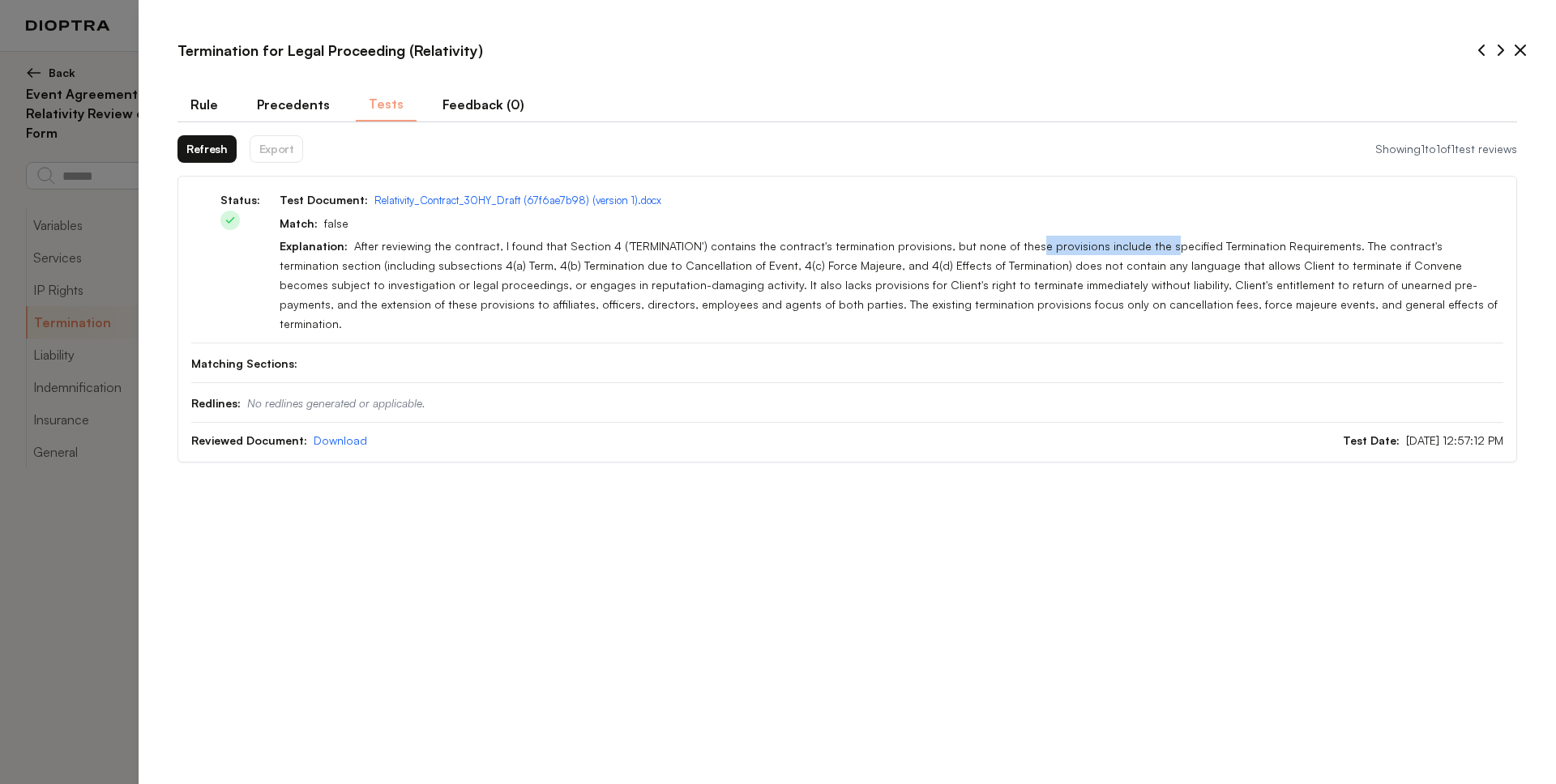drag, startPoint x: 995, startPoint y: 248, endPoint x: 1125, endPoint y: 249, distance: 130.00385 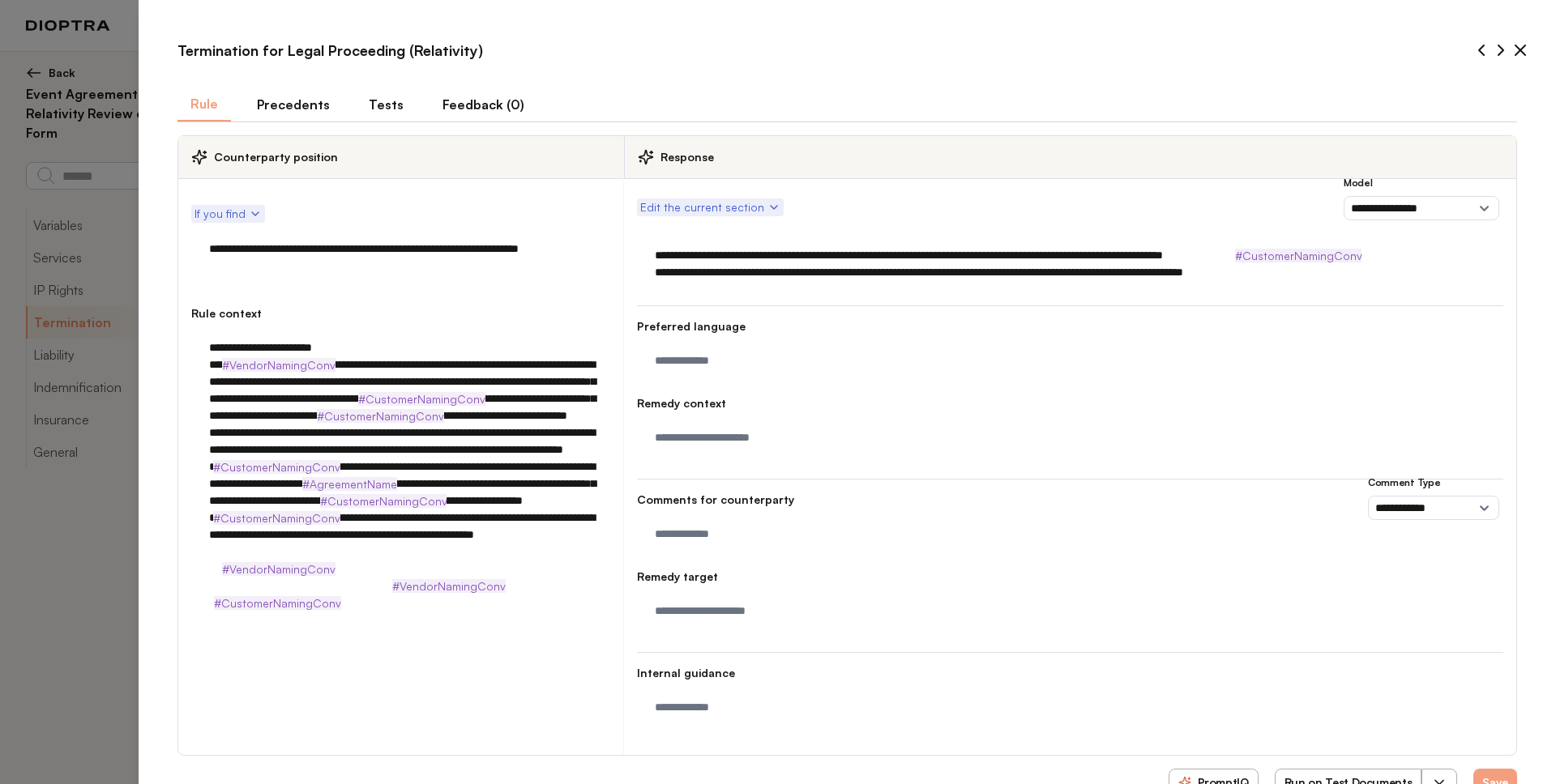 click 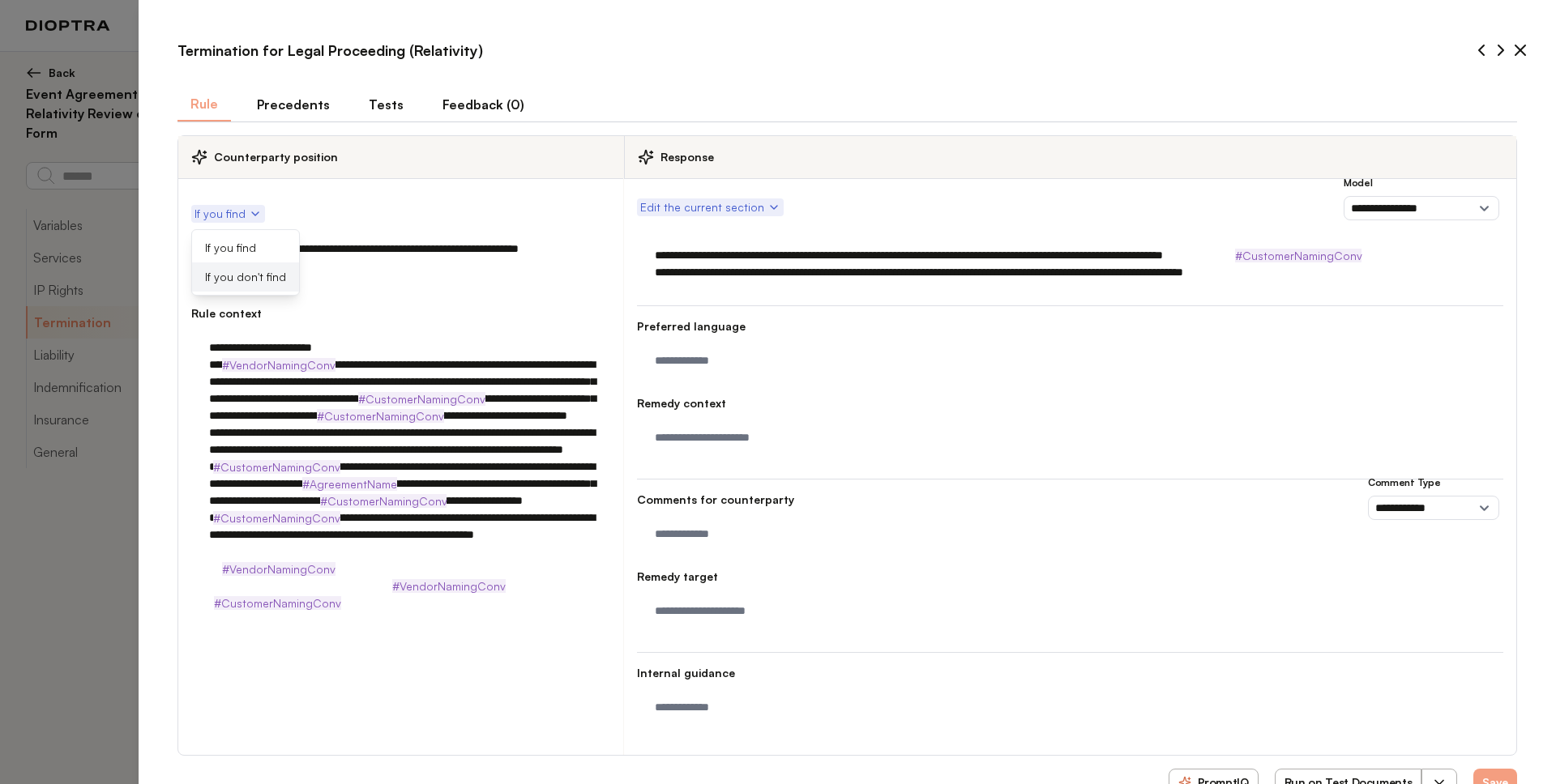 click on "If you don't find" at bounding box center [246, 277] 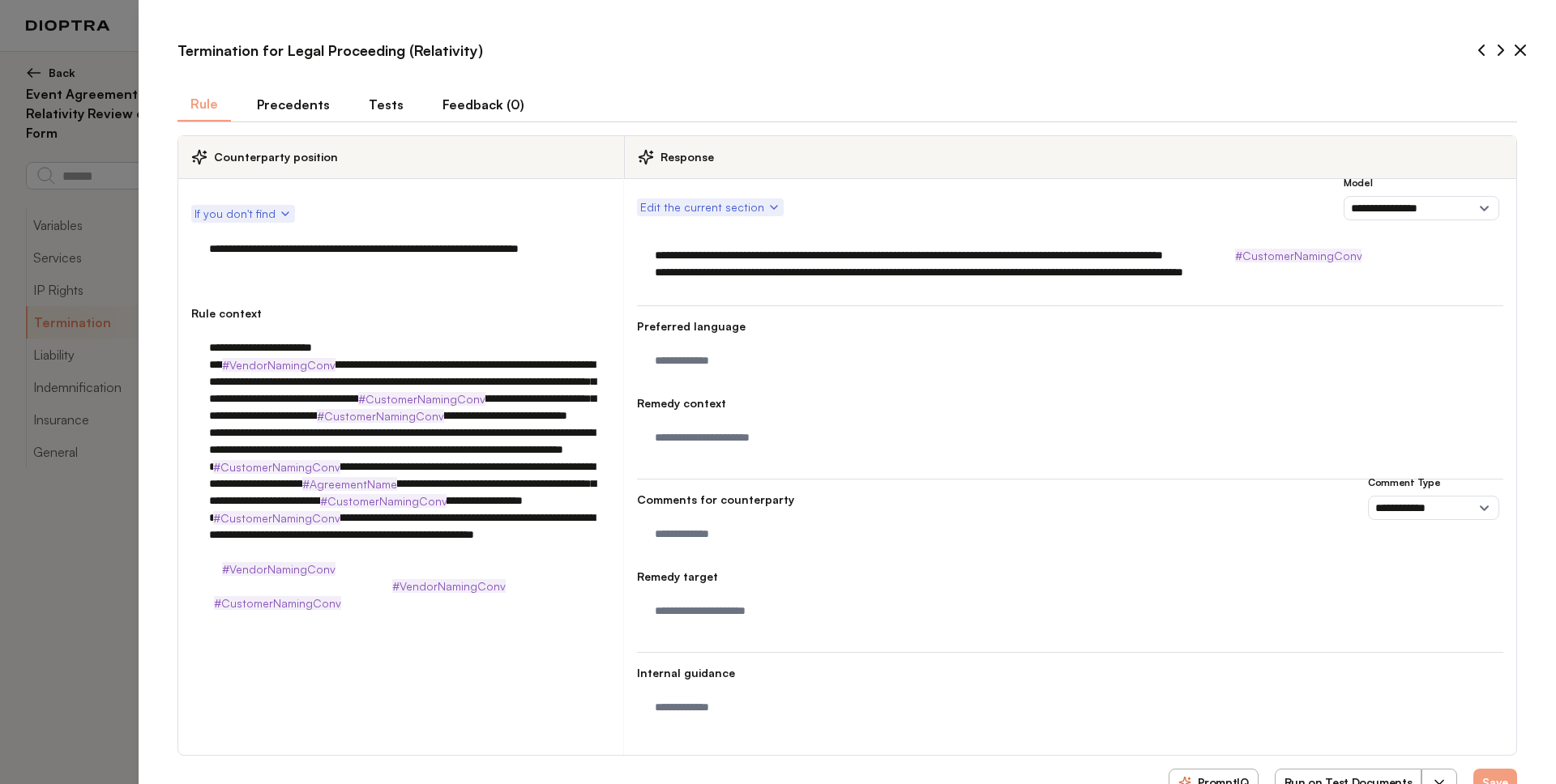 click 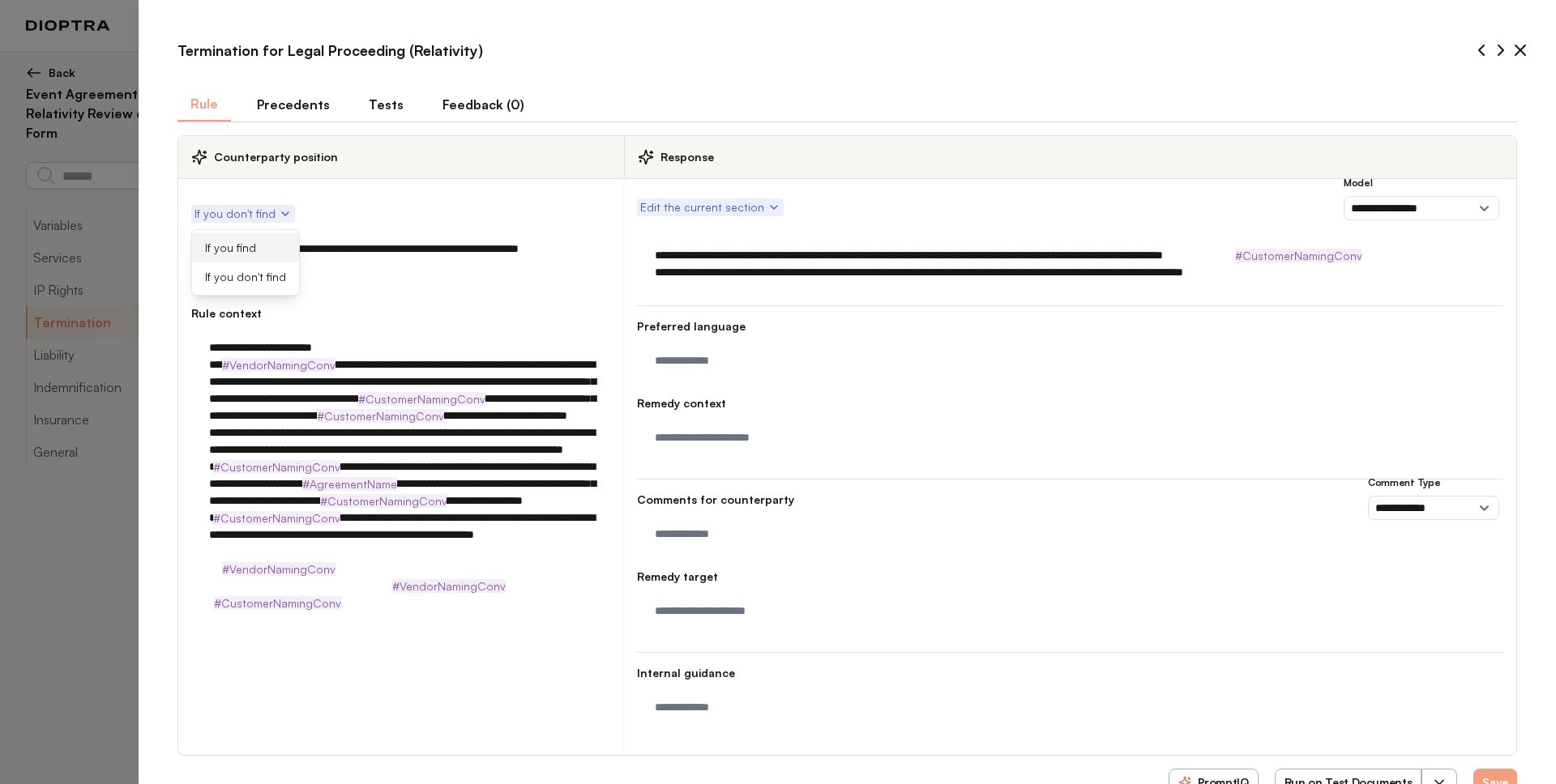 click on "If you find" at bounding box center (246, 248) 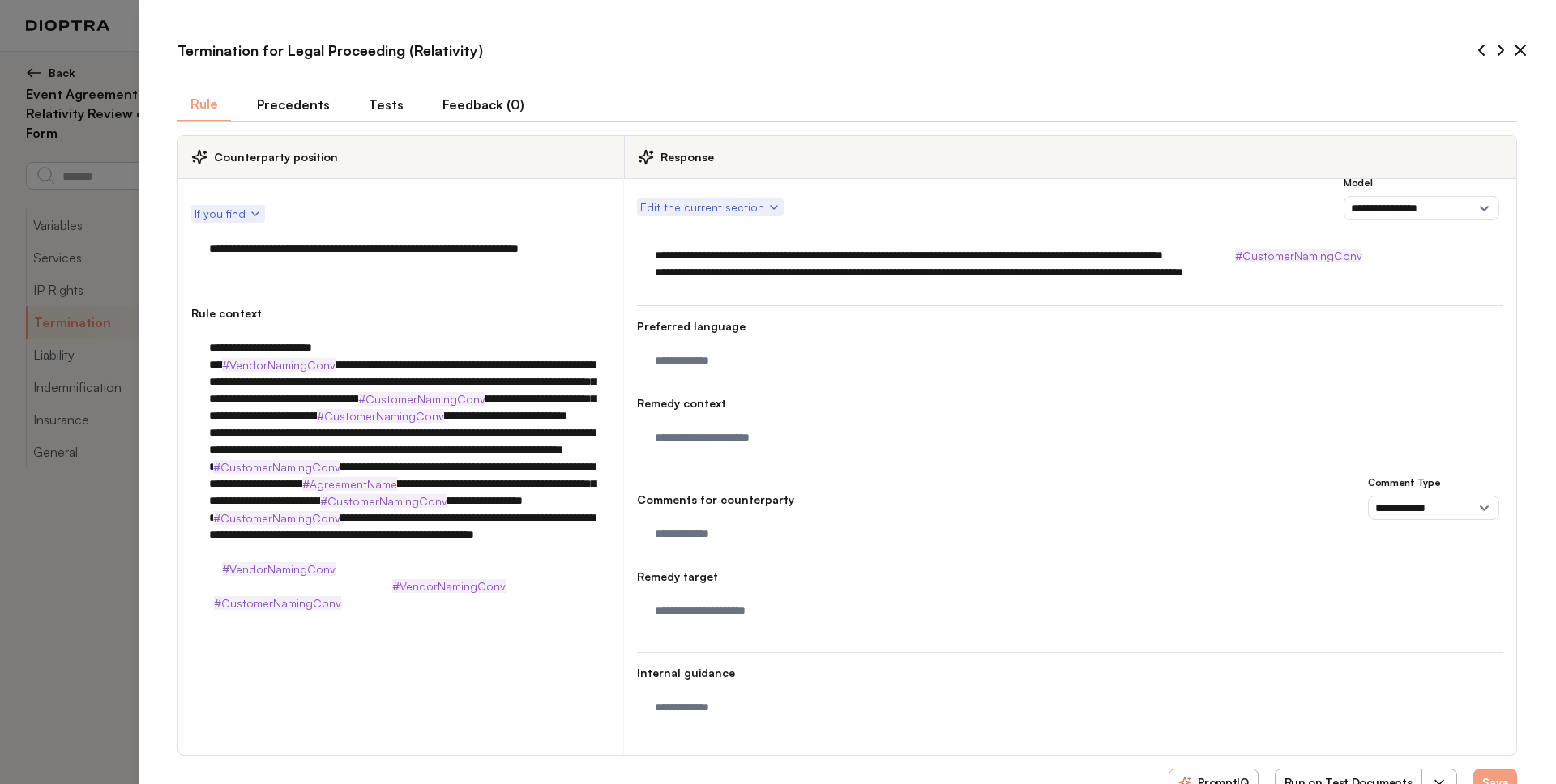 click on "**********" at bounding box center [400, 249] 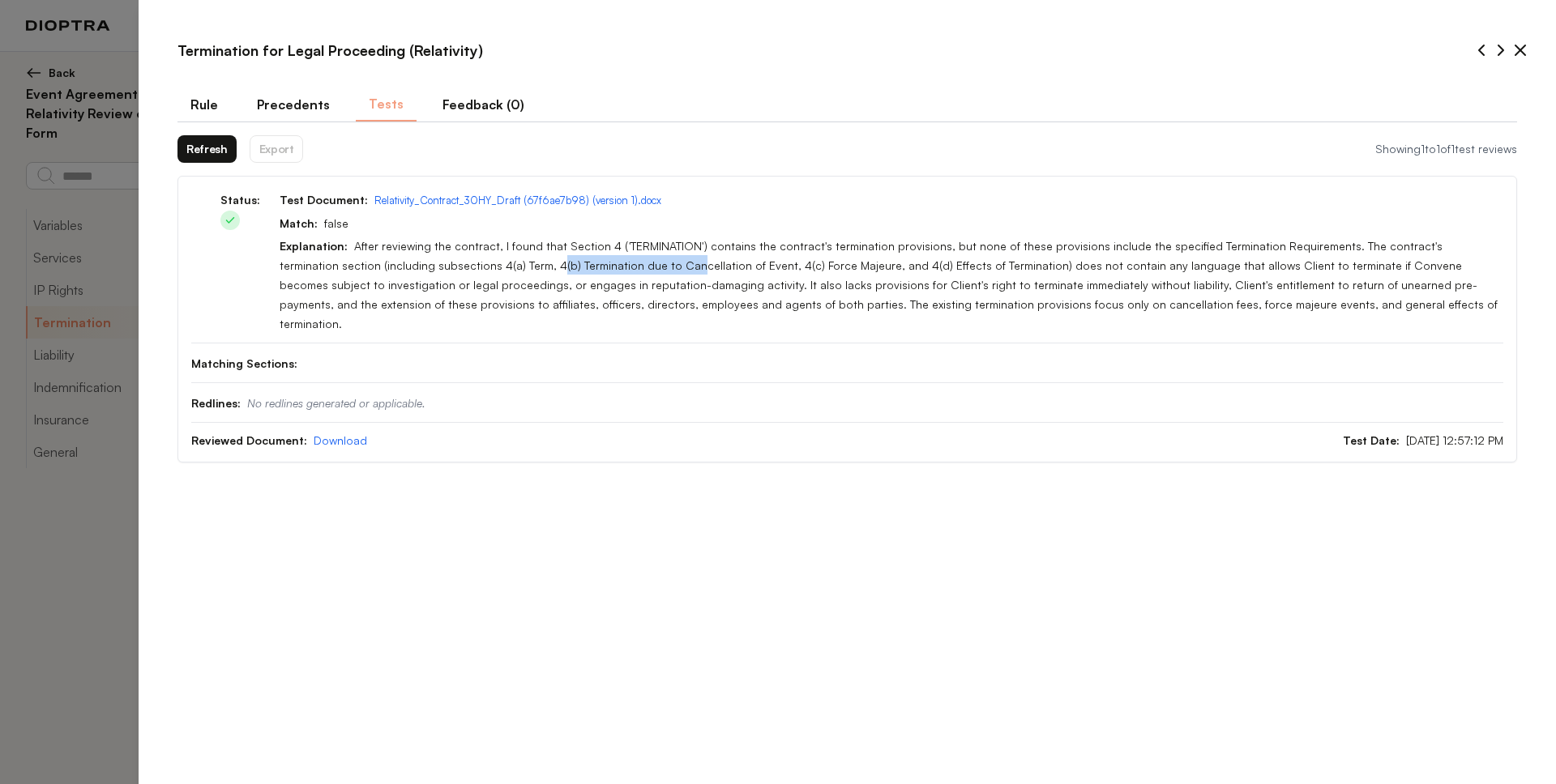 drag, startPoint x: 445, startPoint y: 260, endPoint x: 576, endPoint y: 265, distance: 131.09539 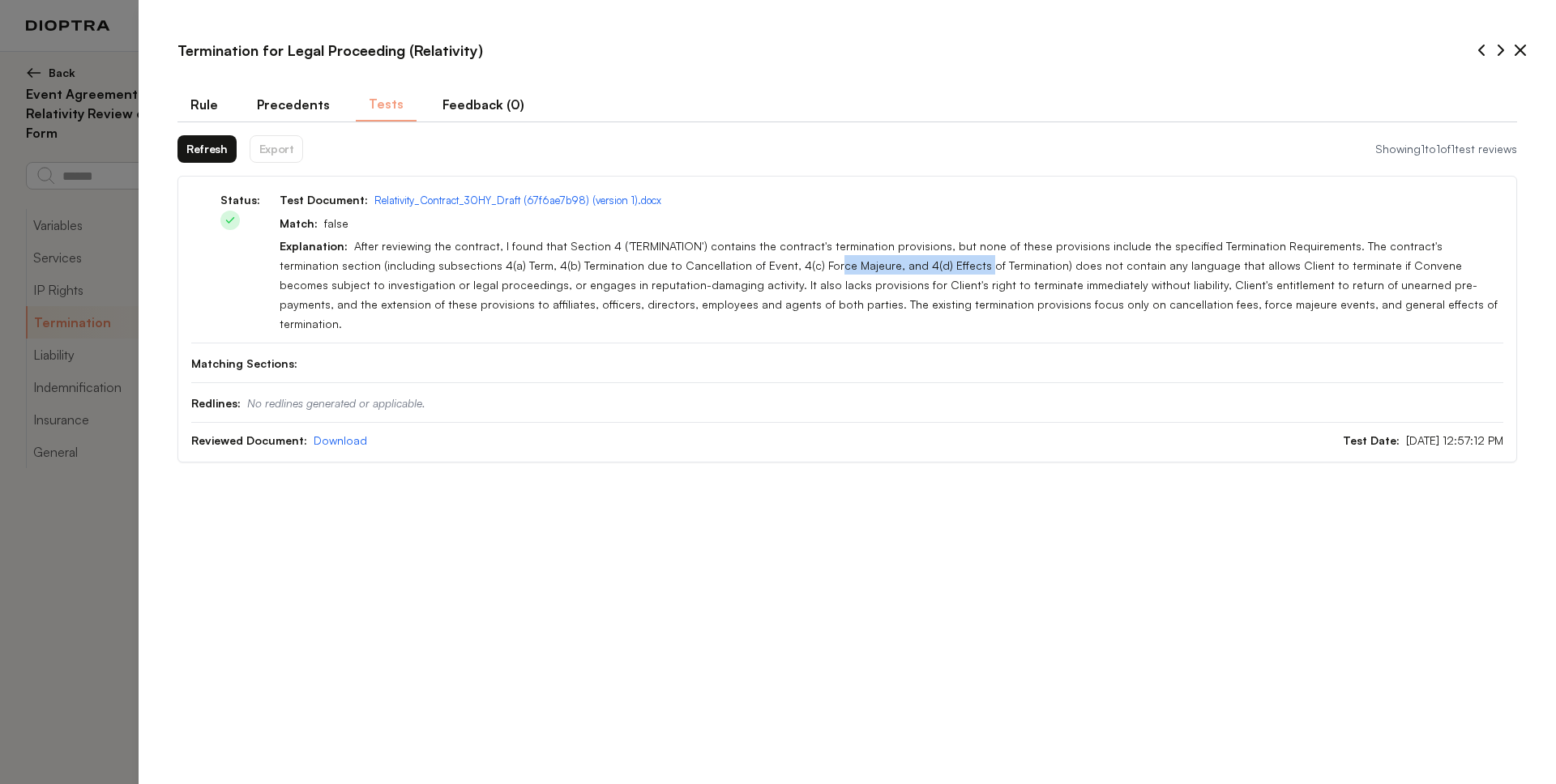 drag, startPoint x: 710, startPoint y: 268, endPoint x: 853, endPoint y: 270, distance: 143.01399 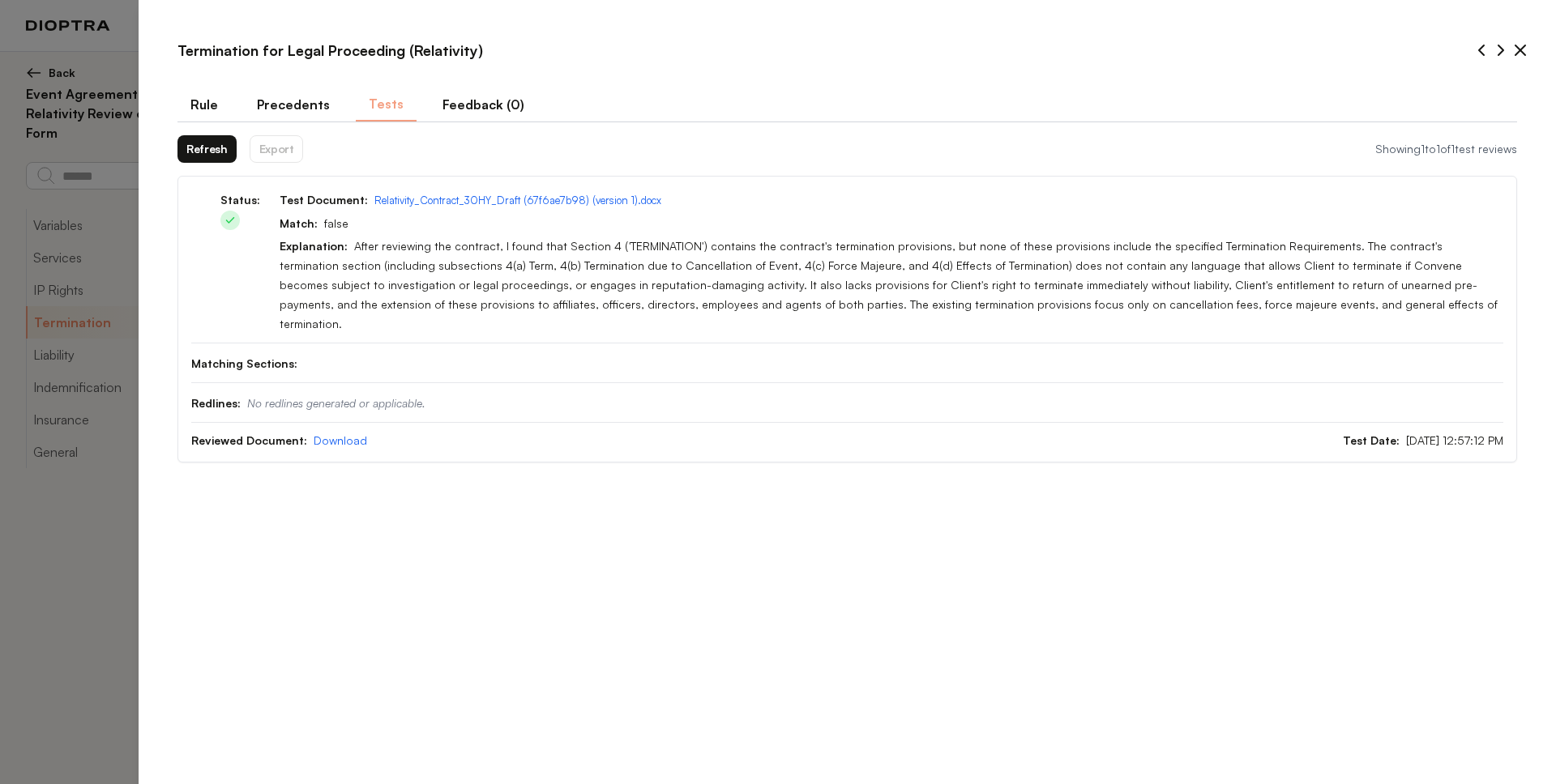 drag, startPoint x: 937, startPoint y: 260, endPoint x: 1070, endPoint y: 262, distance: 133.01504 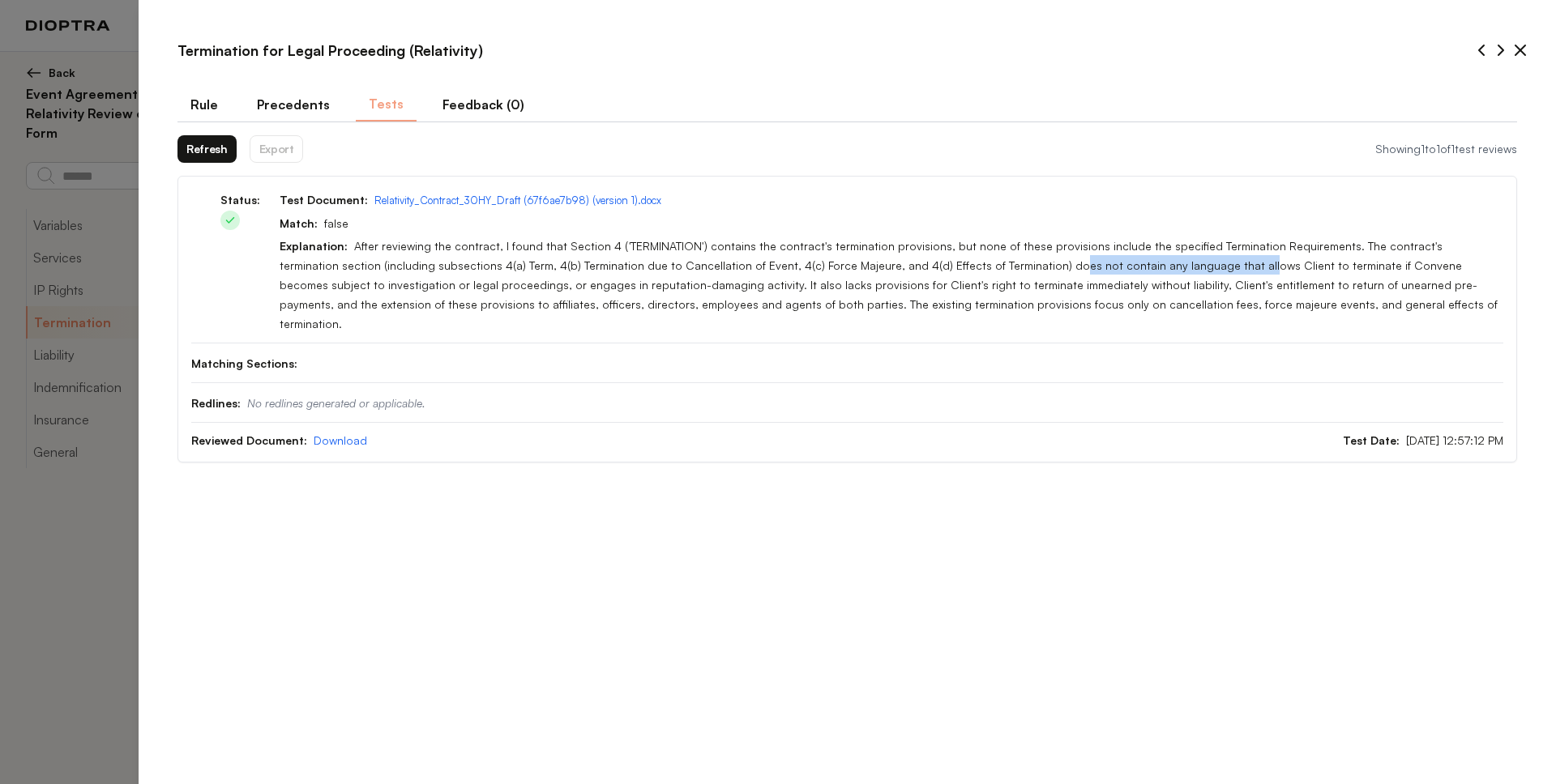 drag, startPoint x: 938, startPoint y: 266, endPoint x: 1118, endPoint y: 266, distance: 180 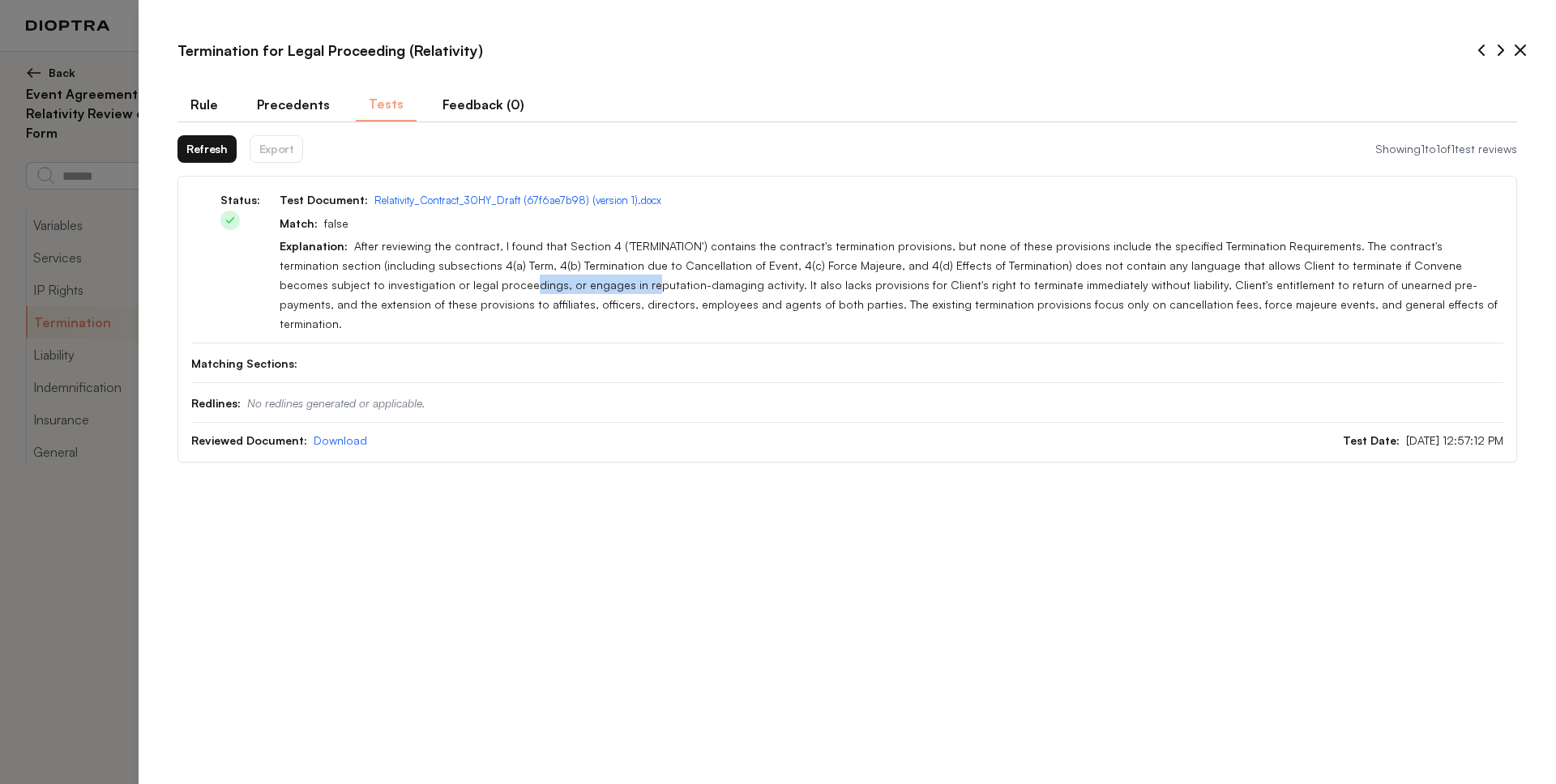 drag, startPoint x: 309, startPoint y: 283, endPoint x: 421, endPoint y: 283, distance: 112 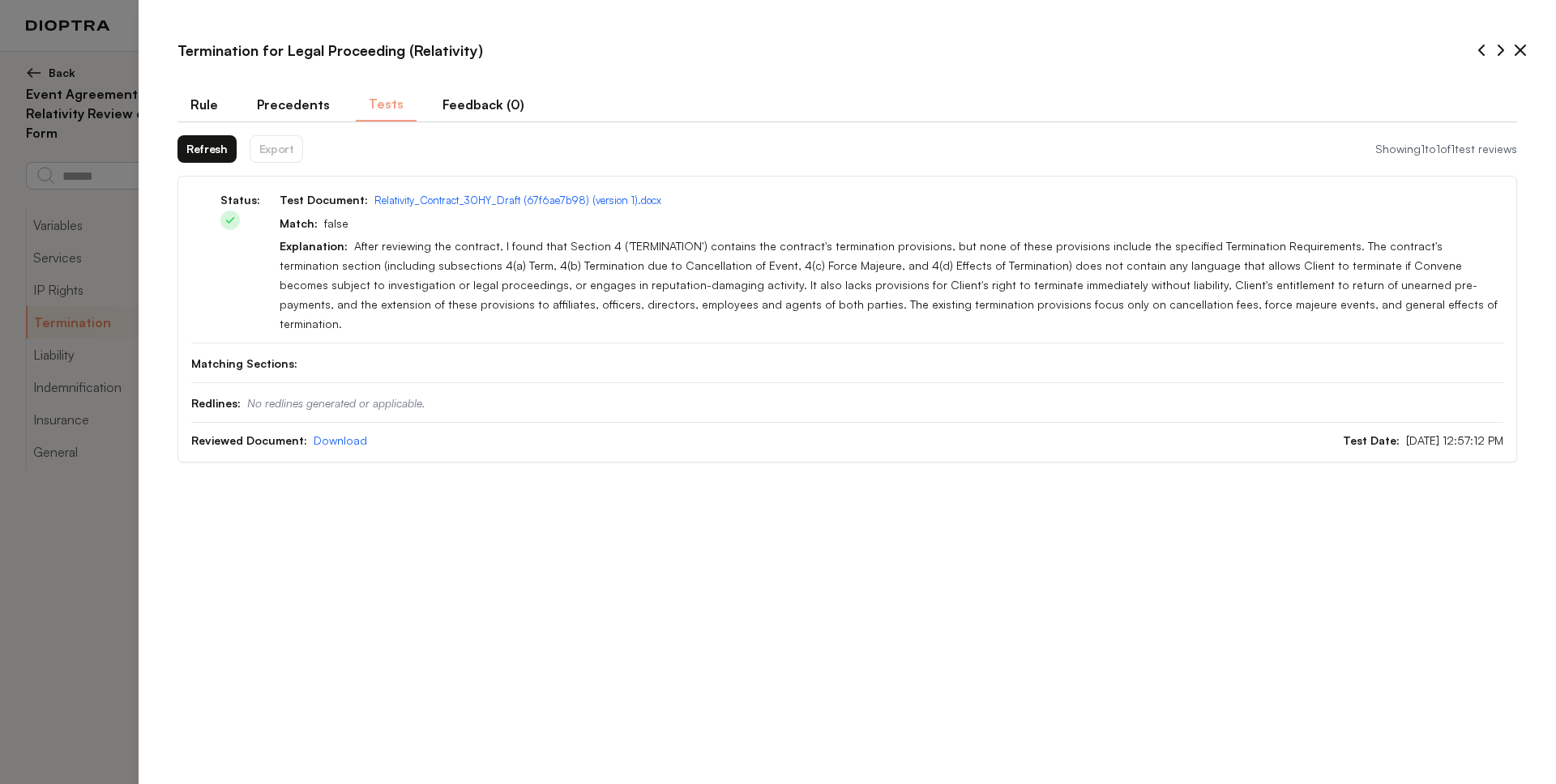drag, startPoint x: 438, startPoint y: 281, endPoint x: 586, endPoint y: 293, distance: 148.48569 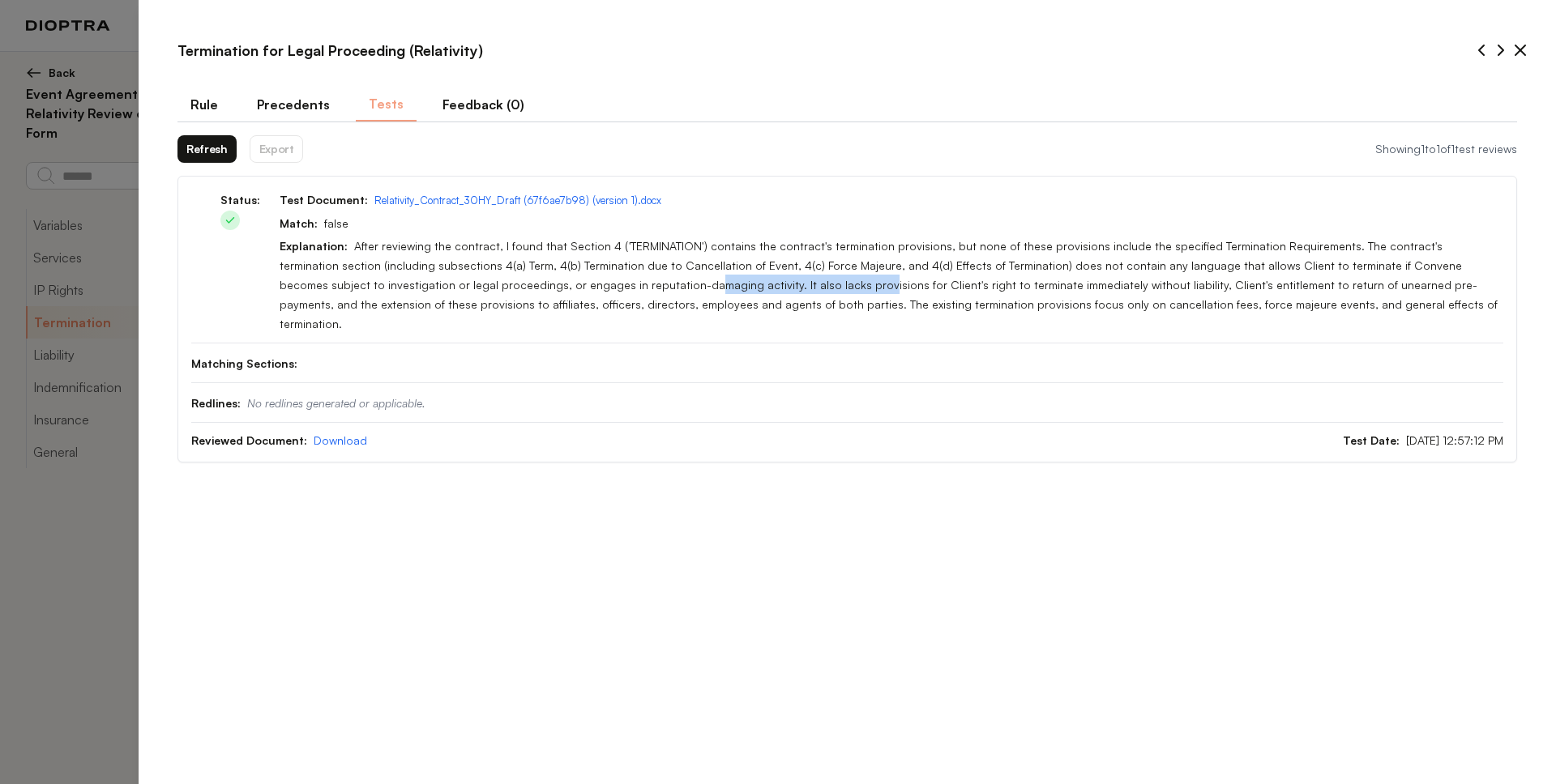 drag, startPoint x: 481, startPoint y: 293, endPoint x: 642, endPoint y: 293, distance: 161 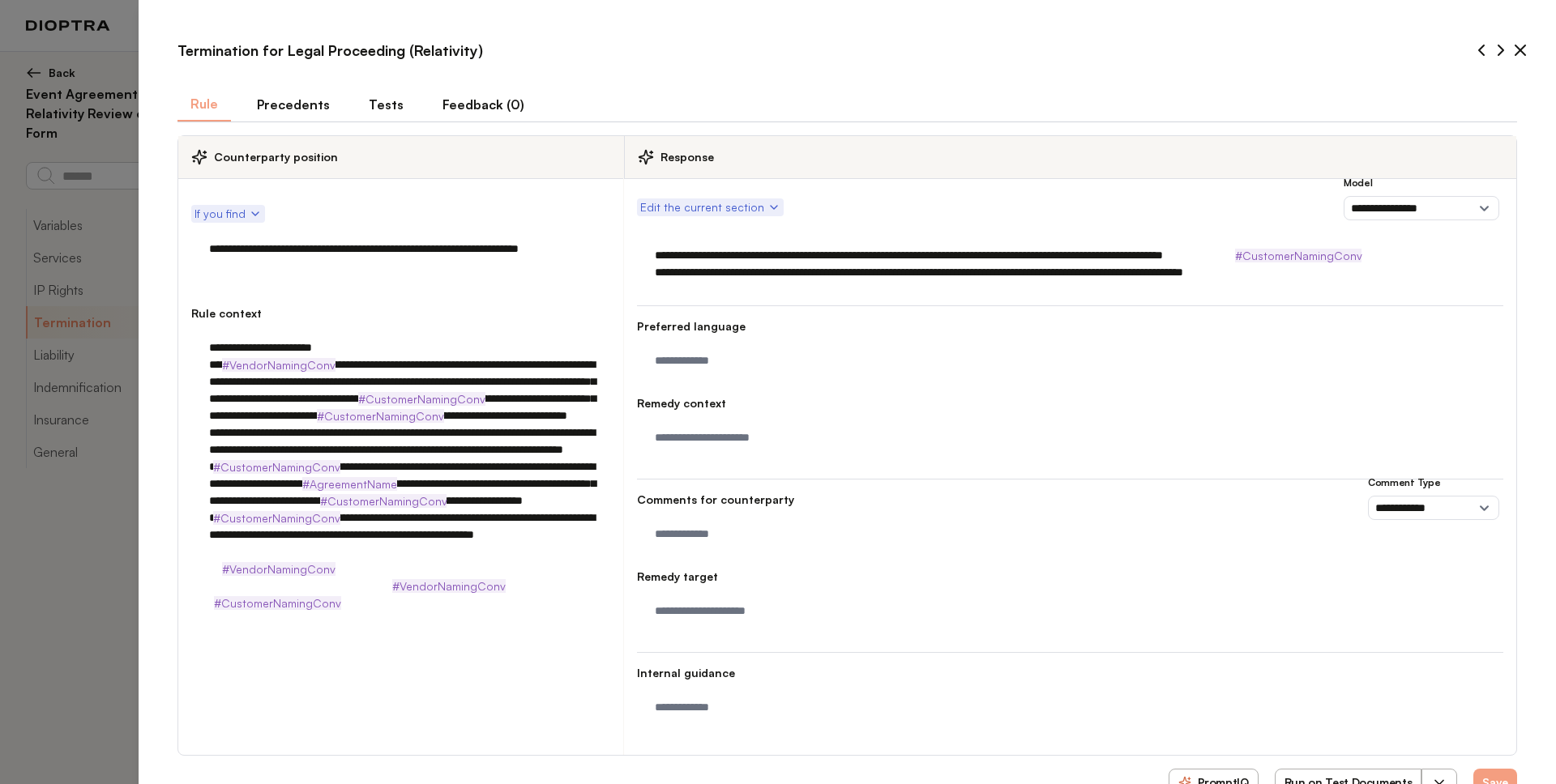 drag, startPoint x: 220, startPoint y: 249, endPoint x: 408, endPoint y: 249, distance: 188 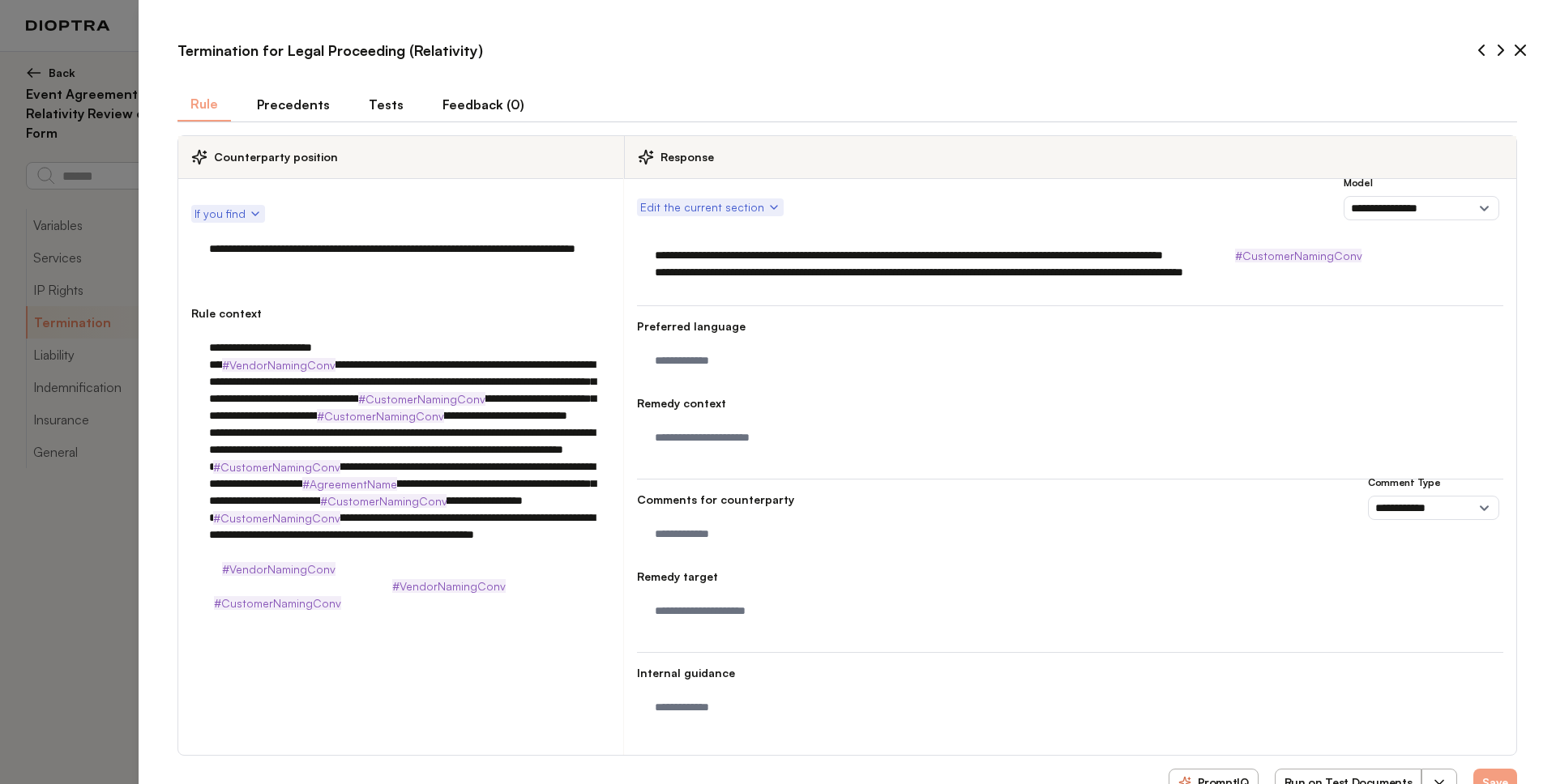 scroll, scrollTop: 46, scrollLeft: 0, axis: vertical 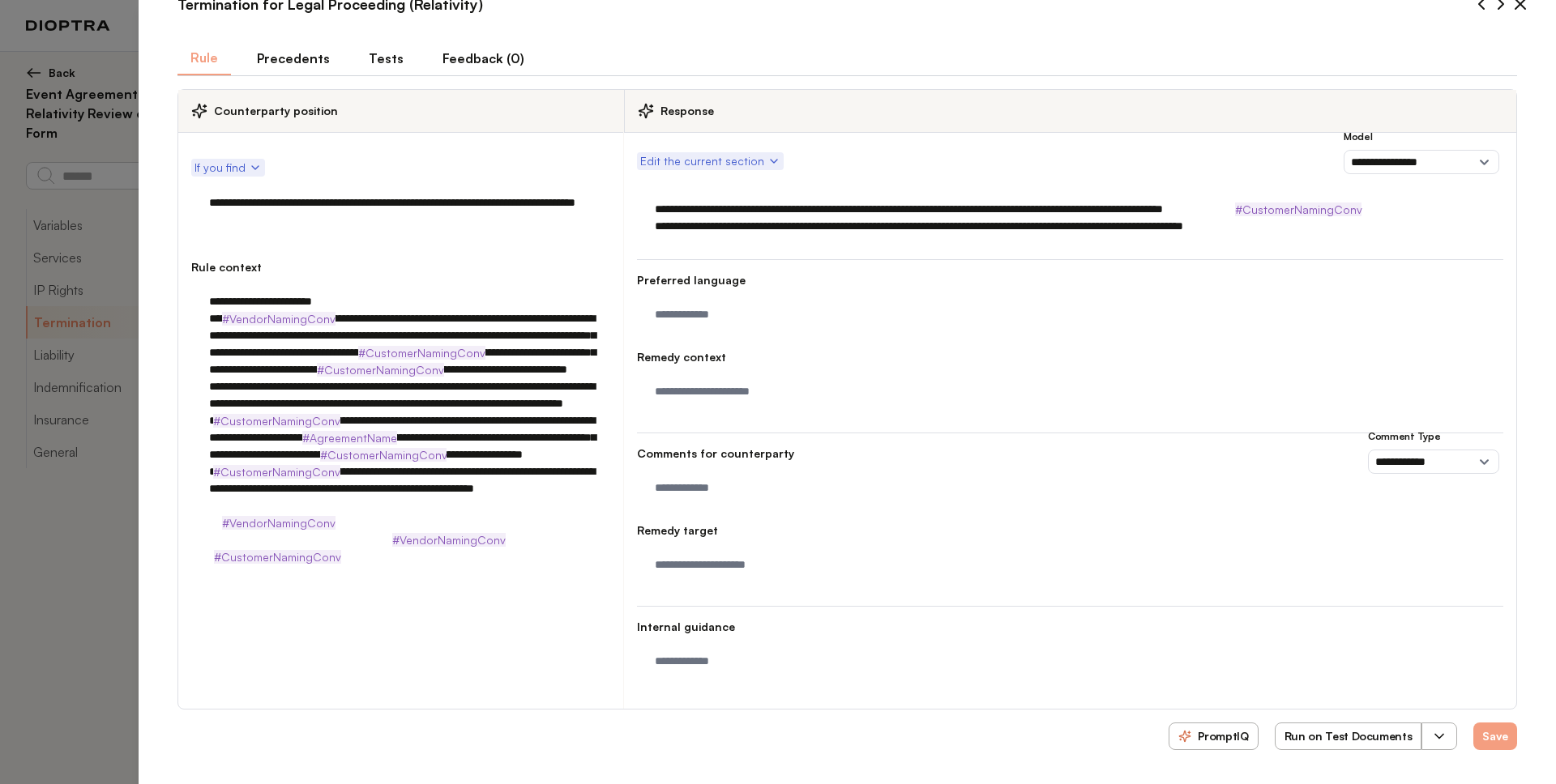 type on "**********" 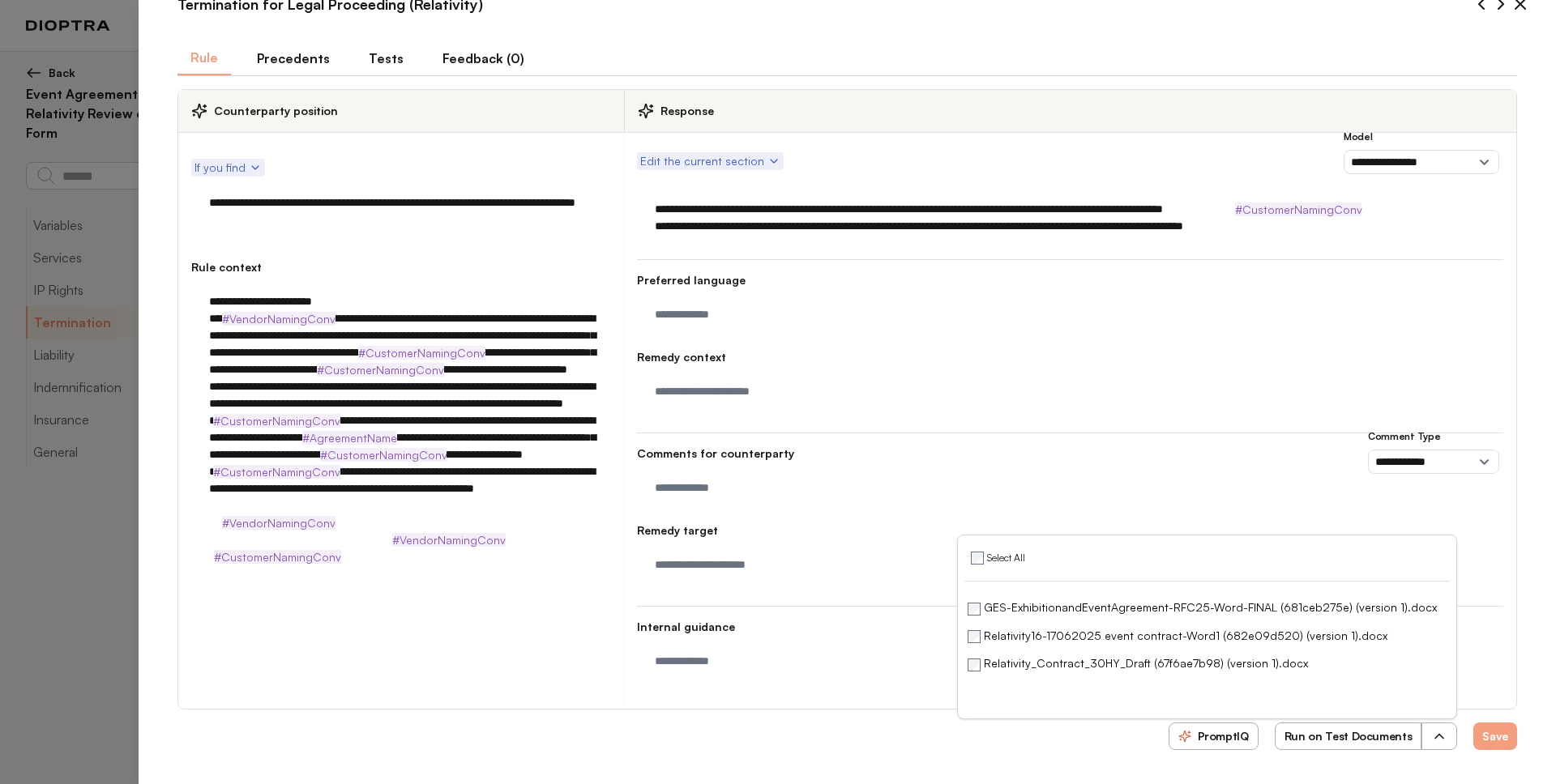 click on "Run on Test Documents" at bounding box center (1349, 736) 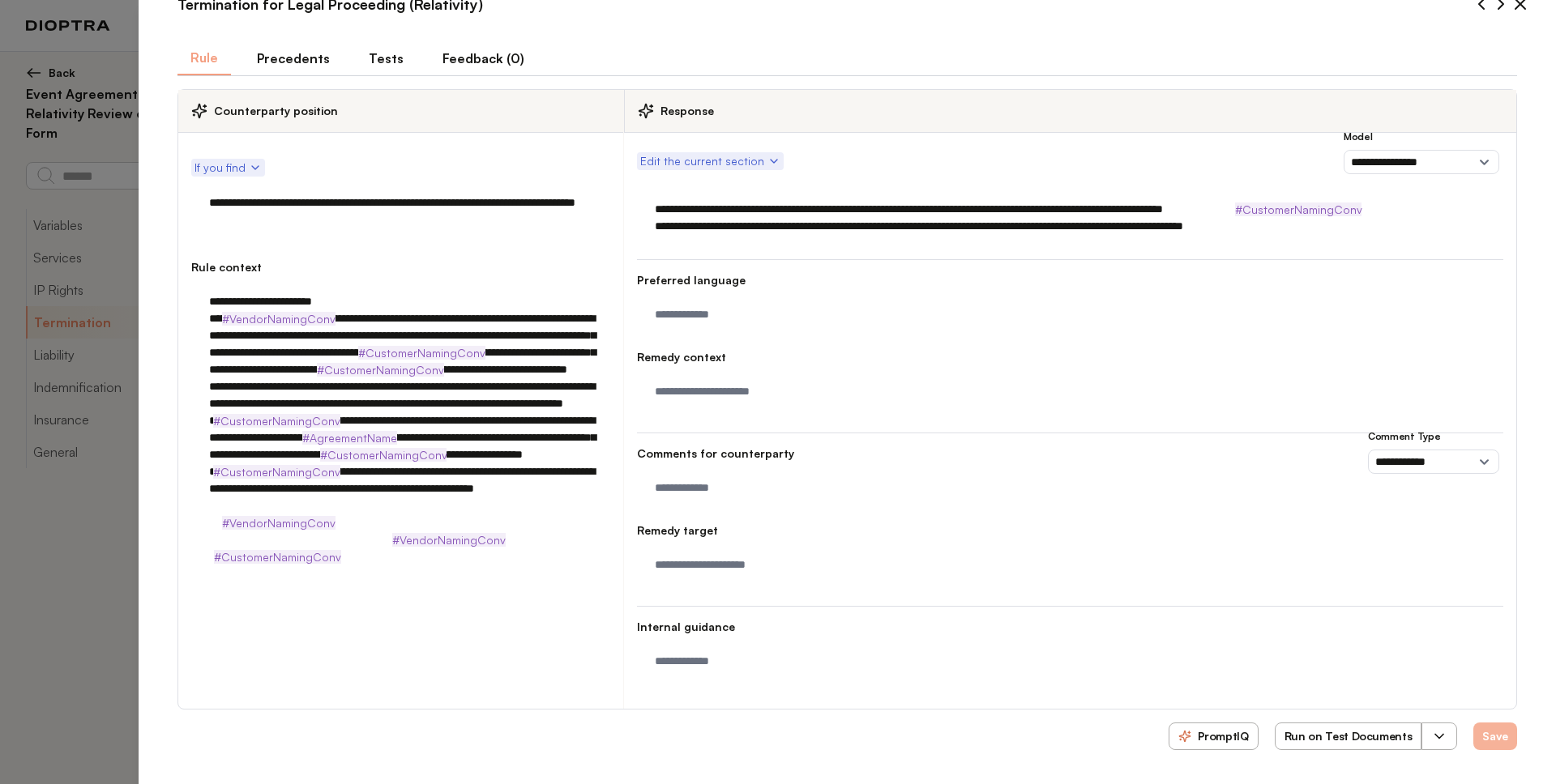 click on "Save" at bounding box center (1495, 736) 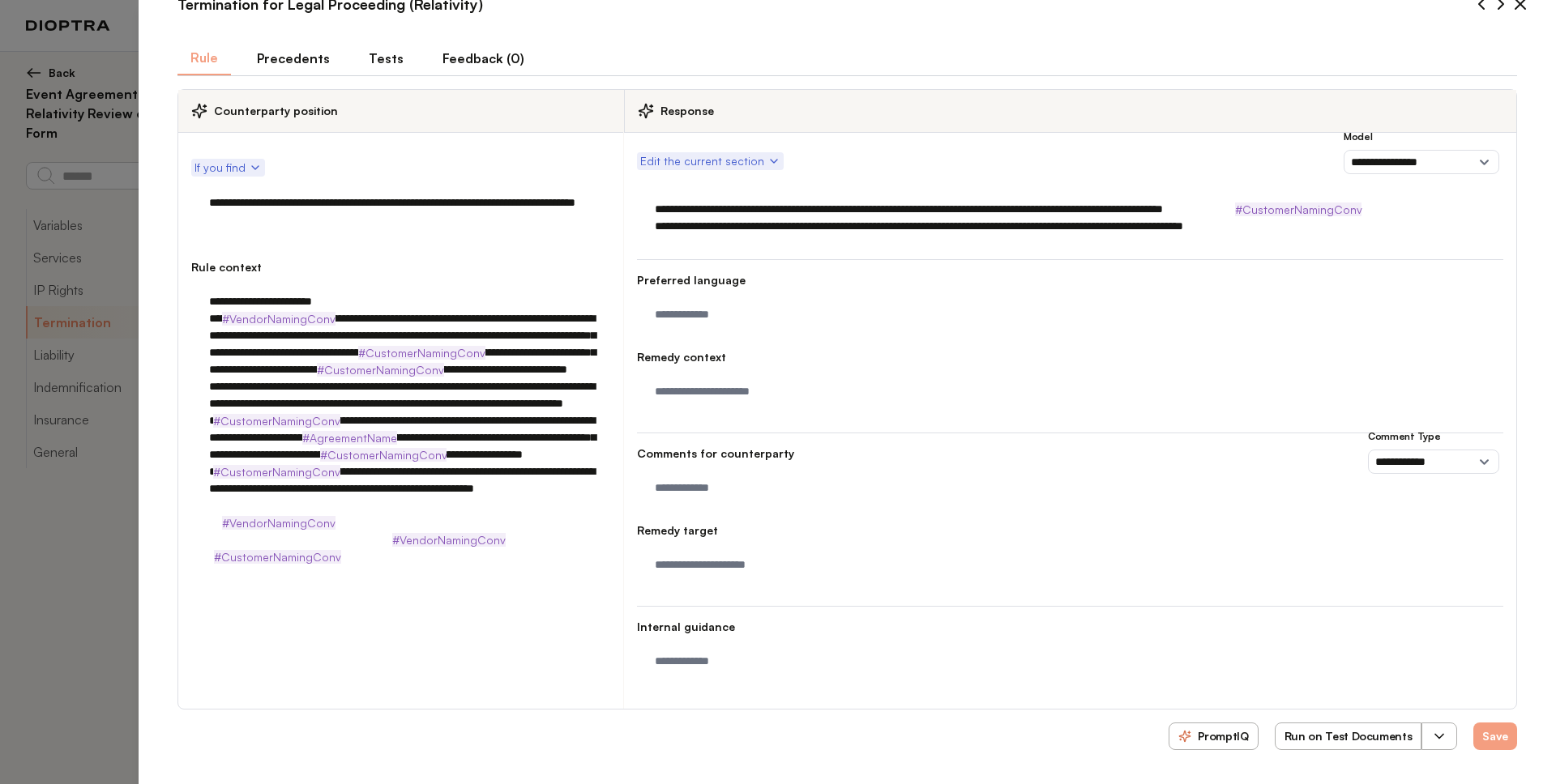 scroll, scrollTop: 0, scrollLeft: 0, axis: both 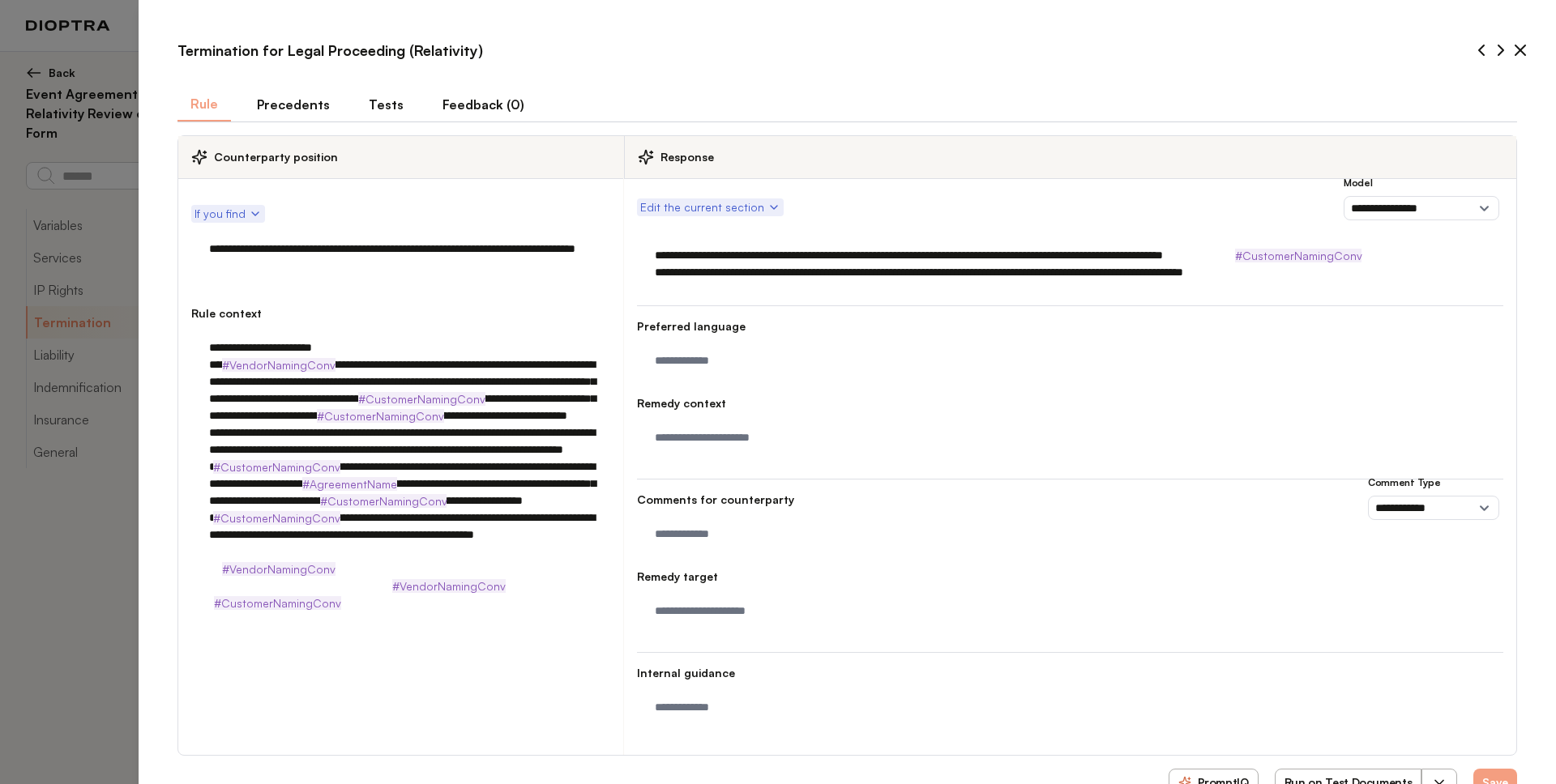 click on "Tests" at bounding box center (386, 104) 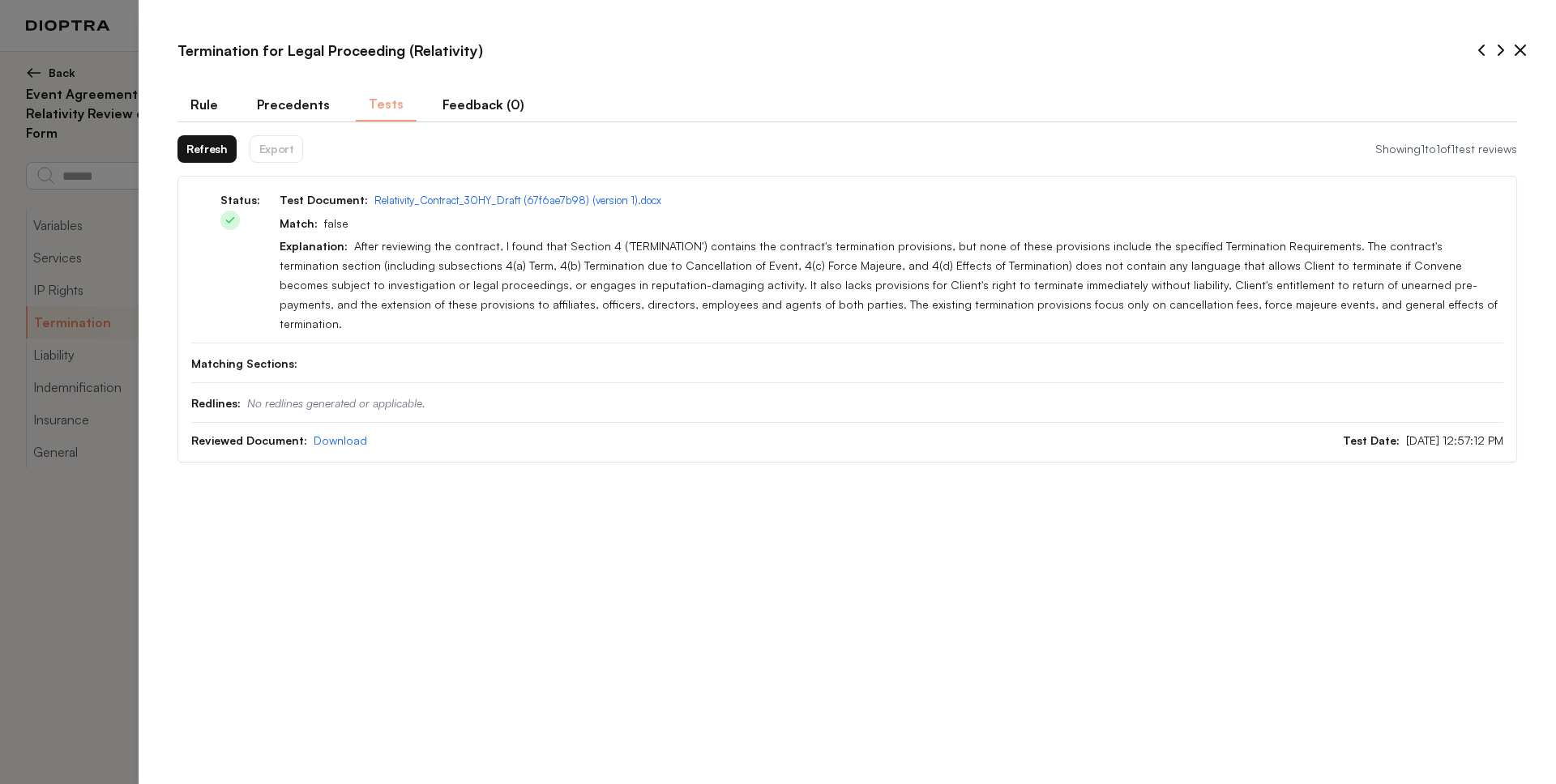 click on "Refresh" at bounding box center (207, 149) 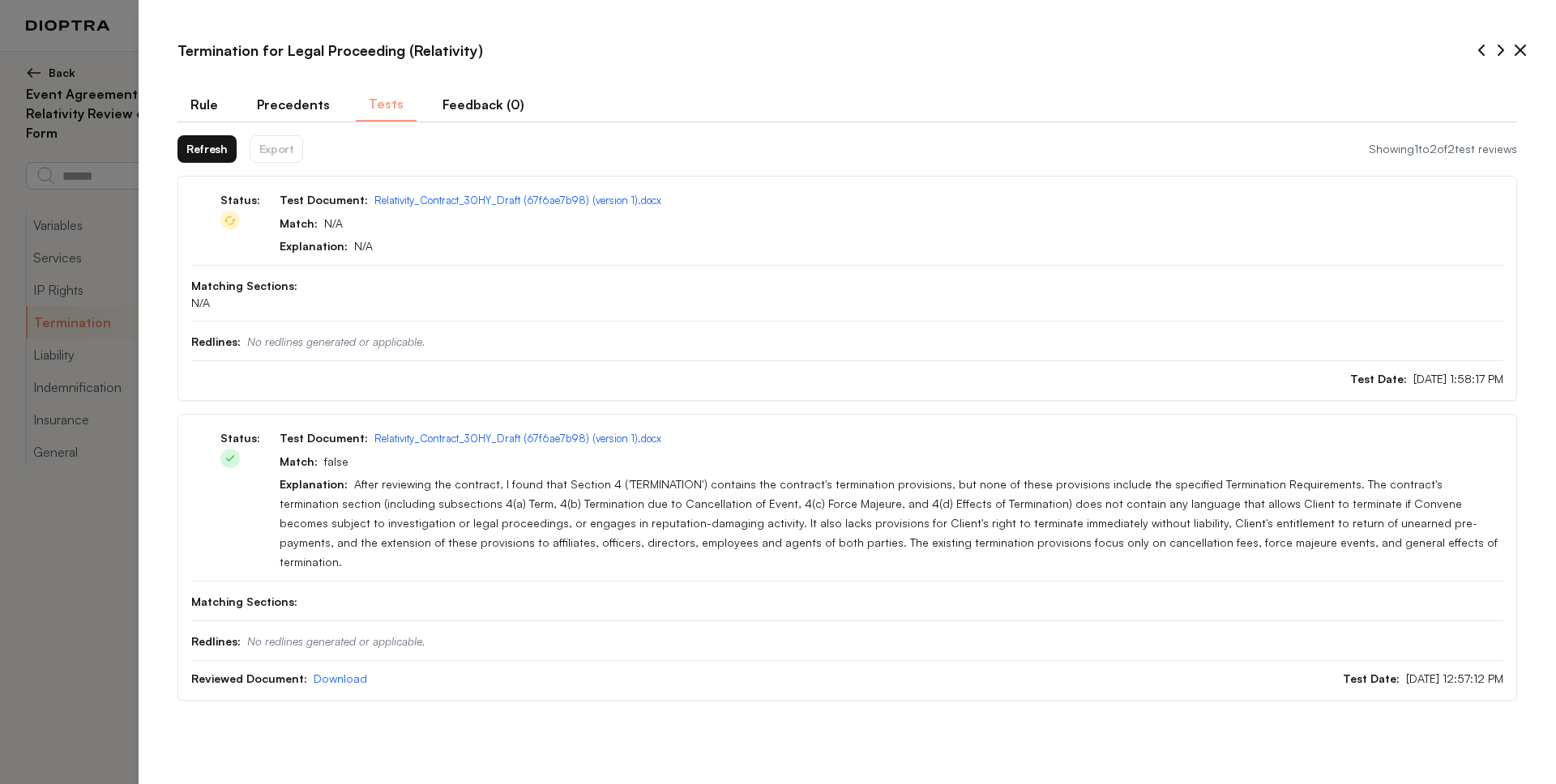 click on "Refresh" at bounding box center [207, 149] 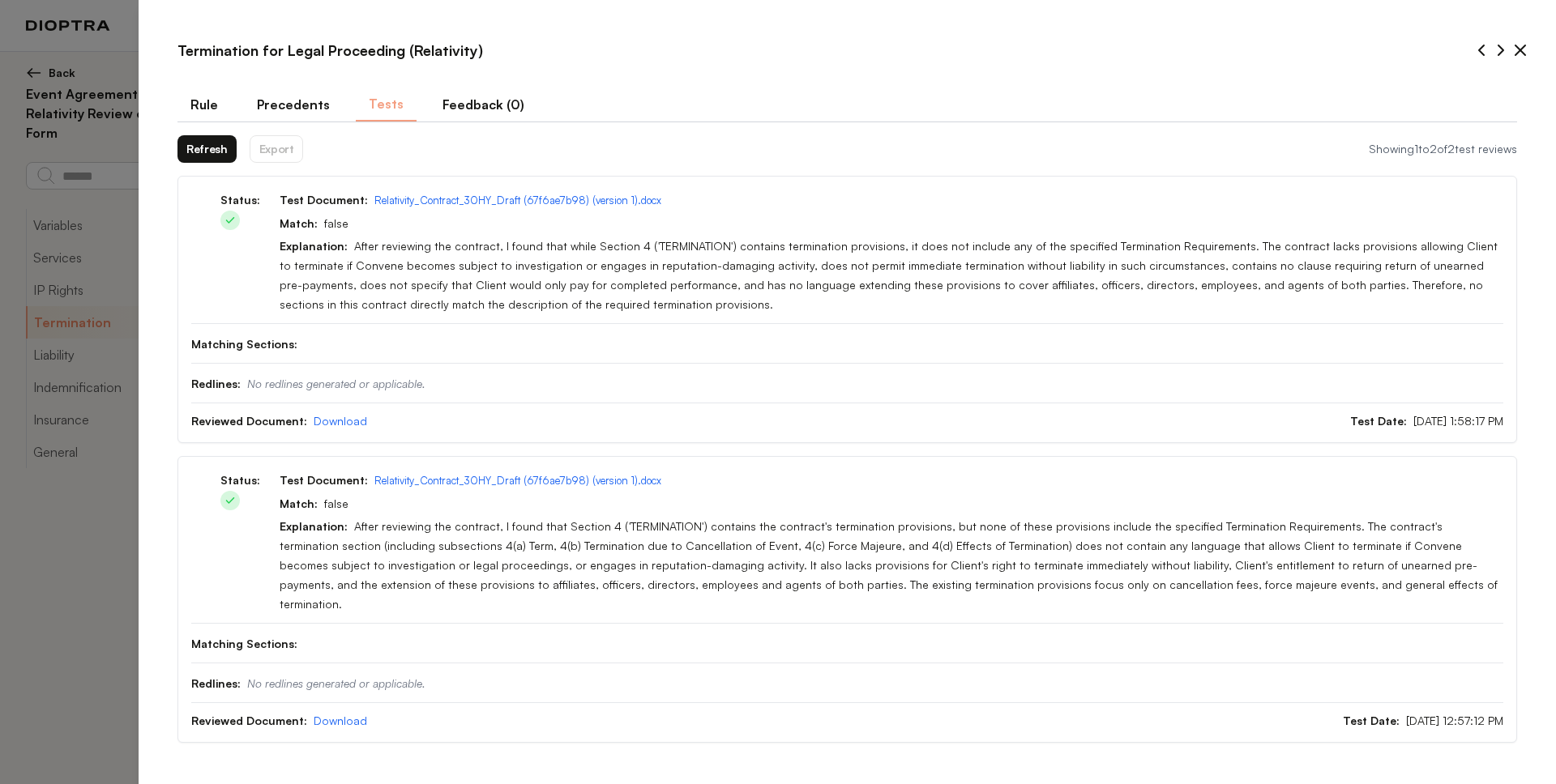 click on "Rule" at bounding box center [204, 104] 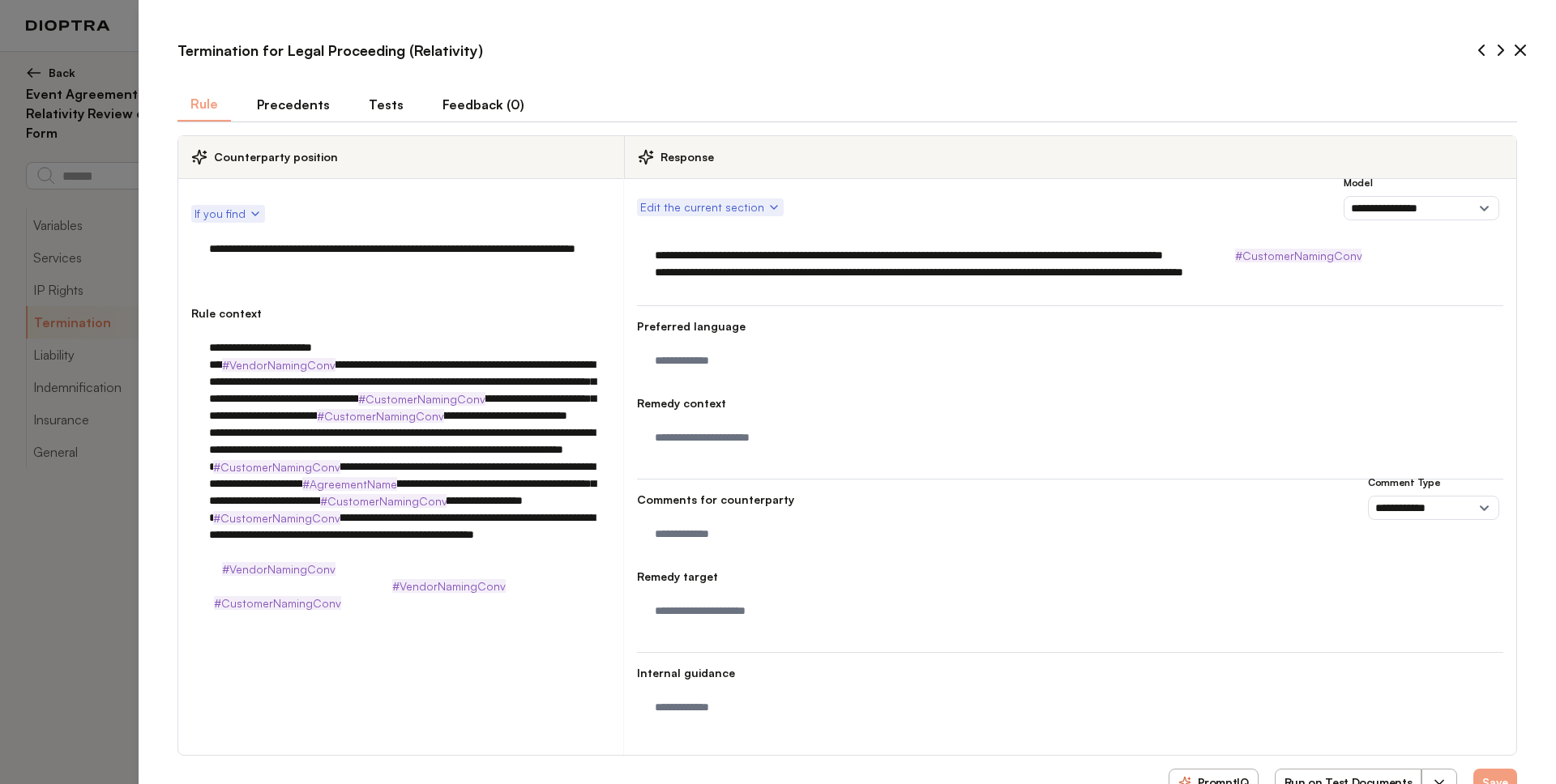 click on "**********" at bounding box center (400, 258) 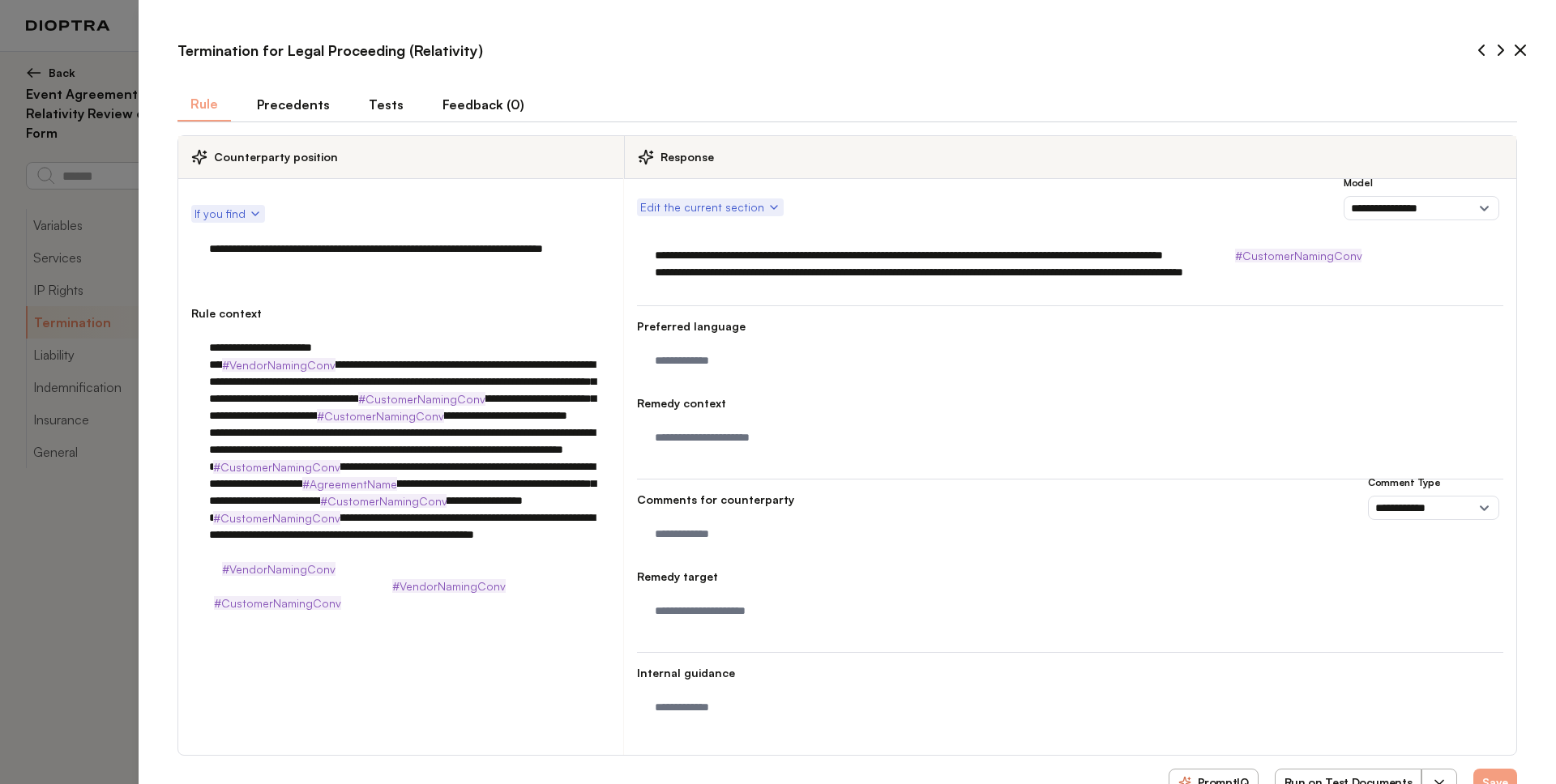 click on "**********" at bounding box center [400, 258] 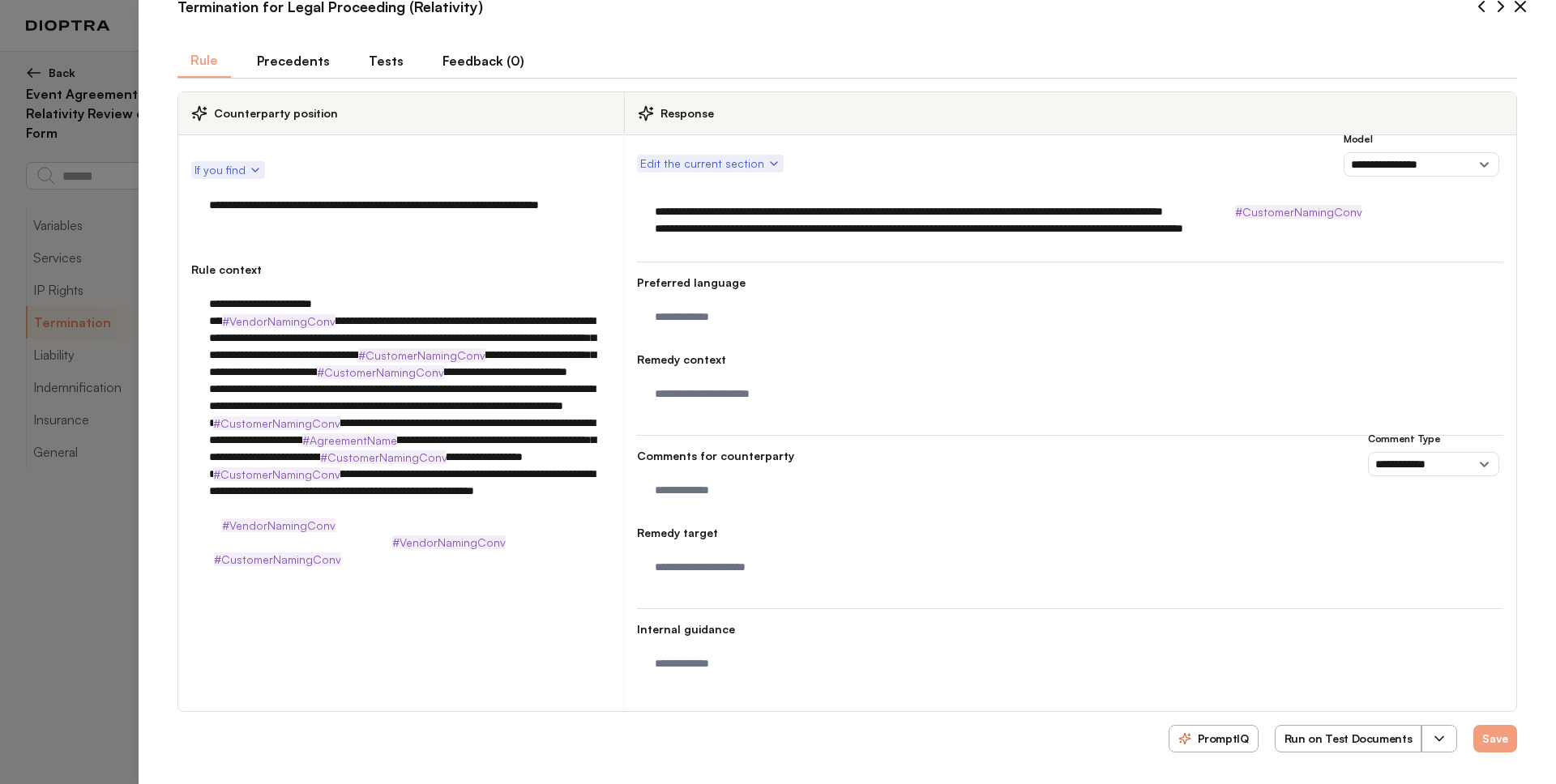 scroll, scrollTop: 46, scrollLeft: 0, axis: vertical 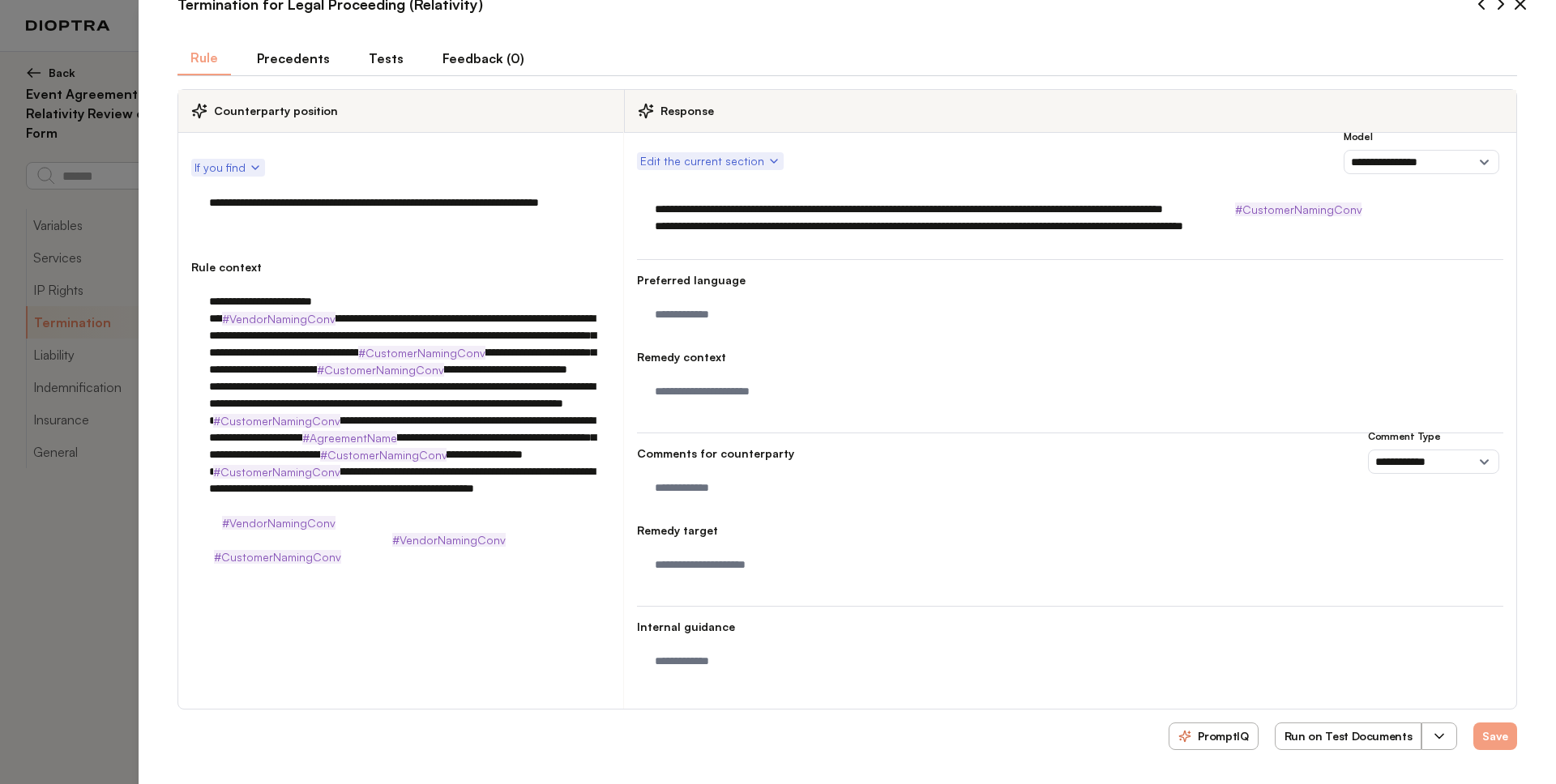 click on "**********" at bounding box center (400, 211) 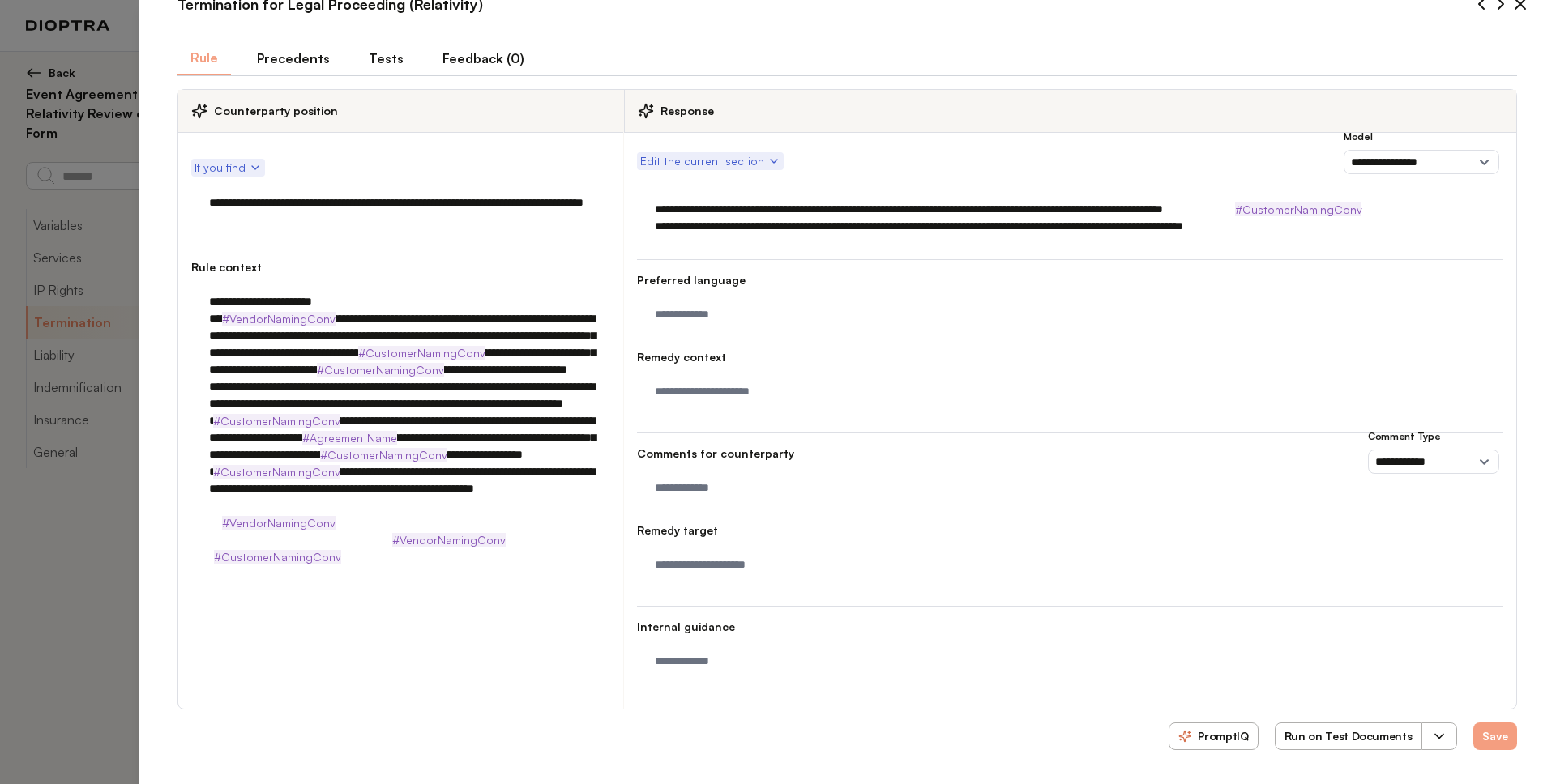 type on "**********" 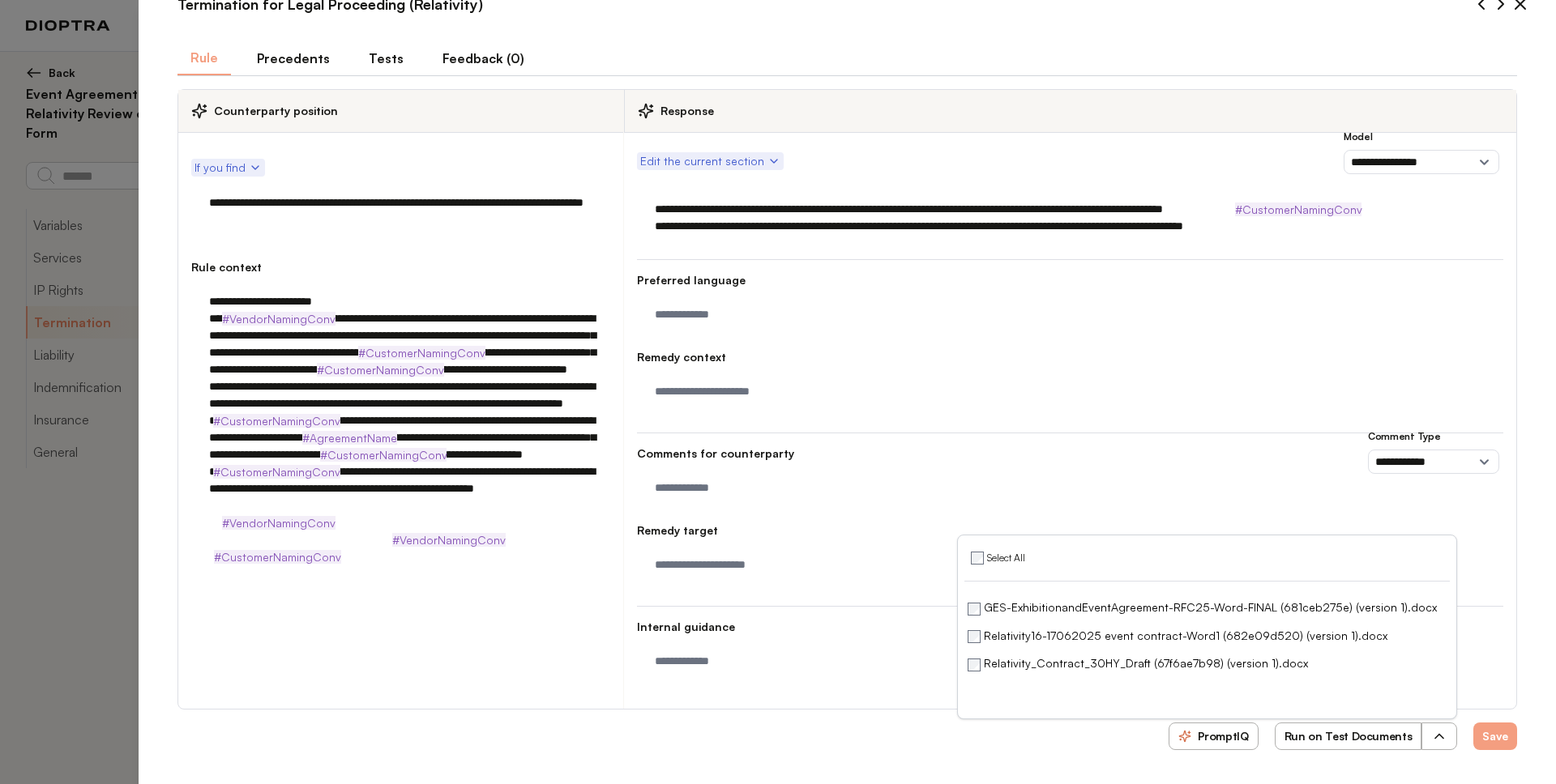 click on "Run on Test Documents" at bounding box center (1349, 736) 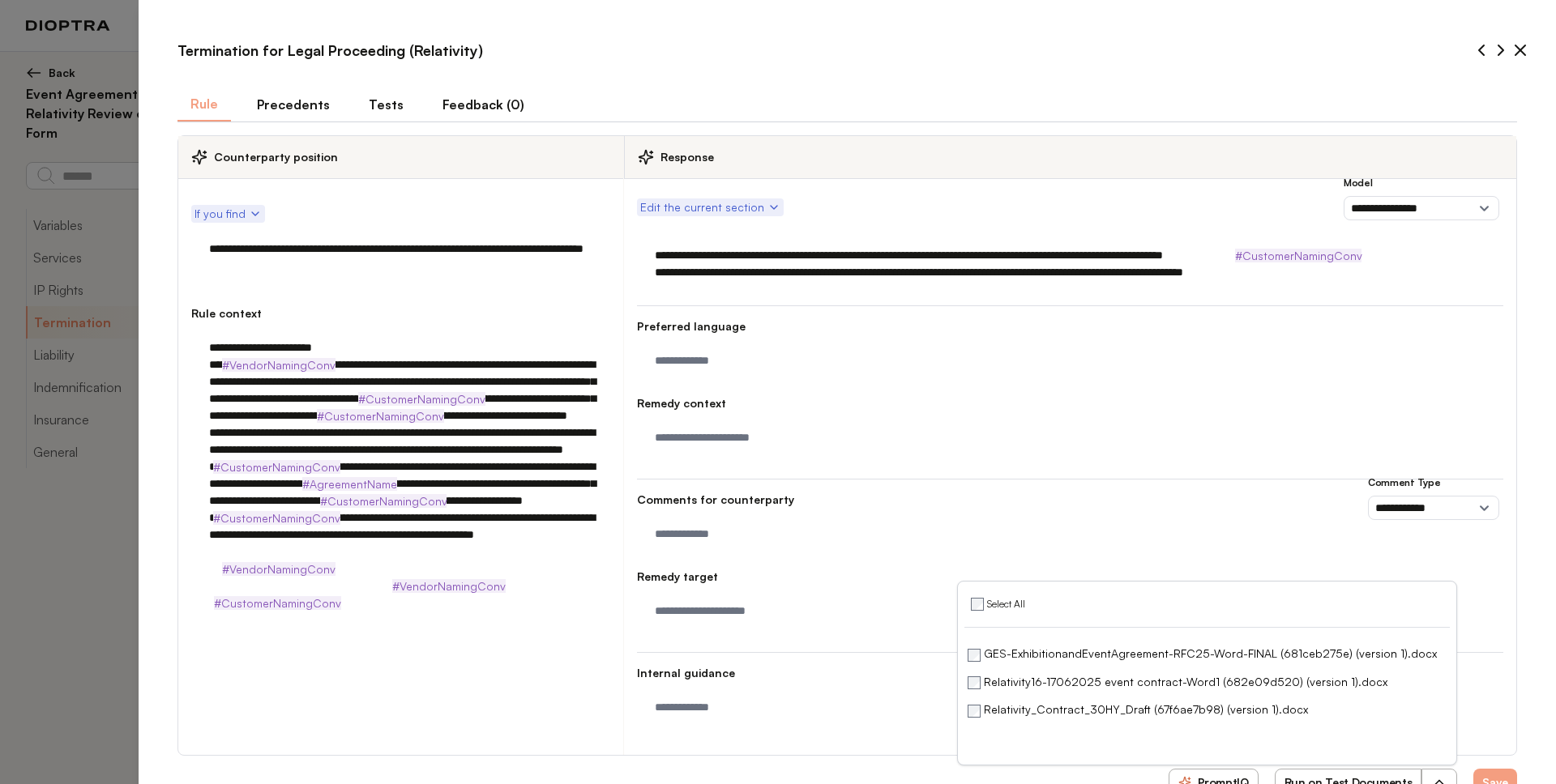 click on "Tests" at bounding box center [386, 104] 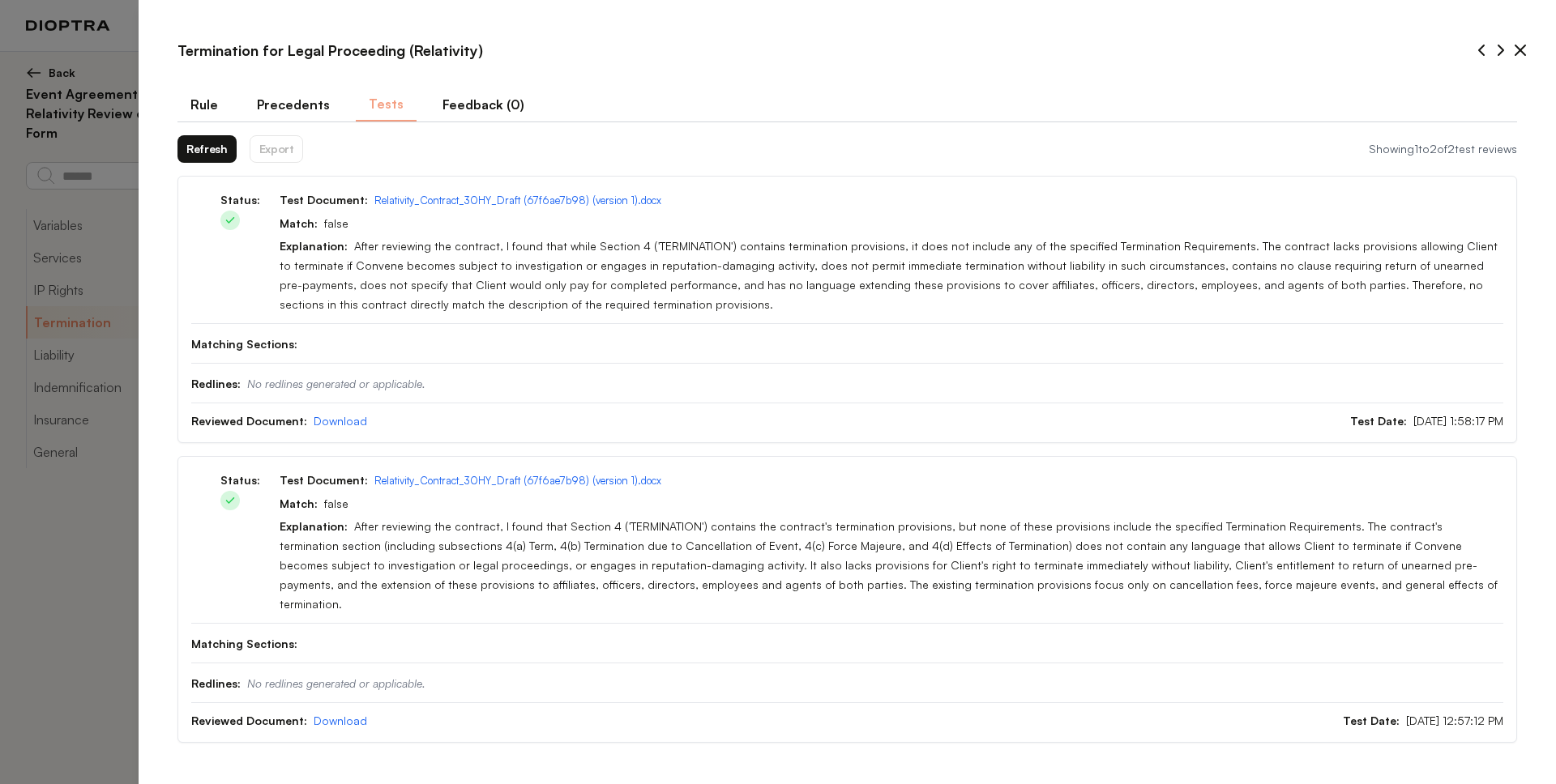 click on "Refresh" at bounding box center (207, 149) 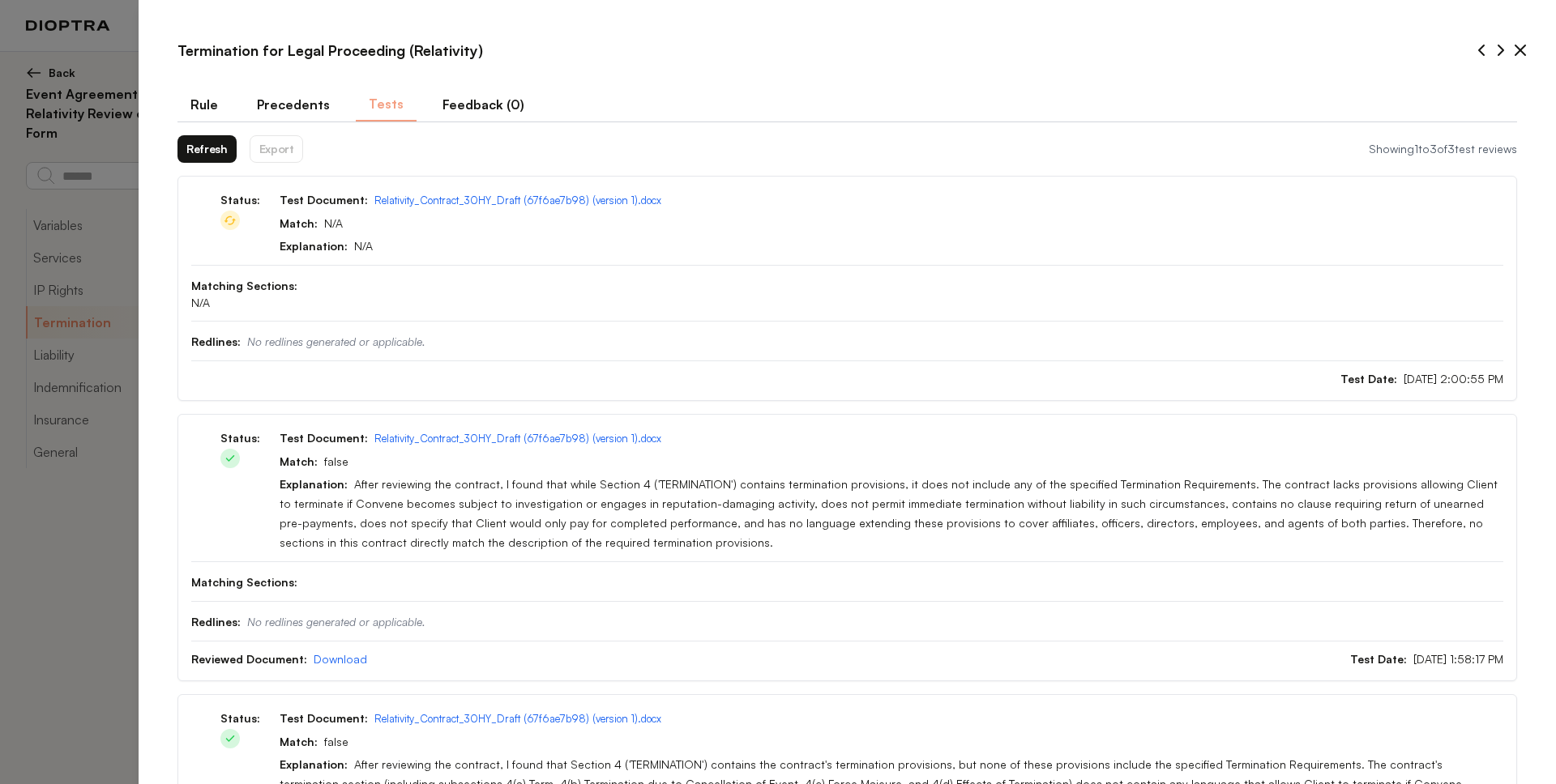 click on "Rule" at bounding box center [204, 104] 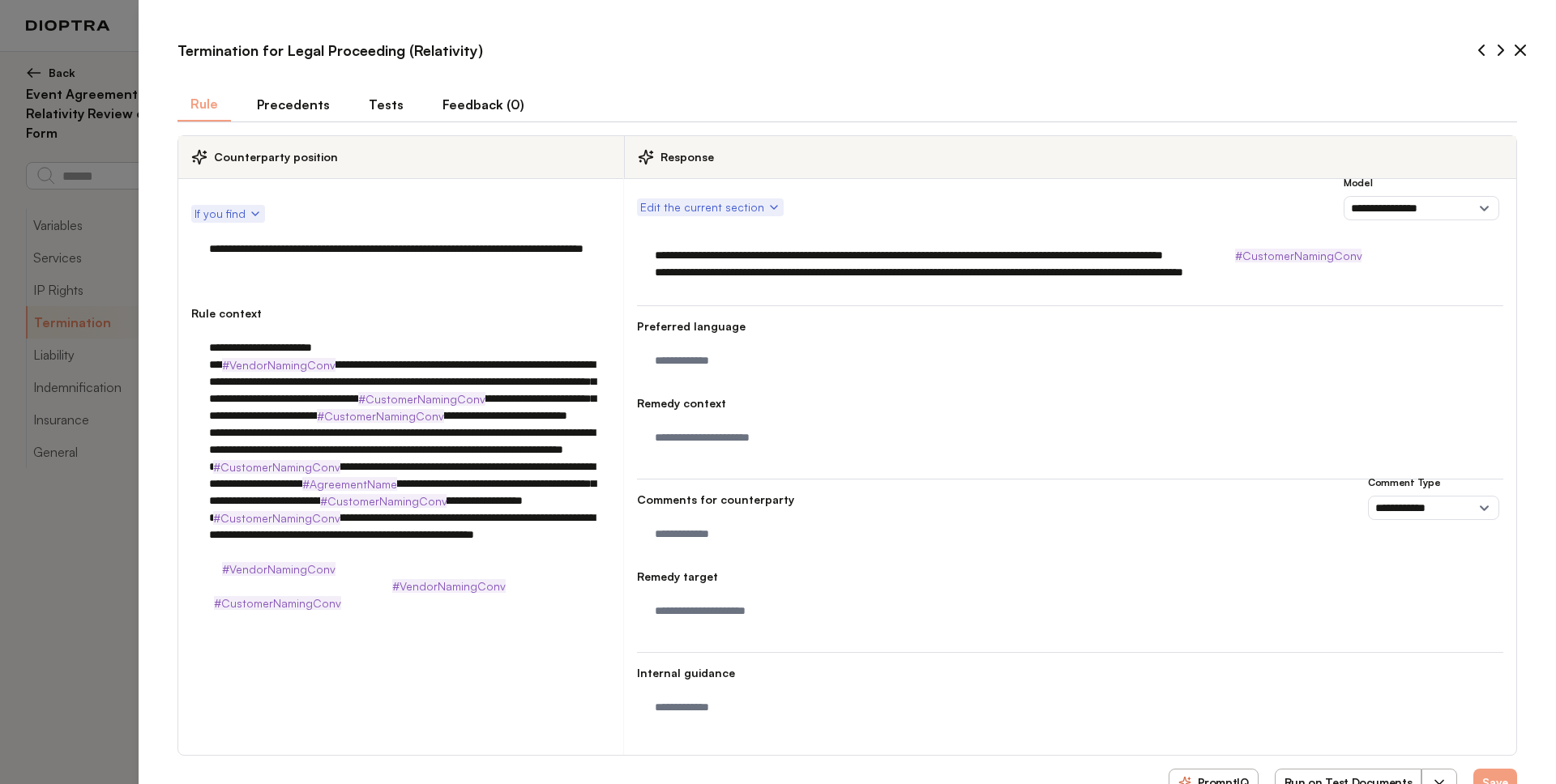 scroll, scrollTop: 46, scrollLeft: 0, axis: vertical 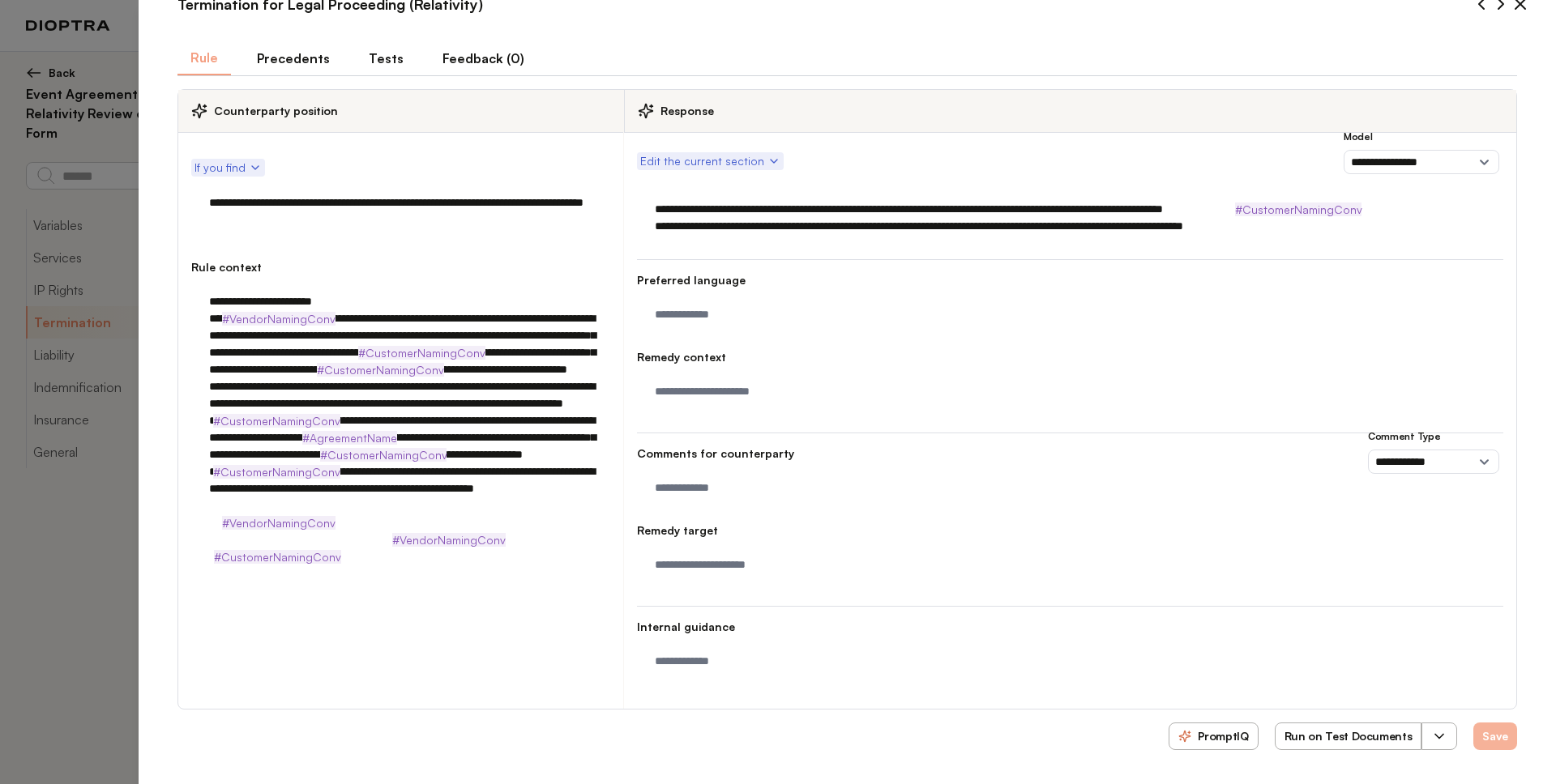 click on "Save" at bounding box center [1495, 736] 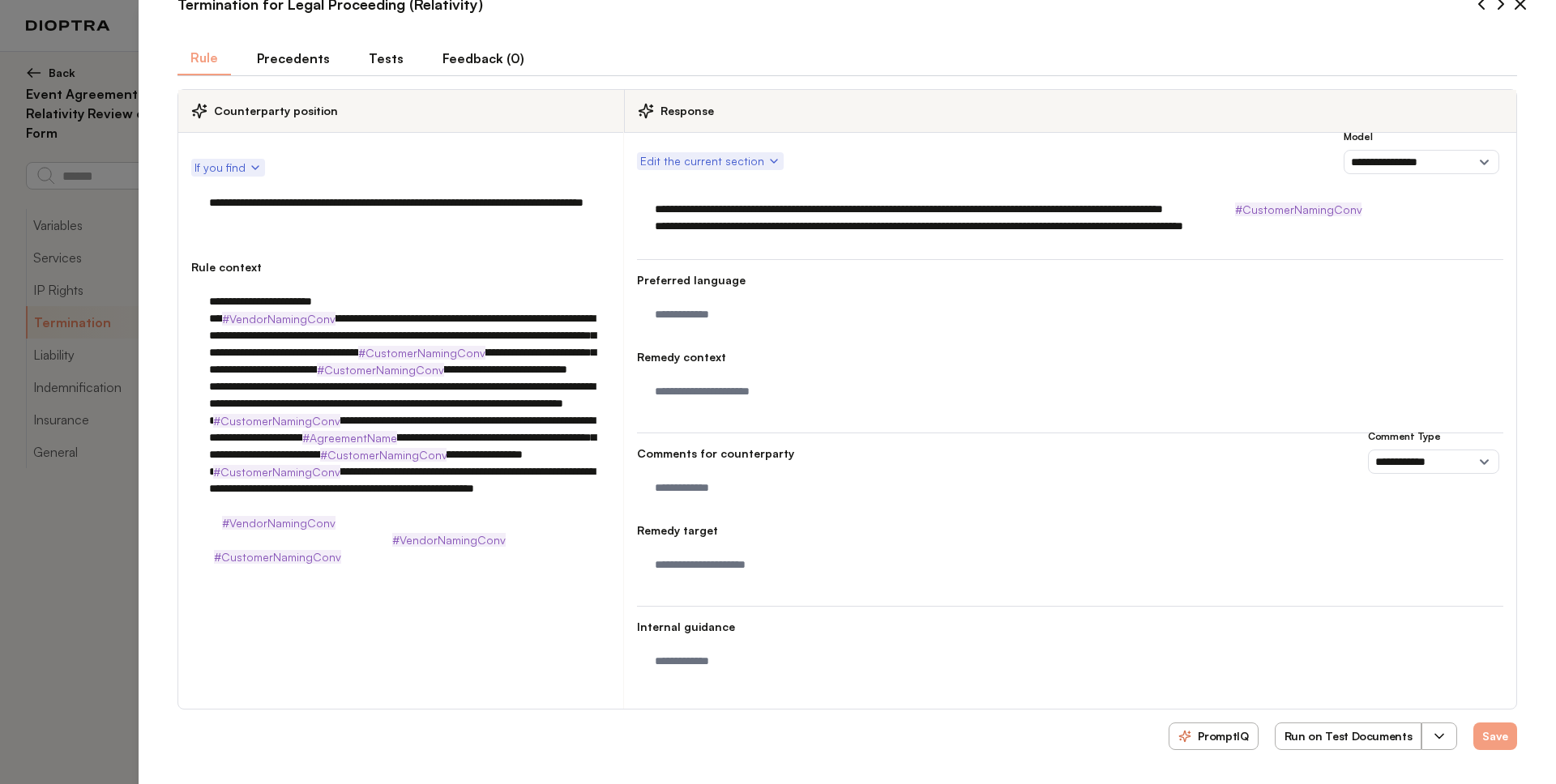 type on "*" 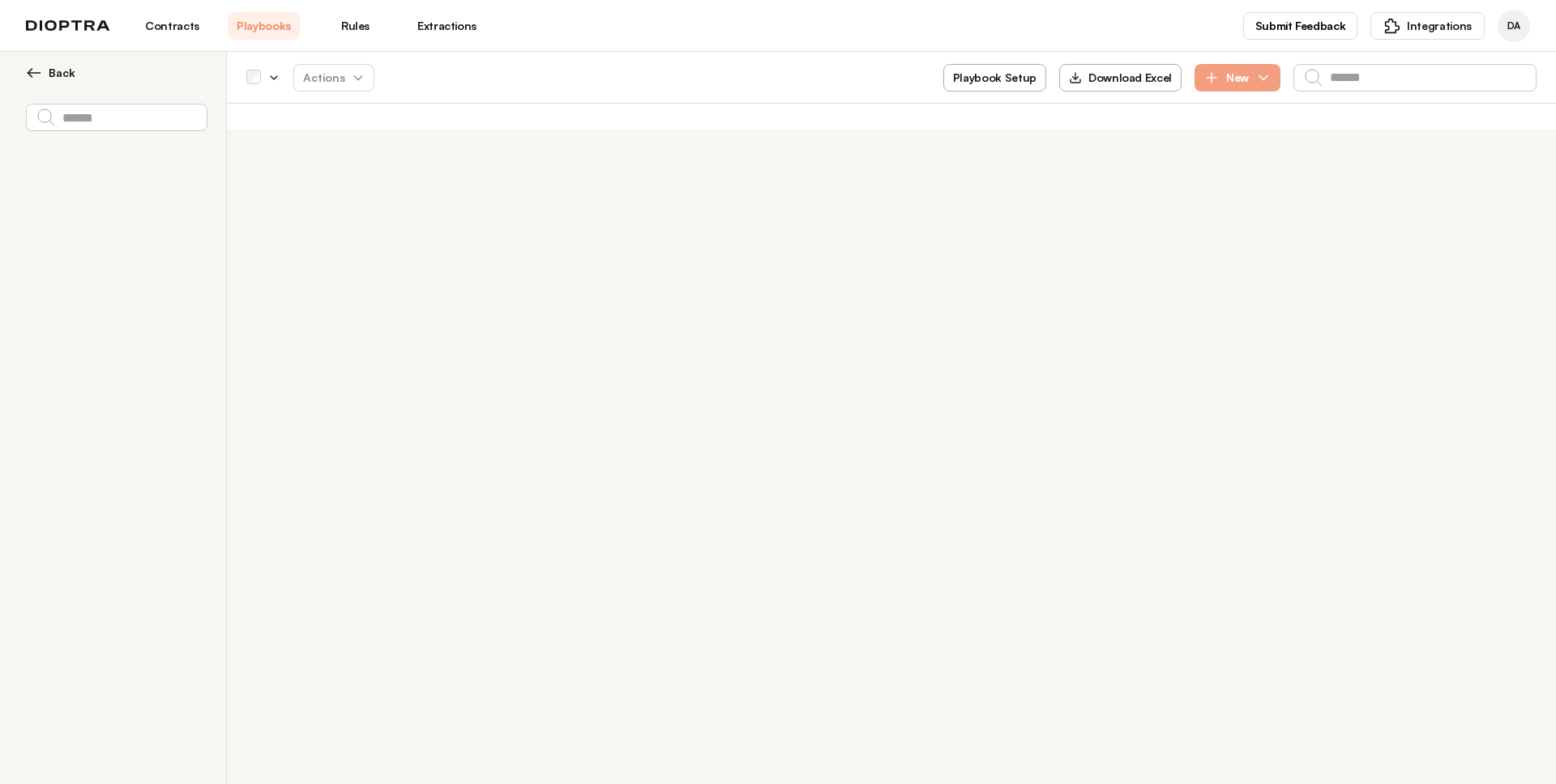 scroll, scrollTop: 0, scrollLeft: 0, axis: both 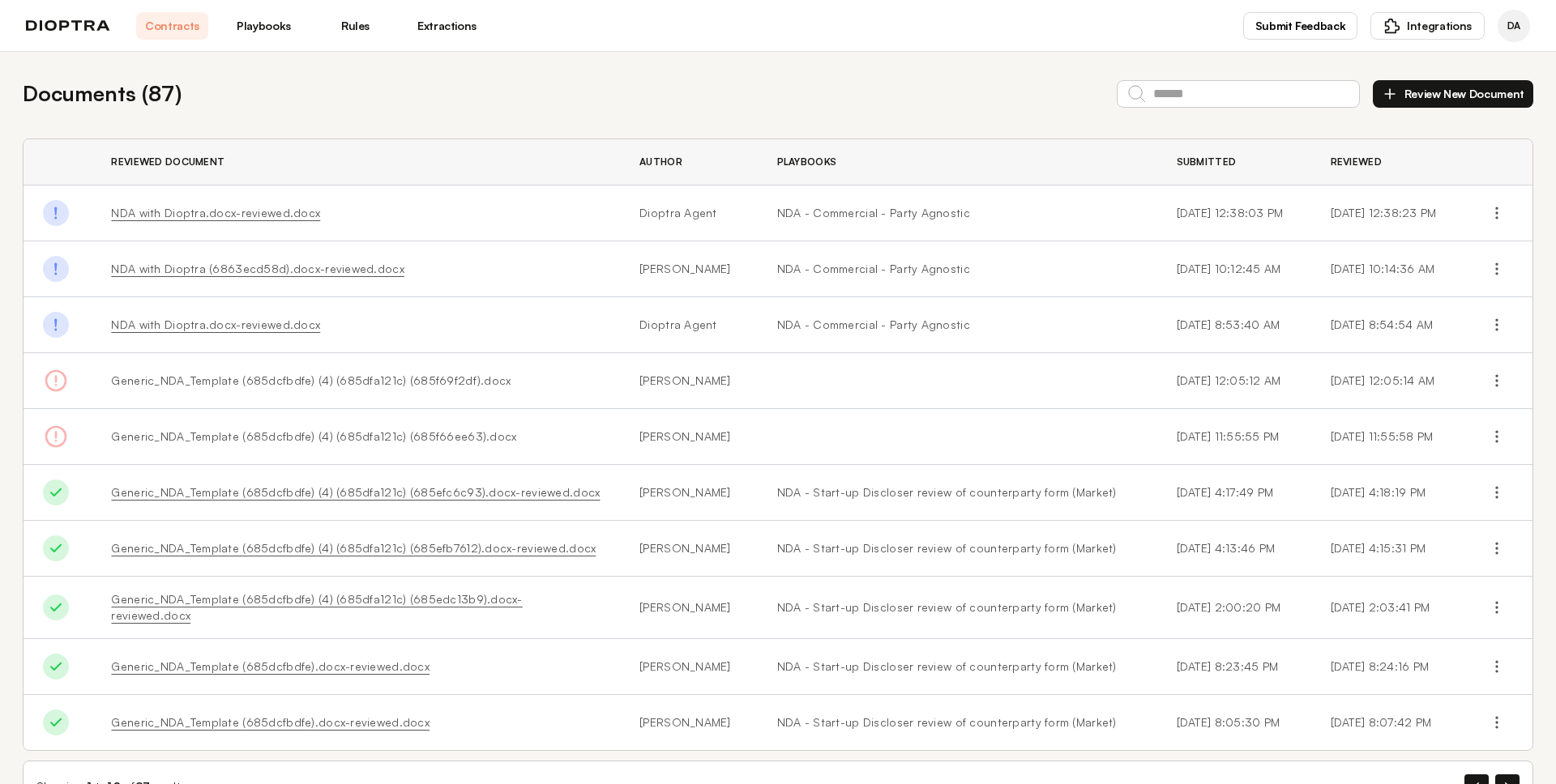 click on "Playbooks" at bounding box center [263, 26] 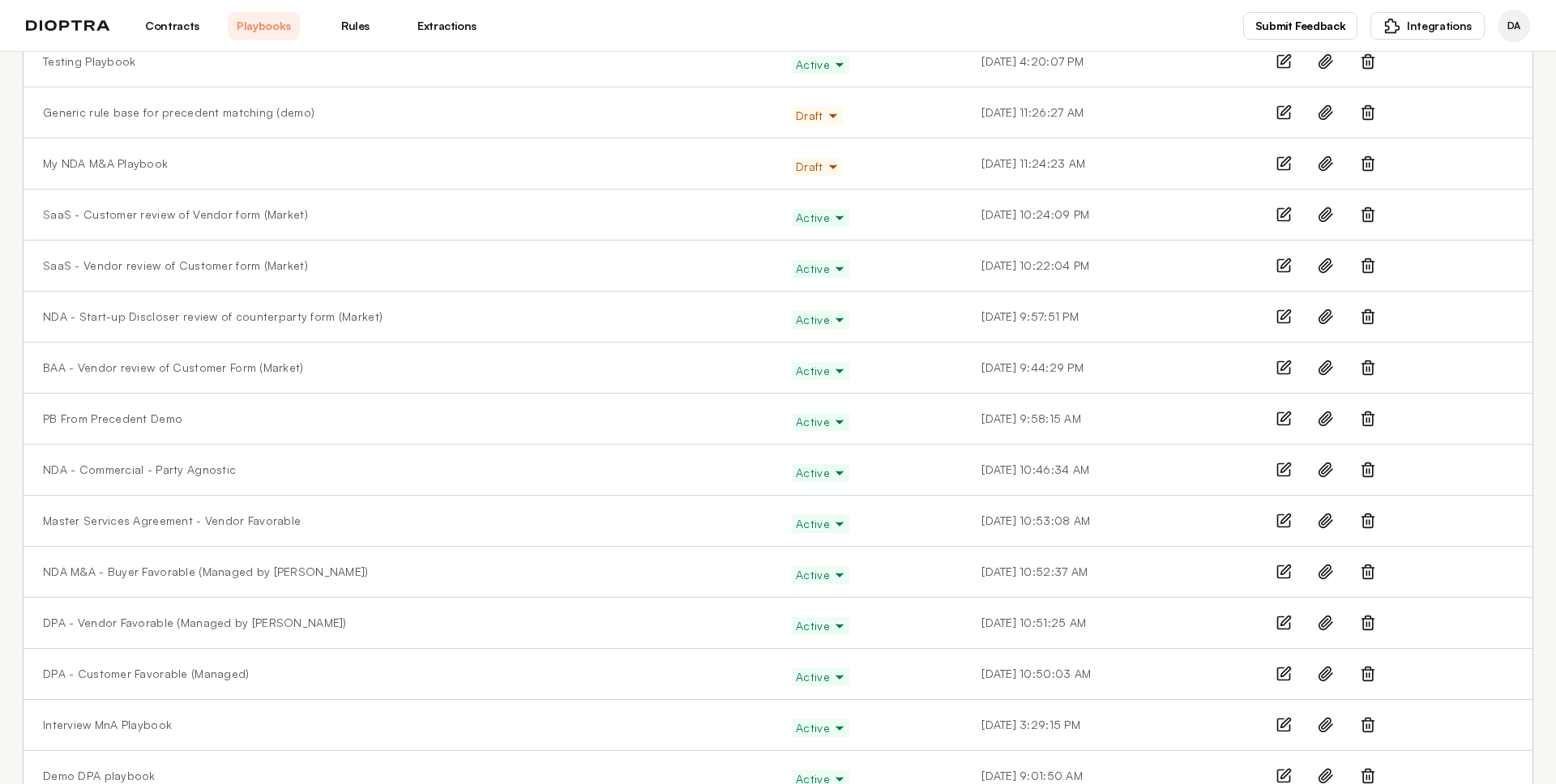 scroll, scrollTop: 346, scrollLeft: 0, axis: vertical 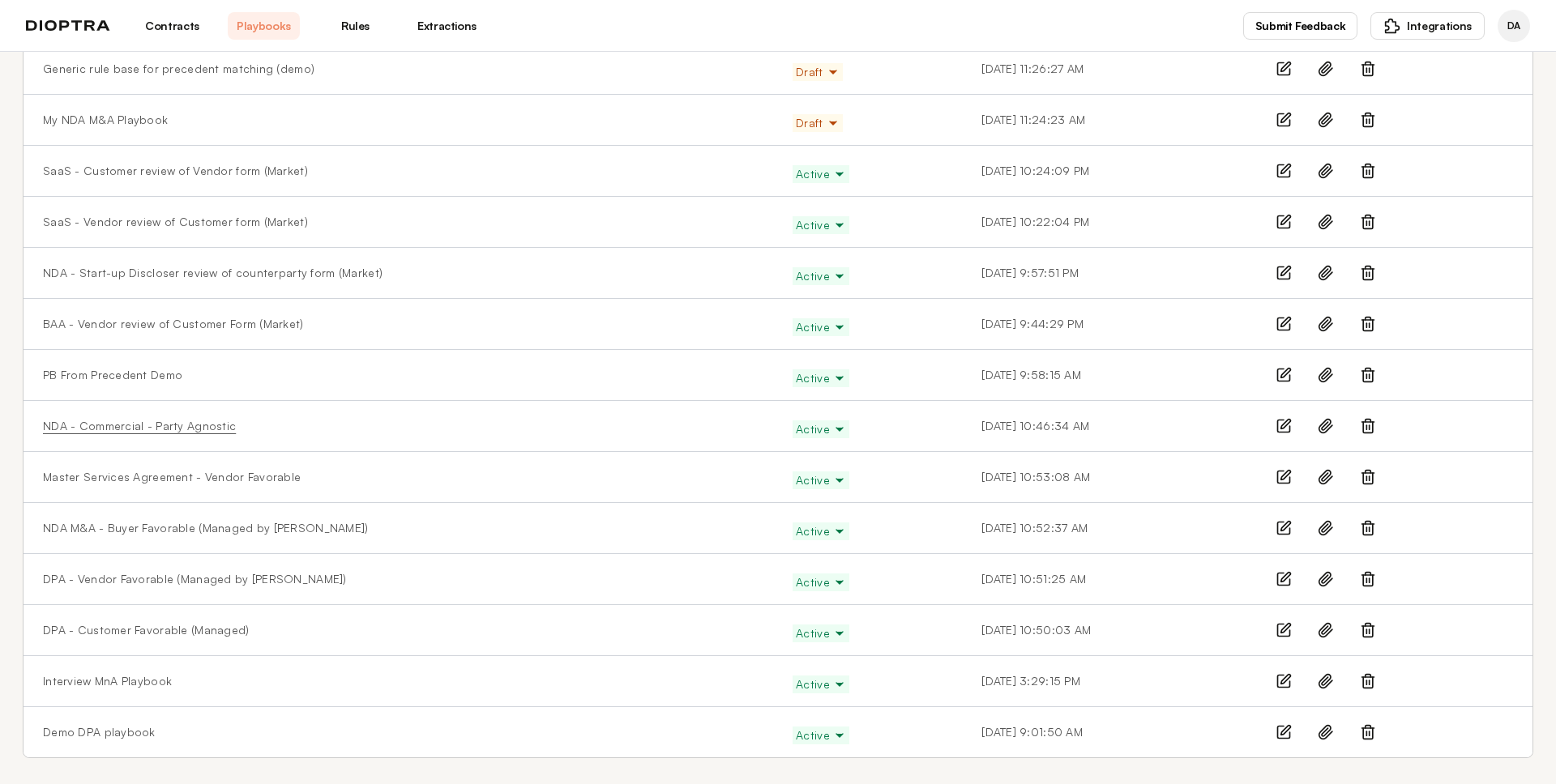 click on "NDA - Commercial - Party Agnostic" at bounding box center [139, 426] 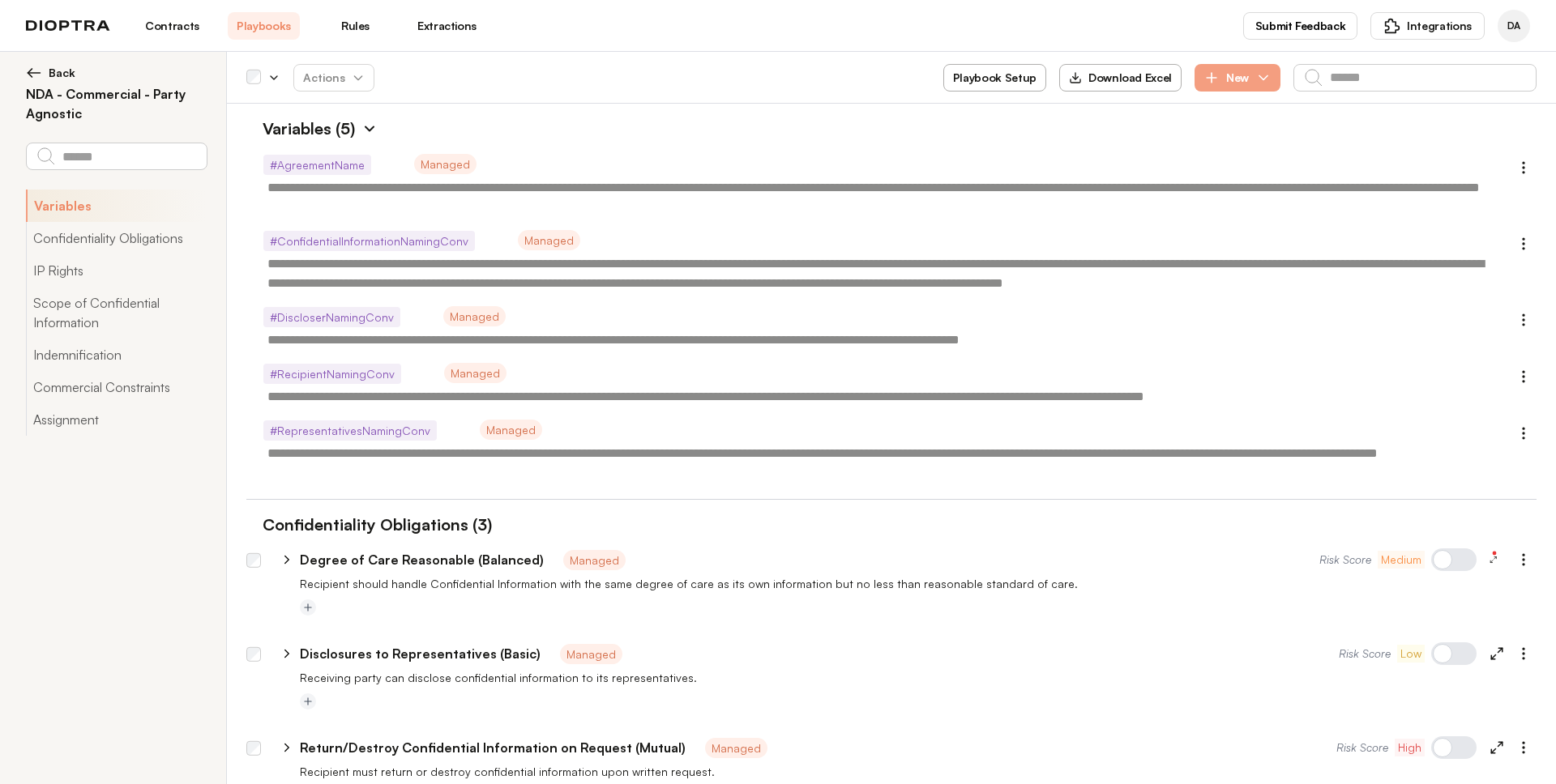 click at bounding box center [370, 129] 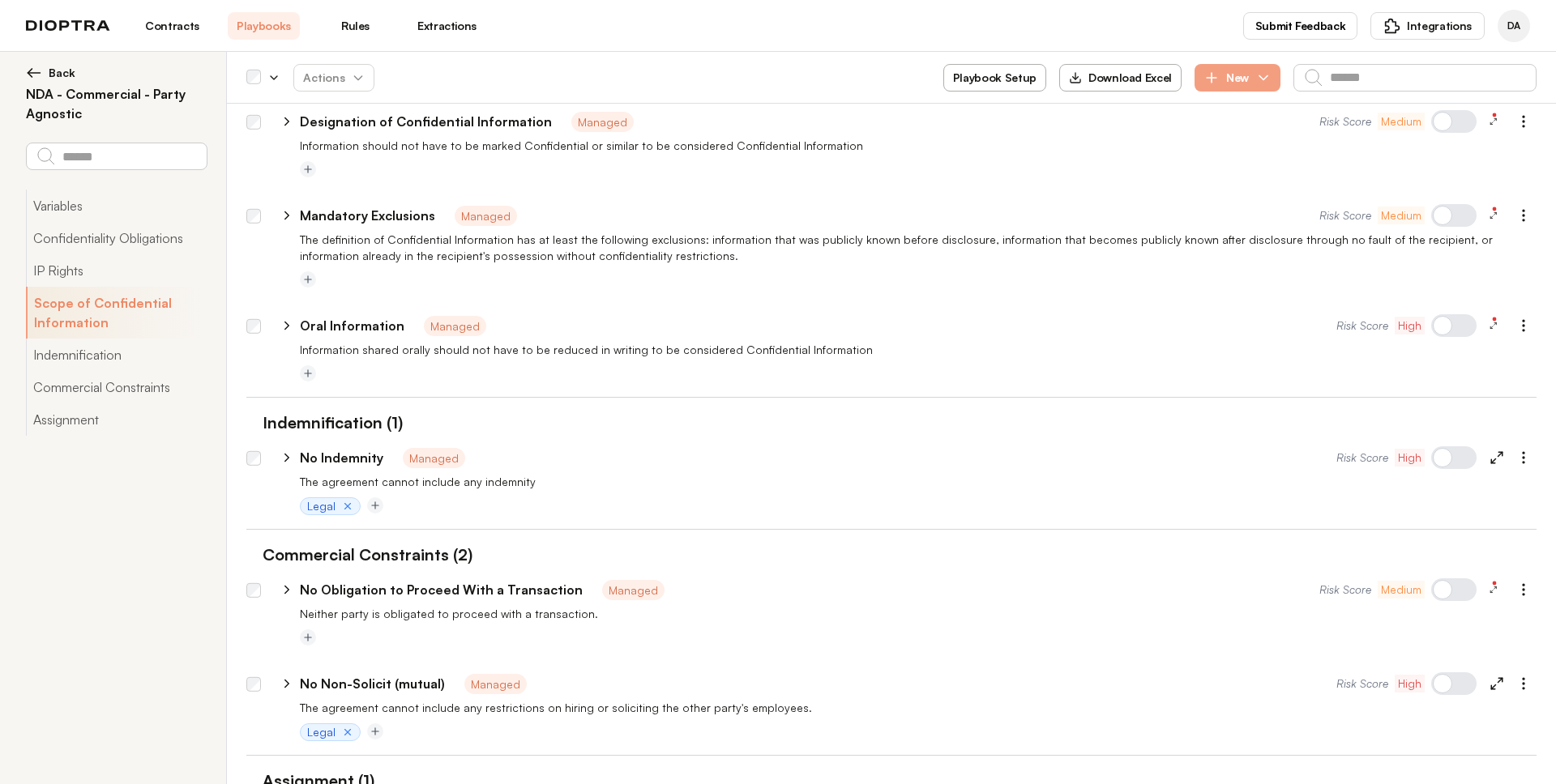 scroll, scrollTop: 769, scrollLeft: 0, axis: vertical 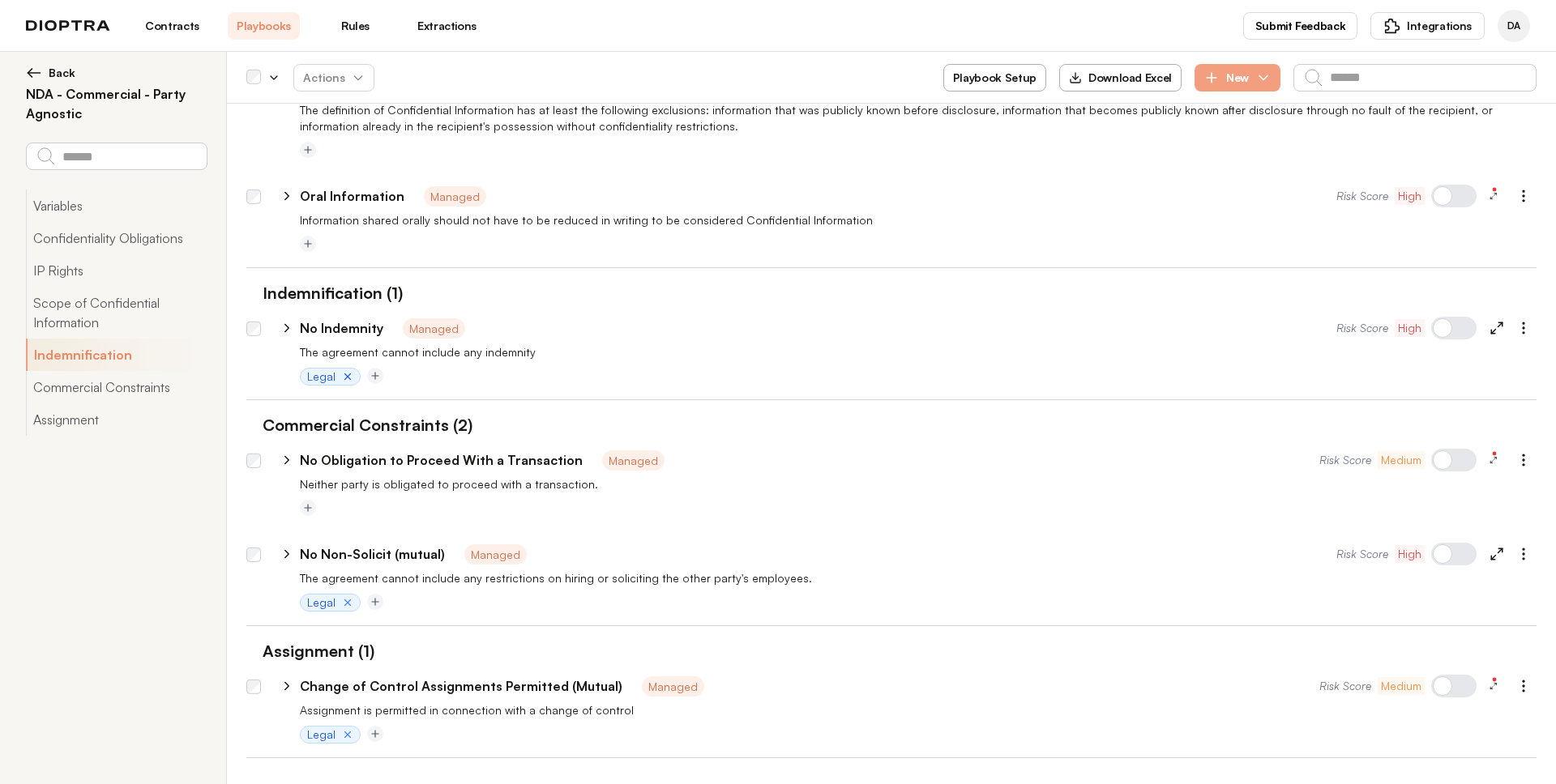 click 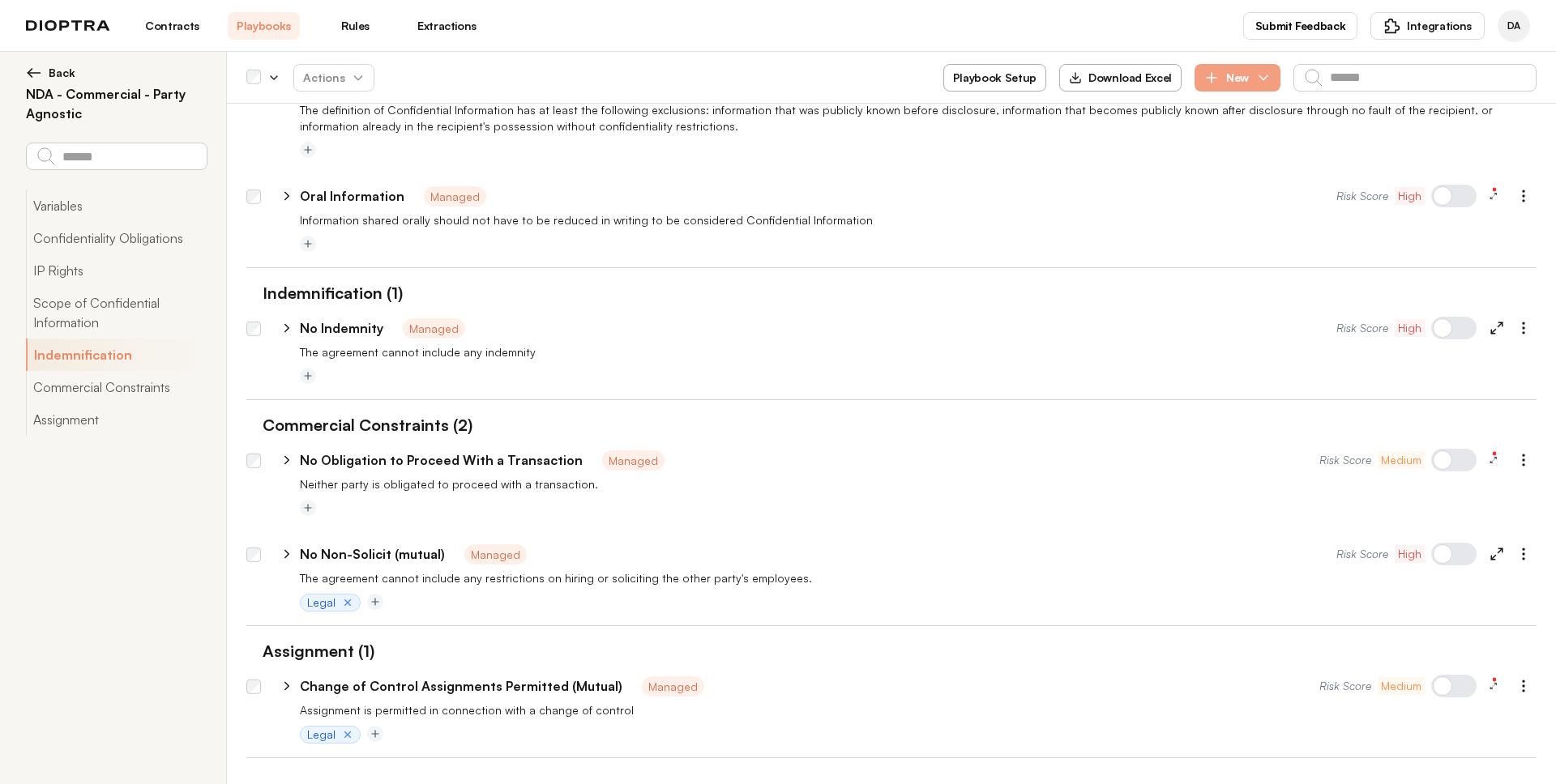 click at bounding box center (918, 377) 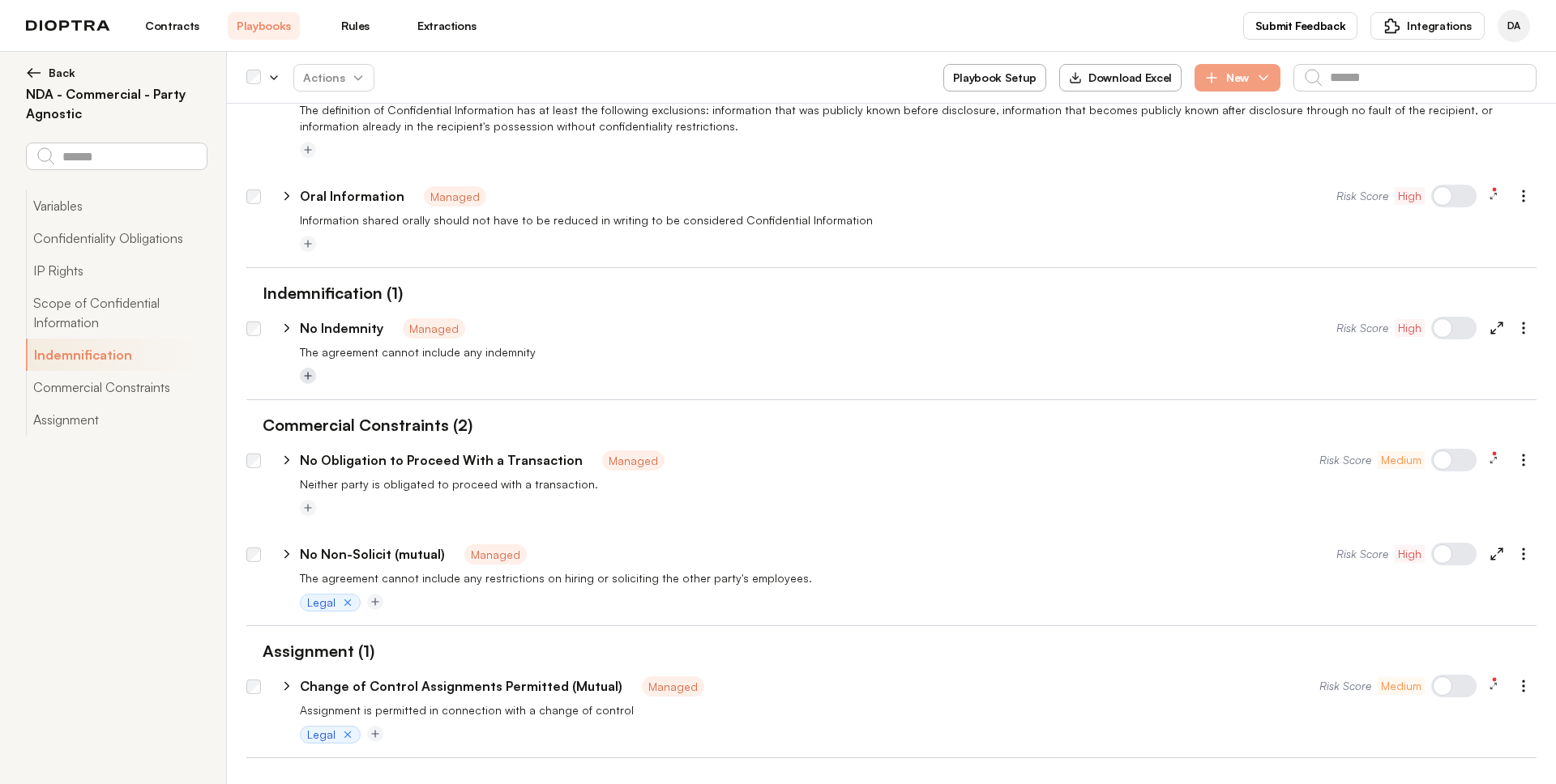 click 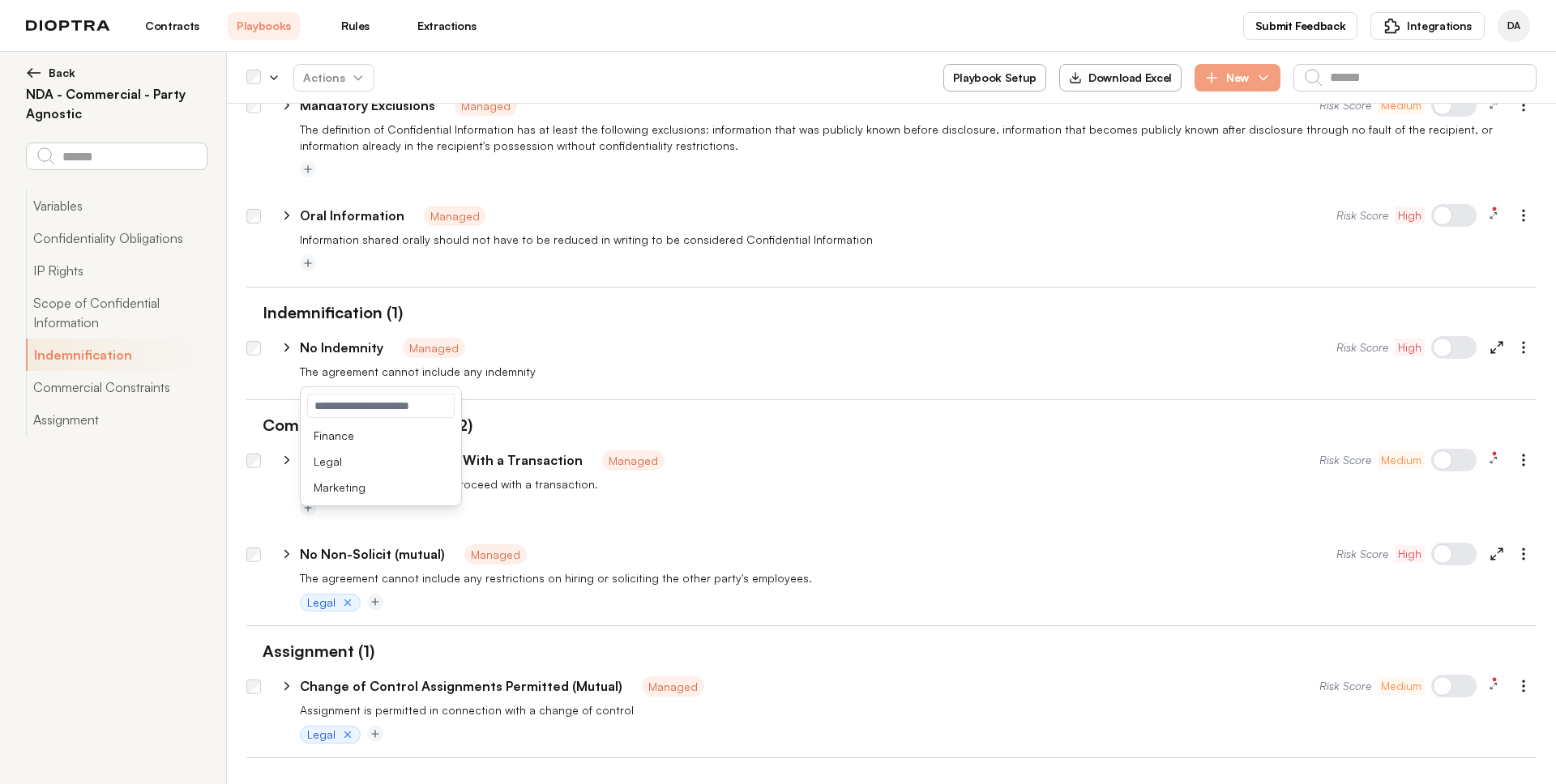 scroll, scrollTop: 749, scrollLeft: 0, axis: vertical 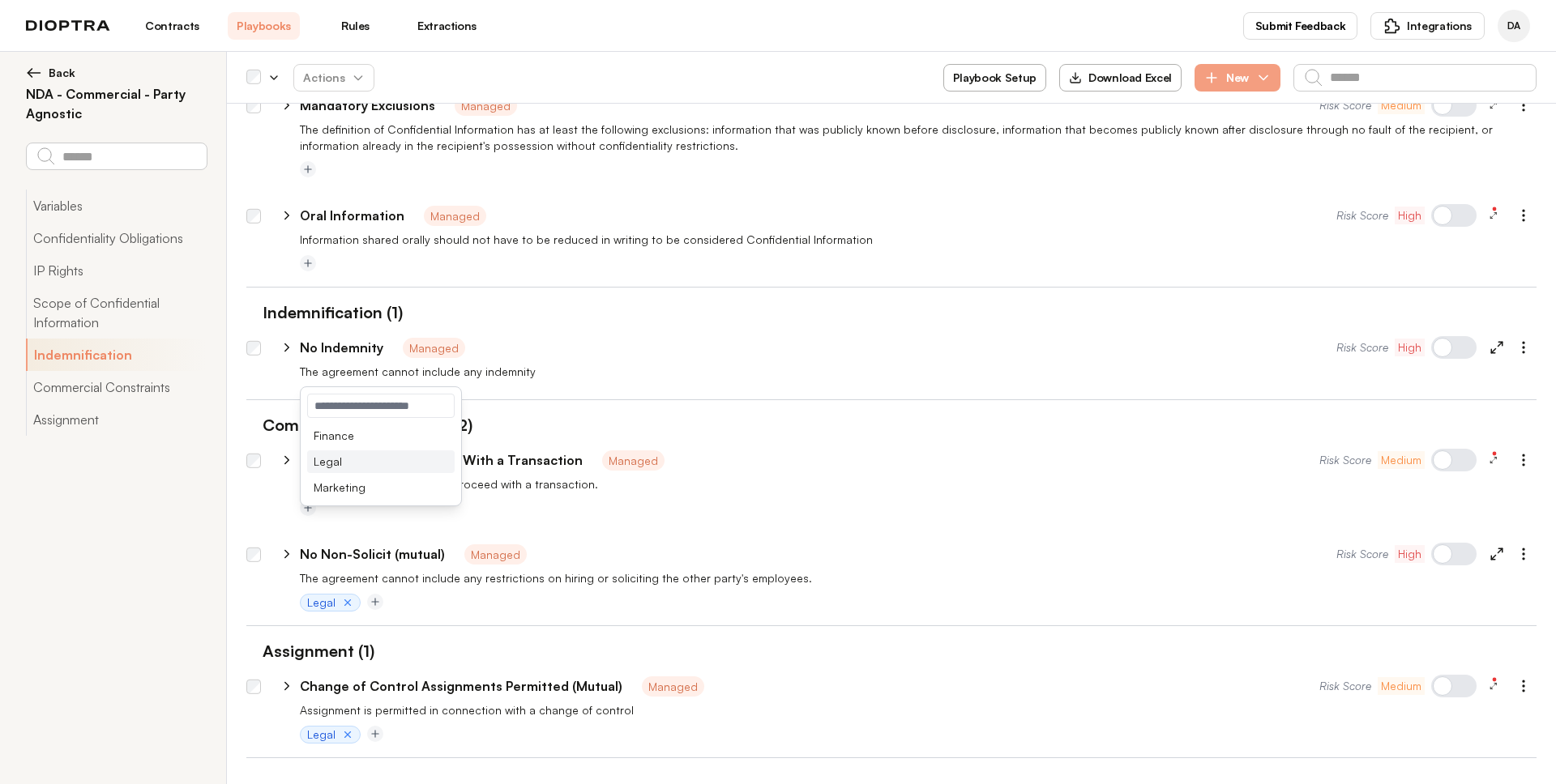 click on "Legal" at bounding box center (381, 462) 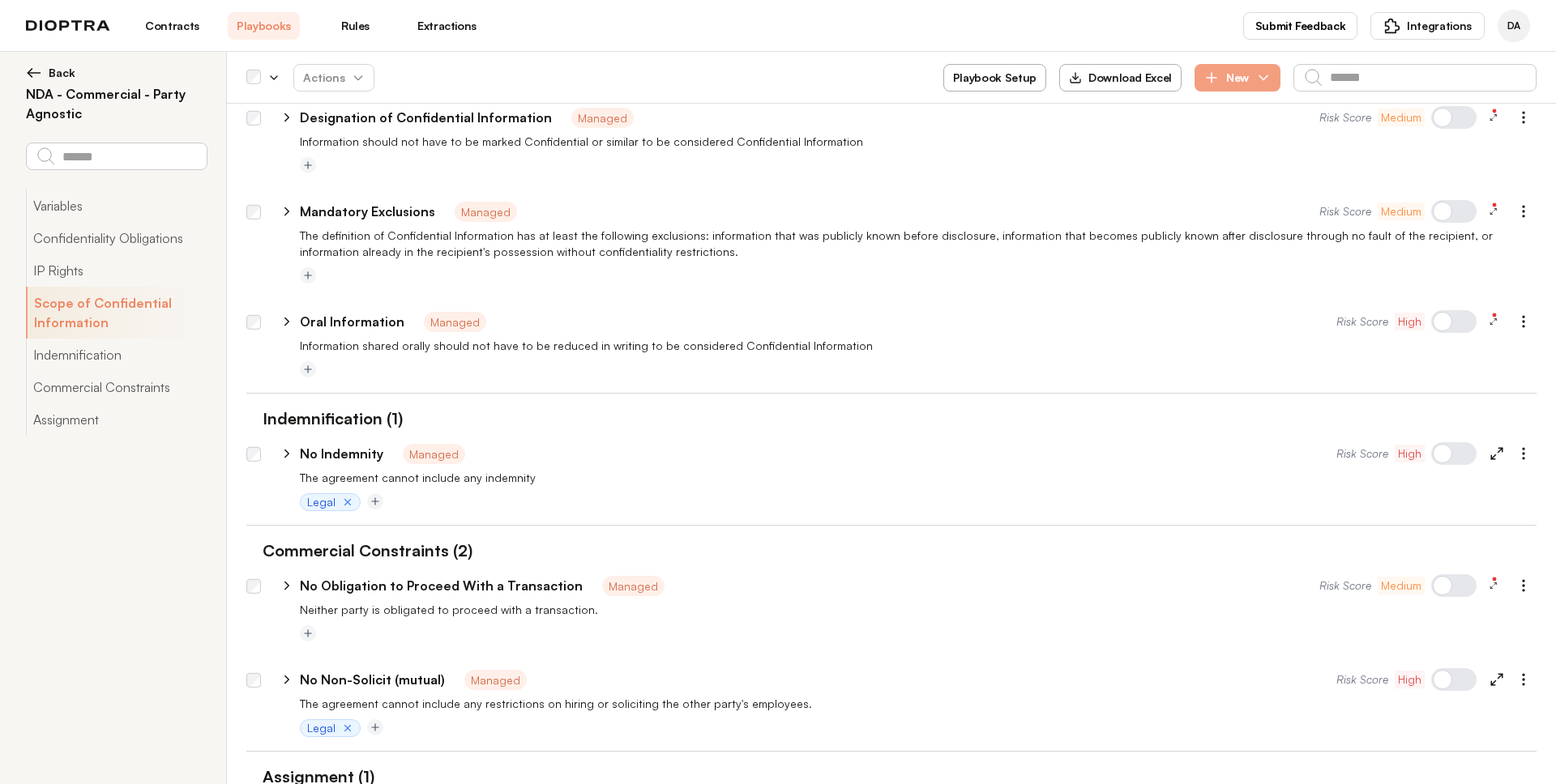scroll, scrollTop: 769, scrollLeft: 0, axis: vertical 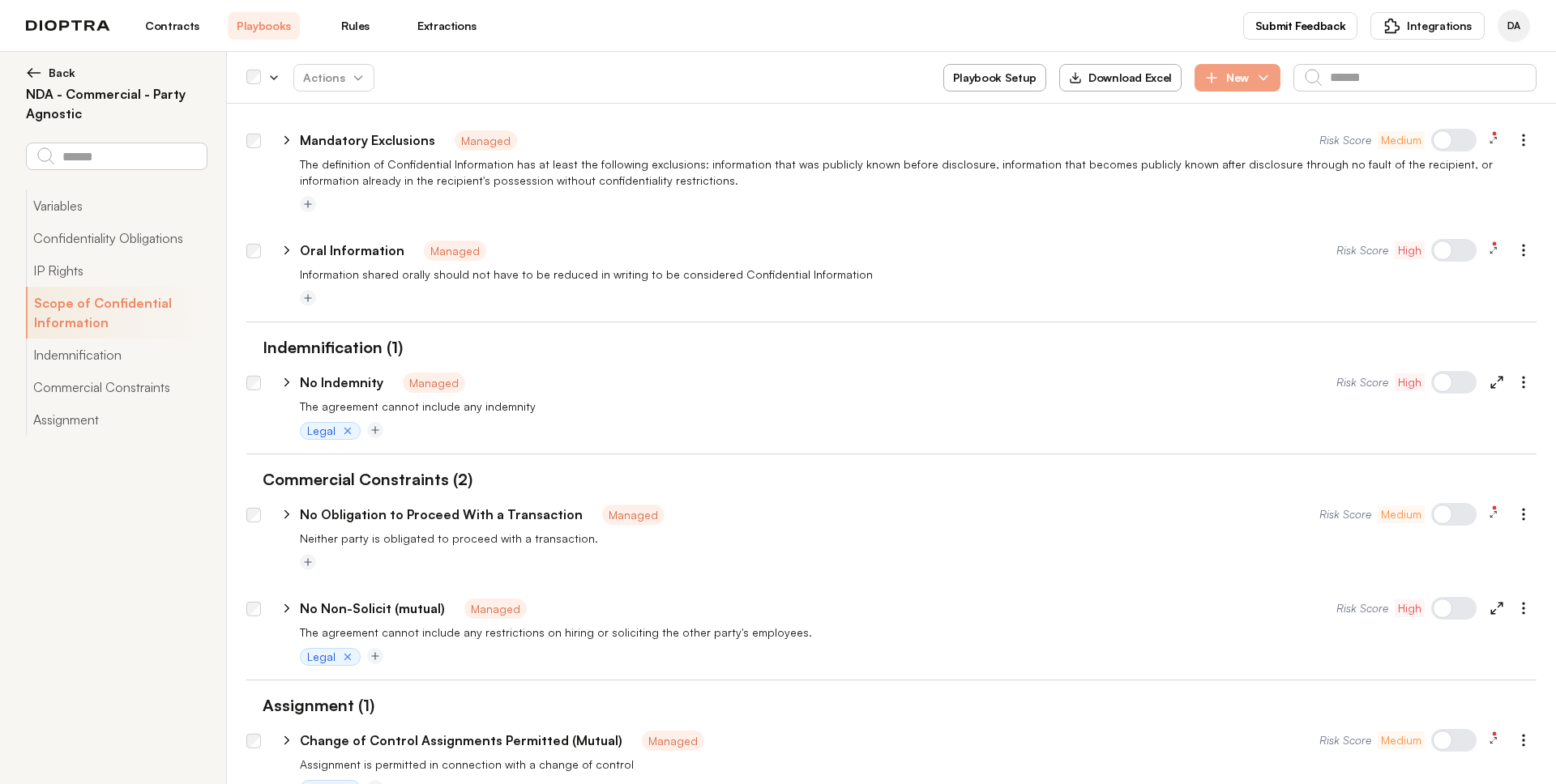 type on "*" 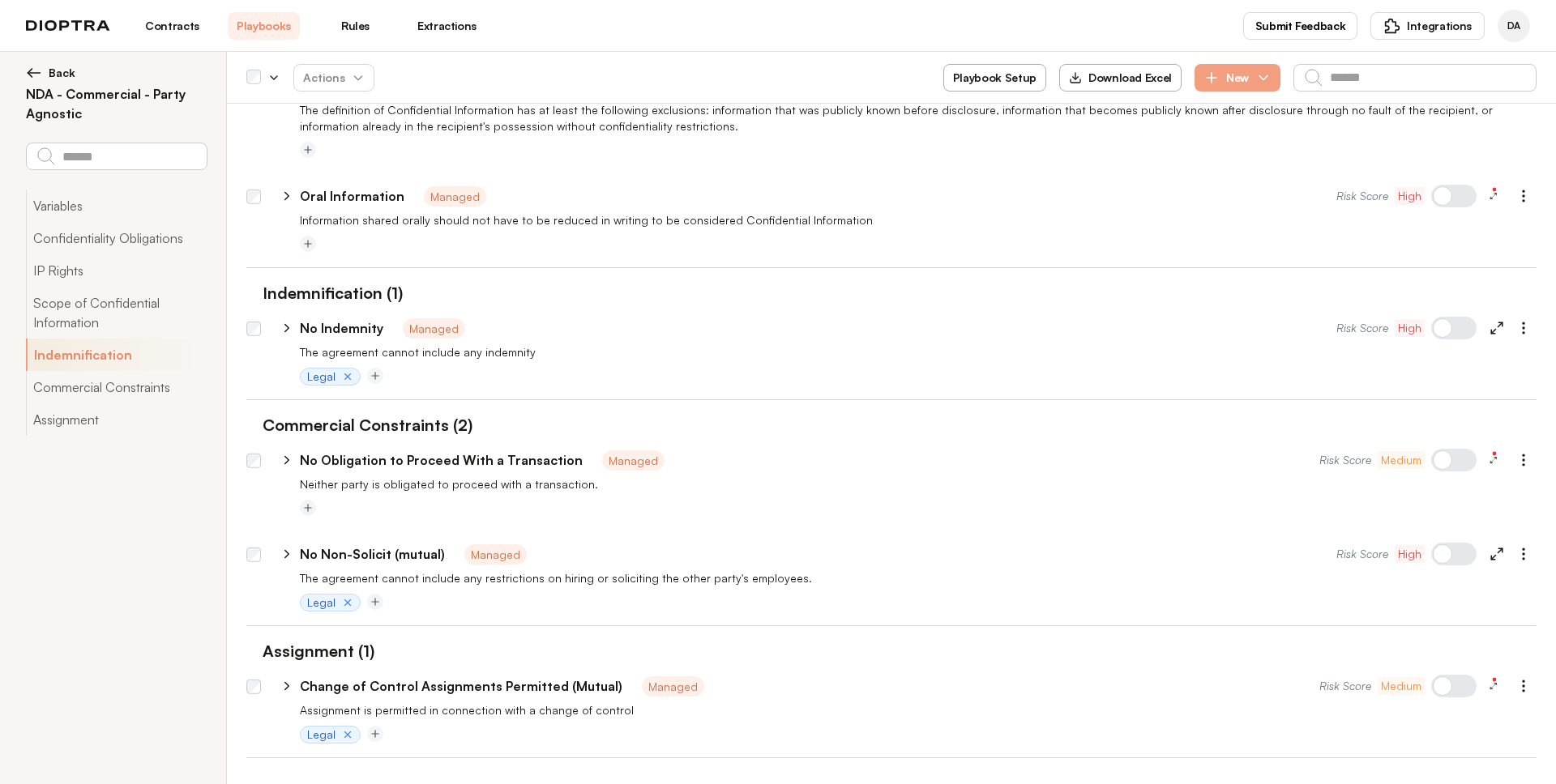 click on "Playbook Setup" at bounding box center [994, 78] 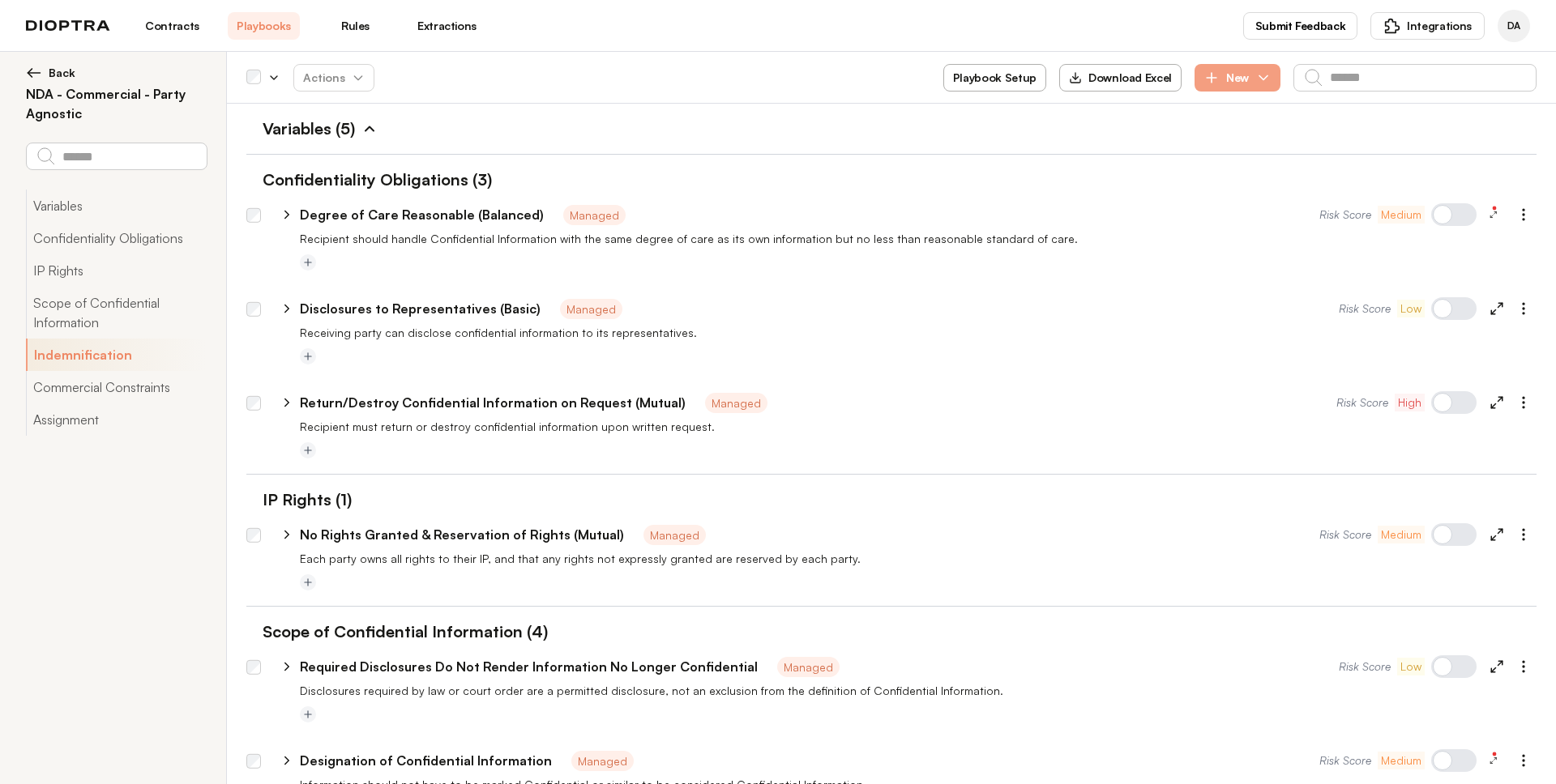 select on "******" 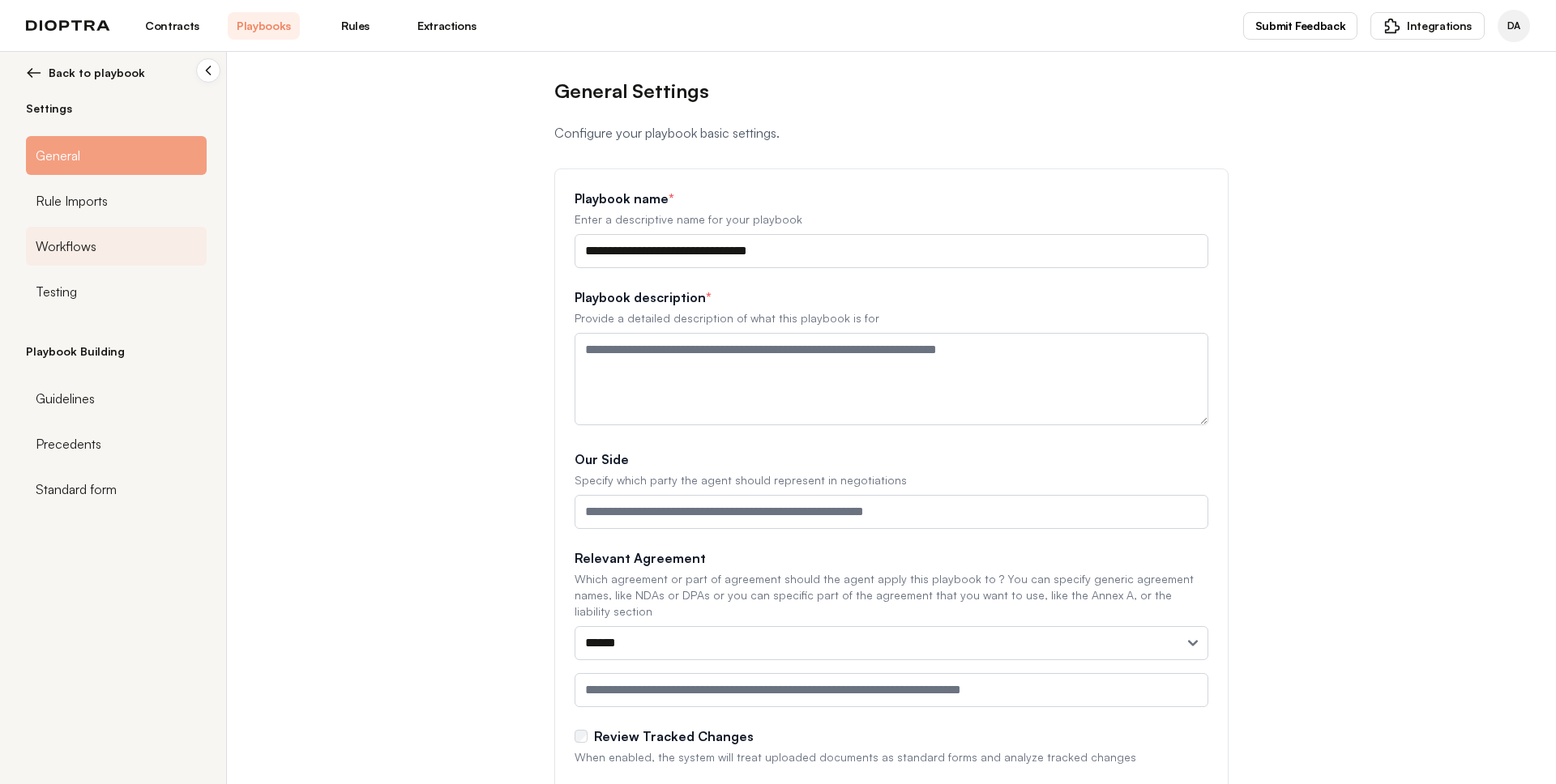 click on "Workflows" at bounding box center (66, 246) 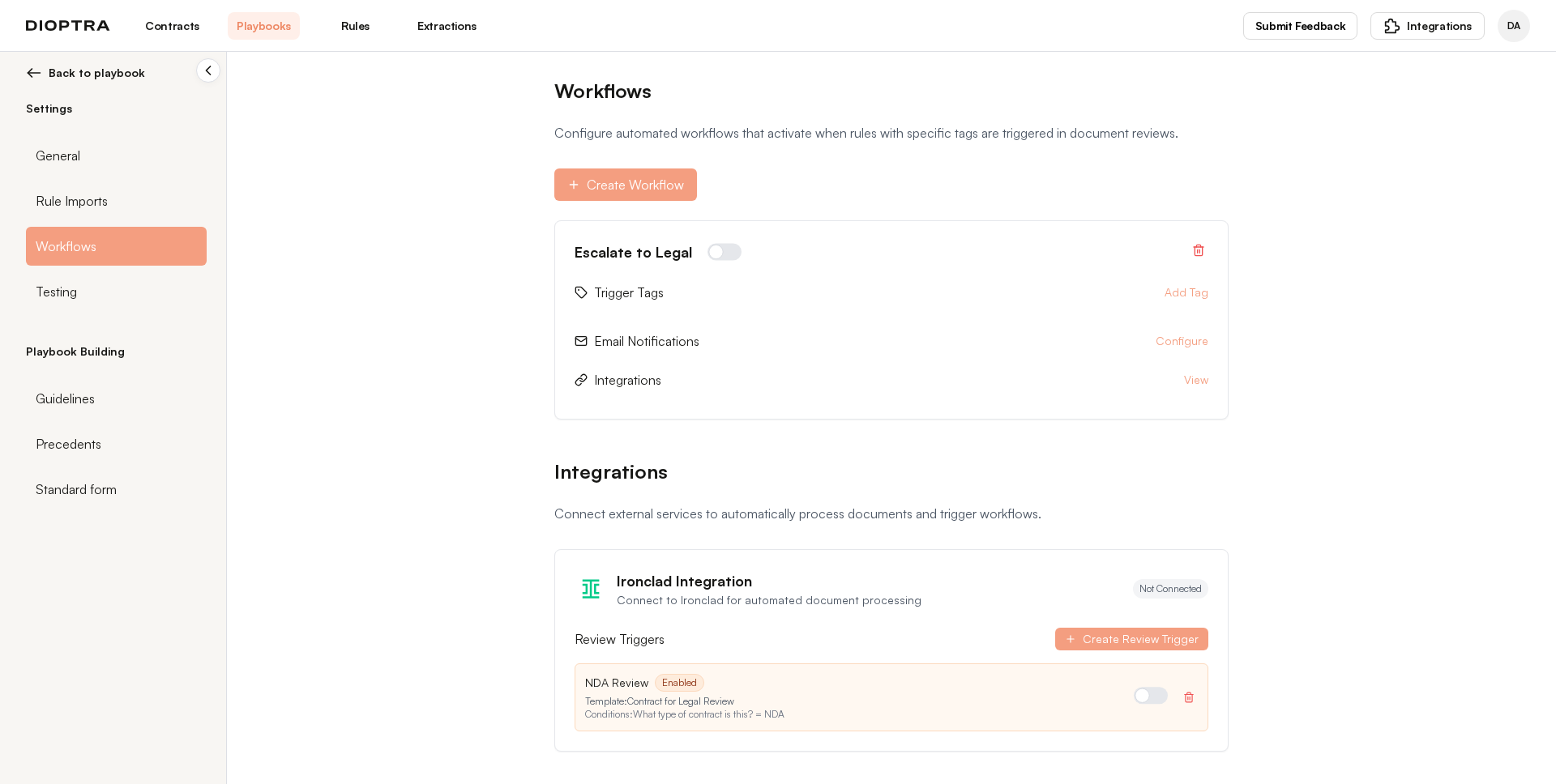 scroll, scrollTop: 13, scrollLeft: 0, axis: vertical 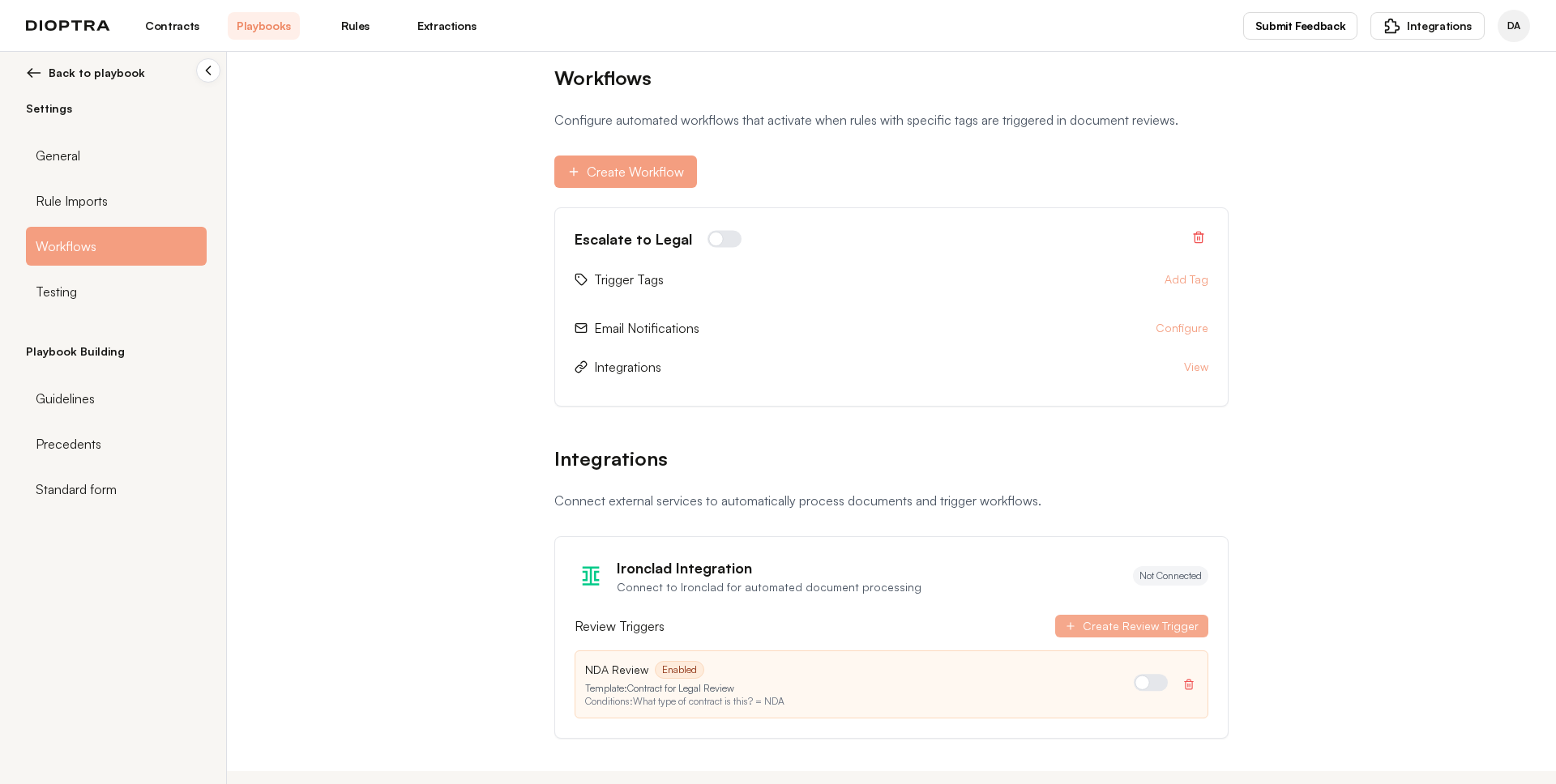 click on "Create Review Trigger" at bounding box center [1131, 626] 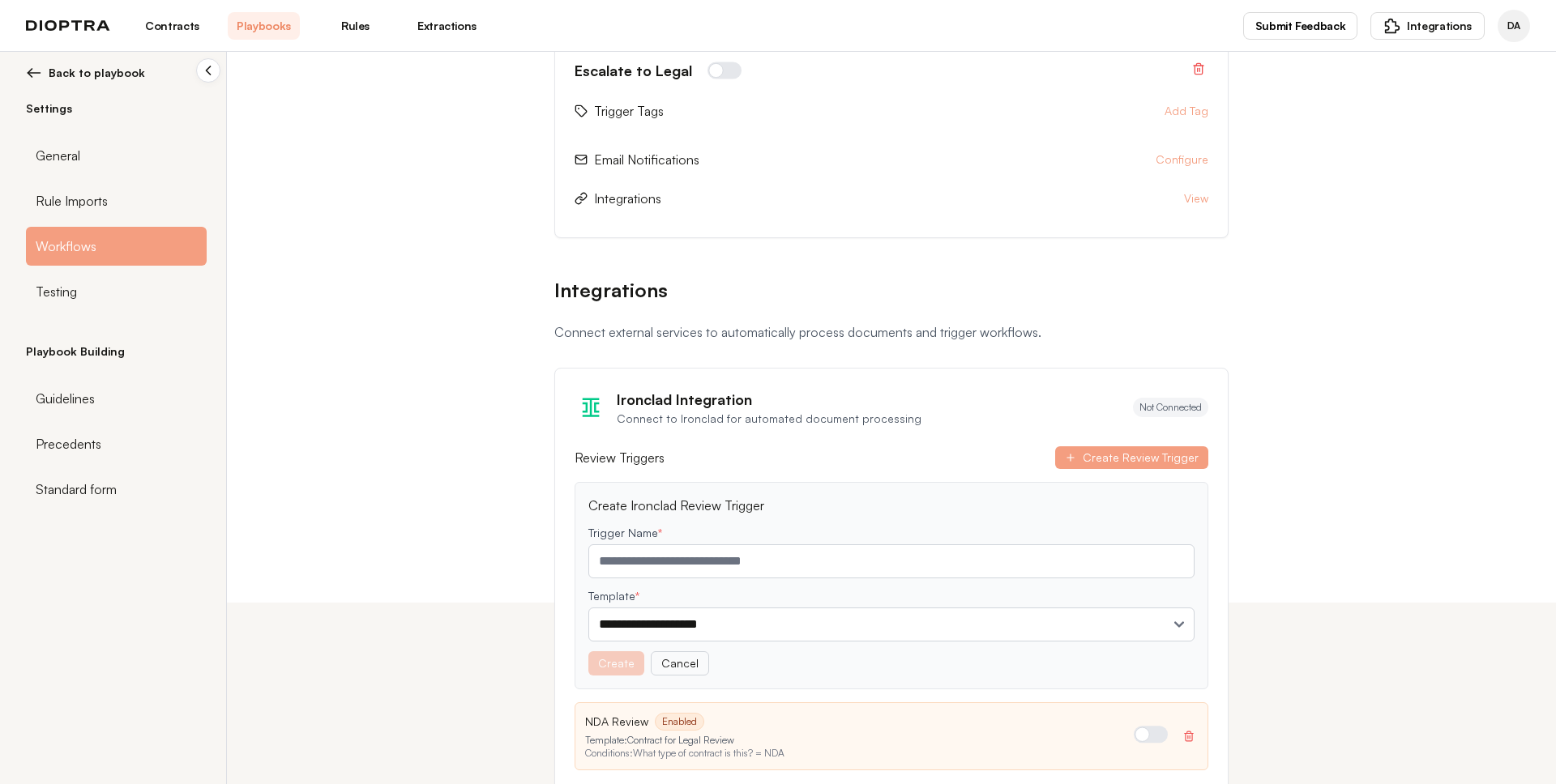 scroll, scrollTop: 183, scrollLeft: 0, axis: vertical 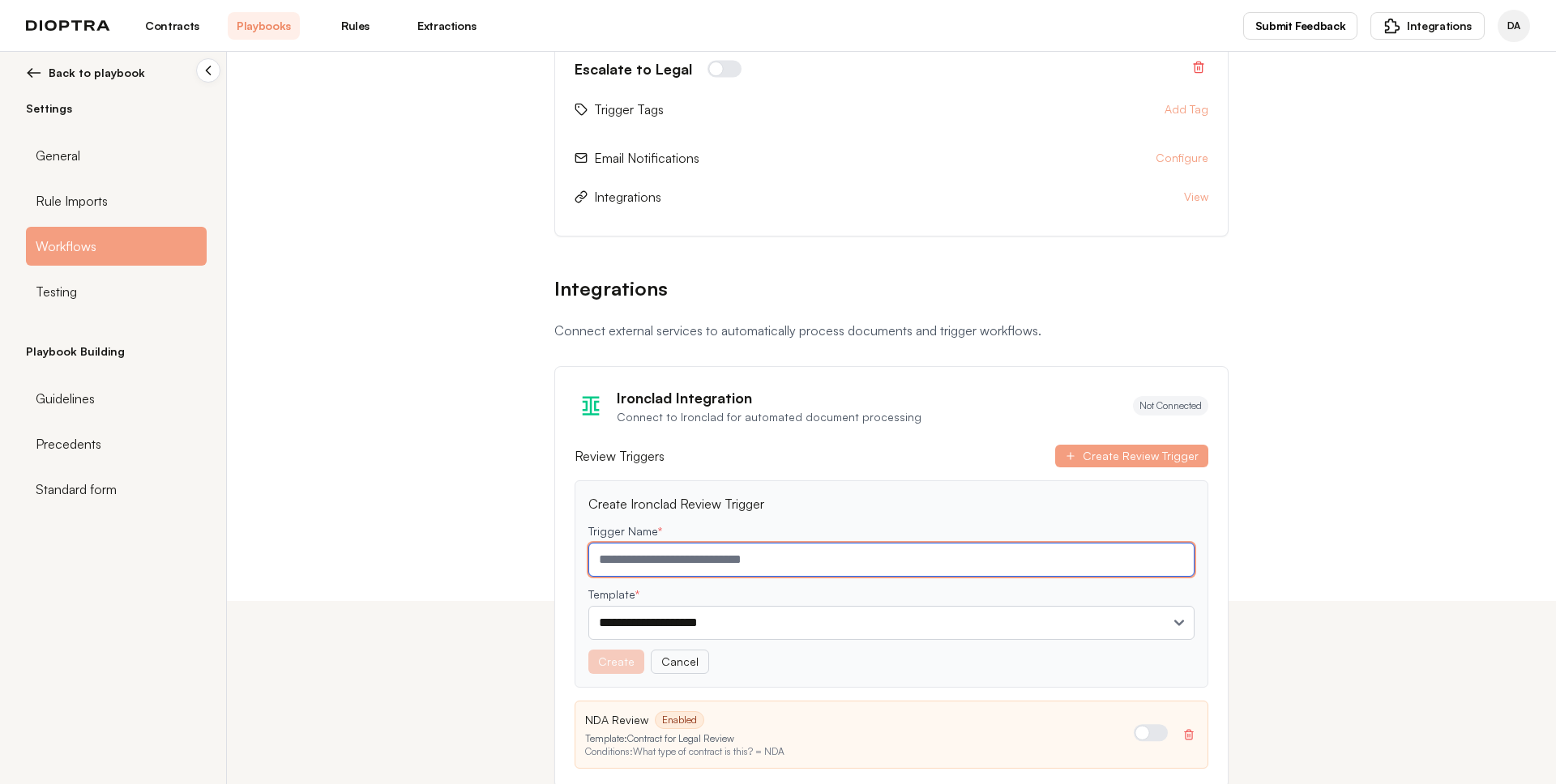 click at bounding box center [891, 560] 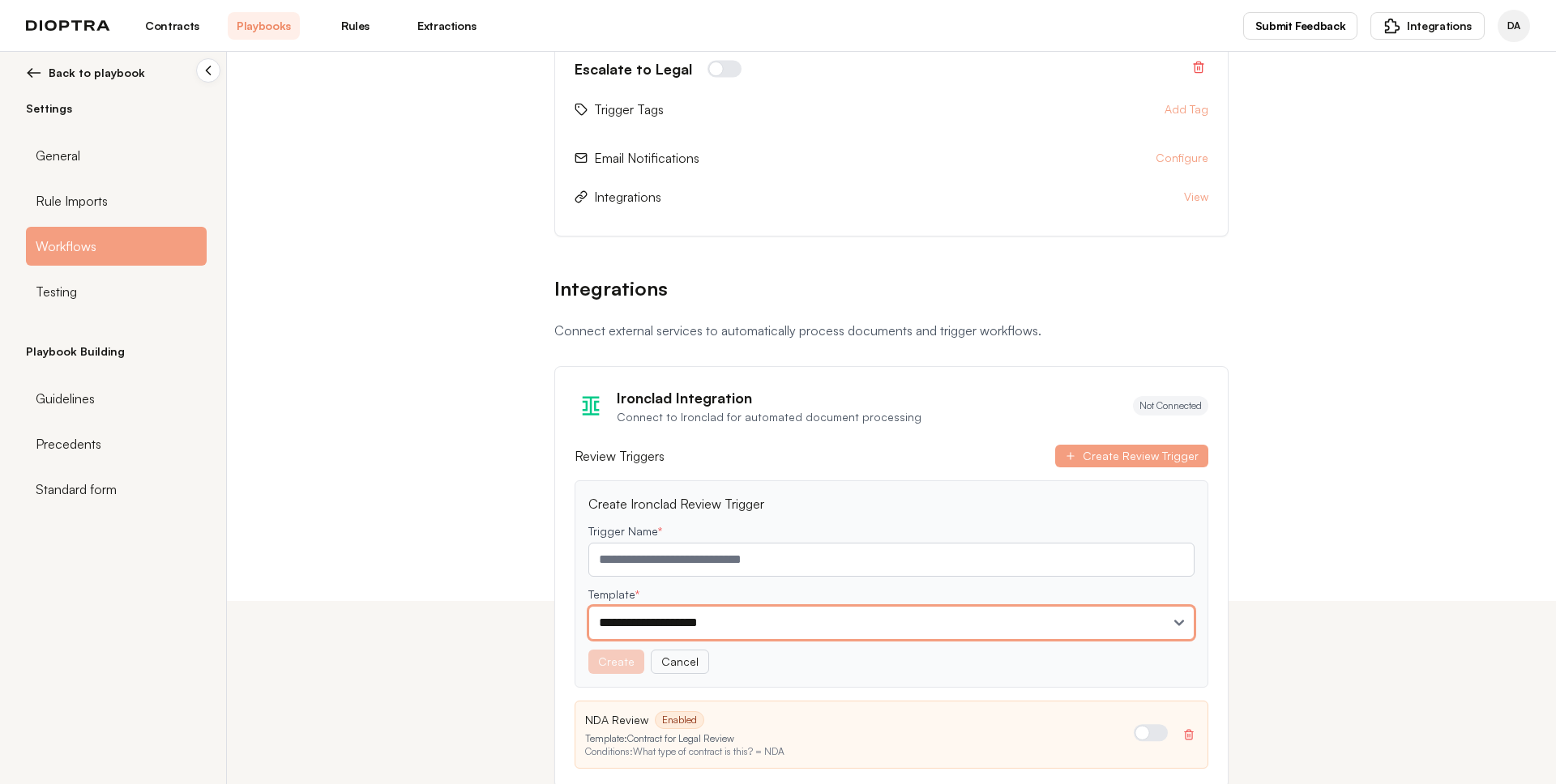 click on "**********" at bounding box center (891, 623) 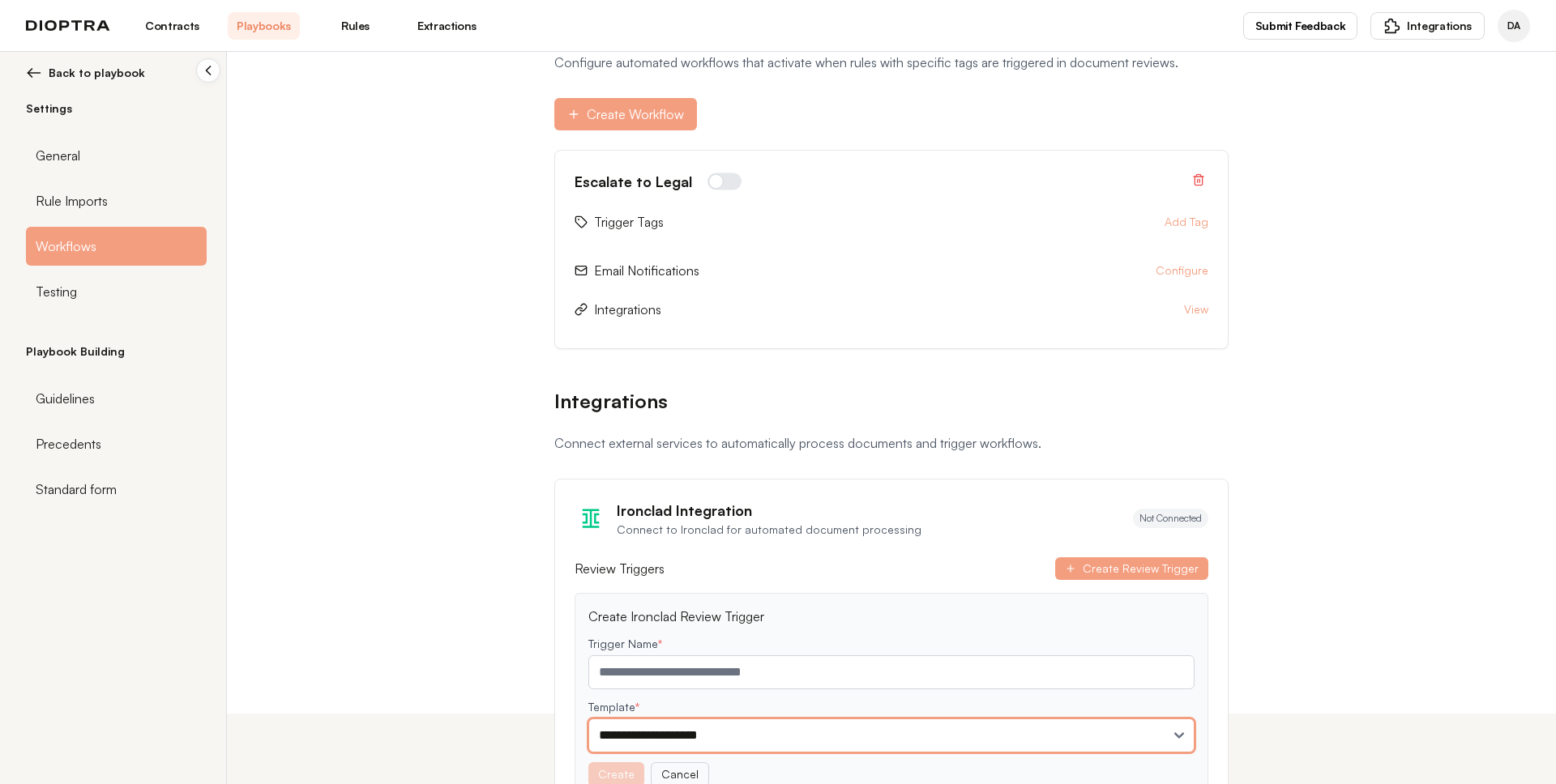 scroll, scrollTop: 0, scrollLeft: 0, axis: both 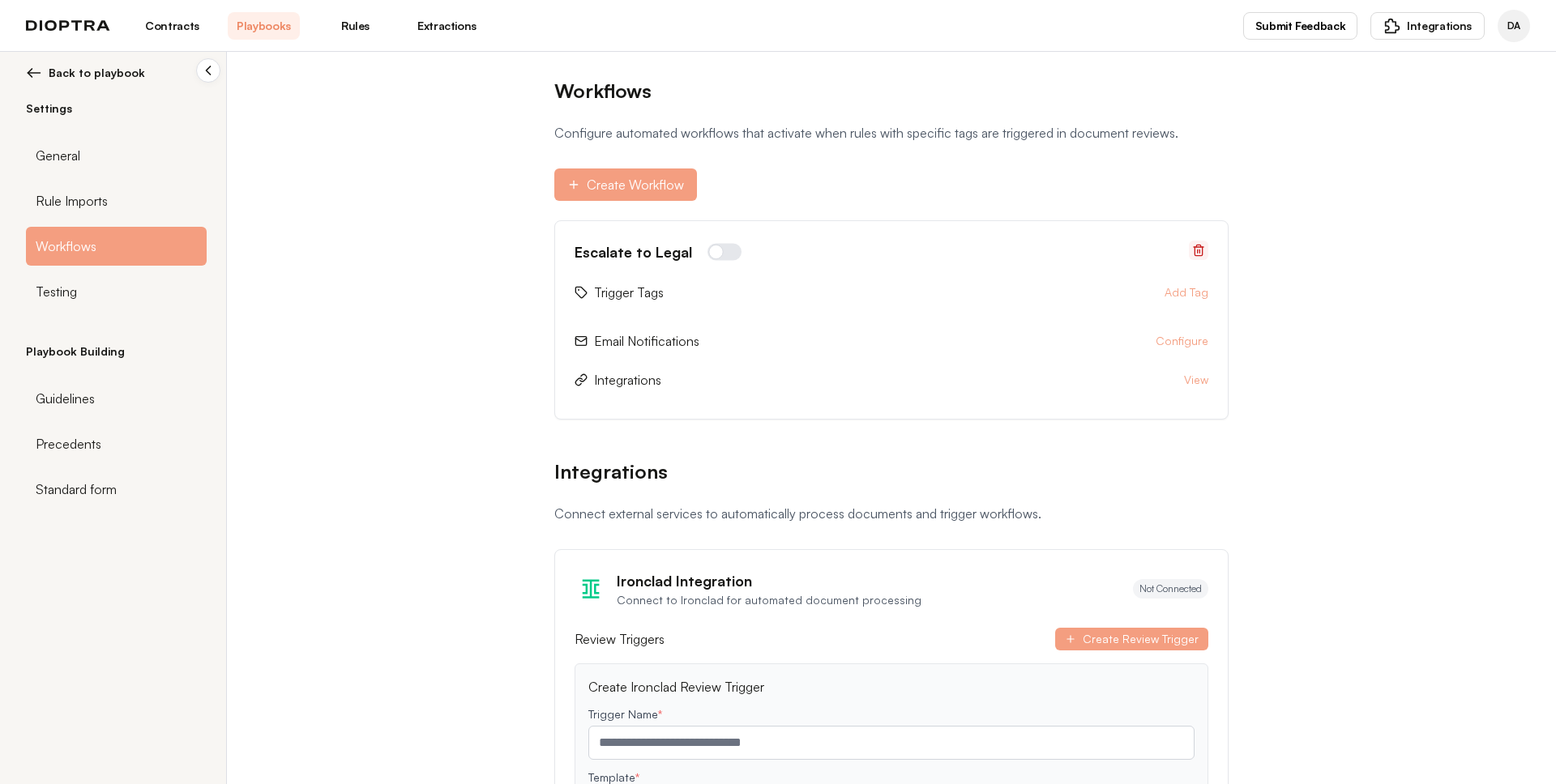 click 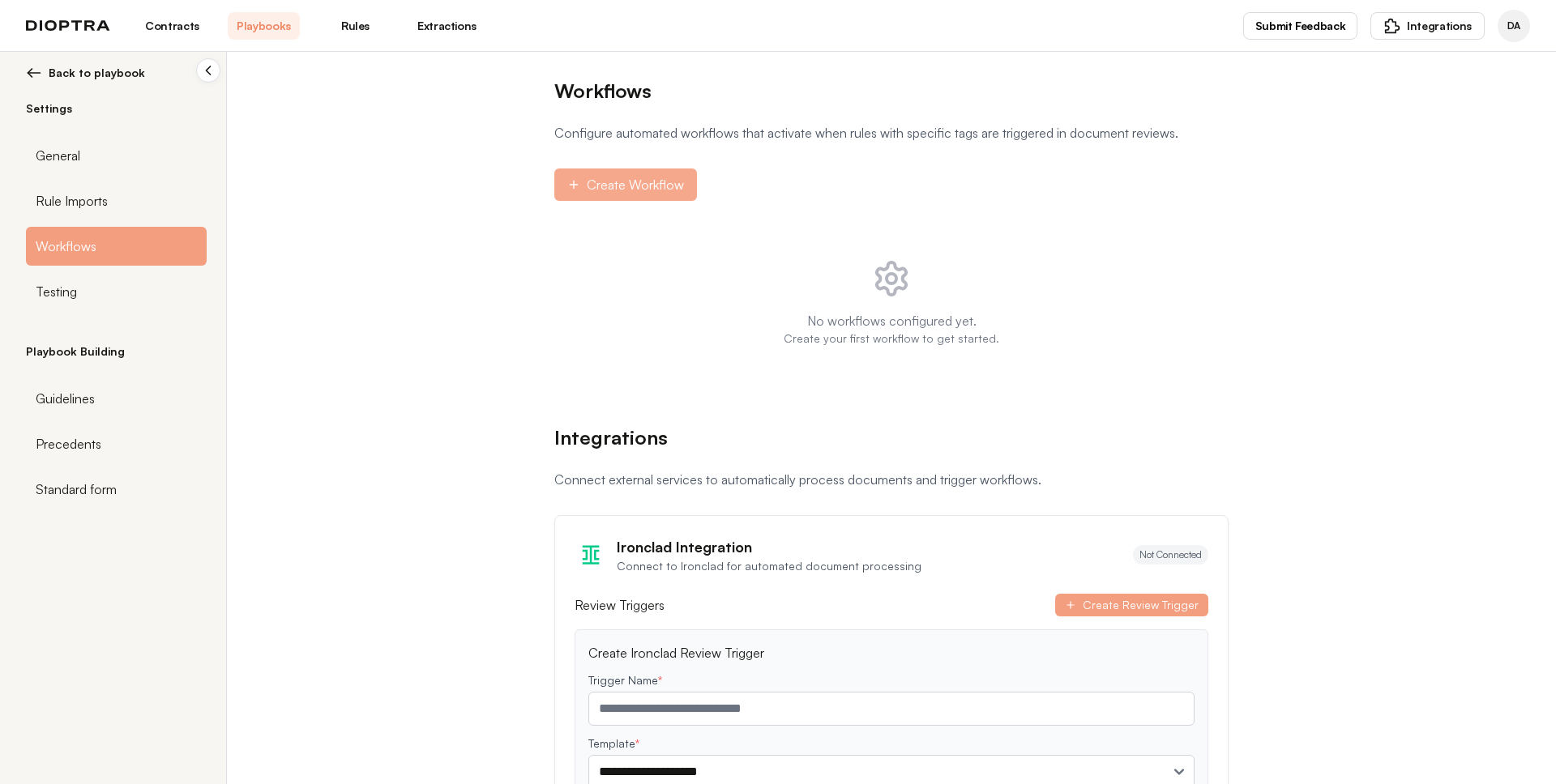 click on "Create Workflow" at bounding box center [626, 185] 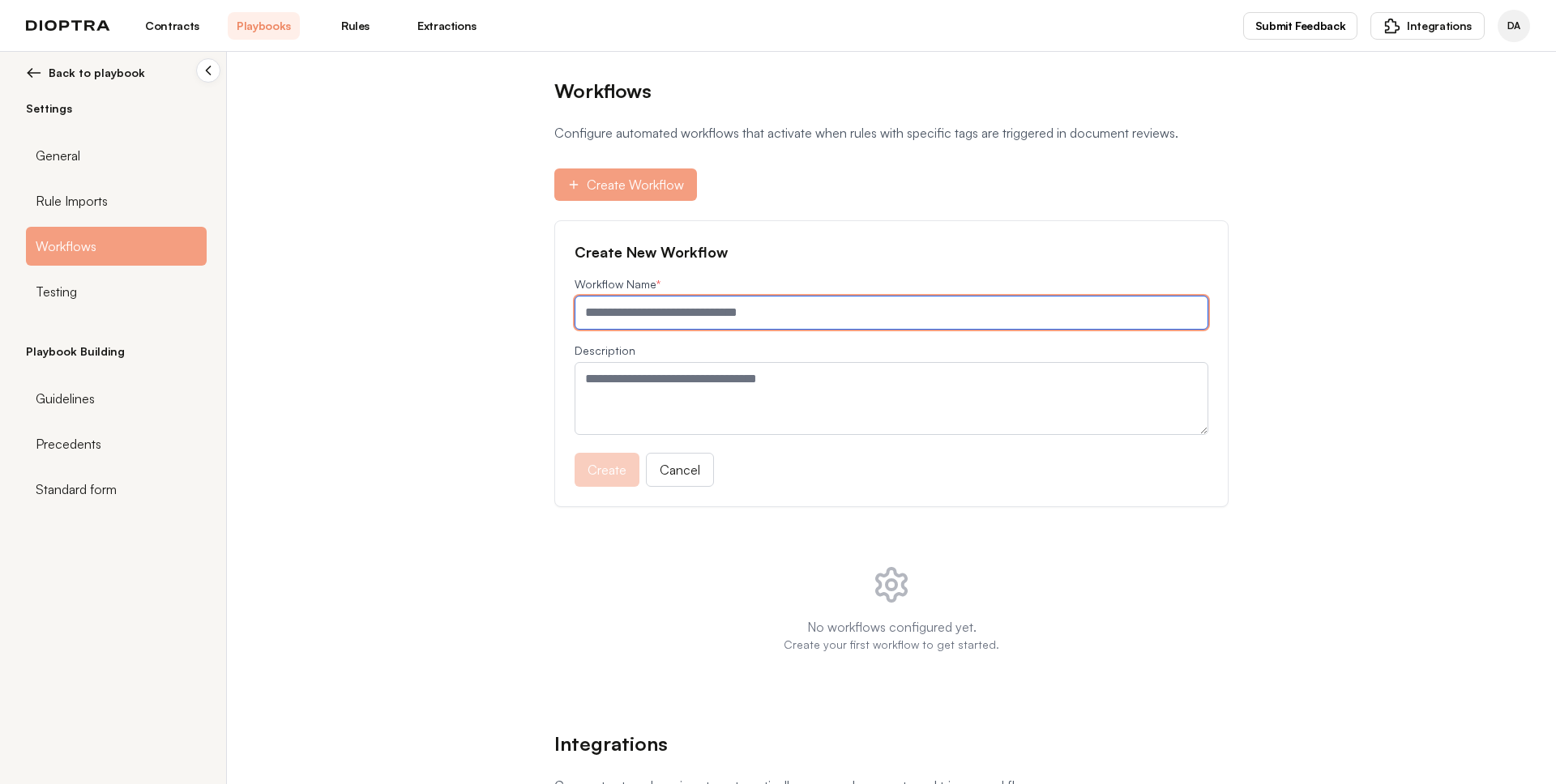 click at bounding box center [891, 313] 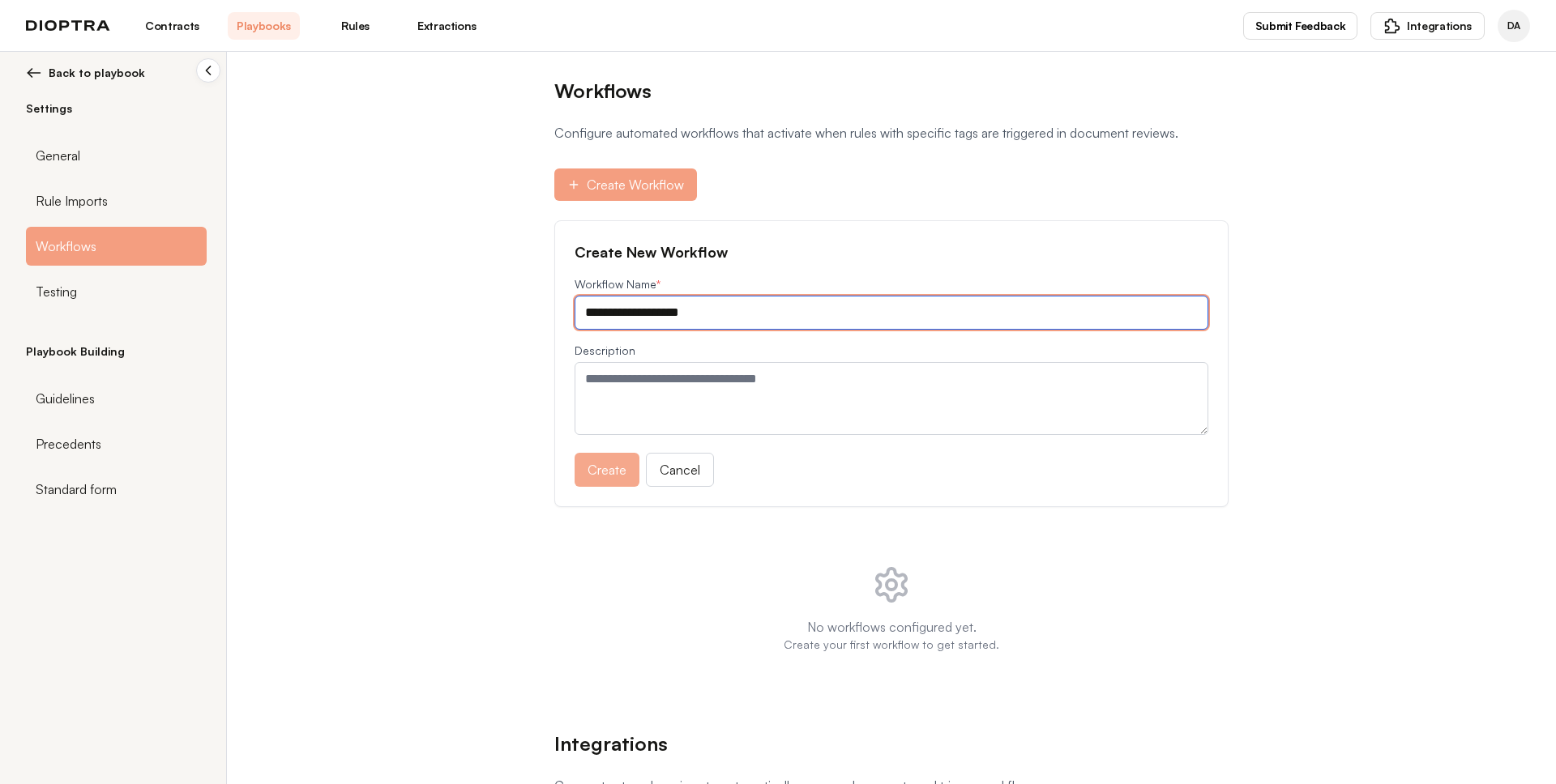 type on "**********" 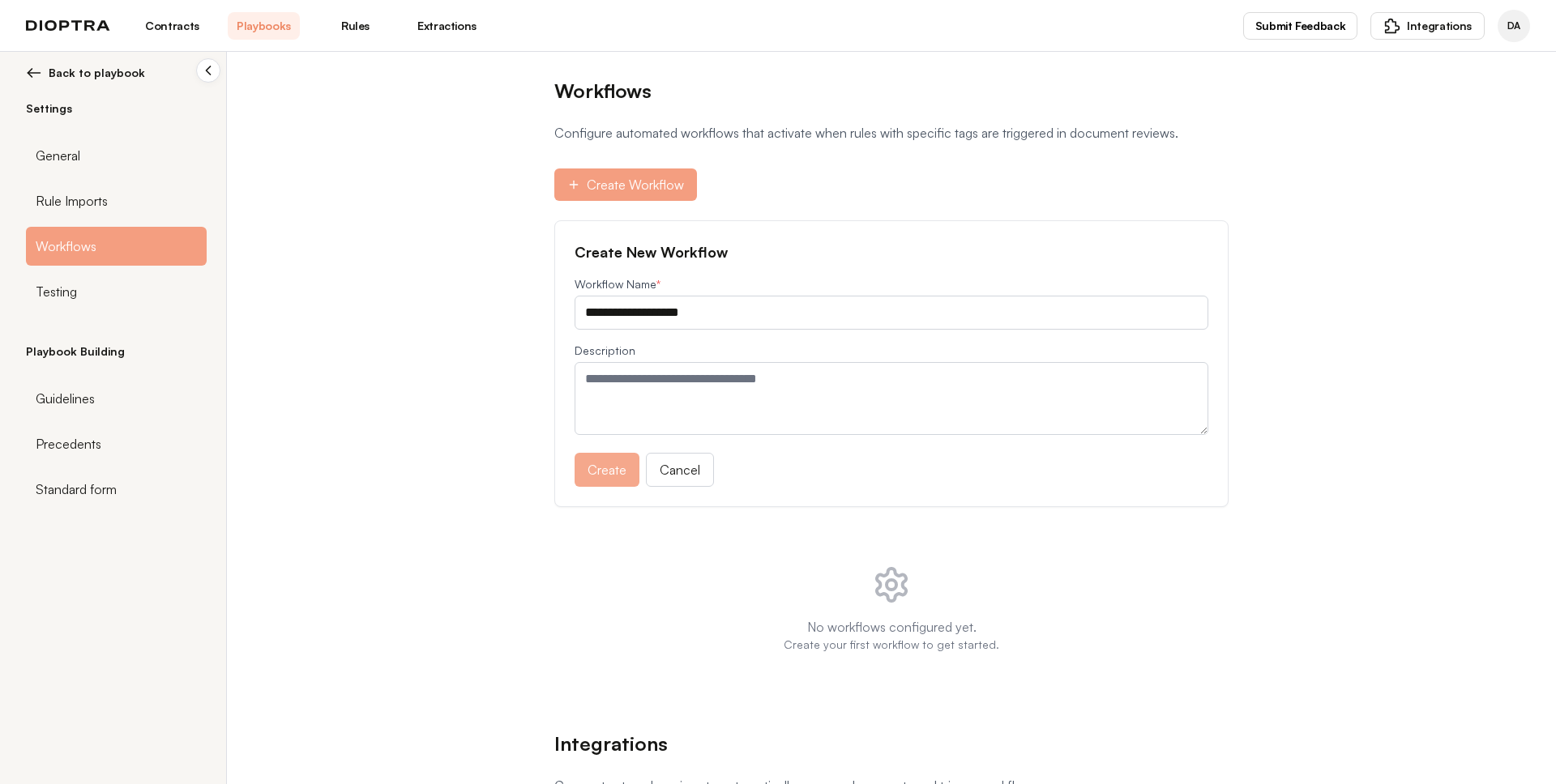 click on "Create" at bounding box center (607, 470) 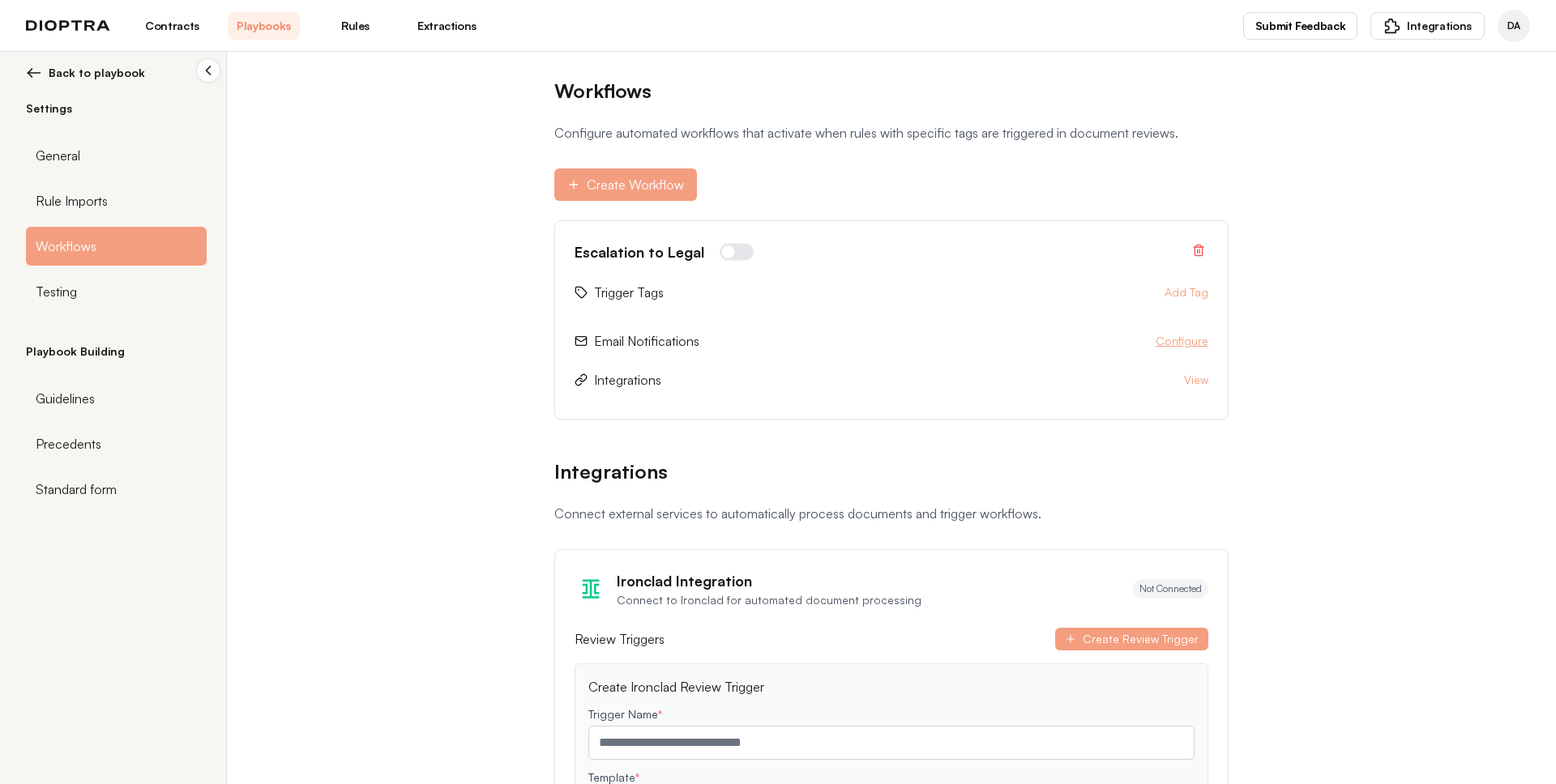 click on "Configure" at bounding box center (1182, 341) 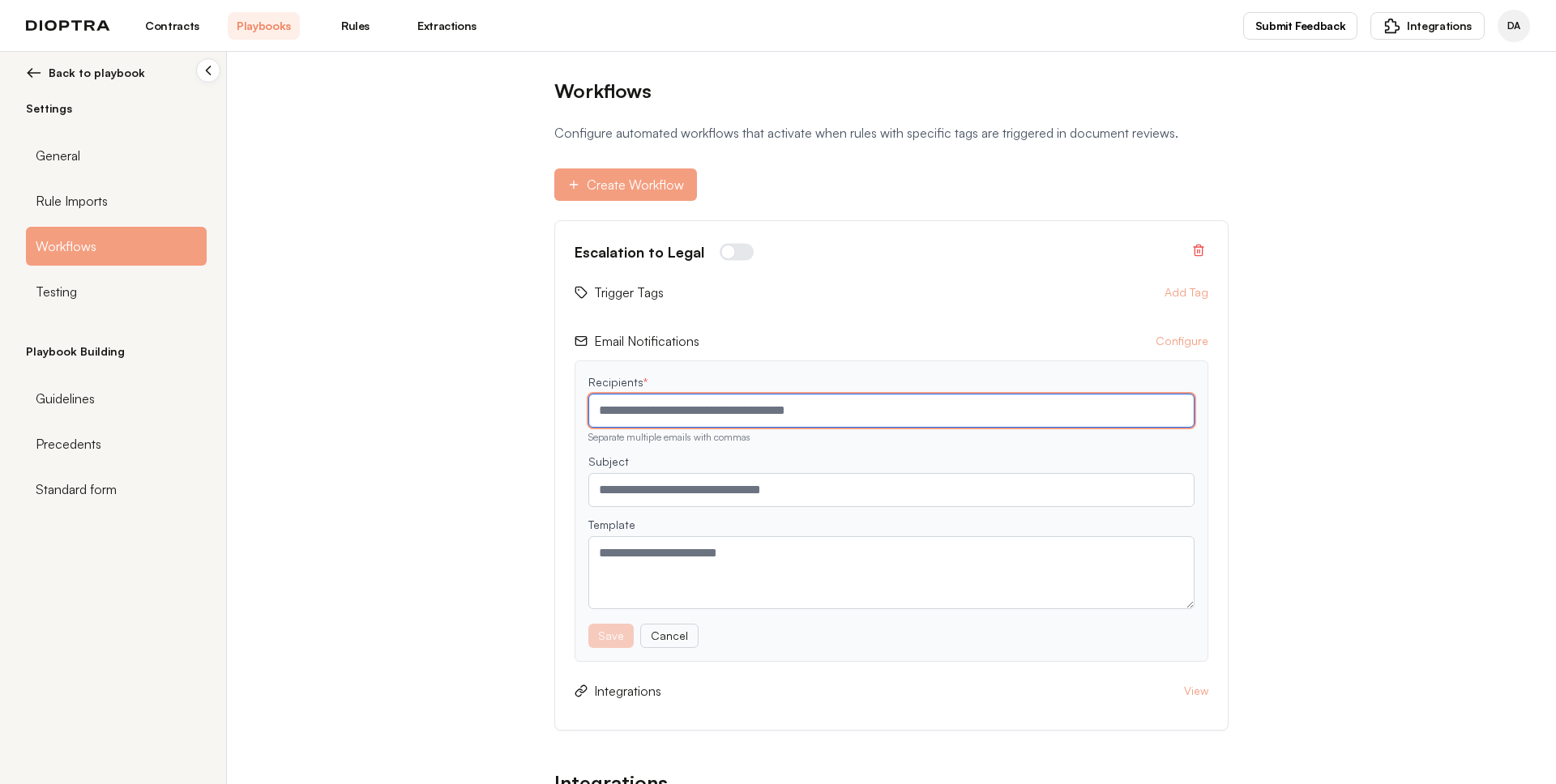 click at bounding box center [891, 411] 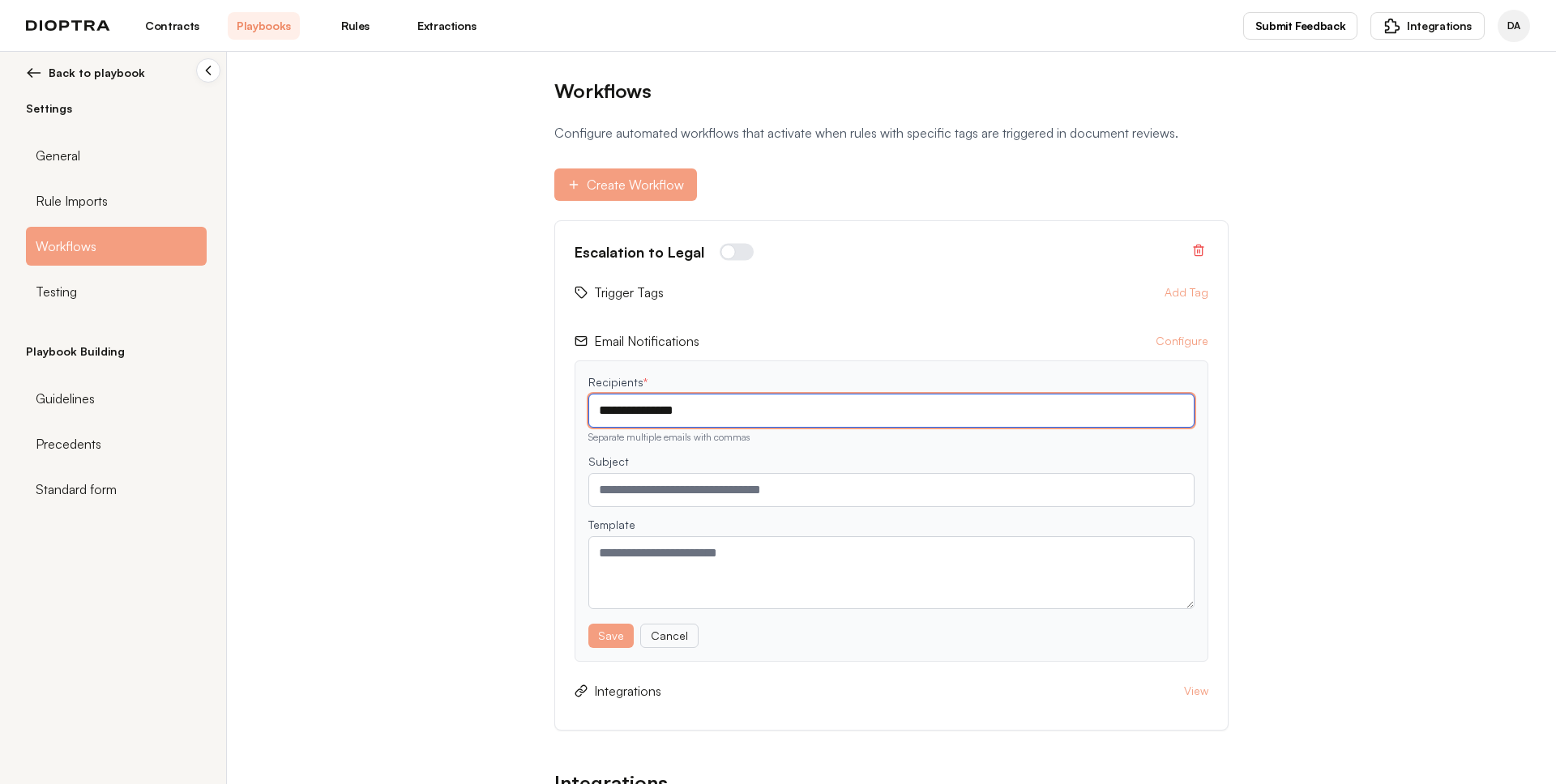 type on "**********" 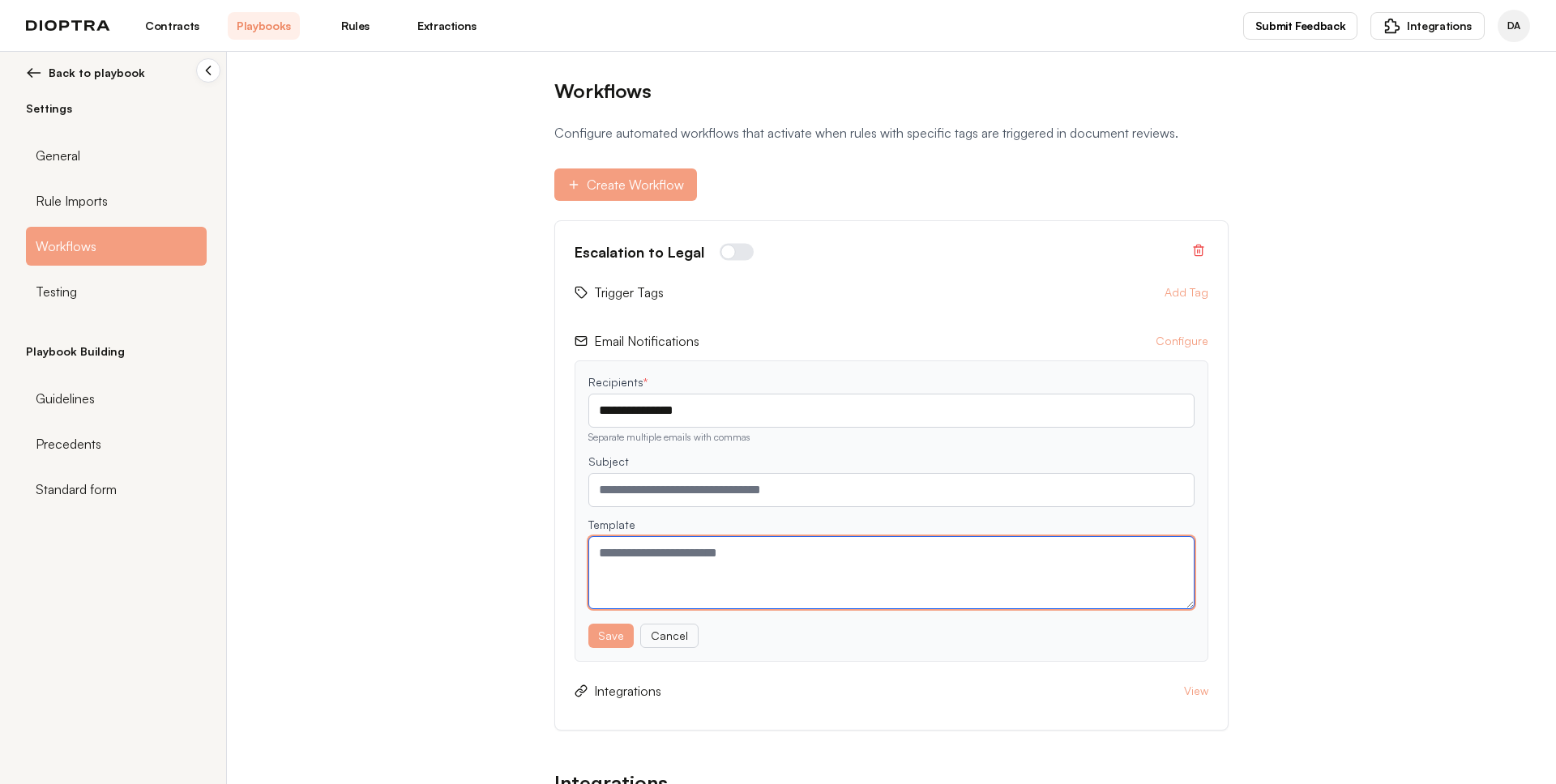 click at bounding box center [891, 573] 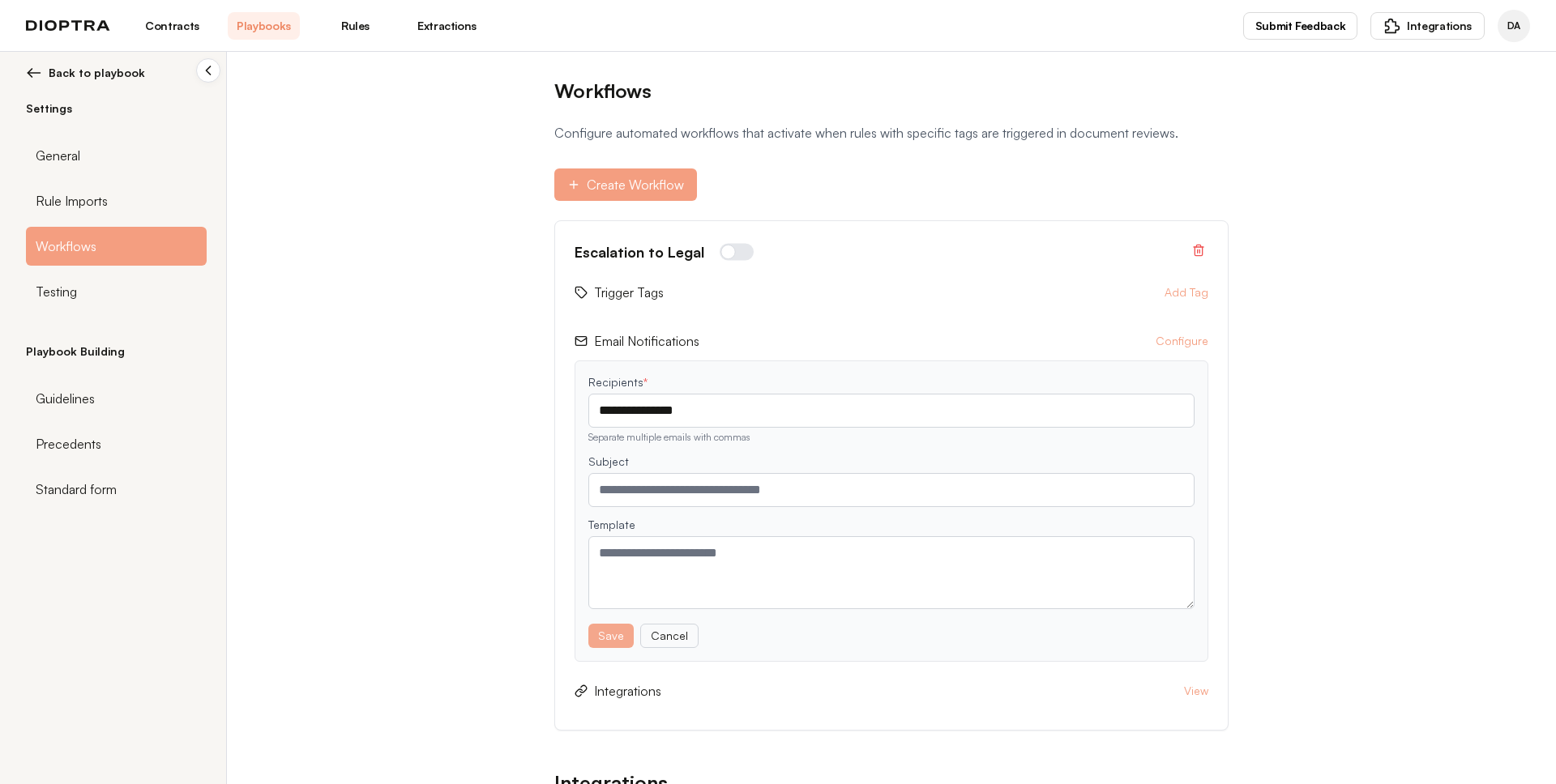 click on "Save" at bounding box center [611, 636] 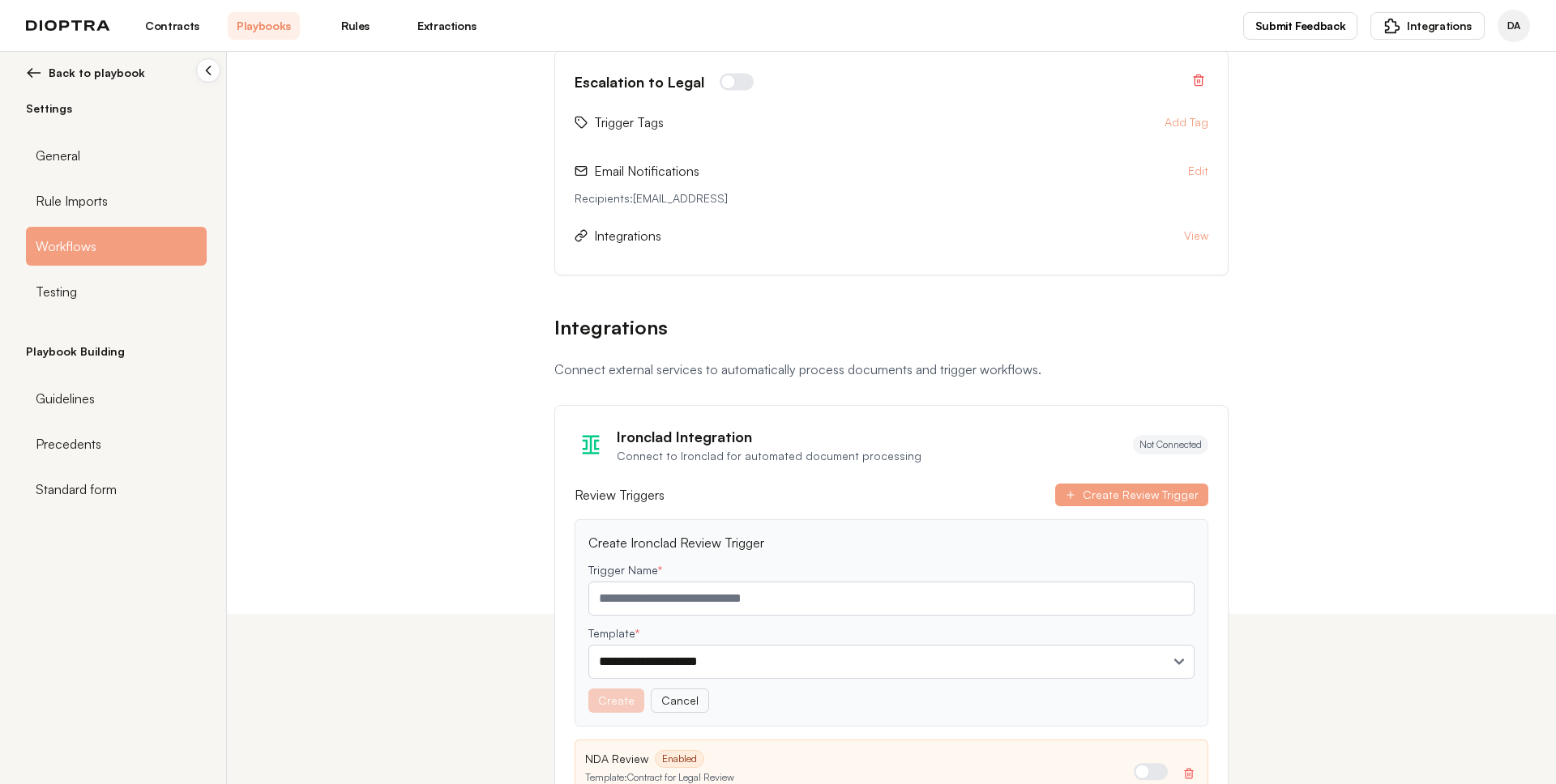 scroll, scrollTop: 197, scrollLeft: 0, axis: vertical 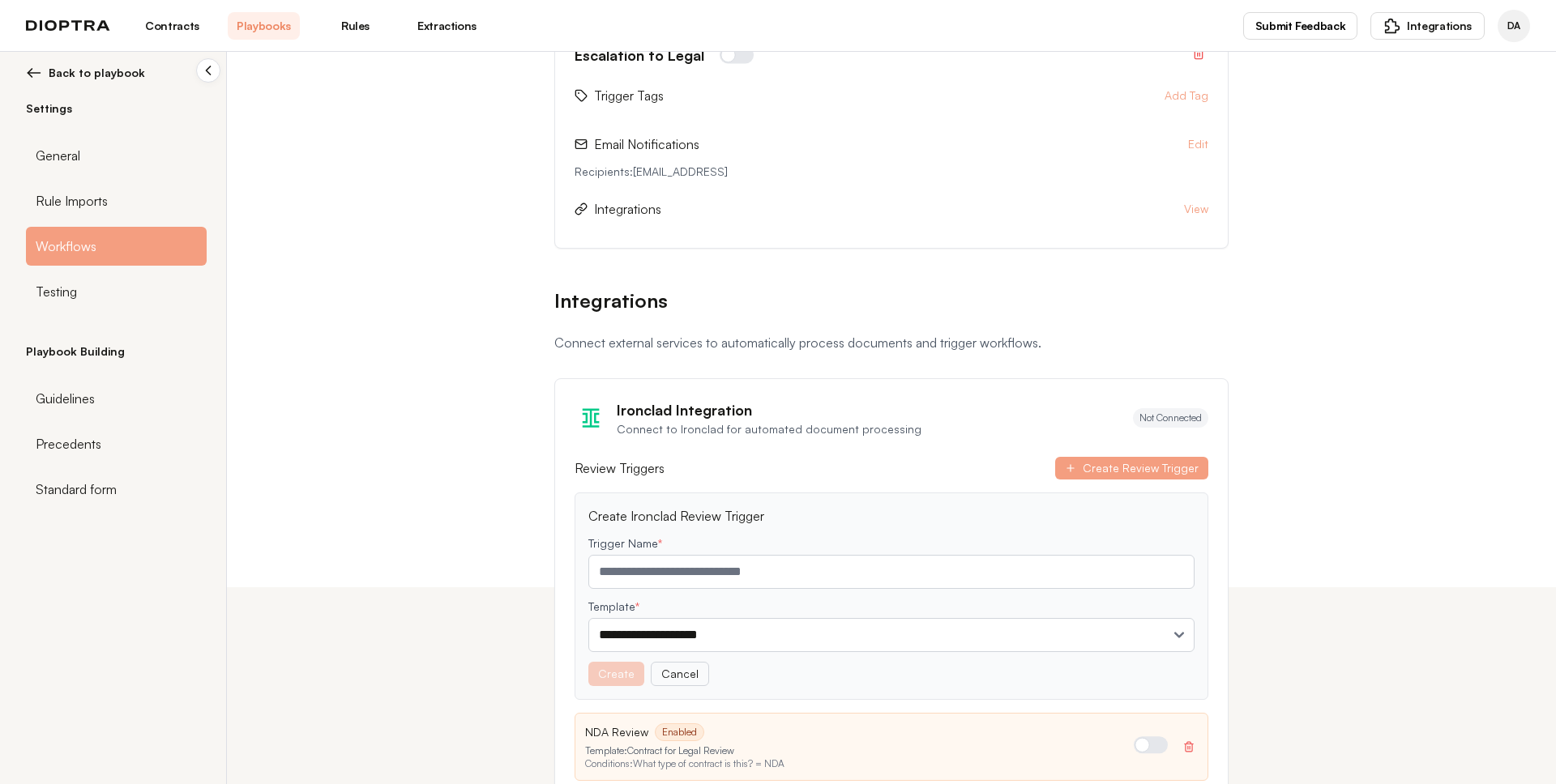 click on "**********" at bounding box center (778, 221) 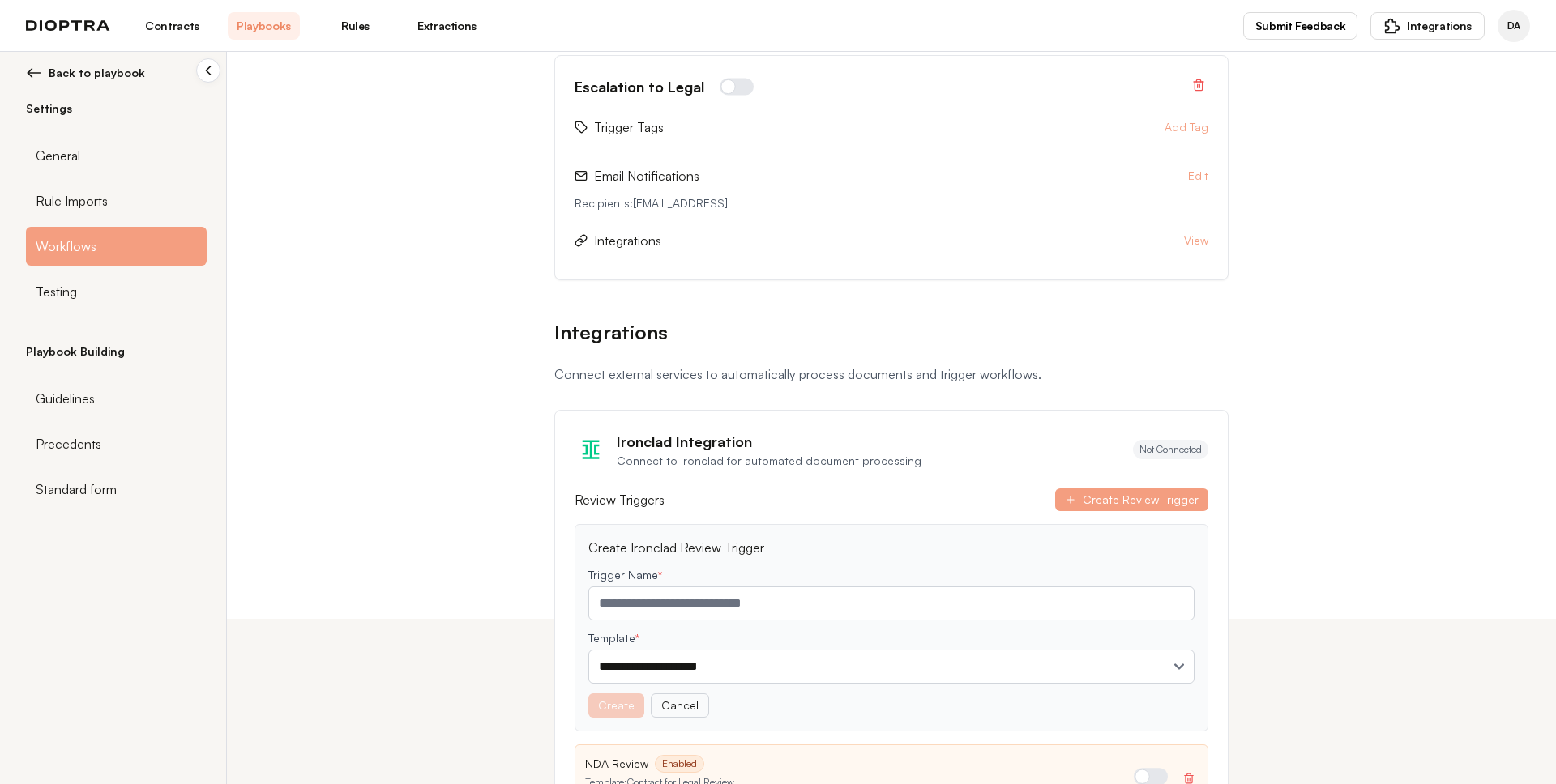 scroll, scrollTop: 180, scrollLeft: 0, axis: vertical 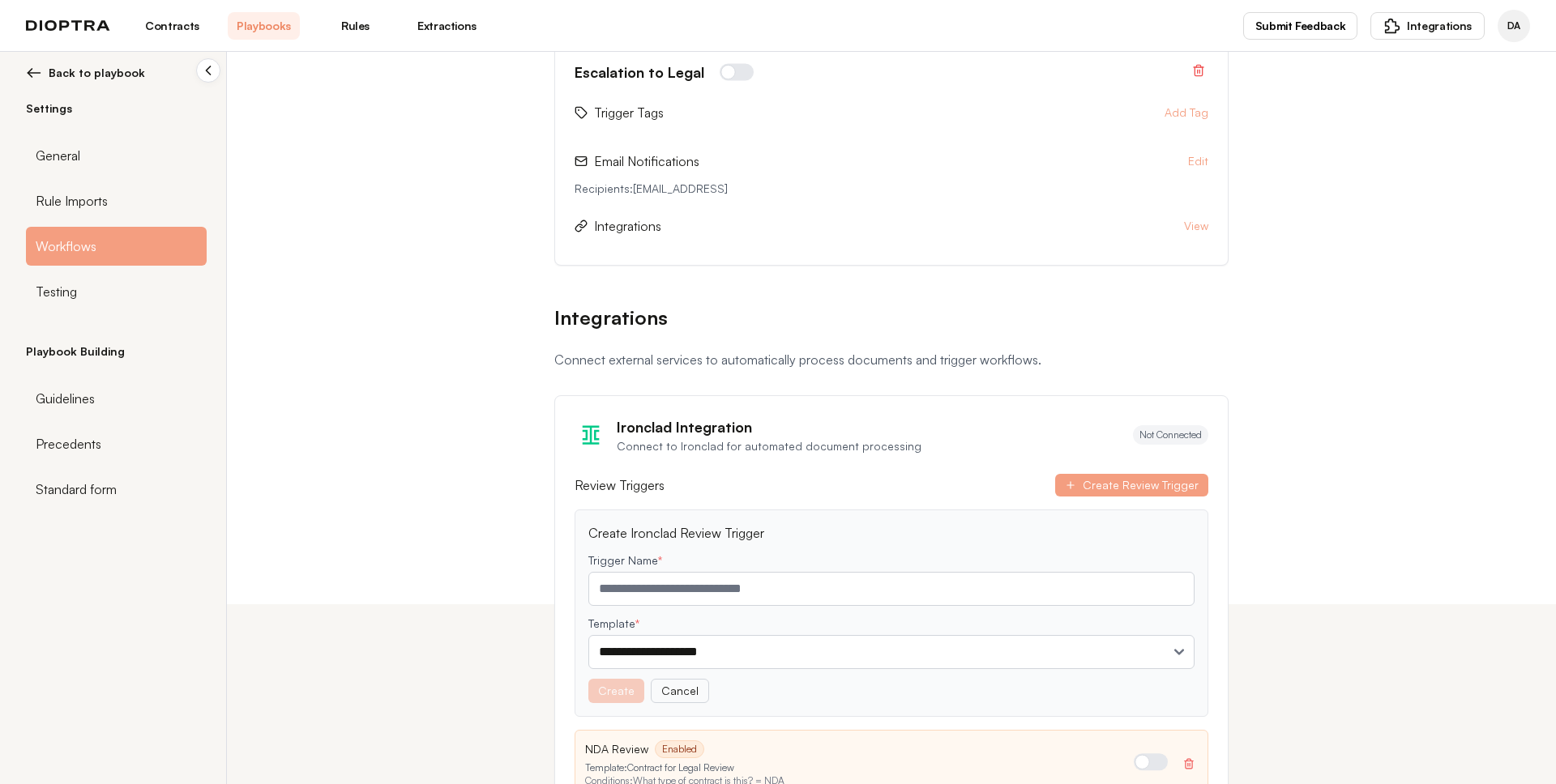 click on "Back to playbook" at bounding box center (96, 73) 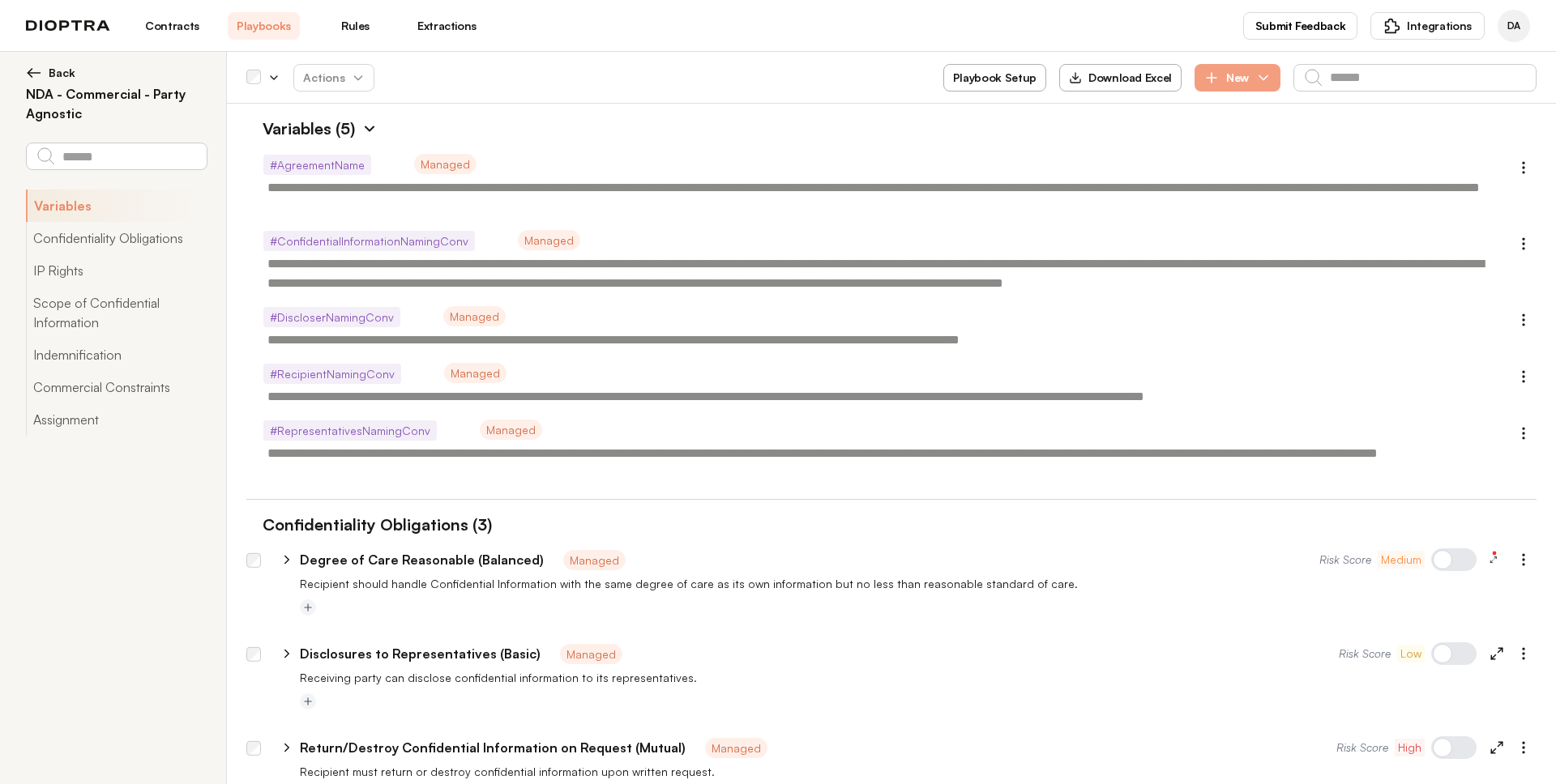 click at bounding box center (370, 129) 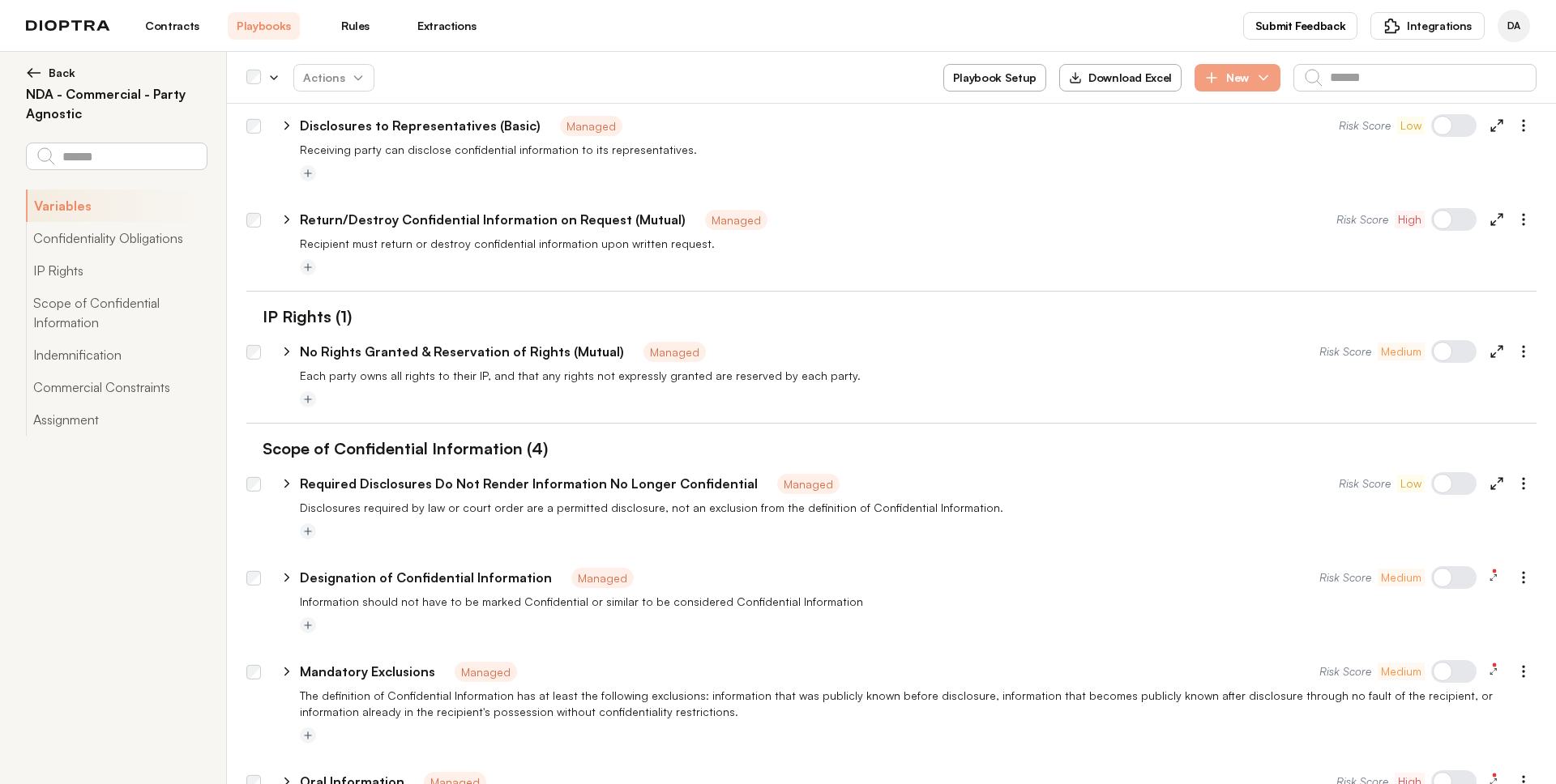scroll, scrollTop: 201, scrollLeft: 0, axis: vertical 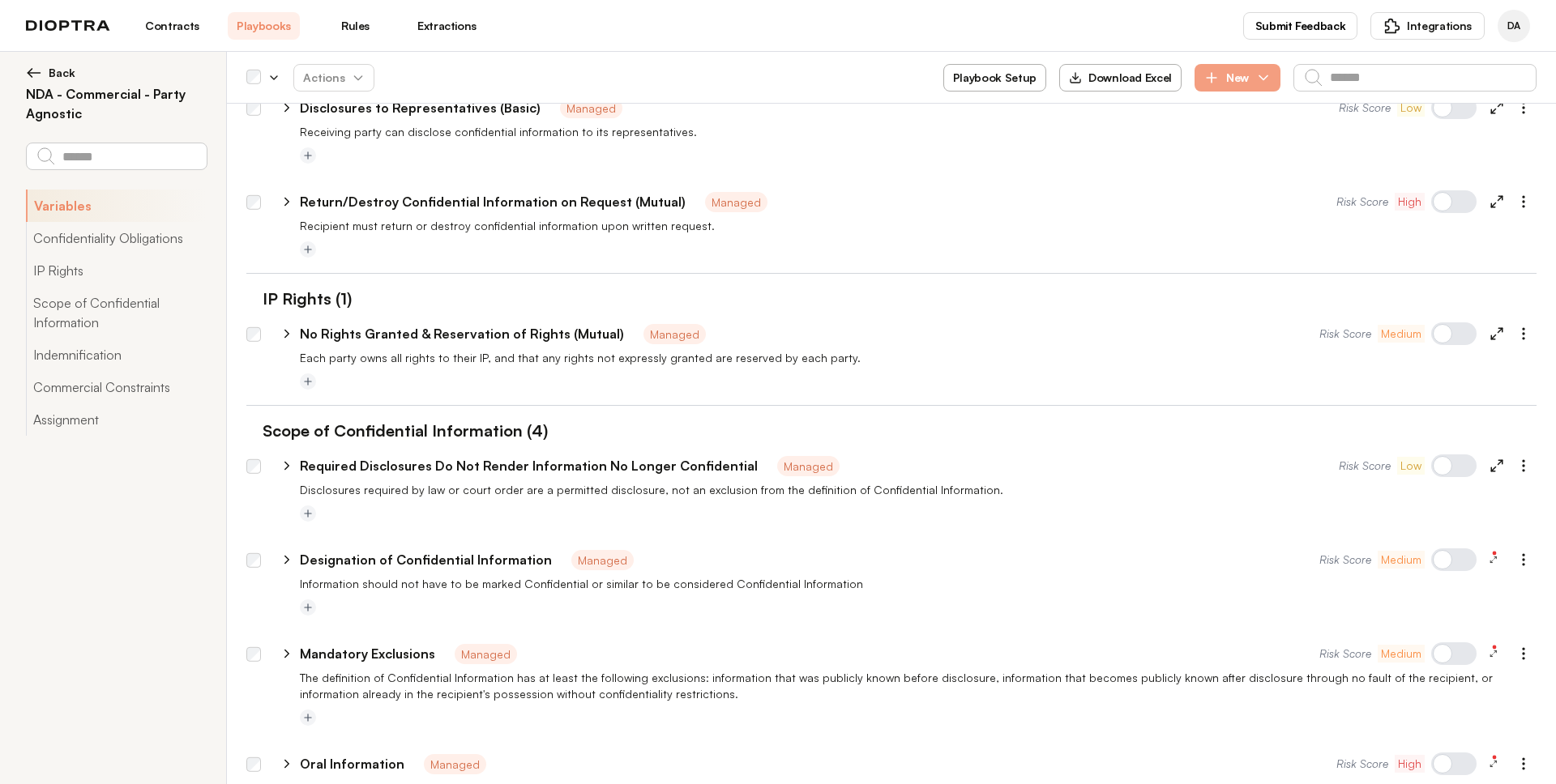 click on "Back" at bounding box center [62, 73] 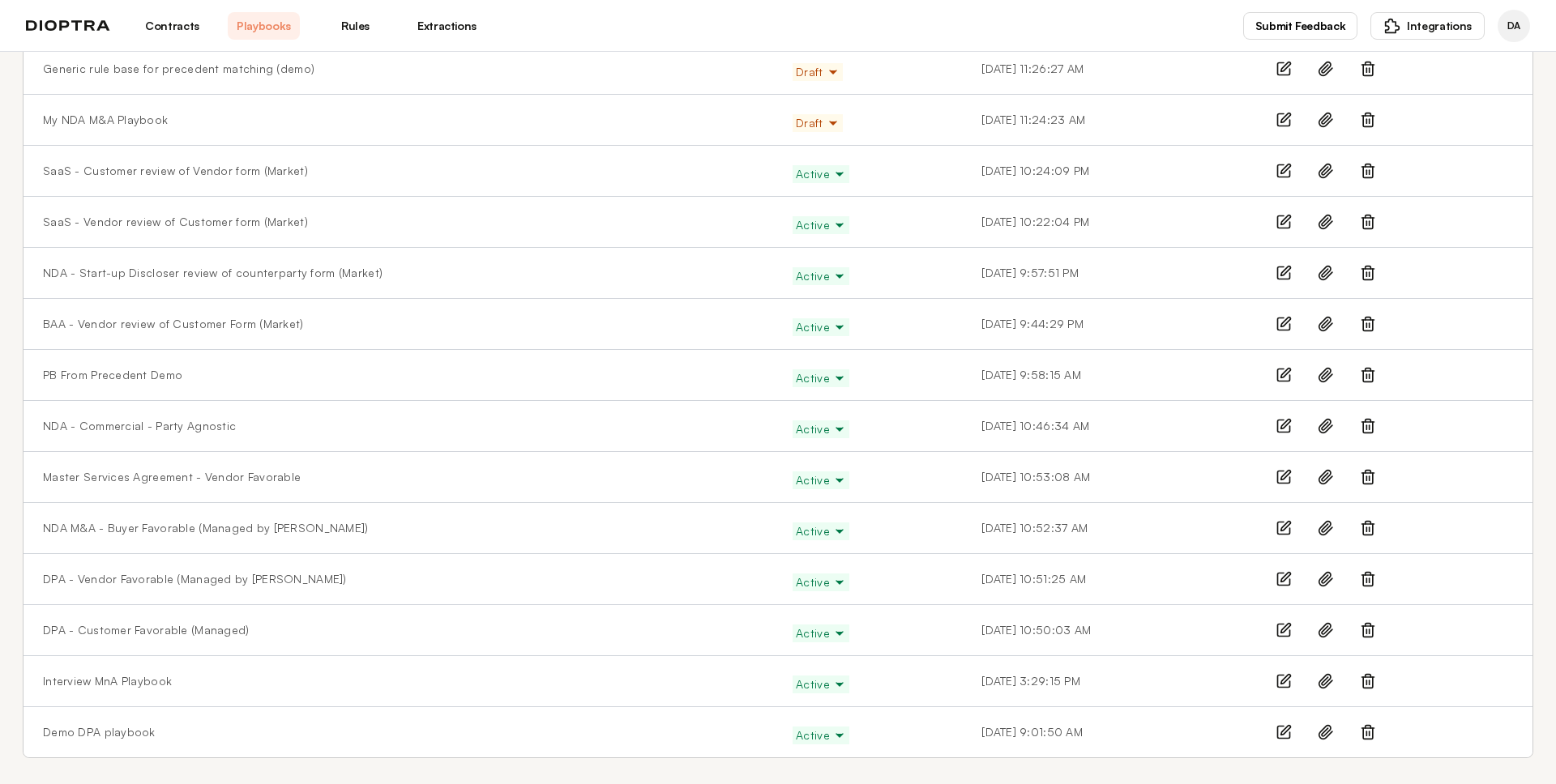 scroll, scrollTop: 326, scrollLeft: 0, axis: vertical 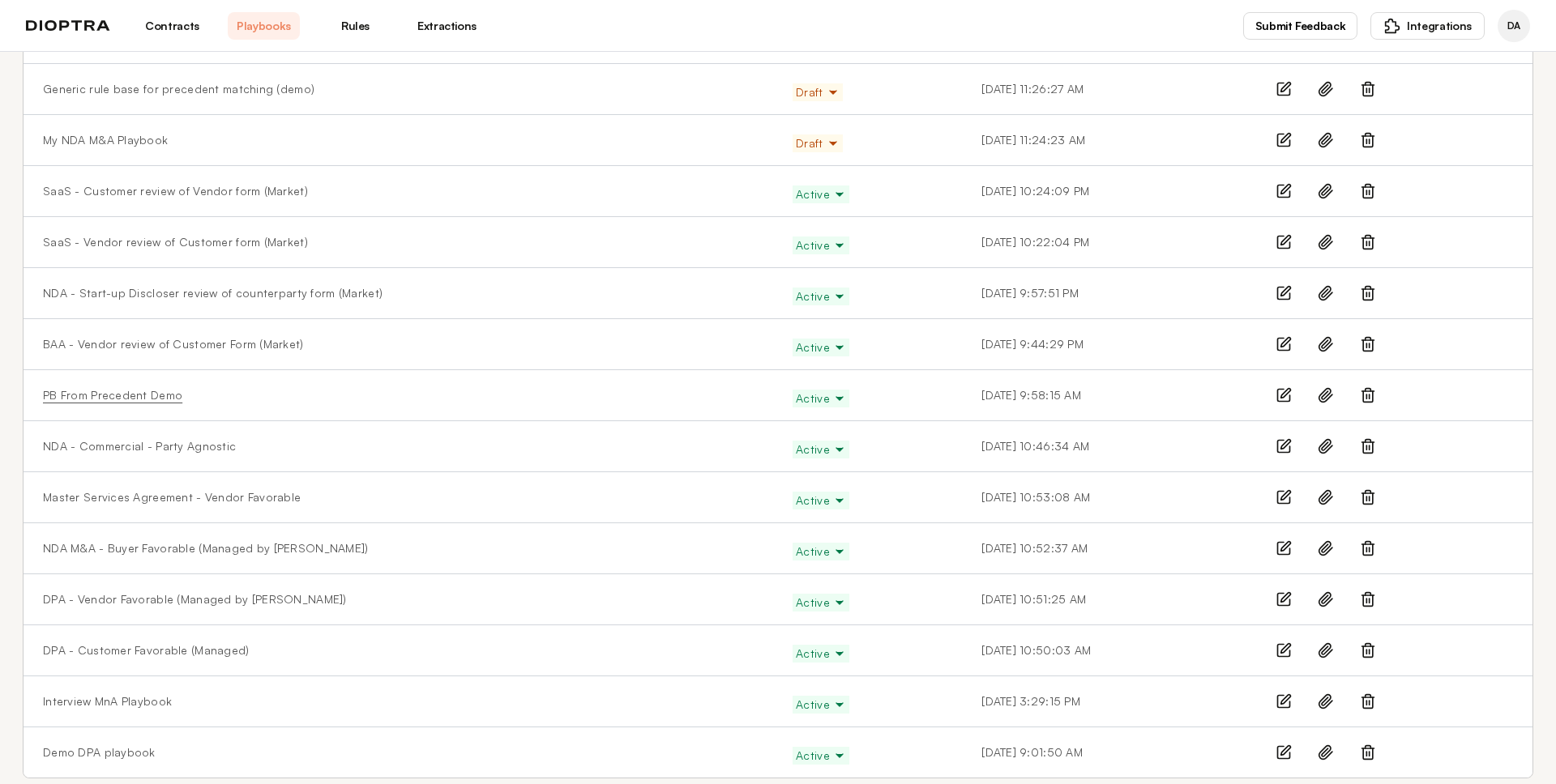 click on "PB From Precedent Demo" at bounding box center [113, 395] 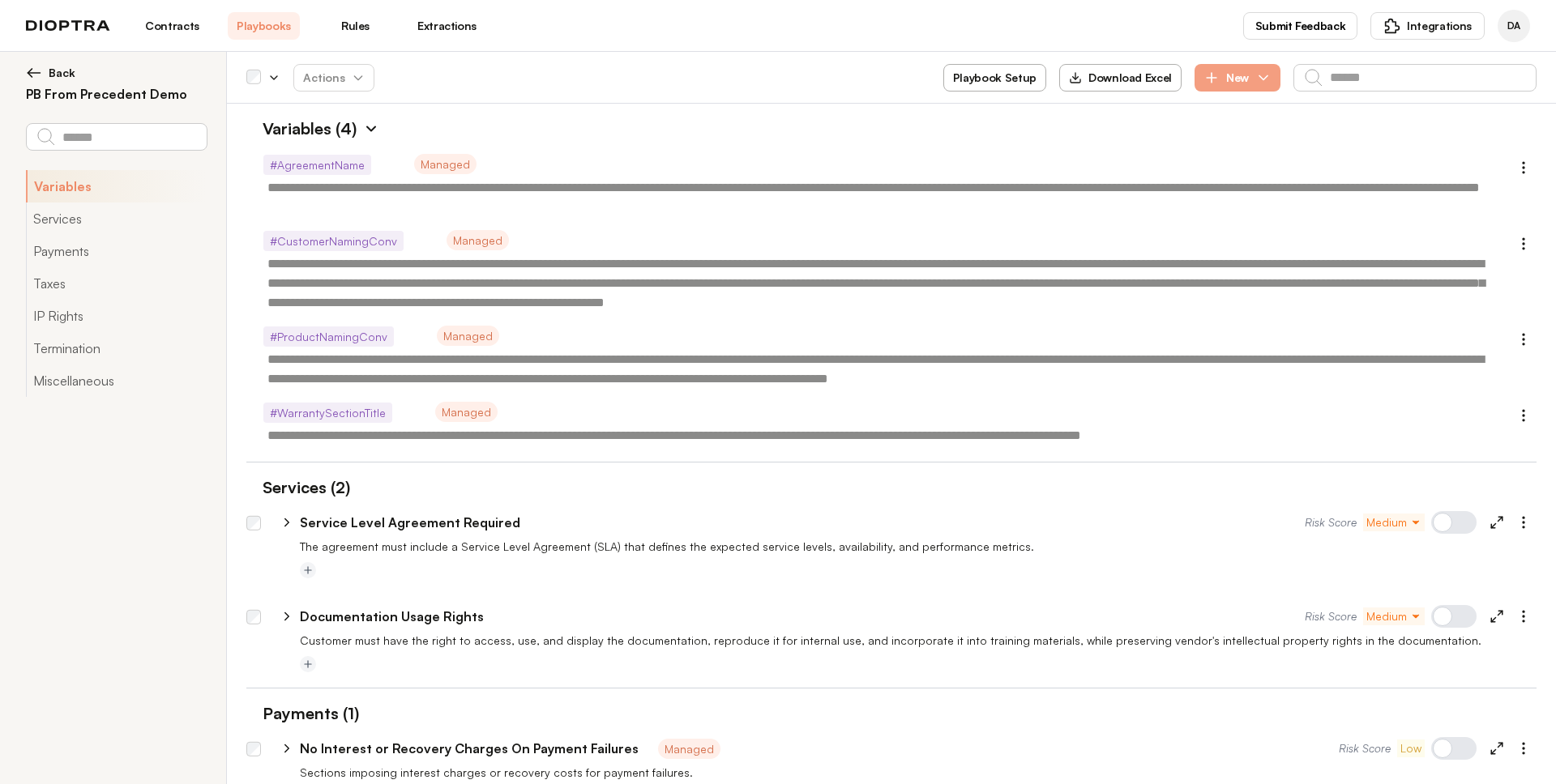 click at bounding box center [371, 129] 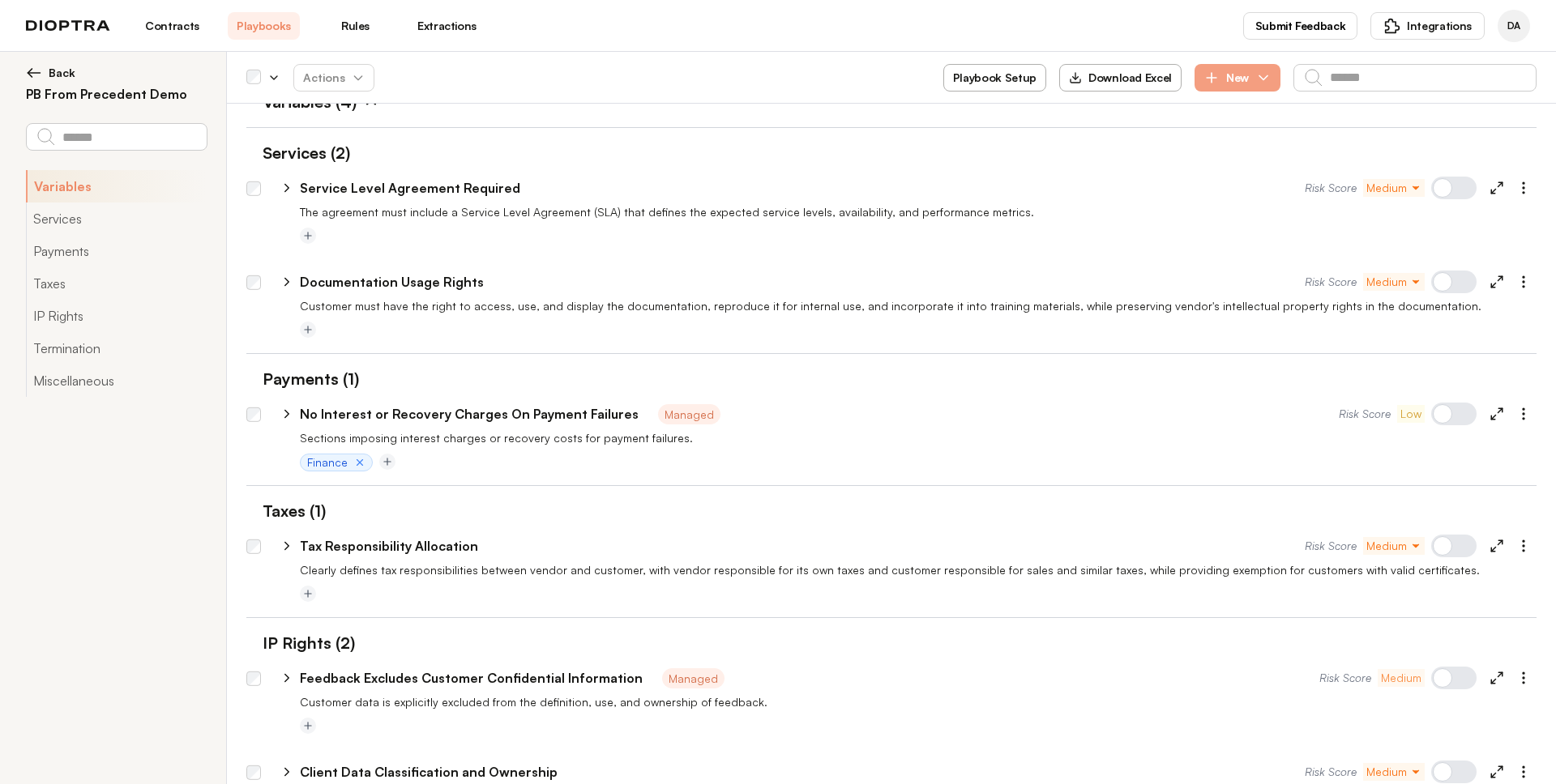 scroll, scrollTop: 28, scrollLeft: 0, axis: vertical 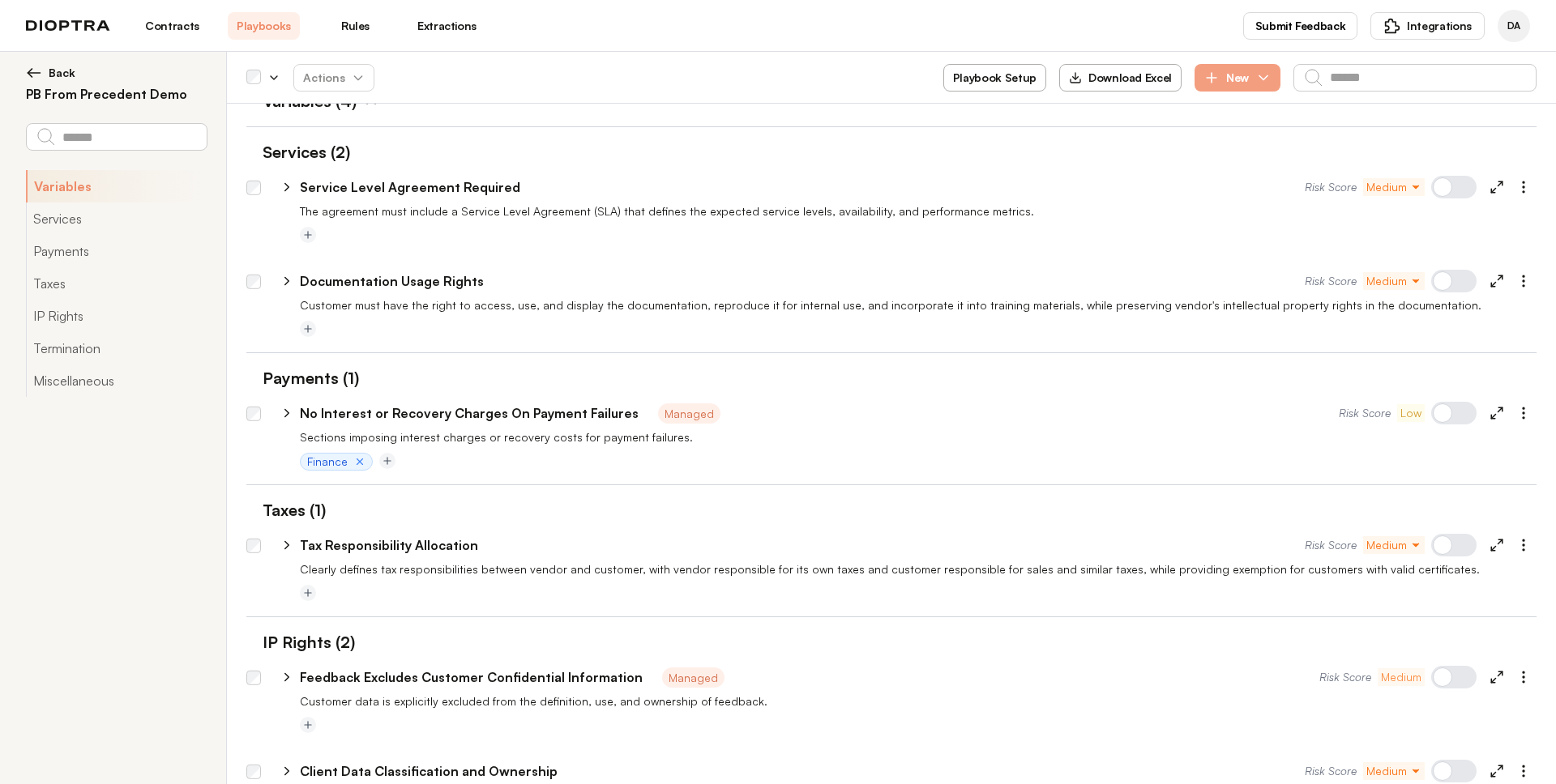 type 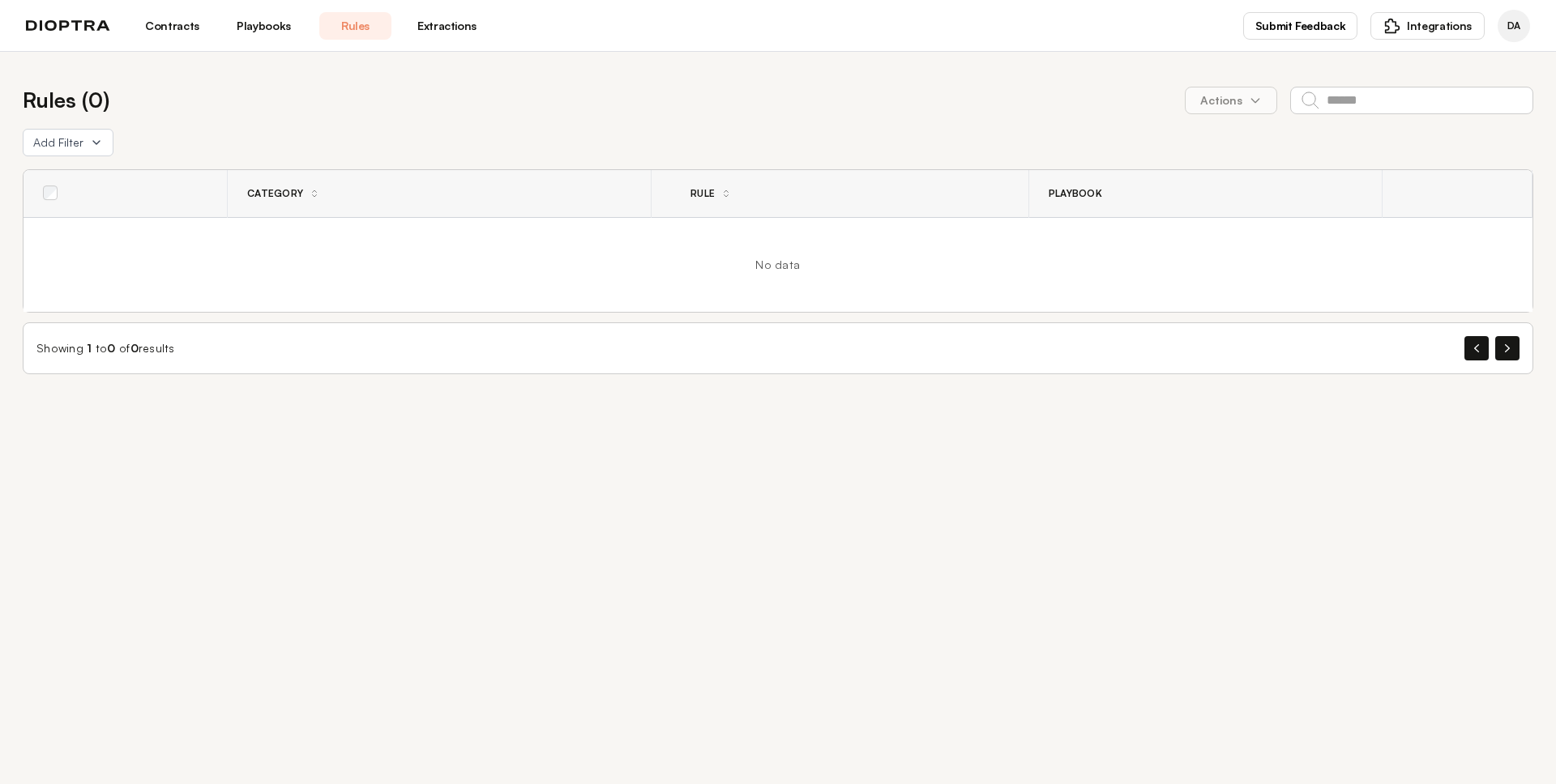 scroll, scrollTop: 0, scrollLeft: 0, axis: both 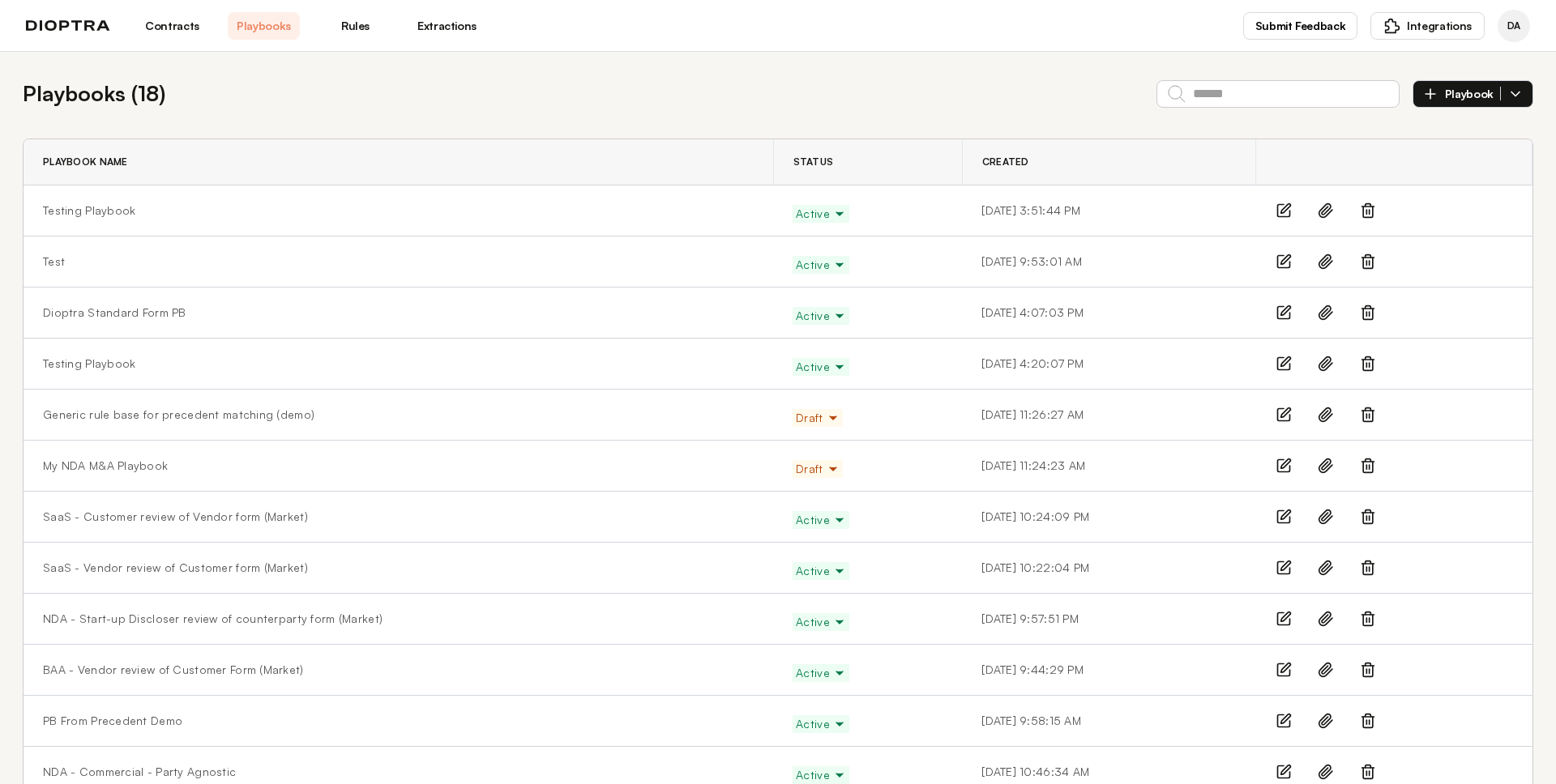 click on "Extractions" at bounding box center [447, 26] 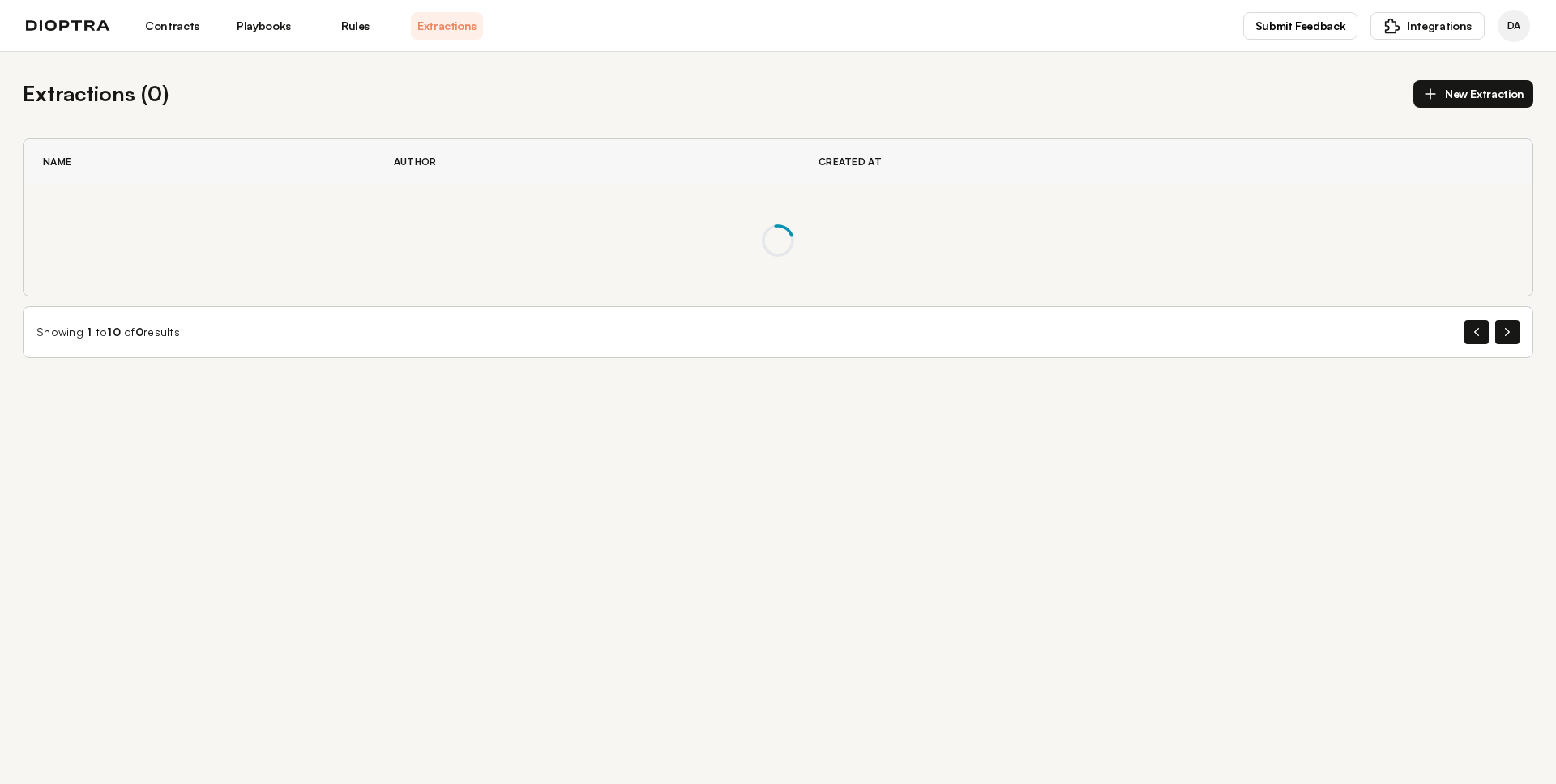 scroll, scrollTop: 0, scrollLeft: 0, axis: both 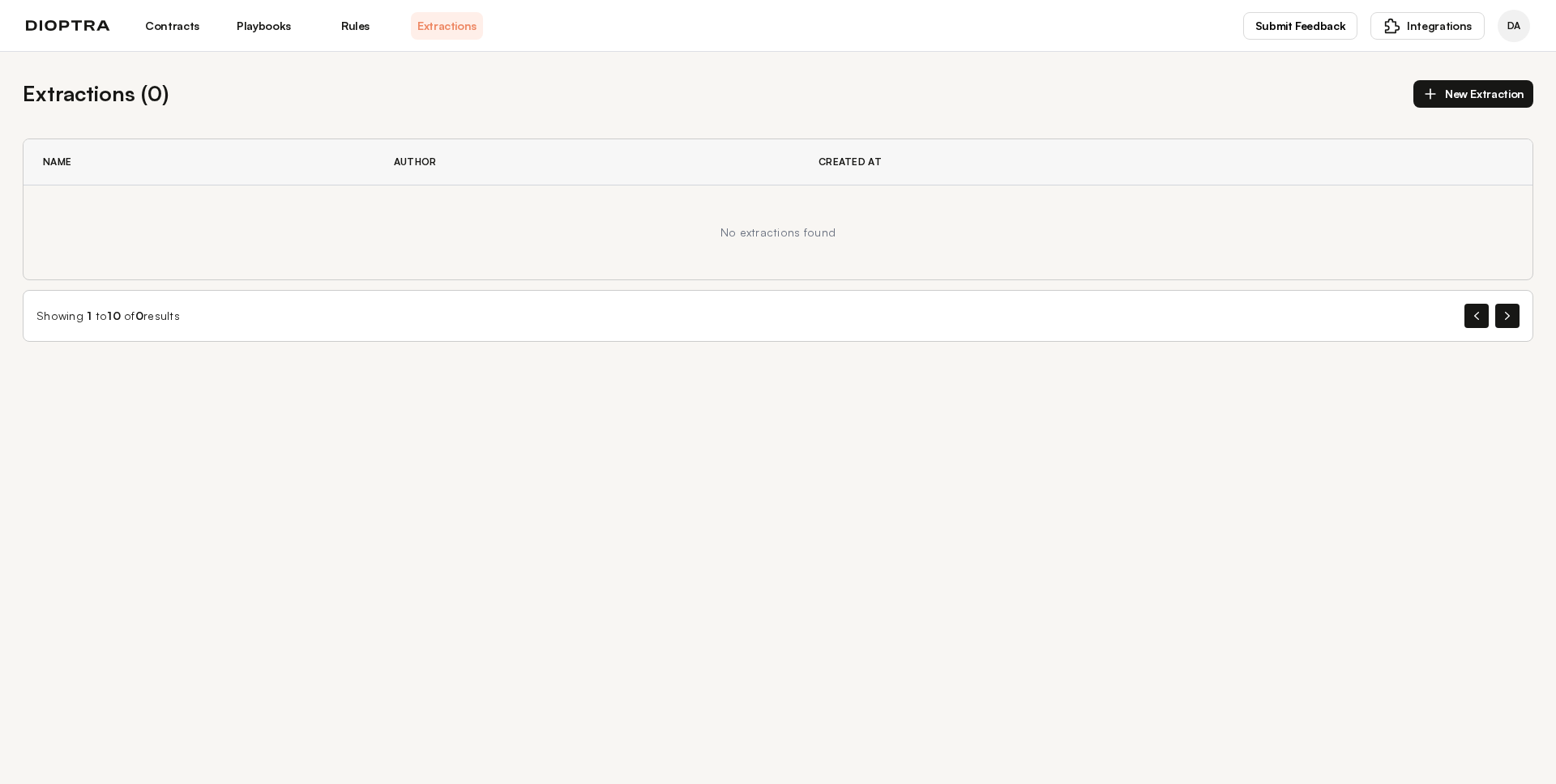 click on "Contracts" at bounding box center (172, 26) 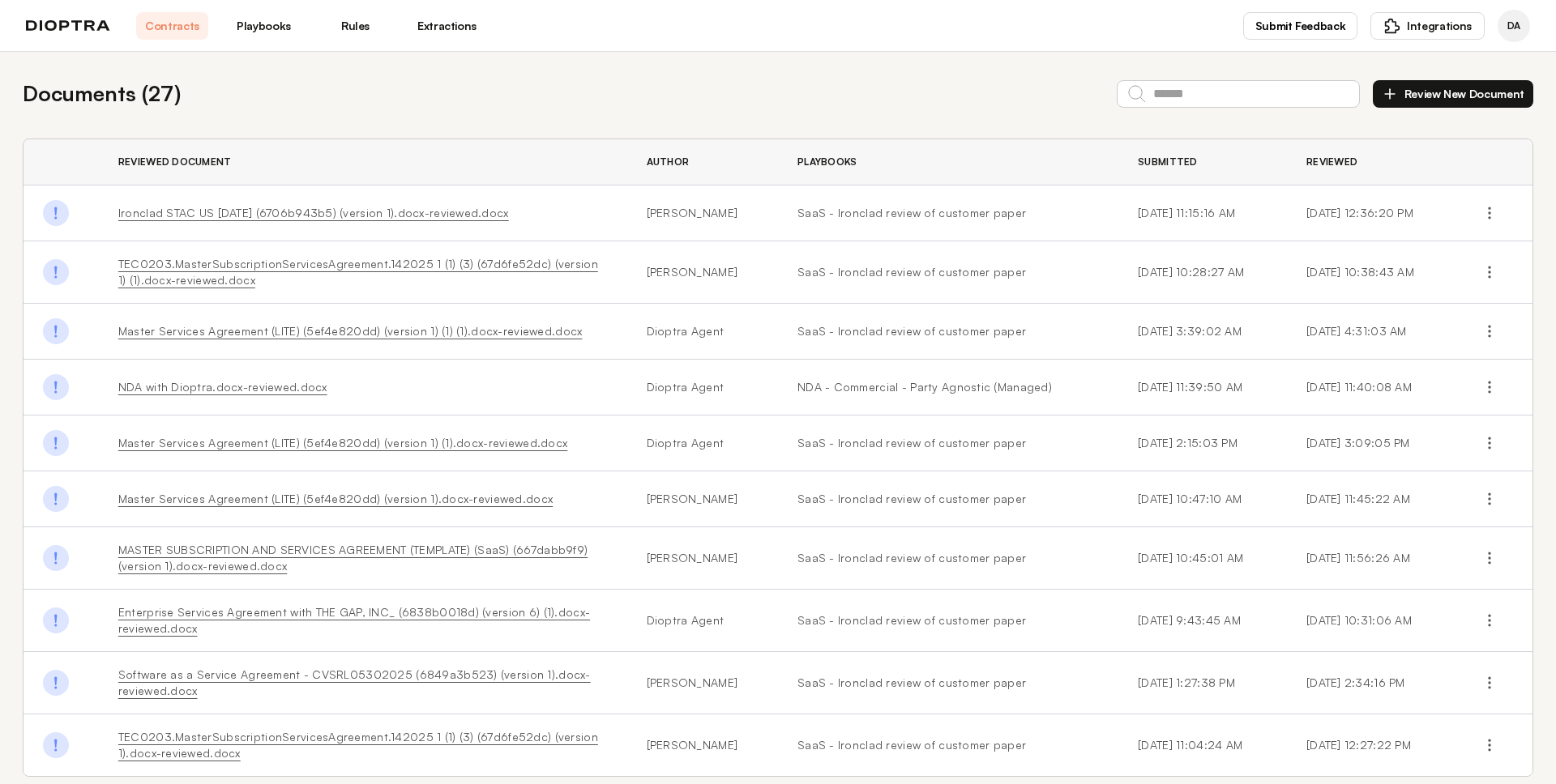 click on "Ironclad STAC US [DATE] (6706b943b5) (version 1).docx-reviewed.docx" at bounding box center (314, 212) 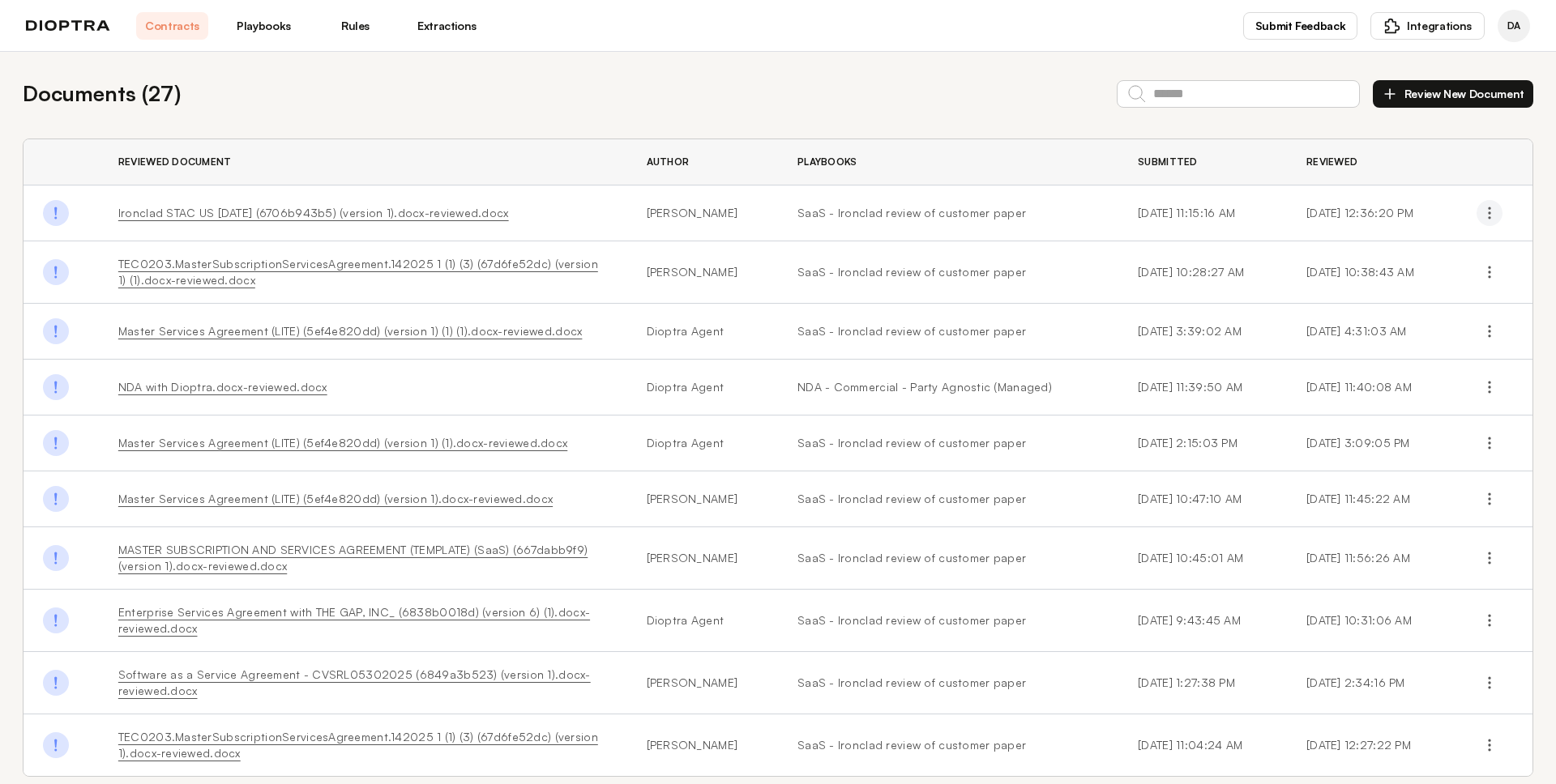 click 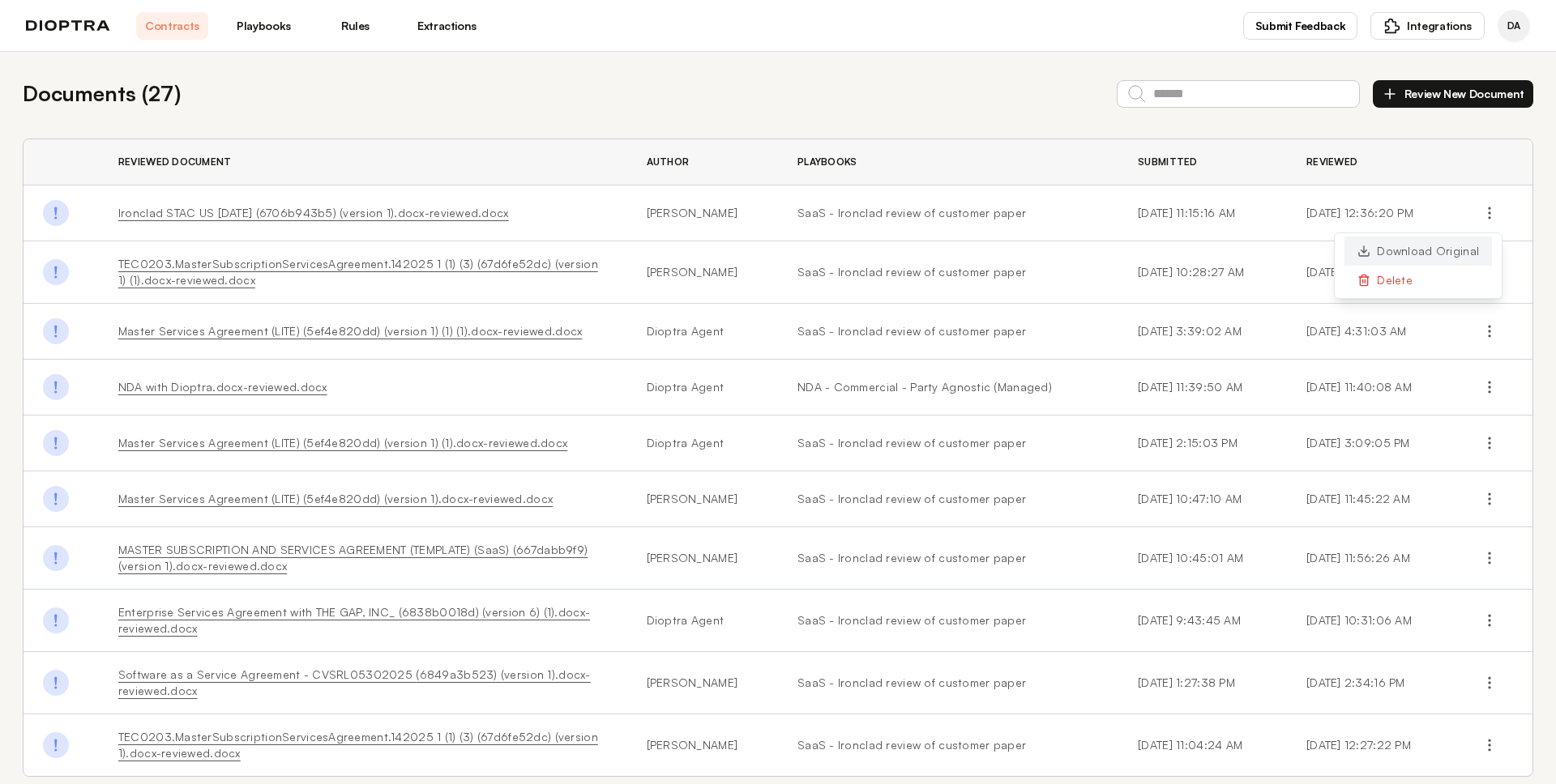 click on "Download Original" at bounding box center (1418, 251) 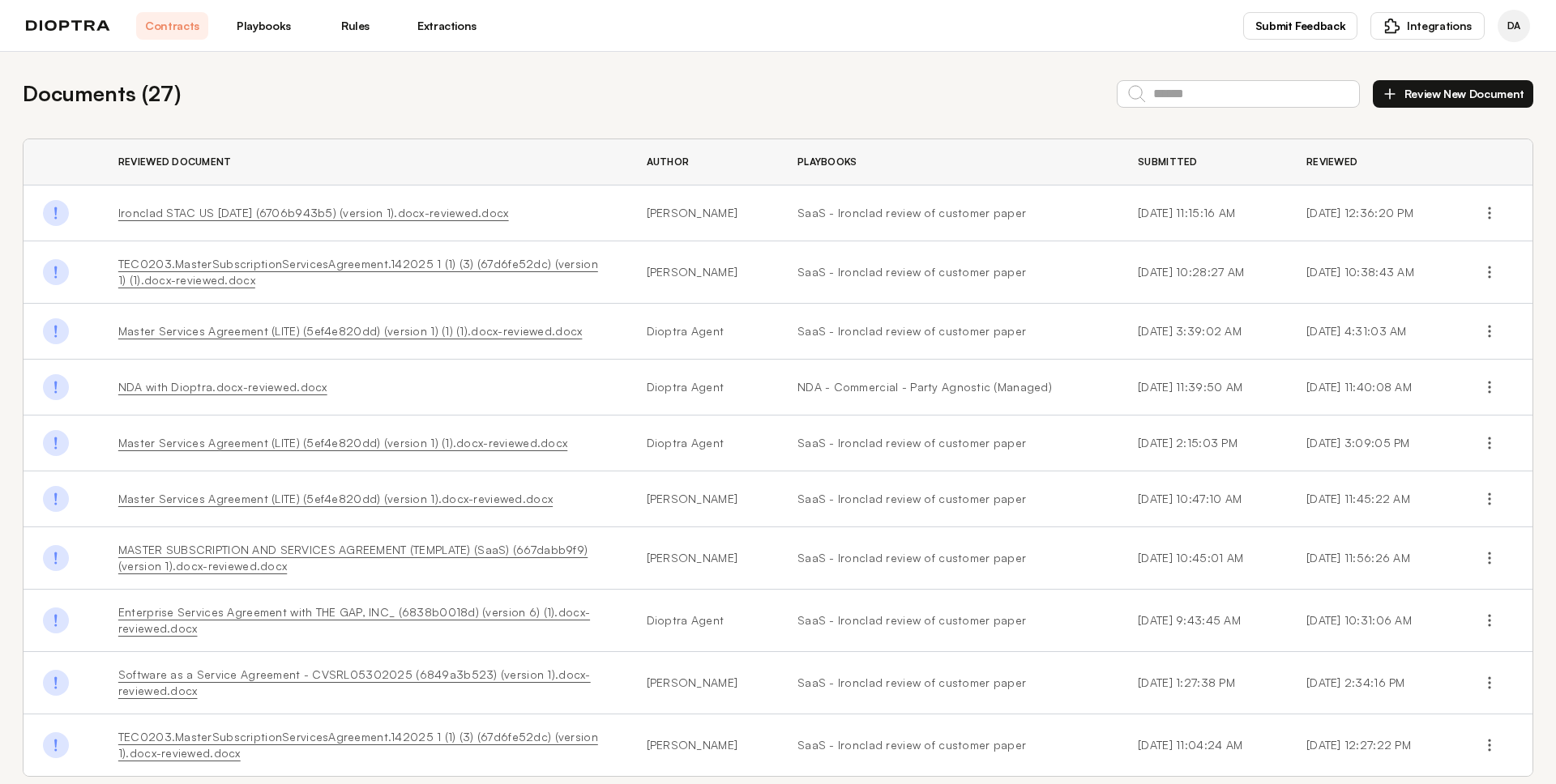 click on "Review New Document" at bounding box center [1453, 94] 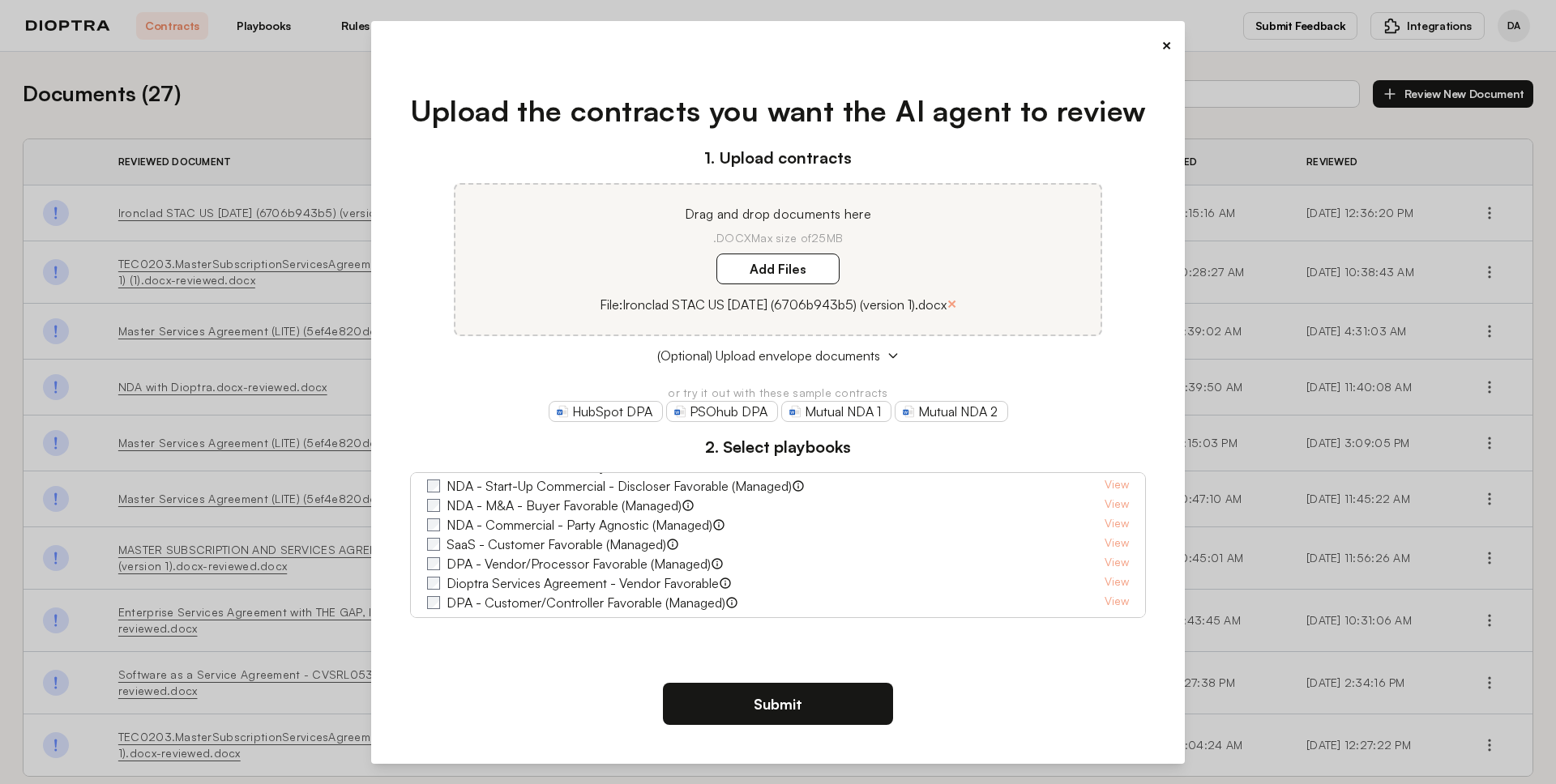 scroll, scrollTop: 63, scrollLeft: 0, axis: vertical 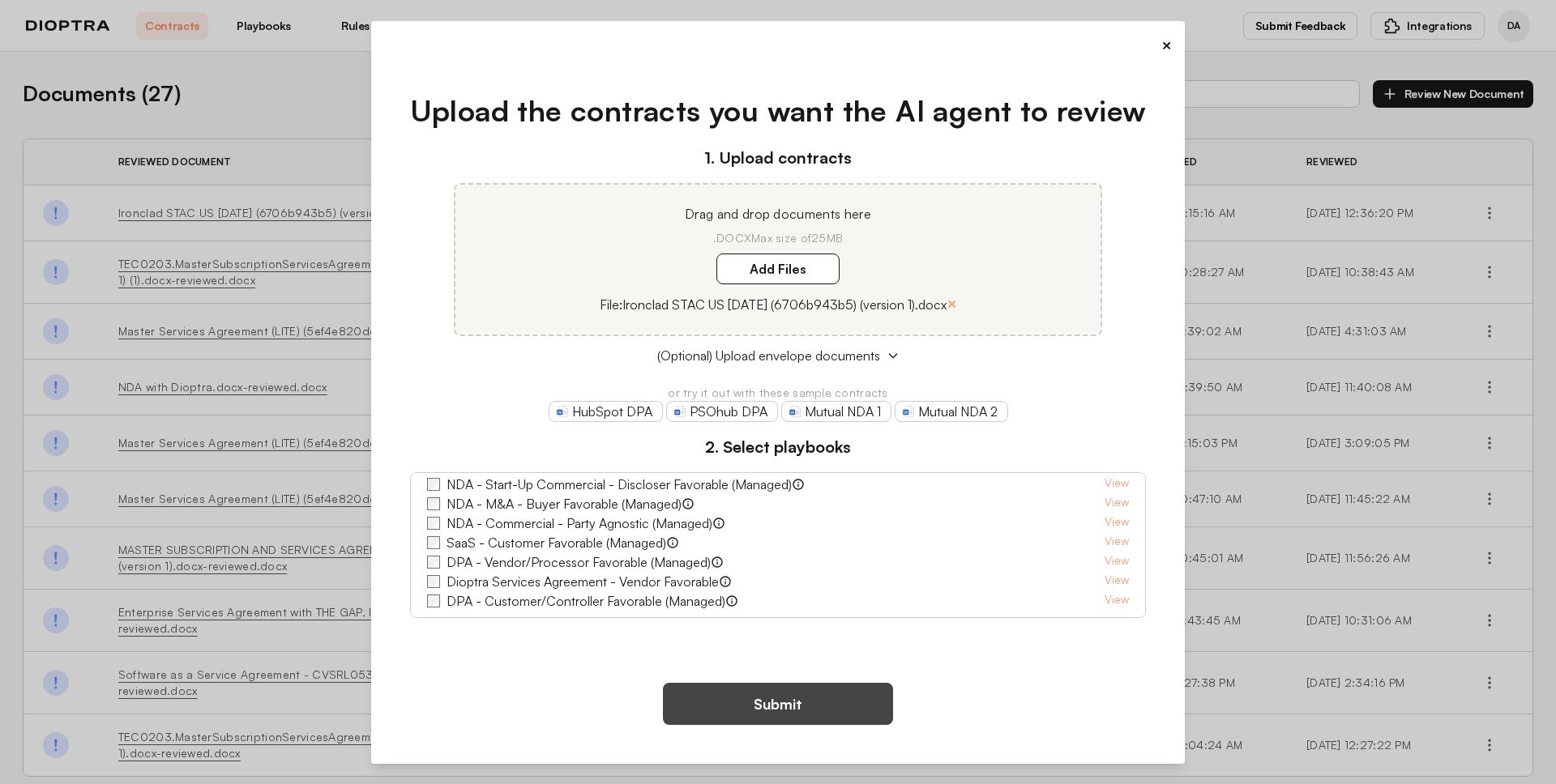 click on "Submit" at bounding box center (778, 704) 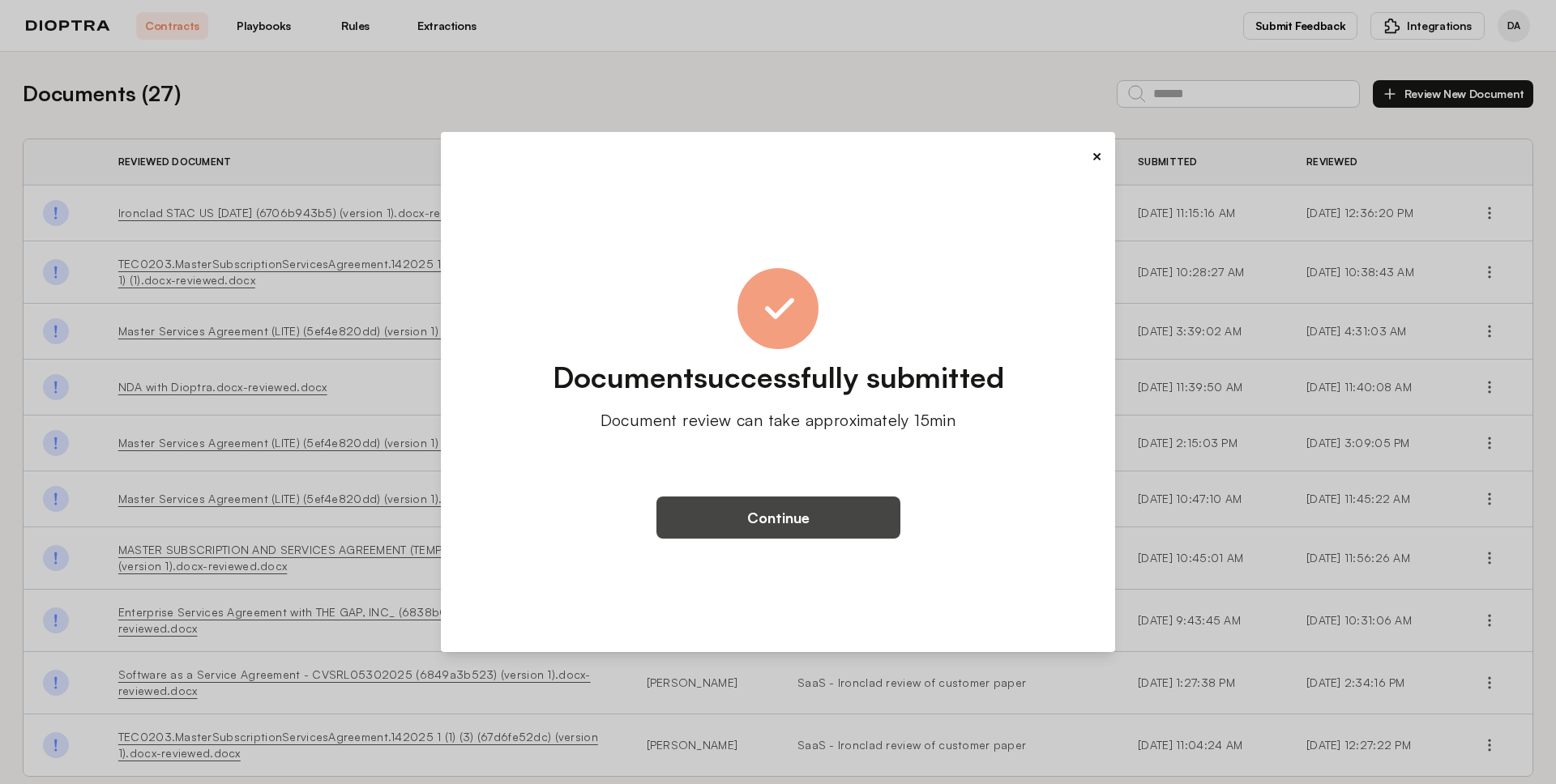 click on "Continue" at bounding box center [778, 518] 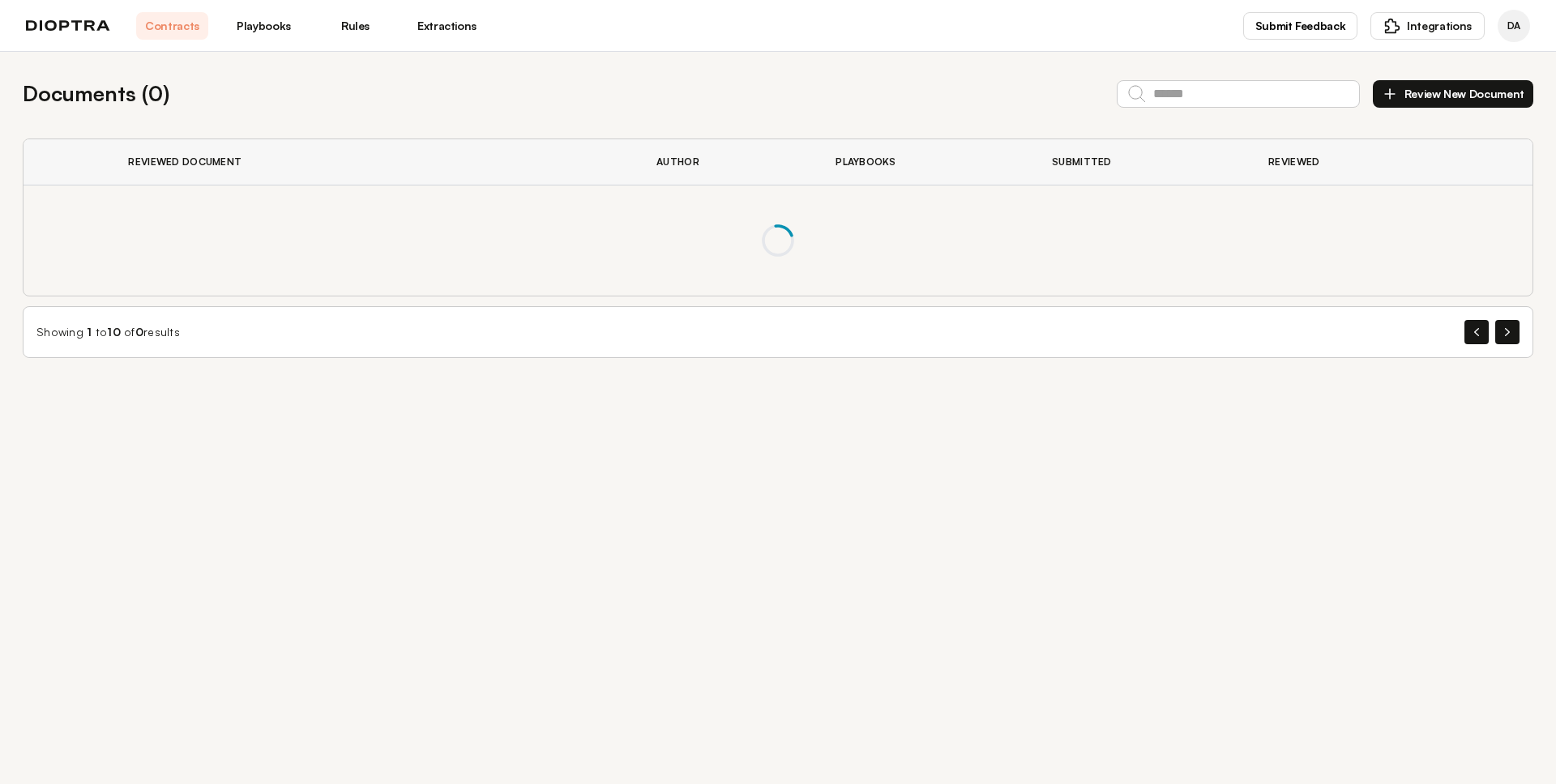 scroll, scrollTop: 0, scrollLeft: 0, axis: both 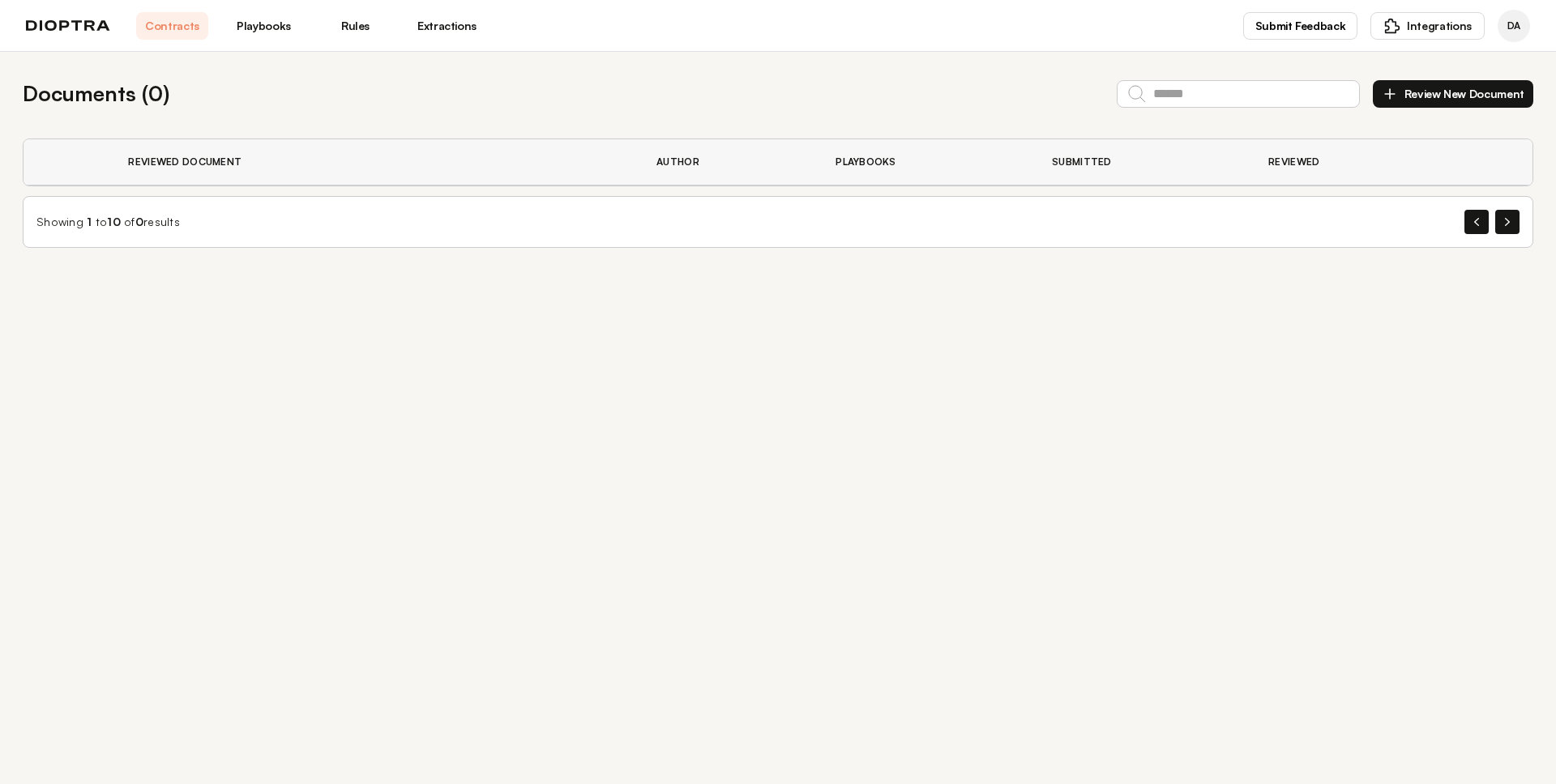 click on "Playbooks" at bounding box center [263, 26] 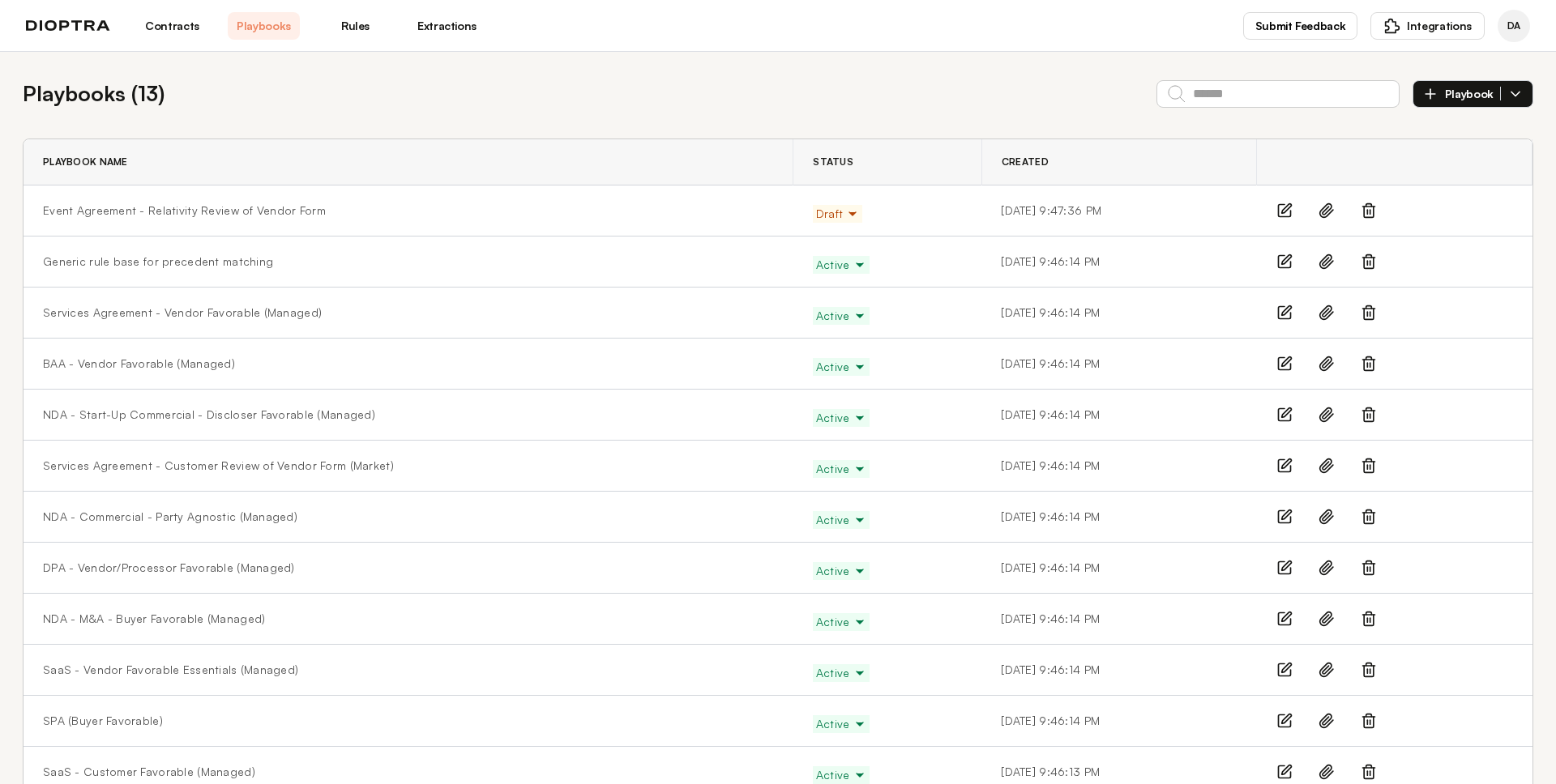 click on "Contracts" at bounding box center (172, 26) 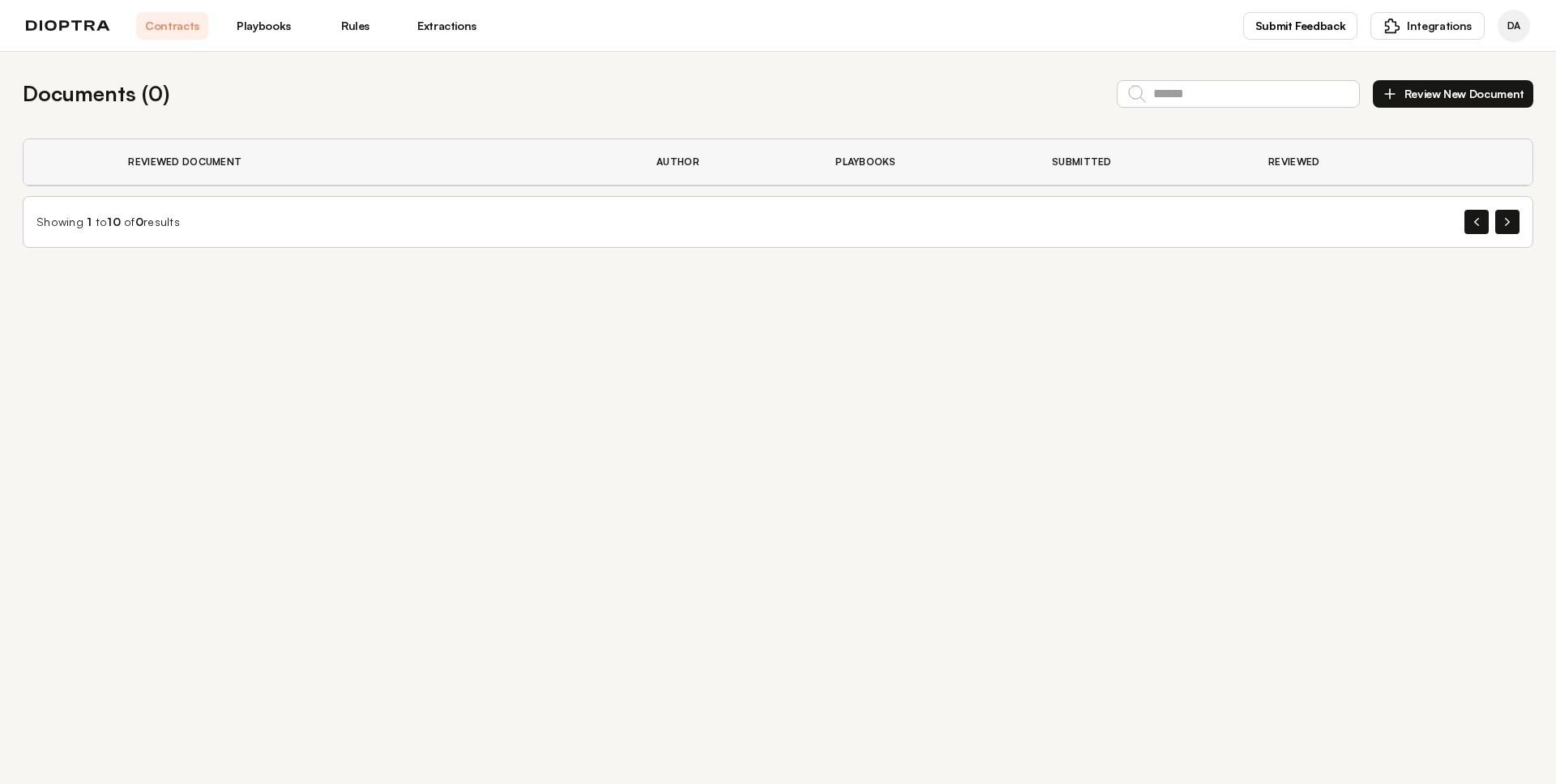click on "Playbooks" at bounding box center [263, 26] 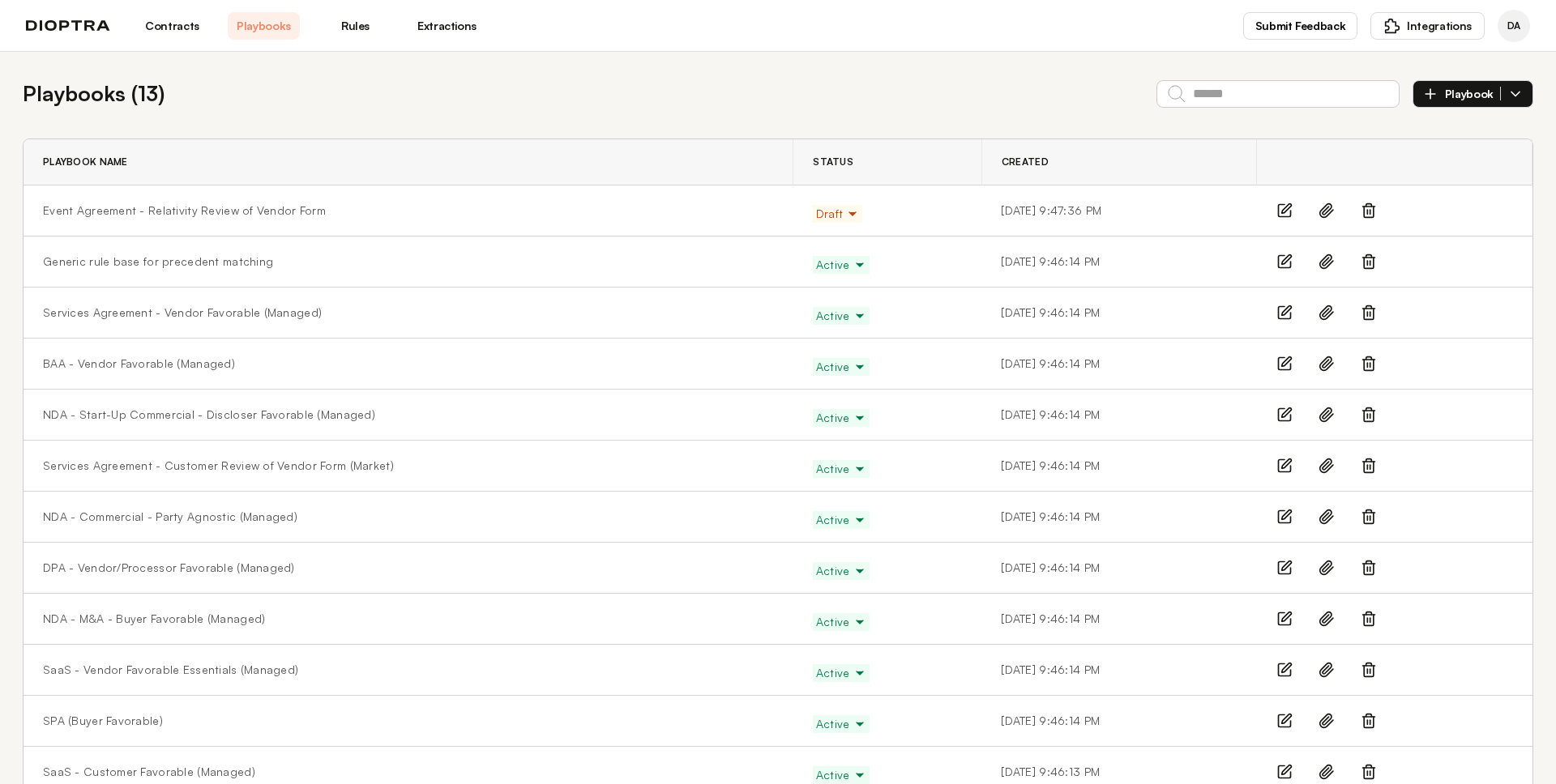 click on "Contracts" at bounding box center [172, 26] 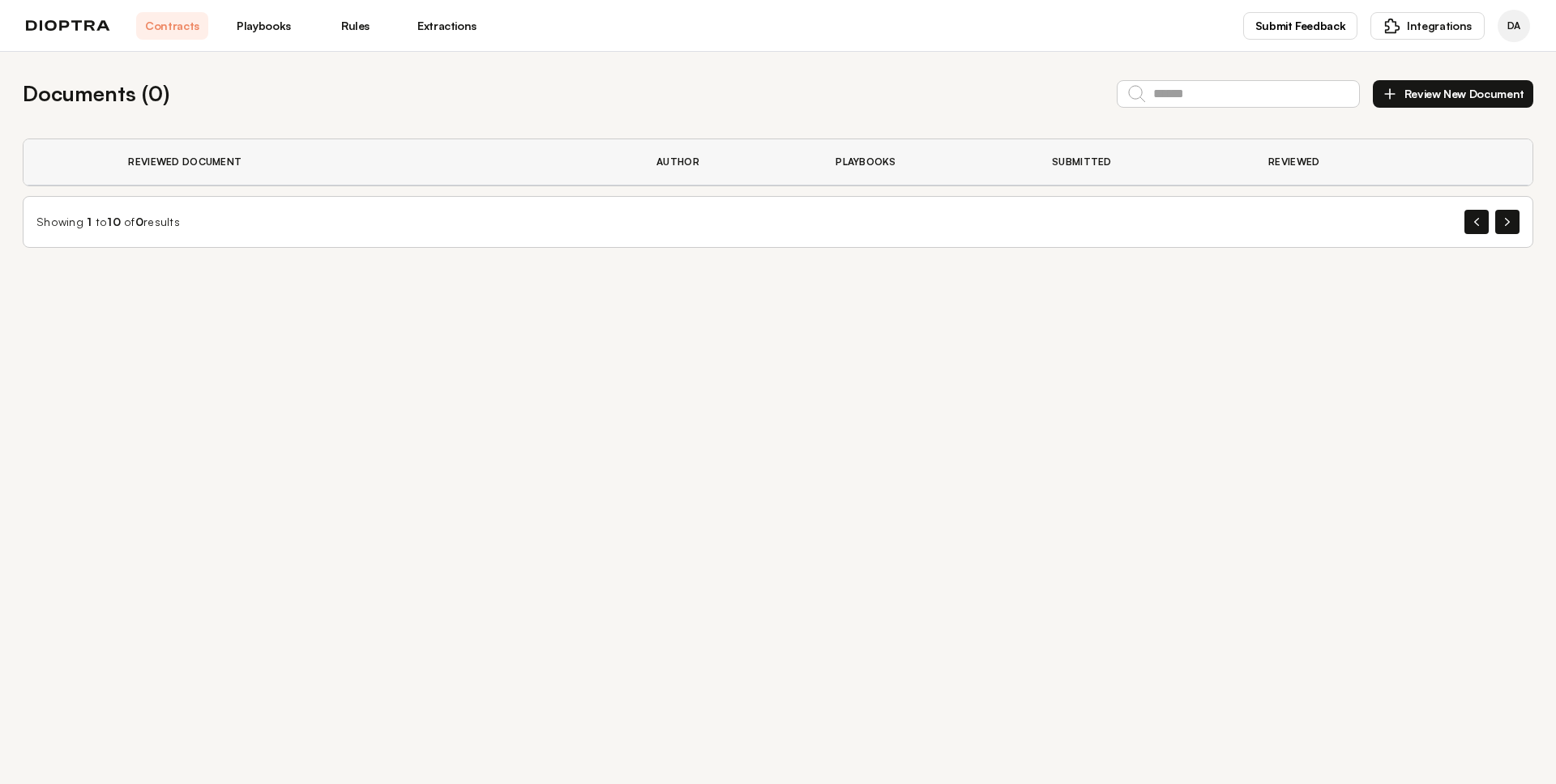 click on "Documents ( 0 ) Review New Document Reviewed Document Author Playbooks Submitted Reviewed Showing   1   to  10   of  0  results" at bounding box center [778, 163] 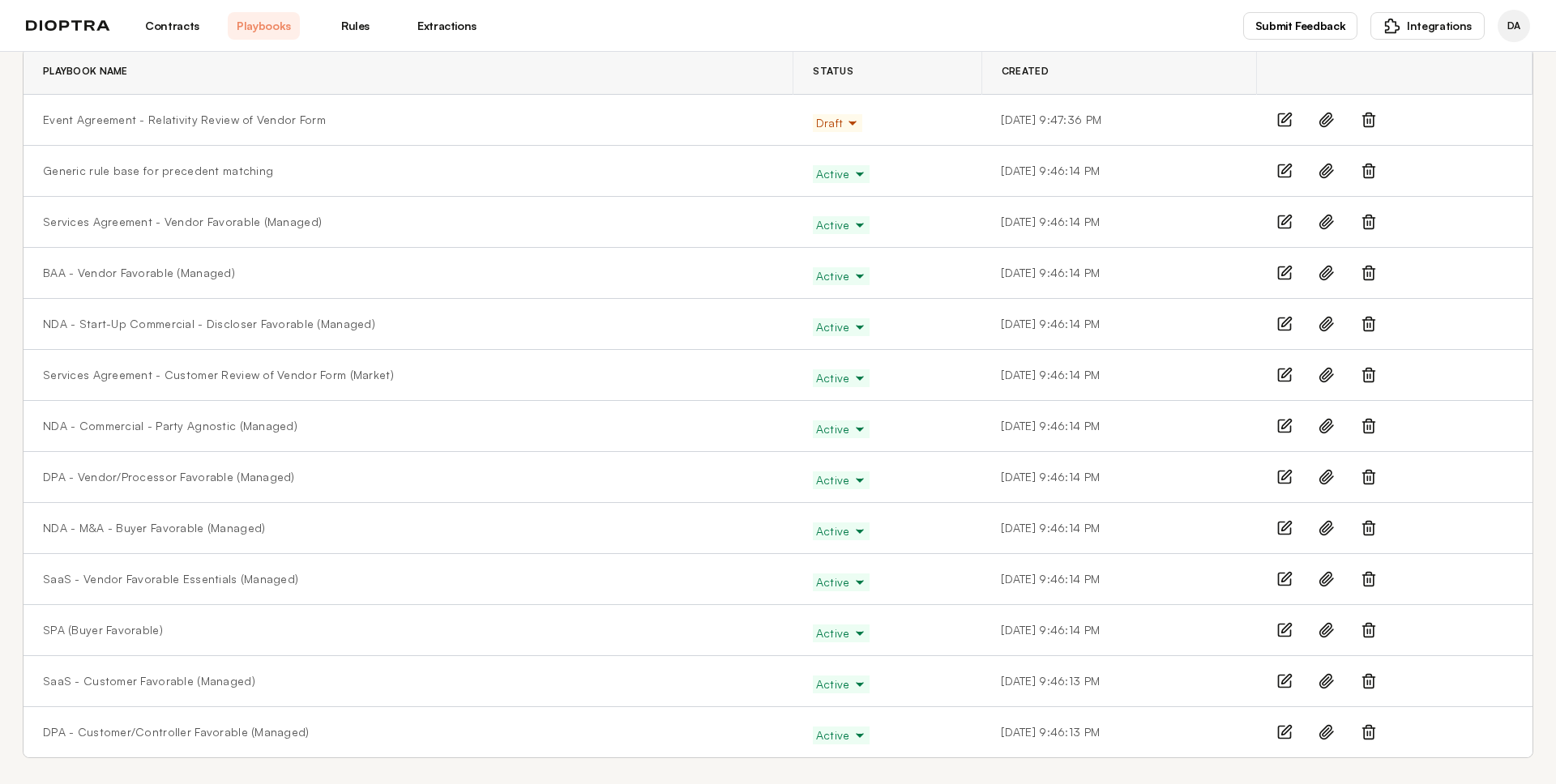 scroll, scrollTop: 87, scrollLeft: 0, axis: vertical 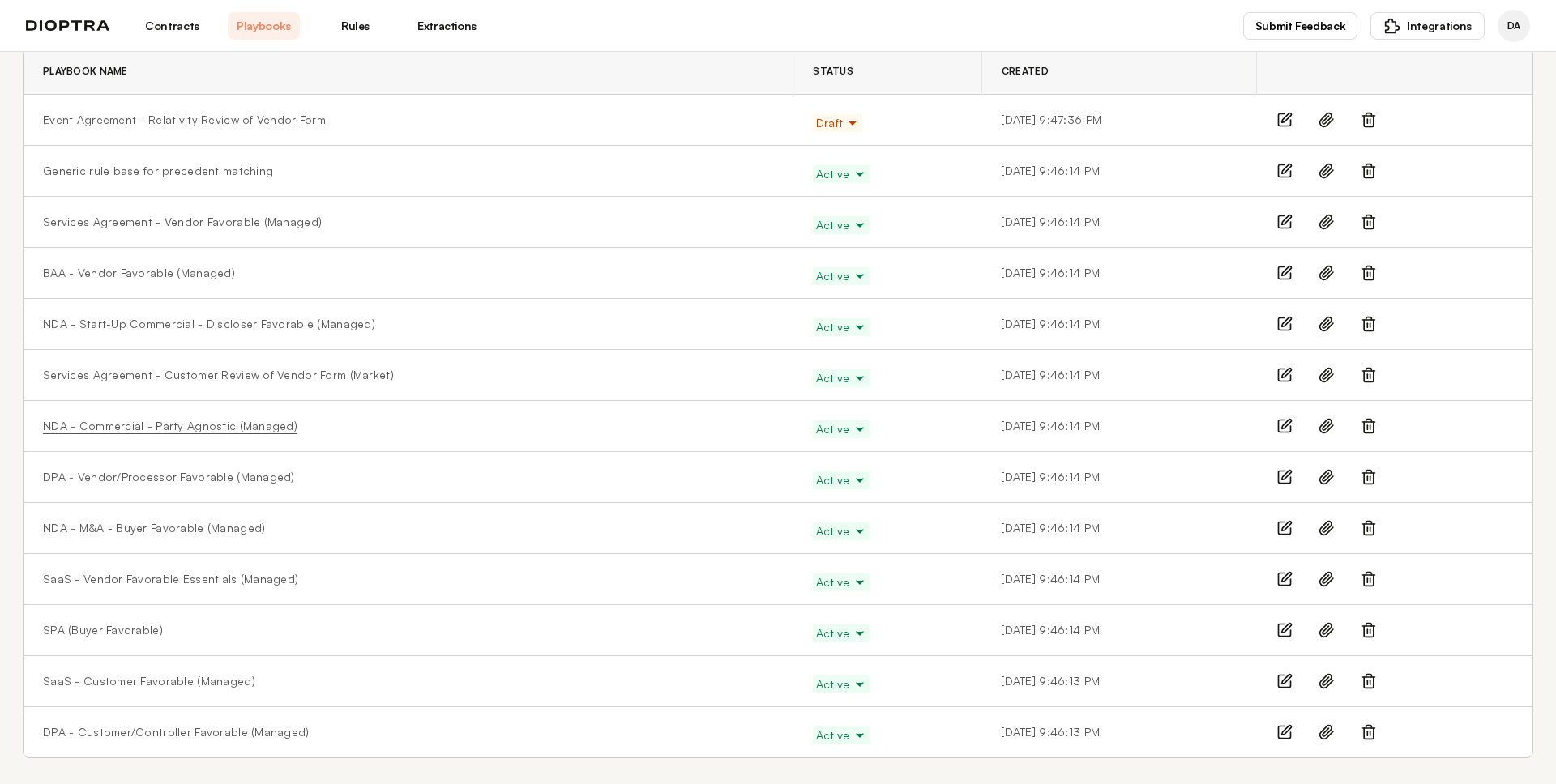 click on "NDA - Commercial - Party Agnostic (Managed)" at bounding box center (170, 426) 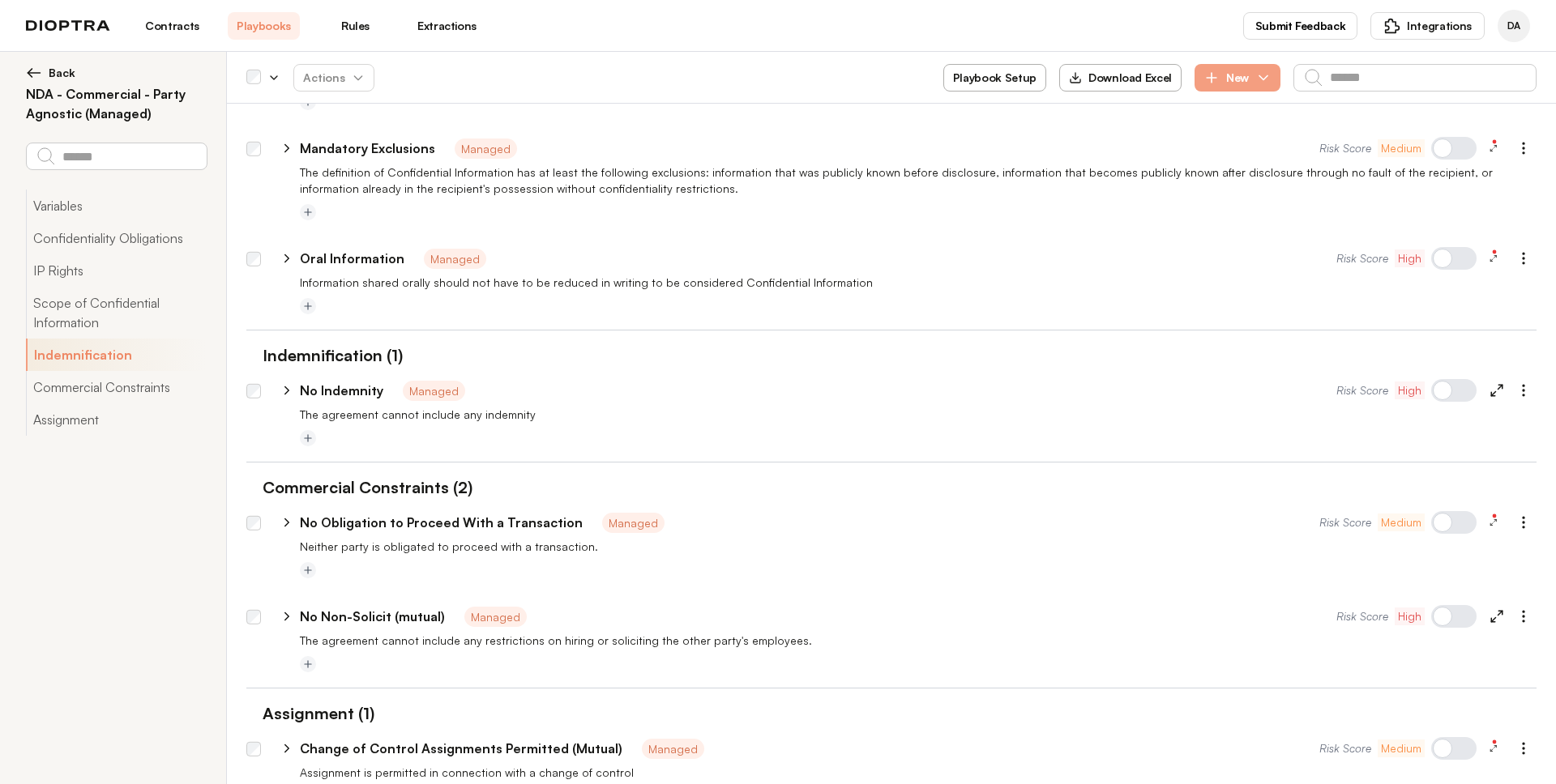 scroll, scrollTop: 1114, scrollLeft: 0, axis: vertical 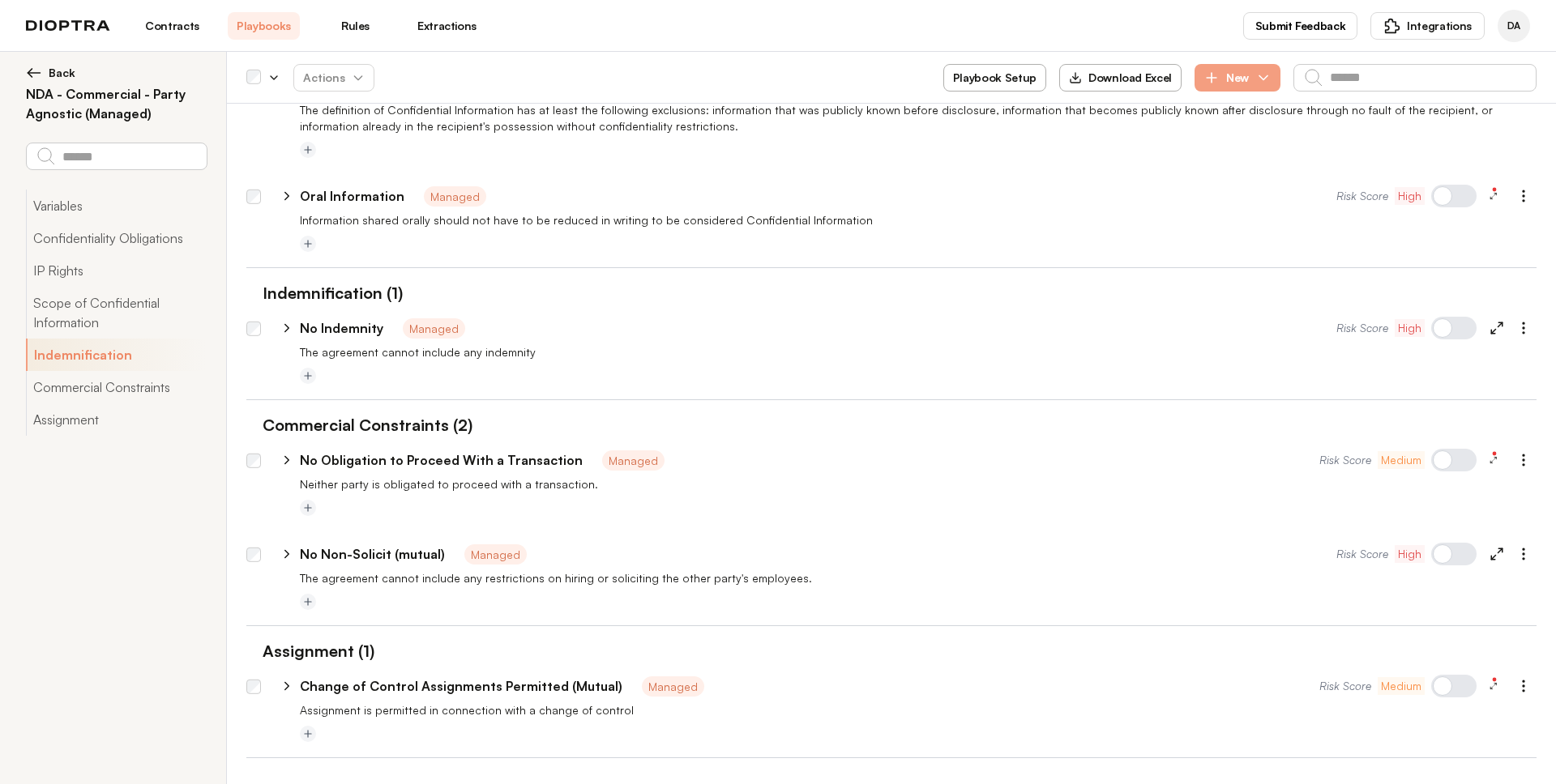 click at bounding box center [918, 603] 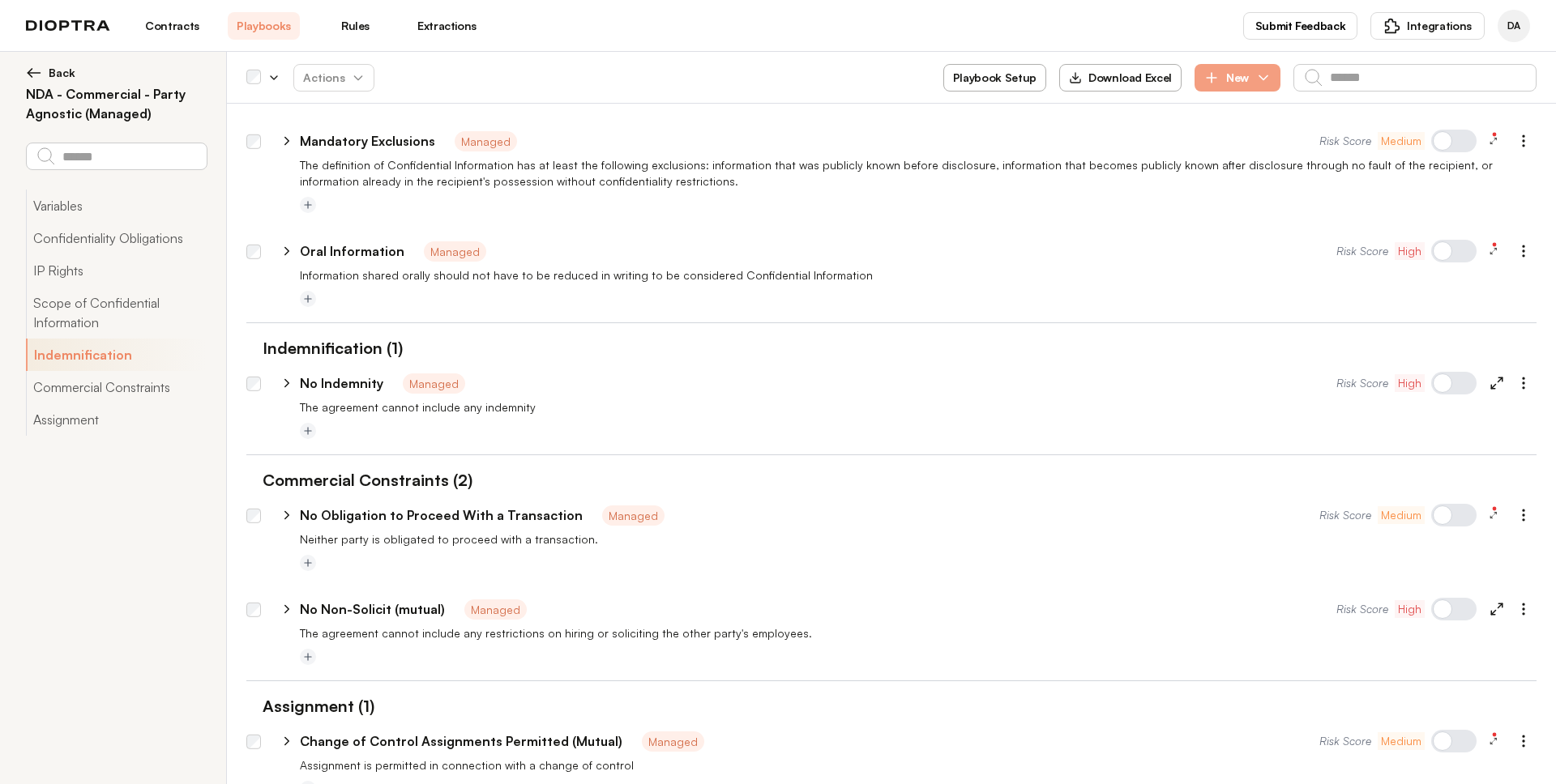 scroll, scrollTop: 1114, scrollLeft: 0, axis: vertical 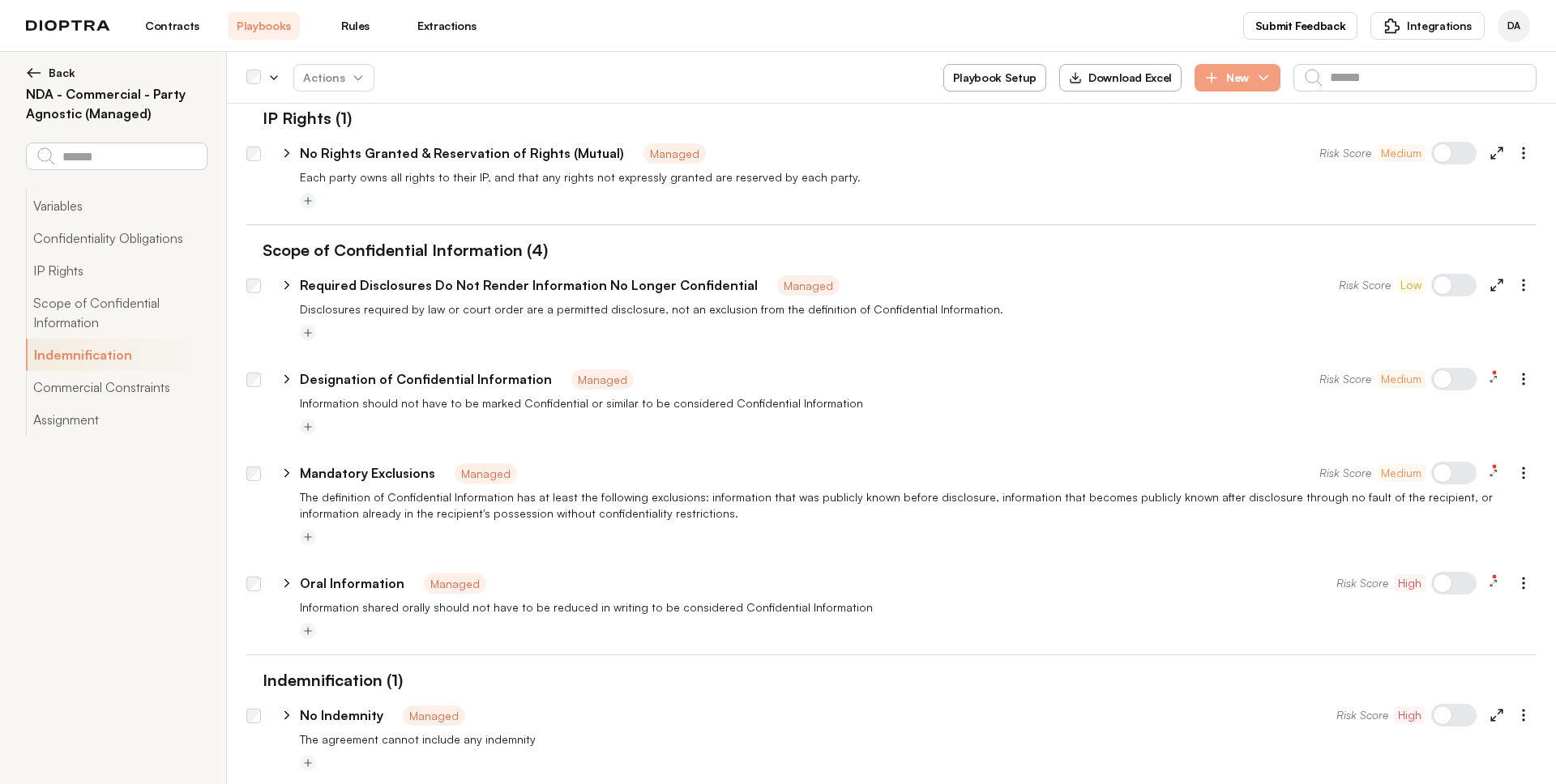type on "*" 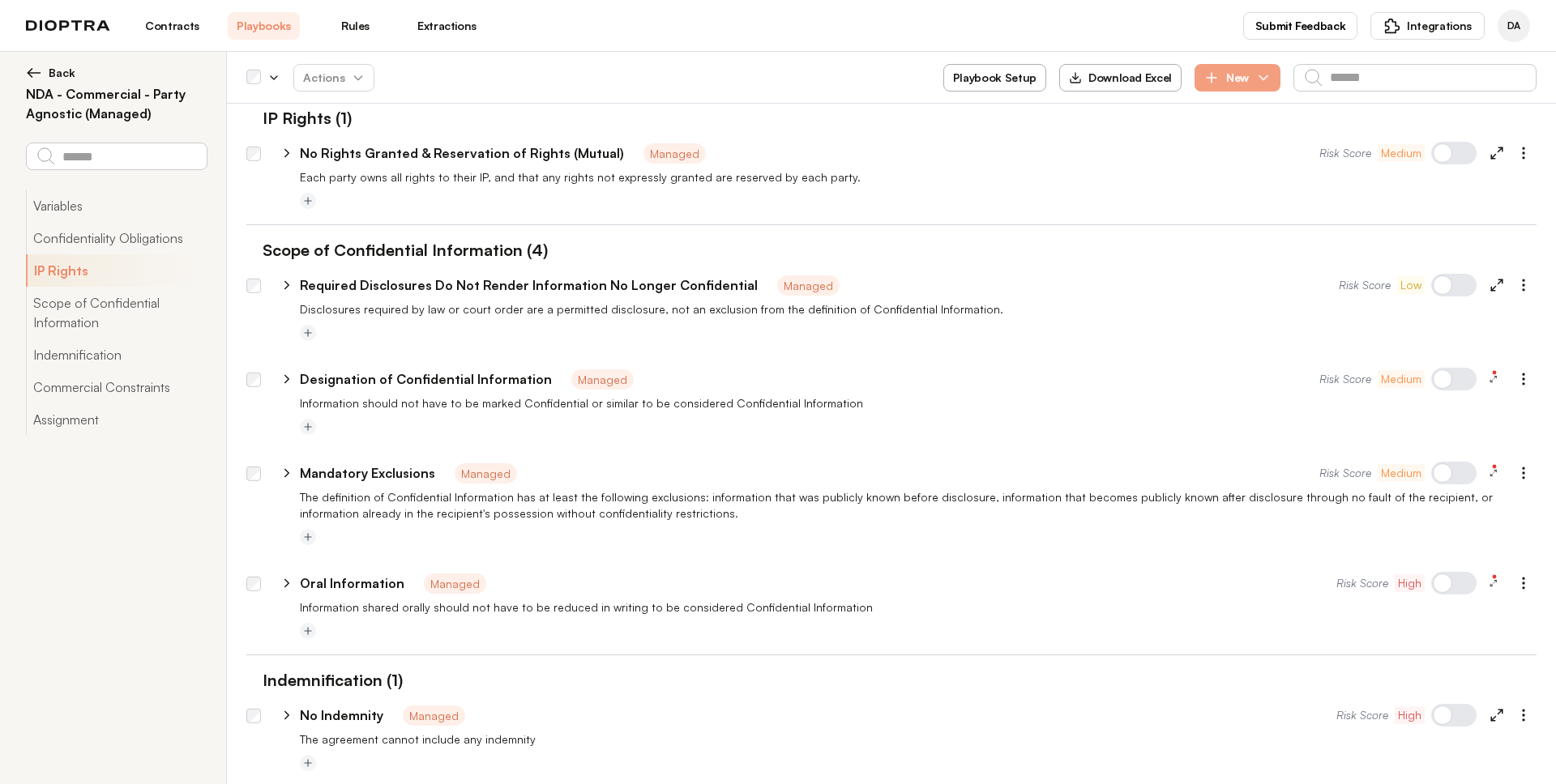 scroll, scrollTop: 490, scrollLeft: 0, axis: vertical 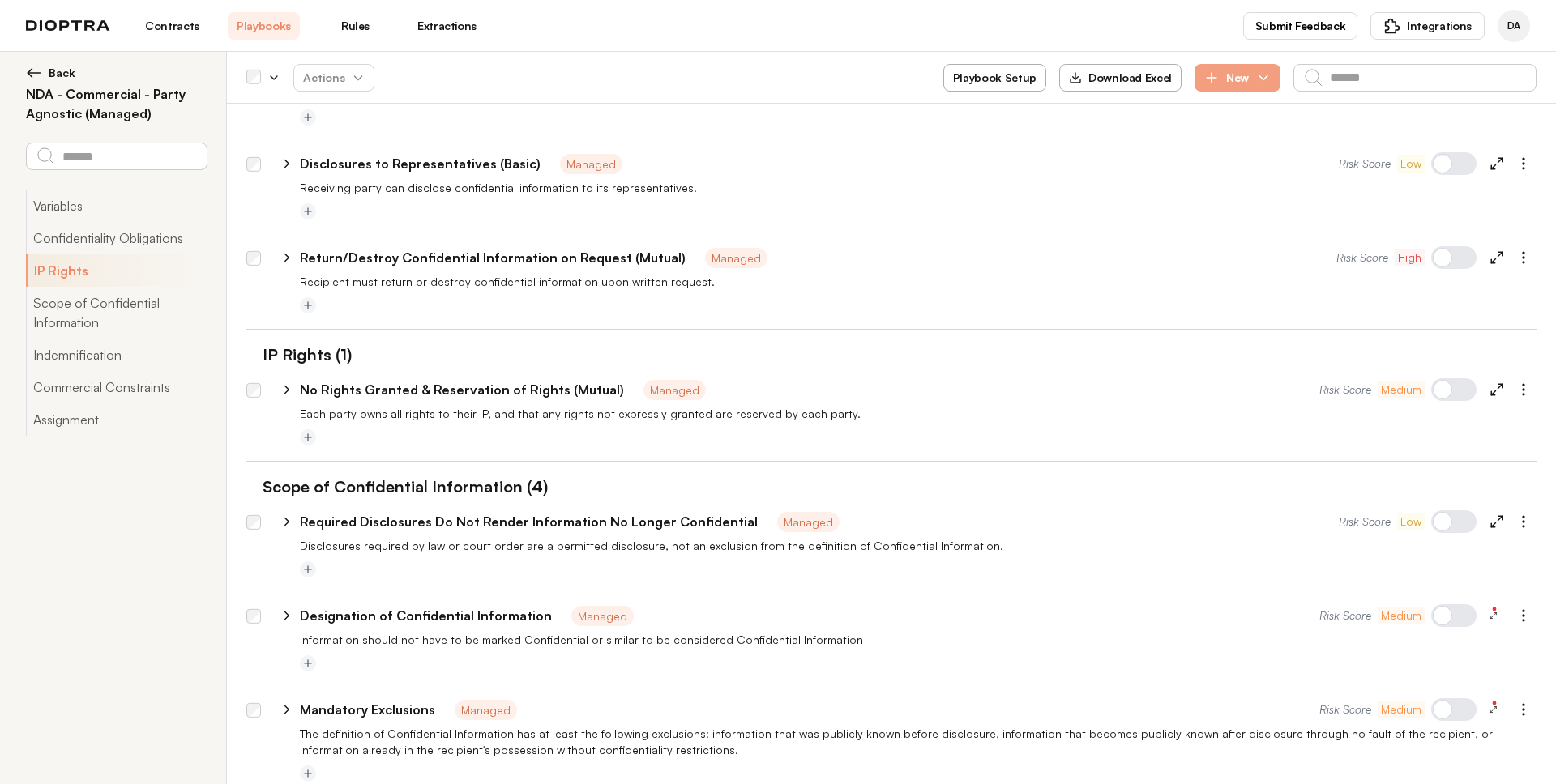 click on "Contracts" at bounding box center [172, 26] 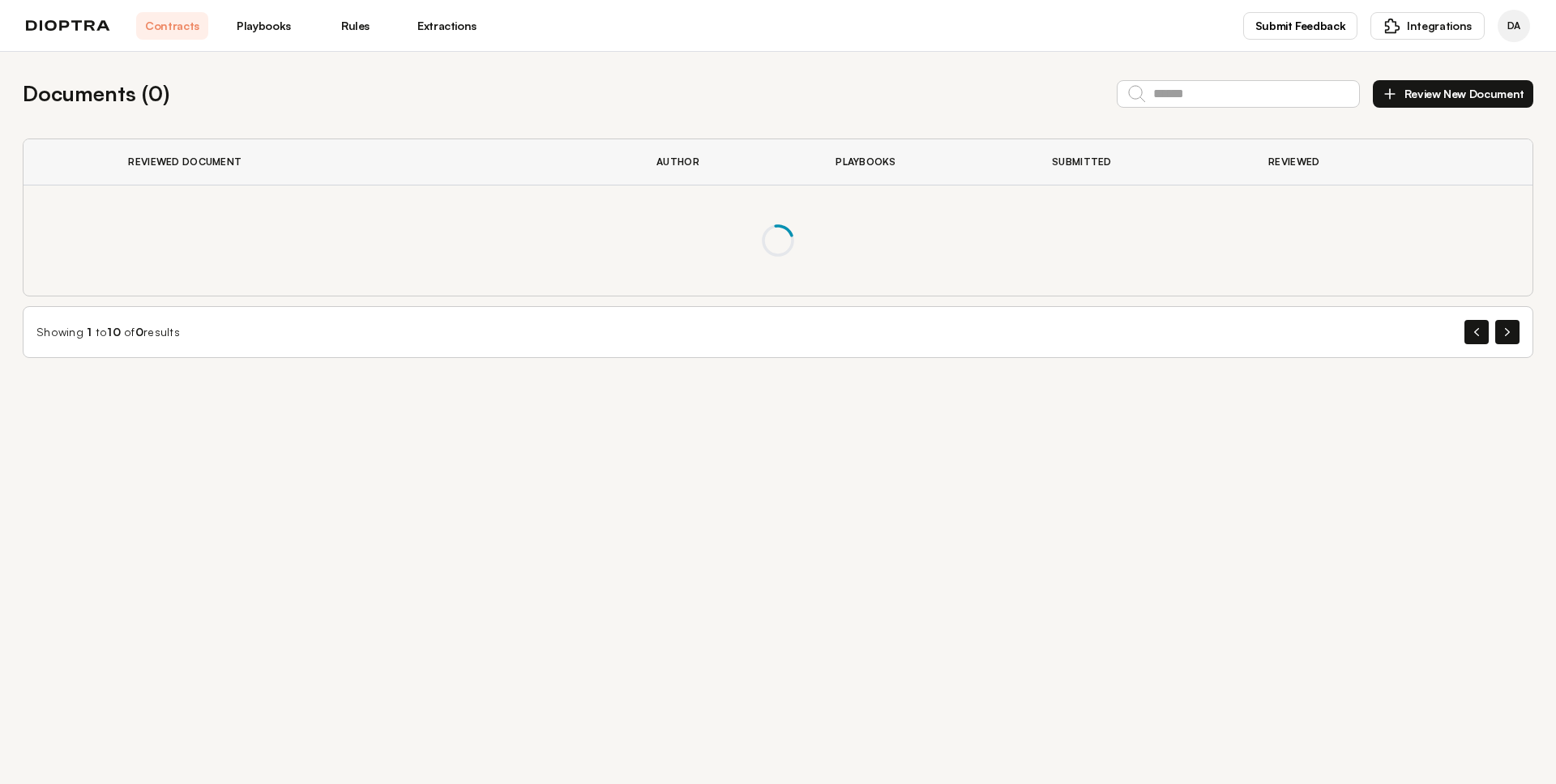 scroll, scrollTop: 0, scrollLeft: 0, axis: both 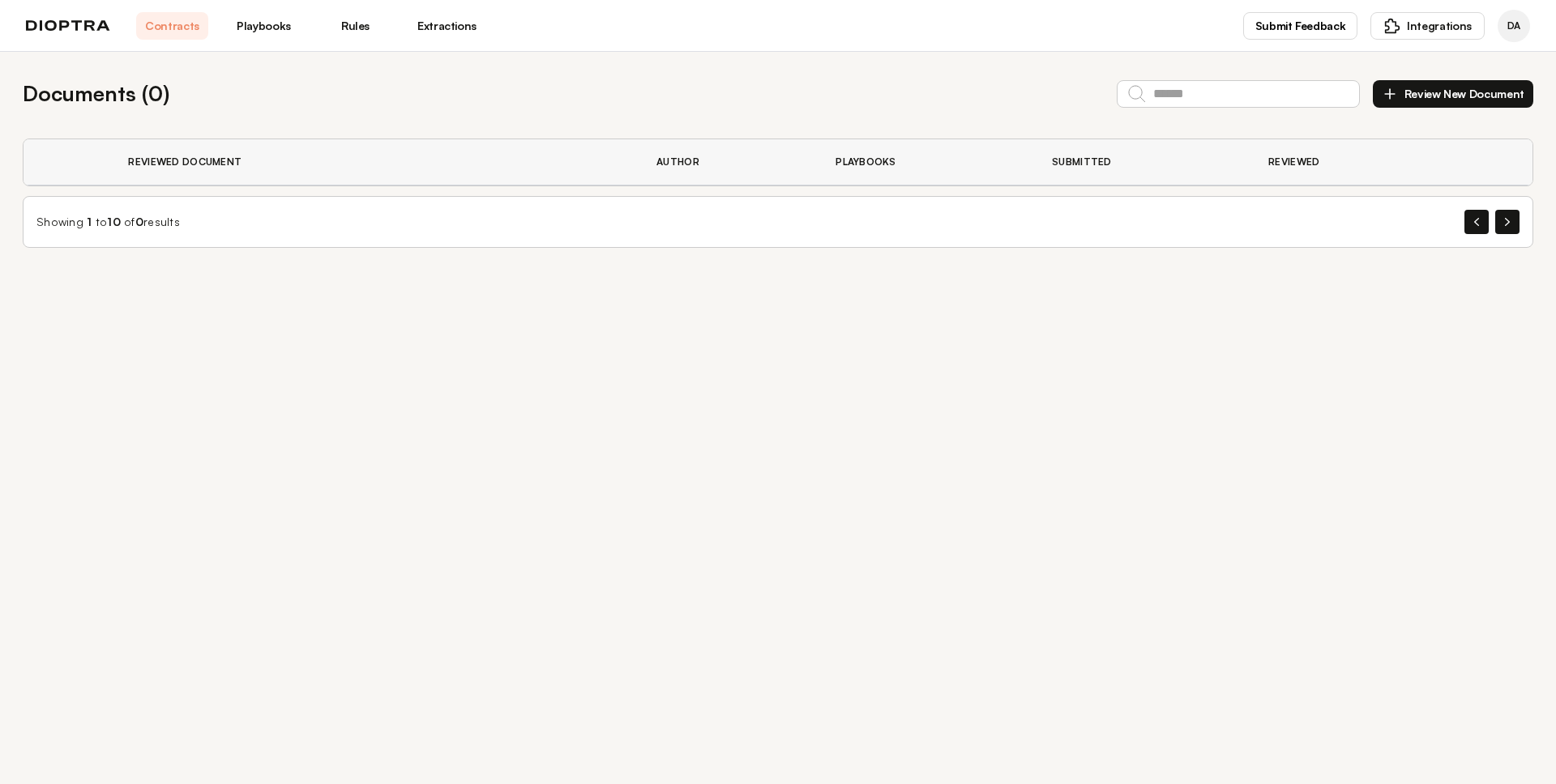 click on "Review New Document" at bounding box center (1453, 94) 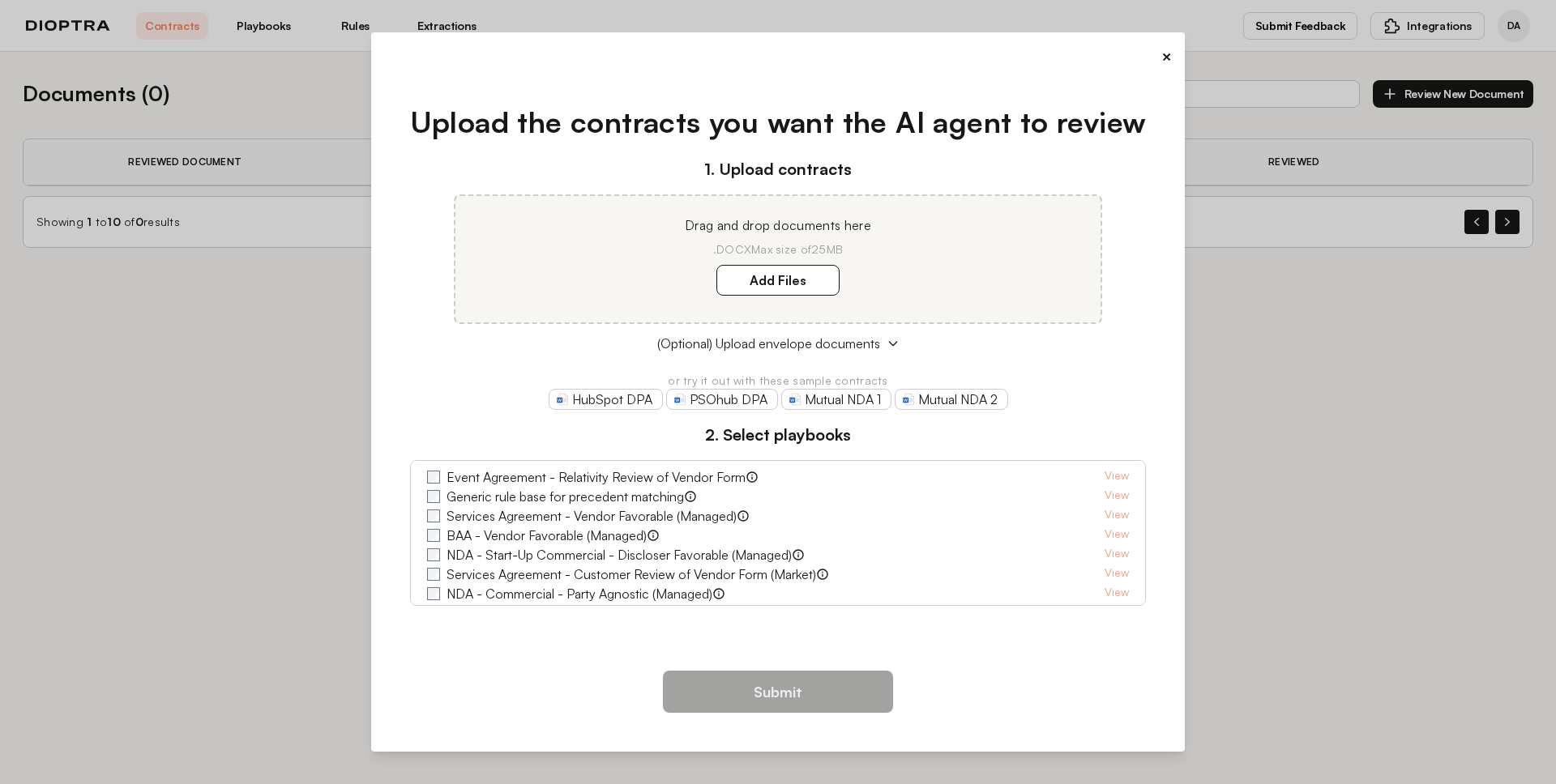 click on "× Upload the contracts you want the AI agent to review 1. Upload contracts Drag and drop documents here .DOCX  Max size of  25MB Add Files (Optional) Upload envelope documents or try it out with these sample contracts     HubSpot DPA     PSOhub DPA     Mutual NDA 1     Mutual NDA 2   2. Select playbooks Event Agreement - Relativity Review of Vendor Form    View Generic rule base for precedent matching   View Services Agreement - Vendor Favorable (Managed)   View BAA - Vendor Favorable (Managed) Dioptra's out of the box playbook for Vendor review of Customer Form BAAs   View NDA - Start-Up Commercial - Discloser Favorable (Managed)   View Services Agreement - Customer Review of Vendor Form (Market)   View NDA - Commercial - Party Agnostic (Managed)   View DPA - Vendor/Processor Favorable (Managed) GDPR compliant DPA playbook for vendors reviewing customer paper   View NDA - M&A - Buyer Favorable (Managed)   View SaaS - Vendor Favorable Essentials (Managed)   View SPA (Buyer Favorable)" at bounding box center (778, 392) 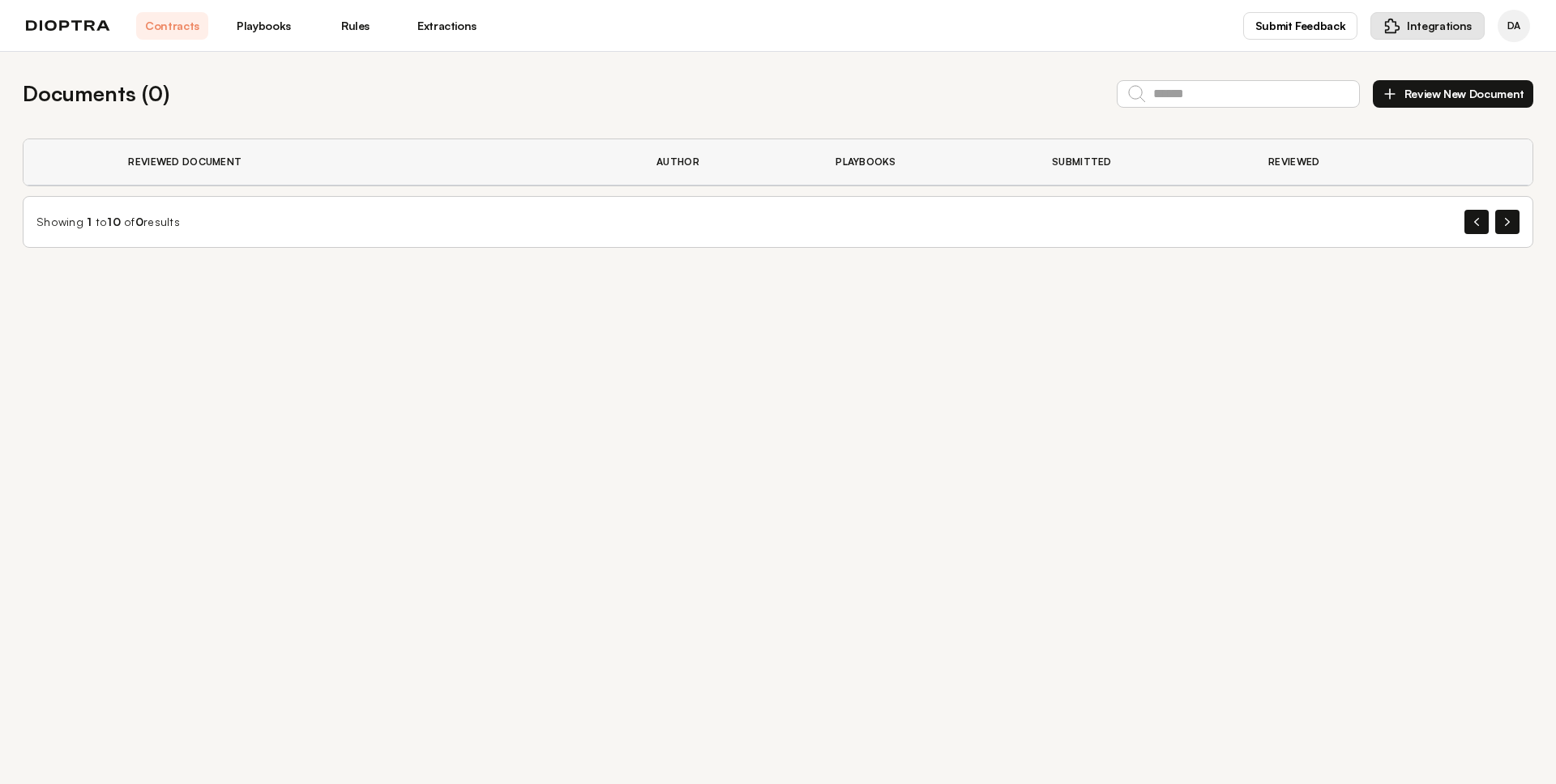 click on "Integrations" at bounding box center (1427, 26) 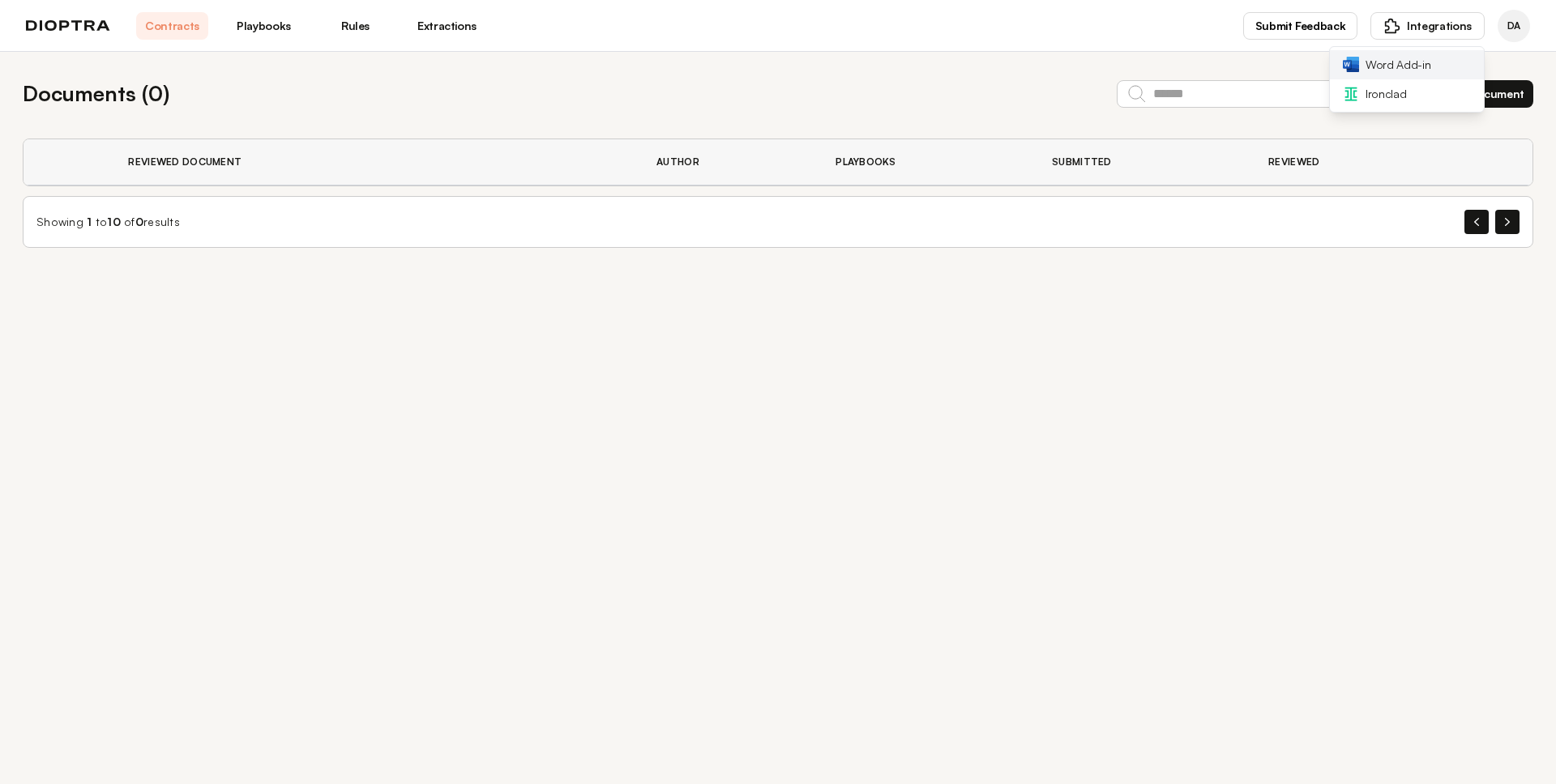 click on "Word Add-in" at bounding box center [1398, 65] 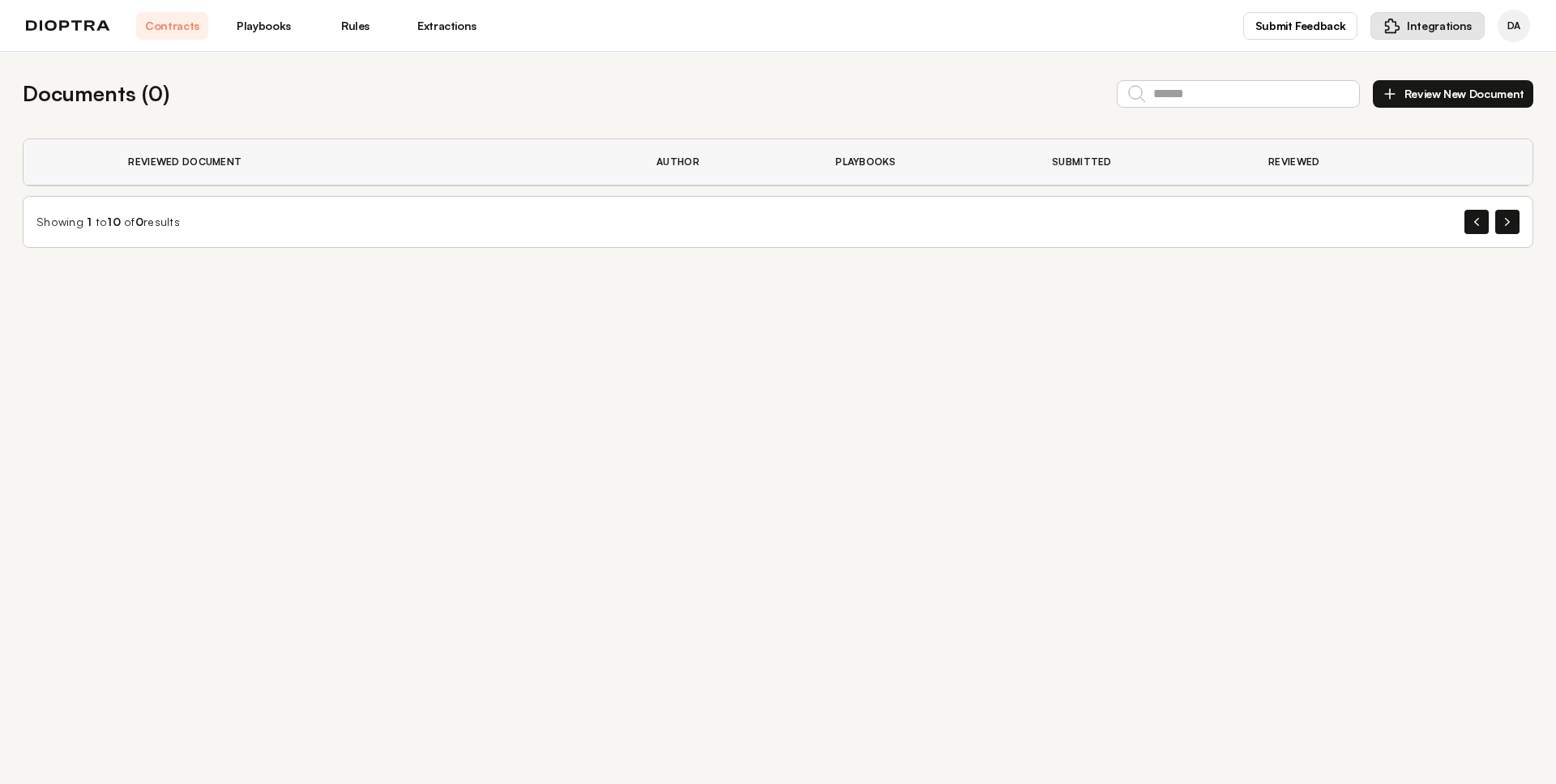 click on "Integrations" at bounding box center (1427, 26) 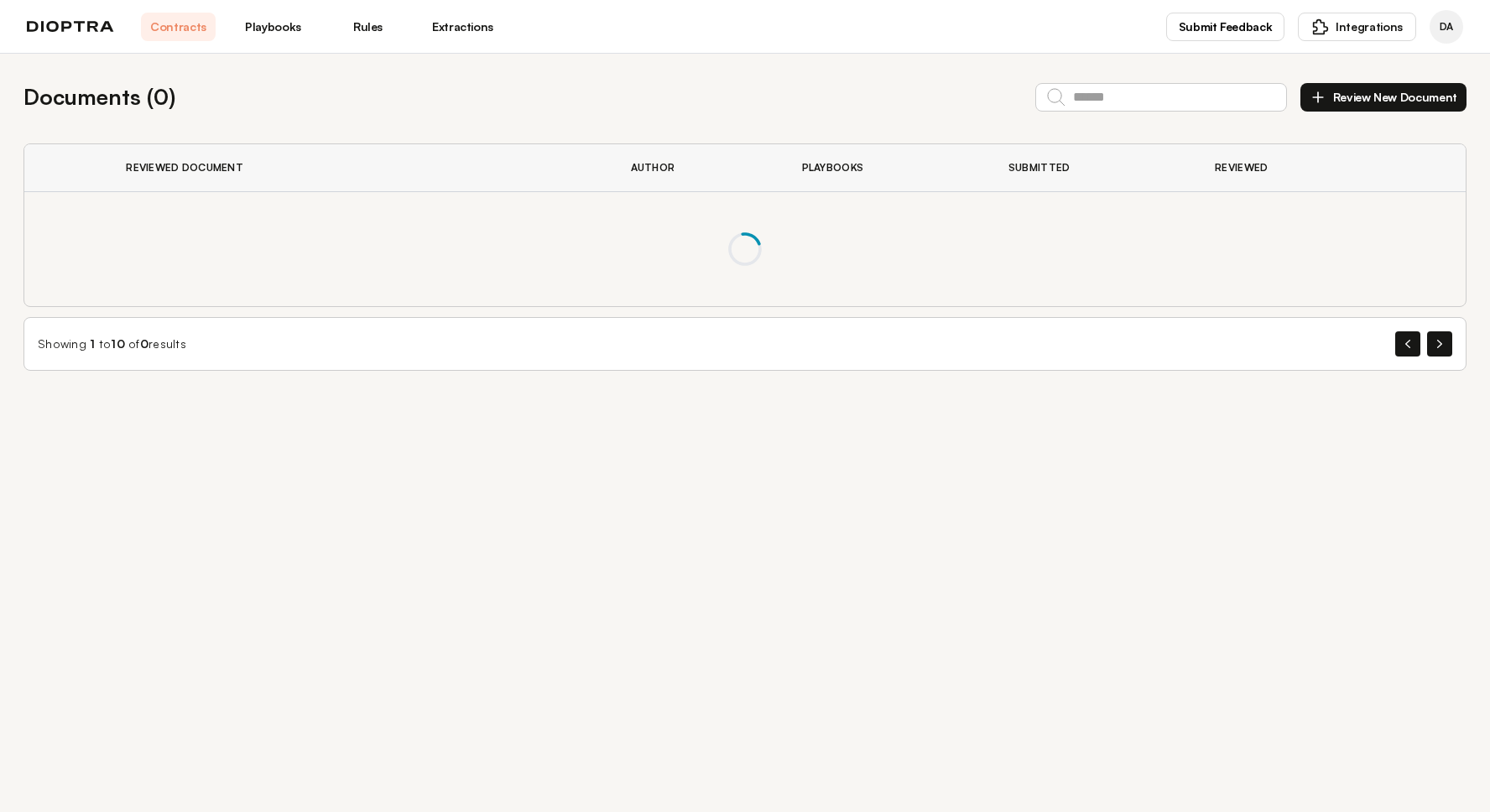 click on "Documents ( 0 ) Review New Document Reviewed Document Author Playbooks Submitted Reviewed Showing   1   to  10   of  0  results" at bounding box center [745, 226] 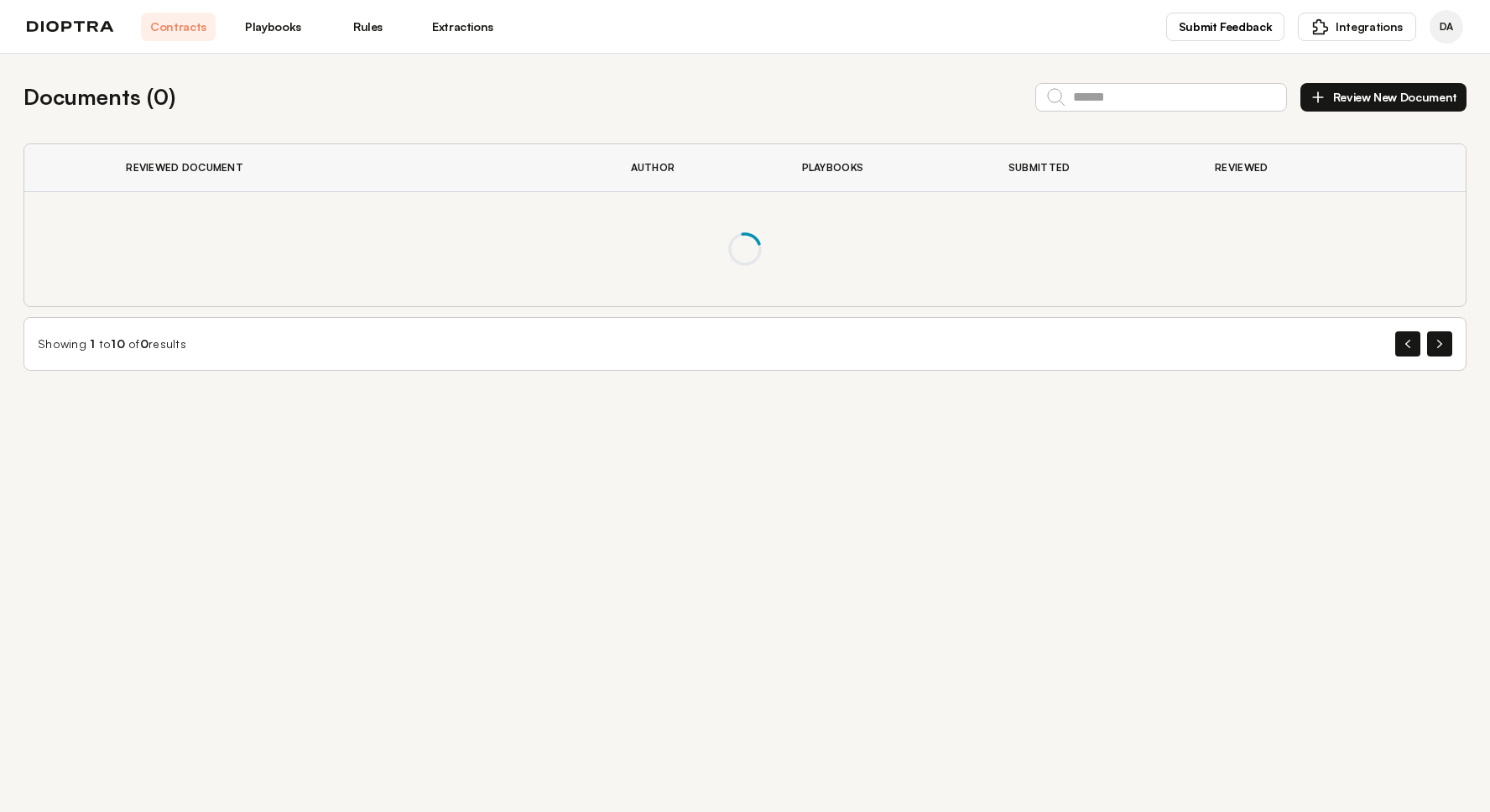 click on "Documents ( 0 ) Review New Document" at bounding box center [745, 96] 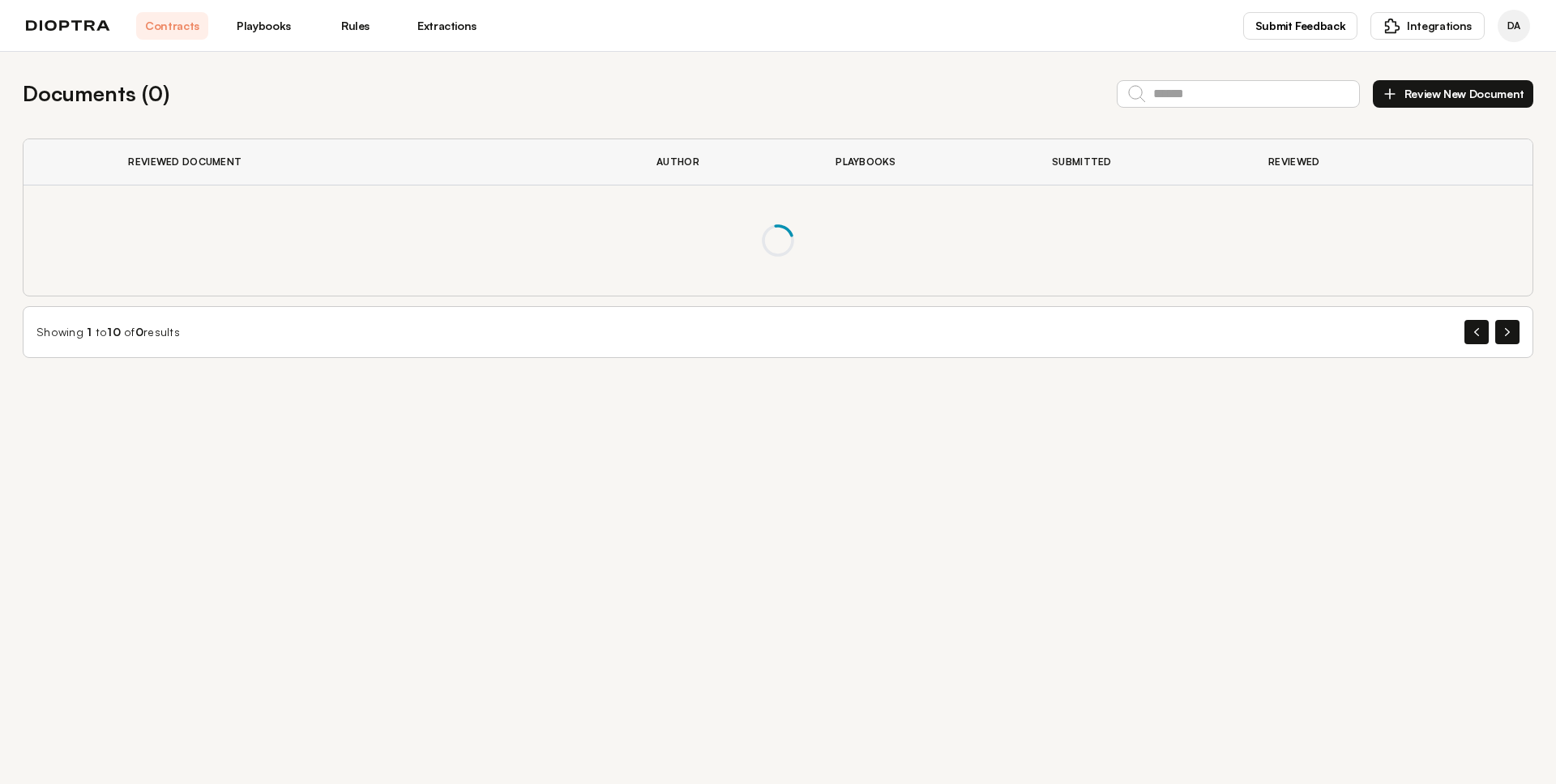 click on "Documents ( 0 ) Review New Document" at bounding box center (778, 93) 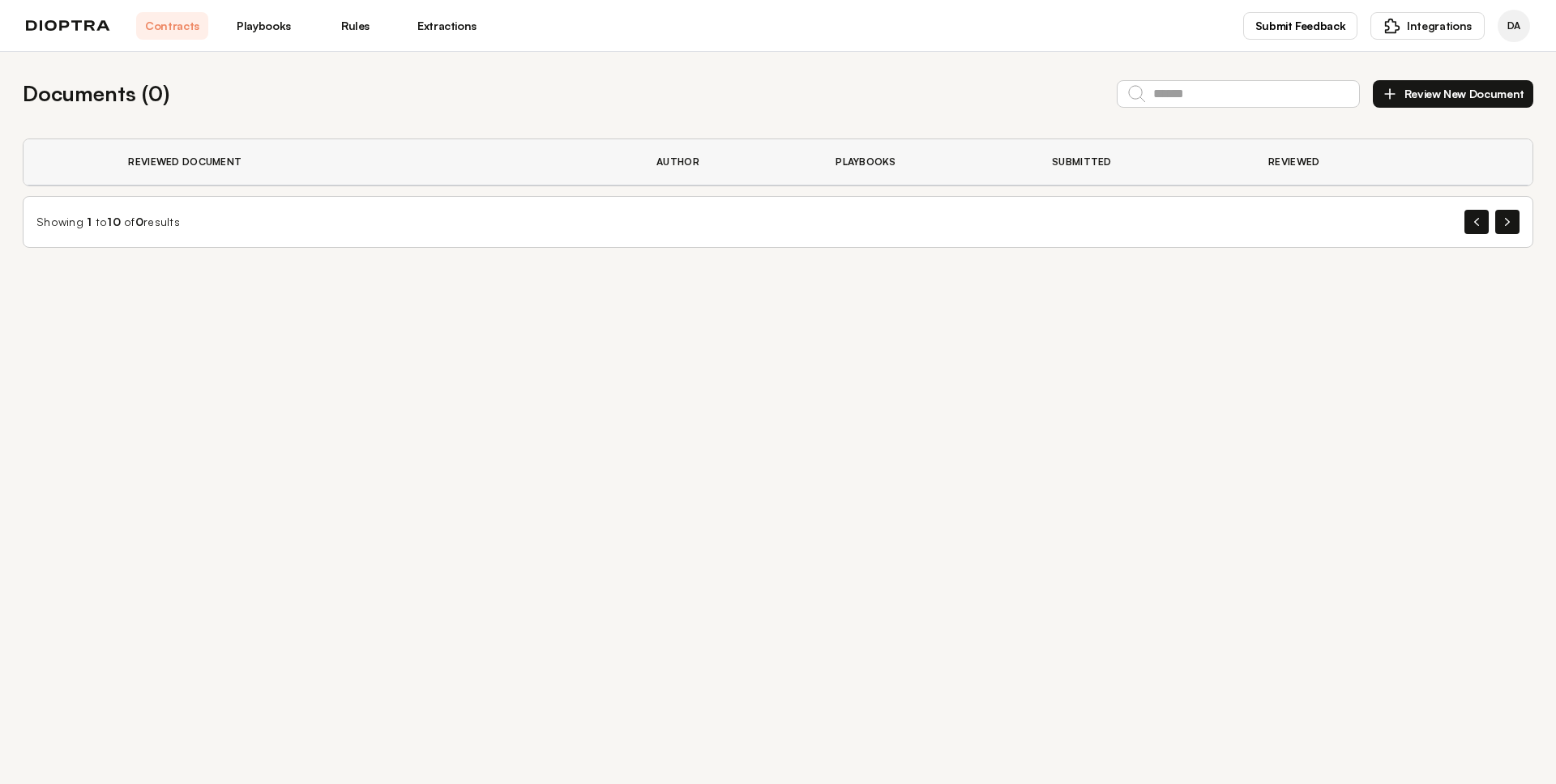 click on "Playbooks" at bounding box center (263, 26) 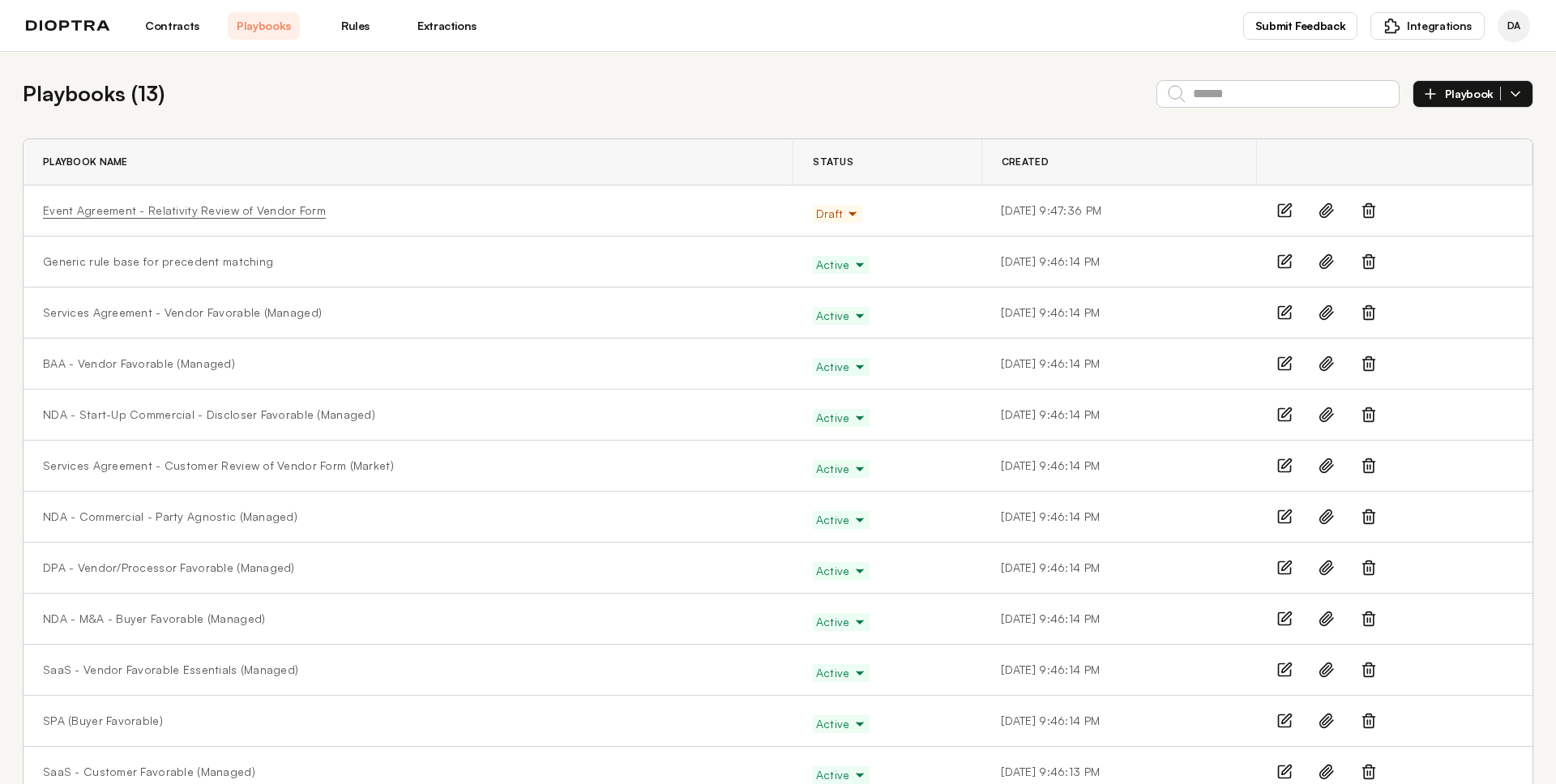 click on "Event Agreement - Relativity Review of Vendor Form" at bounding box center [184, 211] 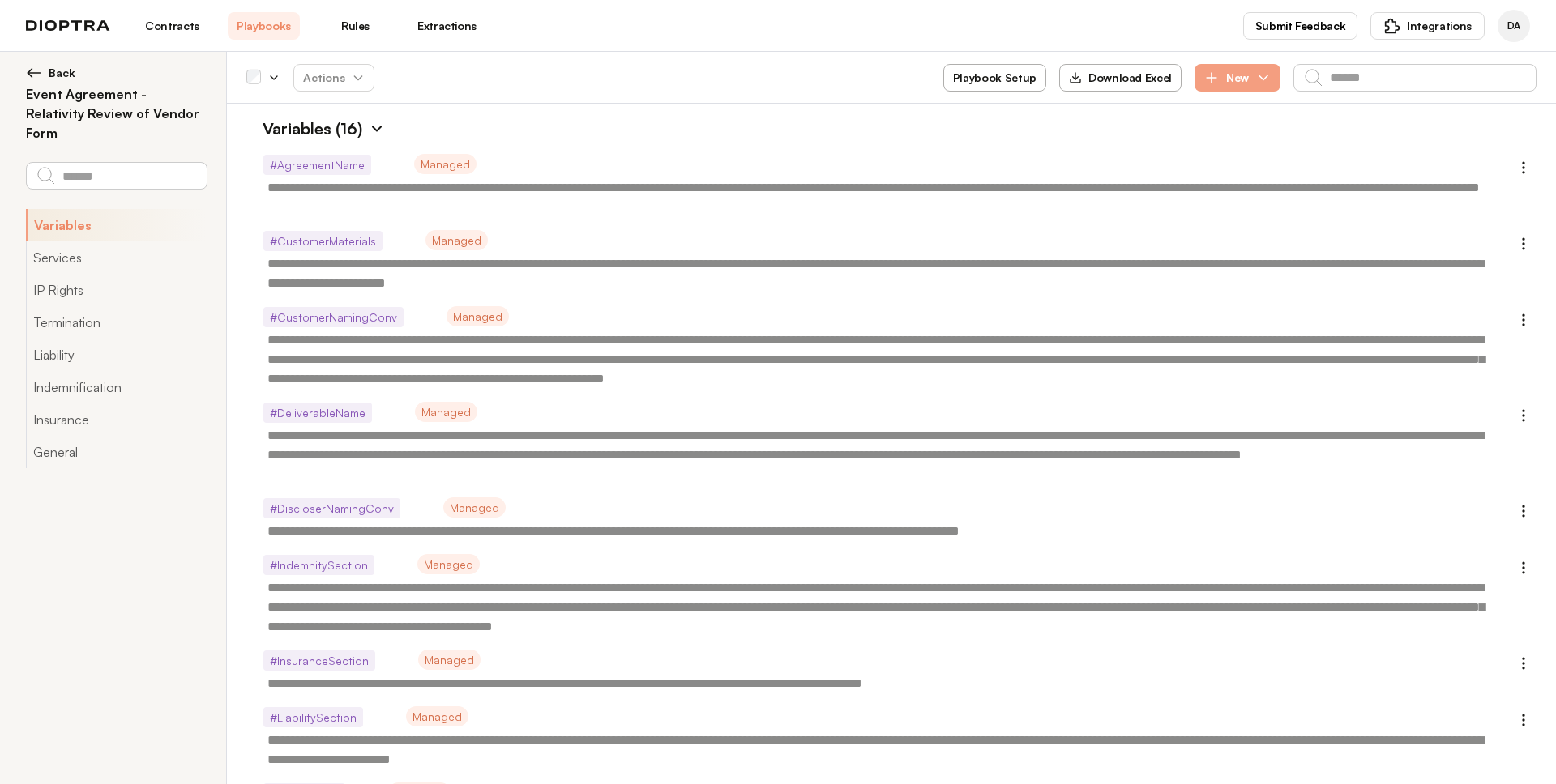 click at bounding box center (377, 129) 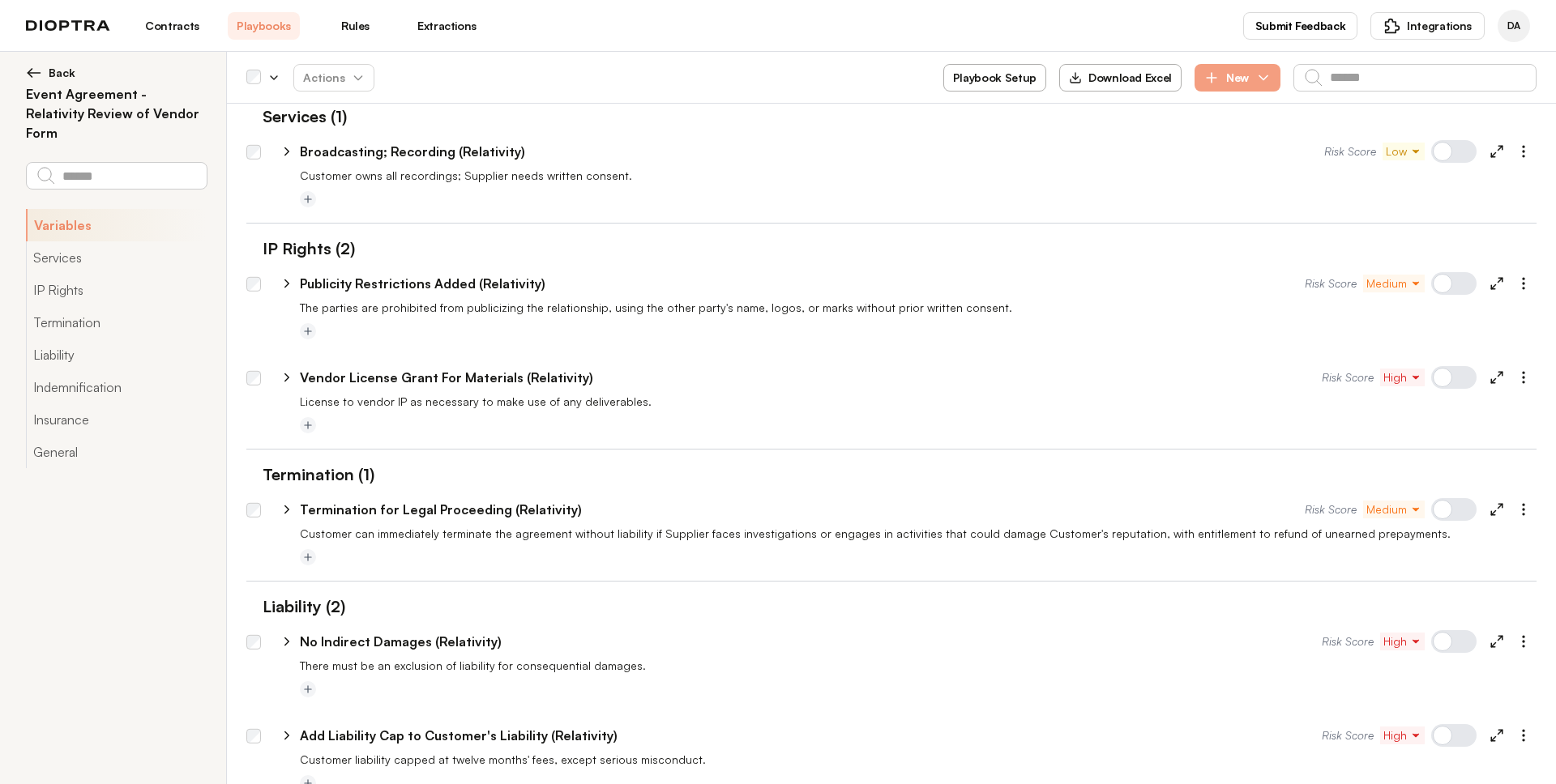 scroll, scrollTop: 56, scrollLeft: 0, axis: vertical 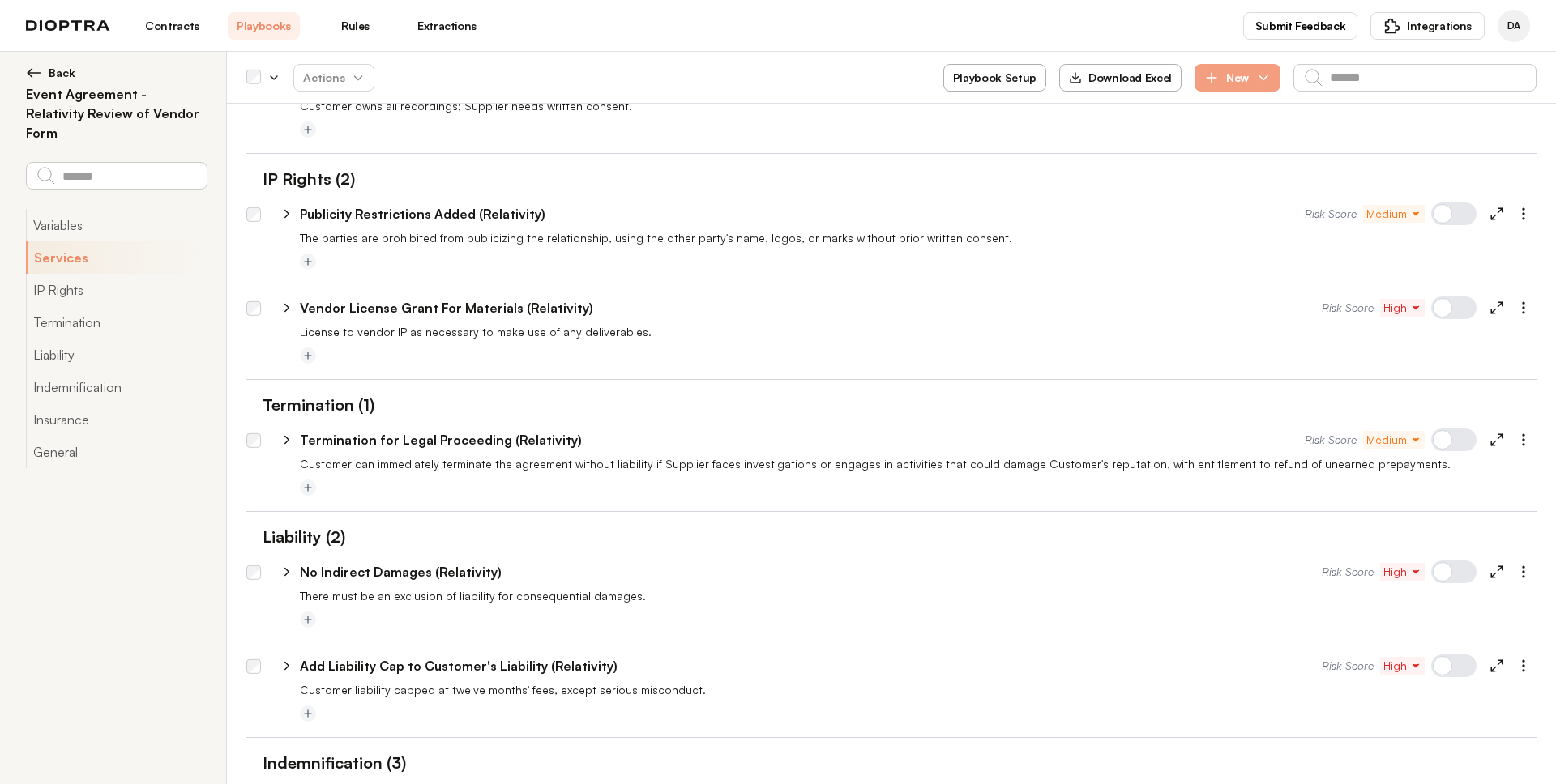 type on "*" 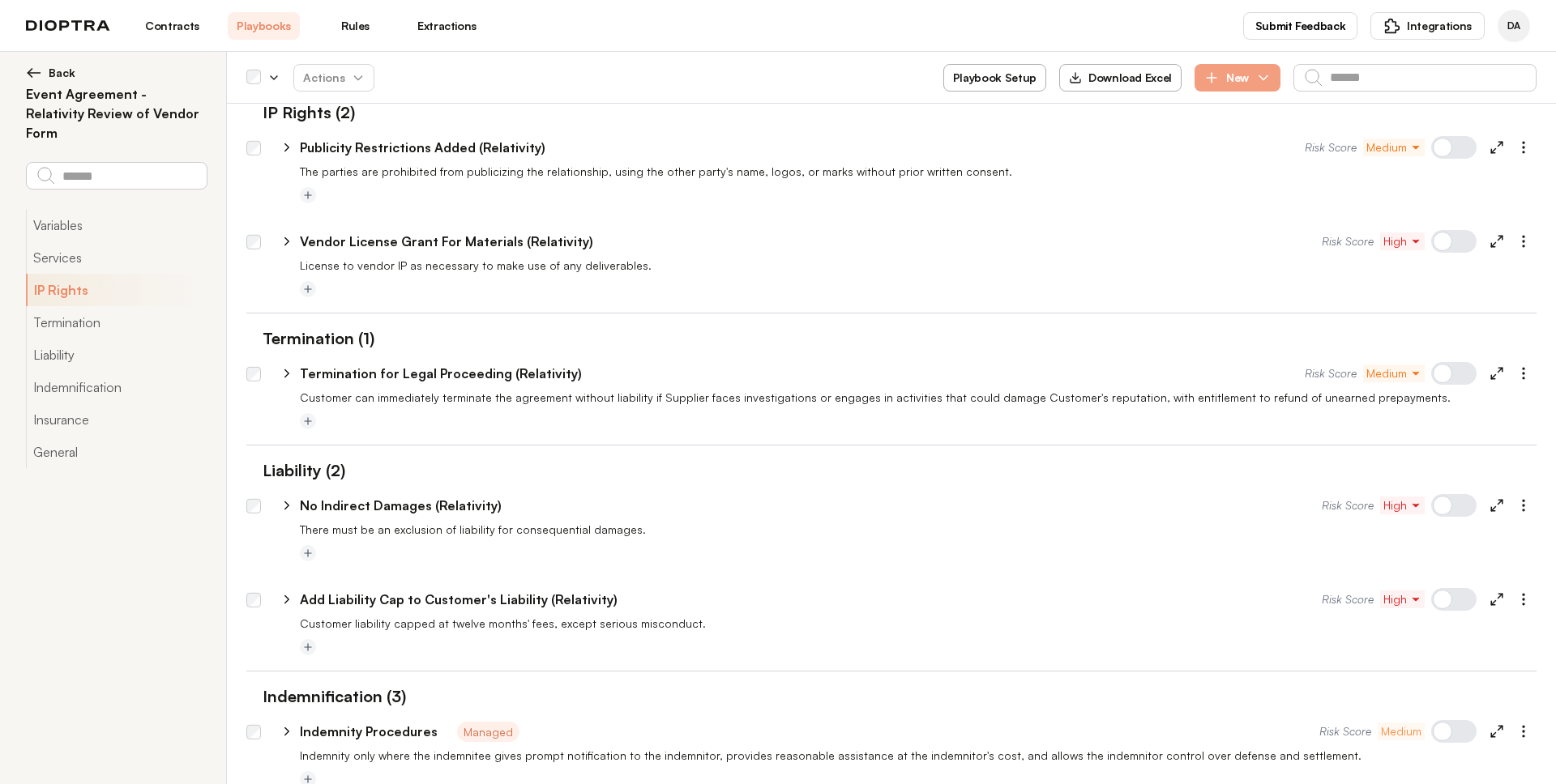 scroll, scrollTop: 200, scrollLeft: 0, axis: vertical 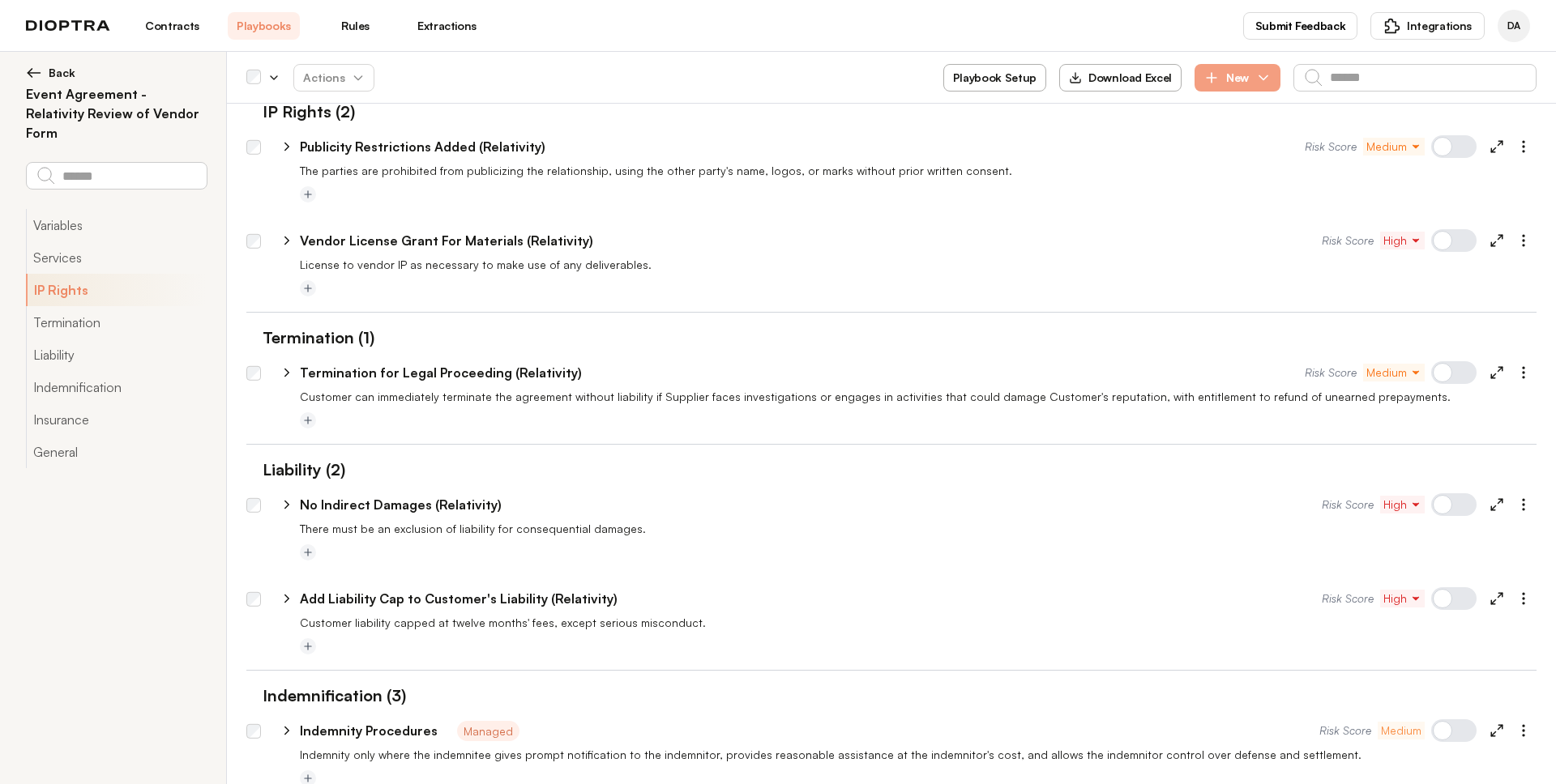 click on "Back" at bounding box center [116, 73] 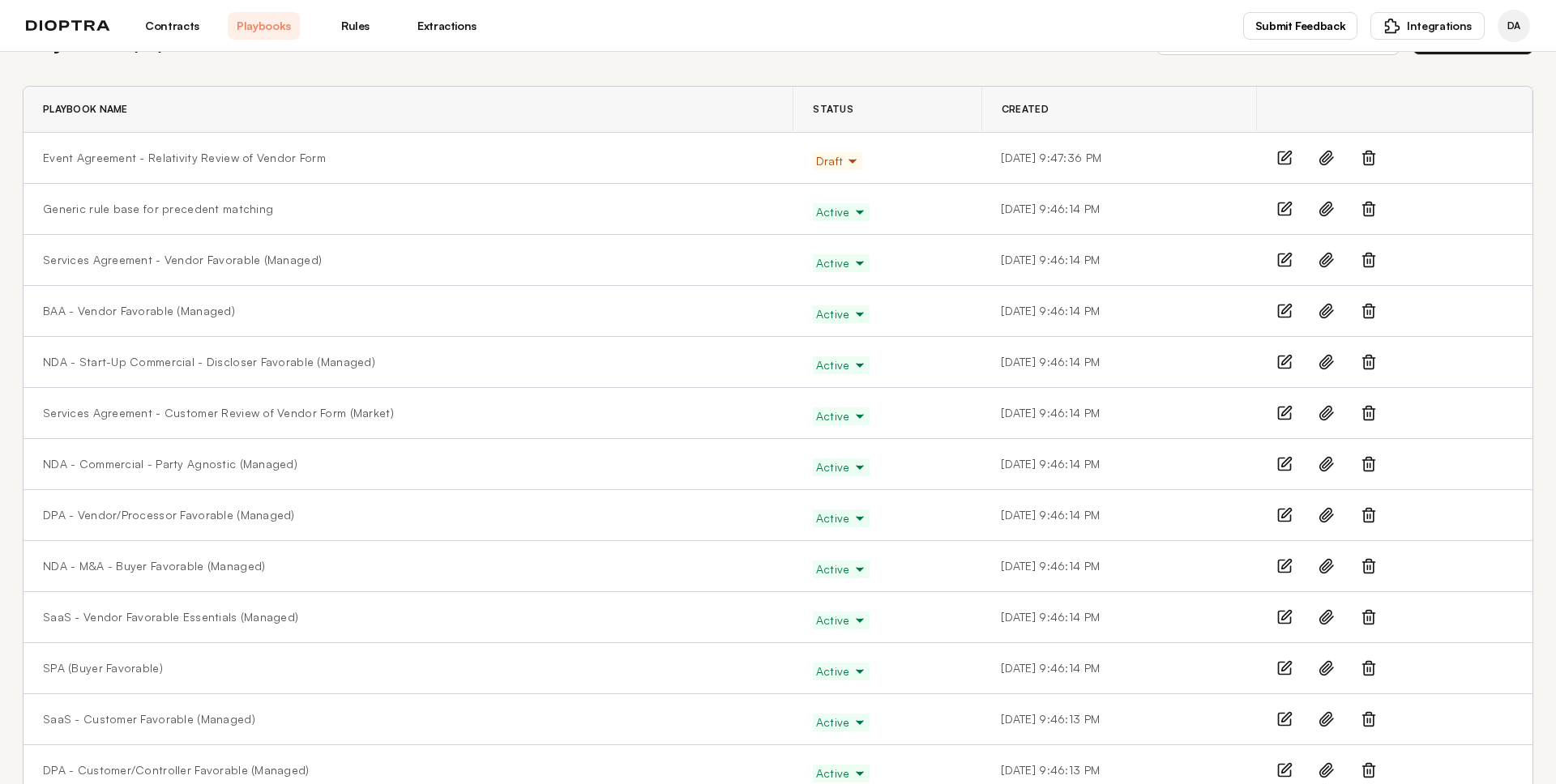 scroll, scrollTop: 0, scrollLeft: 0, axis: both 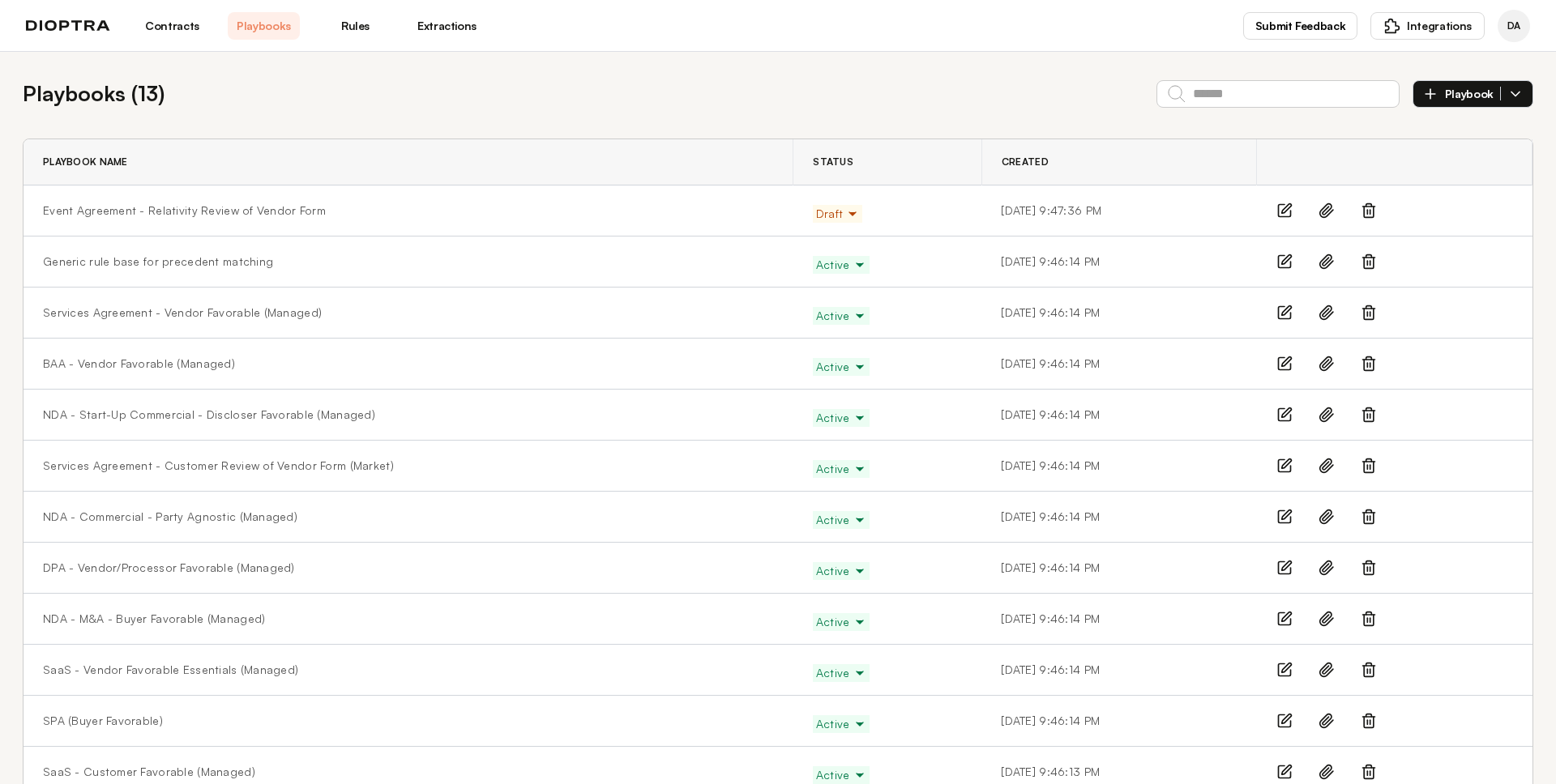 click on "Playbooks ( 13 ) Playbook" at bounding box center [778, 93] 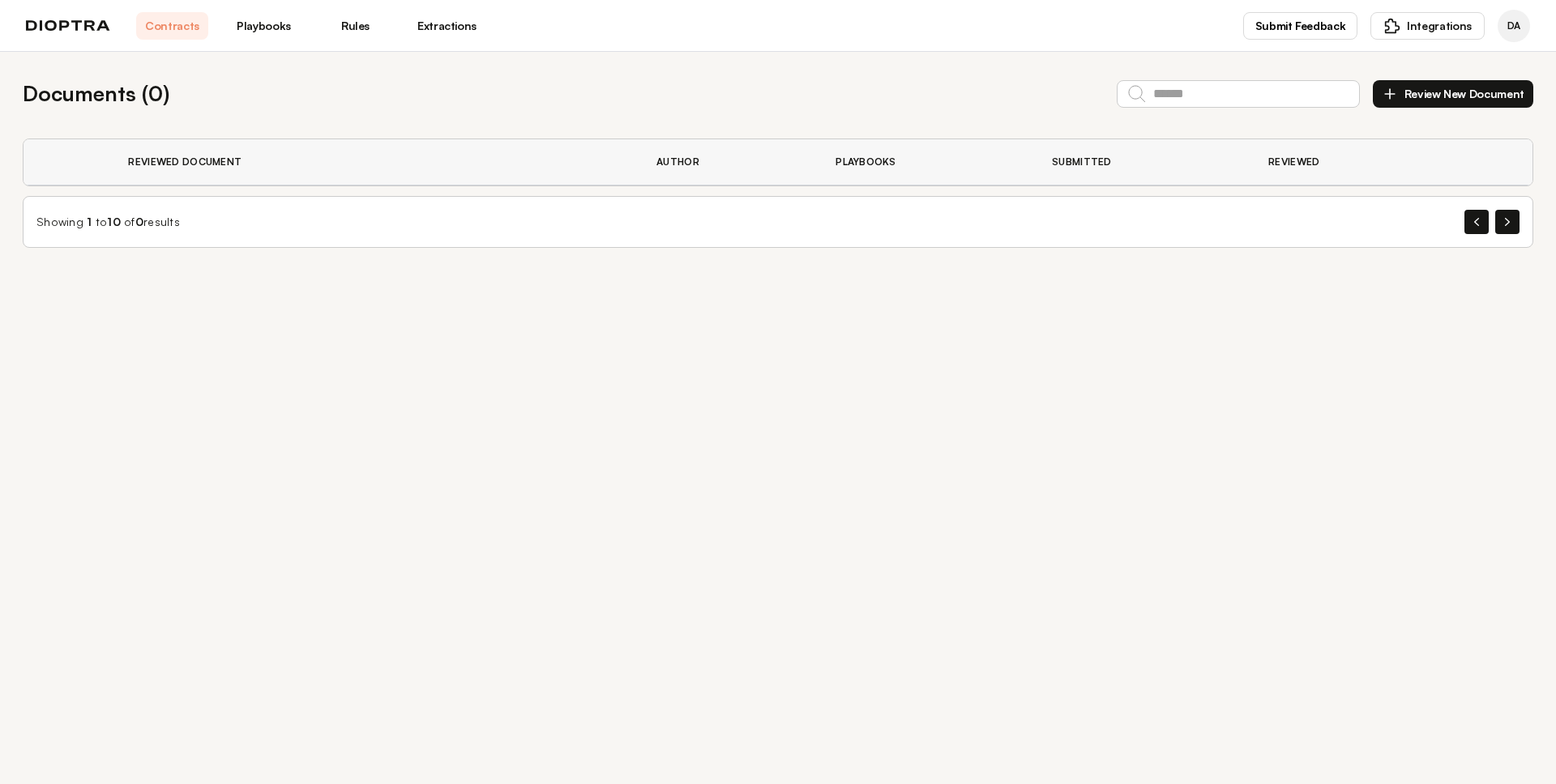 click on "Playbooks" at bounding box center [263, 26] 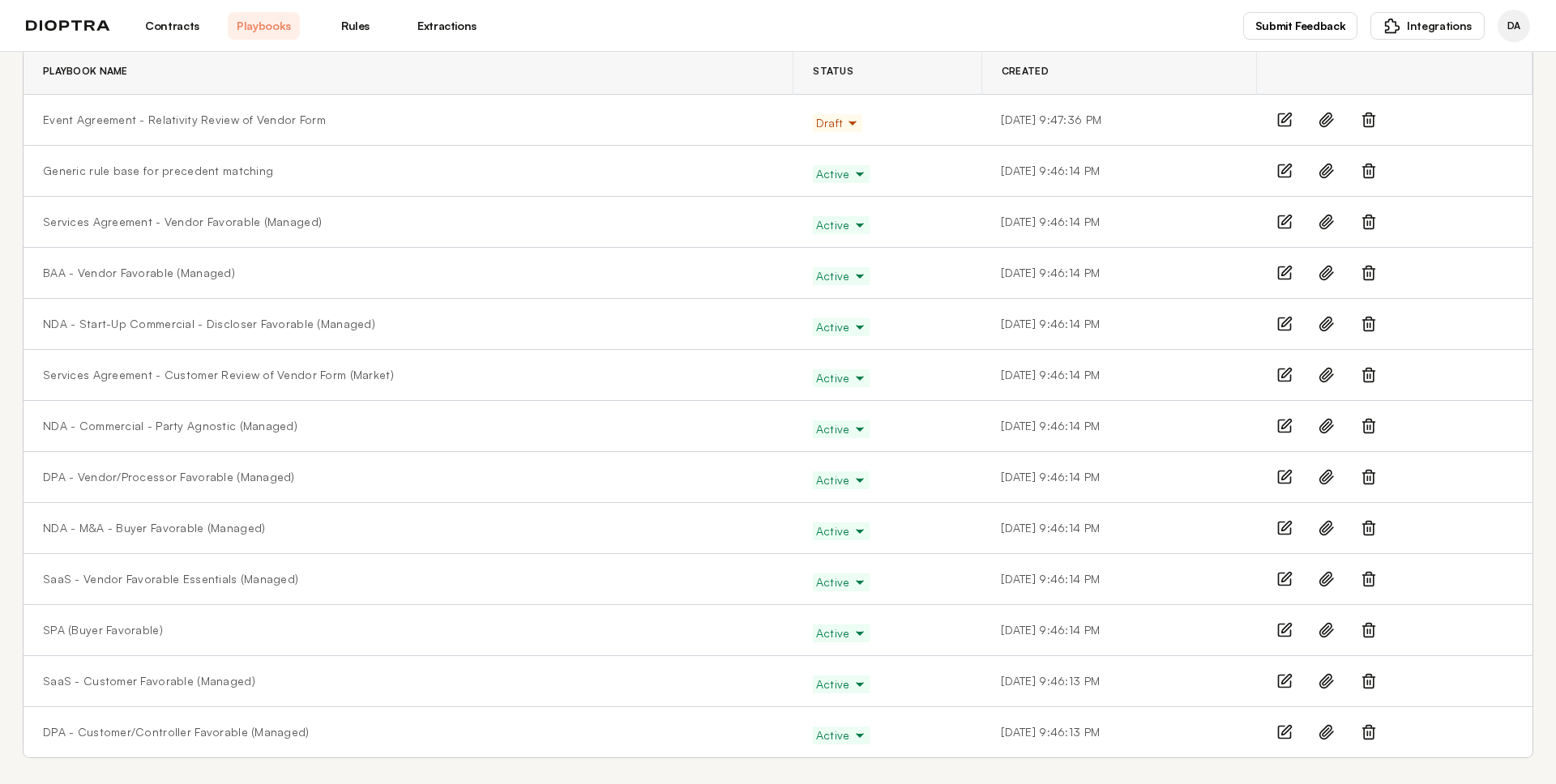 scroll, scrollTop: 0, scrollLeft: 0, axis: both 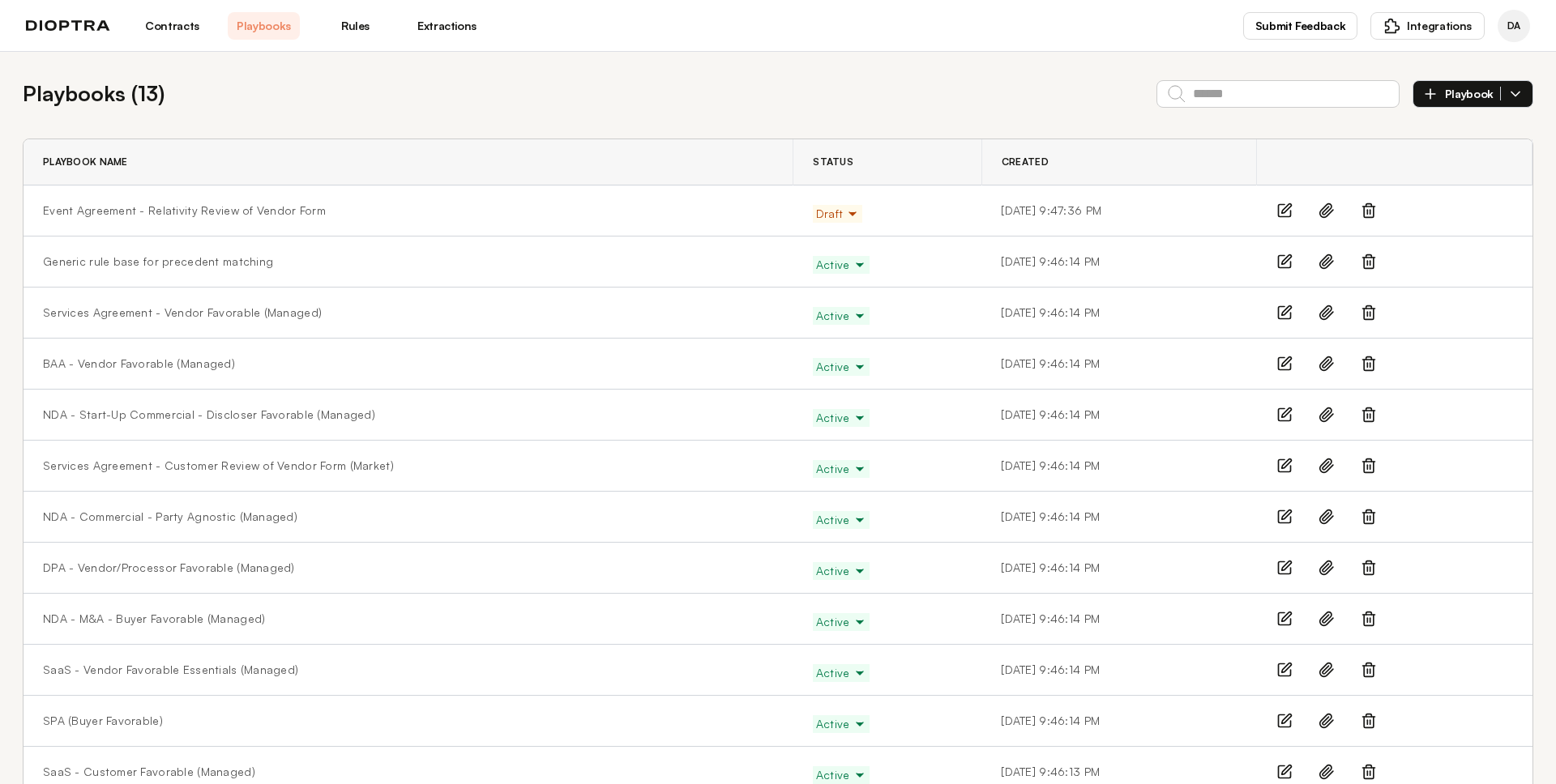 click on "Extractions" at bounding box center [447, 26] 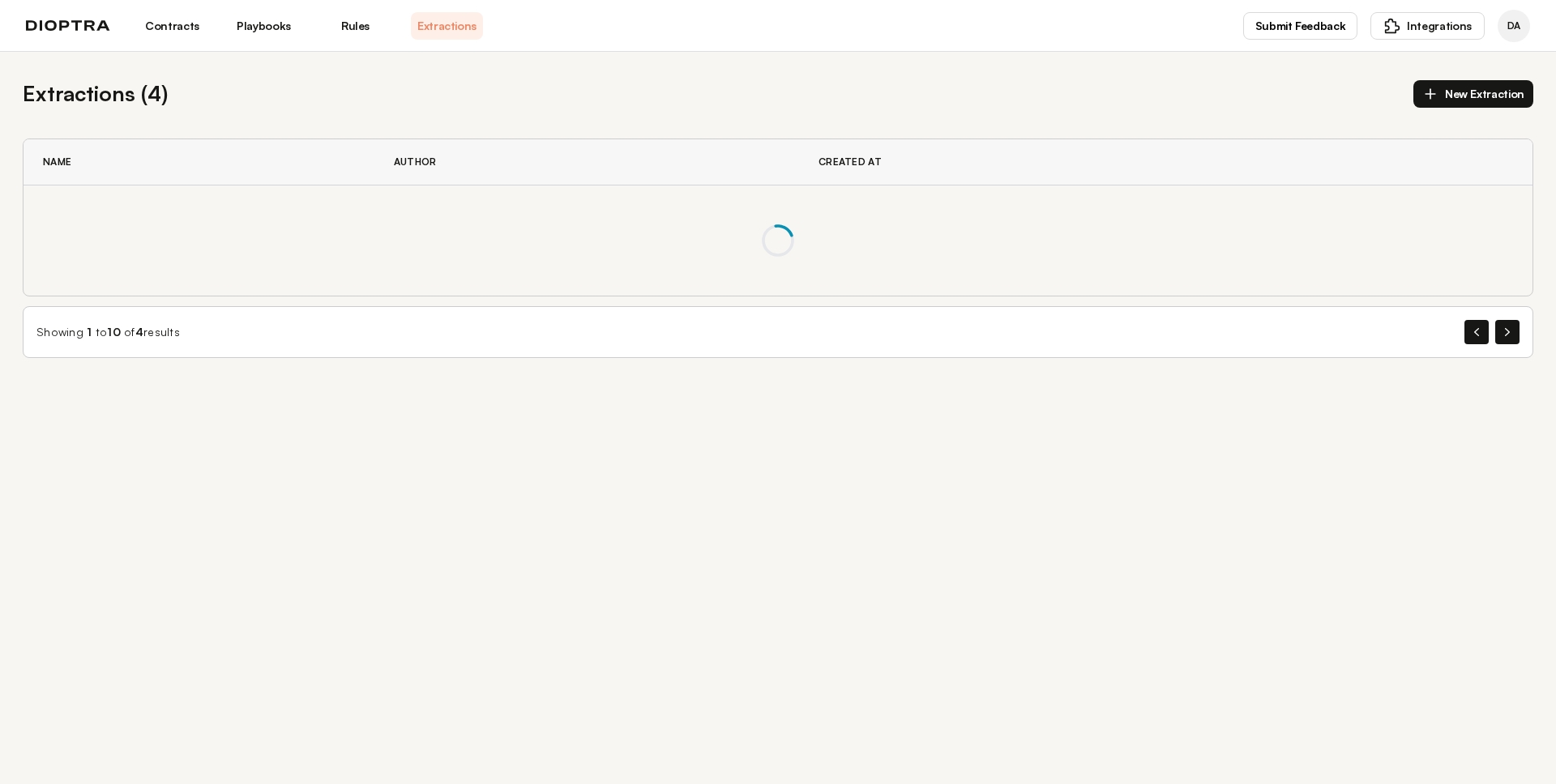 scroll, scrollTop: 0, scrollLeft: 0, axis: both 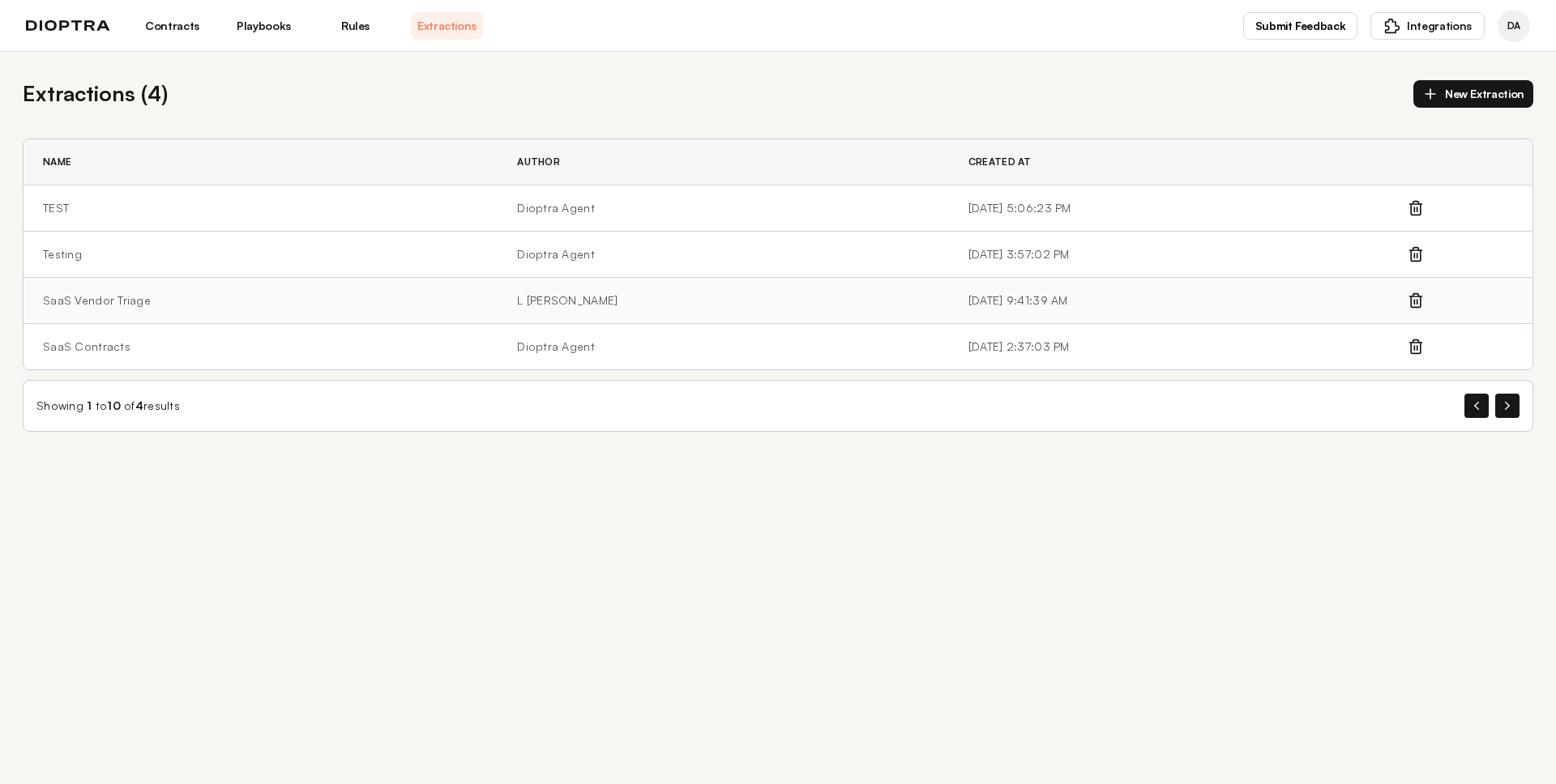 click on "SaaS Vendor Triage" at bounding box center [260, 300] 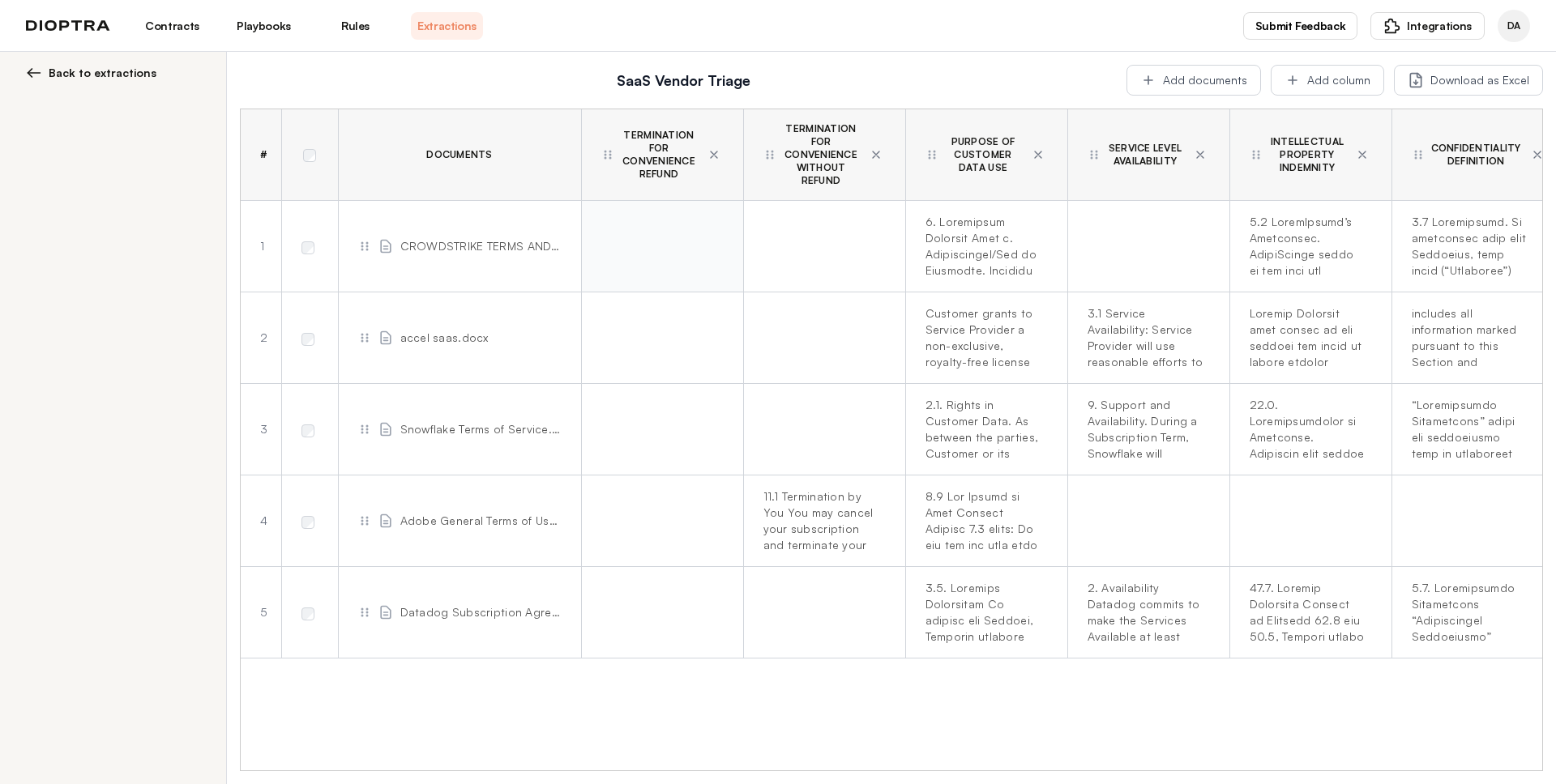 scroll, scrollTop: 0, scrollLeft: 12, axis: horizontal 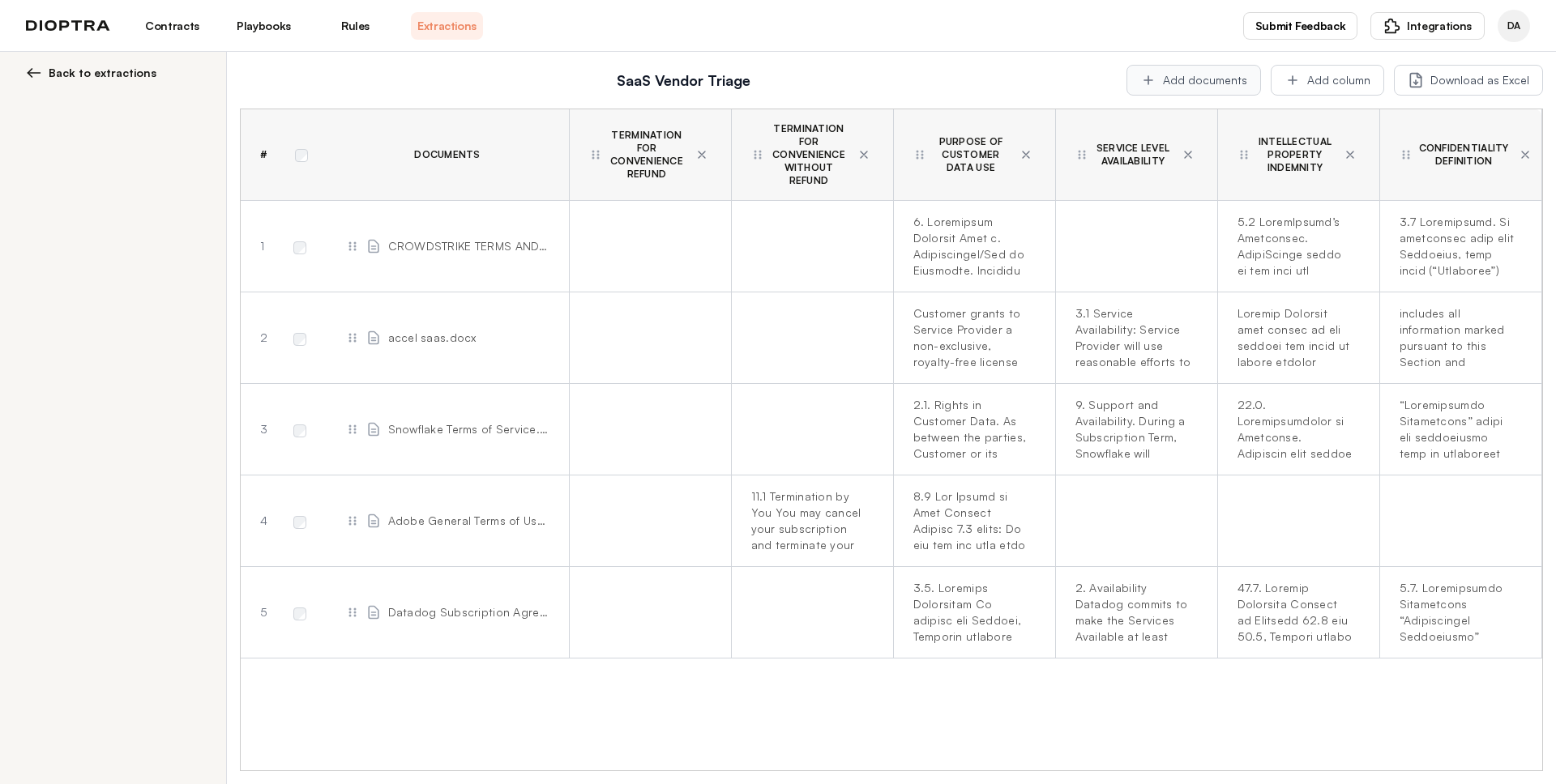 click on "Add documents" at bounding box center (1194, 80) 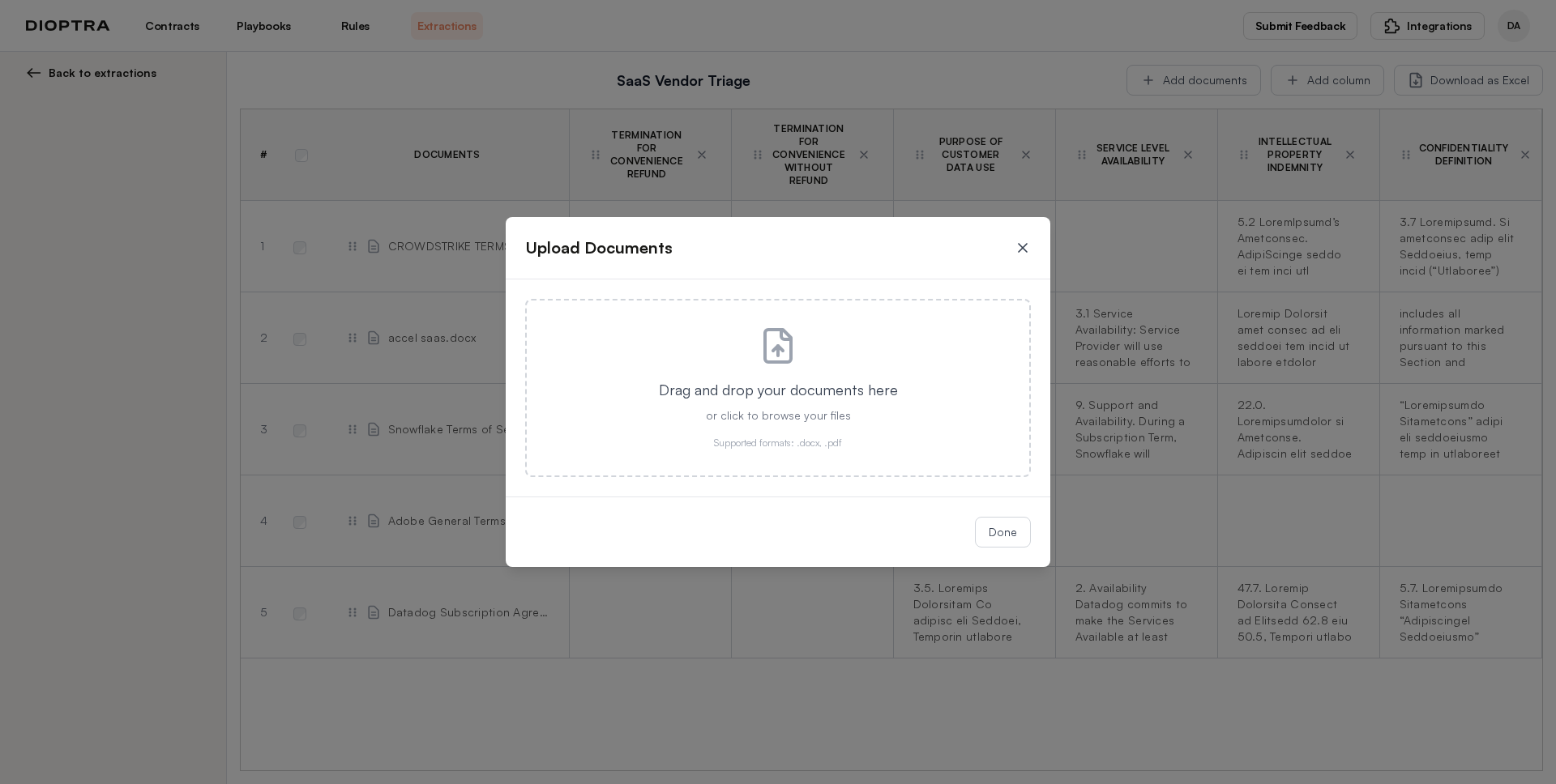 click 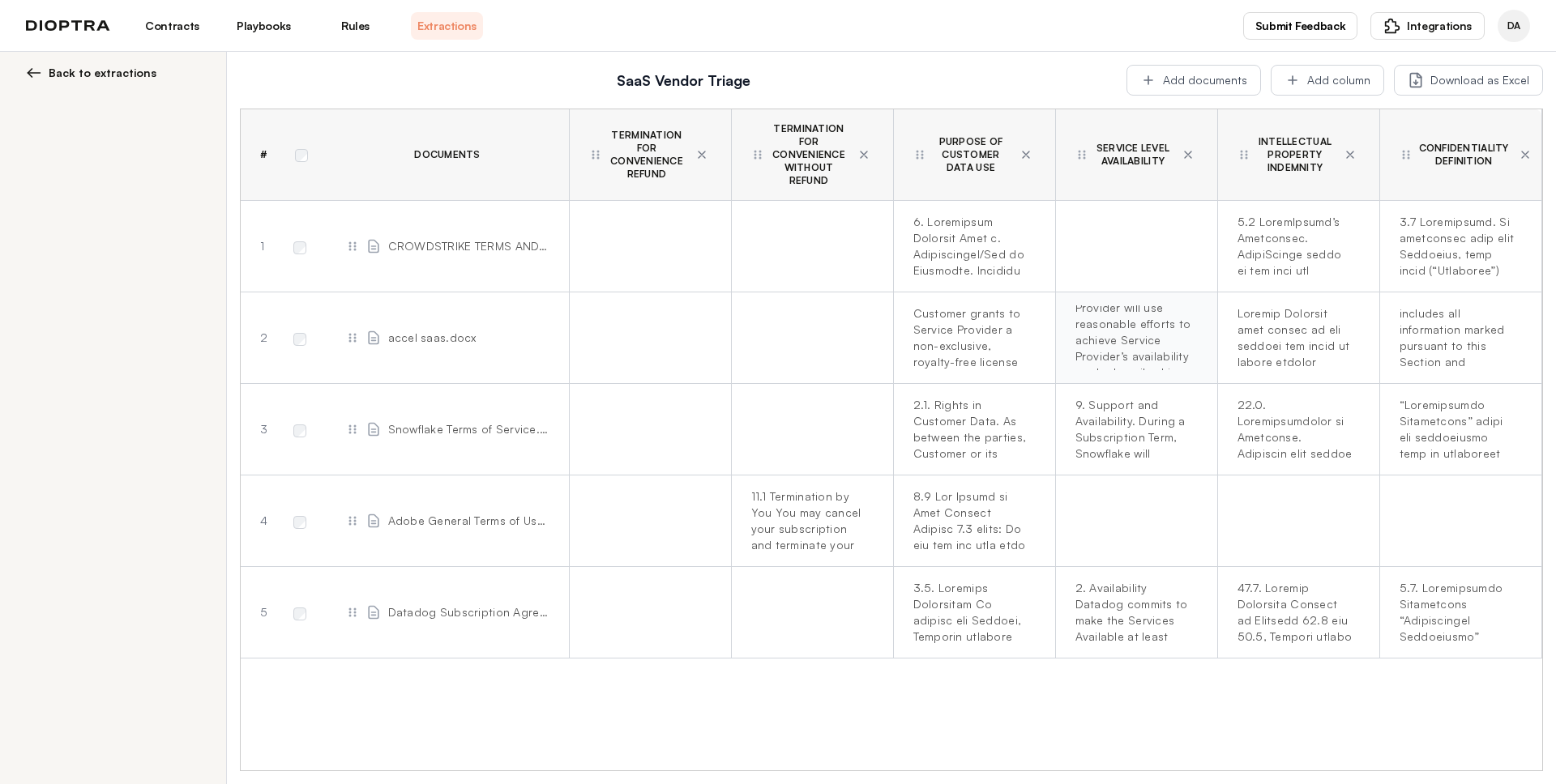 scroll, scrollTop: 48, scrollLeft: 55, axis: both 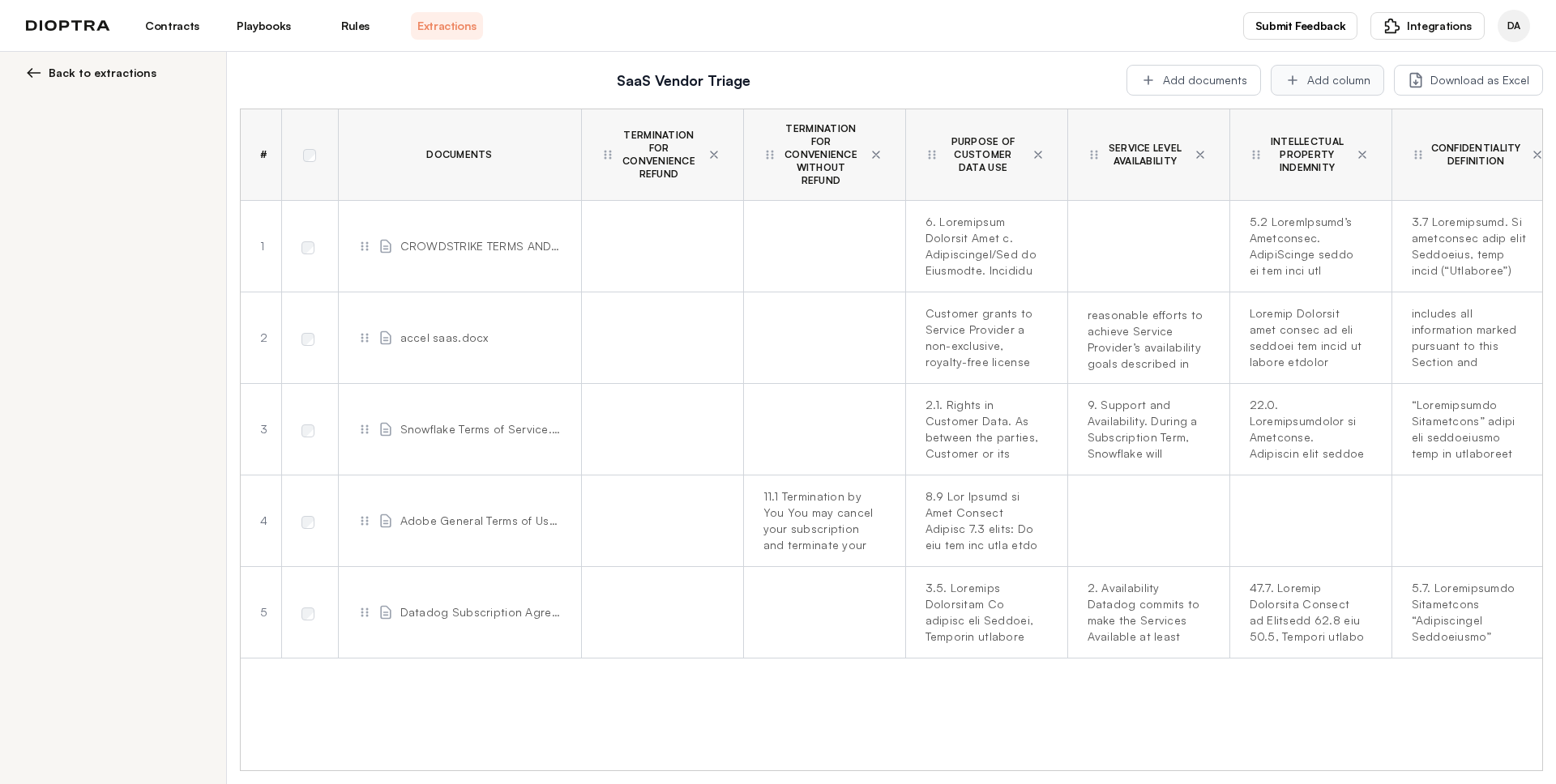 click on "Add column" at bounding box center (1327, 80) 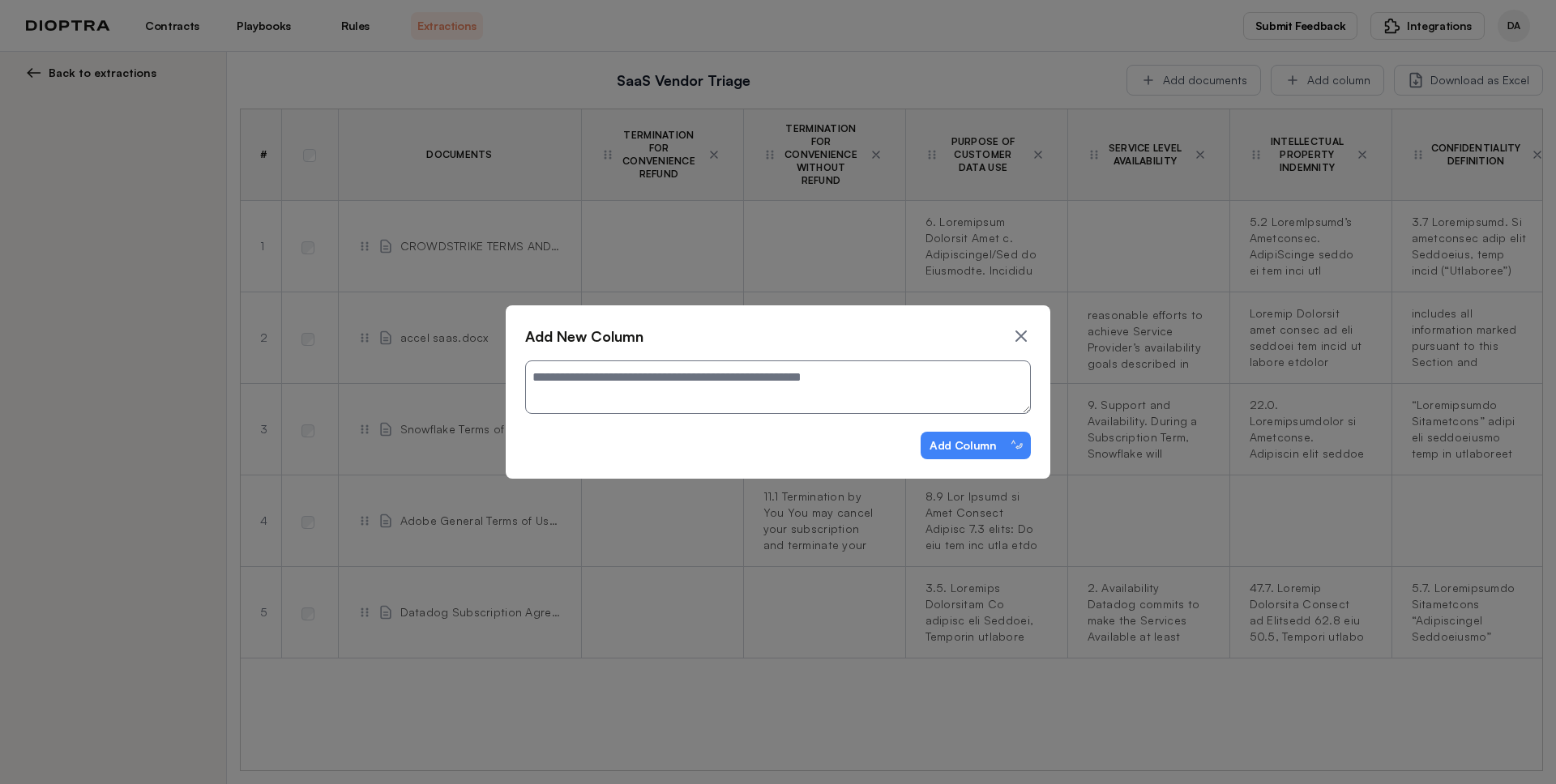 click at bounding box center (778, 390) 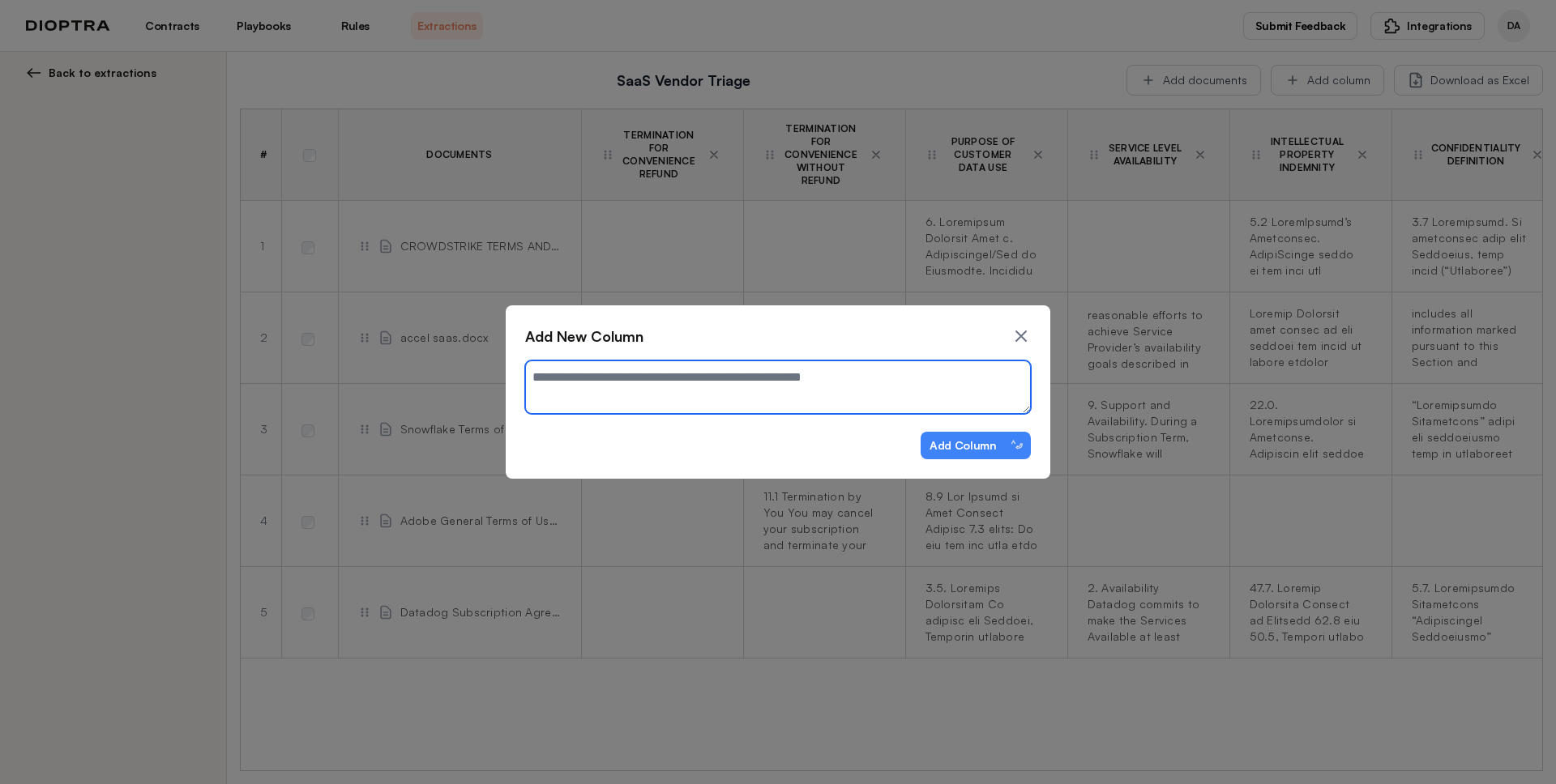 click at bounding box center (778, 387) 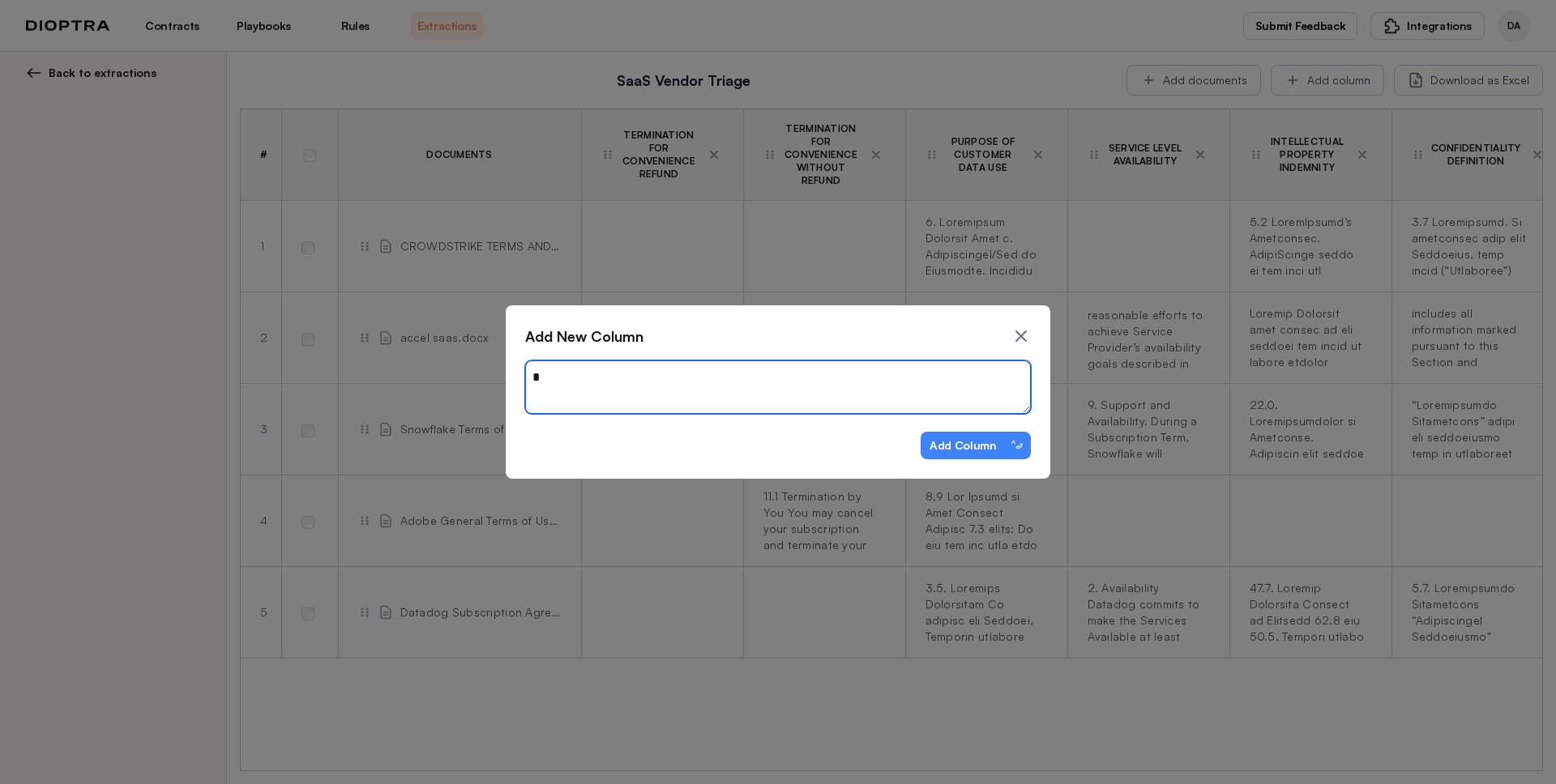 type on "*" 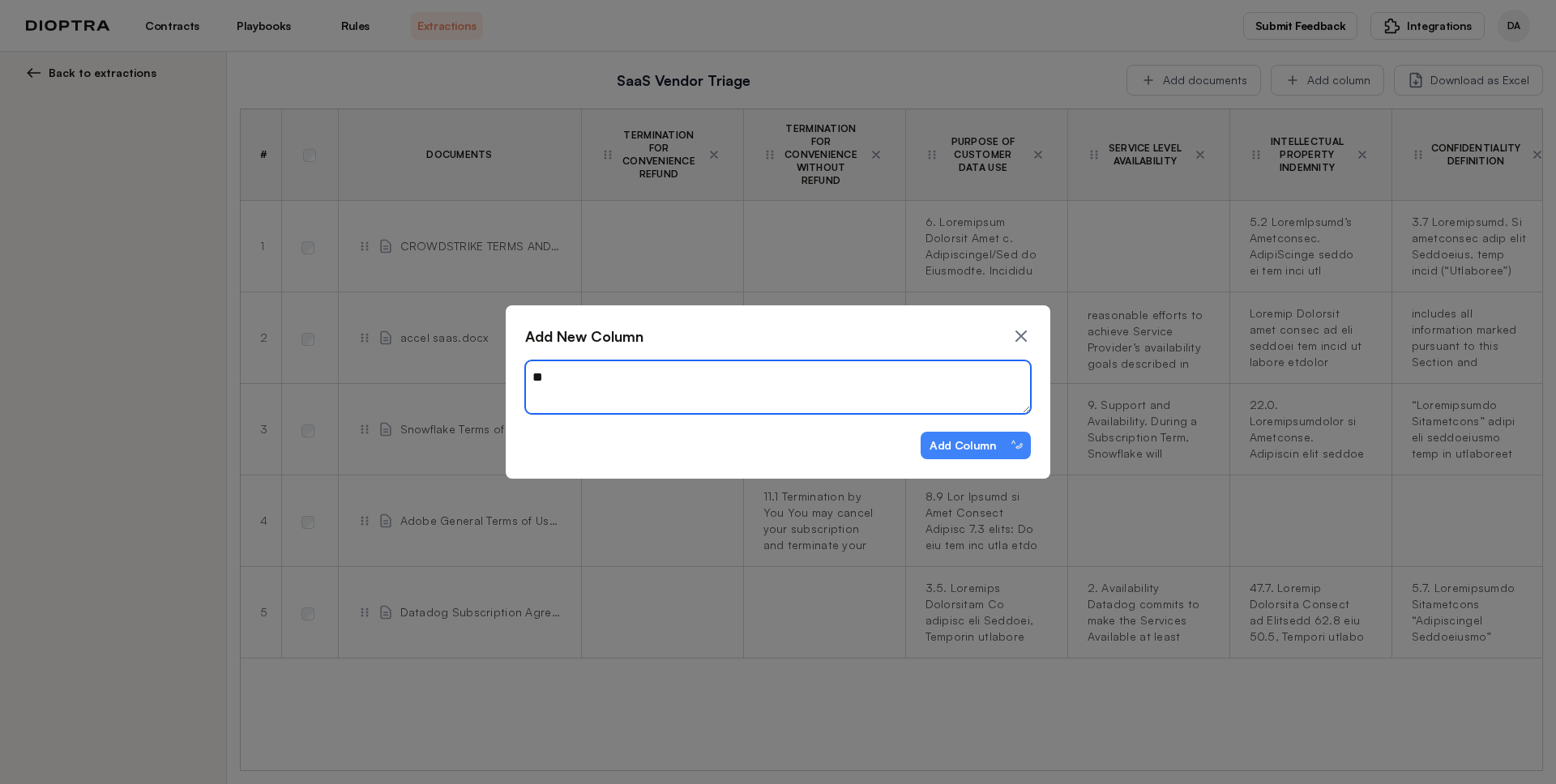 type on "*" 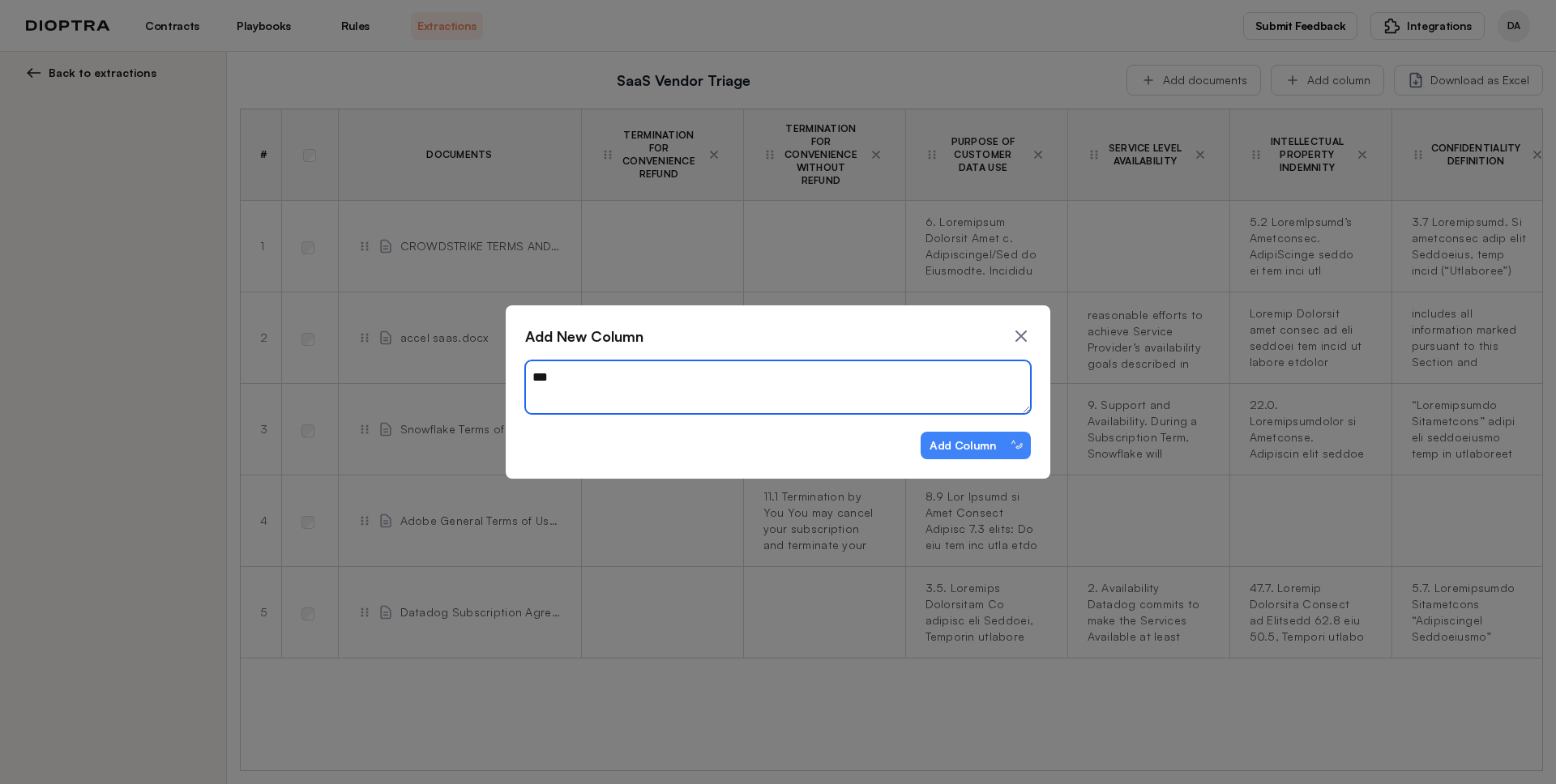 type on "*" 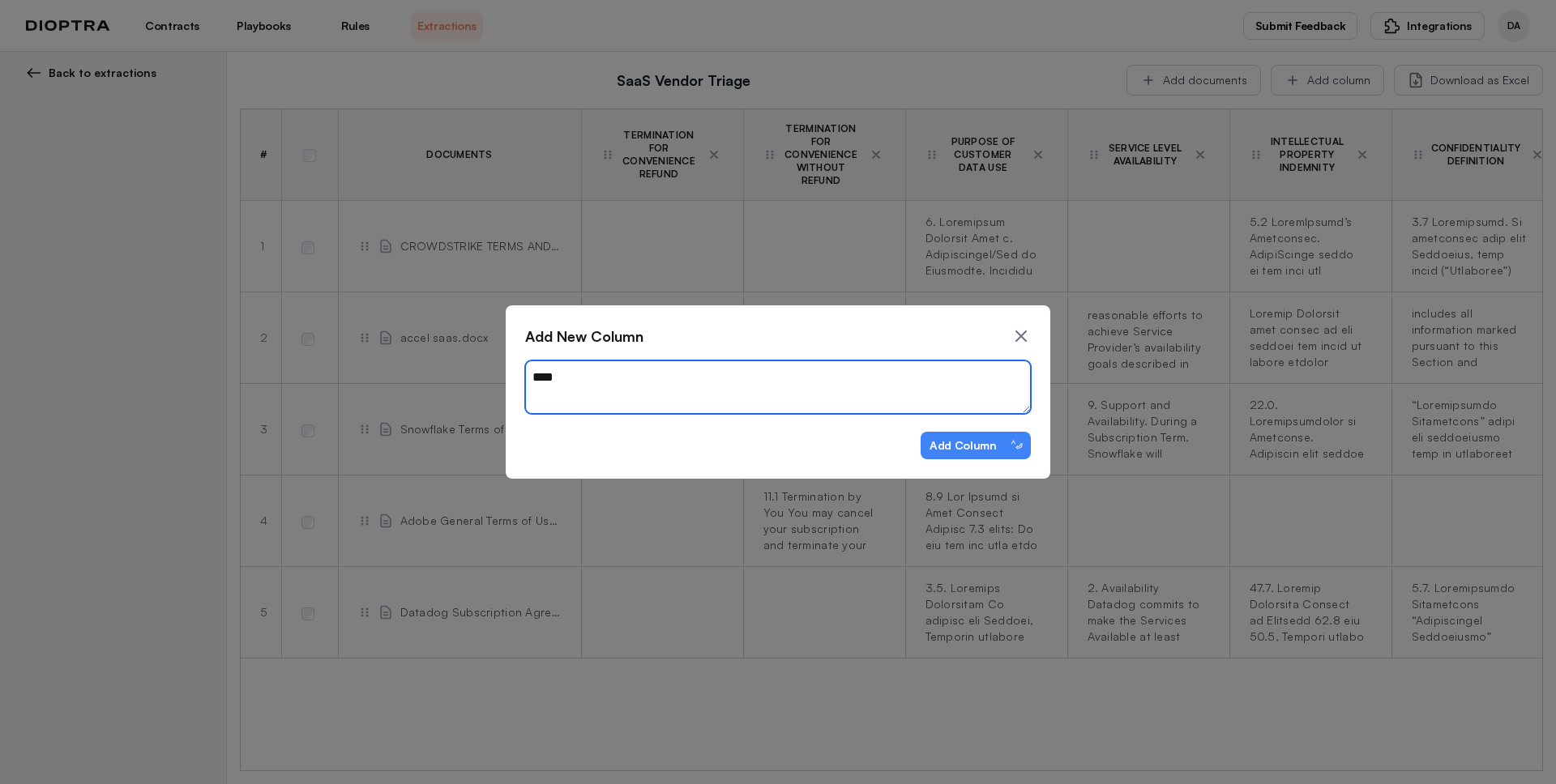 type on "*" 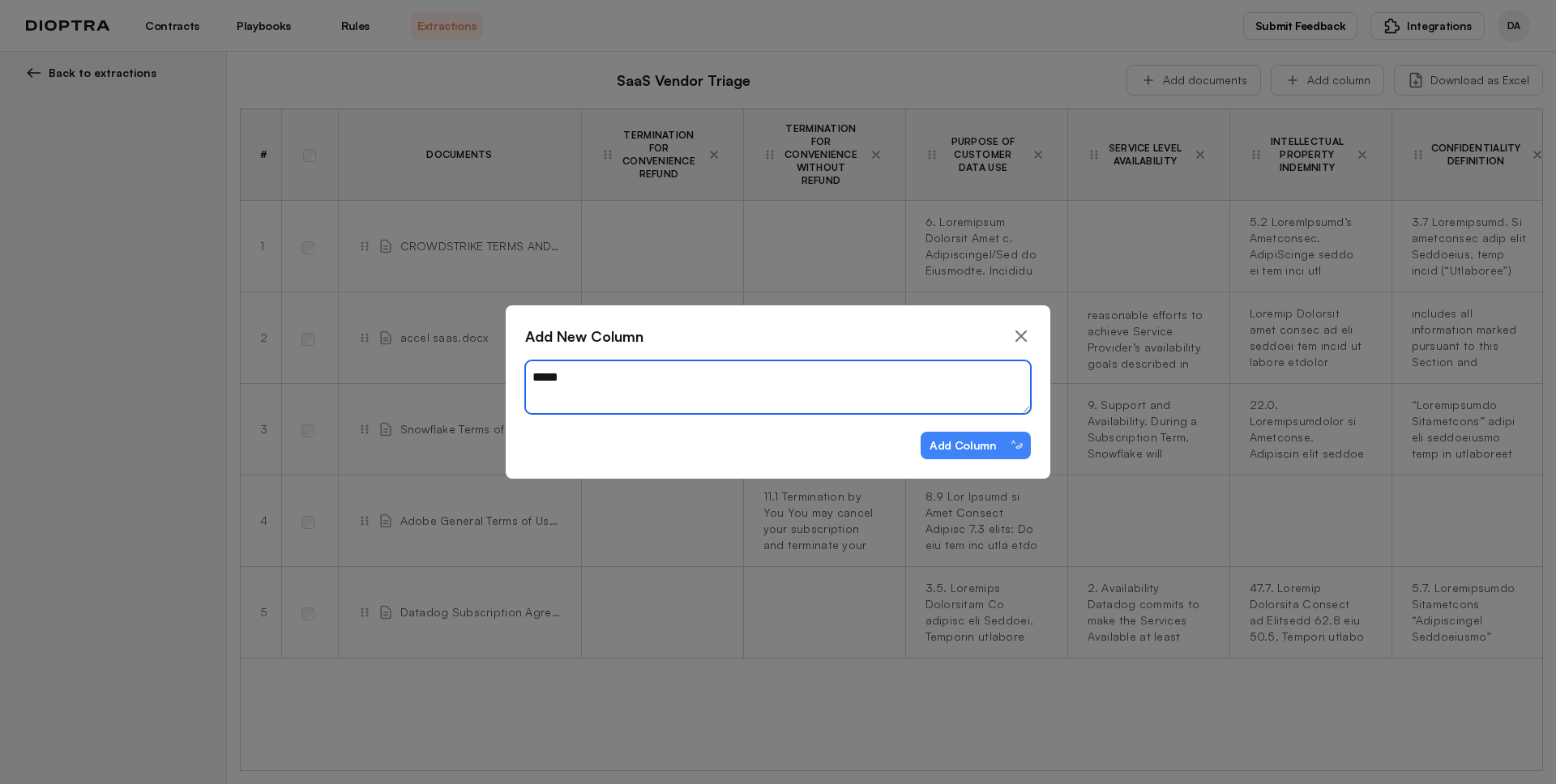 type on "*" 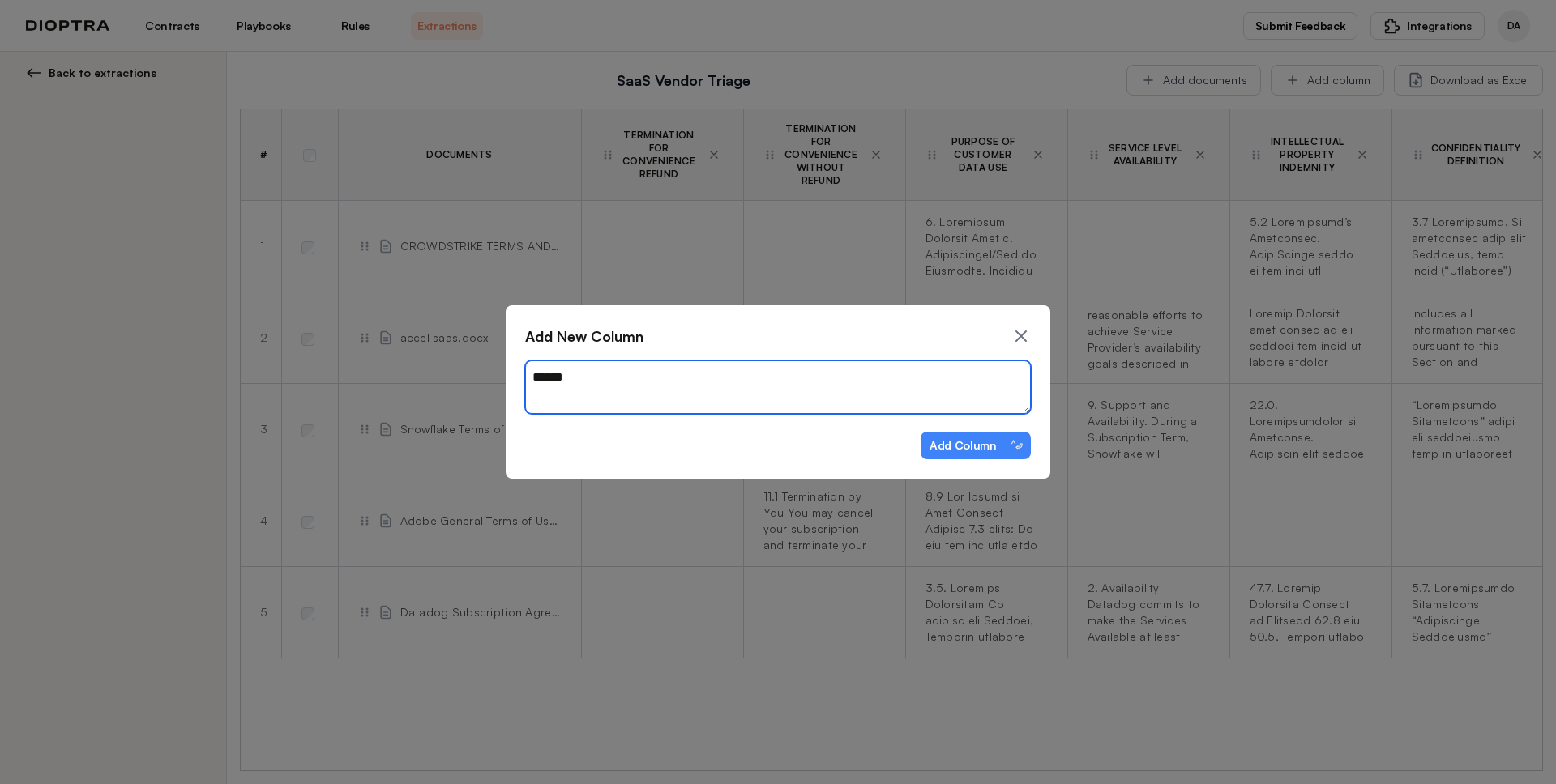 type on "*" 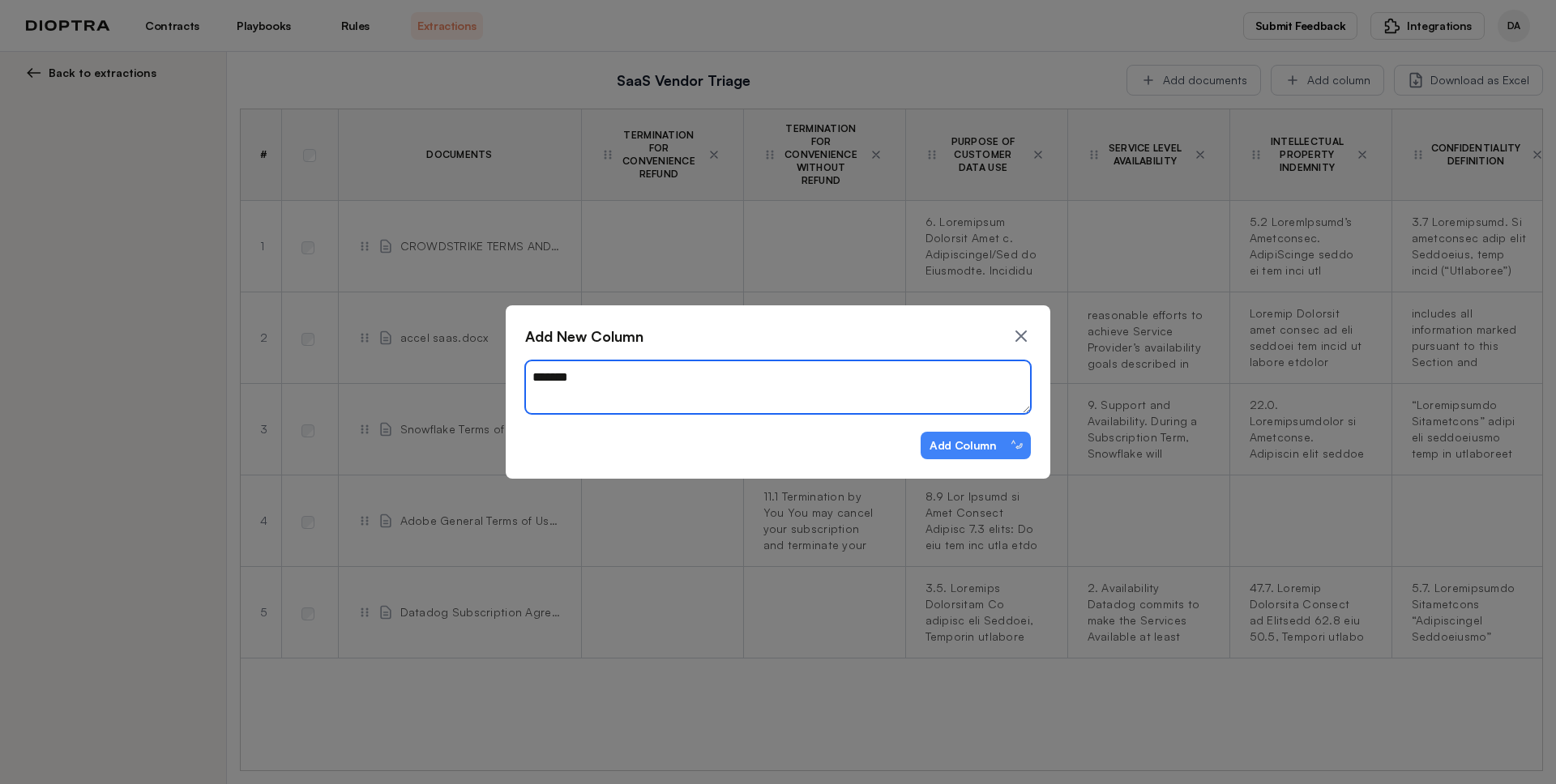 type on "*" 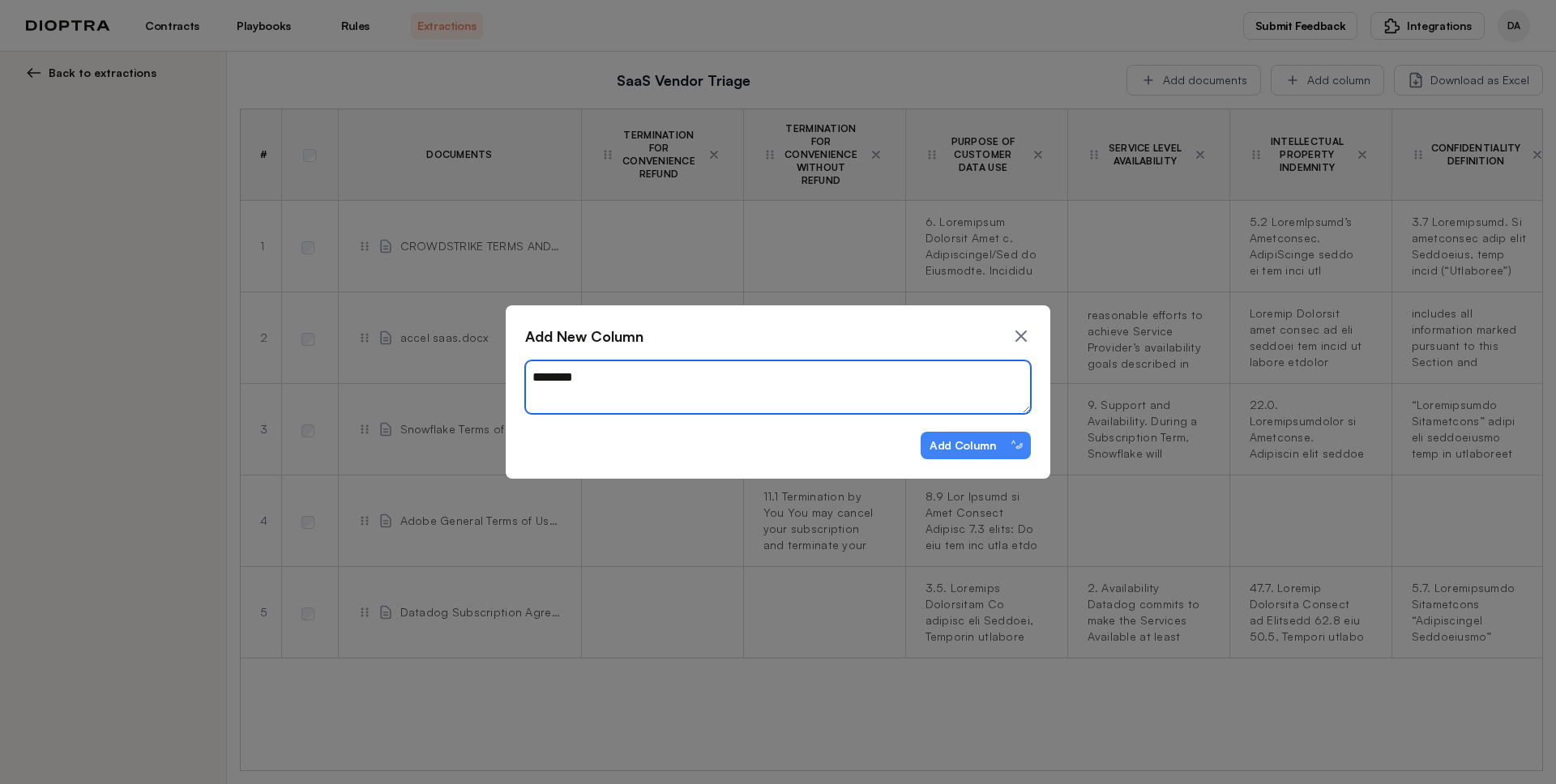 type on "*" 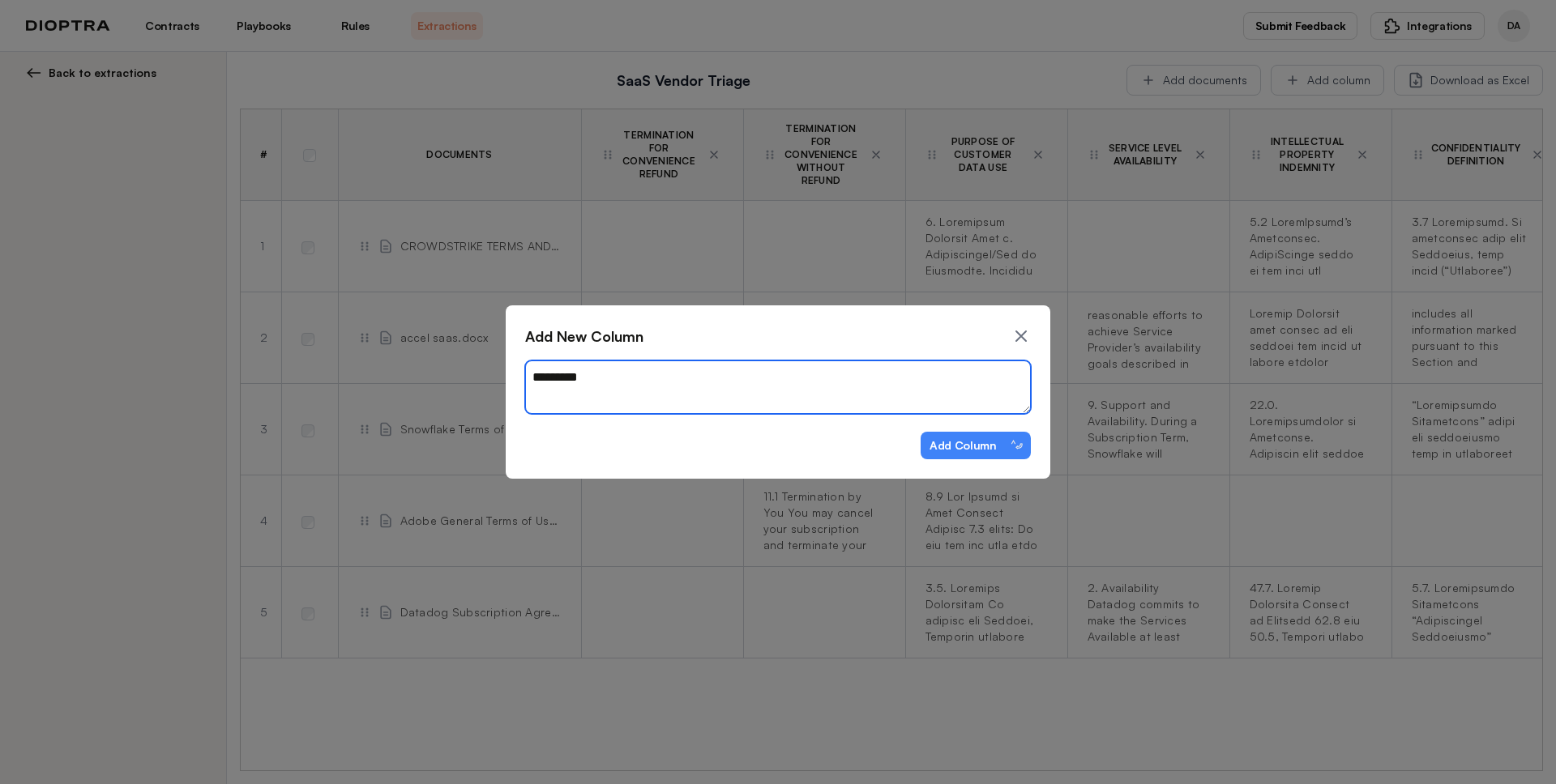 type on "*" 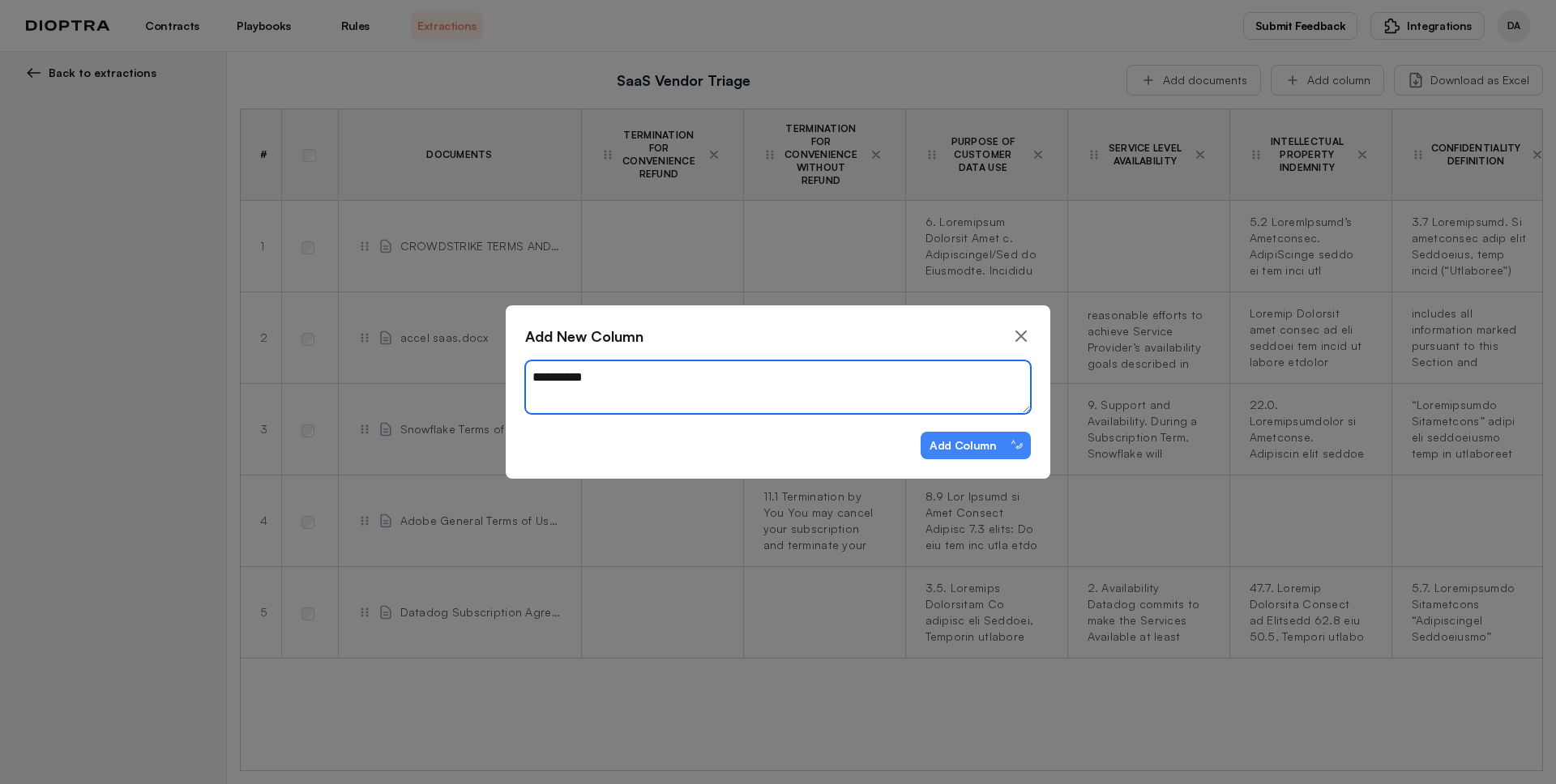 type on "*" 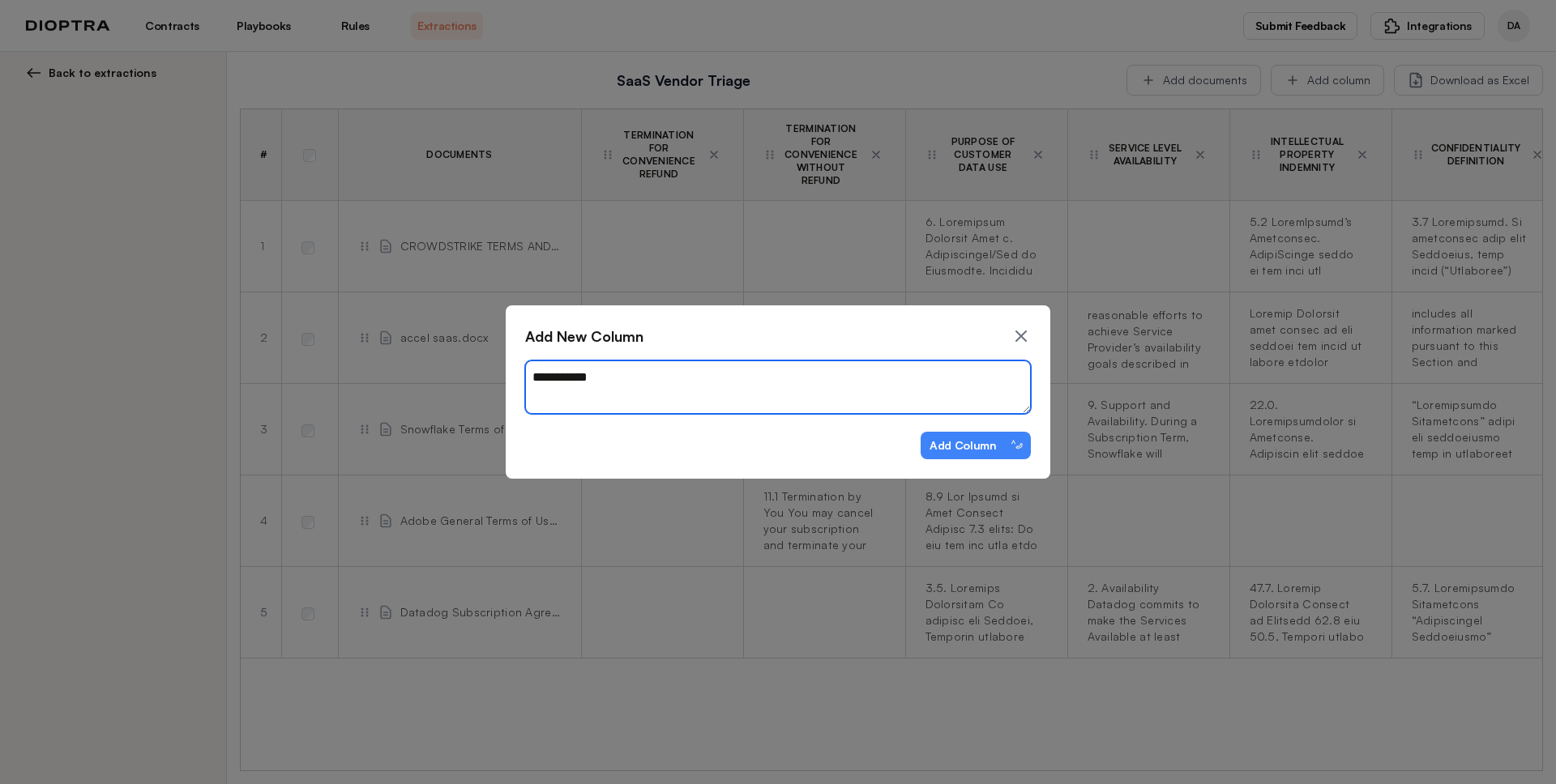 type on "*" 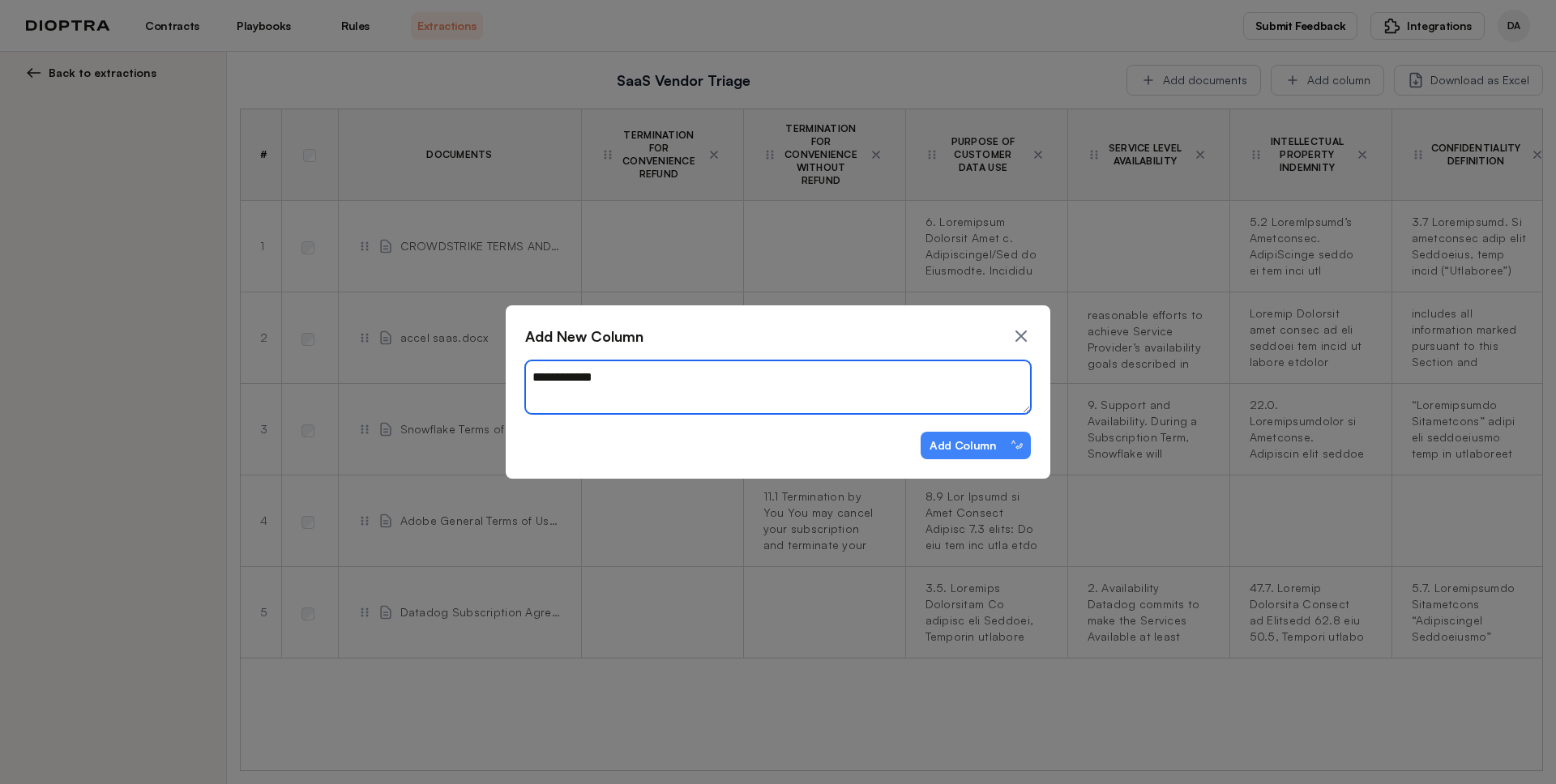 type on "*" 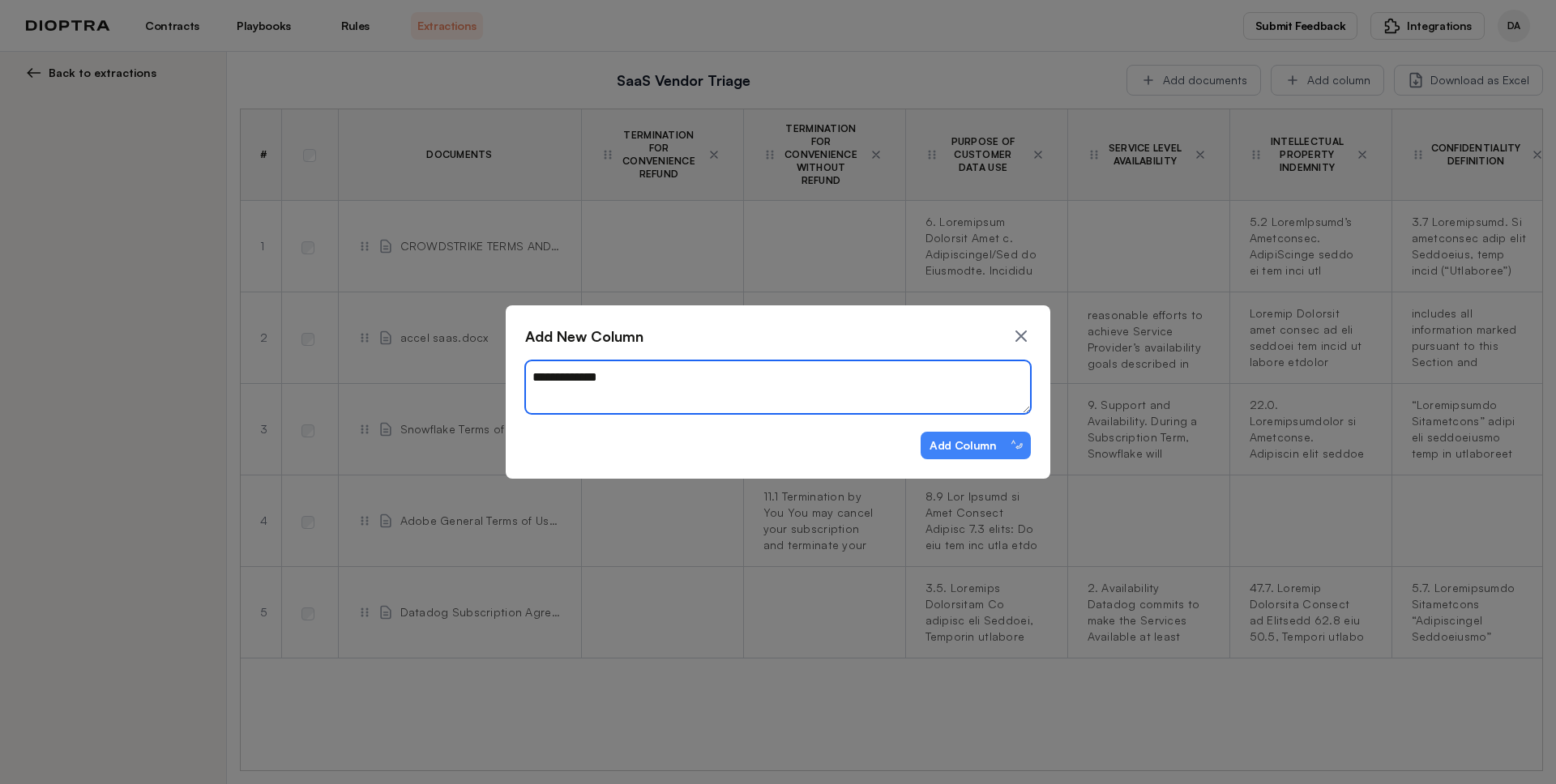 type on "*" 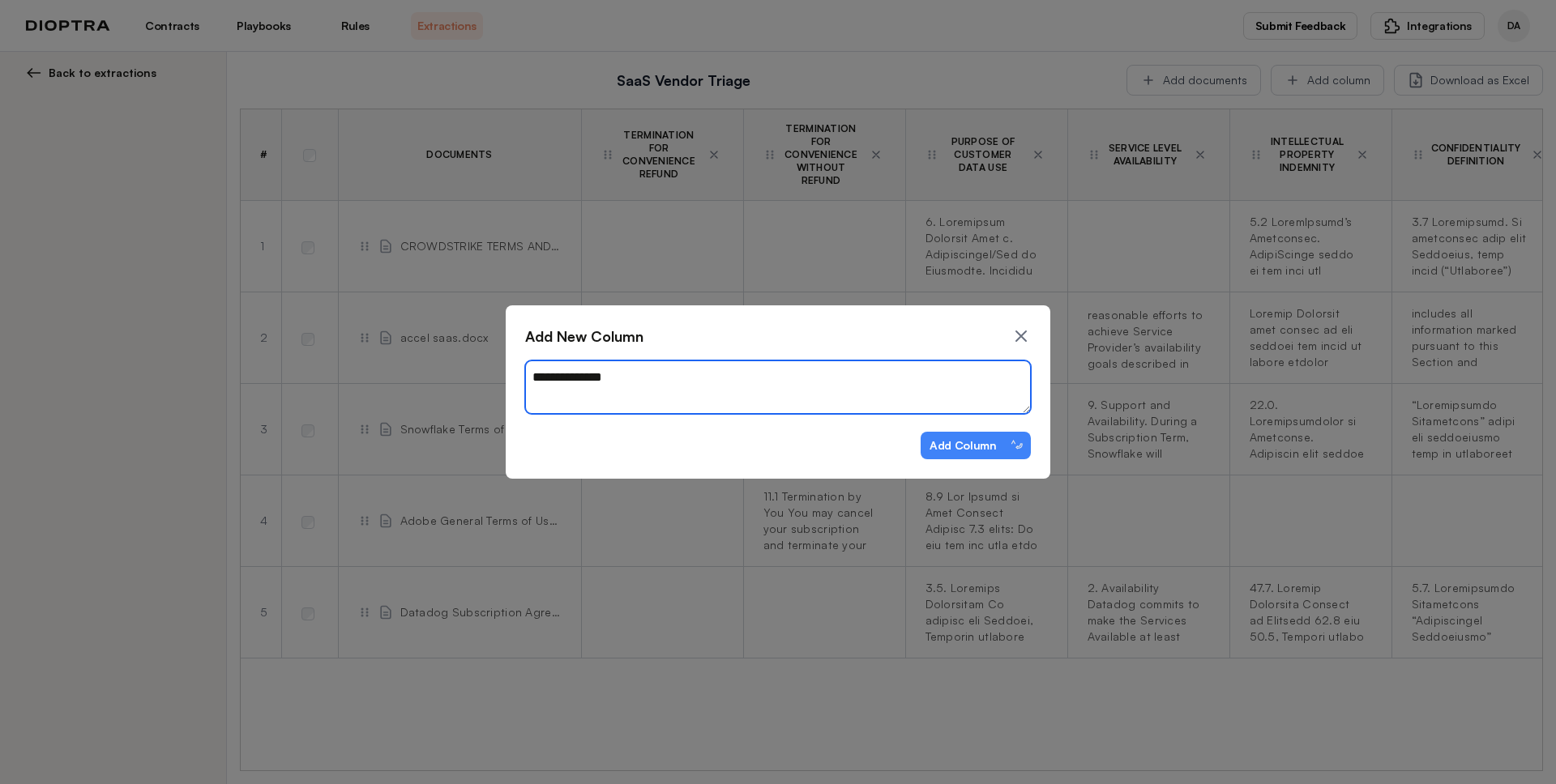 type on "*" 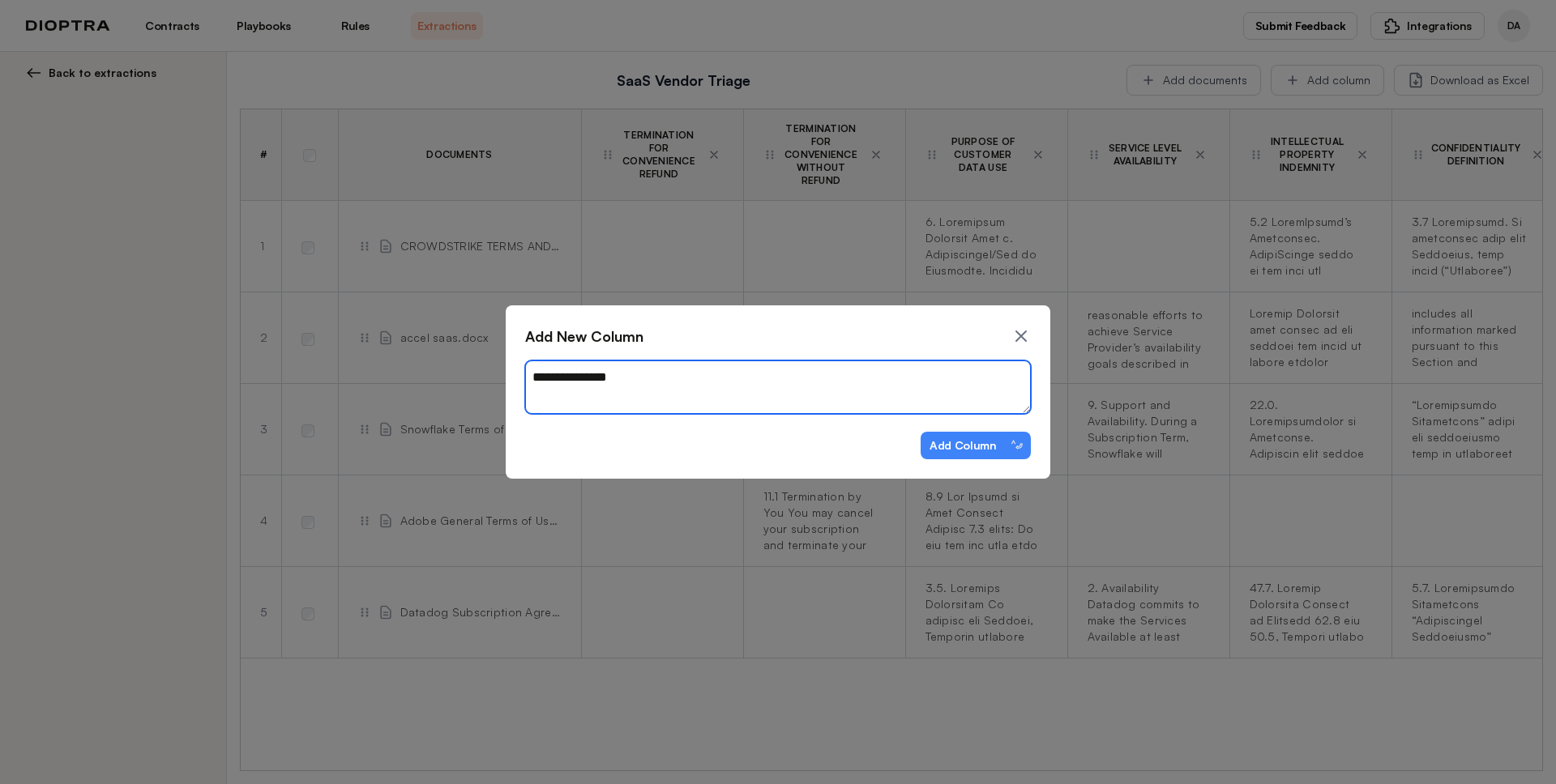type on "*" 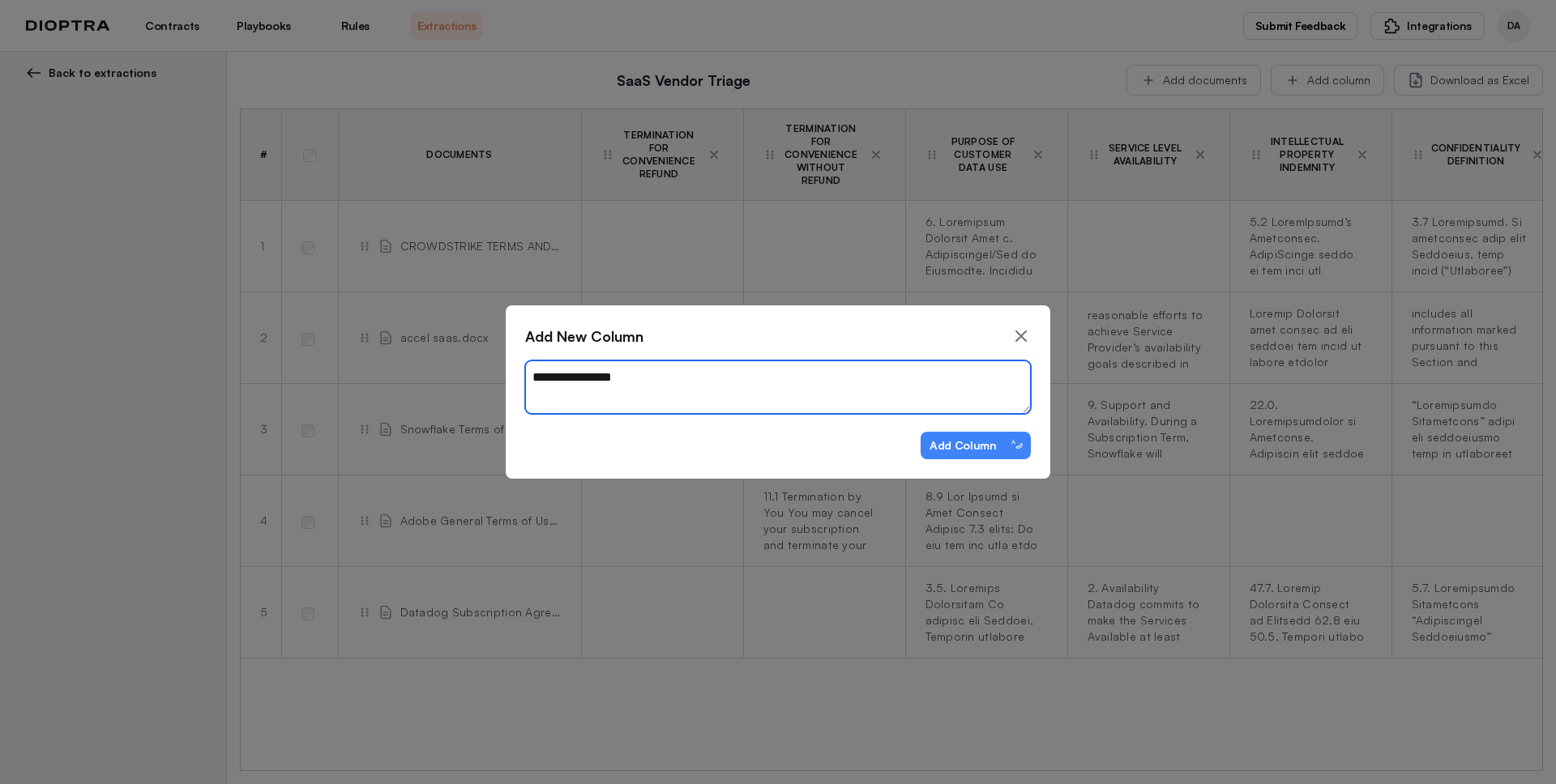 type on "*" 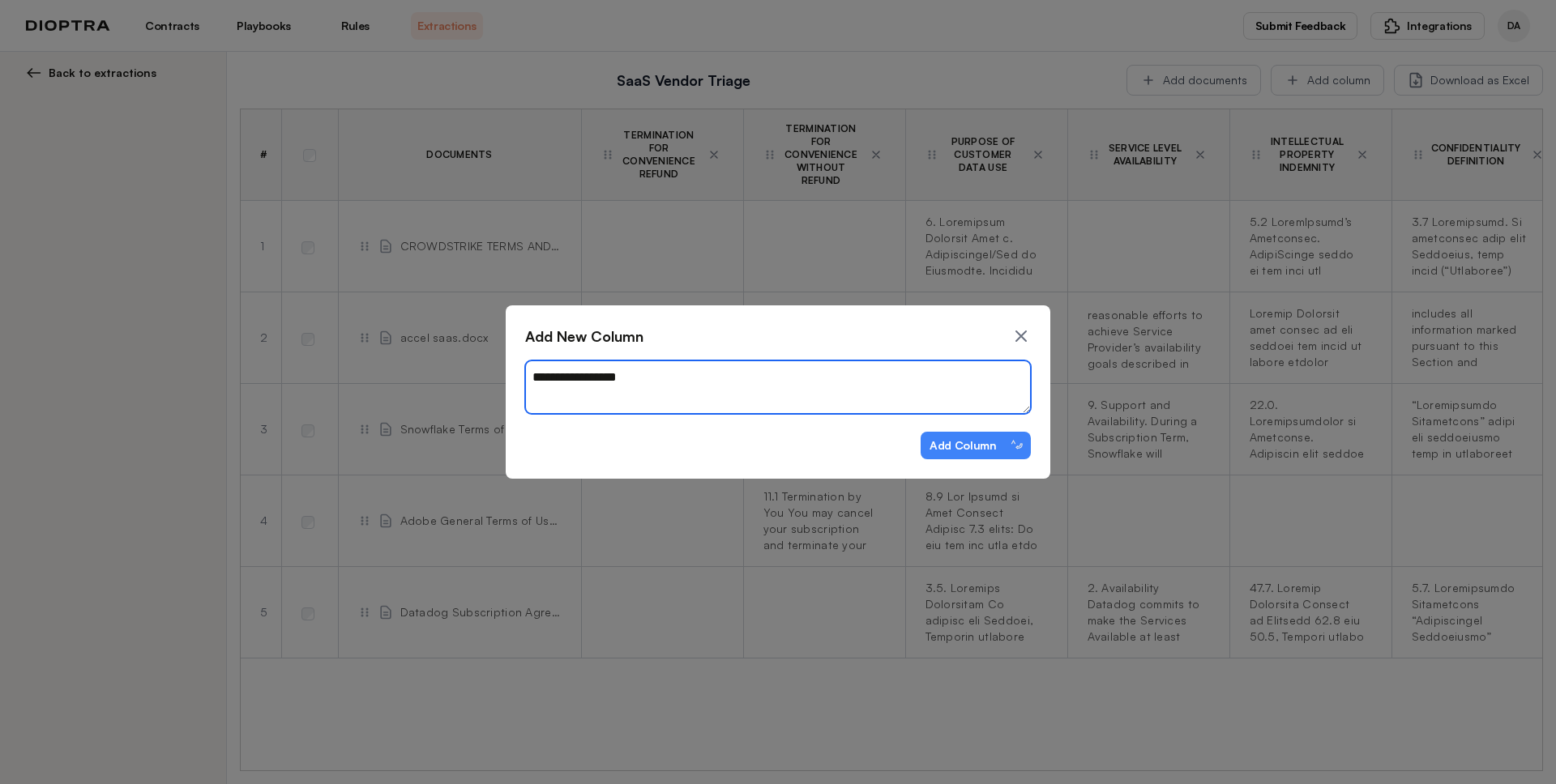 type on "*" 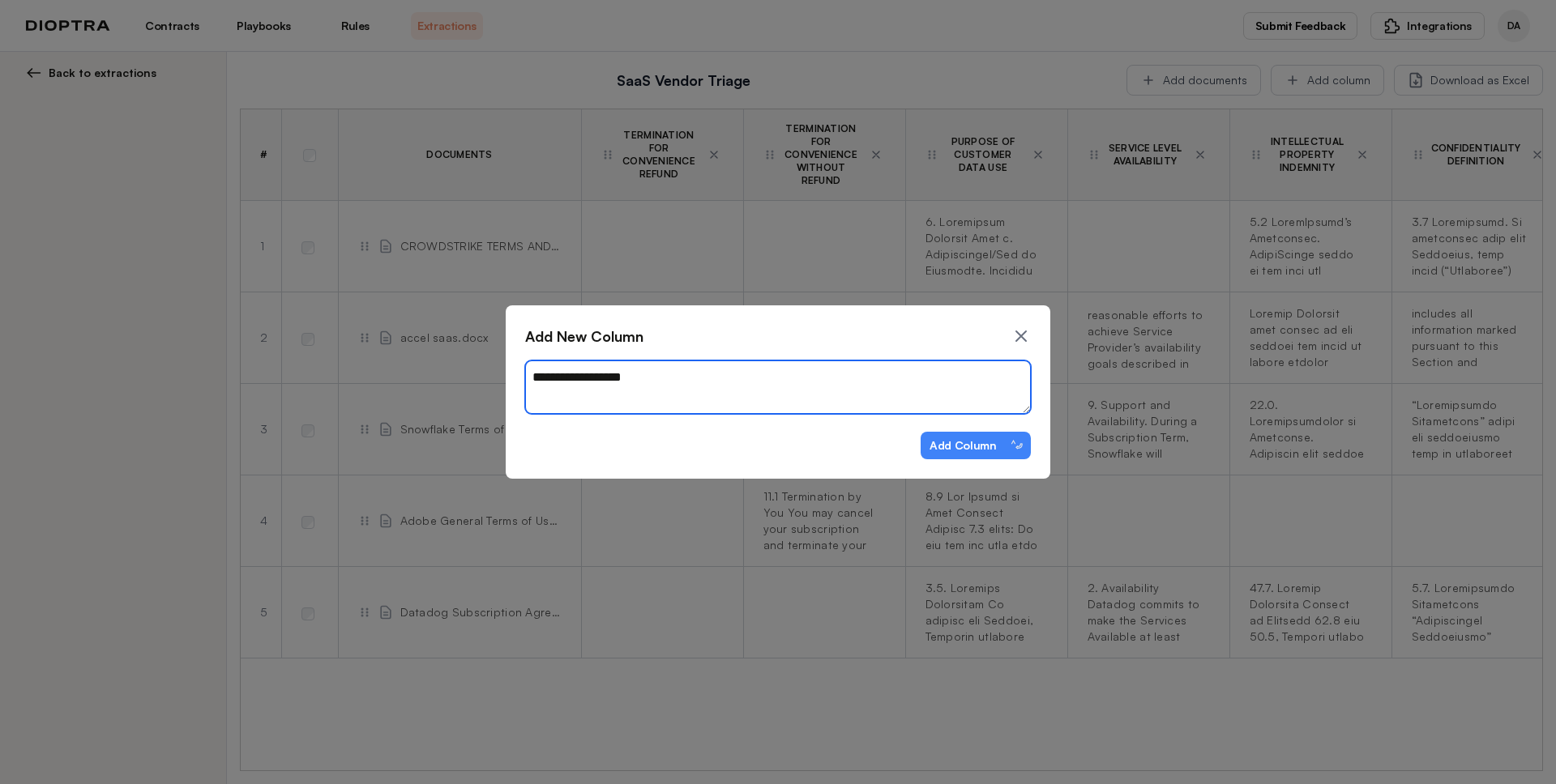 type on "*" 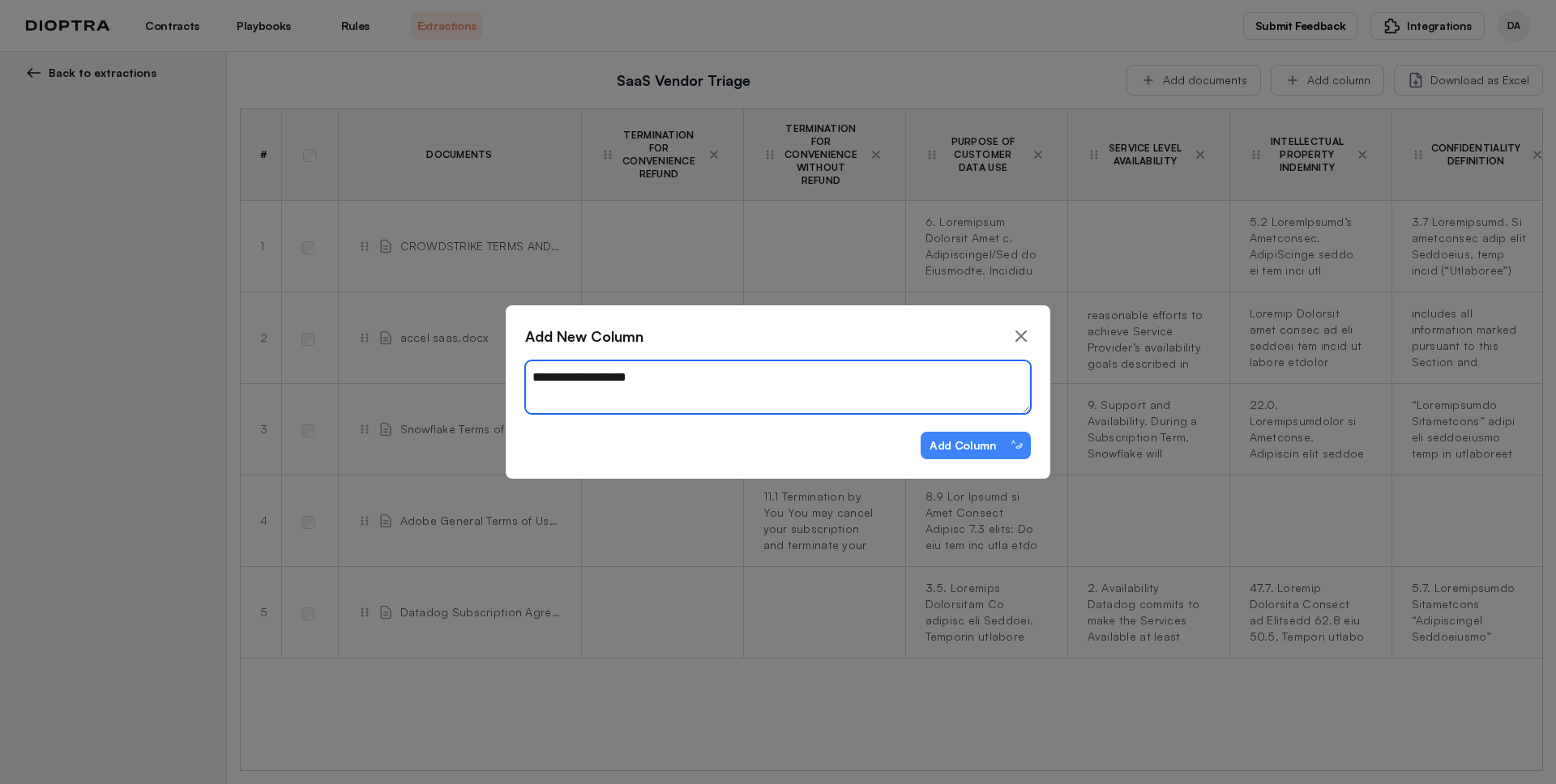 type on "*" 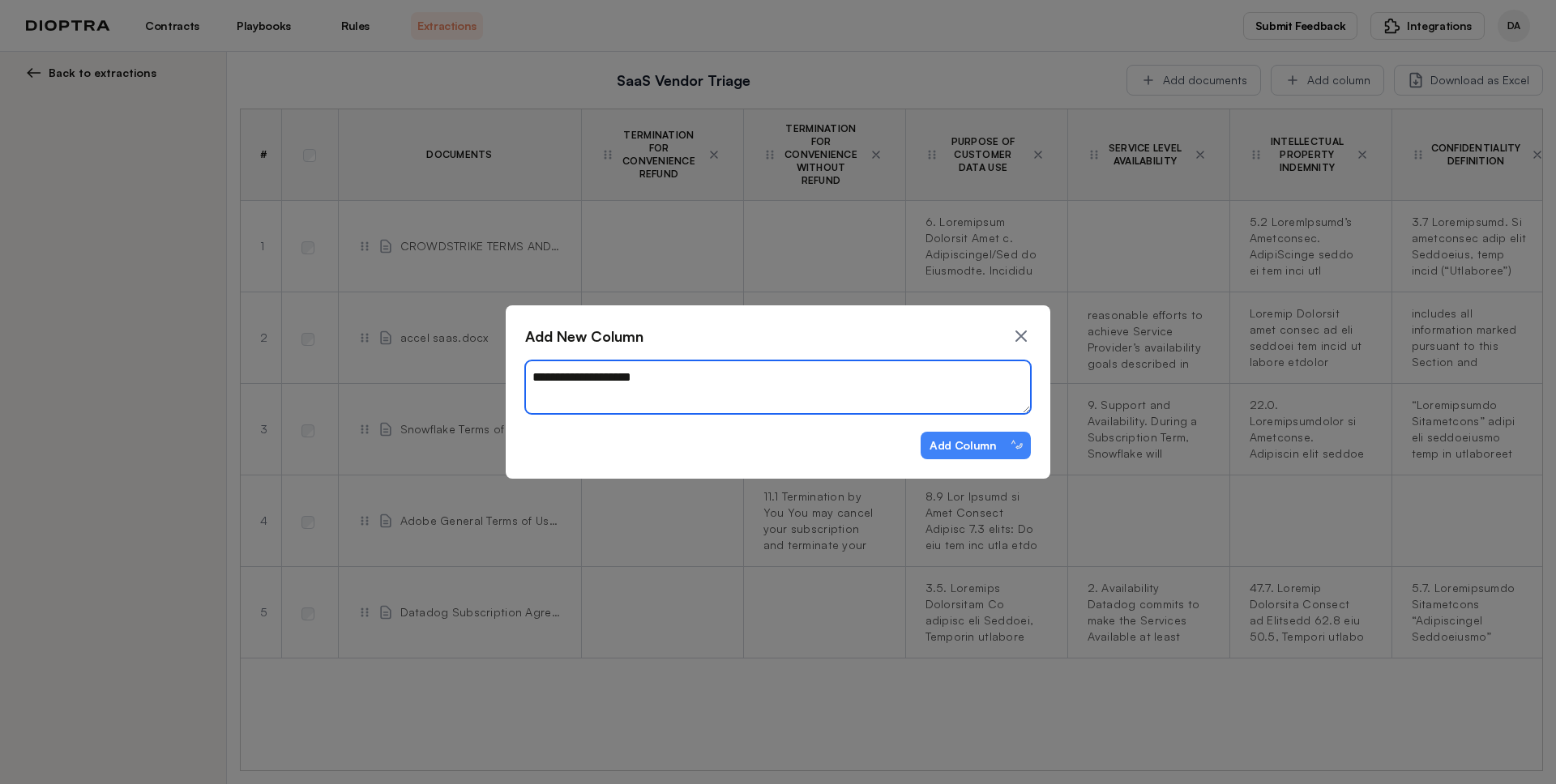 type on "*" 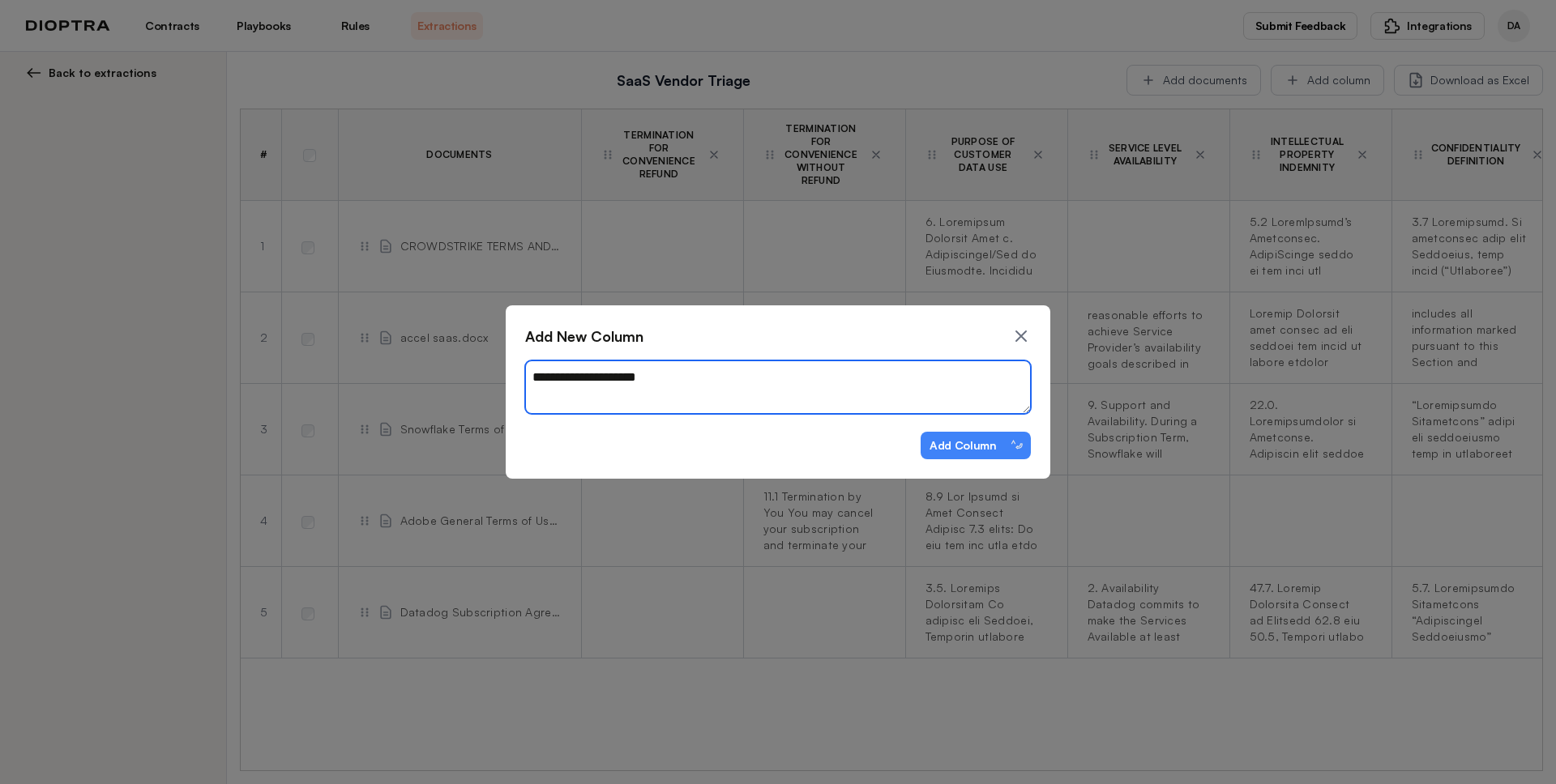 type on "*" 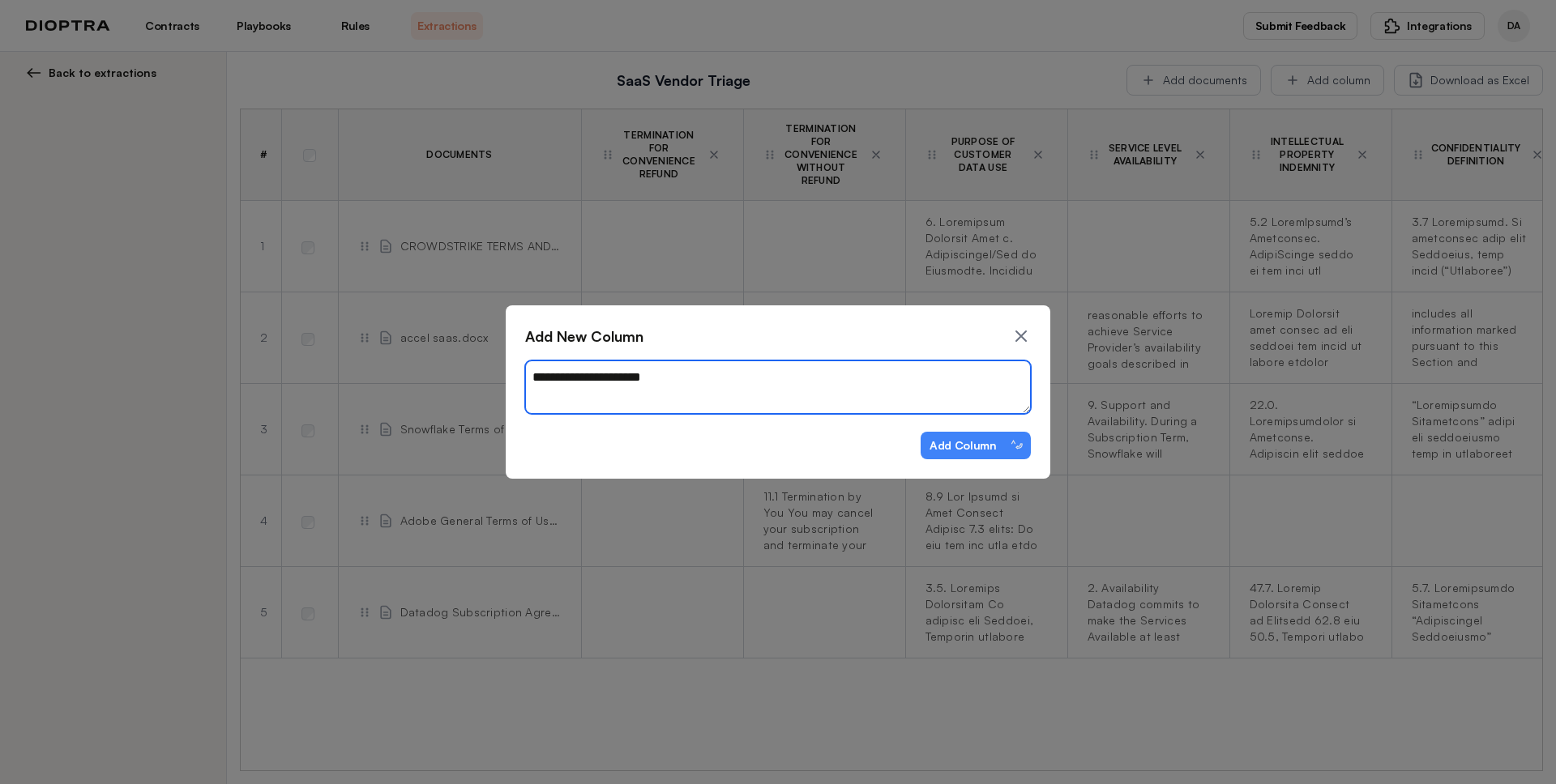 type on "*" 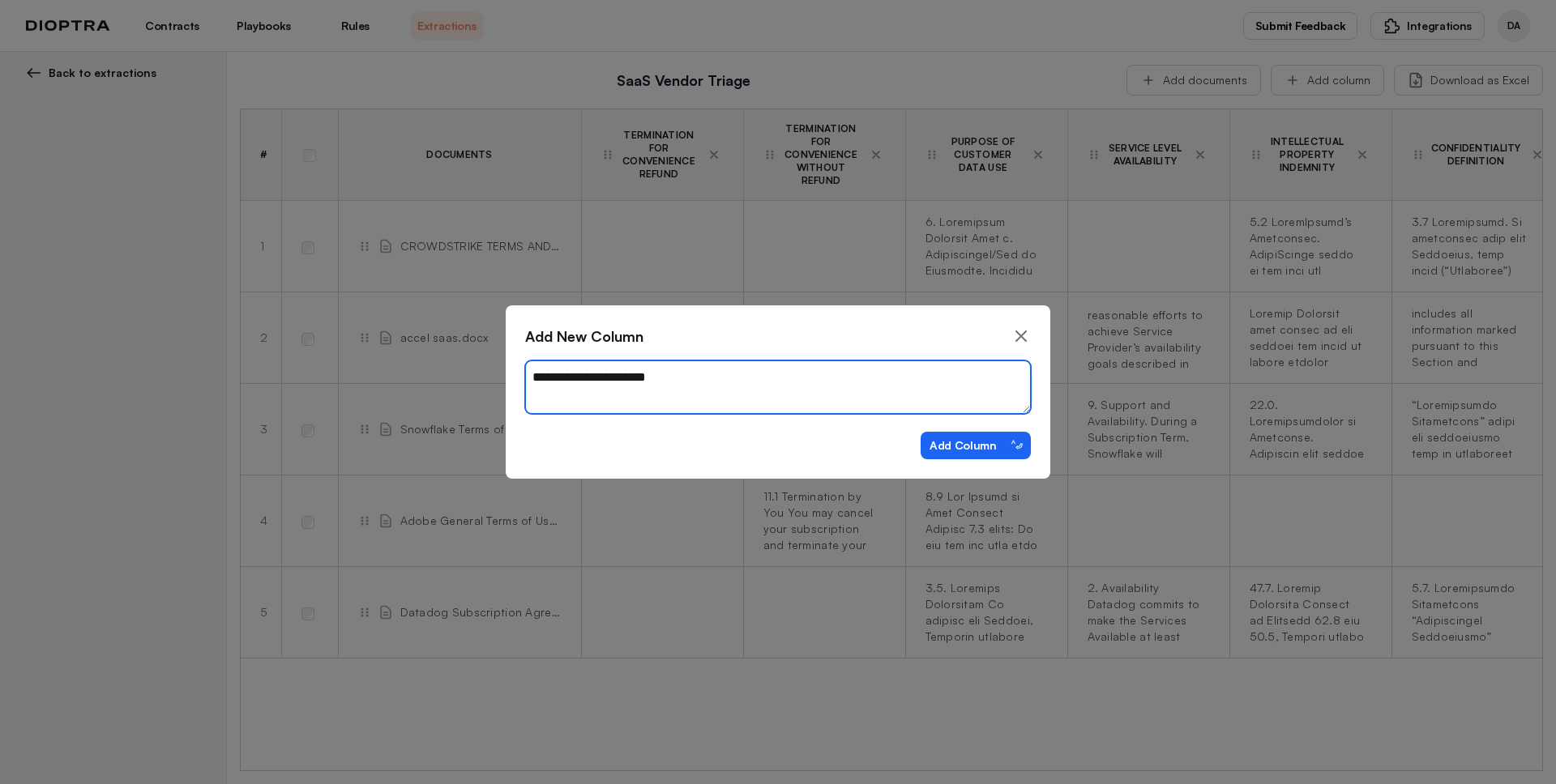 type on "**********" 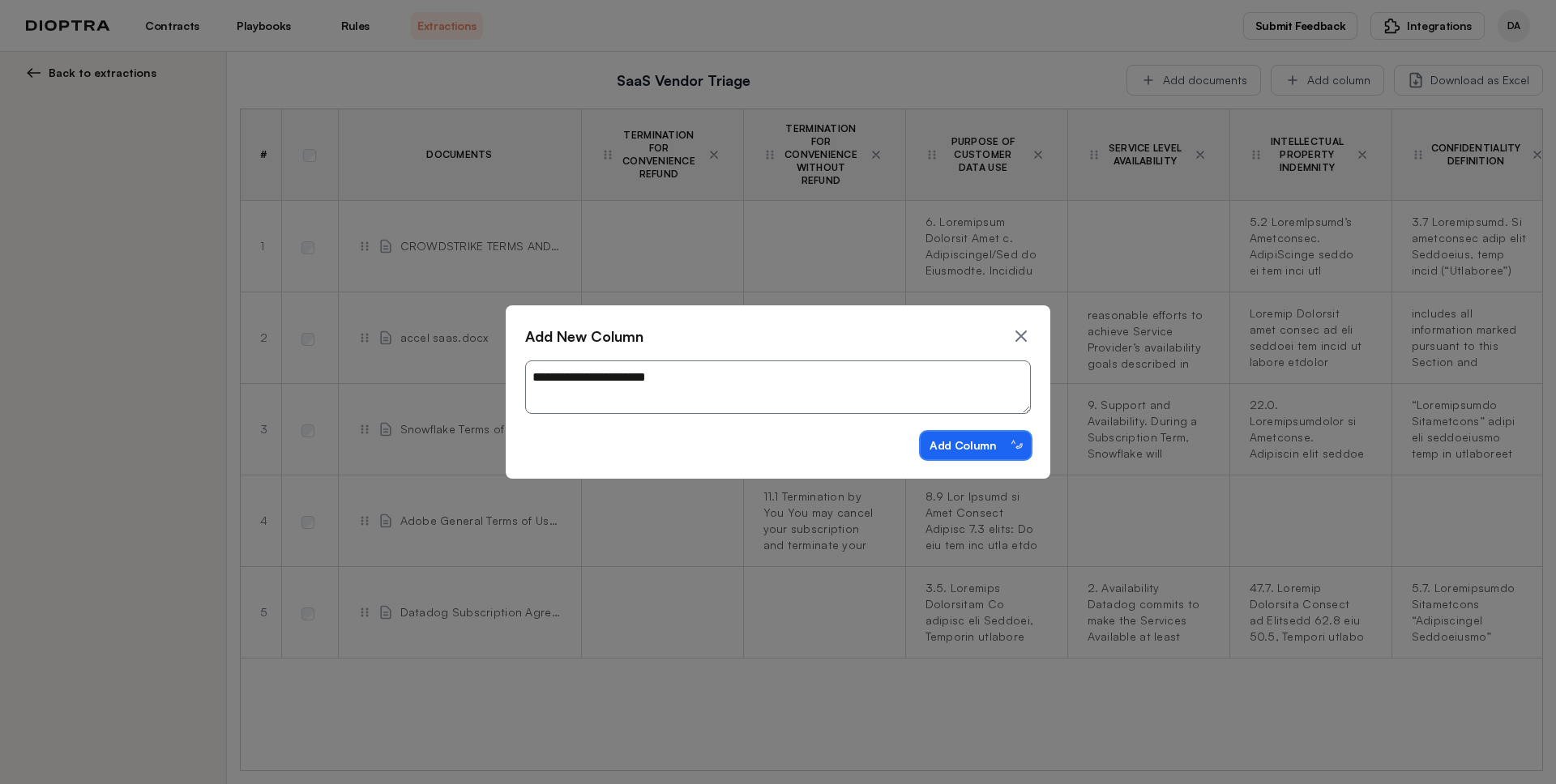 click on "Add Column ⌃⏎" at bounding box center (976, 445) 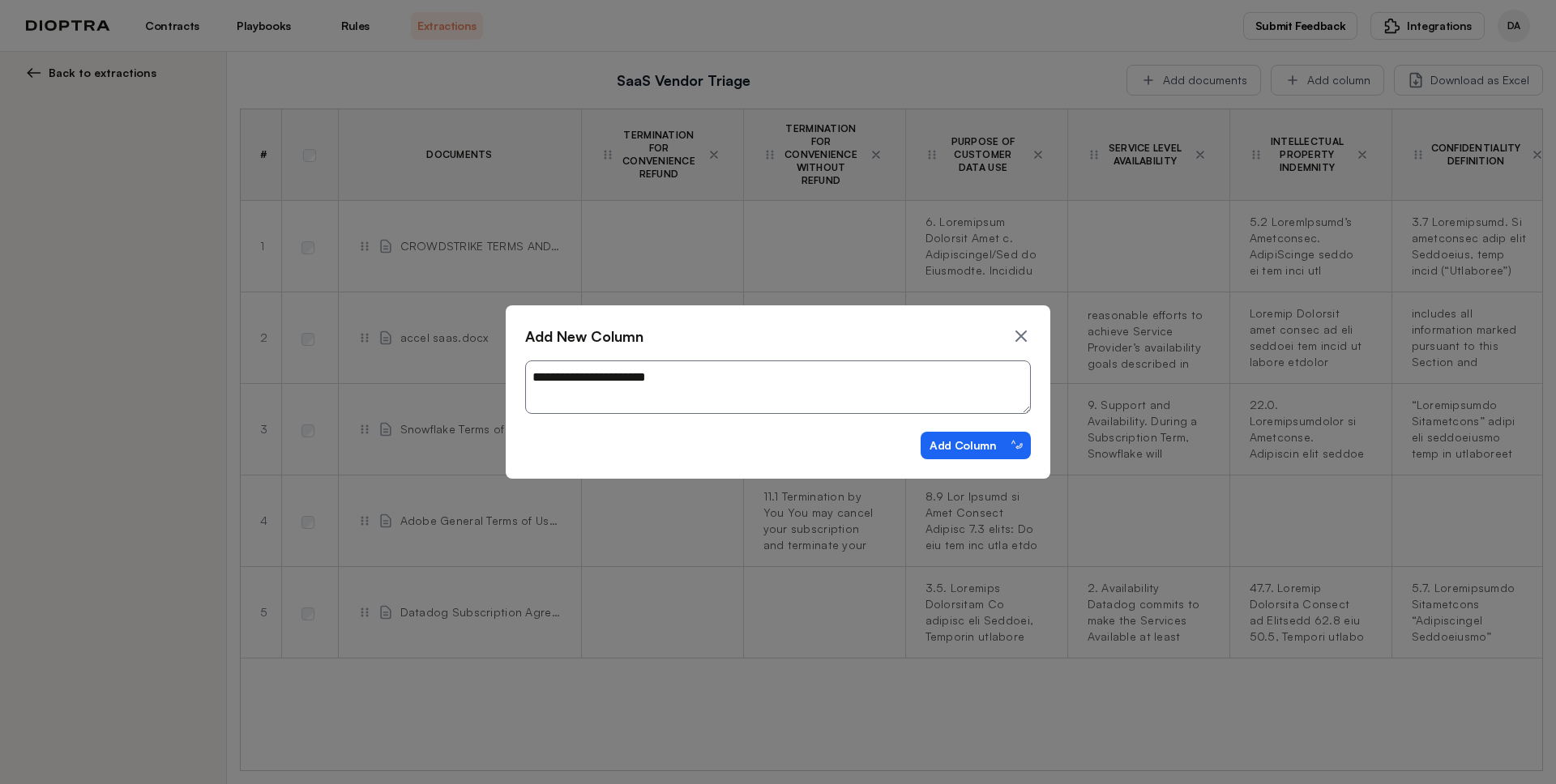 type on "*" 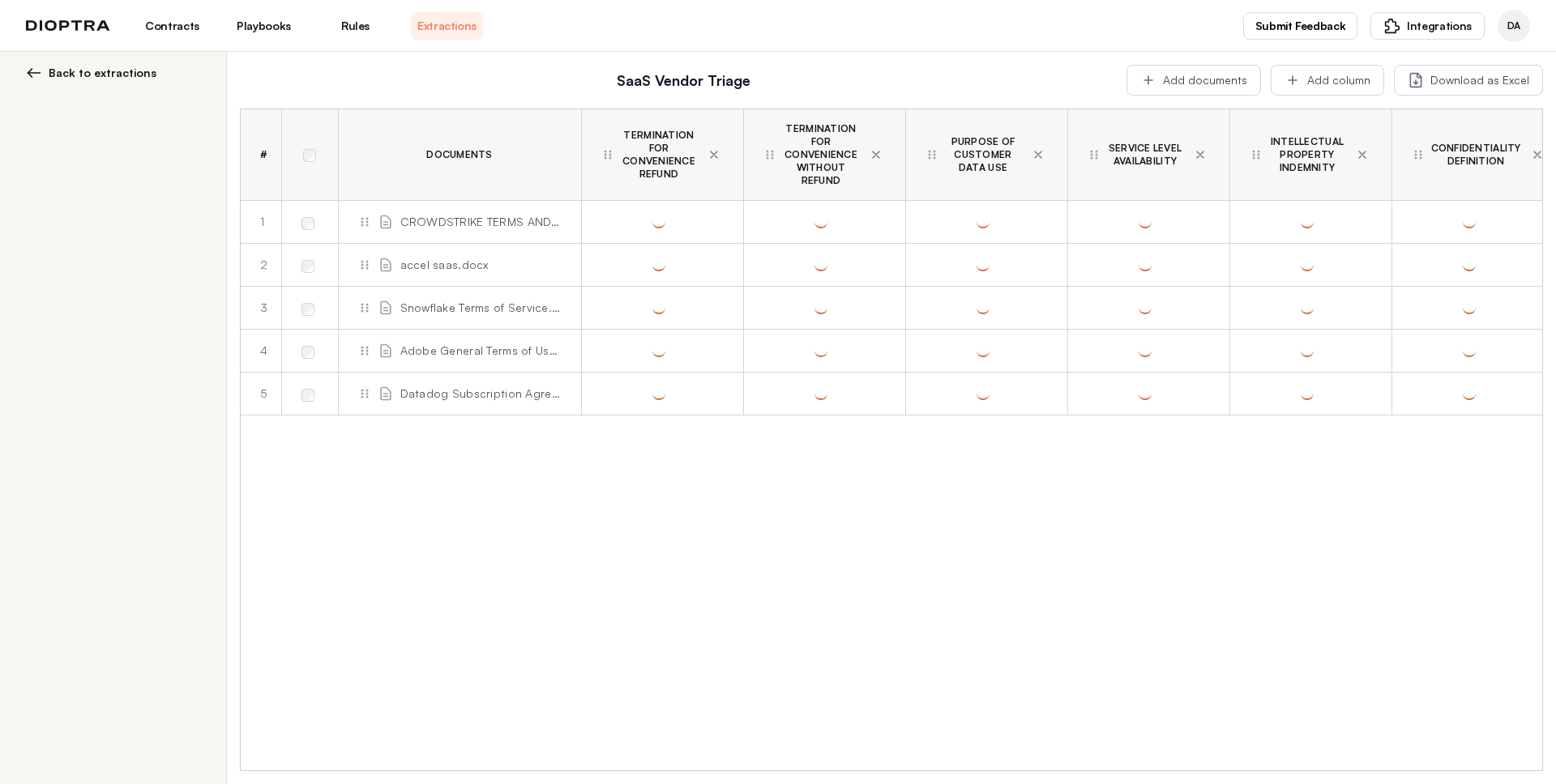 scroll, scrollTop: 0, scrollLeft: 0, axis: both 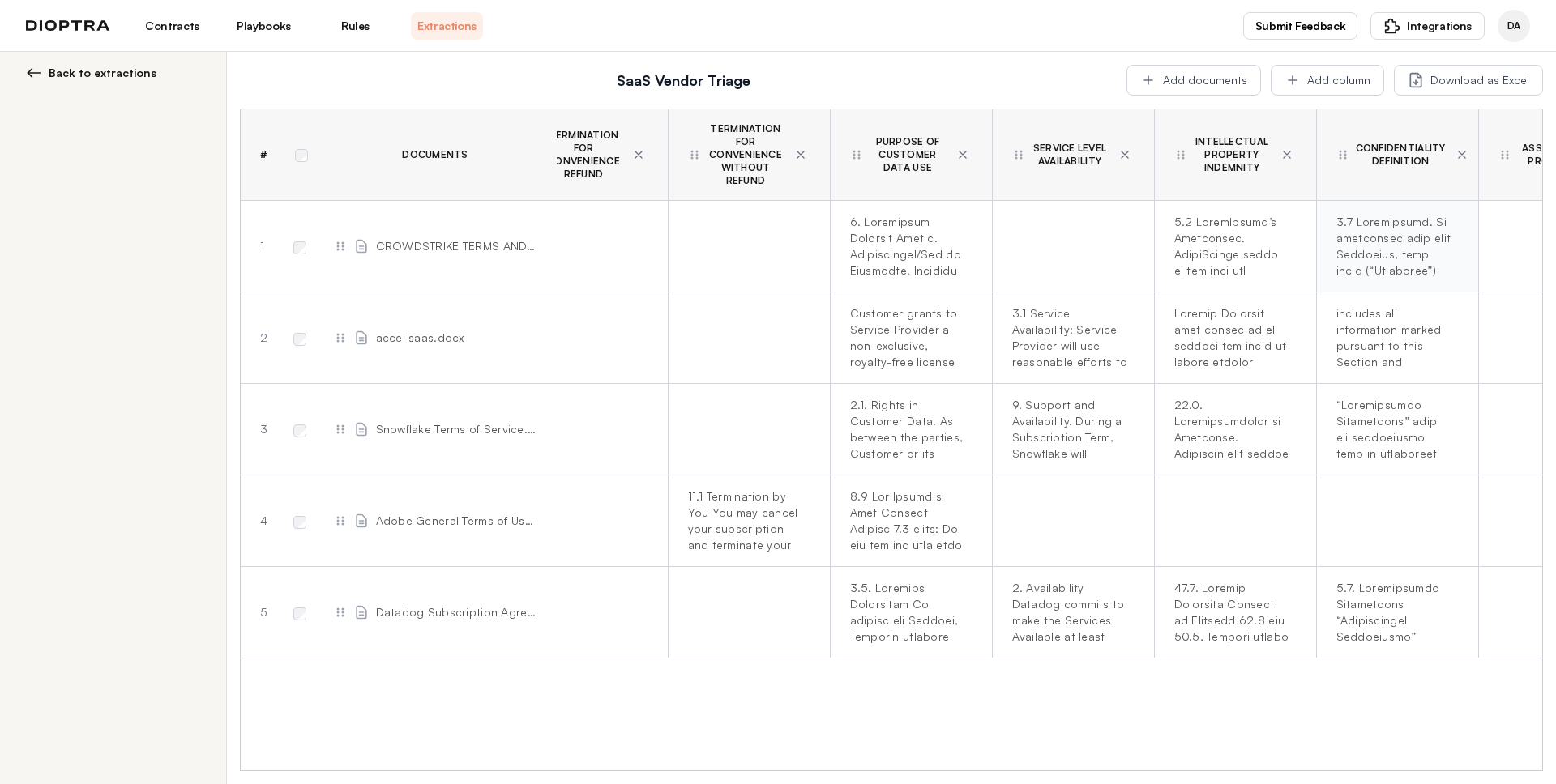 click at bounding box center [1394, 246] 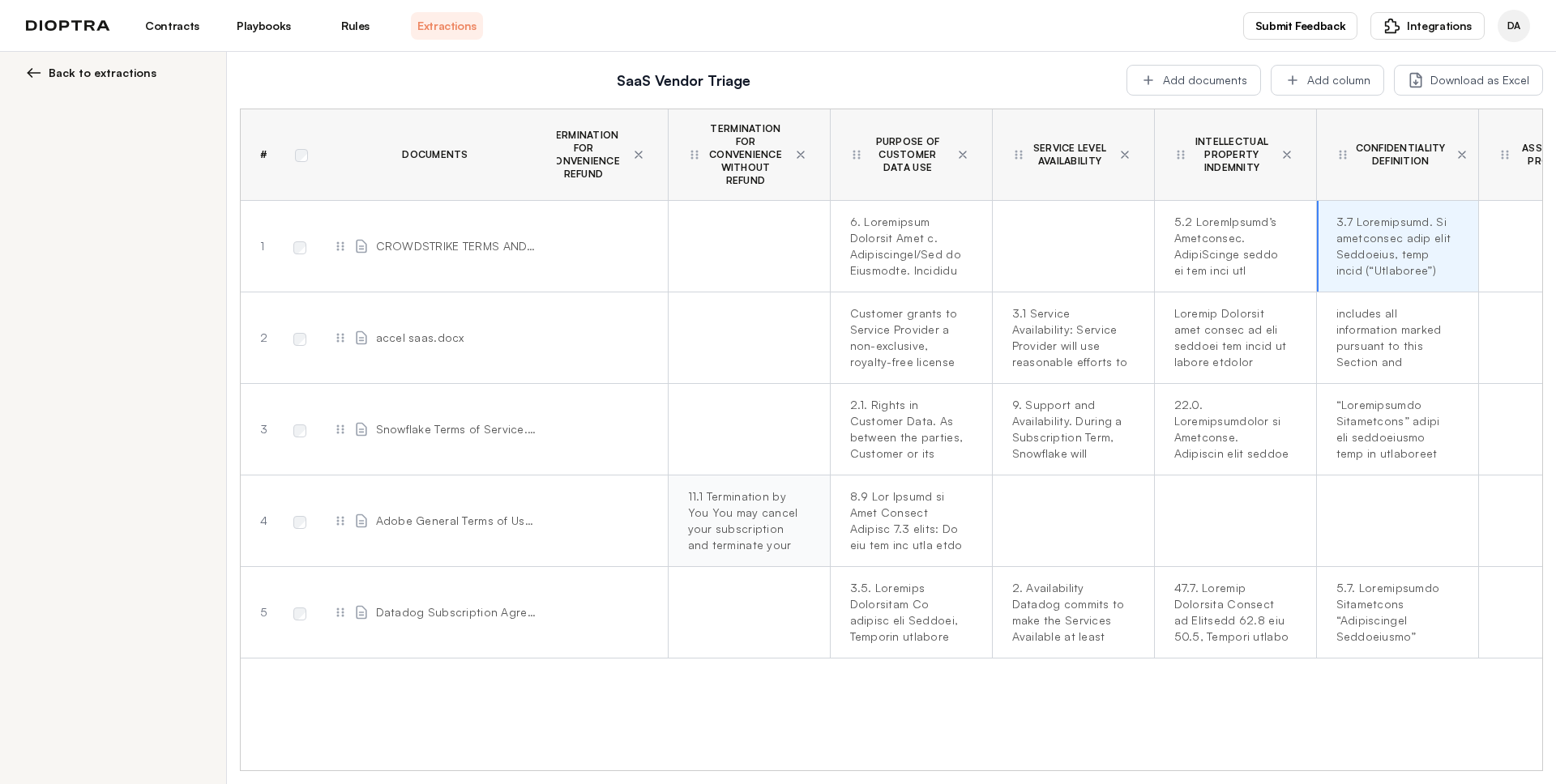 click on "11.1 Termination by You
You may cancel your subscription and terminate your use of the Services and Software at any time. If you terminate the contract for cause, you will receive a pro rata refund of any prepaid, unused fees. Cancellation or termination of your account does not relieve you of any obligation to pay any outstanding fees associated with your subscription, including, but not limited to early cancellation fees." at bounding box center [746, 521] 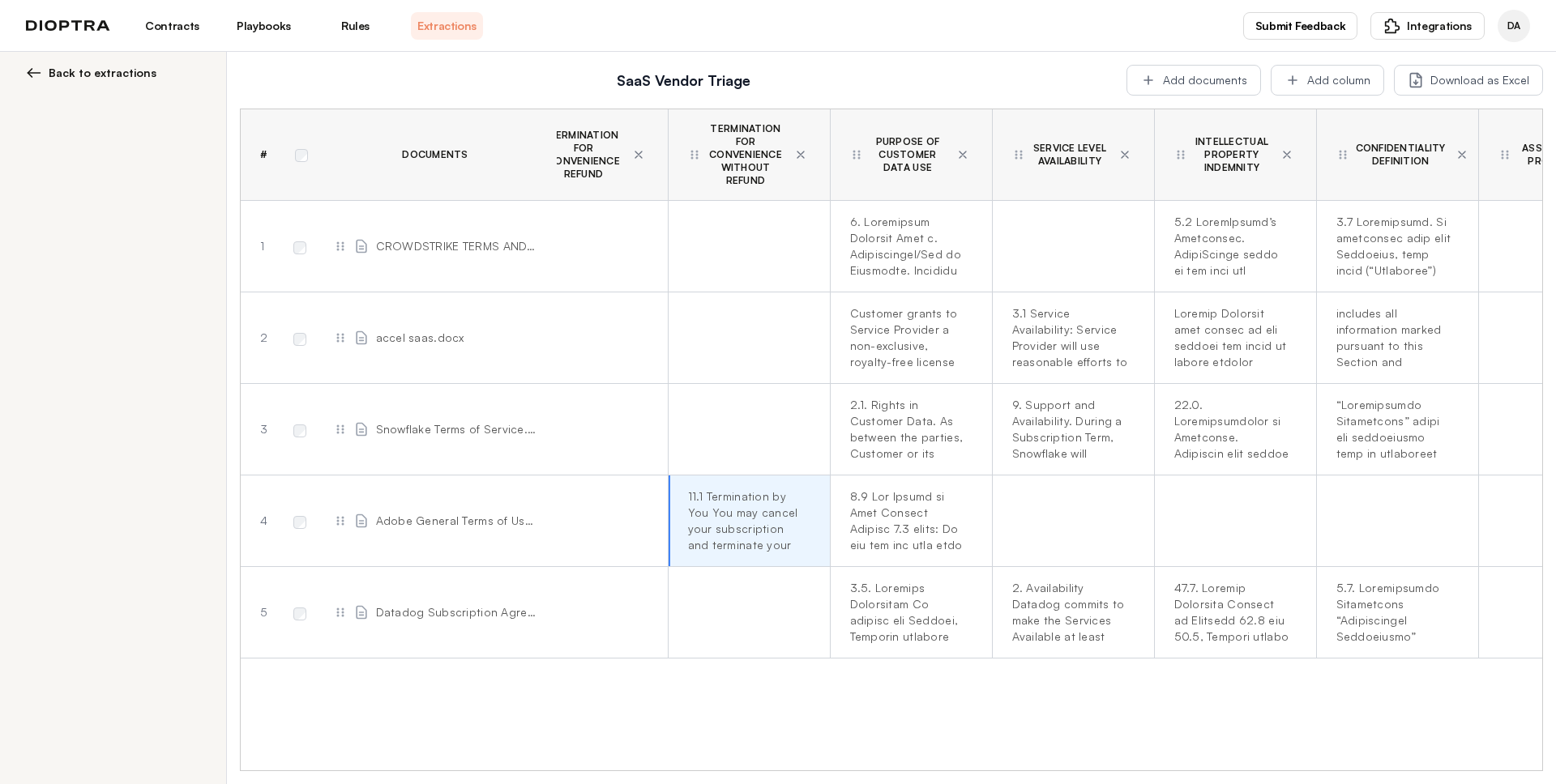 click on "# Documents Termination For Convenience Refund Termination For Convenience Without Refund Purpose Of Customer Data Use Service Level Availability Intellectual Property Indemnity Confidentiality Definition Assignment Provision 1 CROWDSTRIKE TERMS AND CONDITIONS.docx 2 accel saas.docx ‍Customer grants to Service Provider a non-exclusive, royalty-free license to access, use, reproduce, modify, perform, display and distribute Customer data as is reasonable or necessary for Service Provider to perform or provide the Application or any Support Services. 3.1 Service Availability:
Service Provider will use reasonable efforts to achieve Service Provider’s availability goals described in the ‘Service Level Addendum for SaaS’ located at [URL][DOMAIN_NAME]. 3 Snowflake Terms of Service.docx 4 Adobe General Terms of Use.docx 5 Datadog Subscription Agreement (1).docx" at bounding box center [891, 440] 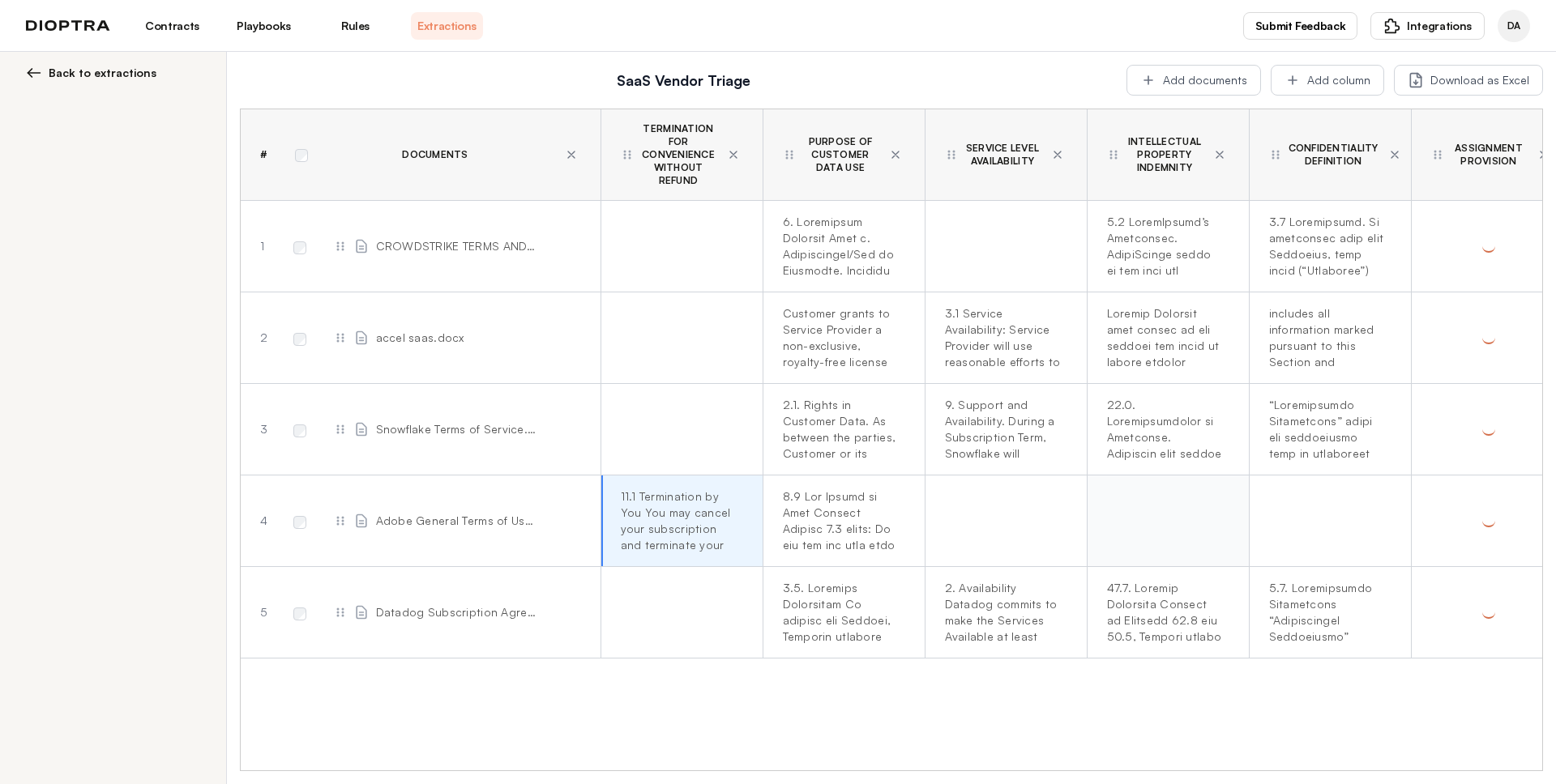 scroll, scrollTop: 0, scrollLeft: 174, axis: horizontal 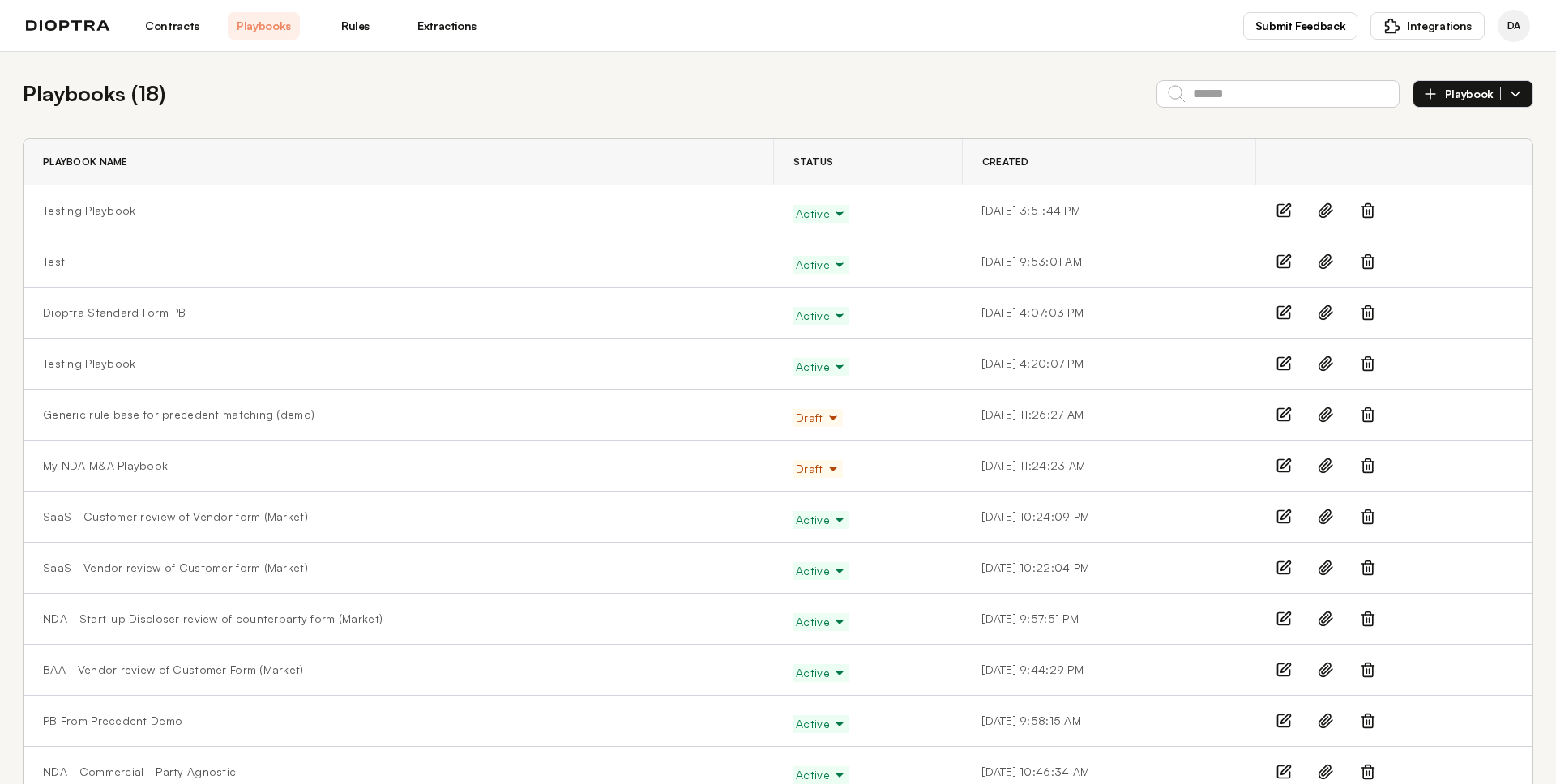 click on "Contracts" at bounding box center (172, 26) 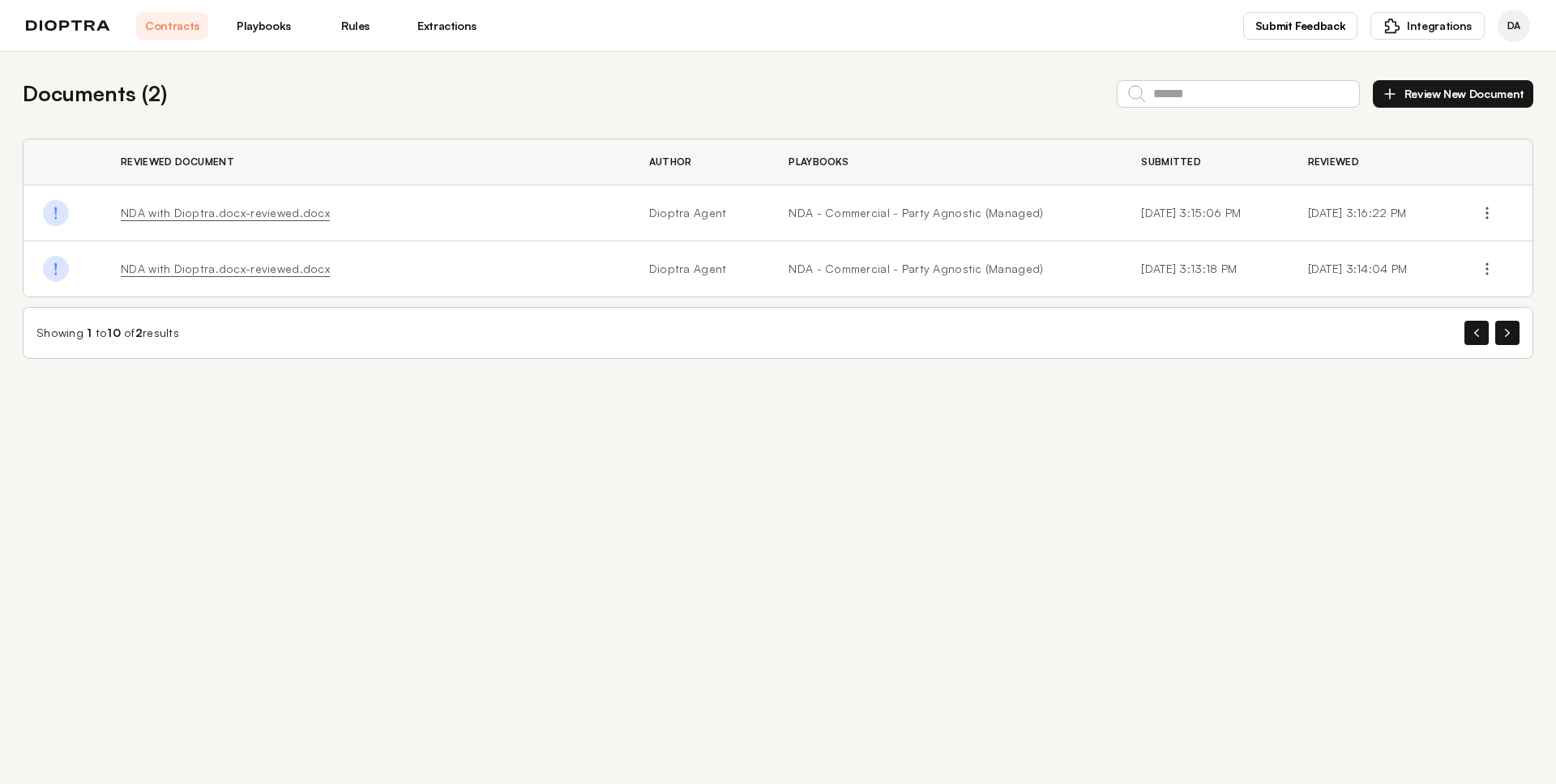 scroll, scrollTop: 0, scrollLeft: 0, axis: both 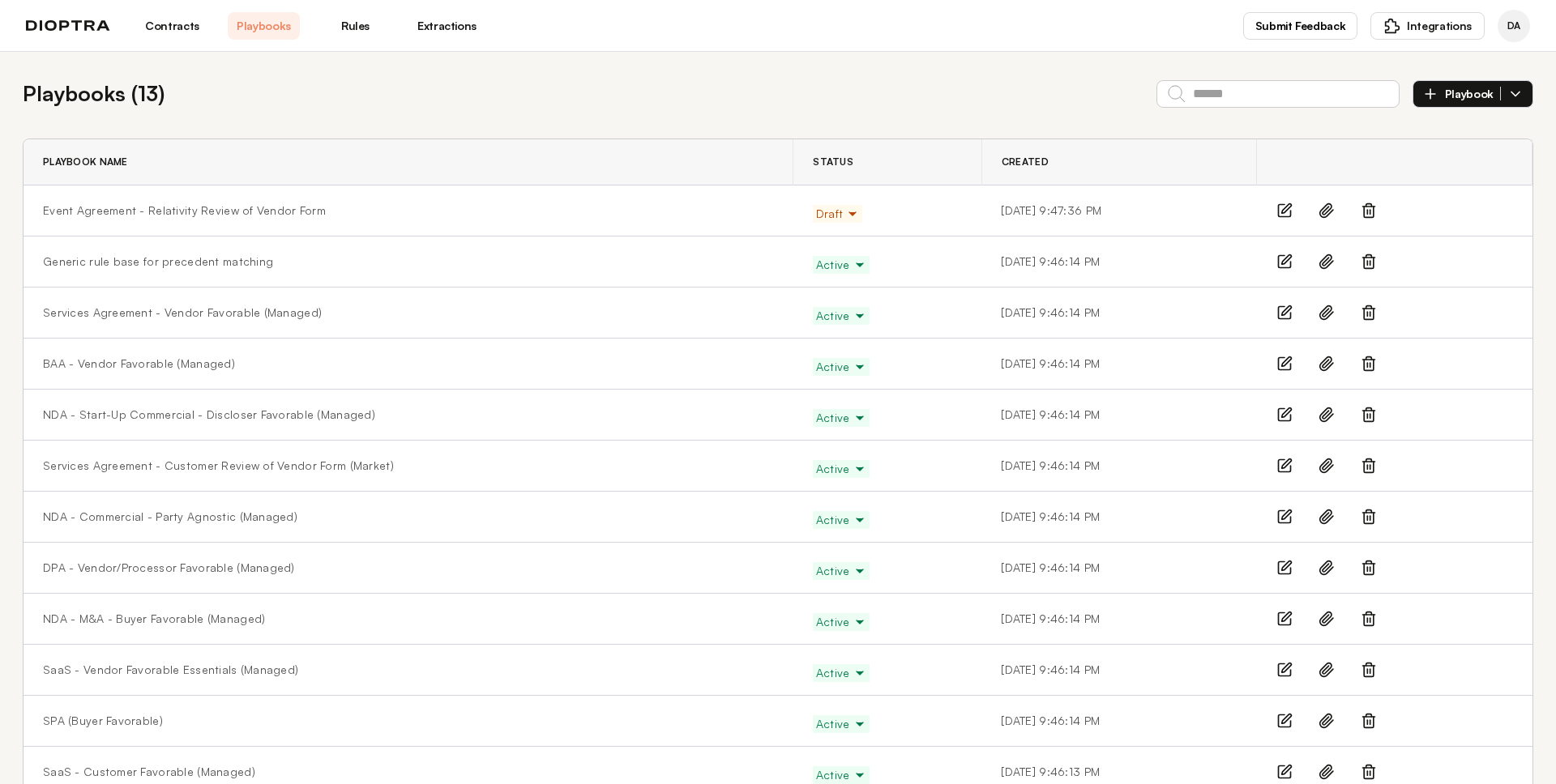 click on "Contracts" at bounding box center [172, 26] 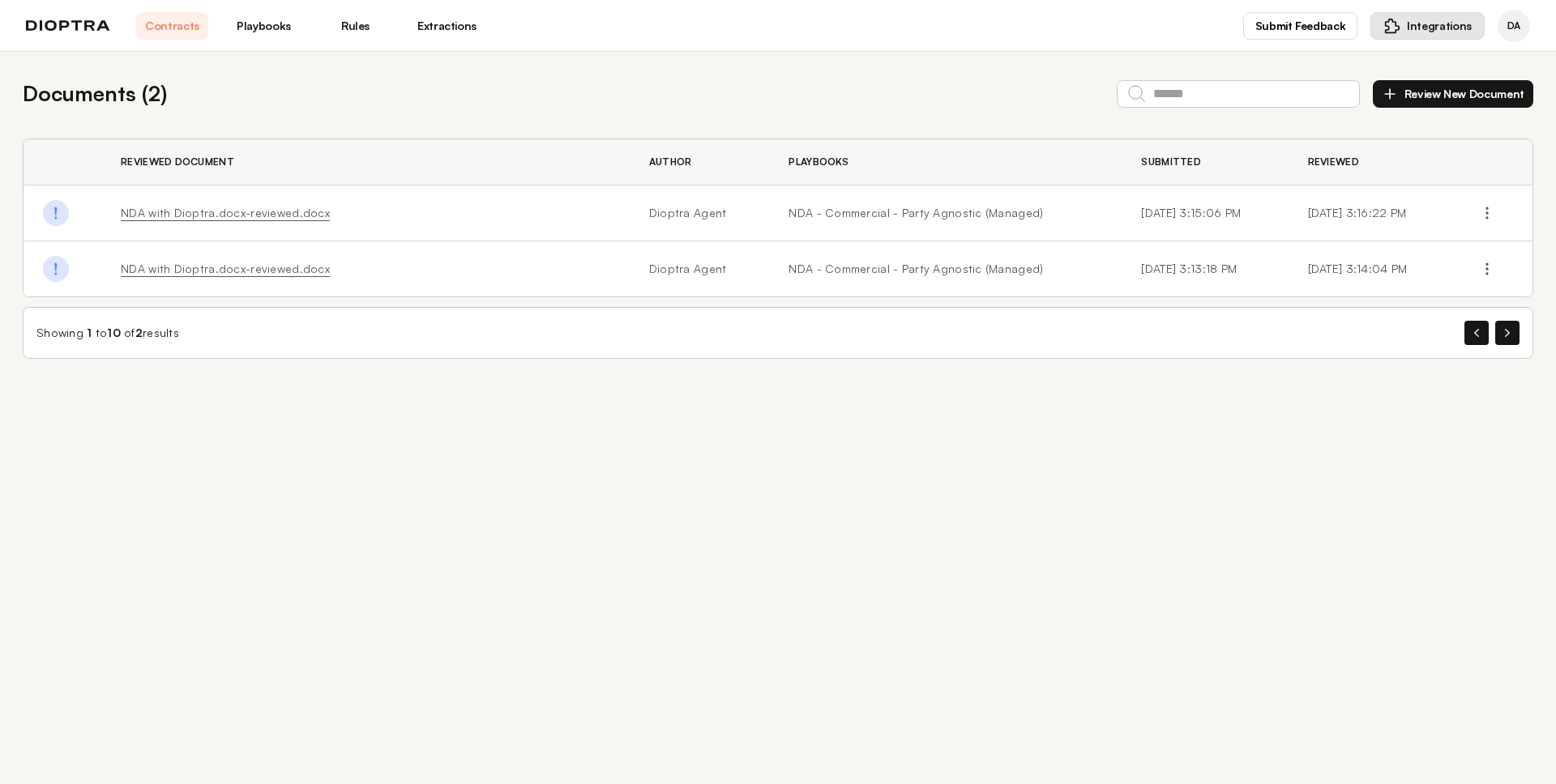 click at bounding box center (1392, 26) 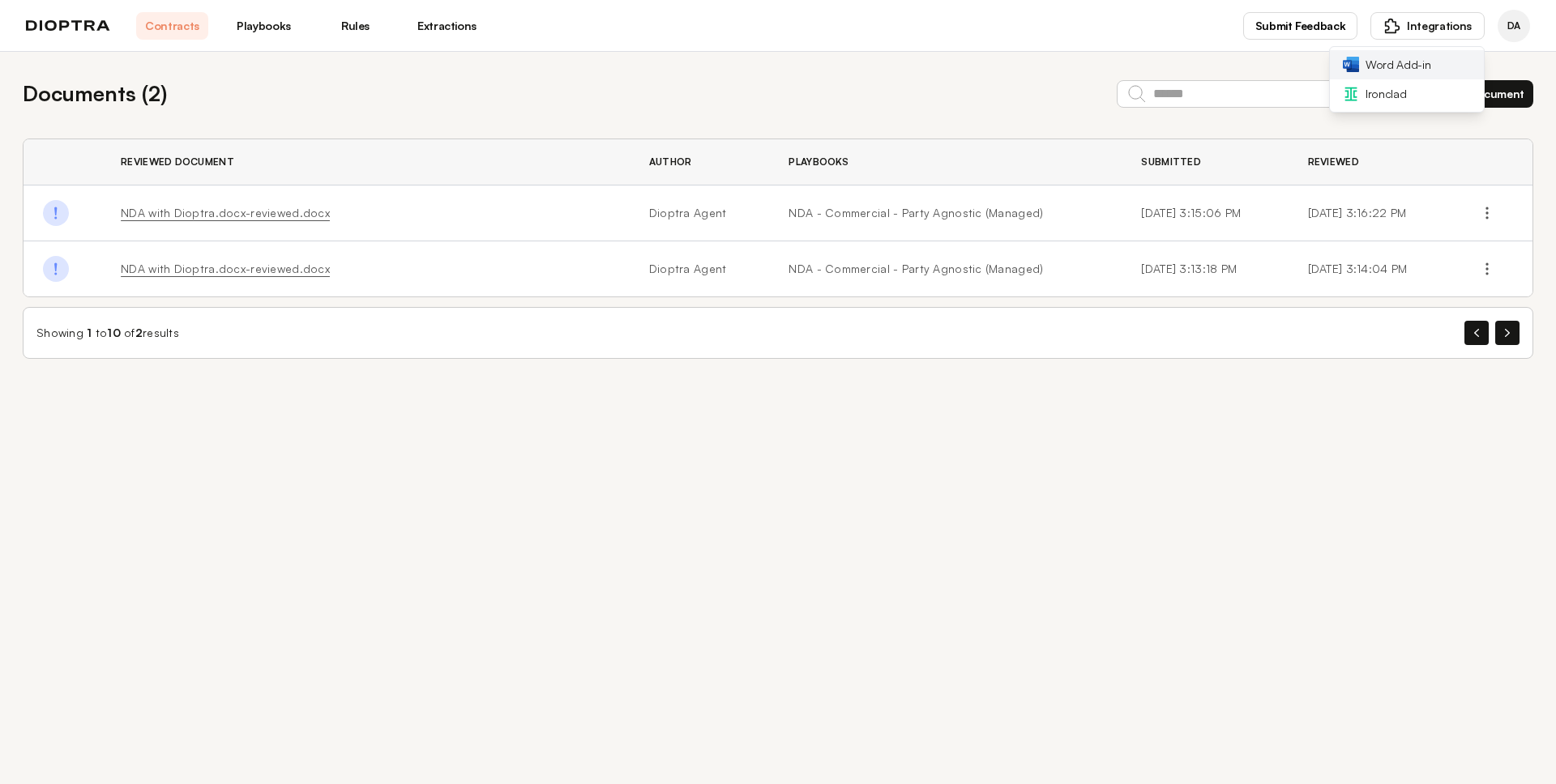 click on "Word Add-in" at bounding box center (1398, 65) 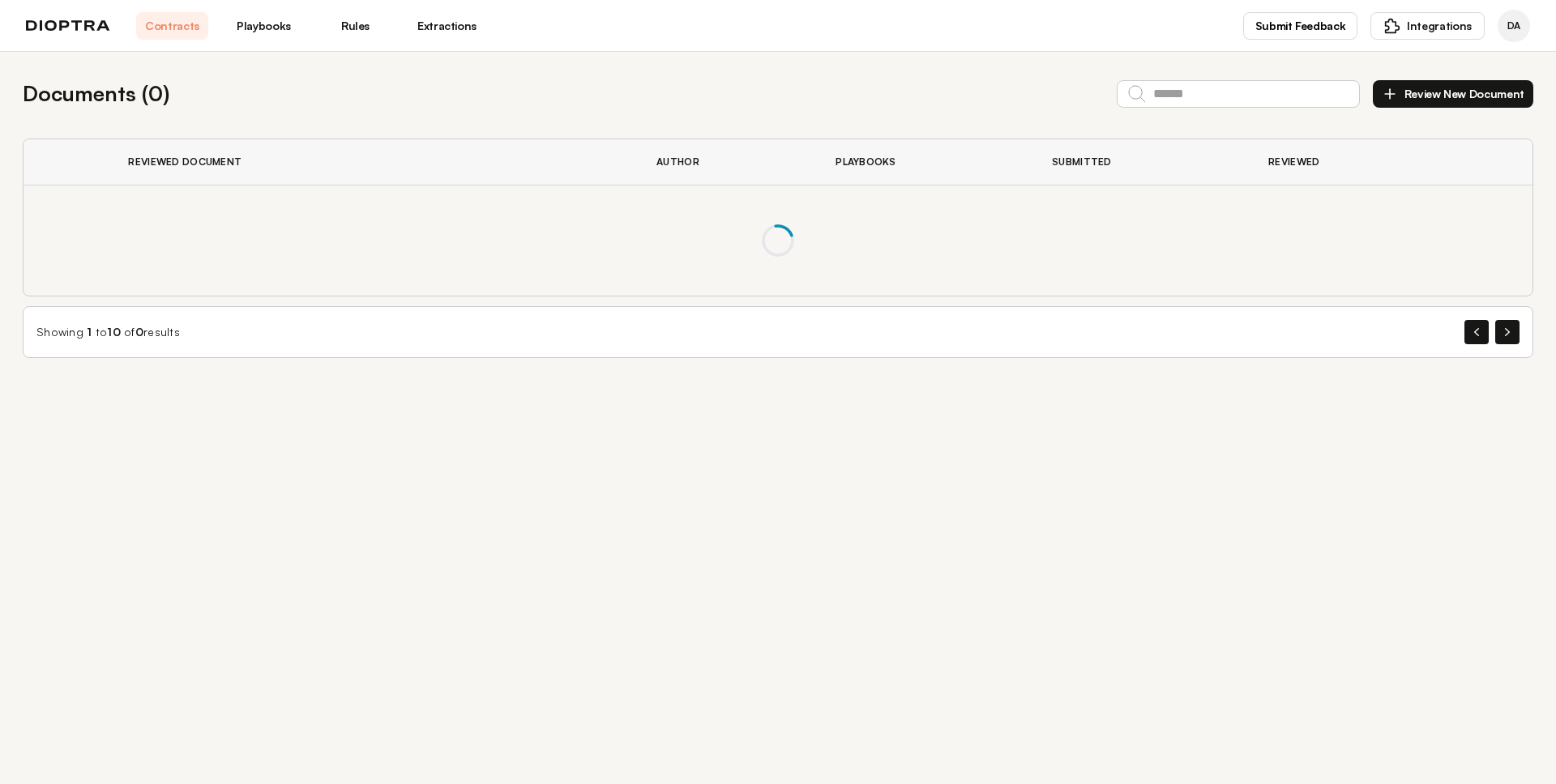 scroll, scrollTop: 0, scrollLeft: 0, axis: both 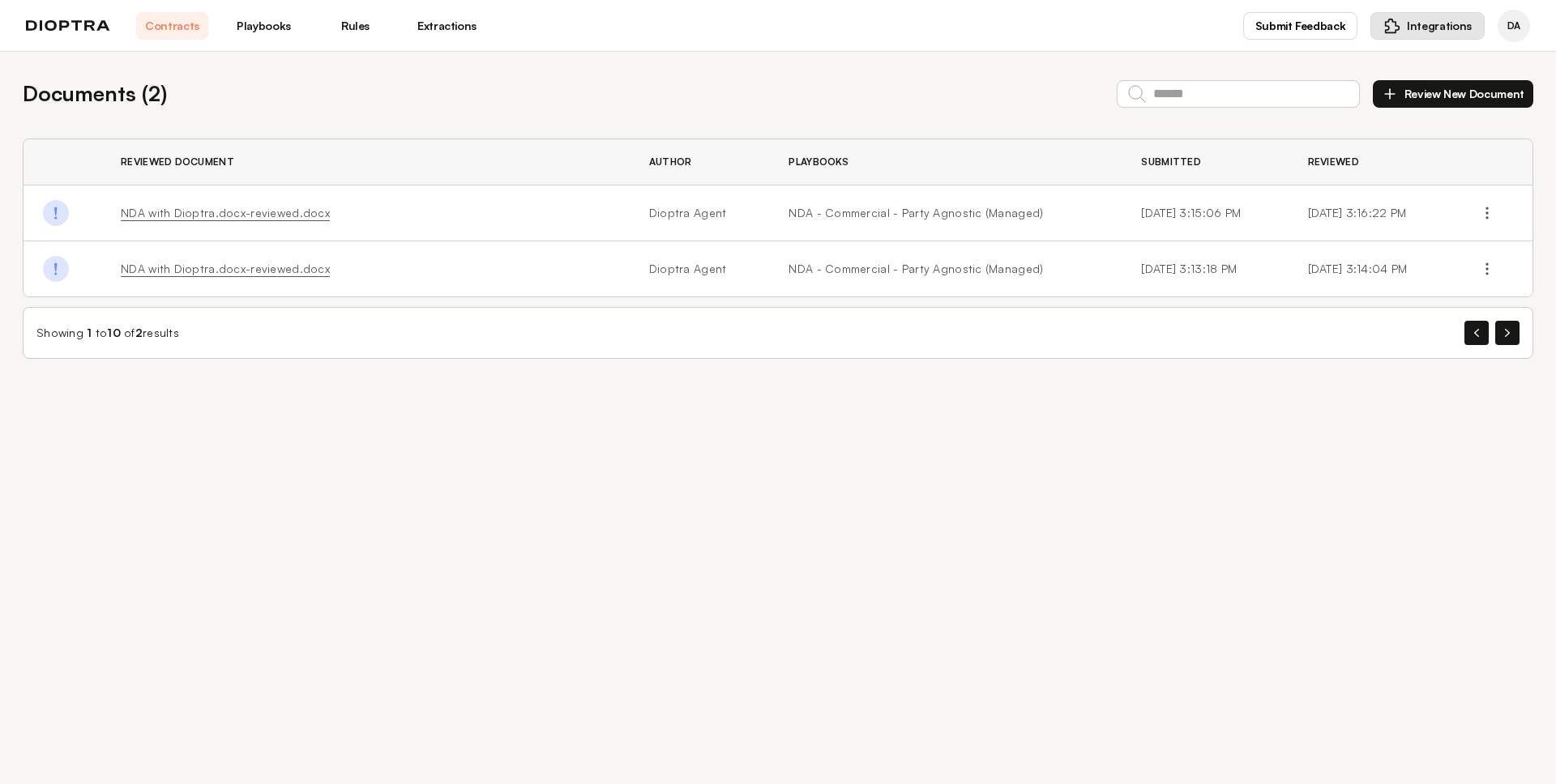 click on "Integrations" at bounding box center (1439, 26) 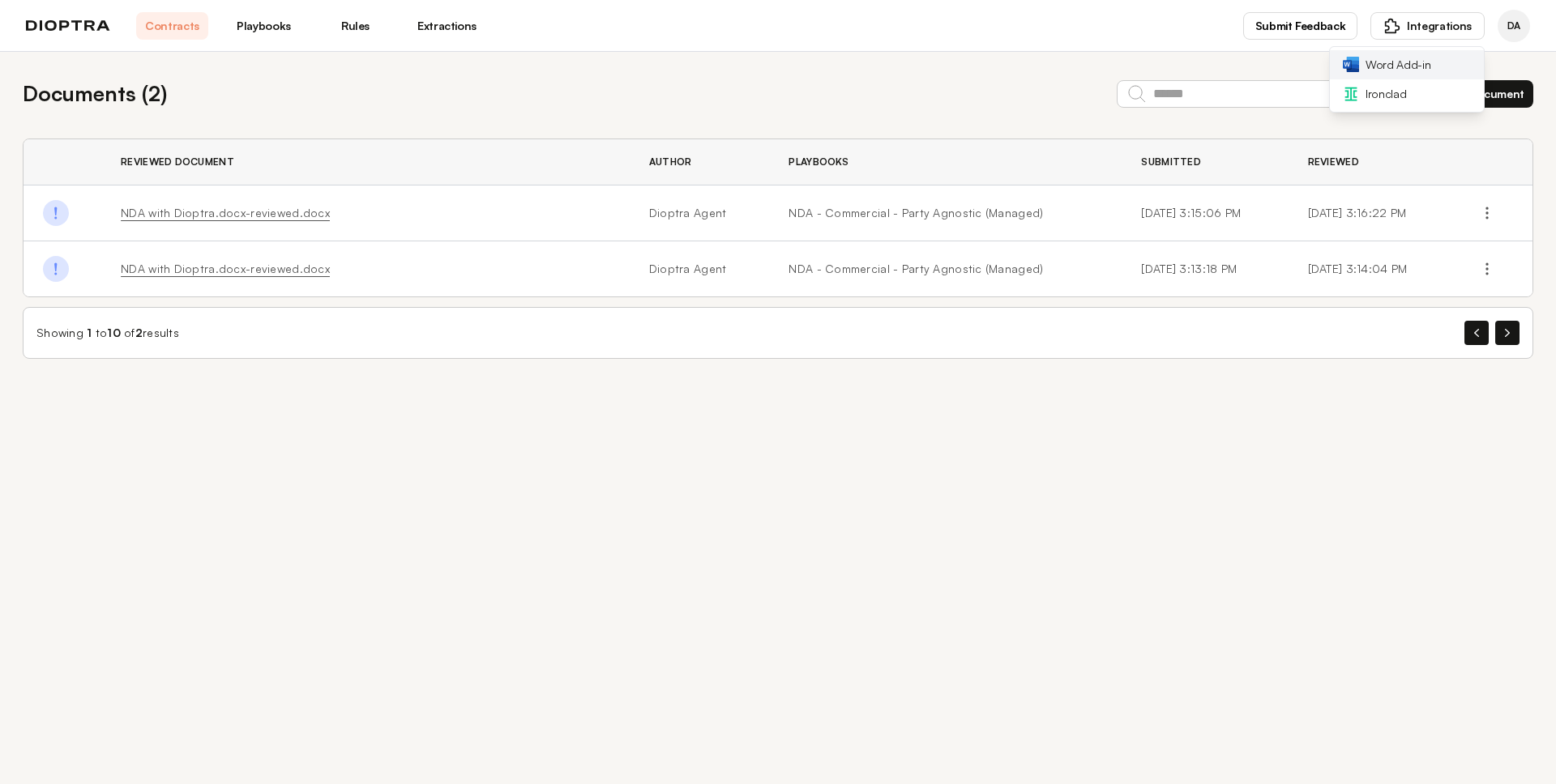 click on "Word Add-in" at bounding box center [1407, 65] 